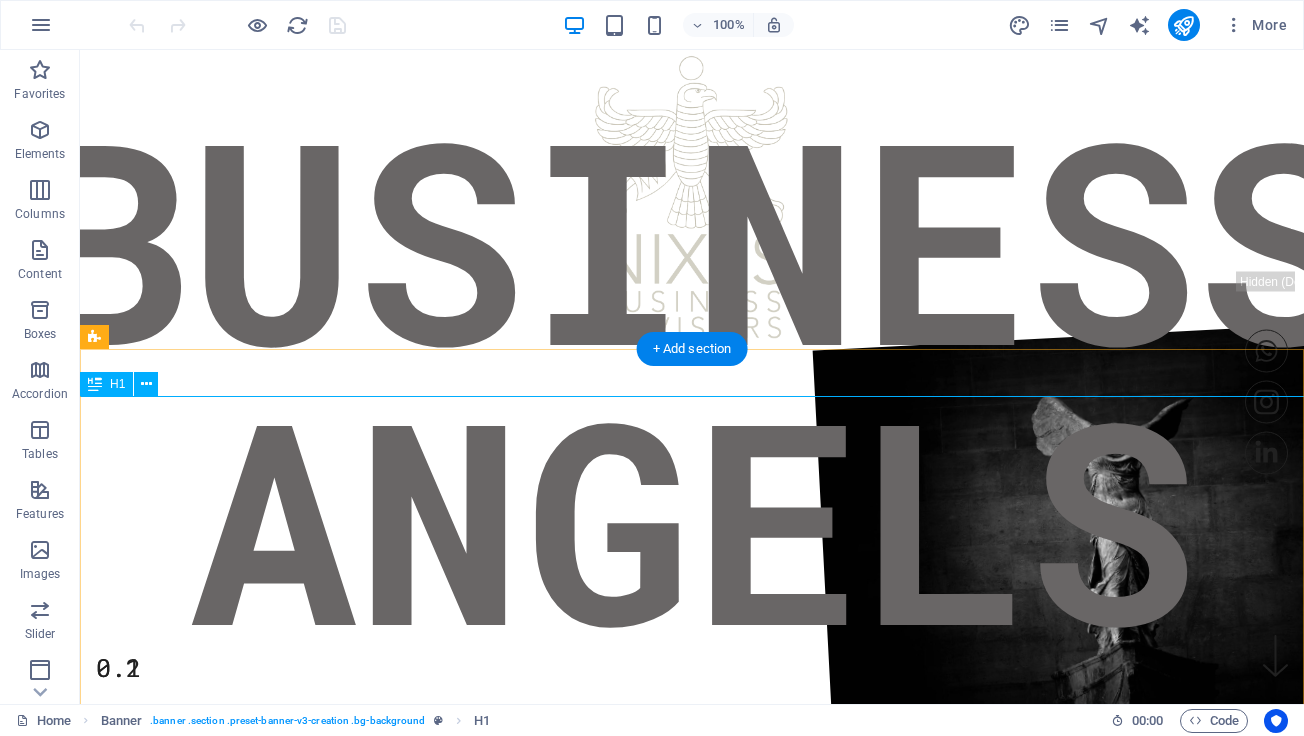 scroll, scrollTop: 0, scrollLeft: 0, axis: both 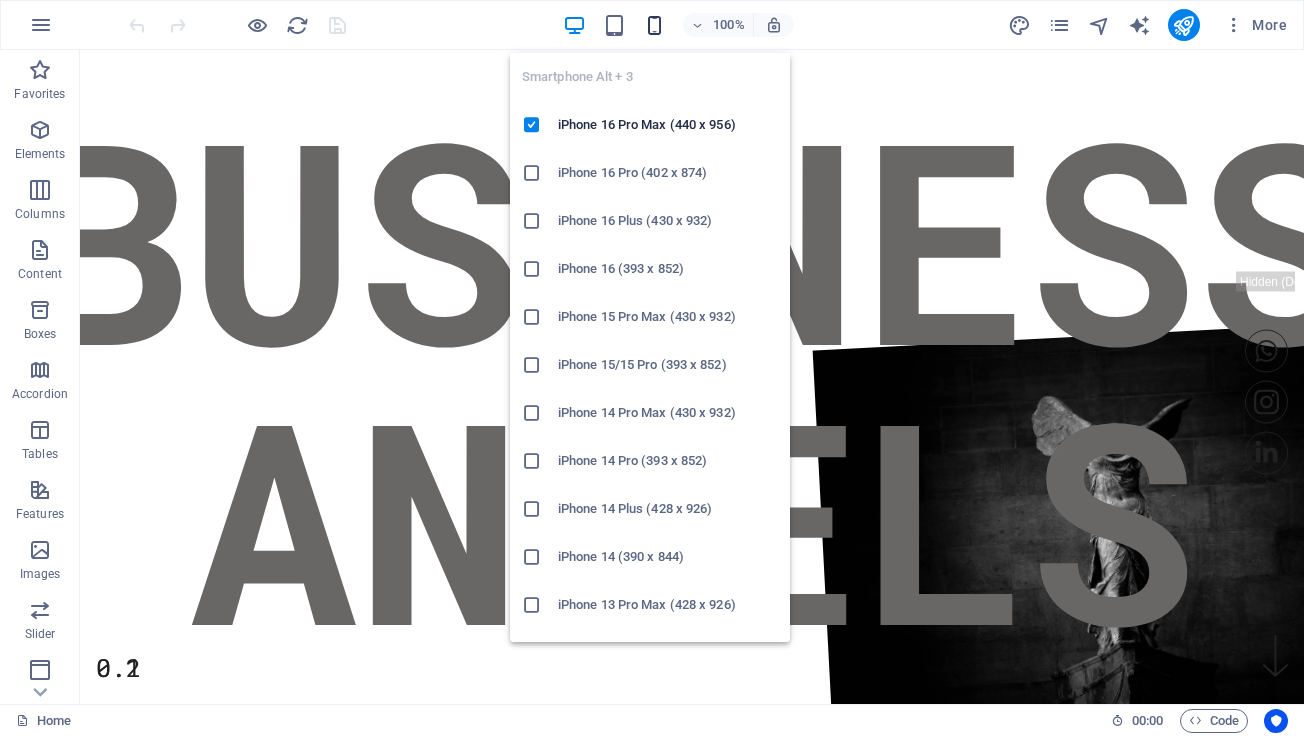 click at bounding box center [654, 25] 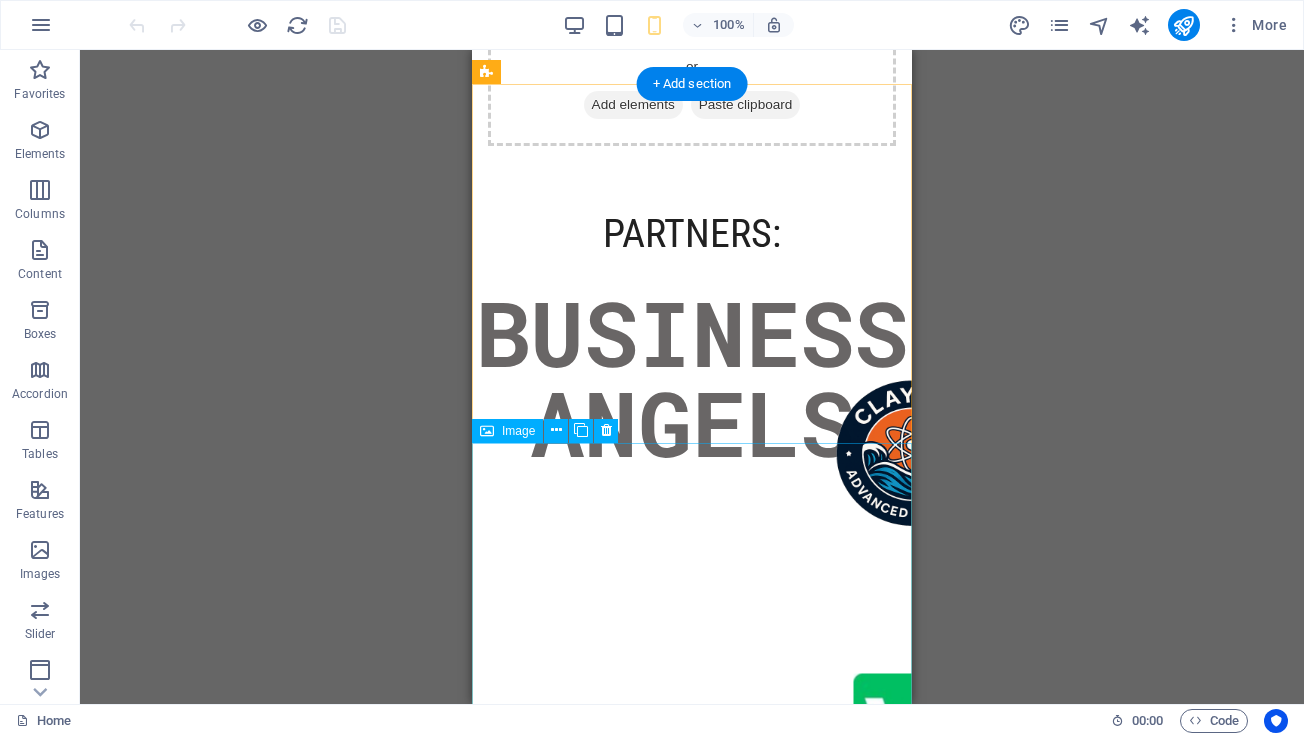 scroll, scrollTop: 2465, scrollLeft: 0, axis: vertical 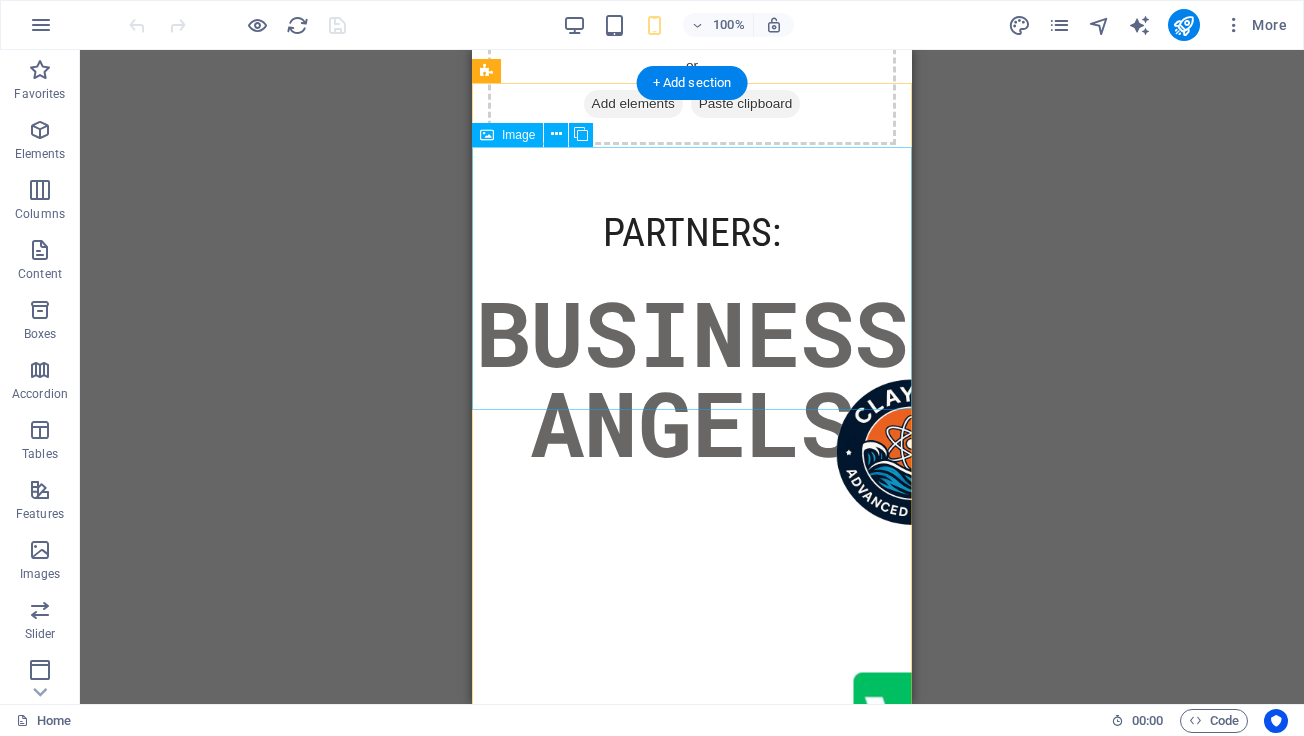 click at bounding box center [692, 452] 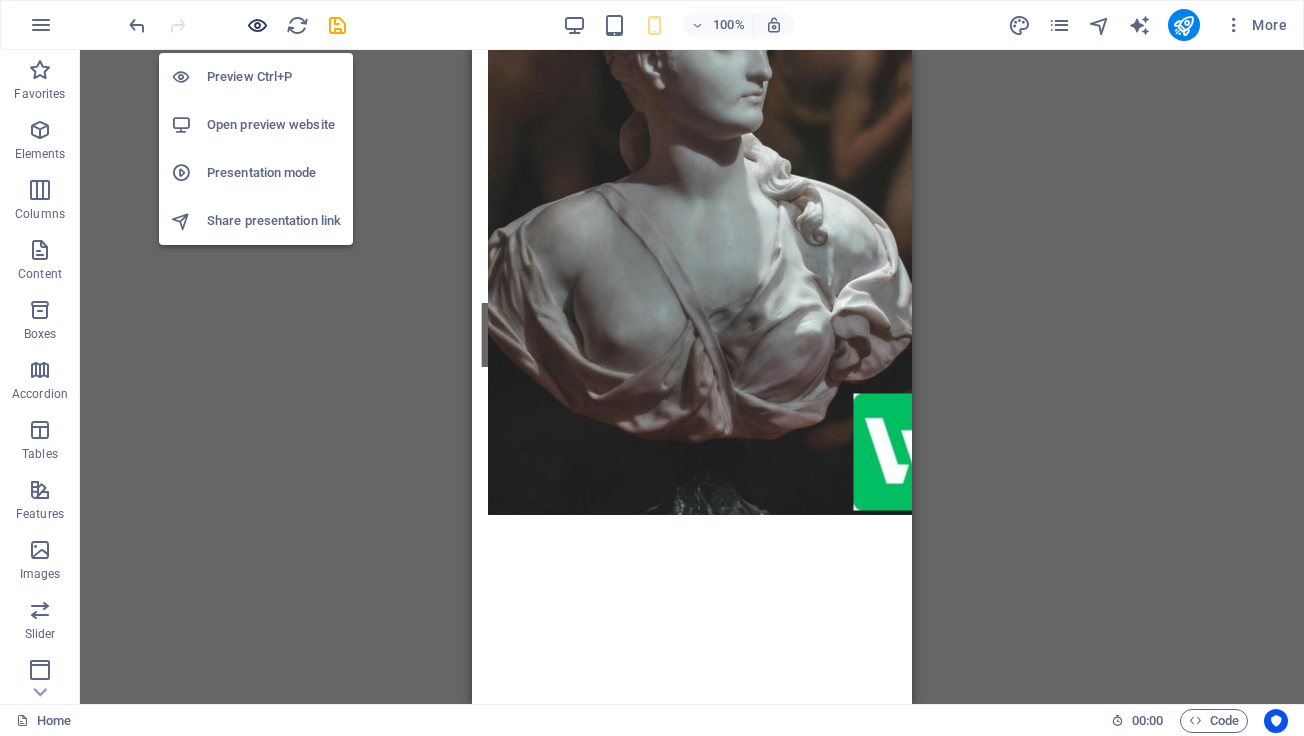 click at bounding box center [257, 25] 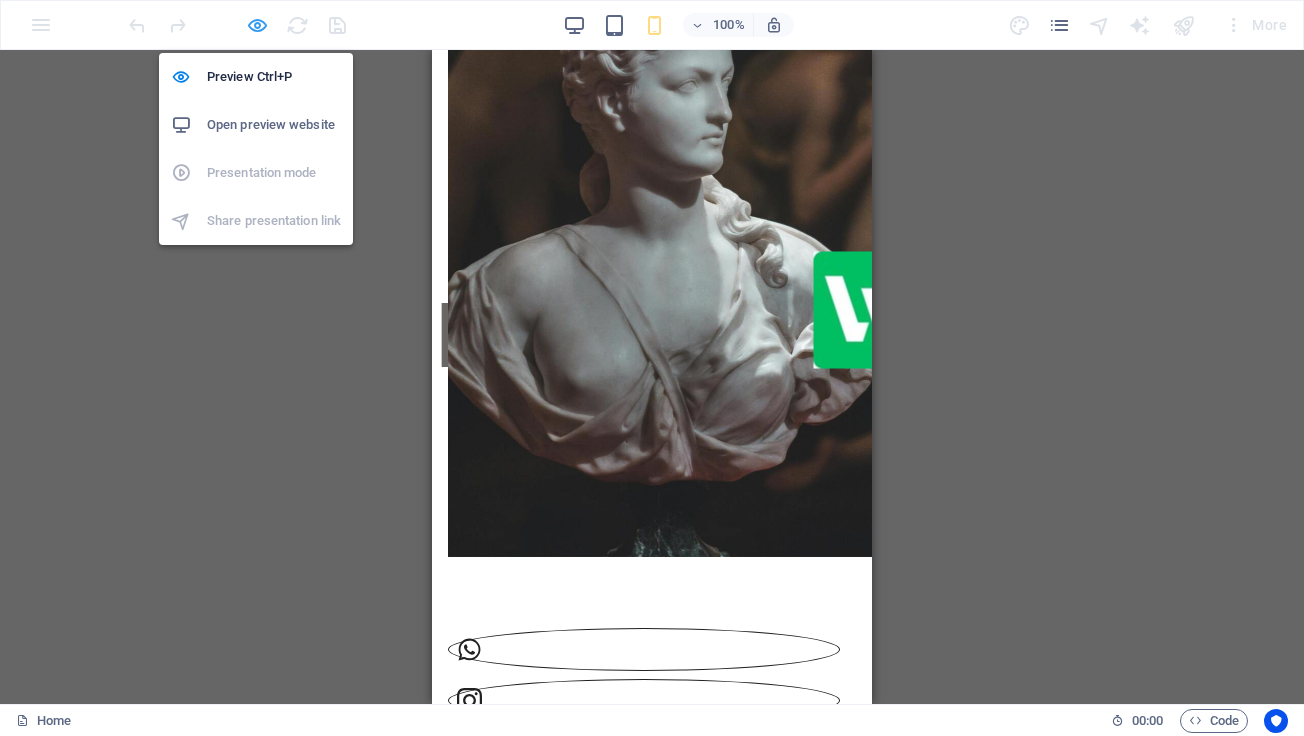 click at bounding box center [257, 25] 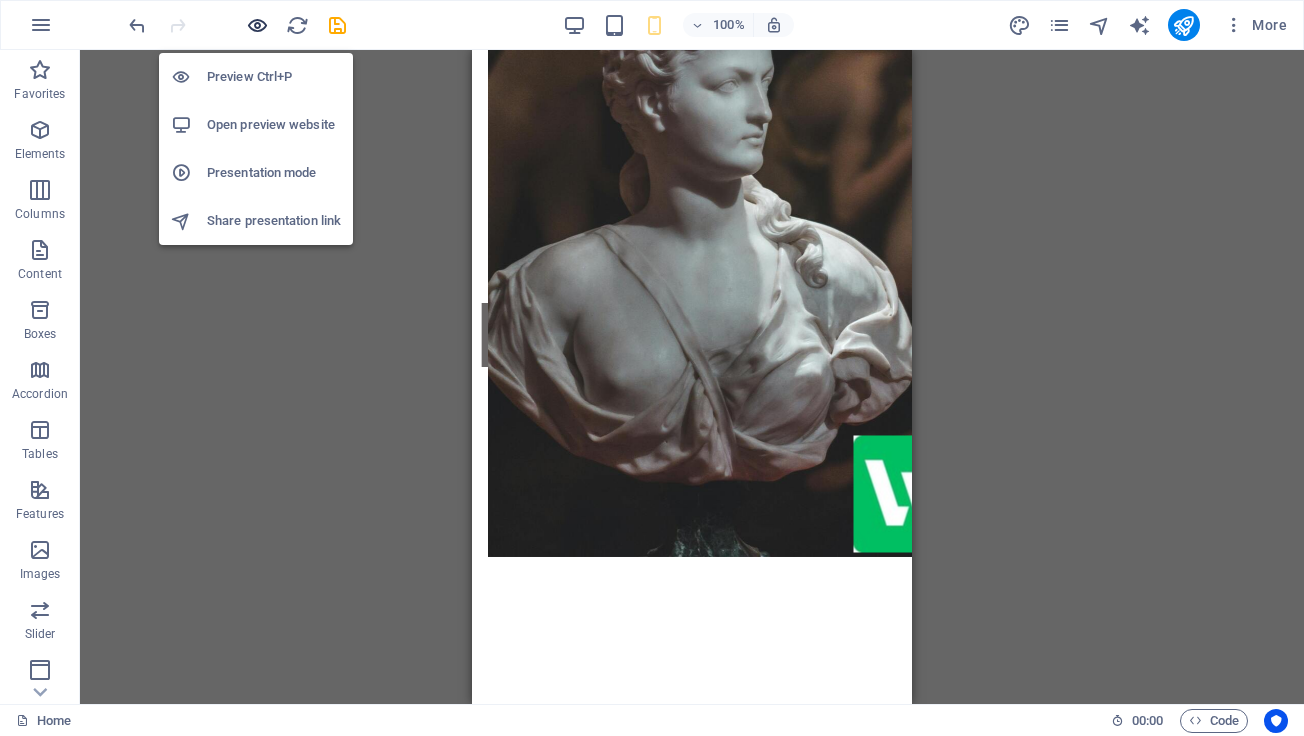 scroll, scrollTop: 2465, scrollLeft: 0, axis: vertical 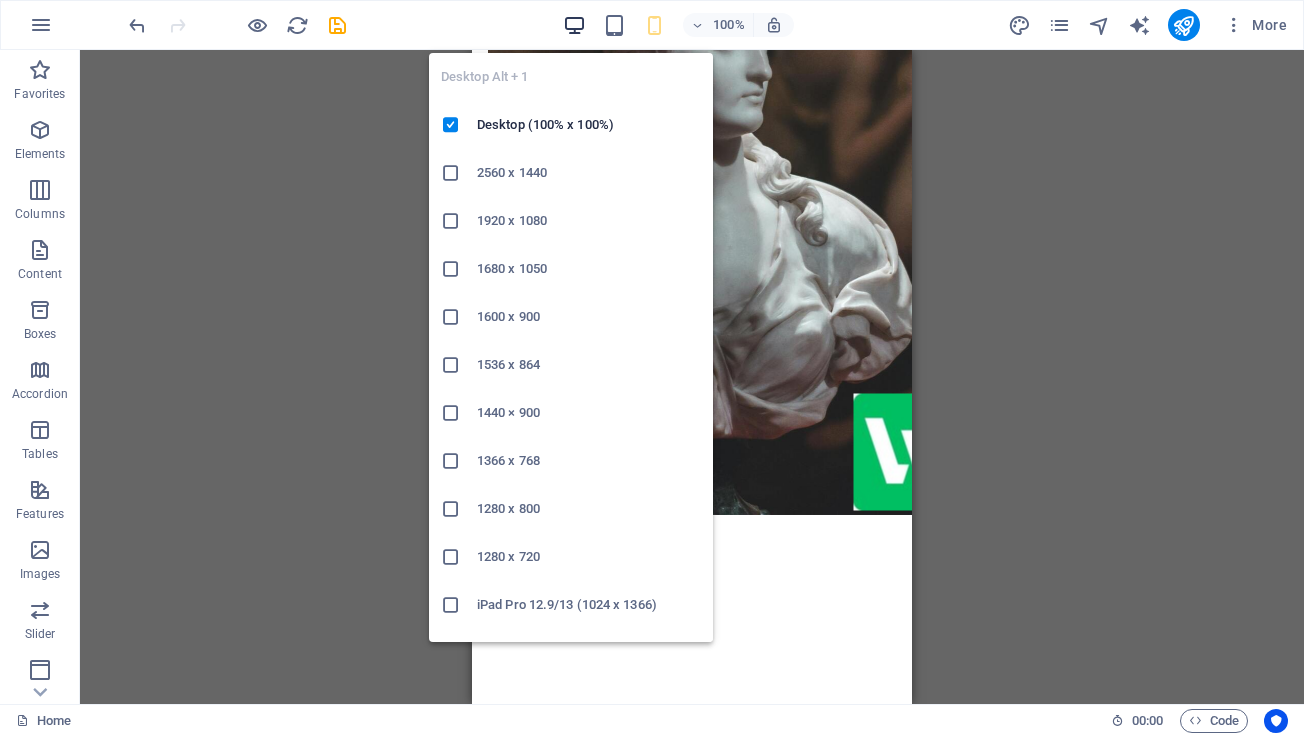 click at bounding box center [574, 25] 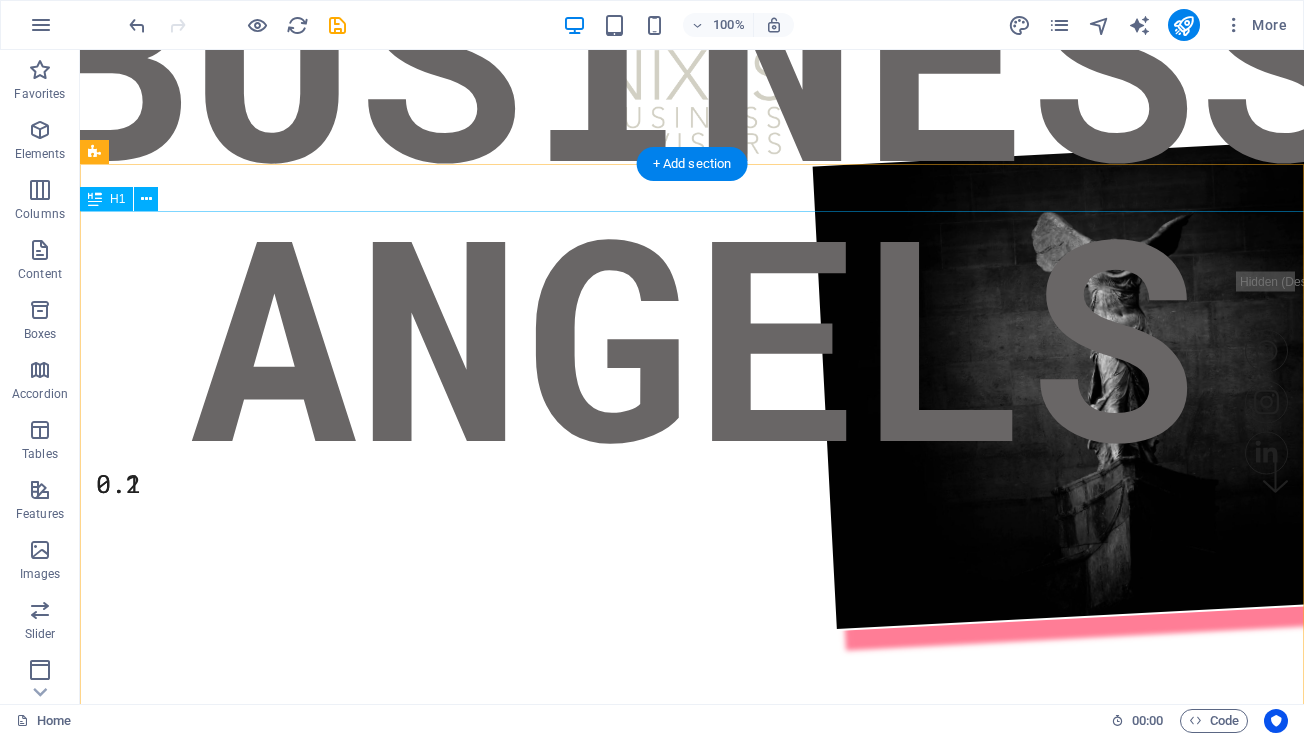scroll, scrollTop: 185, scrollLeft: 0, axis: vertical 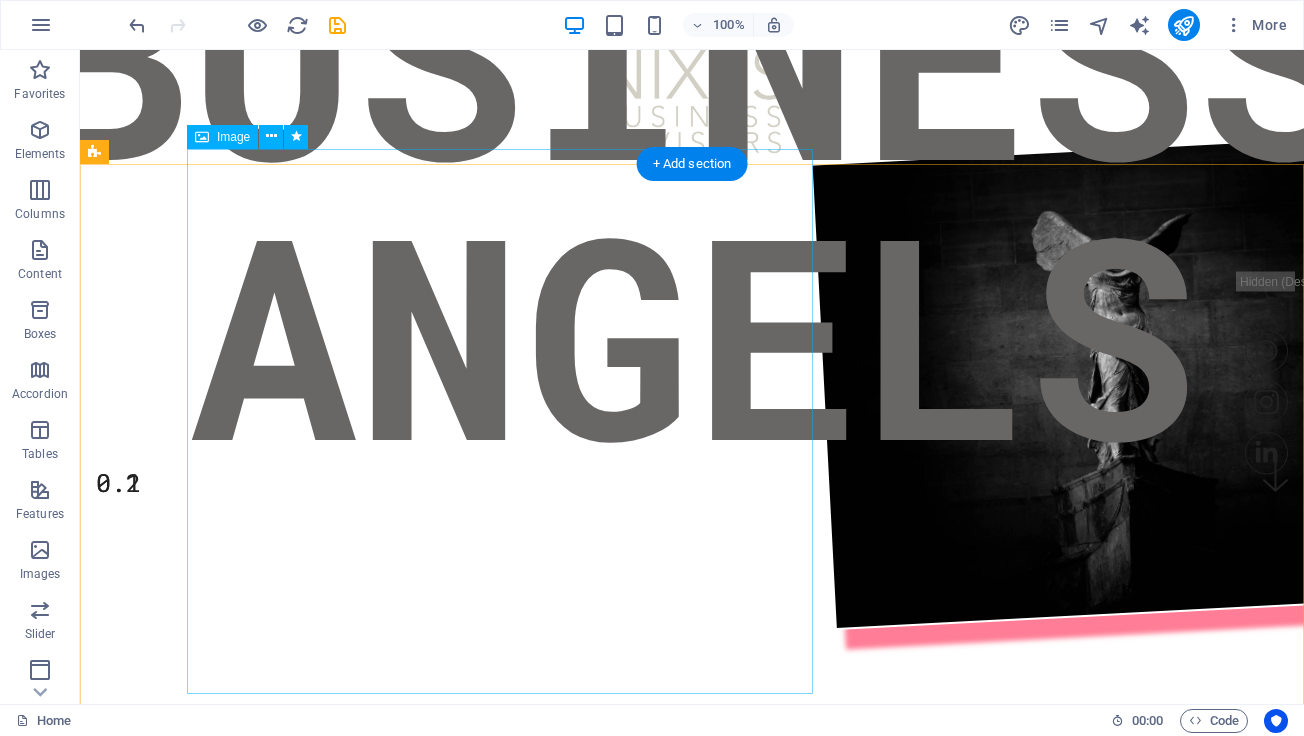 click at bounding box center (811, 421) 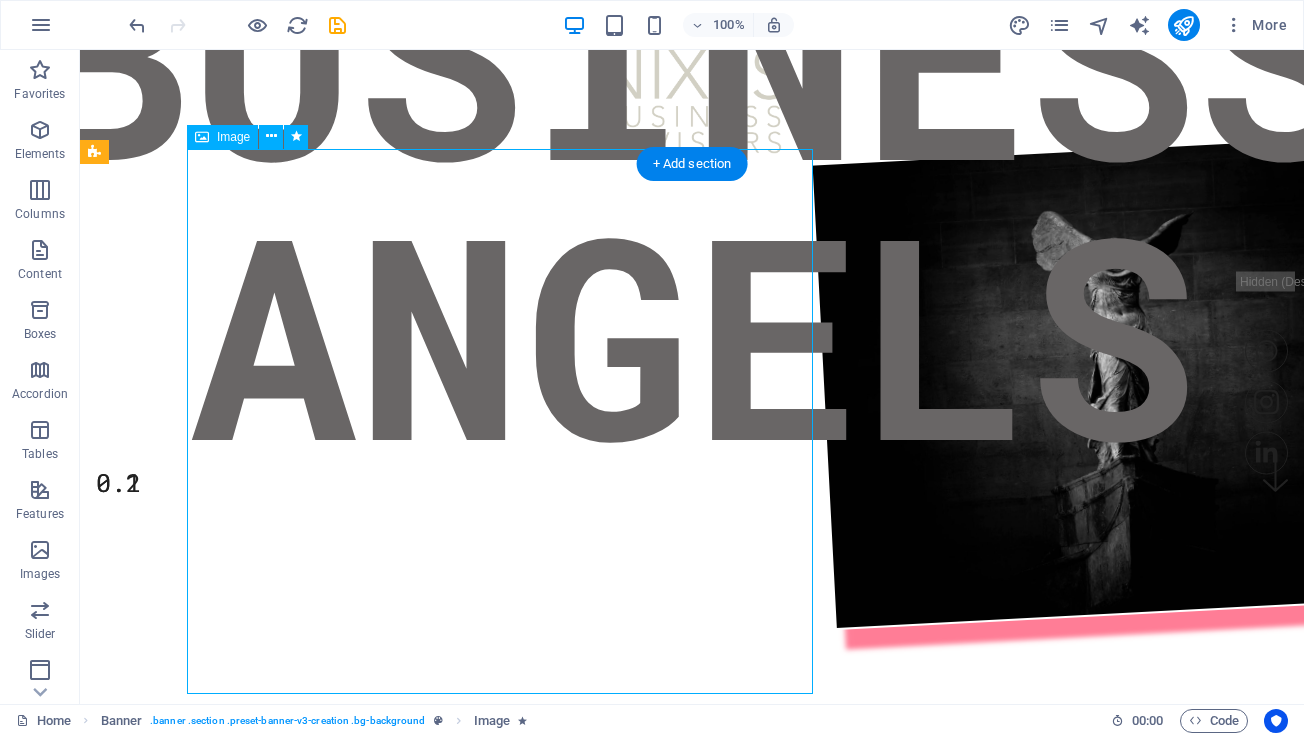 click at bounding box center [811, 421] 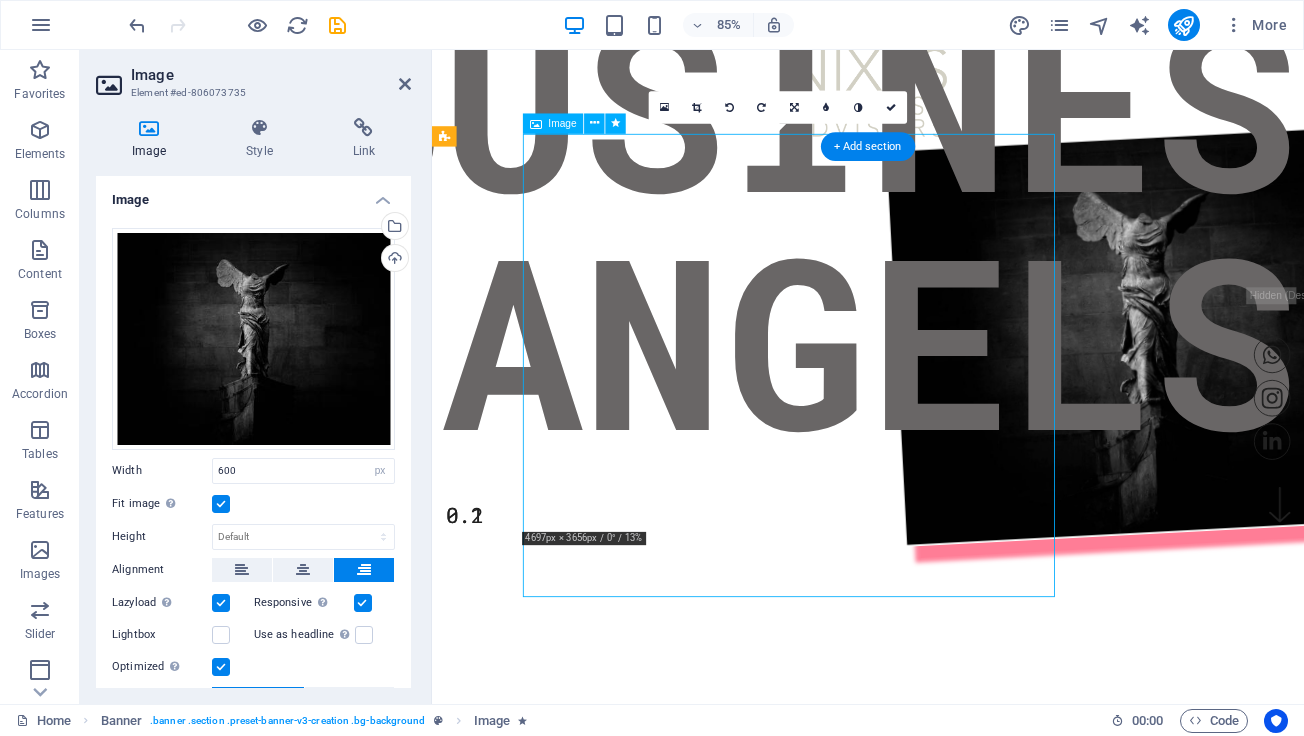 drag, startPoint x: 763, startPoint y: 429, endPoint x: 741, endPoint y: 667, distance: 239.01465 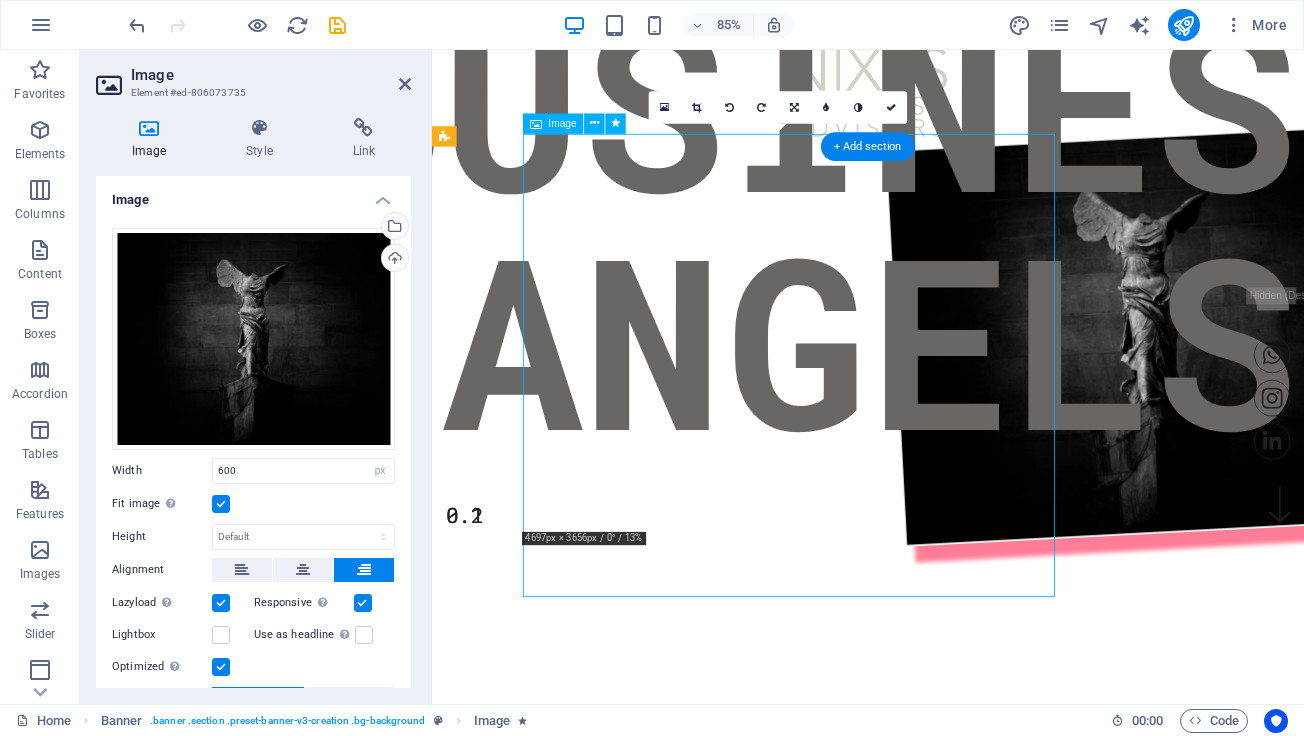 click at bounding box center [1065, 422] 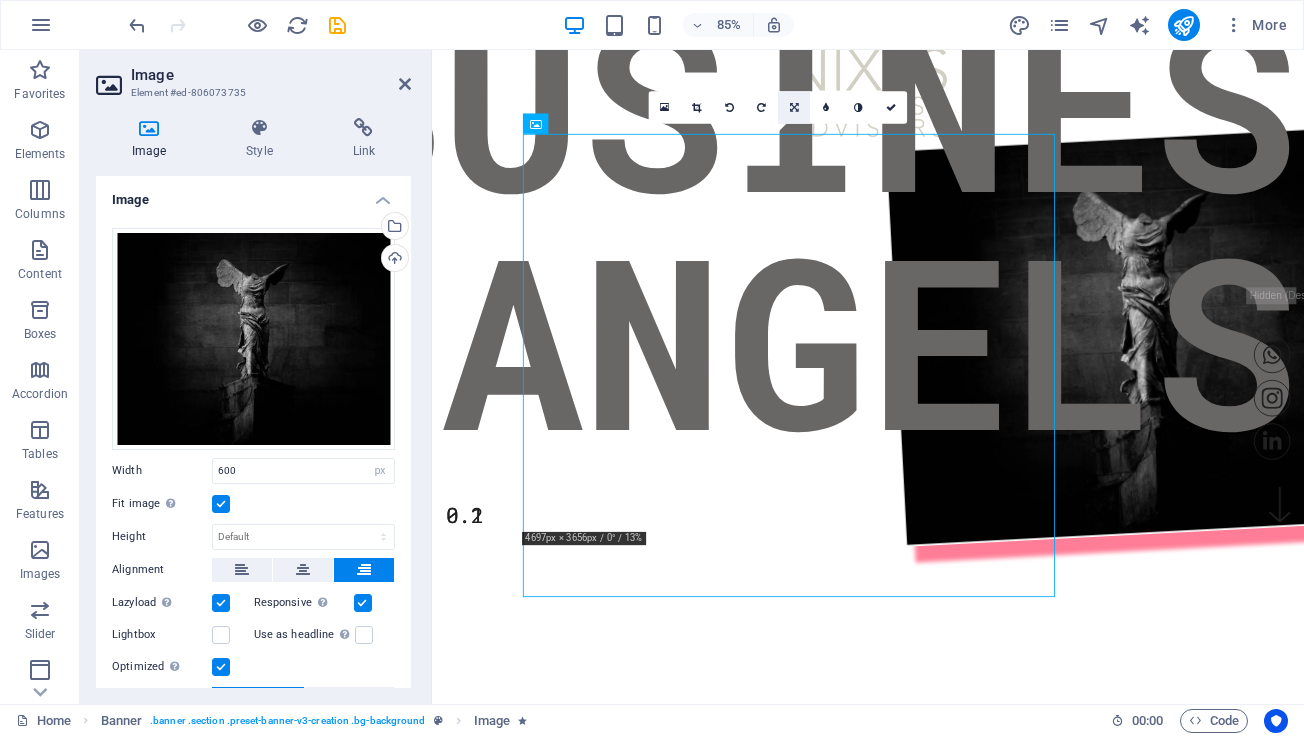 click at bounding box center (794, 107) 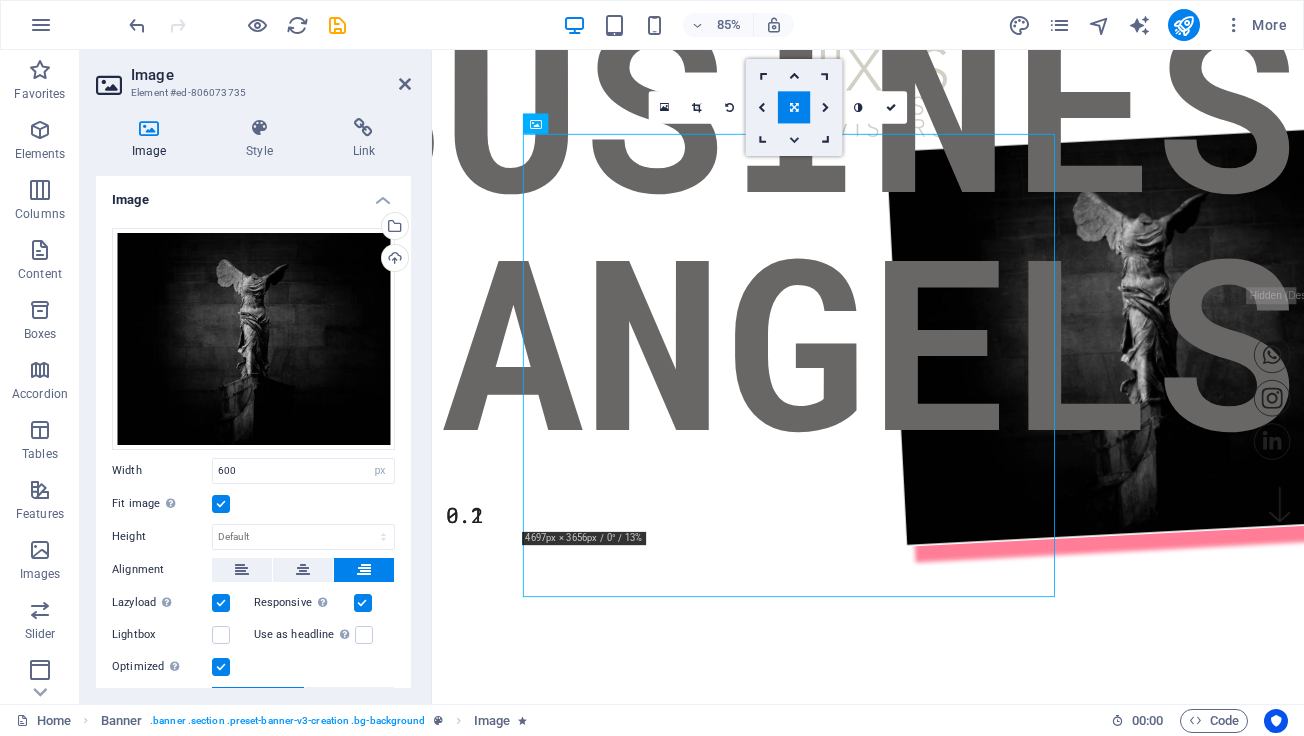 click at bounding box center [794, 140] 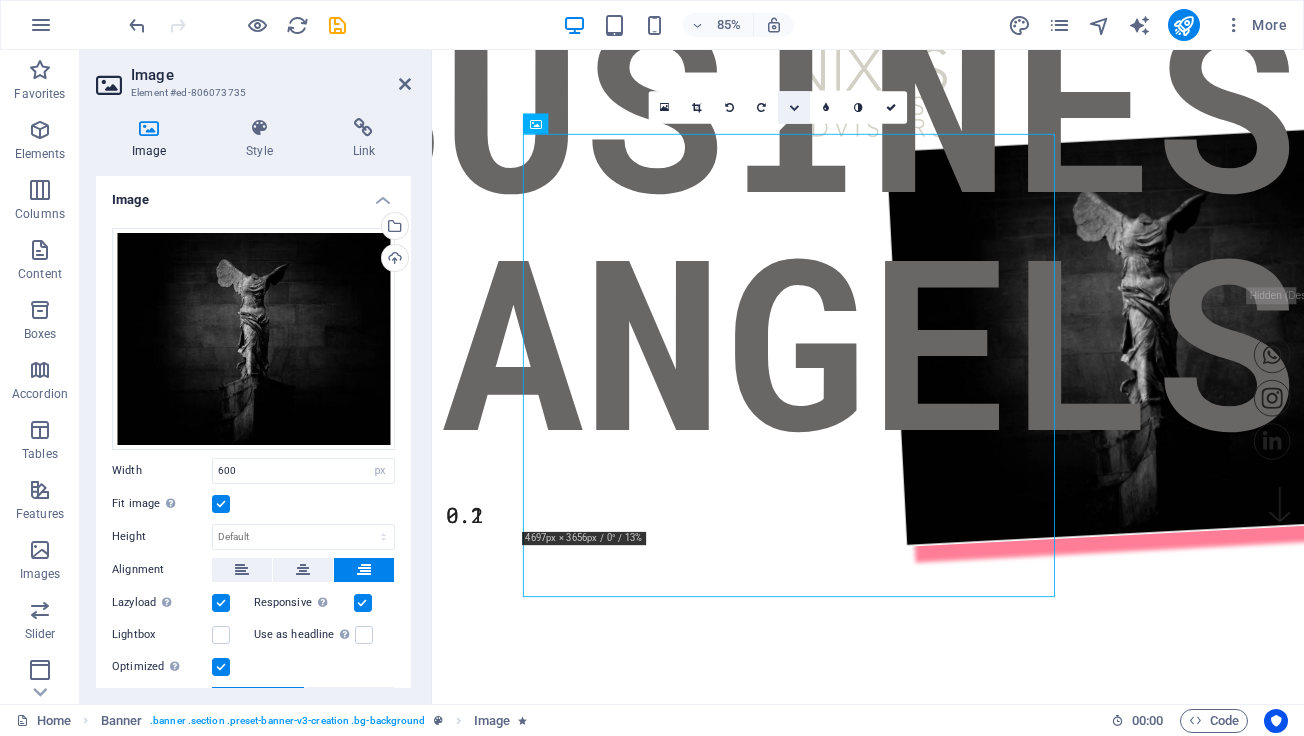 click at bounding box center [794, 107] 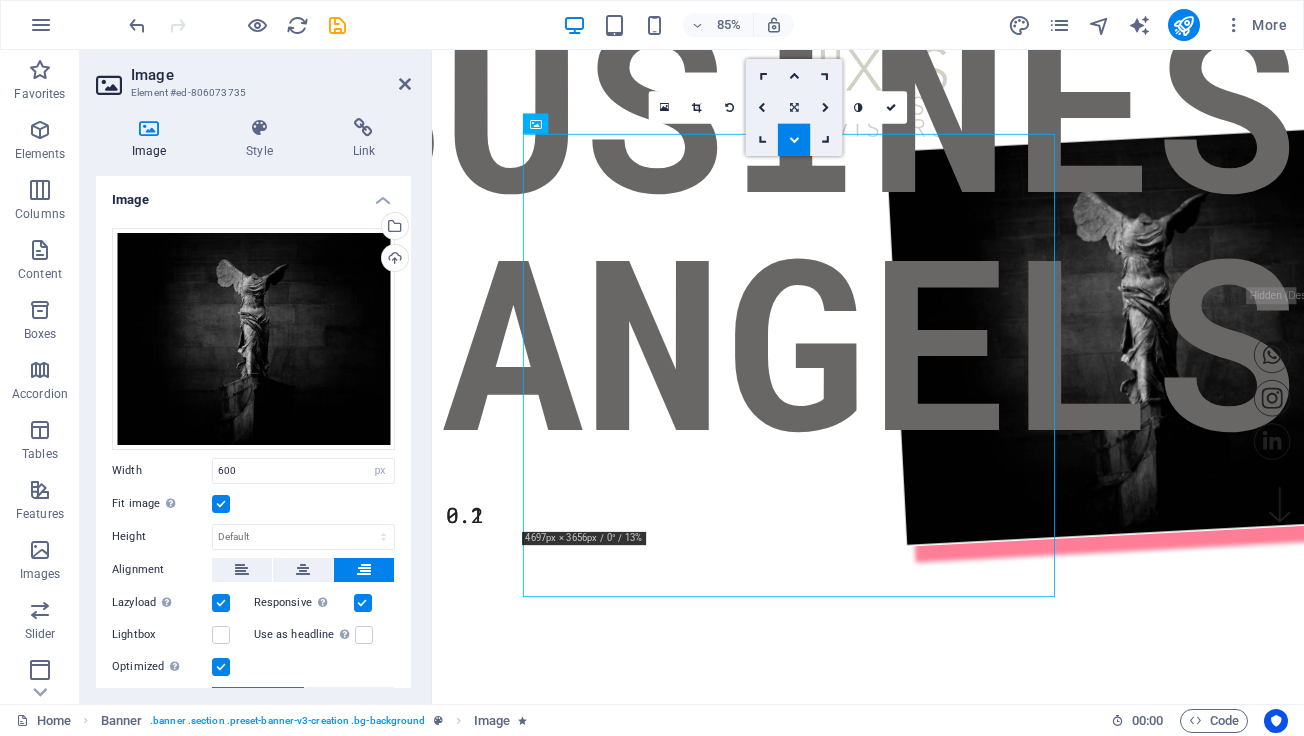 click at bounding box center (794, 107) 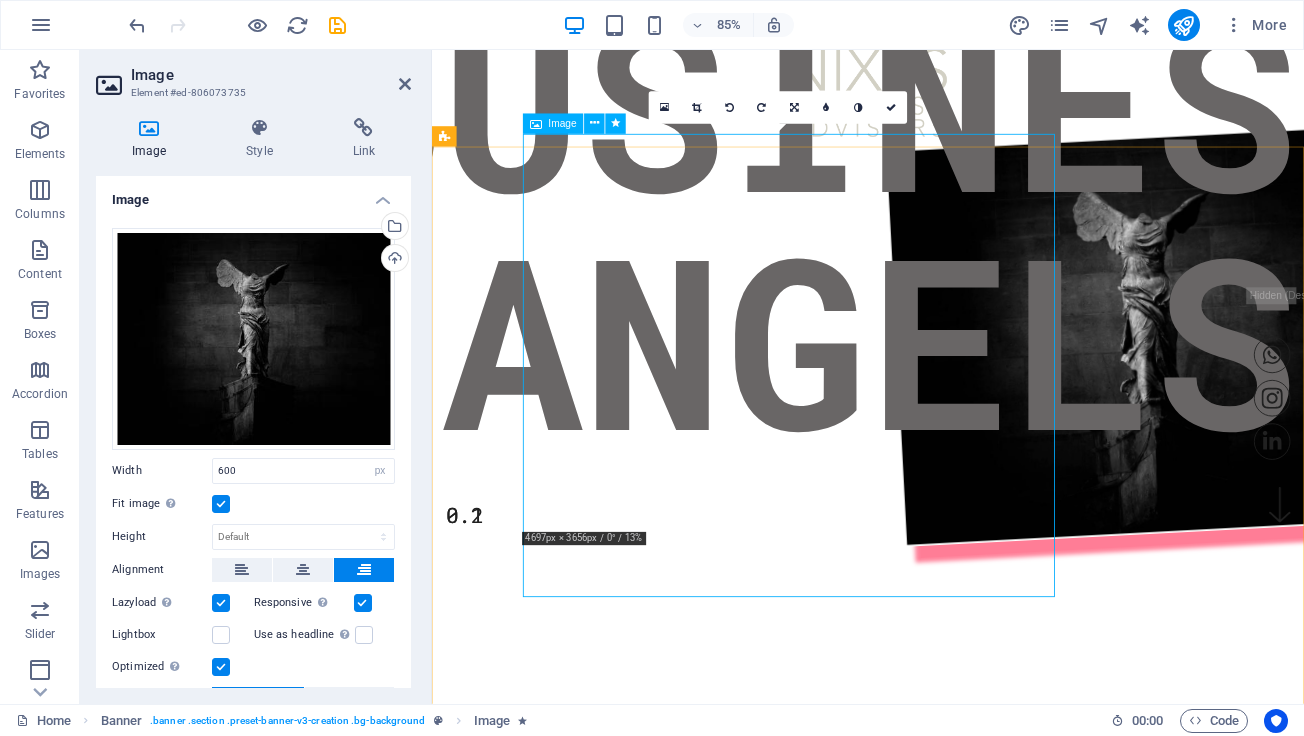 click at bounding box center [1065, 422] 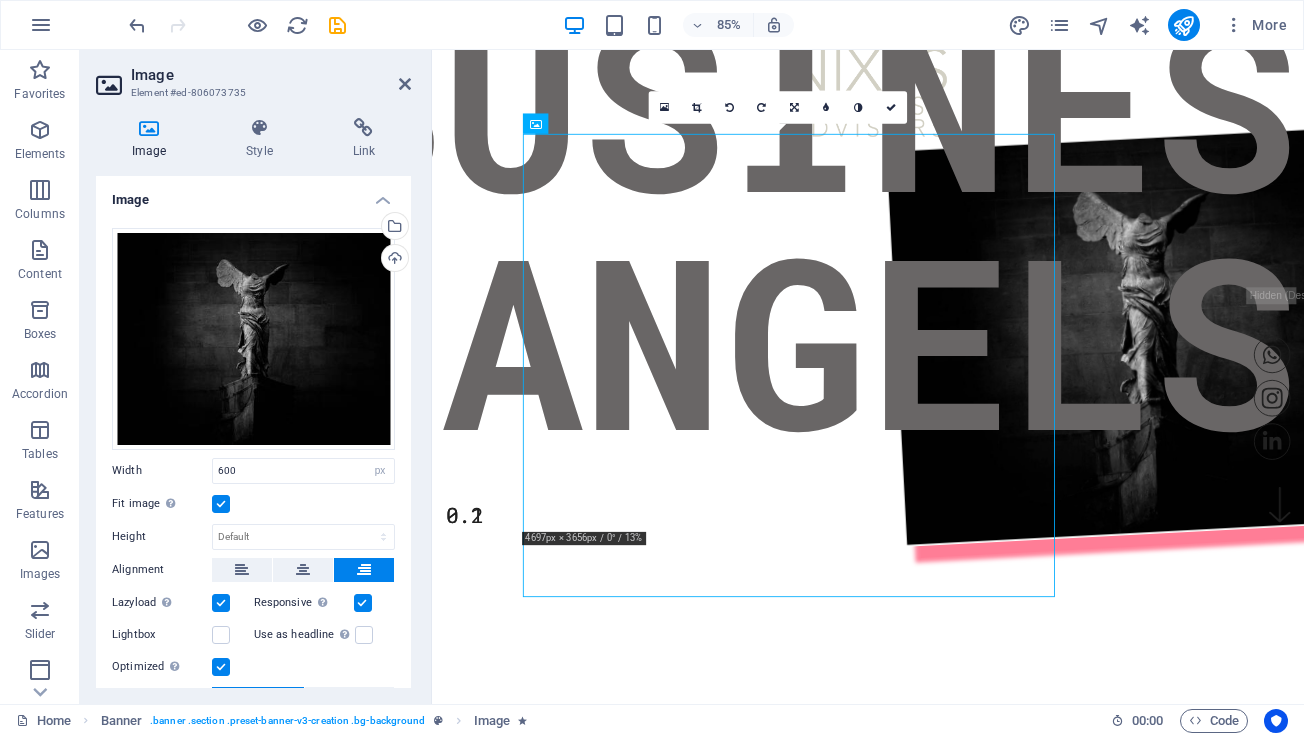 drag, startPoint x: 974, startPoint y: 174, endPoint x: 568, endPoint y: 249, distance: 412.86923 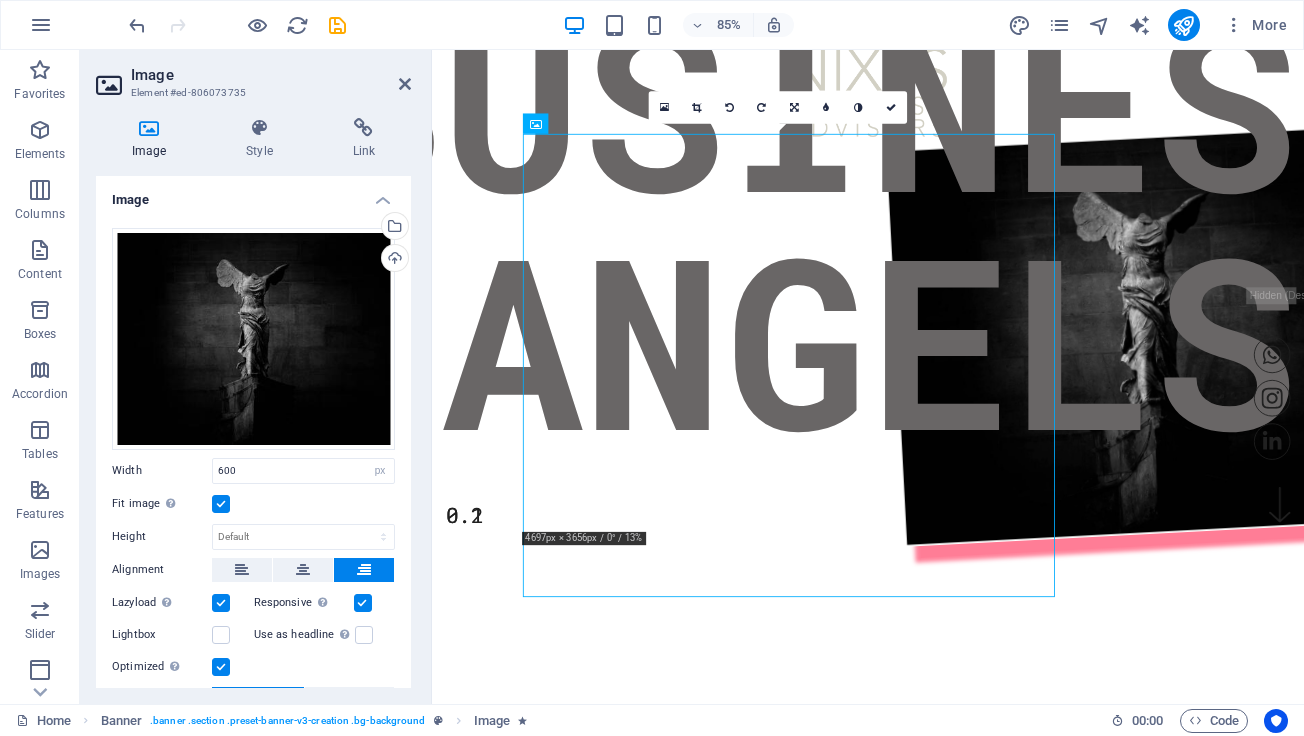 click at bounding box center (1065, 422) 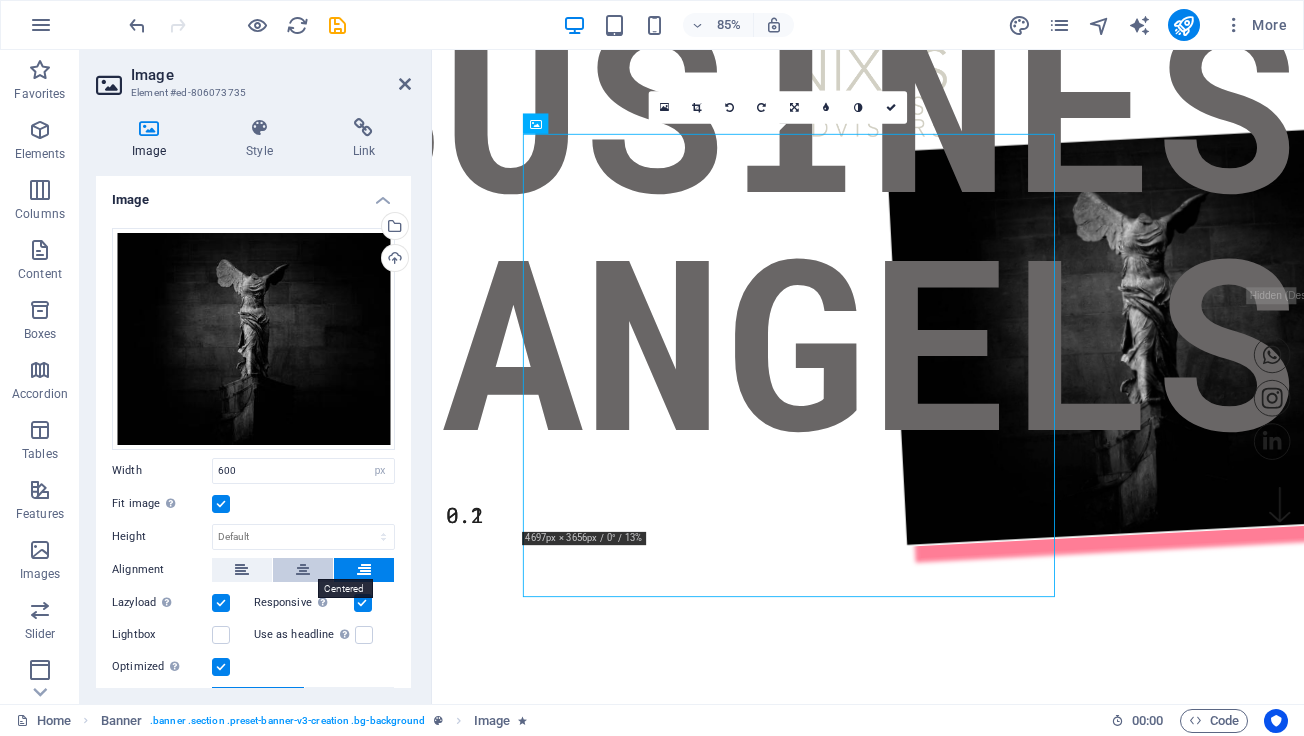 click at bounding box center [303, 570] 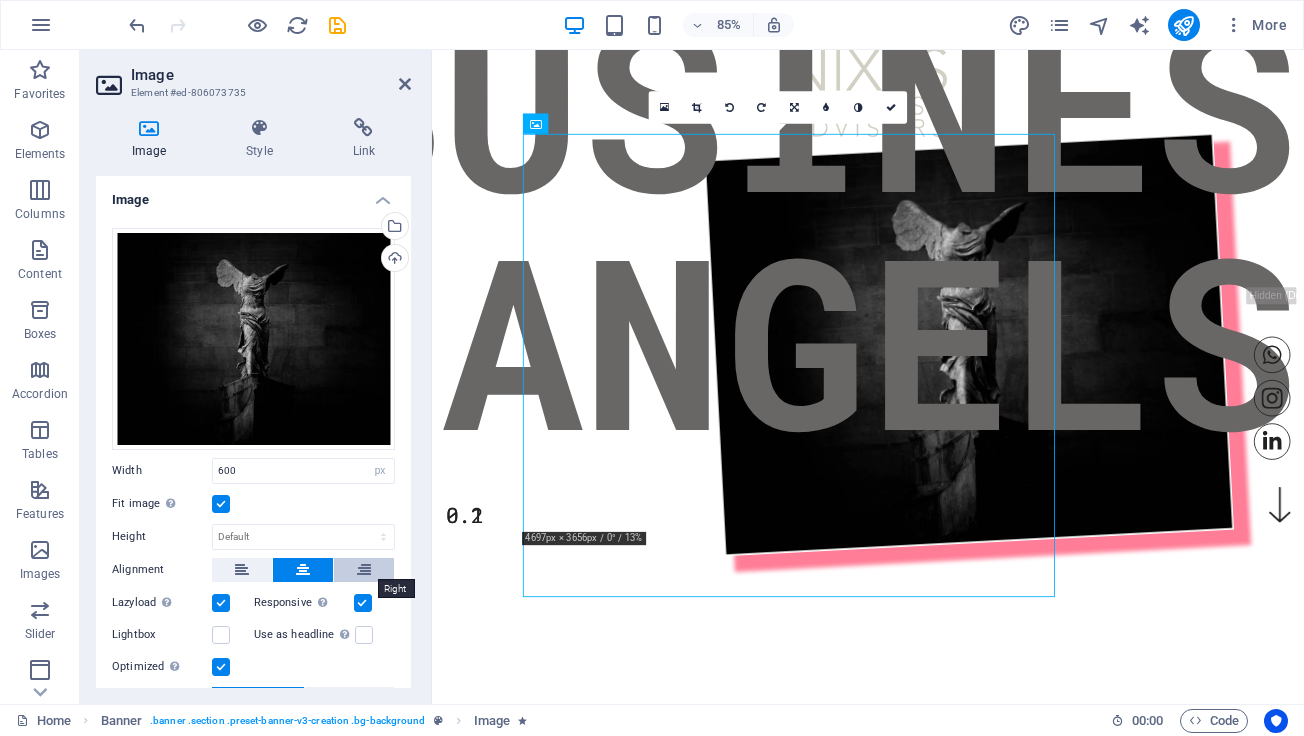 click at bounding box center (364, 570) 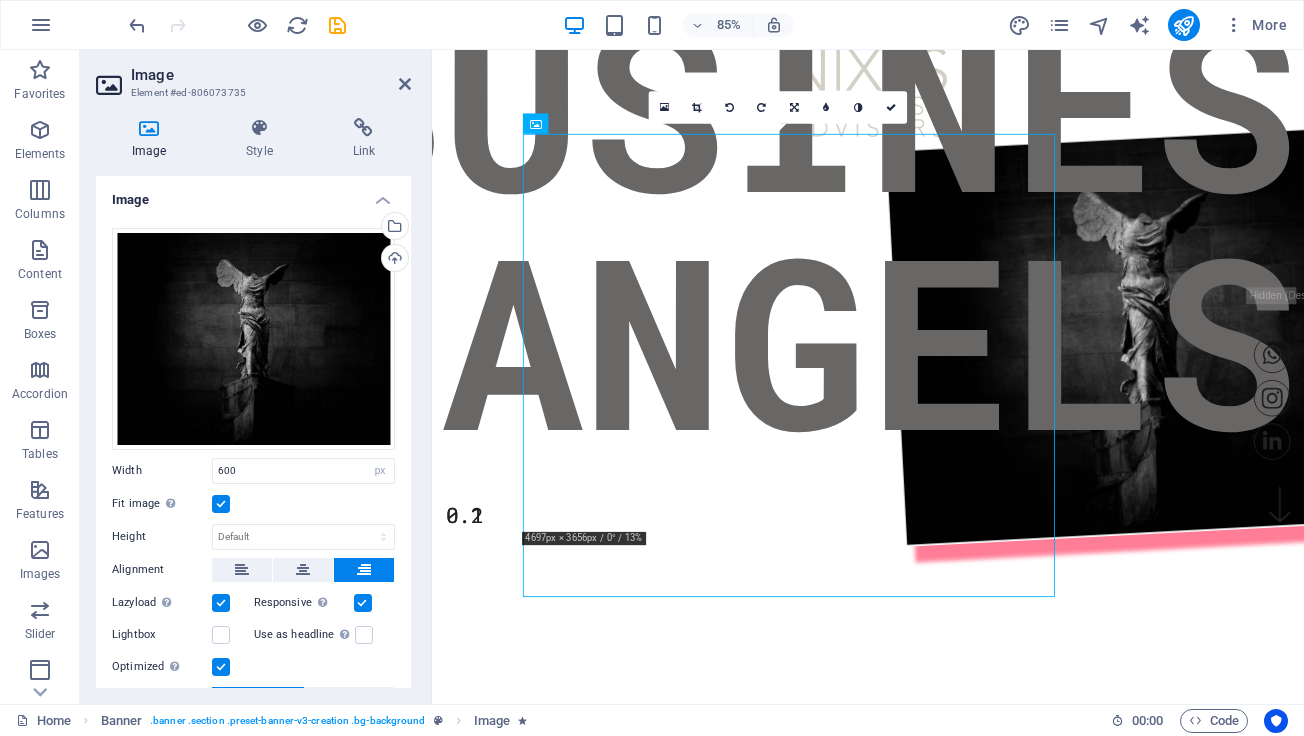 click at bounding box center (221, 603) 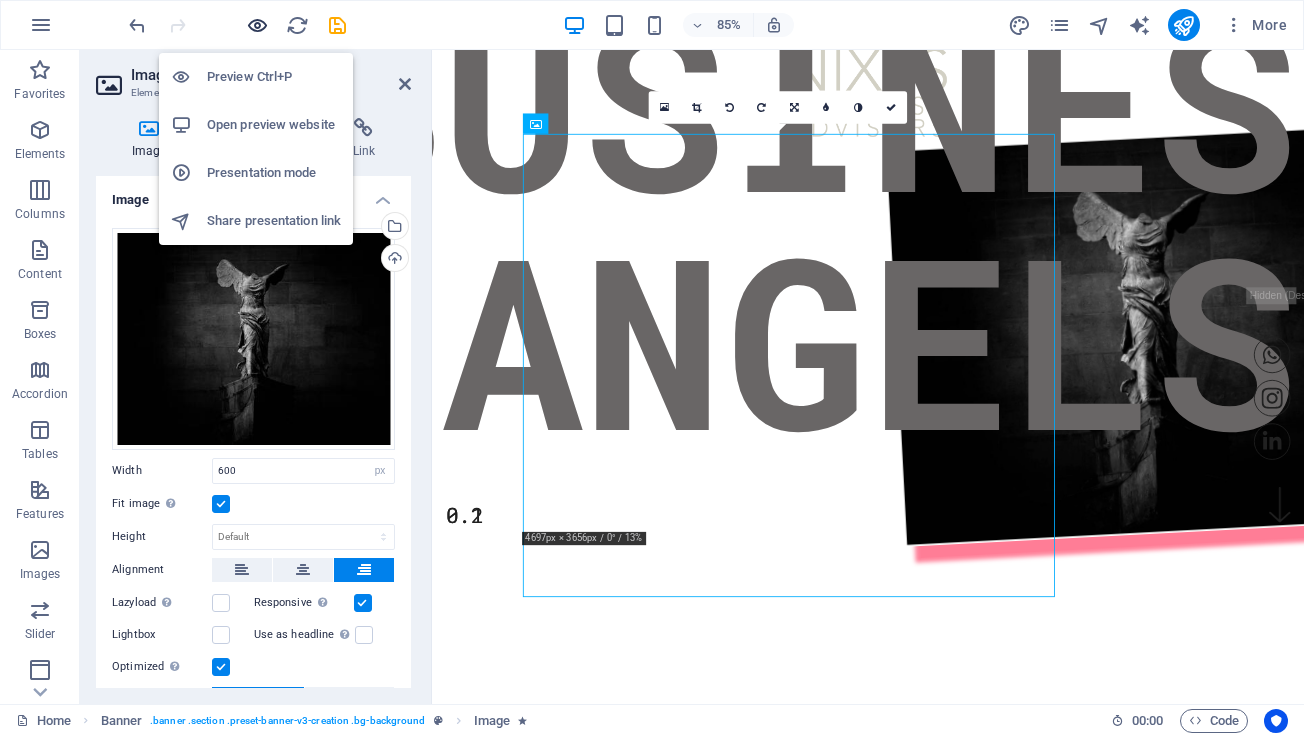 click at bounding box center (257, 25) 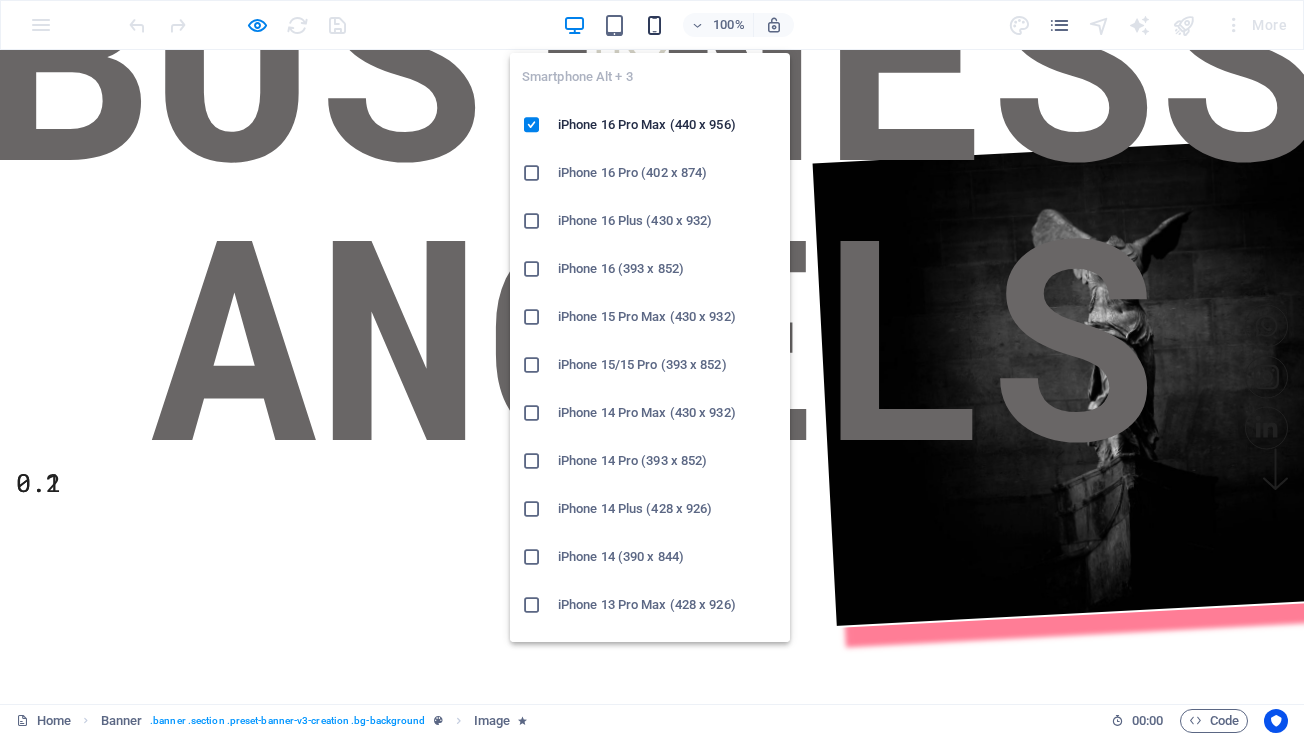 click at bounding box center [654, 25] 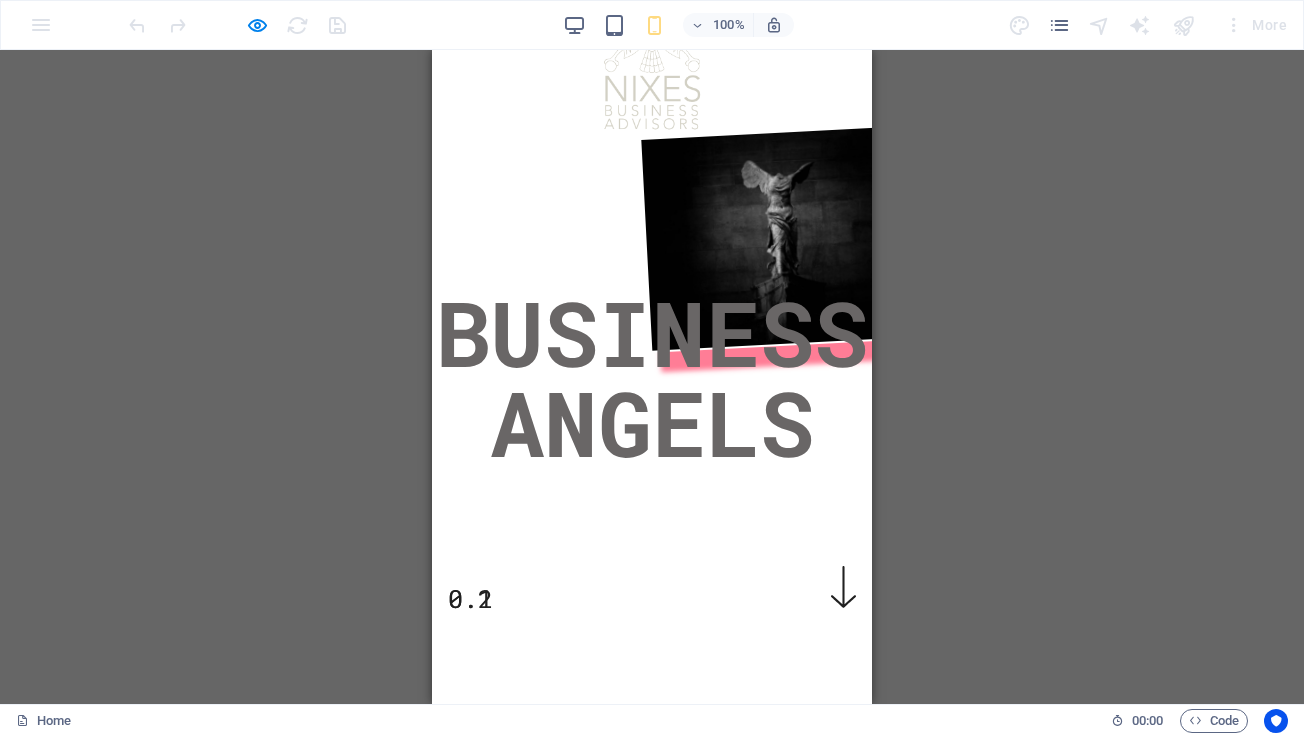 scroll, scrollTop: 0, scrollLeft: 0, axis: both 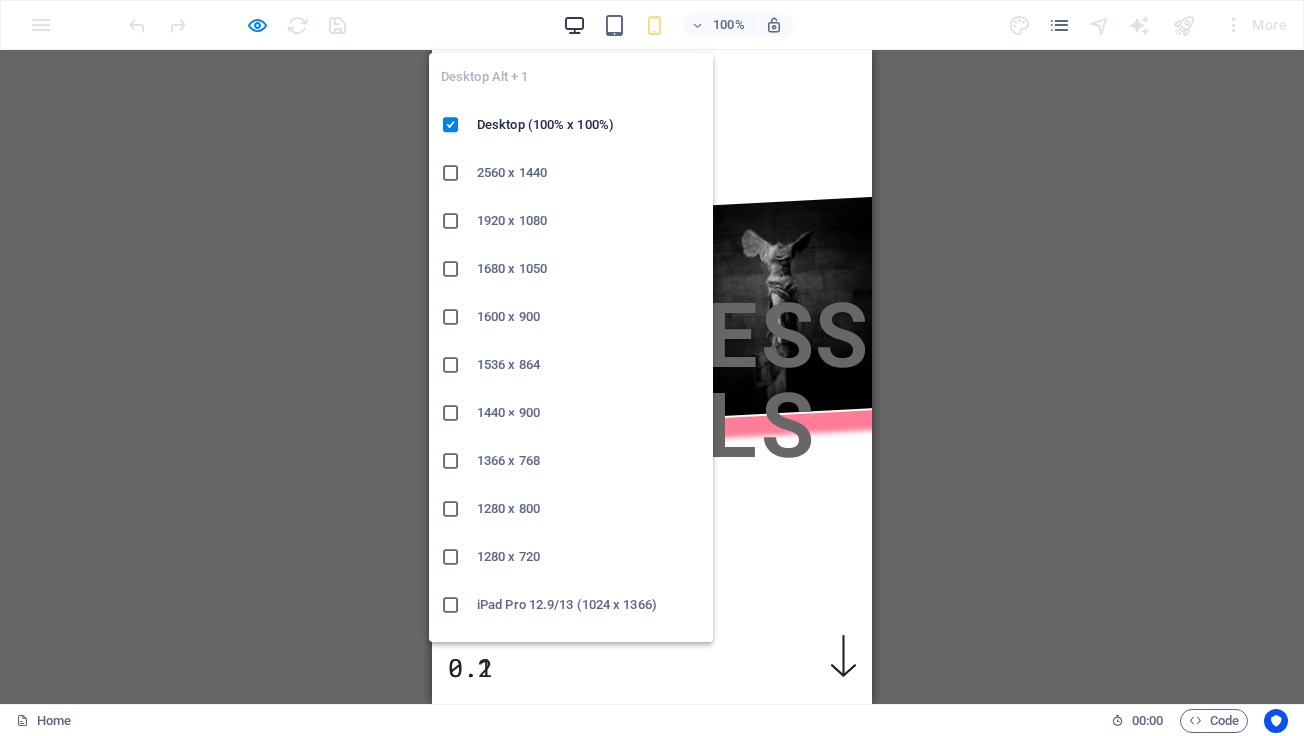 click at bounding box center [575, 25] 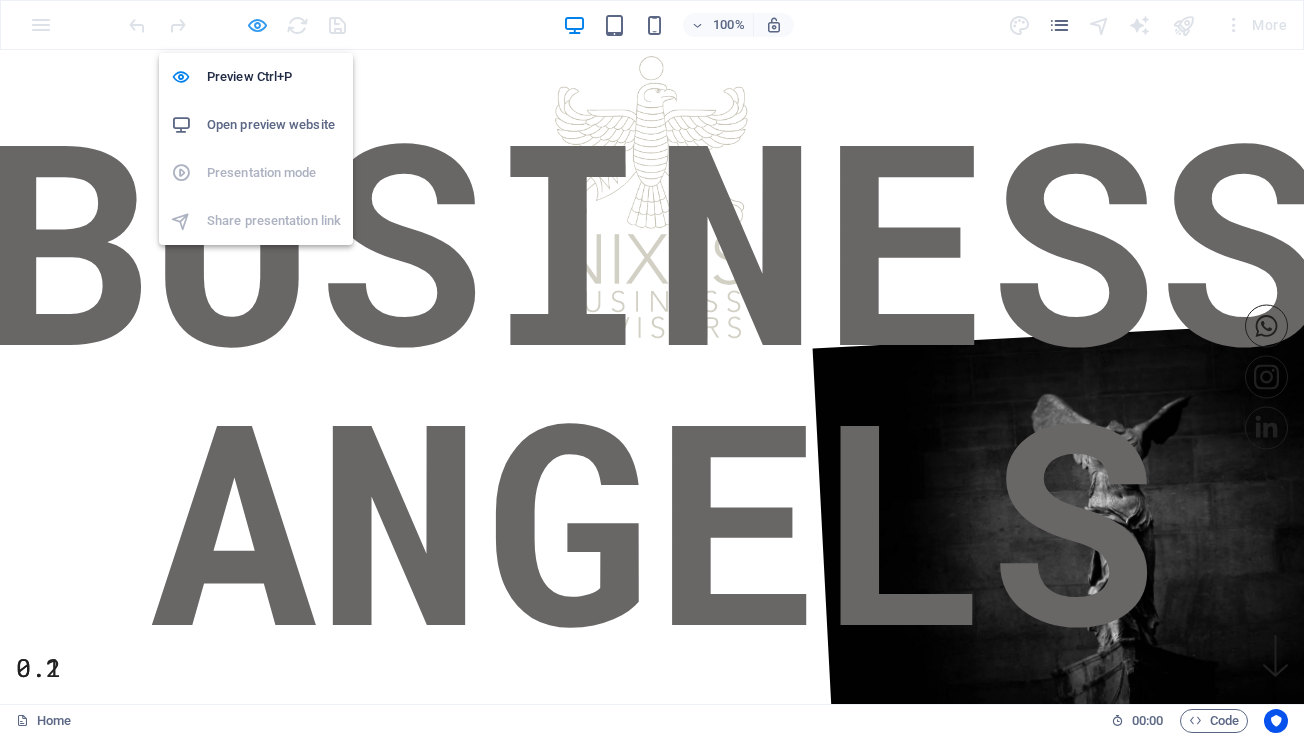 click at bounding box center (257, 25) 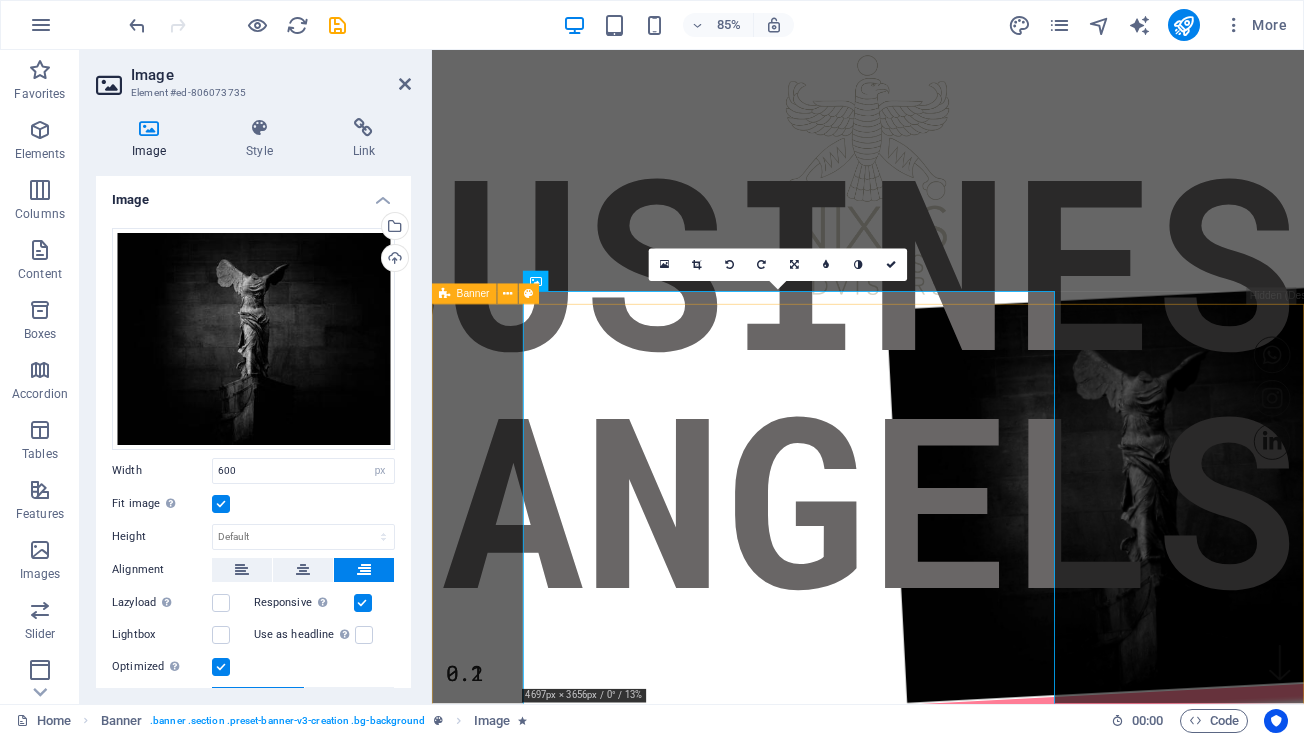 click on "BUSINESS ANGELS 0.1" at bounding box center (945, 733) 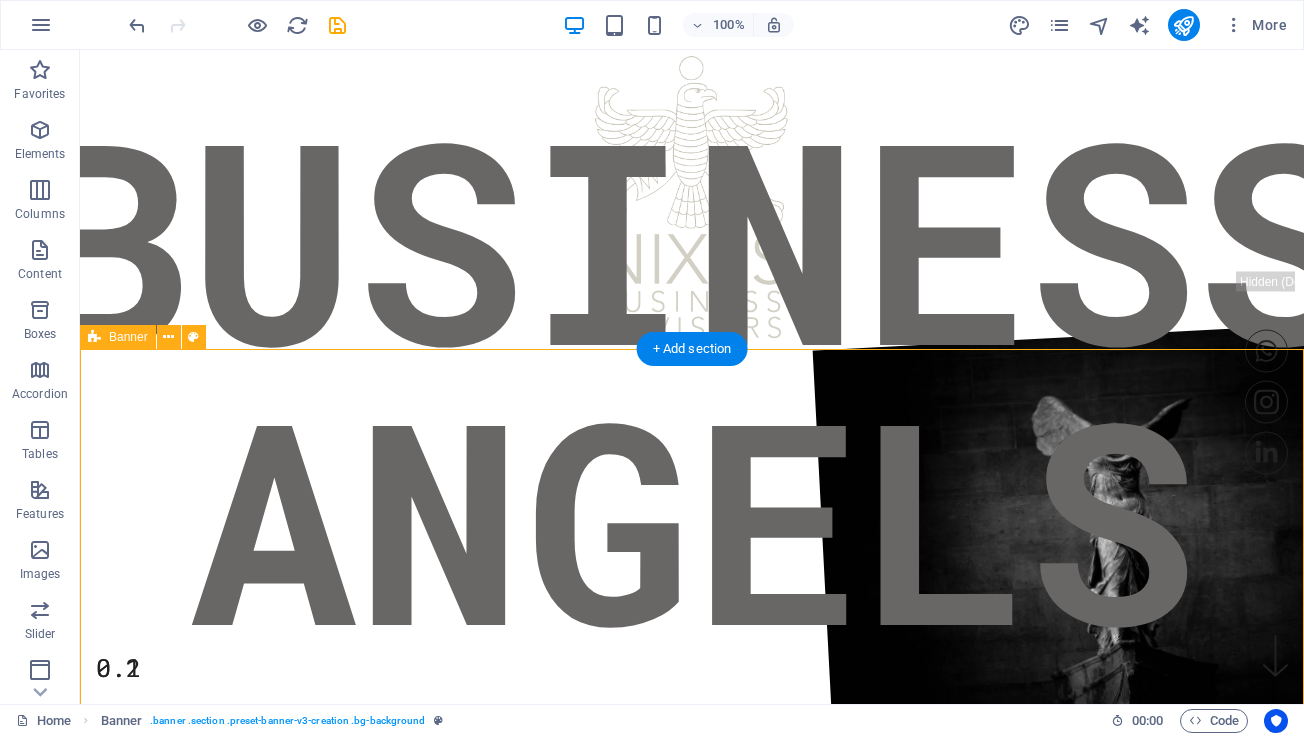 click on "BUSINESS ANGELS 0.1" at bounding box center [692, 676] 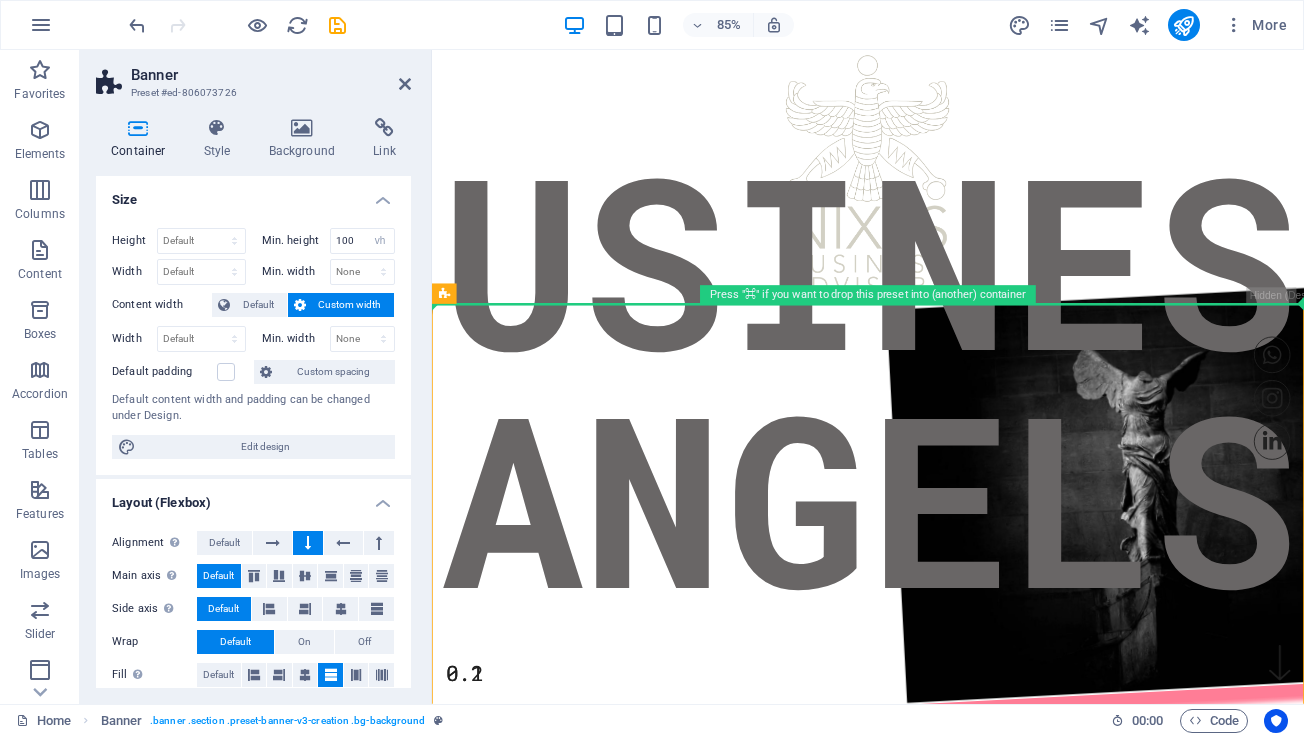 drag, startPoint x: 592, startPoint y: 350, endPoint x: 588, endPoint y: 282, distance: 68.117546 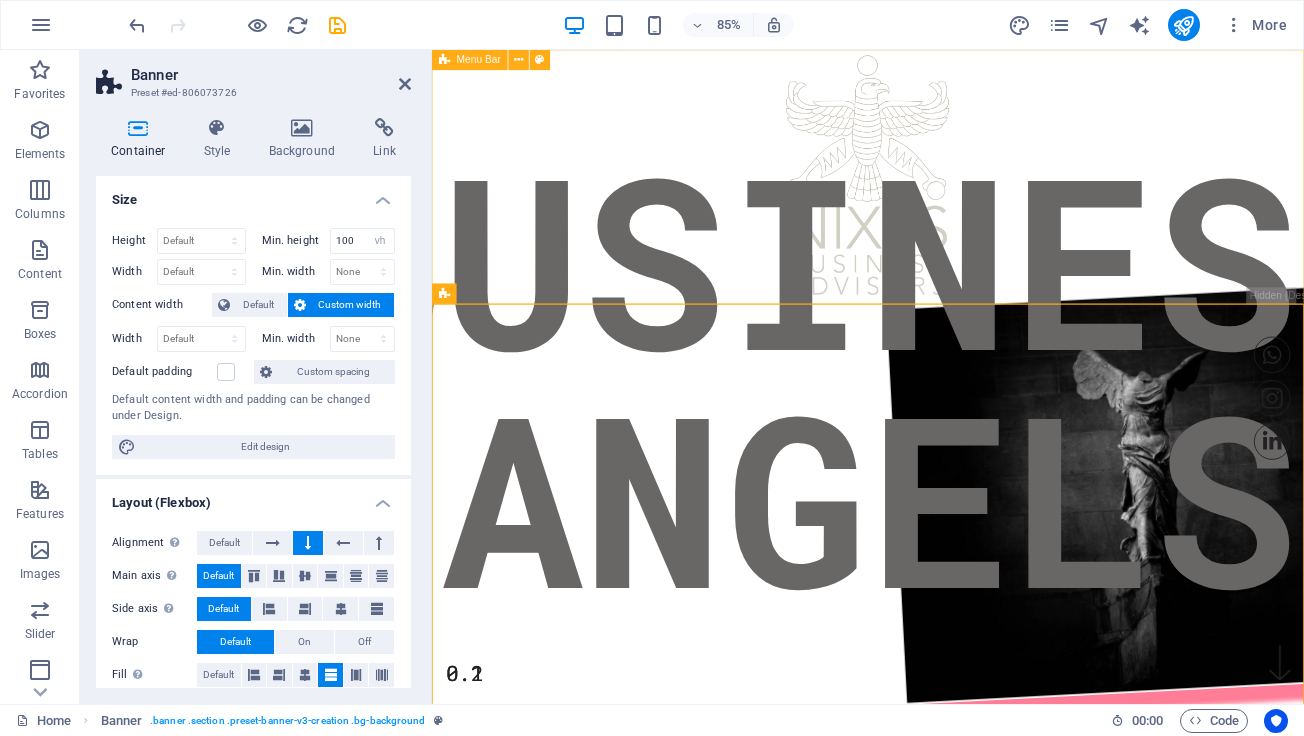 drag, startPoint x: 622, startPoint y: 348, endPoint x: 619, endPoint y: 278, distance: 70.064255 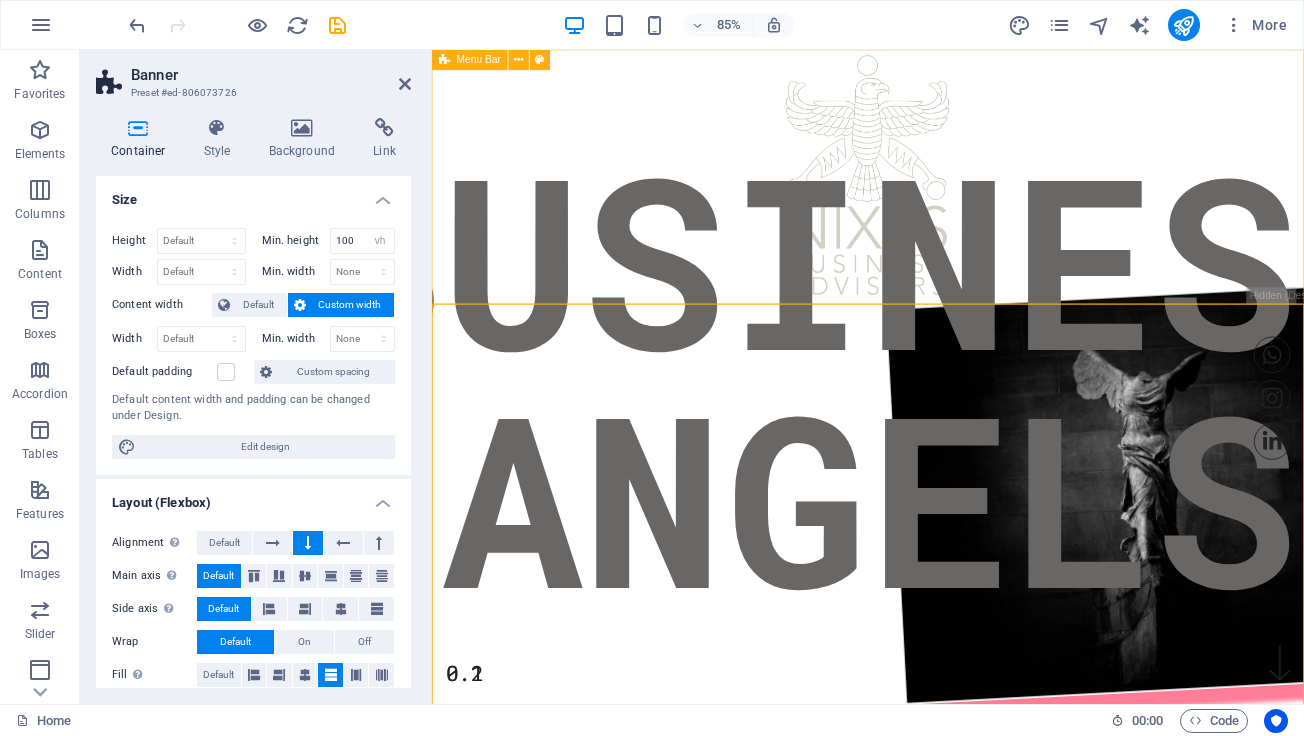 drag, startPoint x: 576, startPoint y: 349, endPoint x: 572, endPoint y: 305, distance: 44.181442 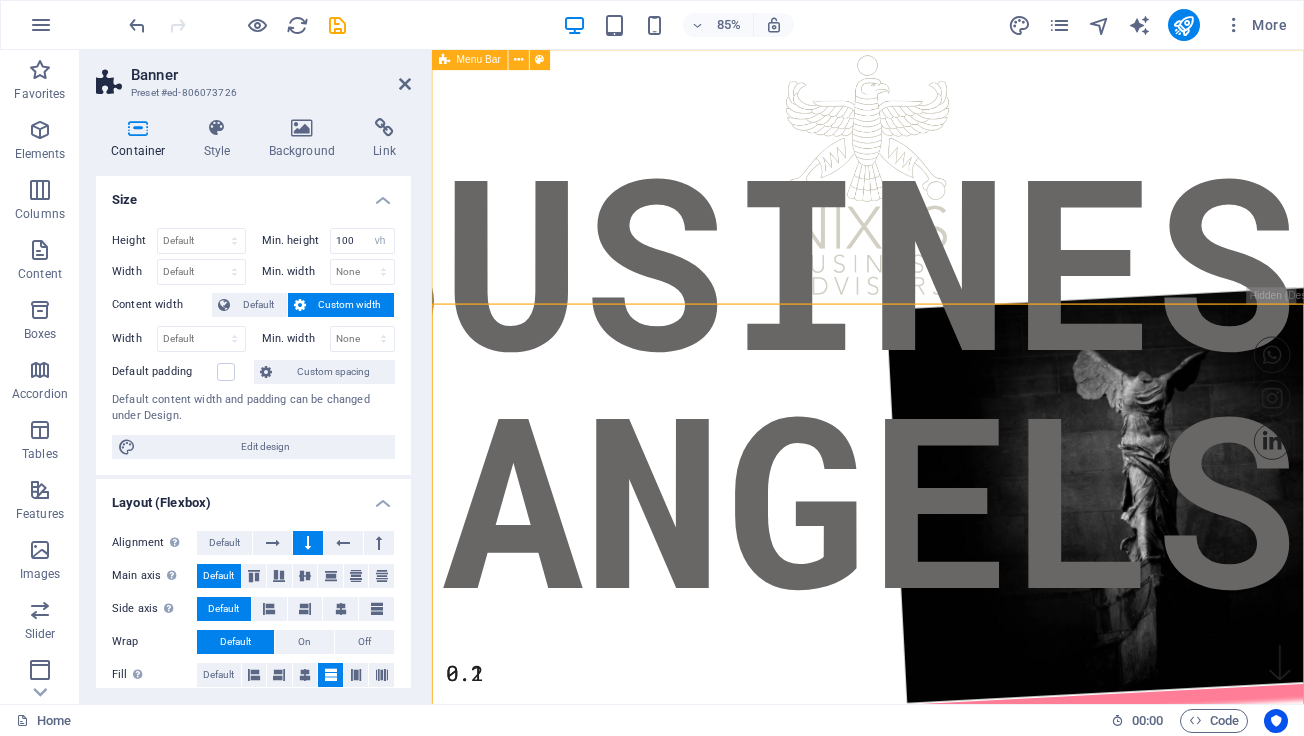 click on "BUSINESS ANGELS 0.1 0.2 NIXES Business Advisors  provides expert business management, international development, and strategic problem-solving. Executive in  International Strategy ,  ESG , and Investment Development with a focus on transformative impact across  EU ,  MENA , and Southeast Asia.We help companies grow, optimize operations, and succeed globally with tailored solutions. SERVICES -Investment Origination & Strategy : High-end sectors, M&A, JVs, international expansion. -Financial & Administrative Support : Custom solutions for complex global ventures. -Portfolio Reorganization Drop content here or  Add elements  Paste clipboard PARTNERS: email:  info@nixes.it This site uses cookies to store information on your computer Learn more Ok" at bounding box center (945, 1929) 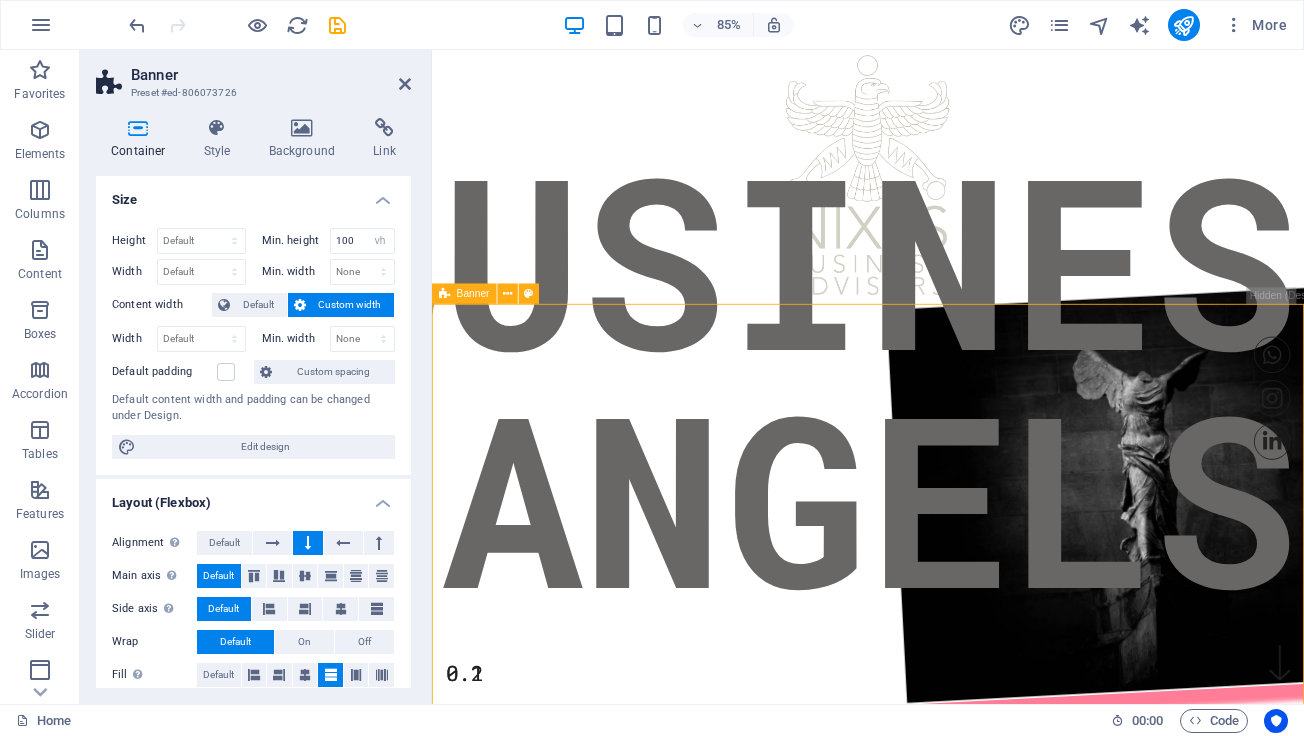click on "BUSINESS ANGELS 0.1" at bounding box center (945, 733) 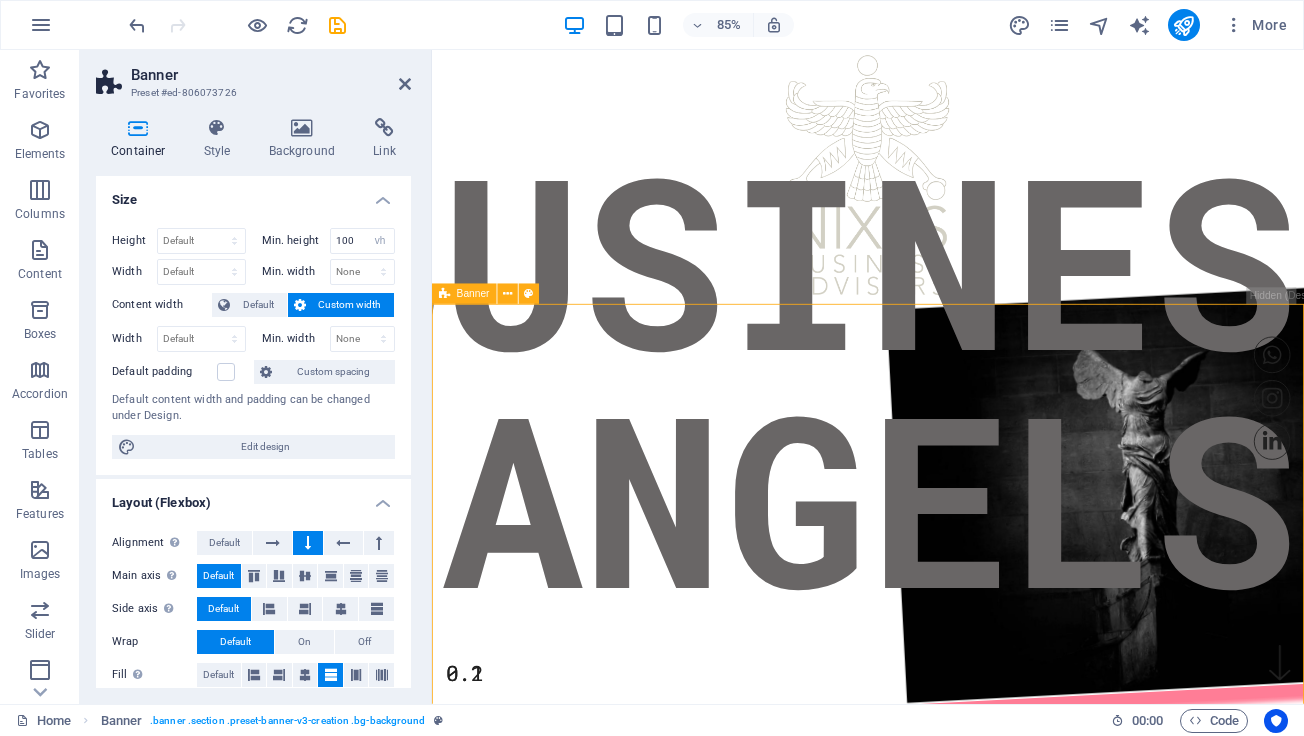 click on "BUSINESS ANGELS 0.1" at bounding box center (945, 733) 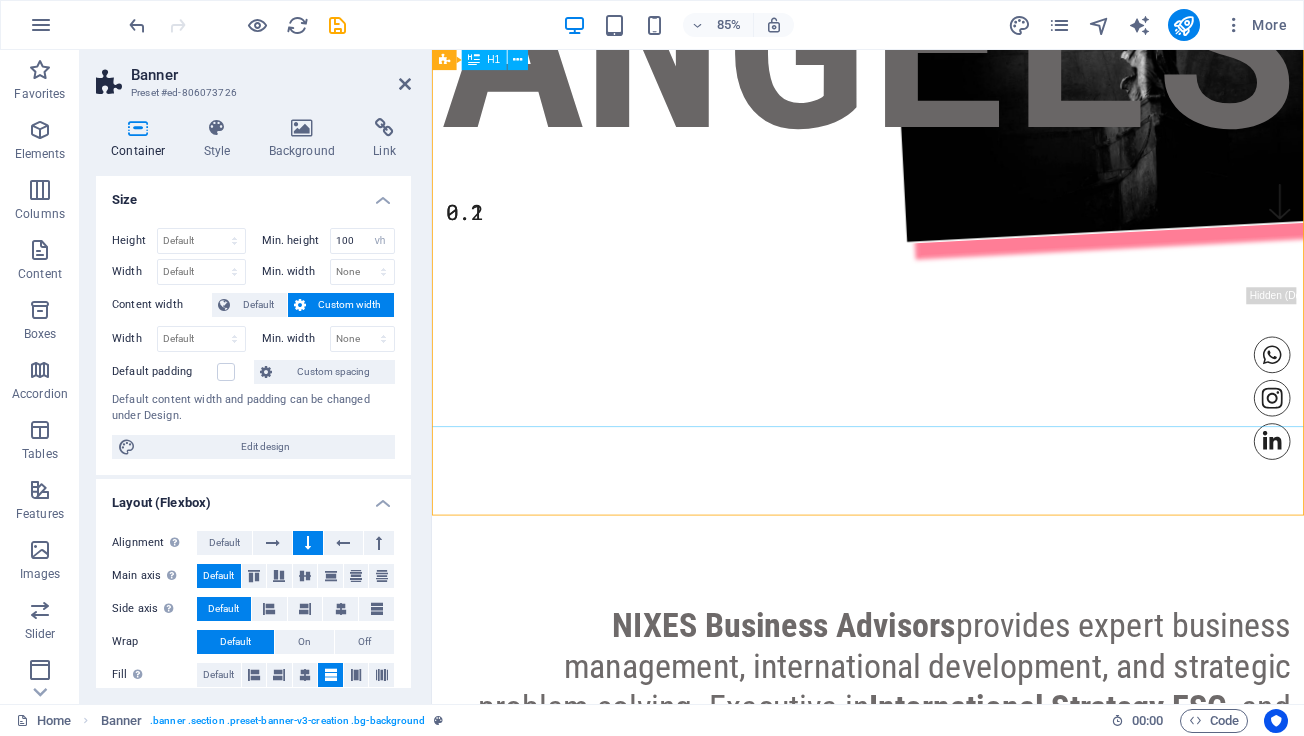 scroll, scrollTop: 629, scrollLeft: 0, axis: vertical 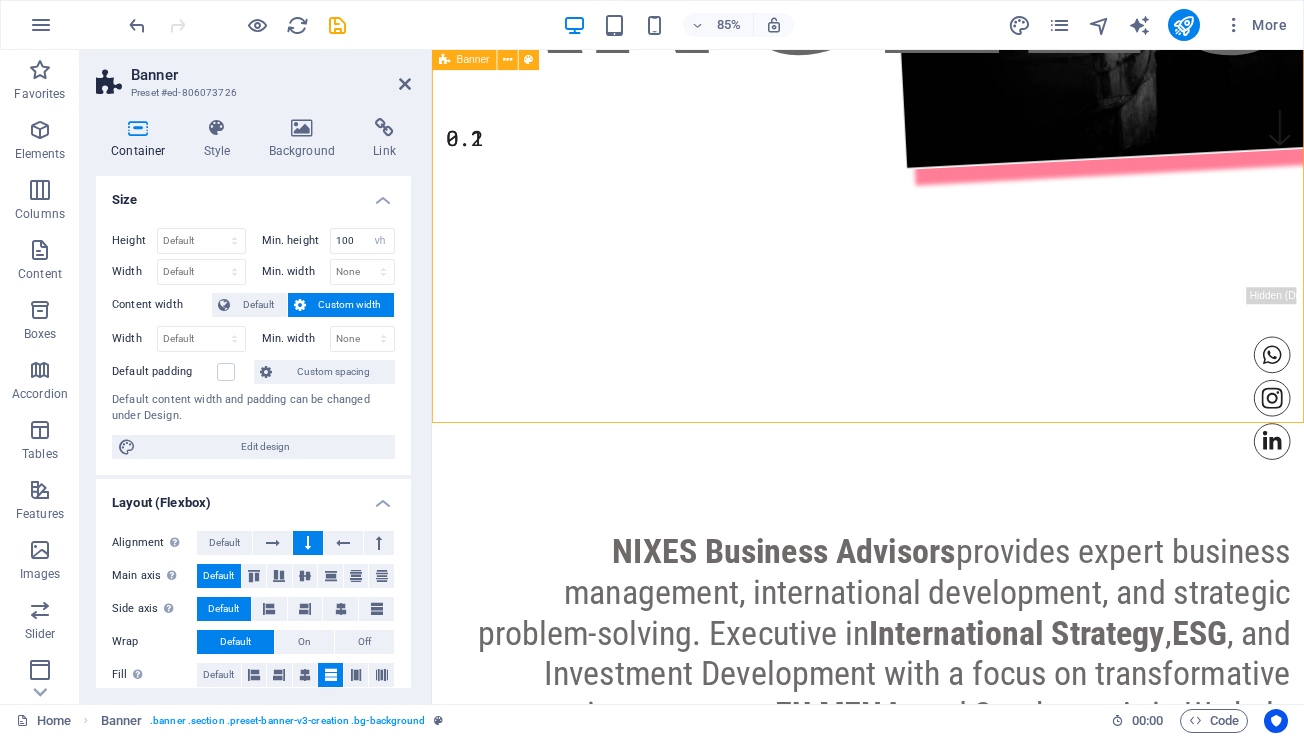 click on "BUSINESS ANGELS 0.1" at bounding box center (945, 104) 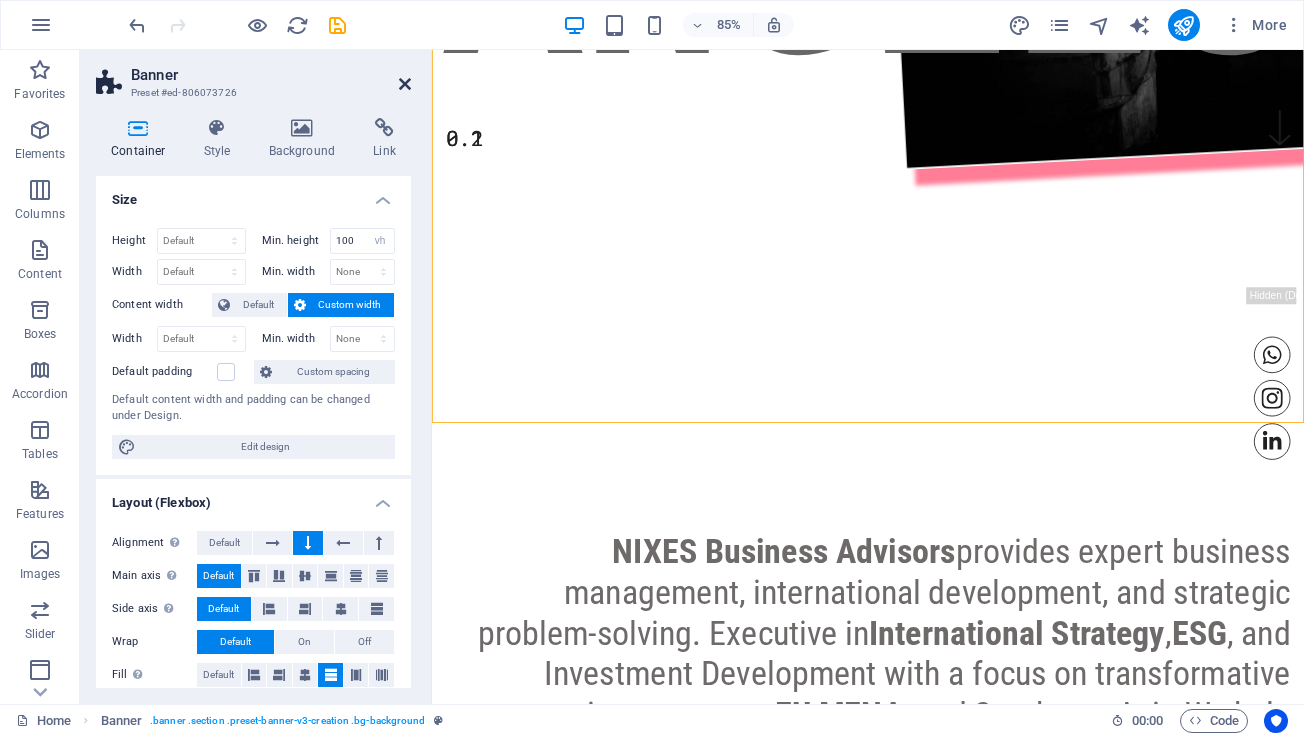 click at bounding box center [405, 84] 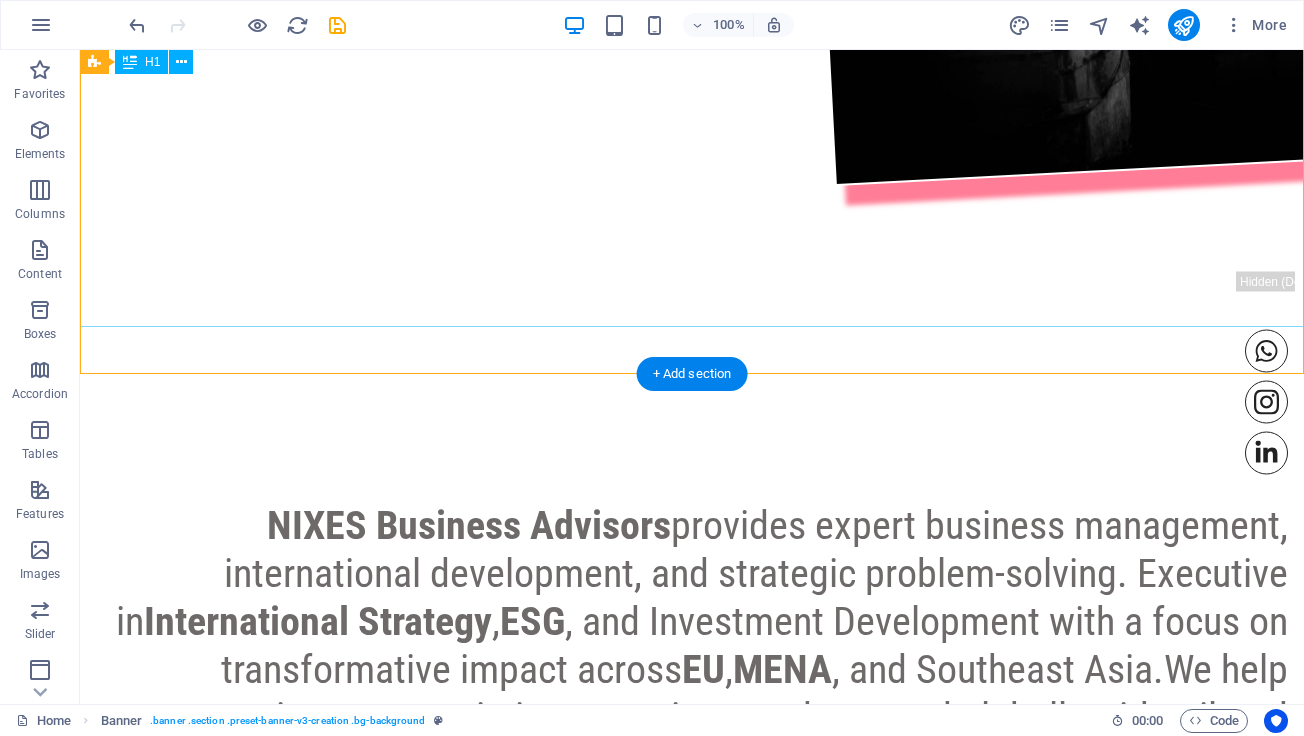 click on "BUSINESS ANGELS" at bounding box center (692, -252) 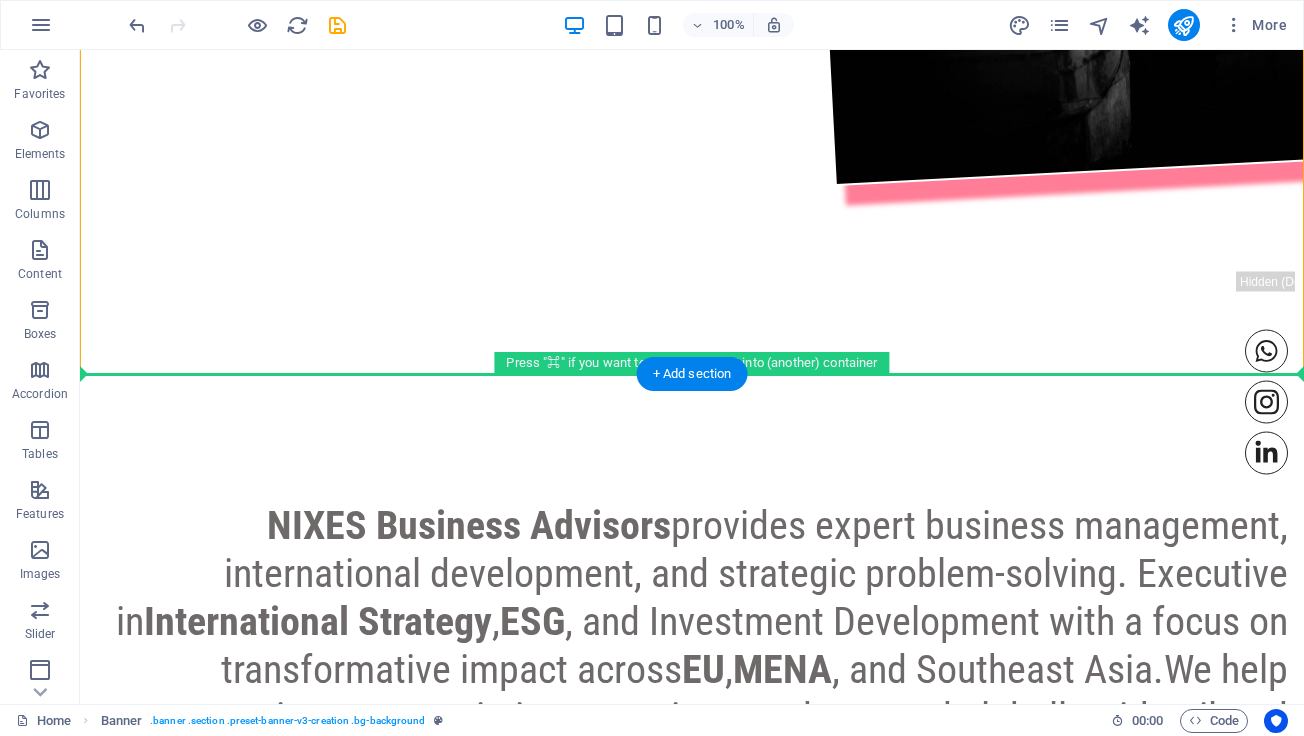 drag, startPoint x: 597, startPoint y: 327, endPoint x: 604, endPoint y: 399, distance: 72.33948 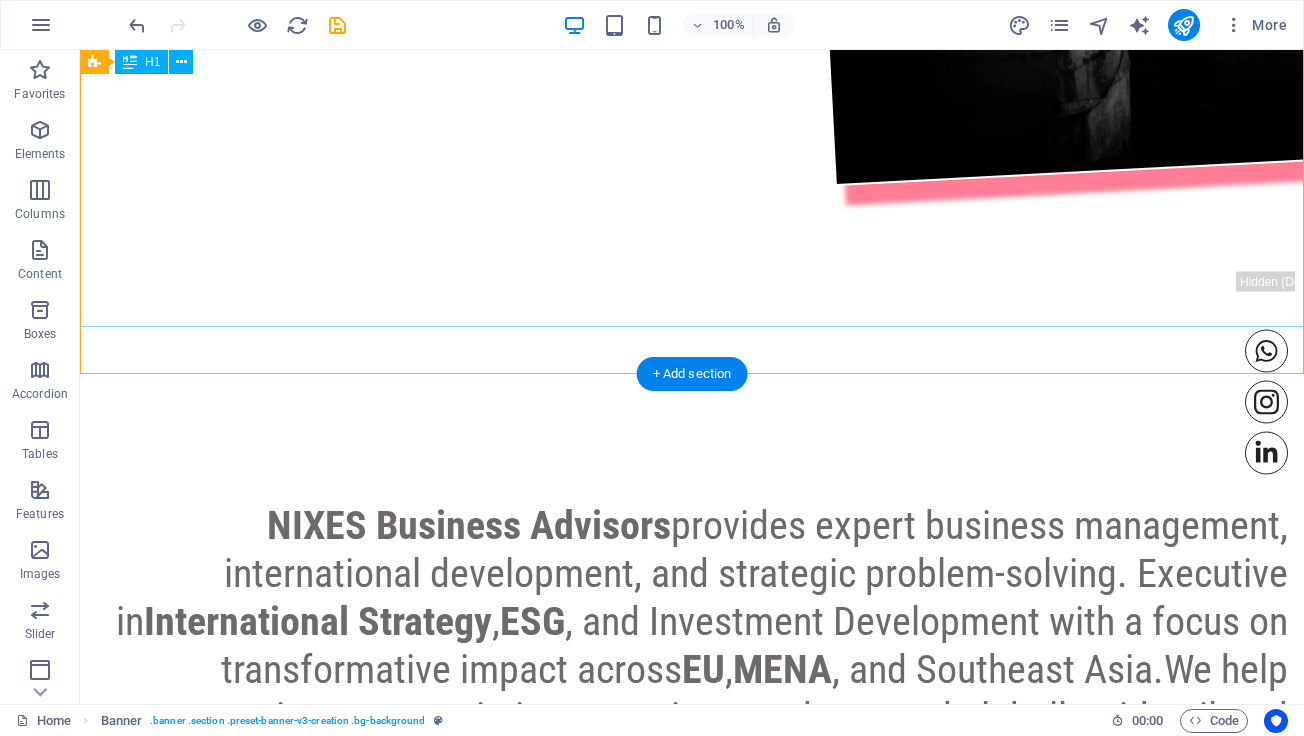 click on "BUSINESS ANGELS" at bounding box center (692, -252) 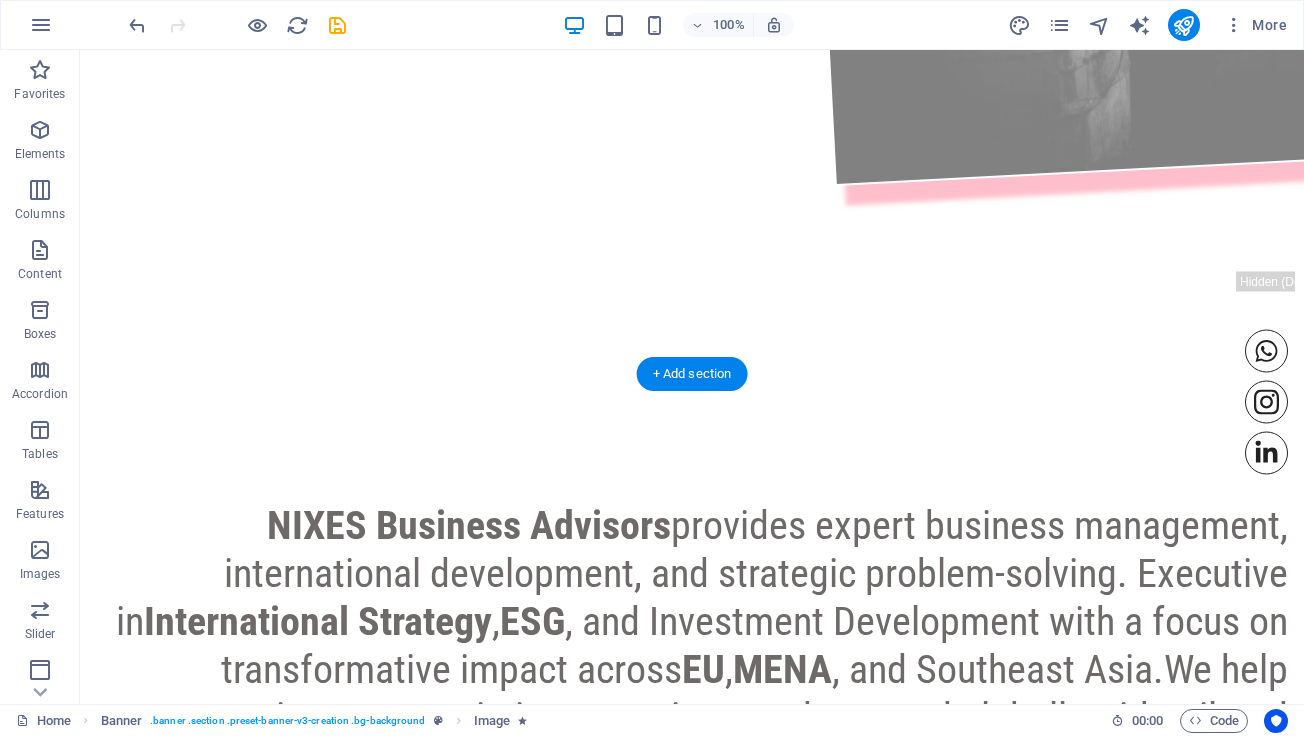 drag, startPoint x: 496, startPoint y: 175, endPoint x: 512, endPoint y: 251, distance: 77.665955 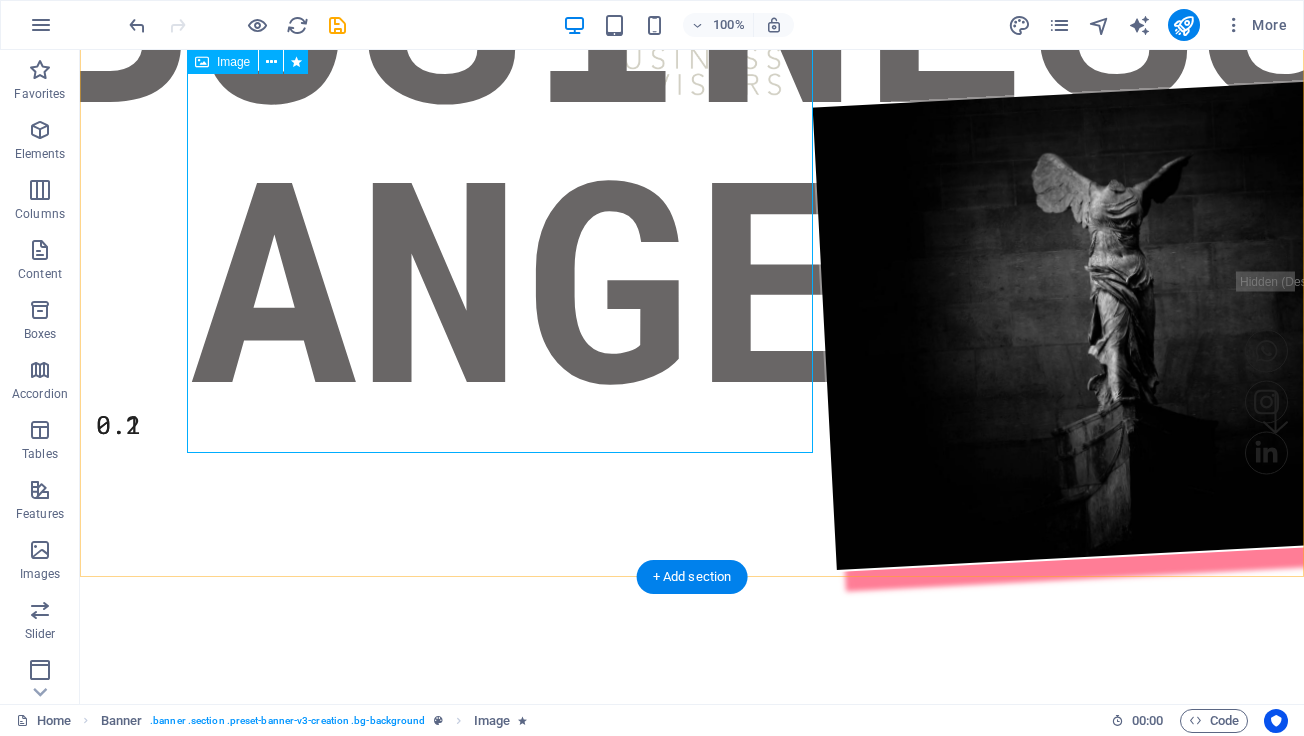 scroll, scrollTop: 214, scrollLeft: 0, axis: vertical 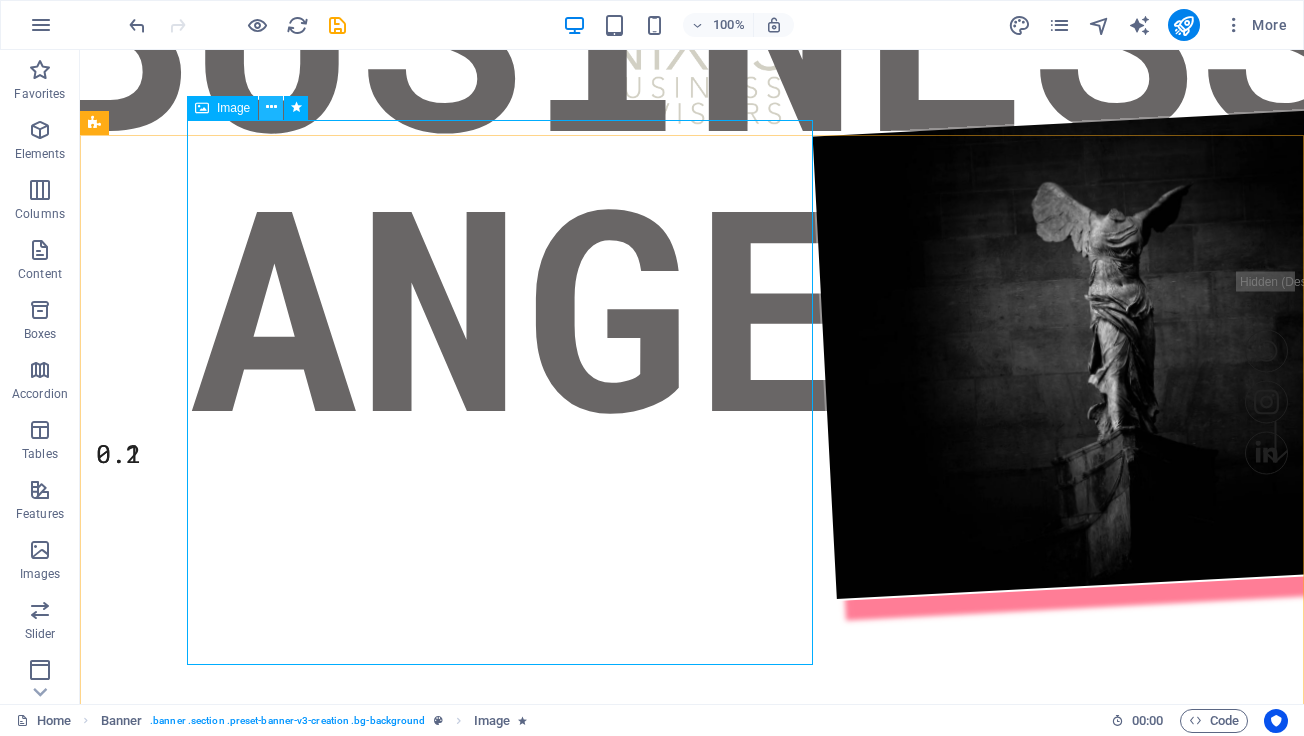 click at bounding box center [271, 108] 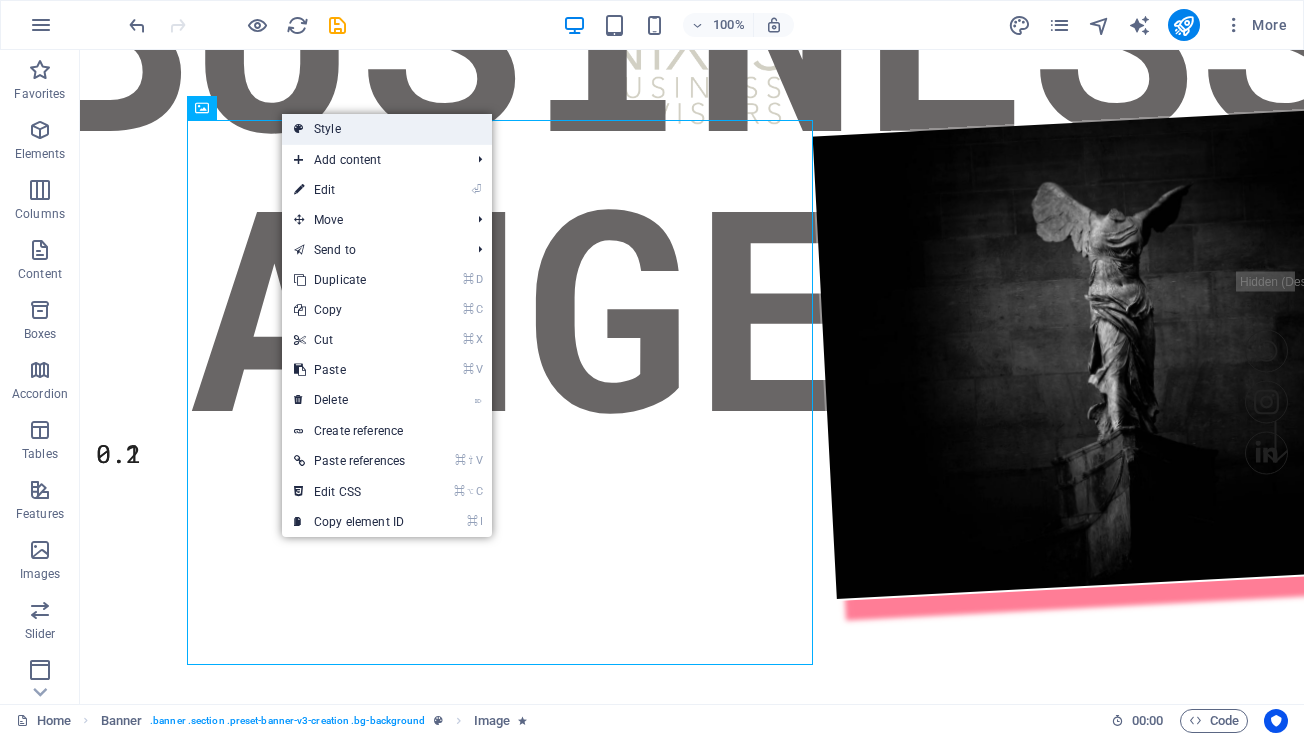 click on "Style" at bounding box center (387, 129) 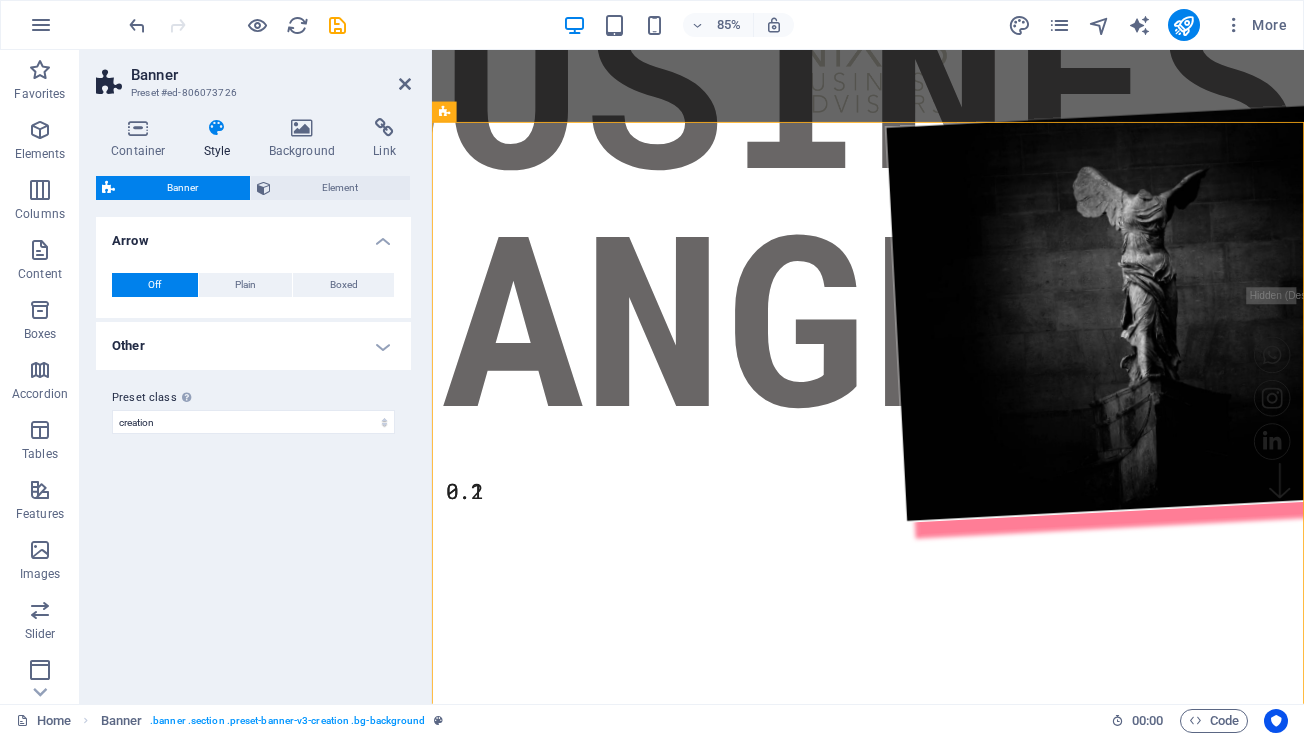 click on "Other" at bounding box center [253, 346] 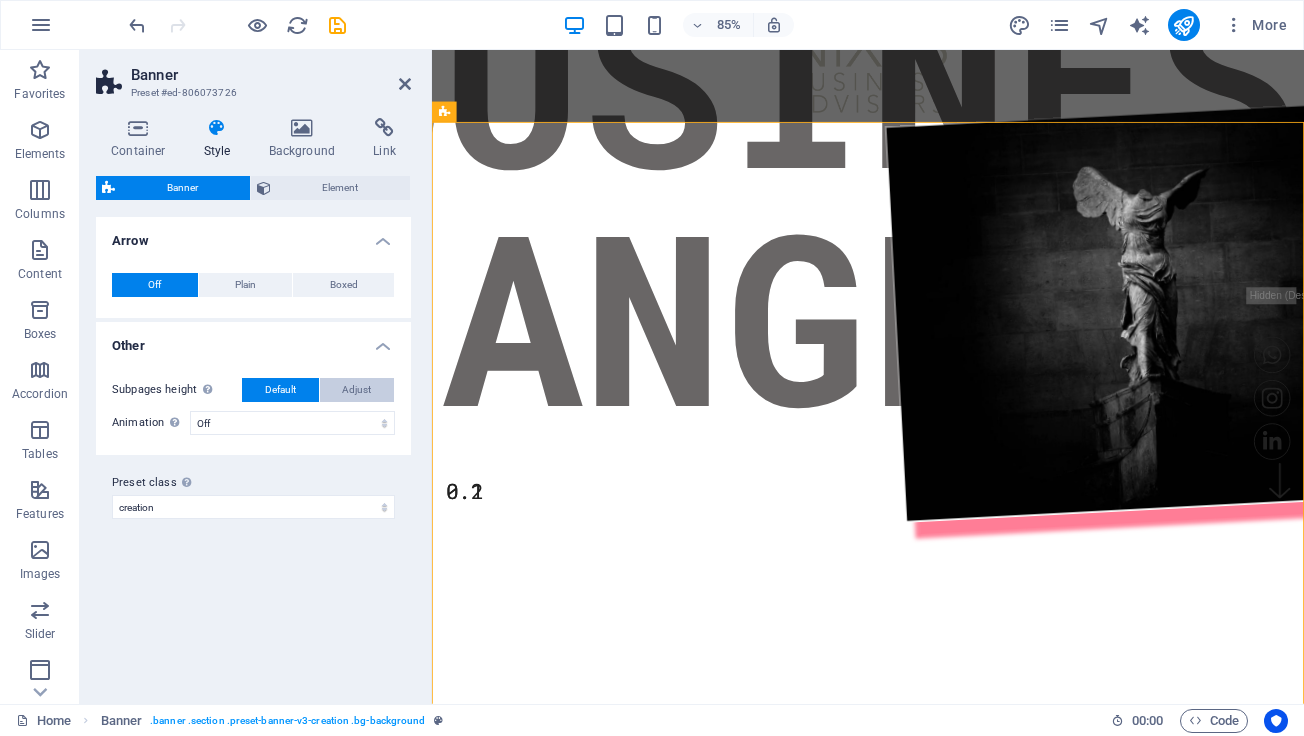 click on "Adjust" at bounding box center [356, 390] 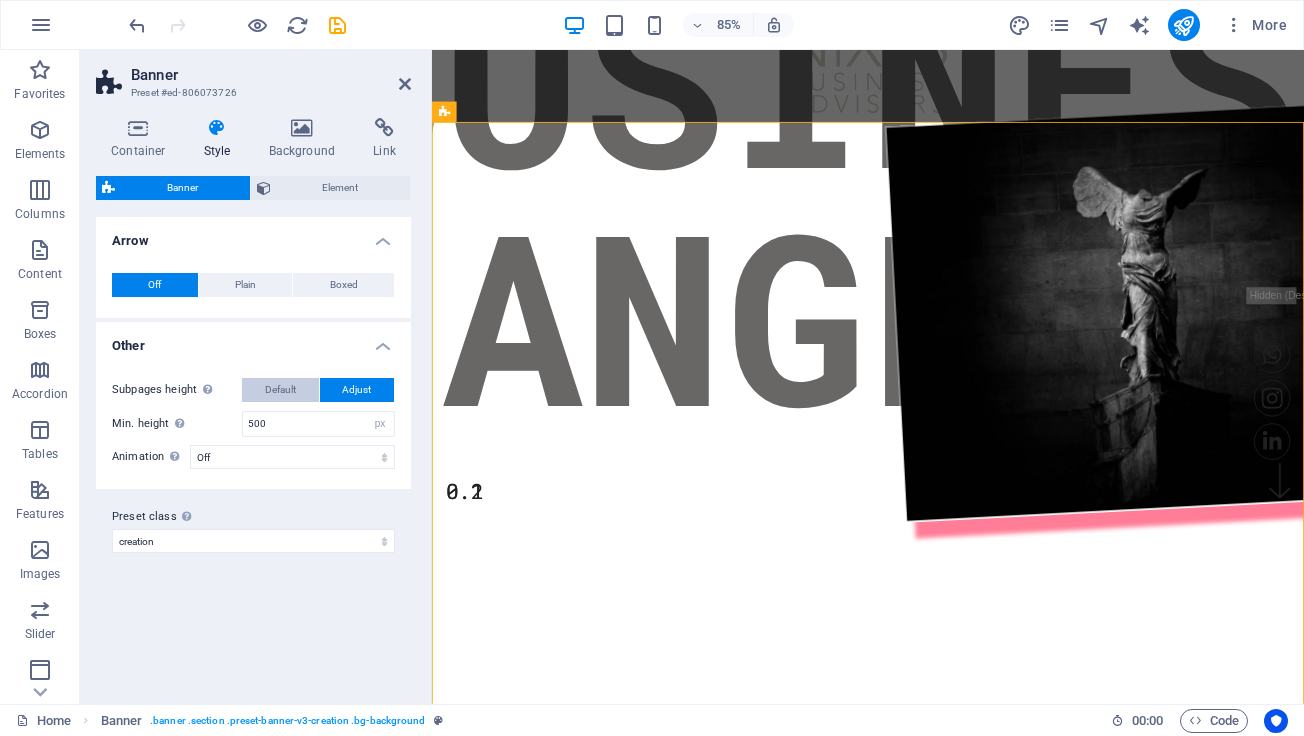 click on "Default" at bounding box center [280, 390] 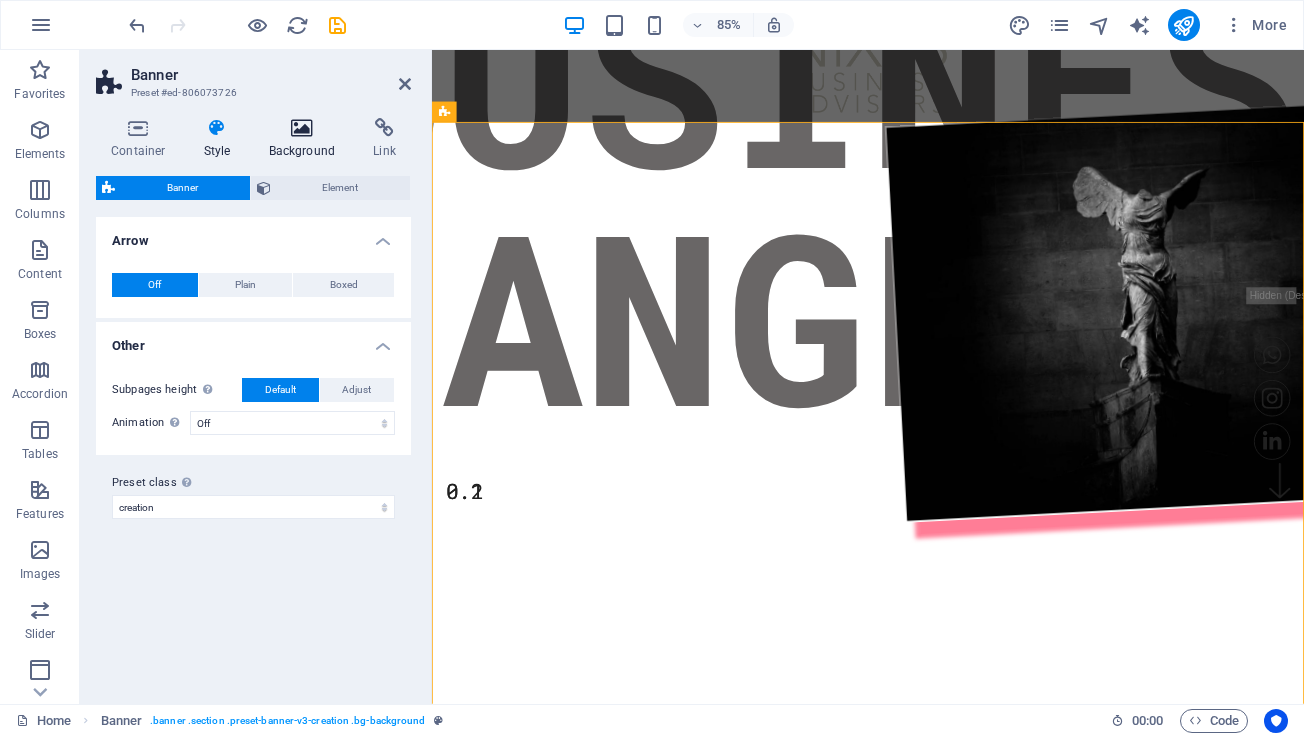 click on "Background" at bounding box center [306, 139] 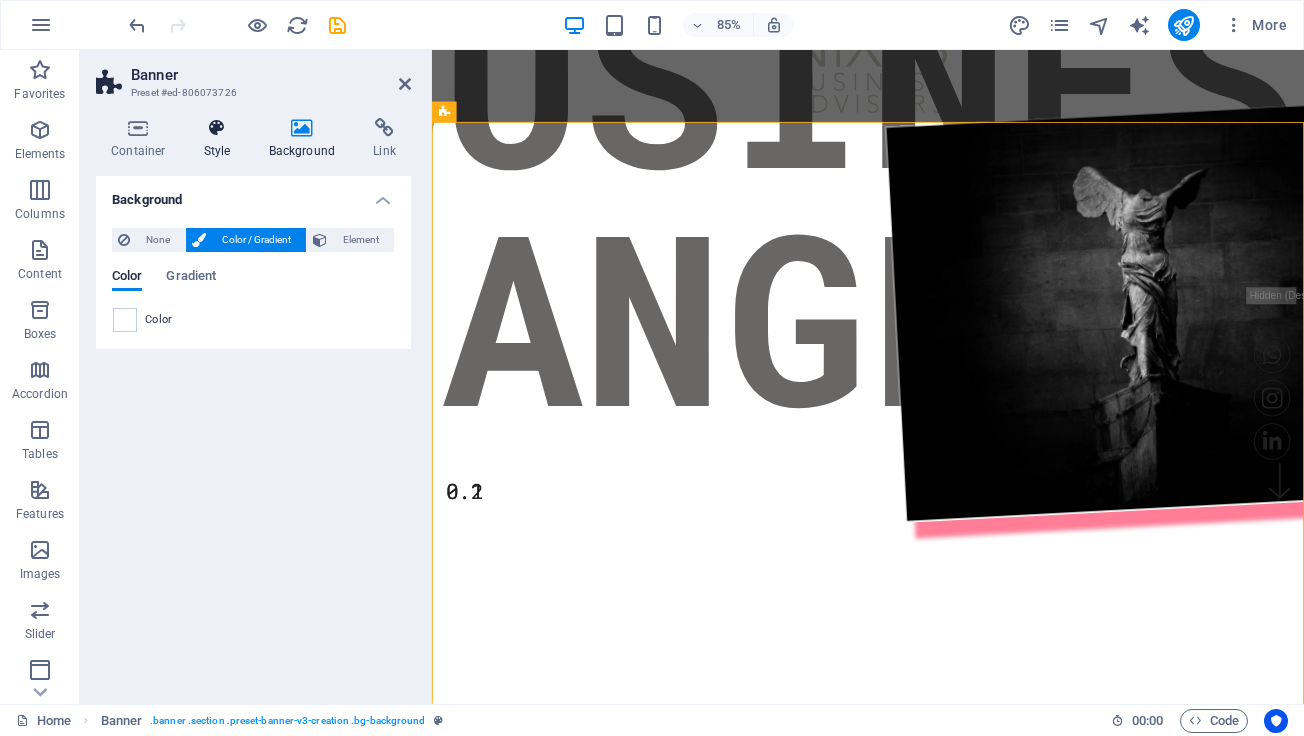 click at bounding box center (217, 128) 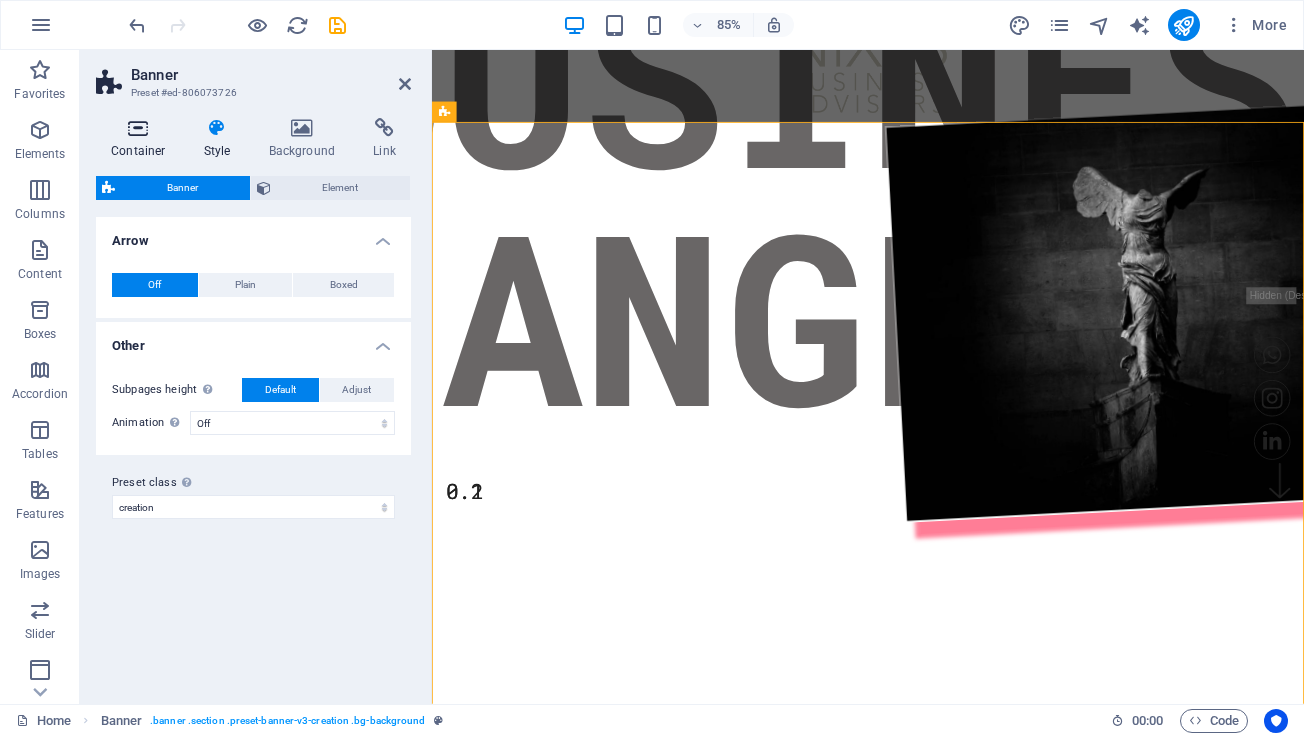 click on "Container" at bounding box center (142, 139) 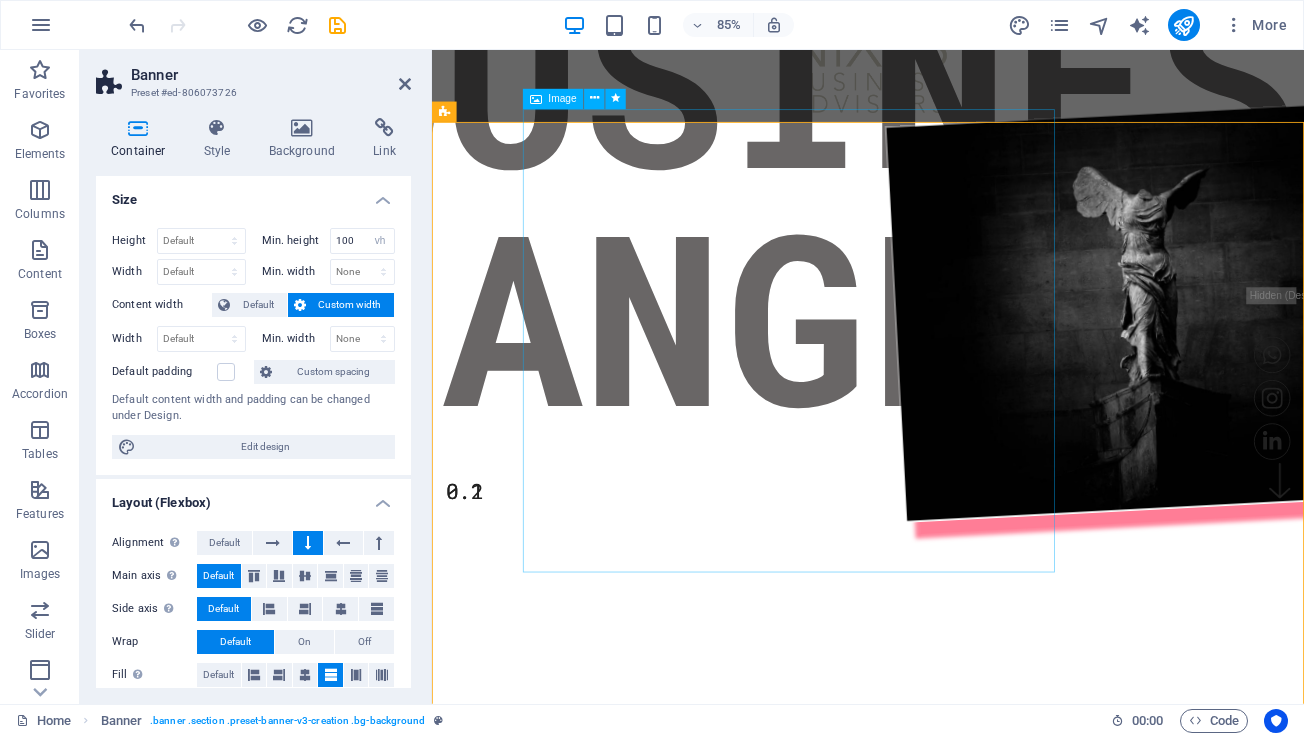 click at bounding box center [1065, 393] 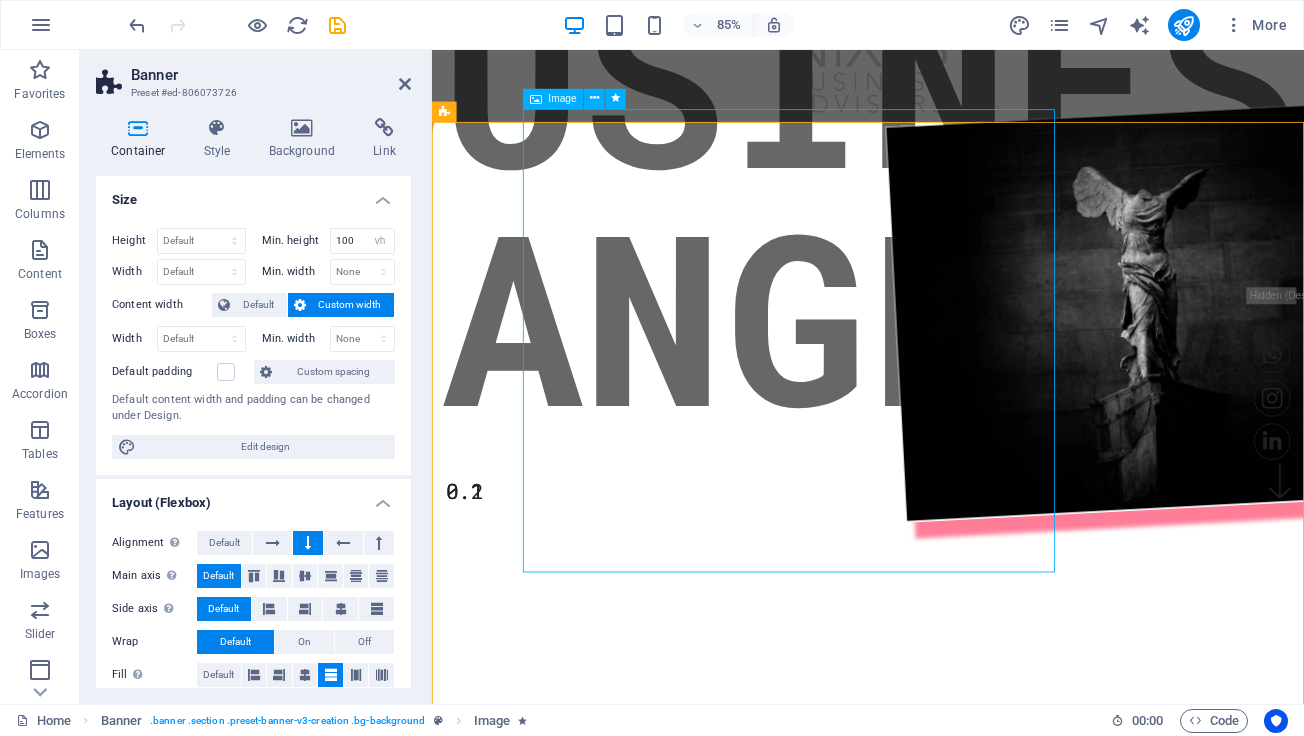 click at bounding box center (1065, 393) 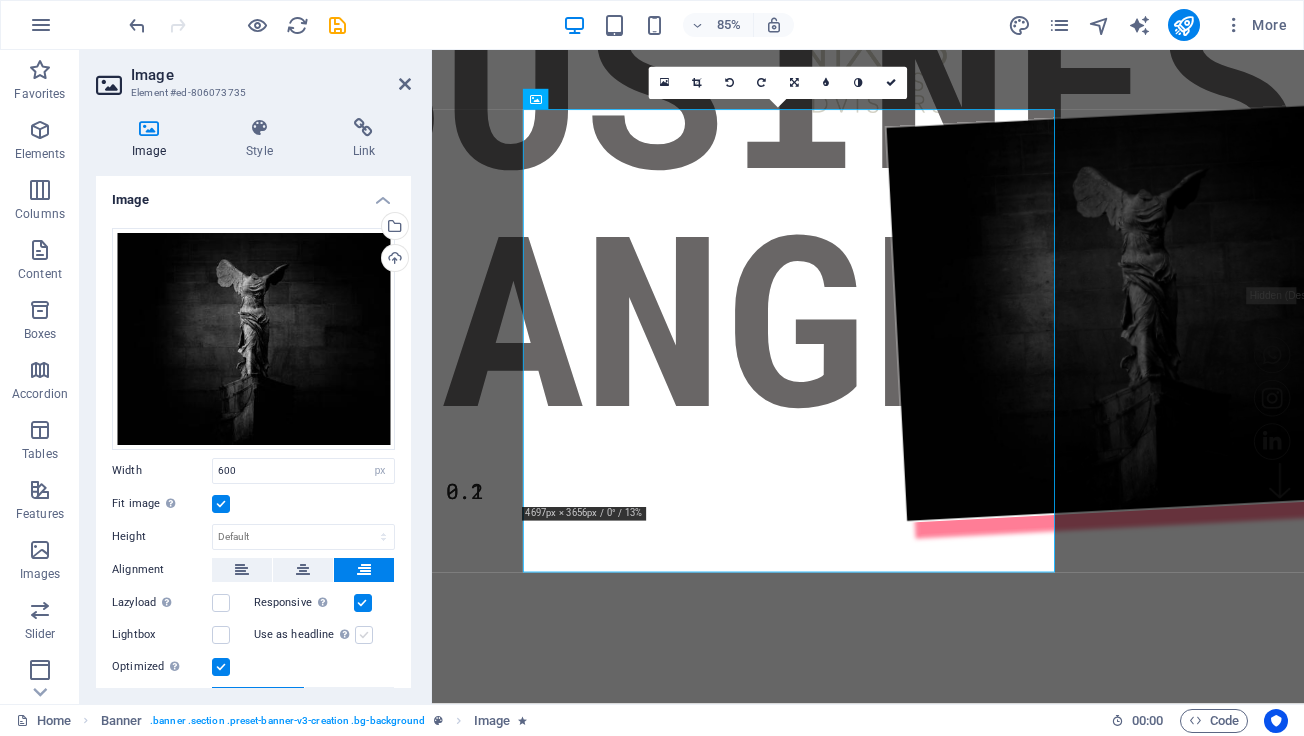 click at bounding box center [364, 635] 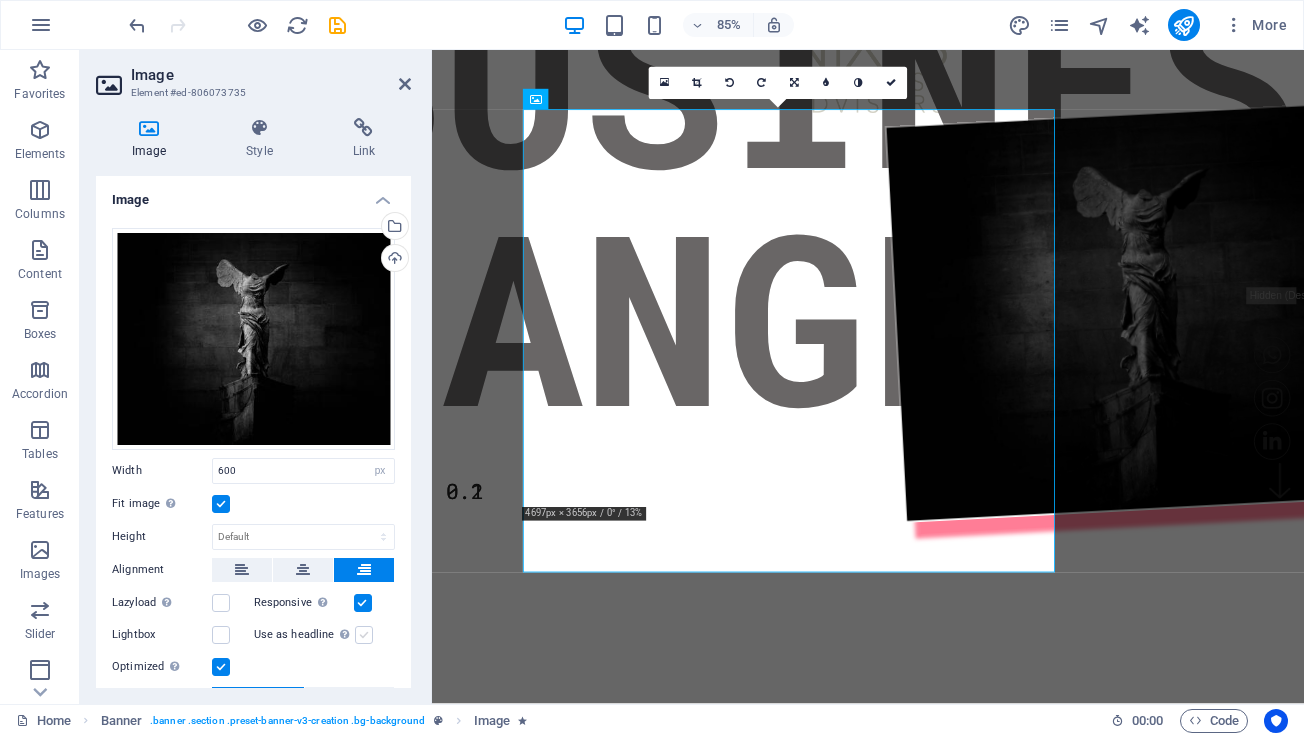 click on "Use as headline The image will be wrapped in an H1 headline tag. Useful for giving alternative text the weight of an H1 headline, e.g. for the logo. Leave unchecked if uncertain." at bounding box center (0, 0) 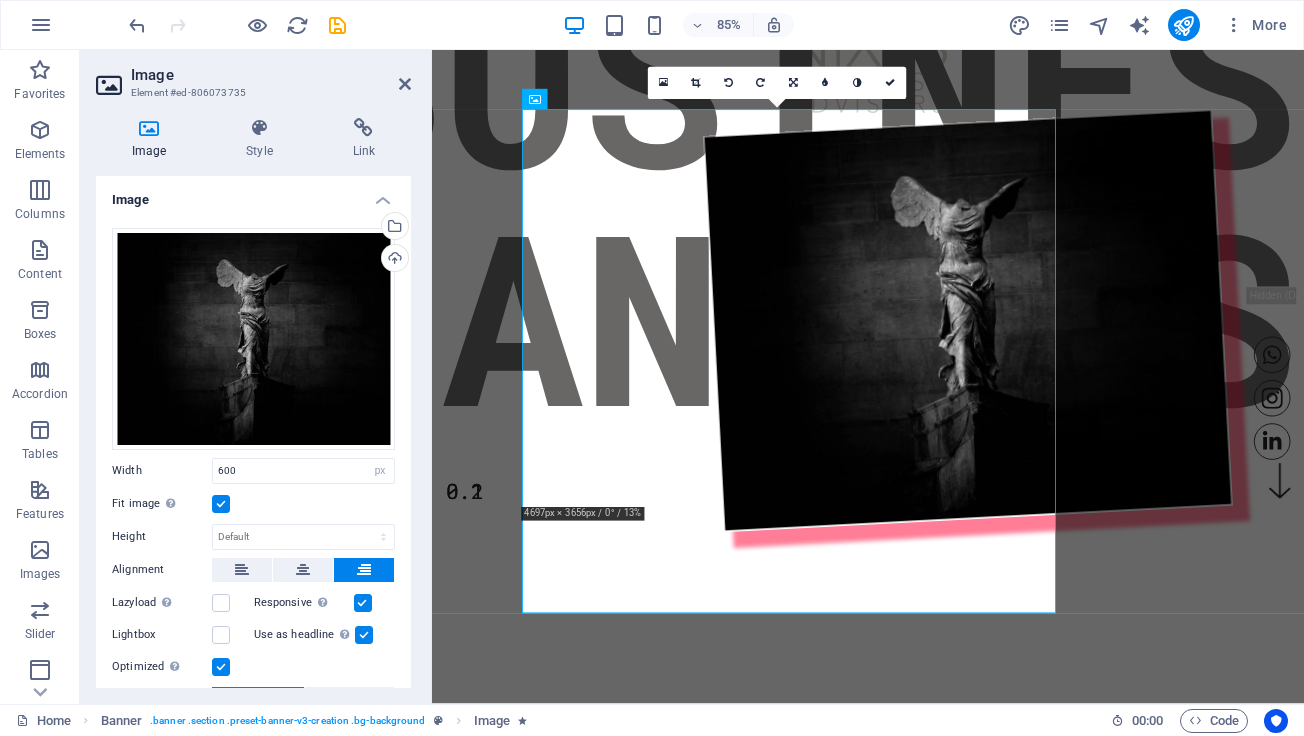 click at bounding box center (364, 635) 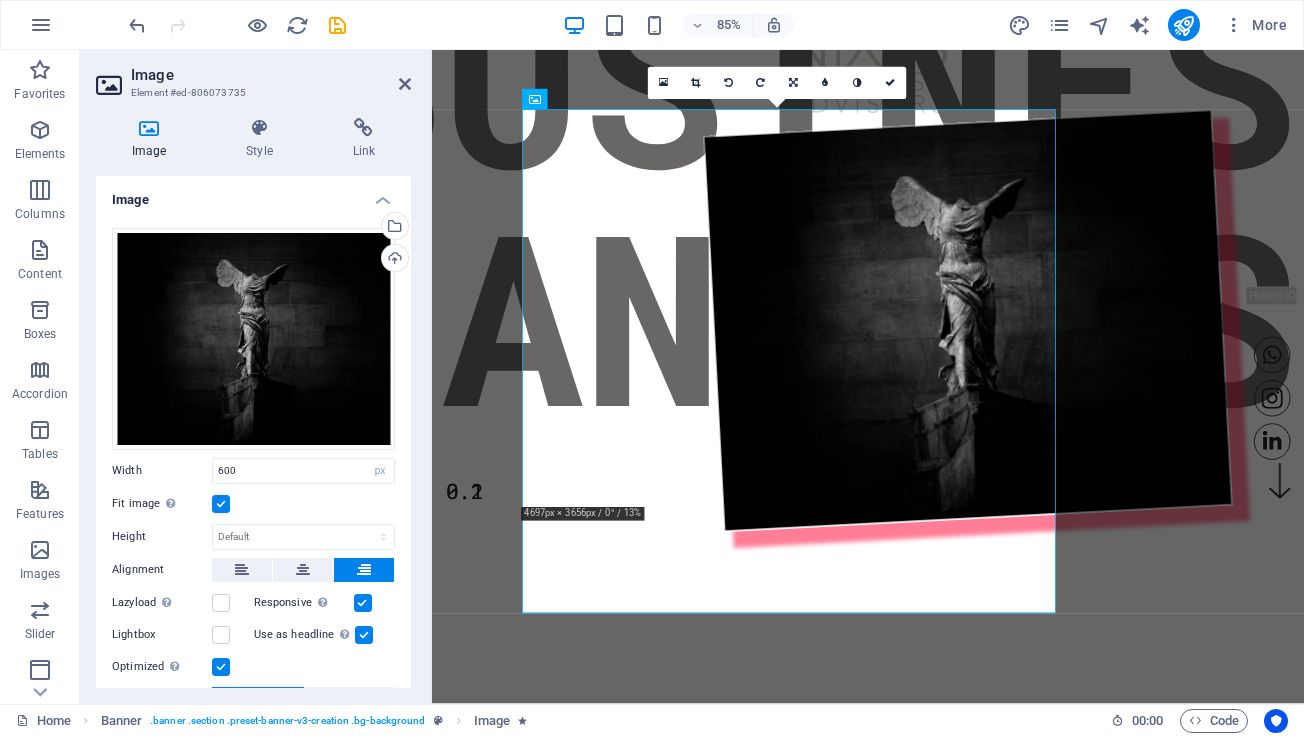 click on "Use as headline The image will be wrapped in an H1 headline tag. Useful for giving alternative text the weight of an H1 headline, e.g. for the logo. Leave unchecked if uncertain." at bounding box center [0, 0] 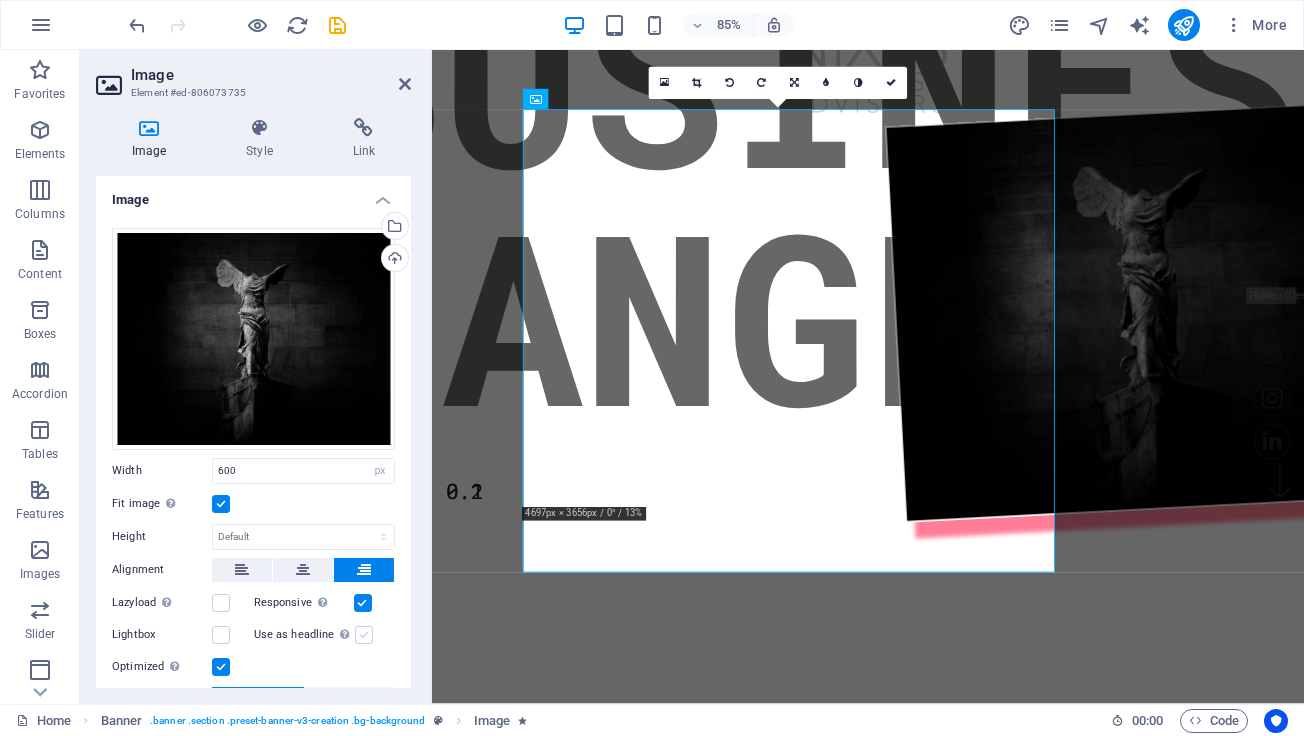 click at bounding box center (364, 635) 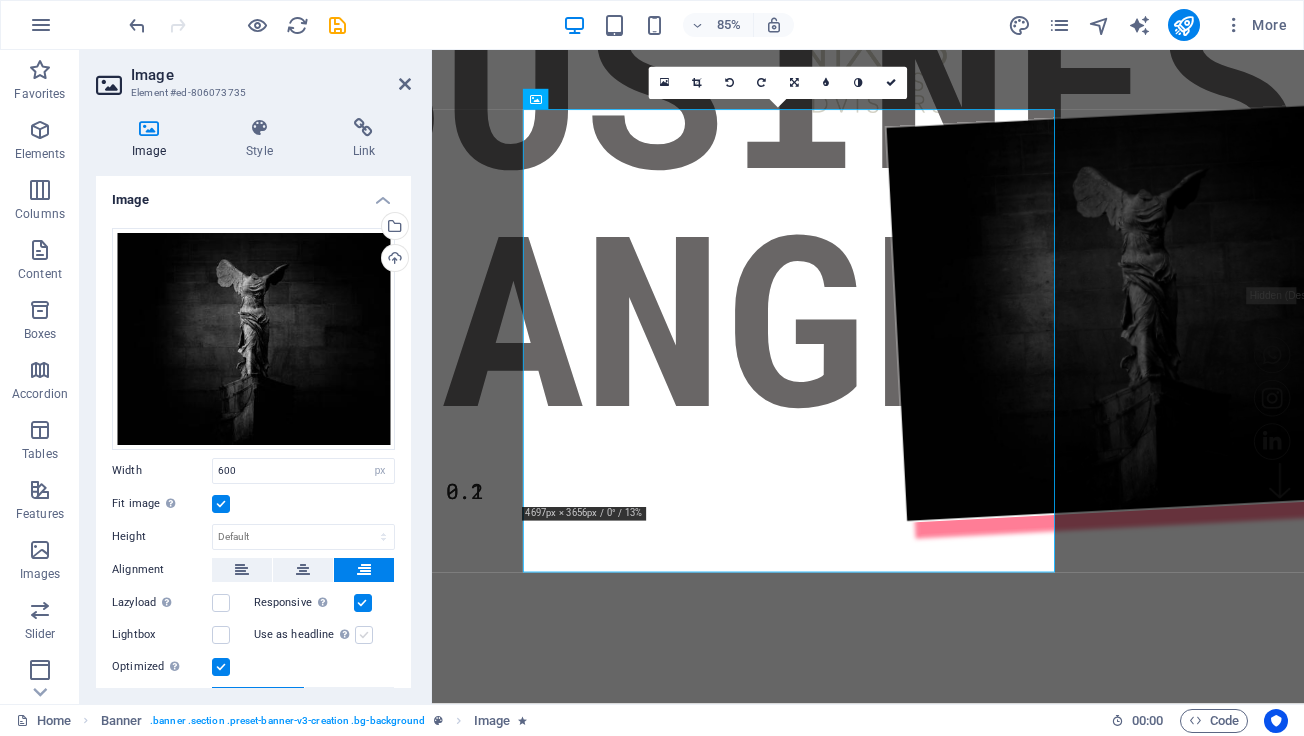 click on "Use as headline The image will be wrapped in an H1 headline tag. Useful for giving alternative text the weight of an H1 headline, e.g. for the logo. Leave unchecked if uncertain." at bounding box center (0, 0) 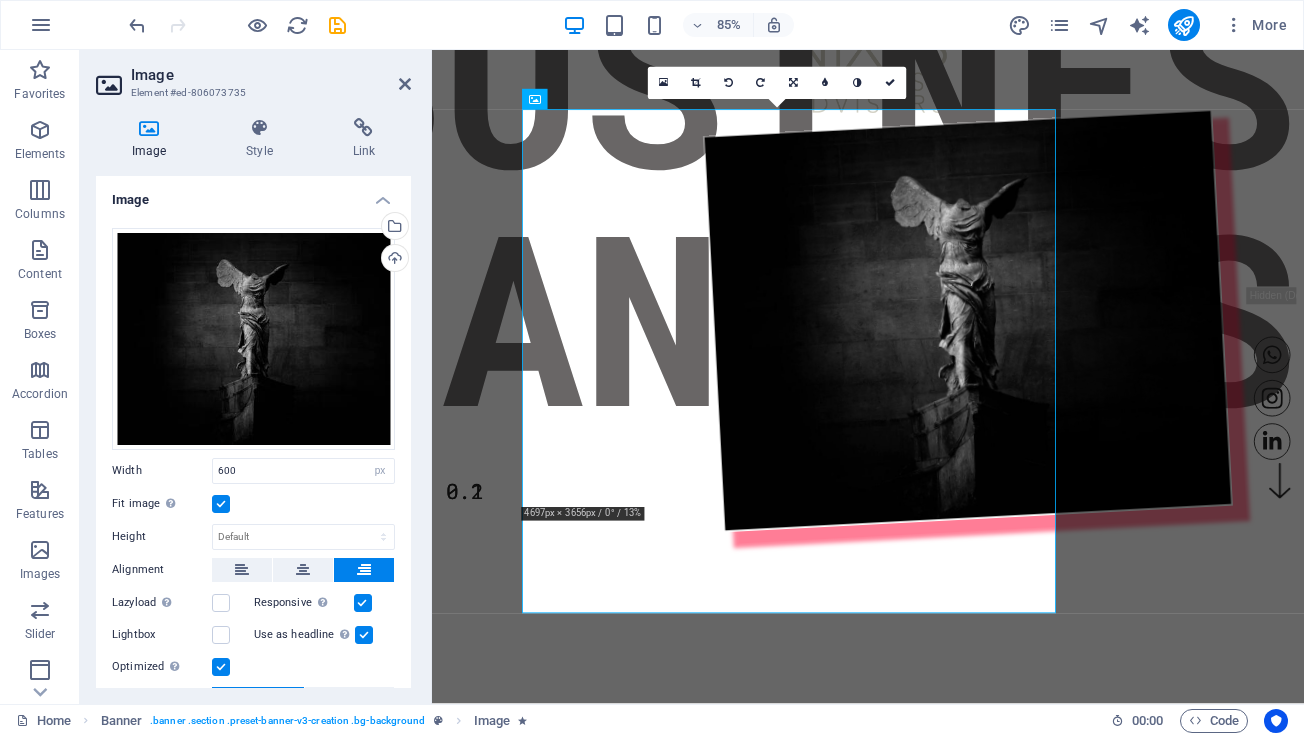click at bounding box center (364, 635) 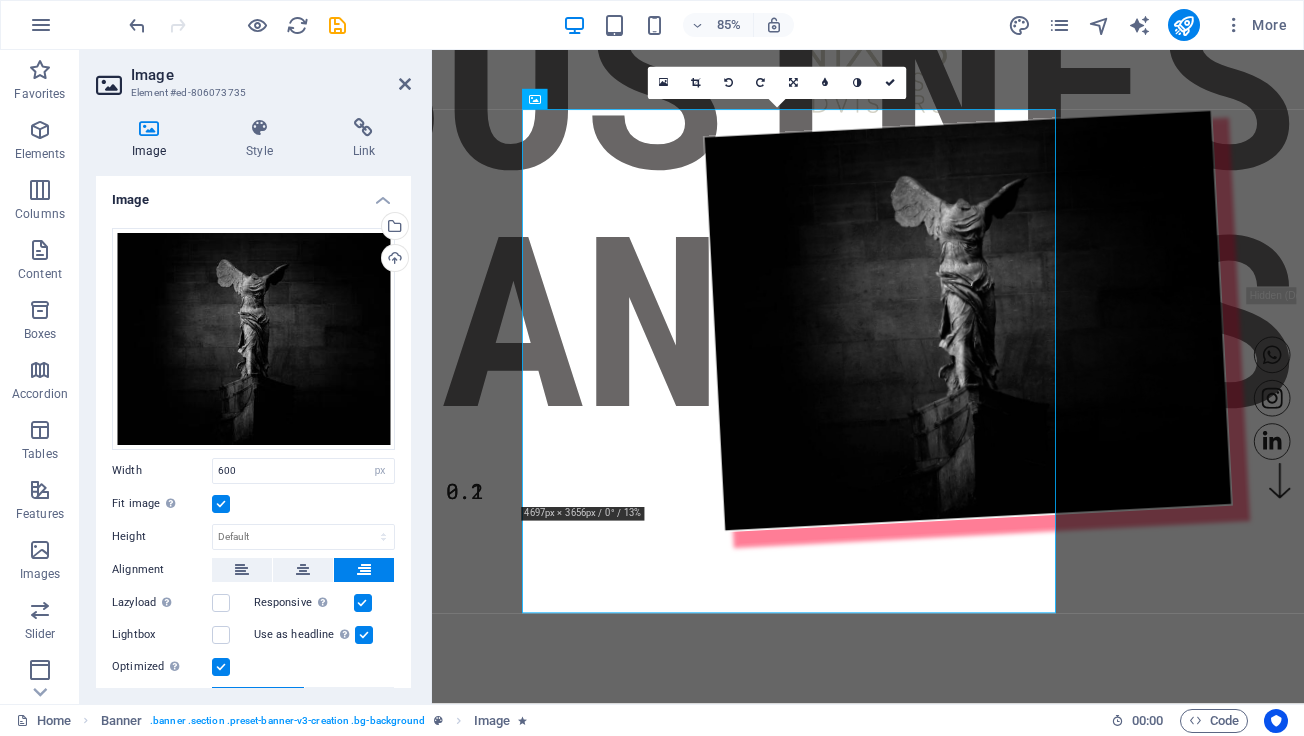 click on "Use as headline The image will be wrapped in an H1 headline tag. Useful for giving alternative text the weight of an H1 headline, e.g. for the logo. Leave unchecked if uncertain." at bounding box center (0, 0) 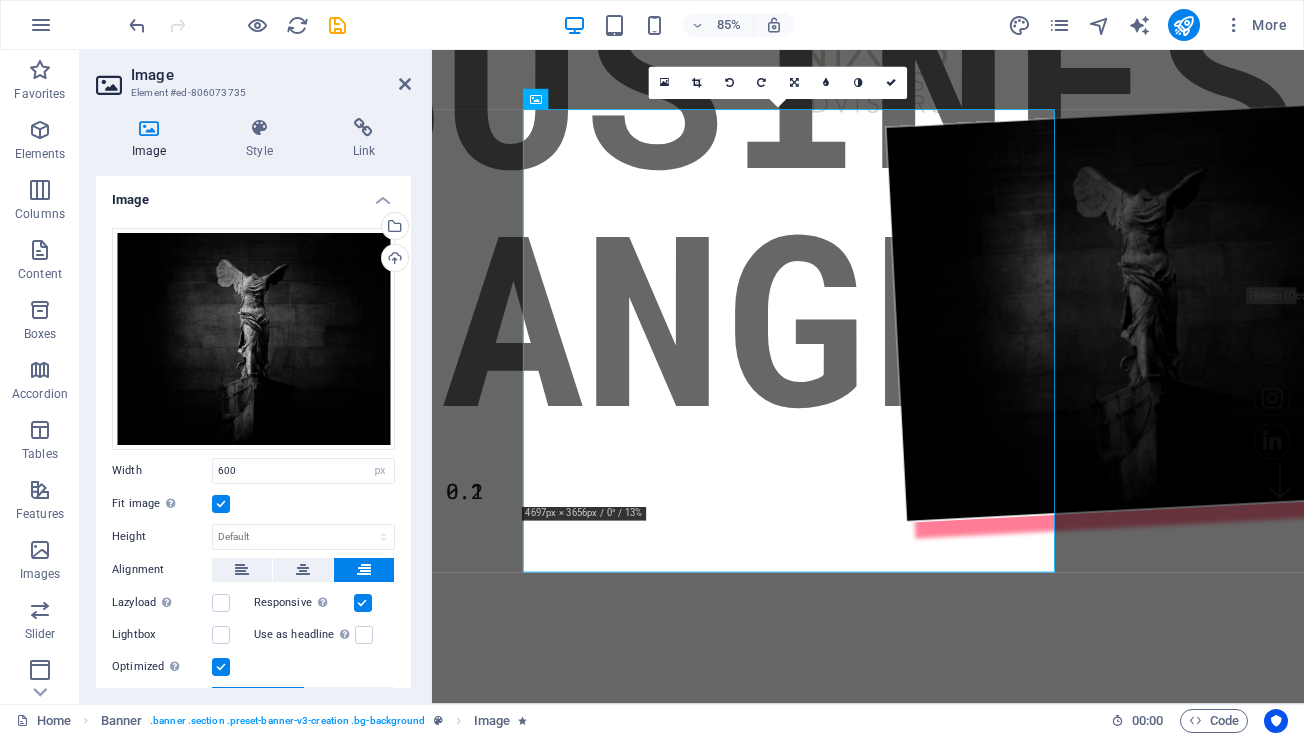 click at bounding box center (363, 603) 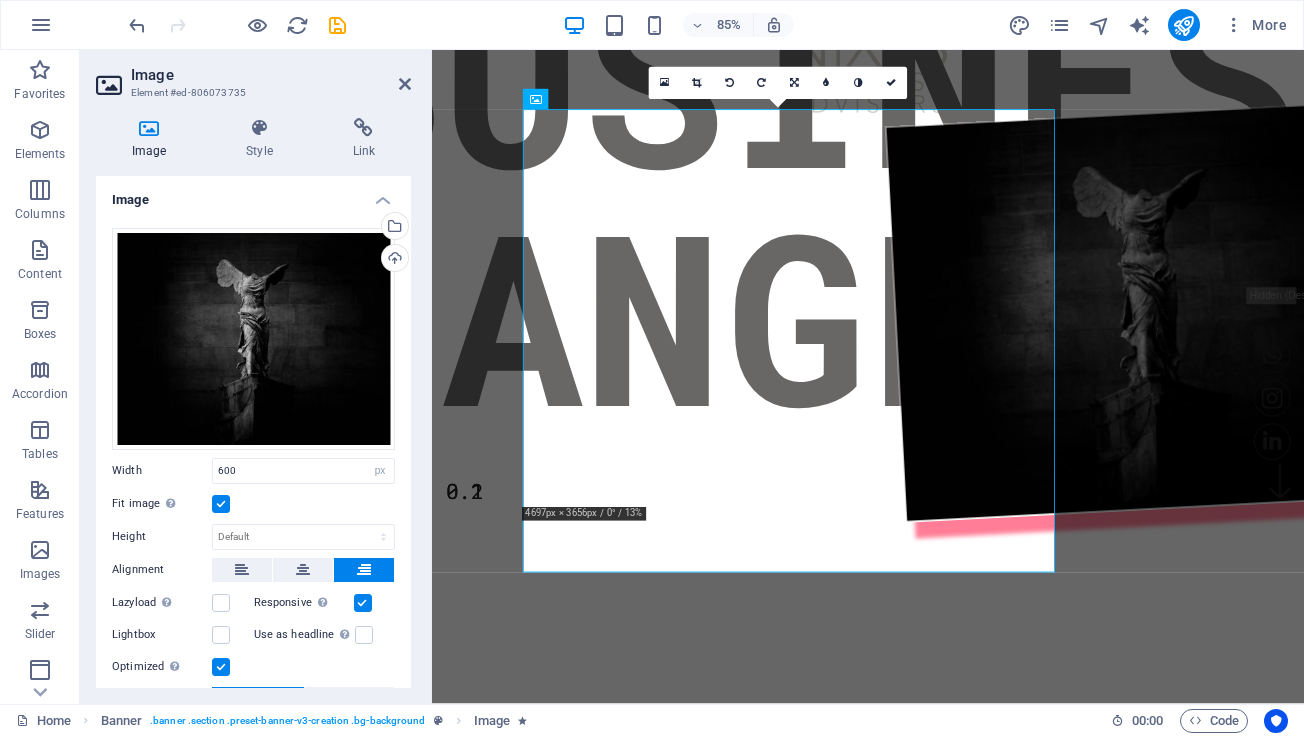 click on "Responsive Automatically load retina image and smartphone optimized sizes." at bounding box center [0, 0] 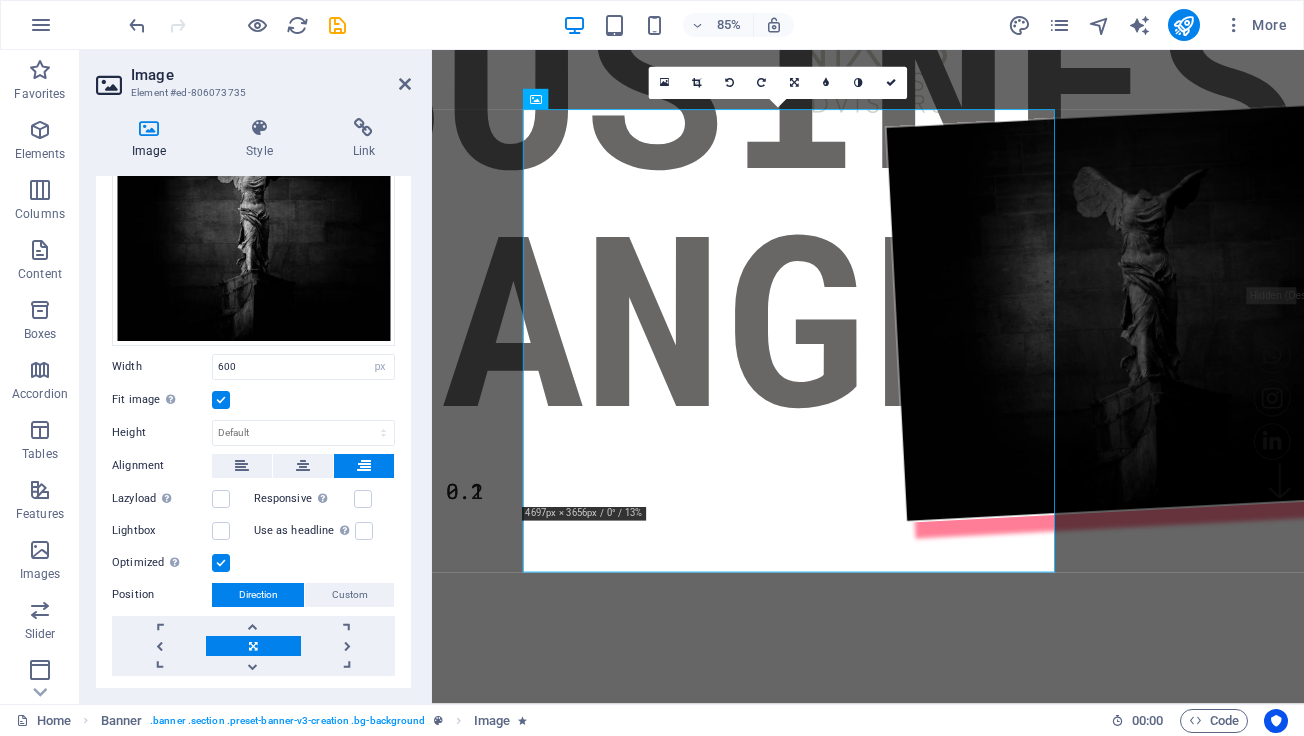 scroll, scrollTop: 153, scrollLeft: 0, axis: vertical 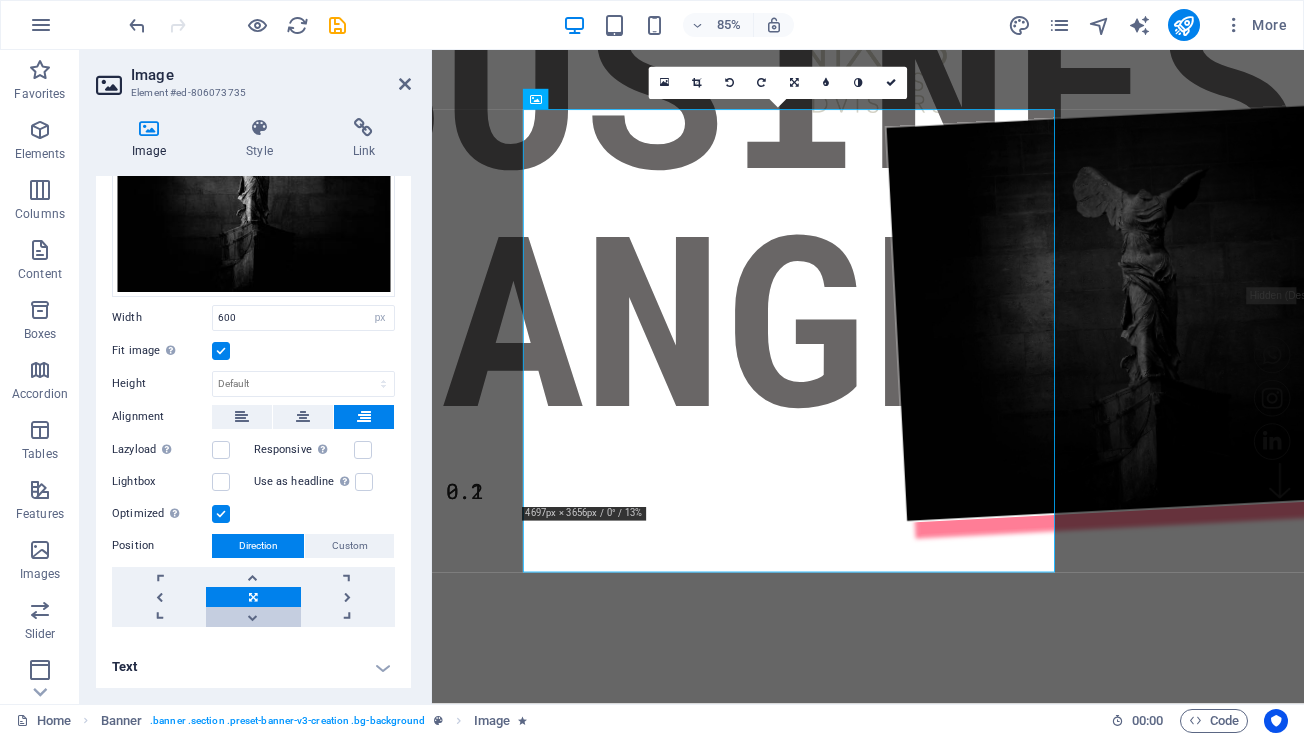 click at bounding box center [253, 617] 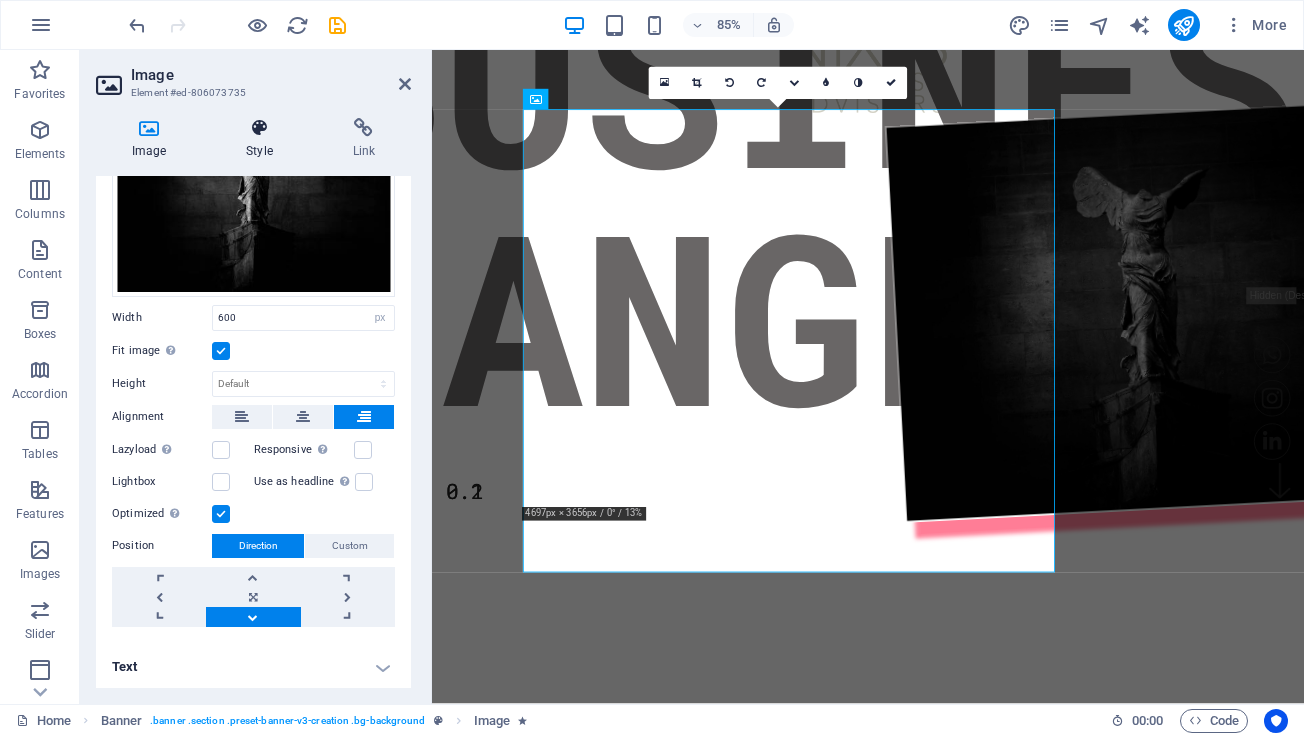 click at bounding box center (259, 128) 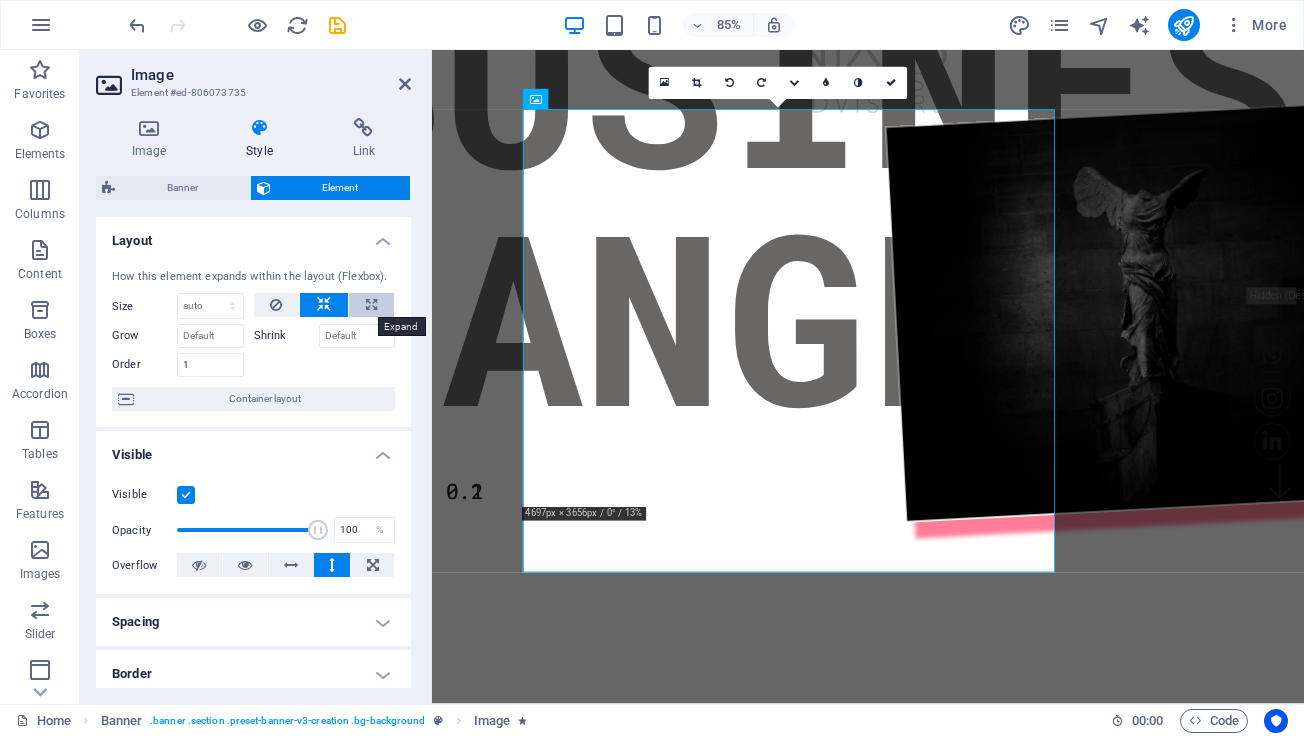 click at bounding box center [371, 305] 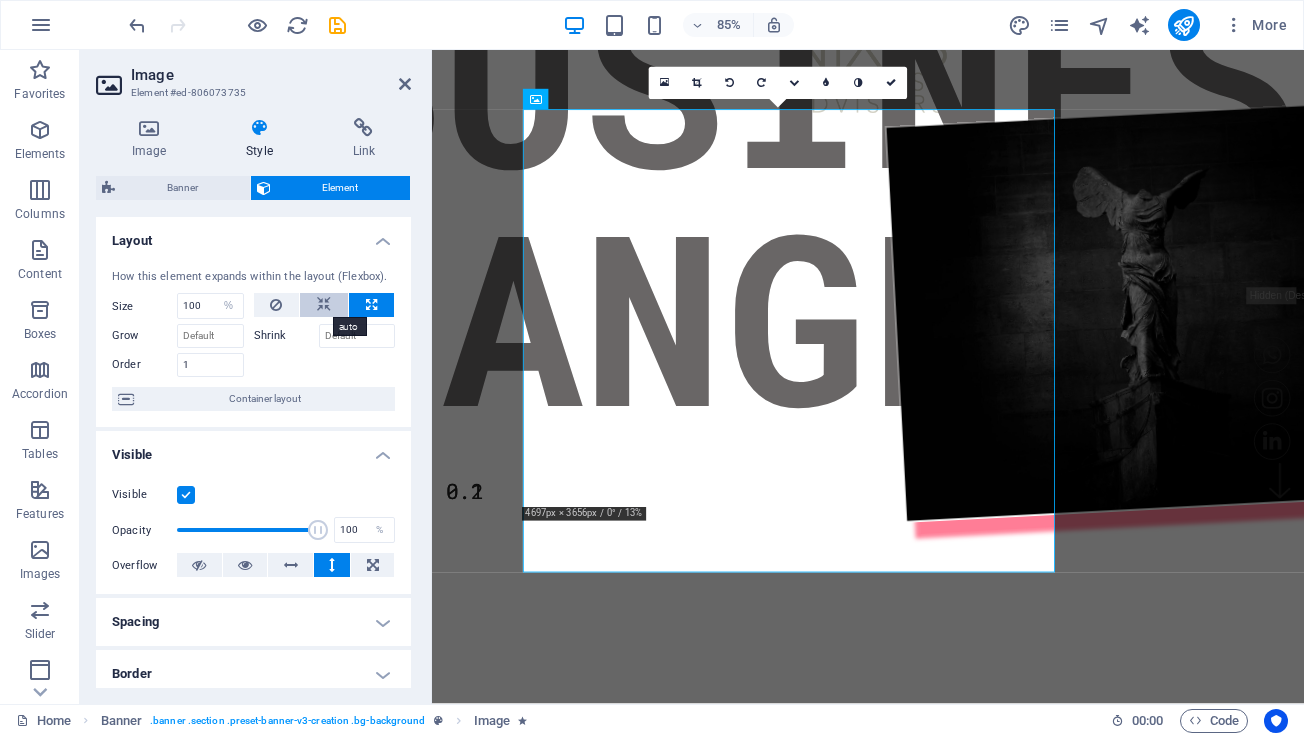 click at bounding box center (324, 305) 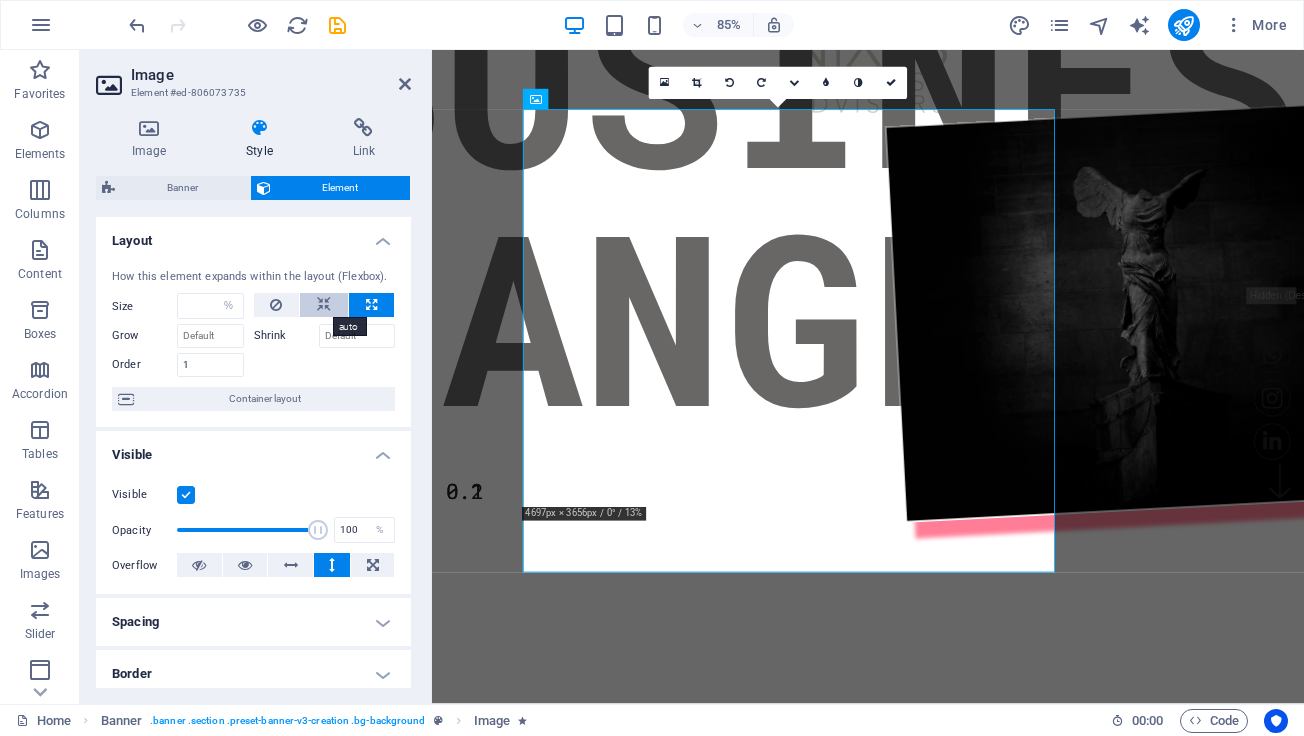 select on "DISABLED_OPTION_VALUE" 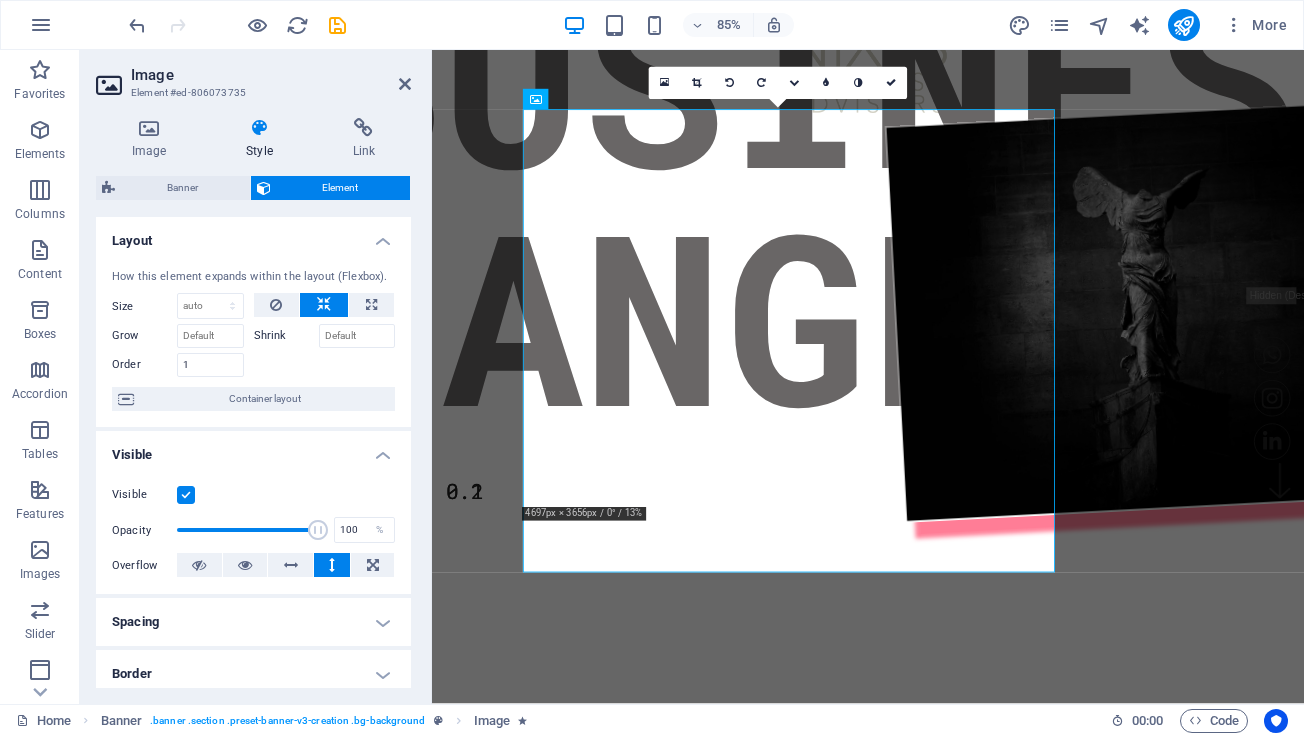 click at bounding box center [186, 495] 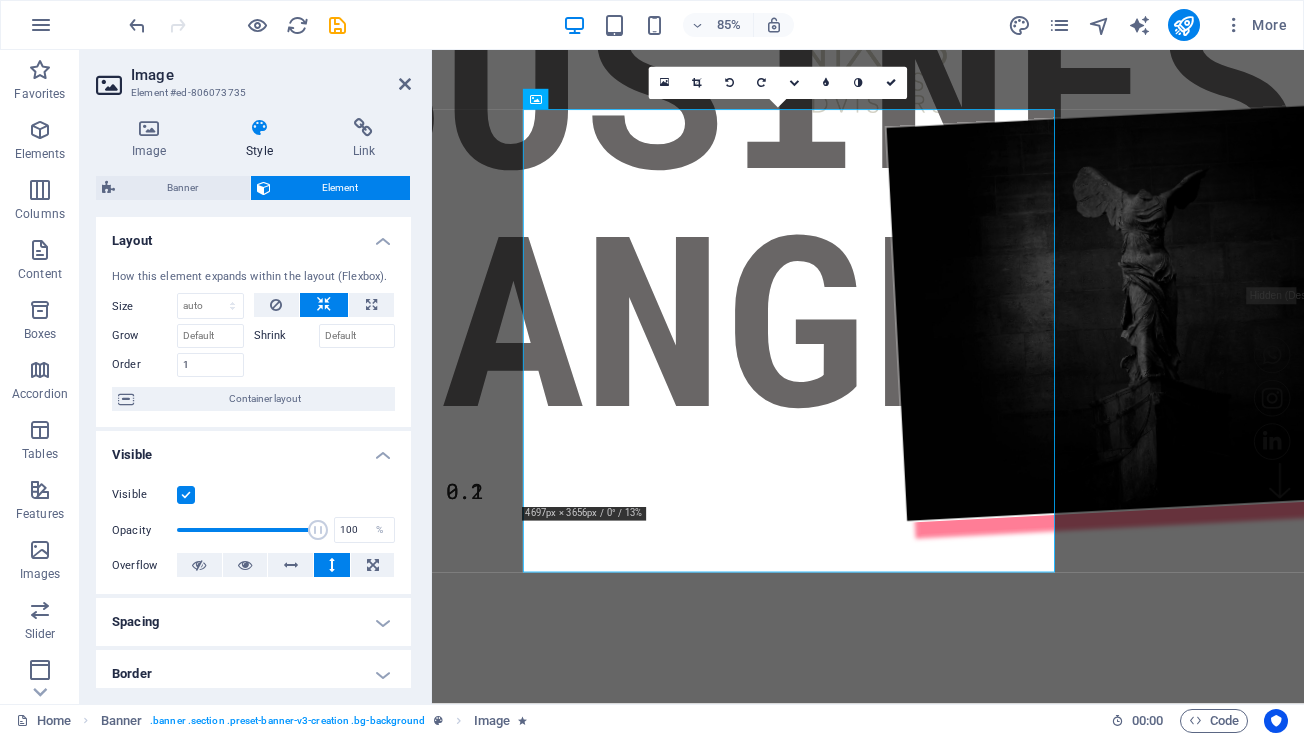 click on "Visible" at bounding box center (0, 0) 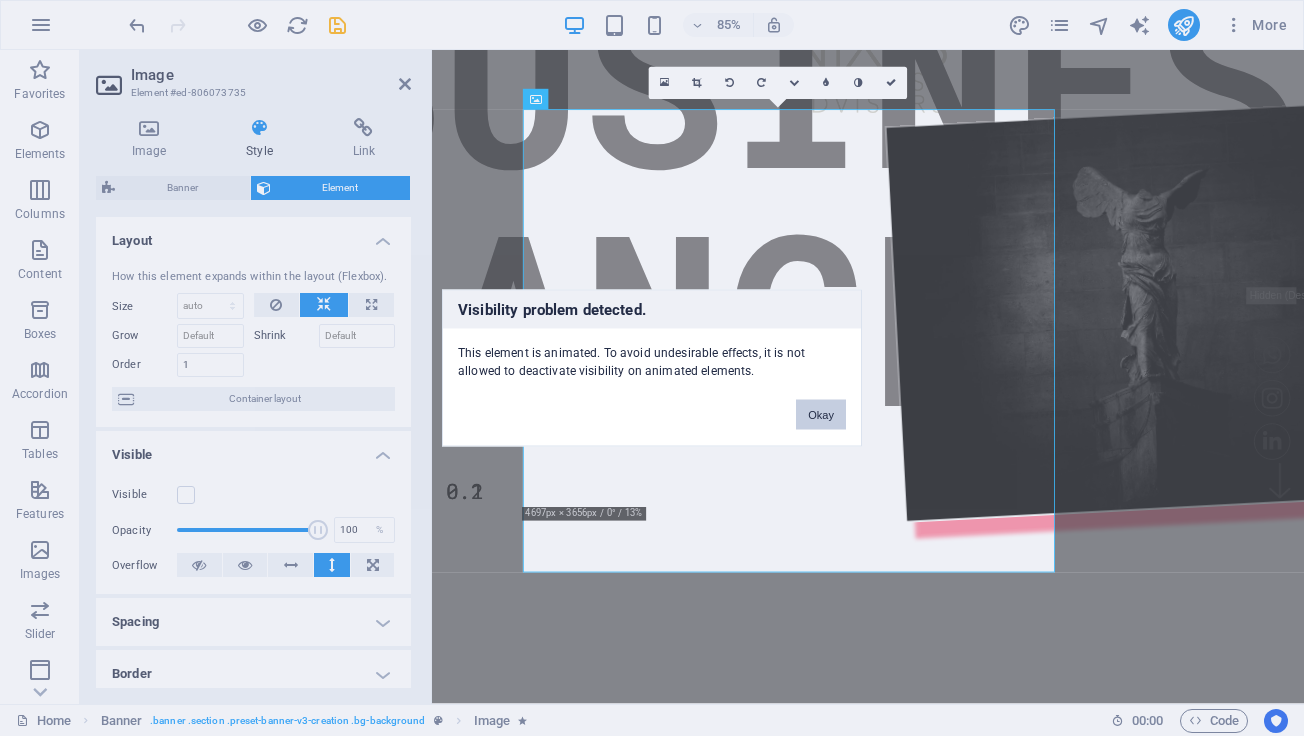 click on "Okay" at bounding box center [821, 415] 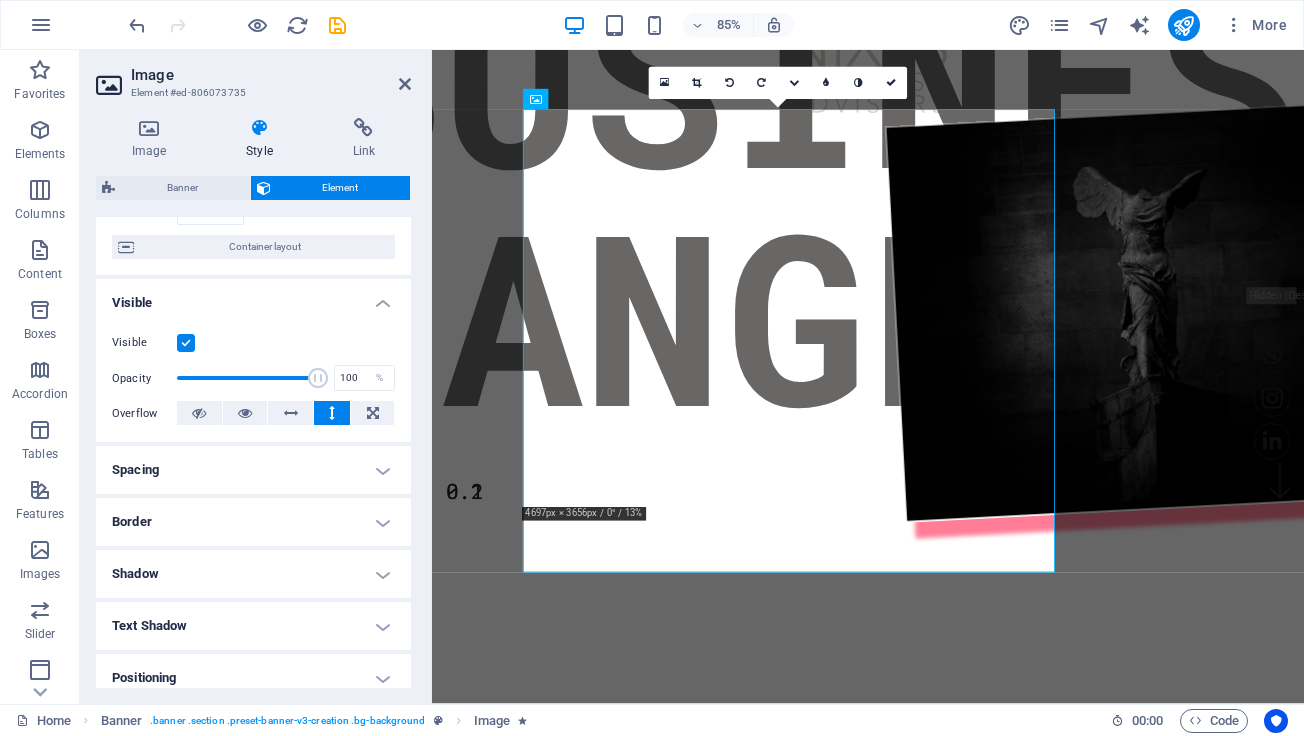 scroll, scrollTop: 0, scrollLeft: 0, axis: both 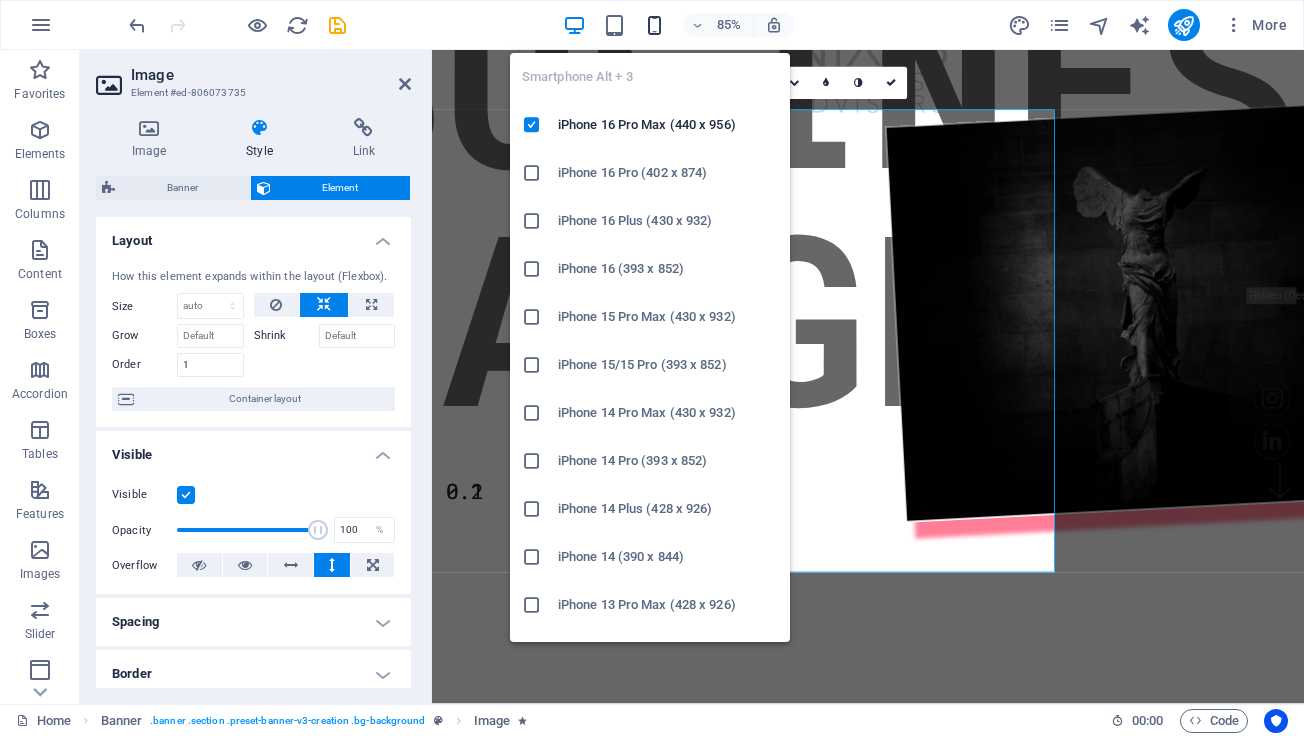 click at bounding box center (654, 25) 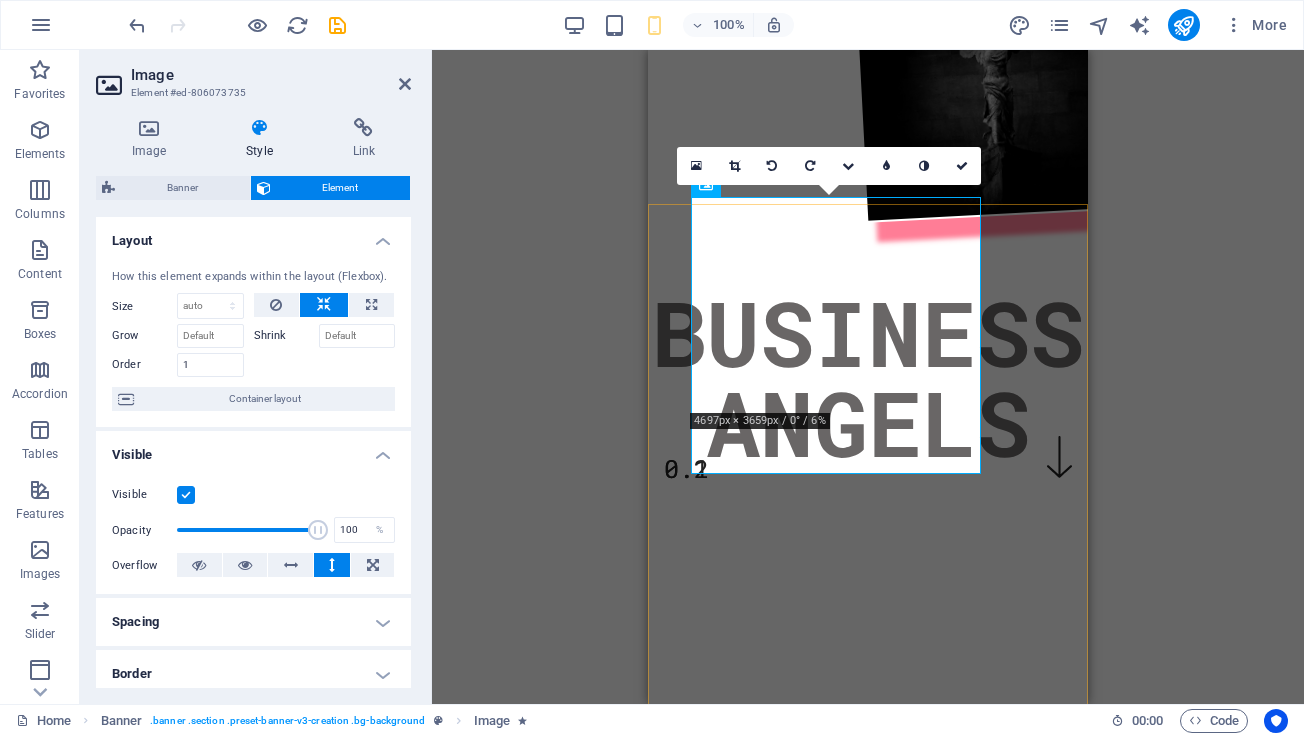 scroll, scrollTop: 0, scrollLeft: 0, axis: both 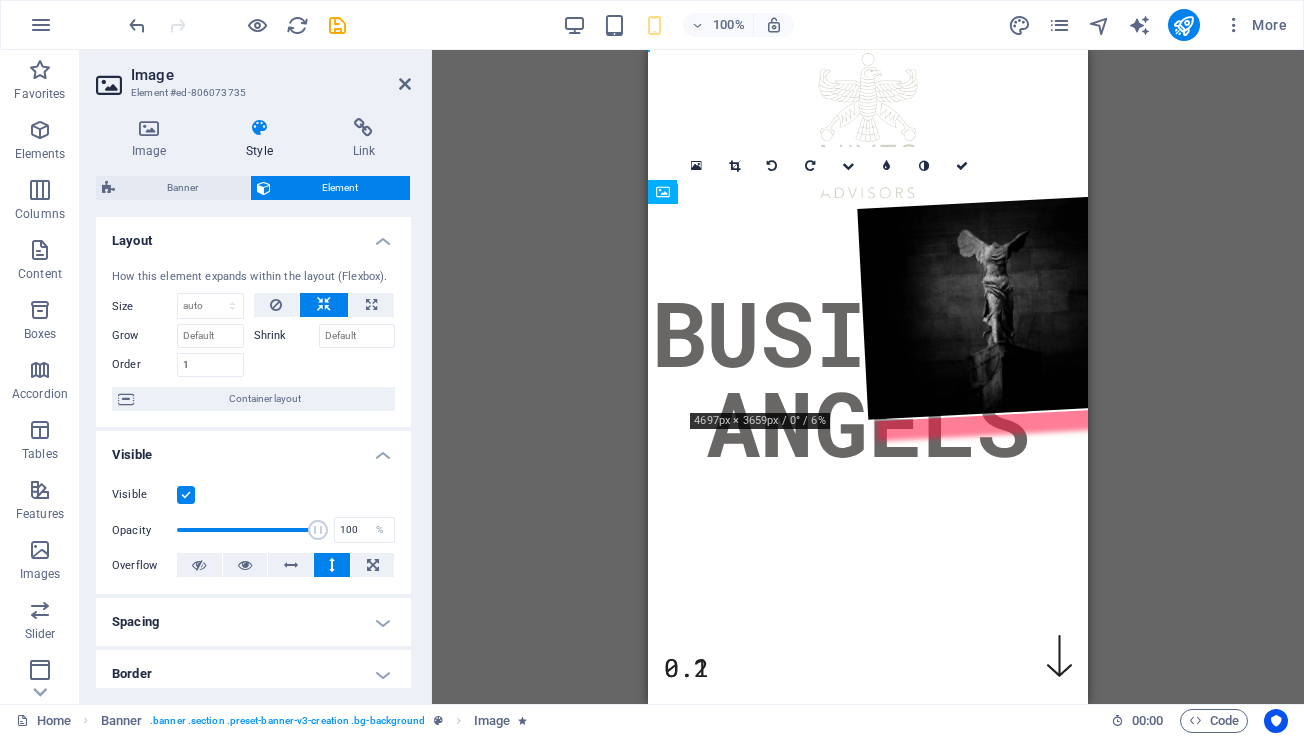 drag, startPoint x: 884, startPoint y: 312, endPoint x: 990, endPoint y: 332, distance: 107.87029 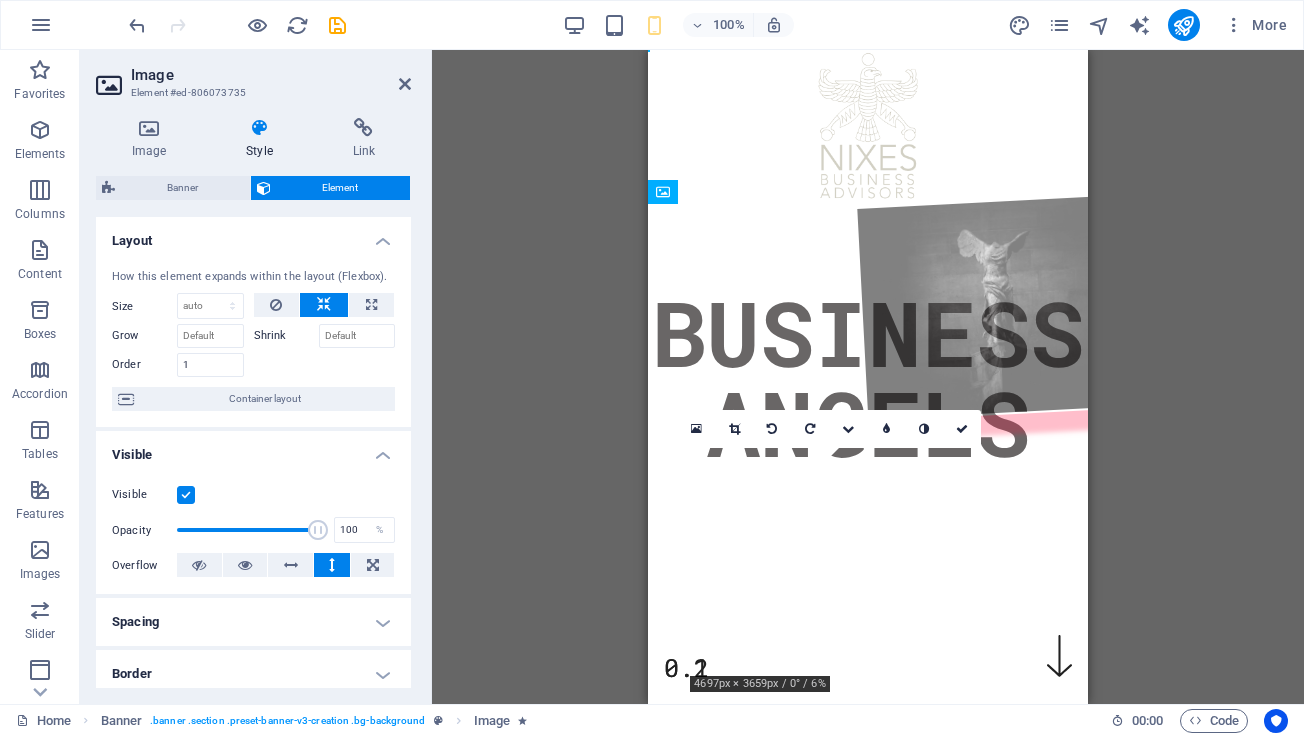 drag, startPoint x: 931, startPoint y: 332, endPoint x: 1064, endPoint y: 322, distance: 133.37541 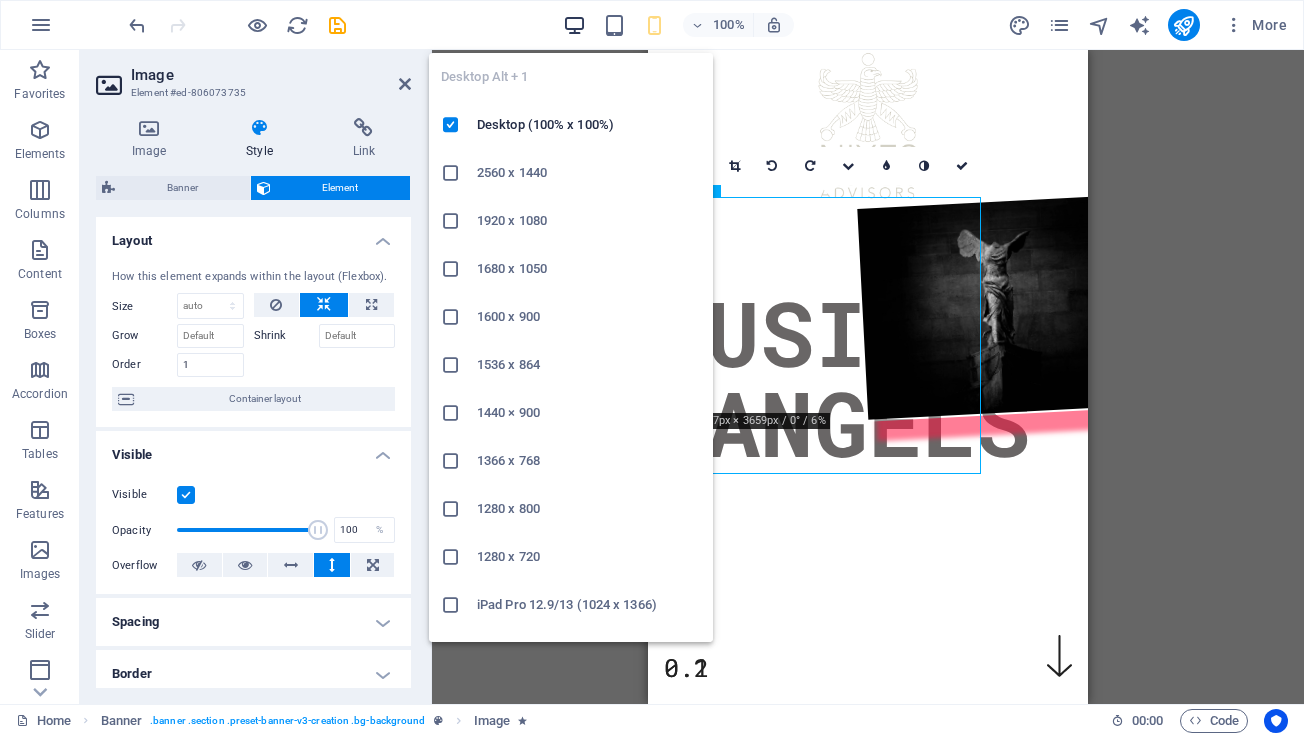 click at bounding box center [574, 25] 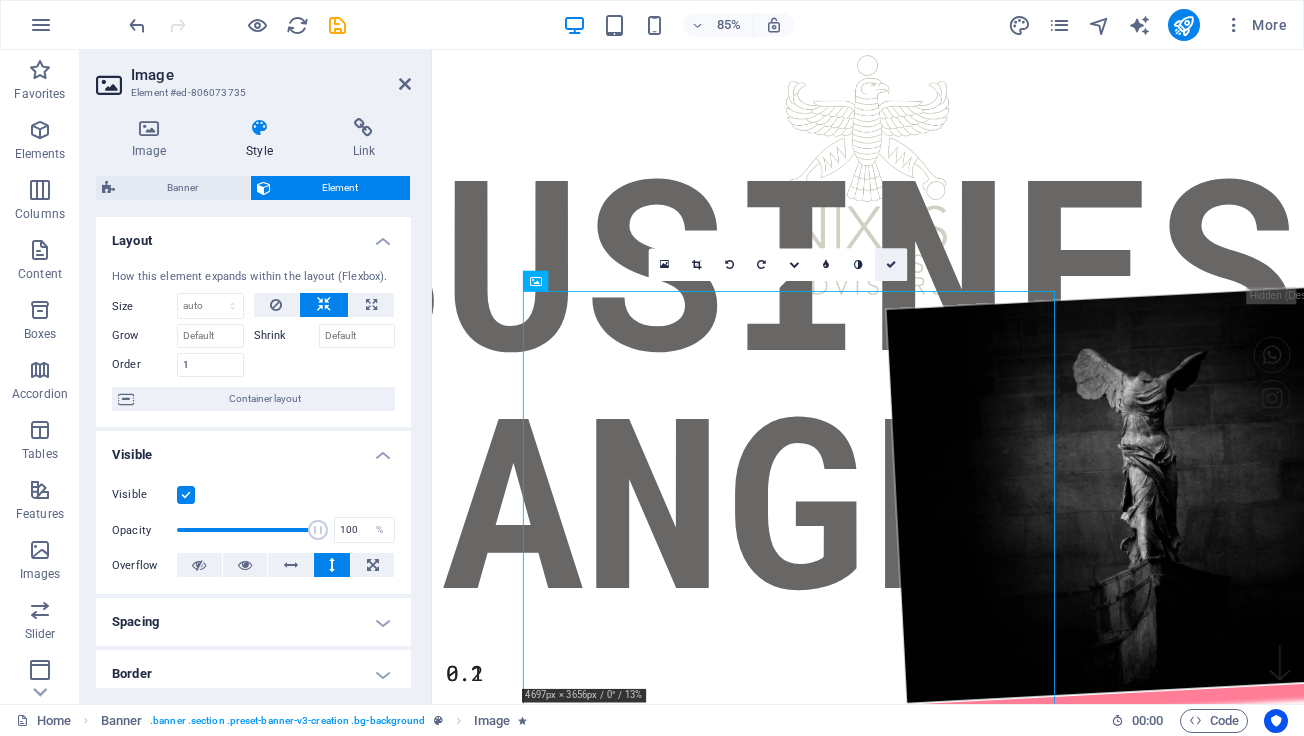 click at bounding box center [891, 265] 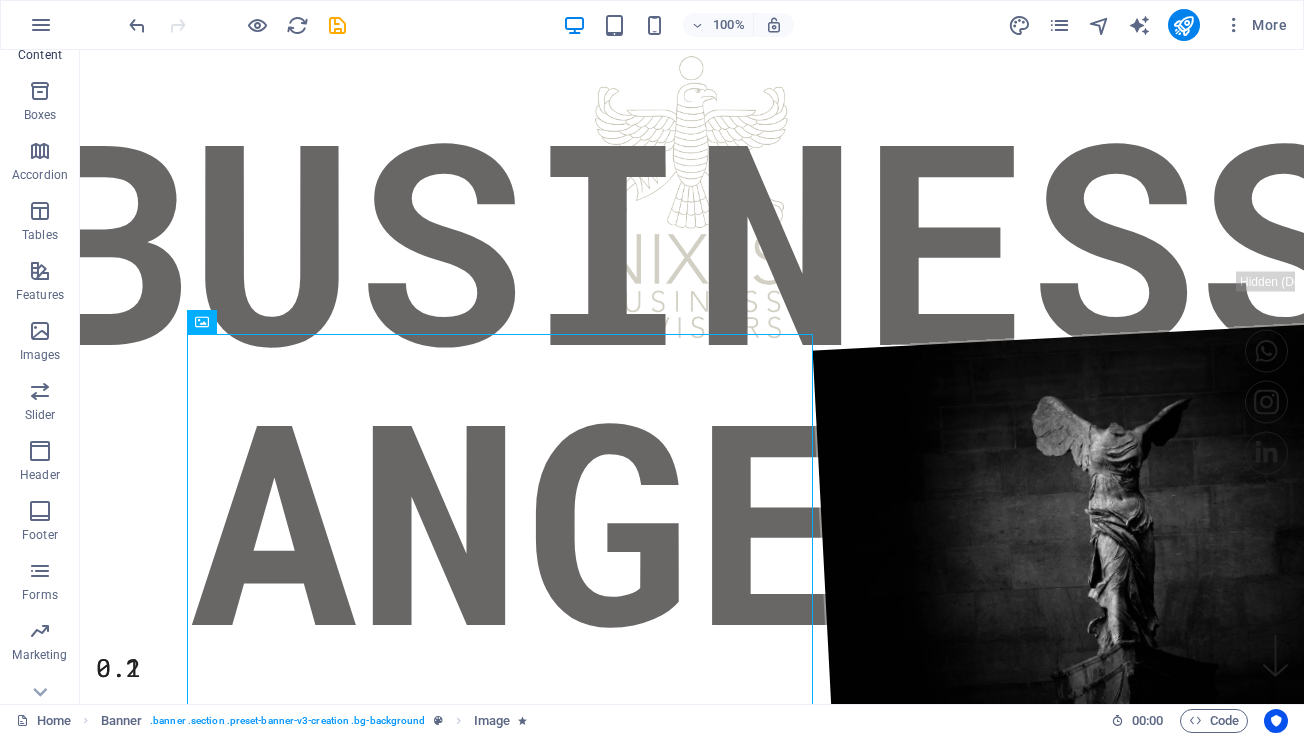 scroll, scrollTop: 246, scrollLeft: 0, axis: vertical 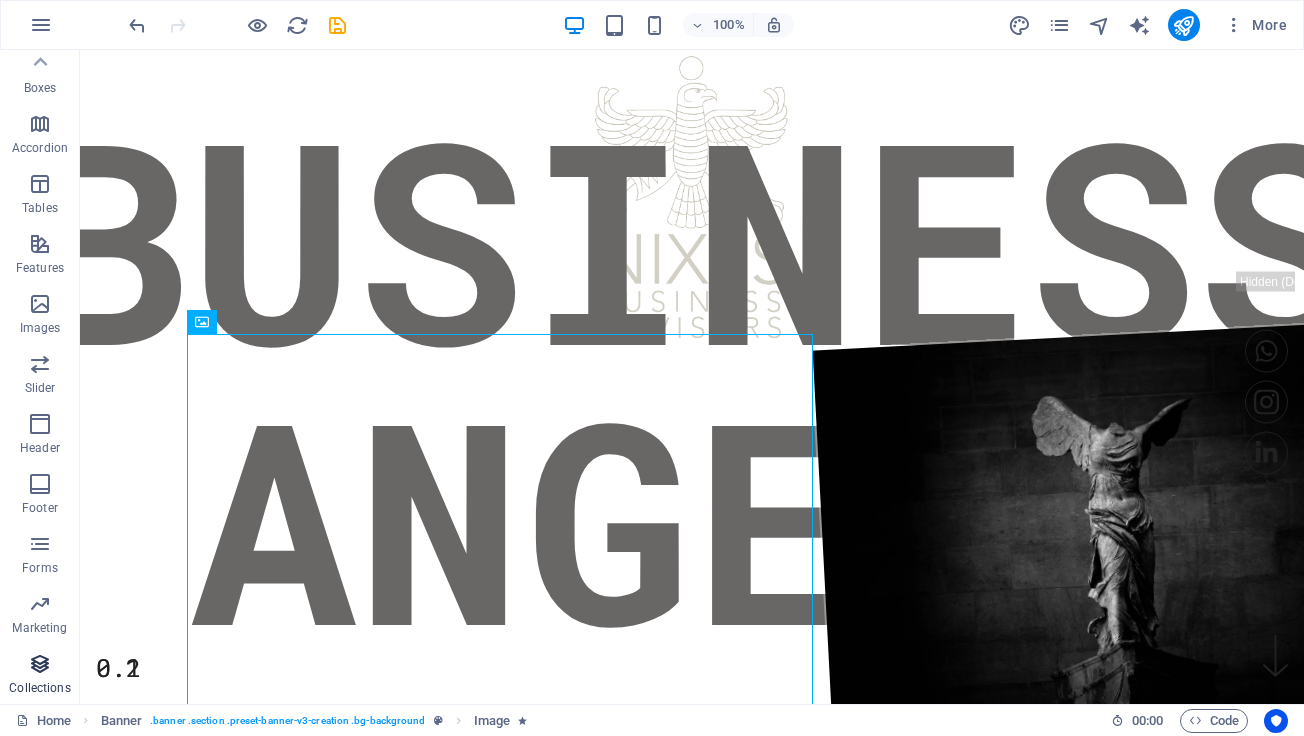 click at bounding box center (40, 664) 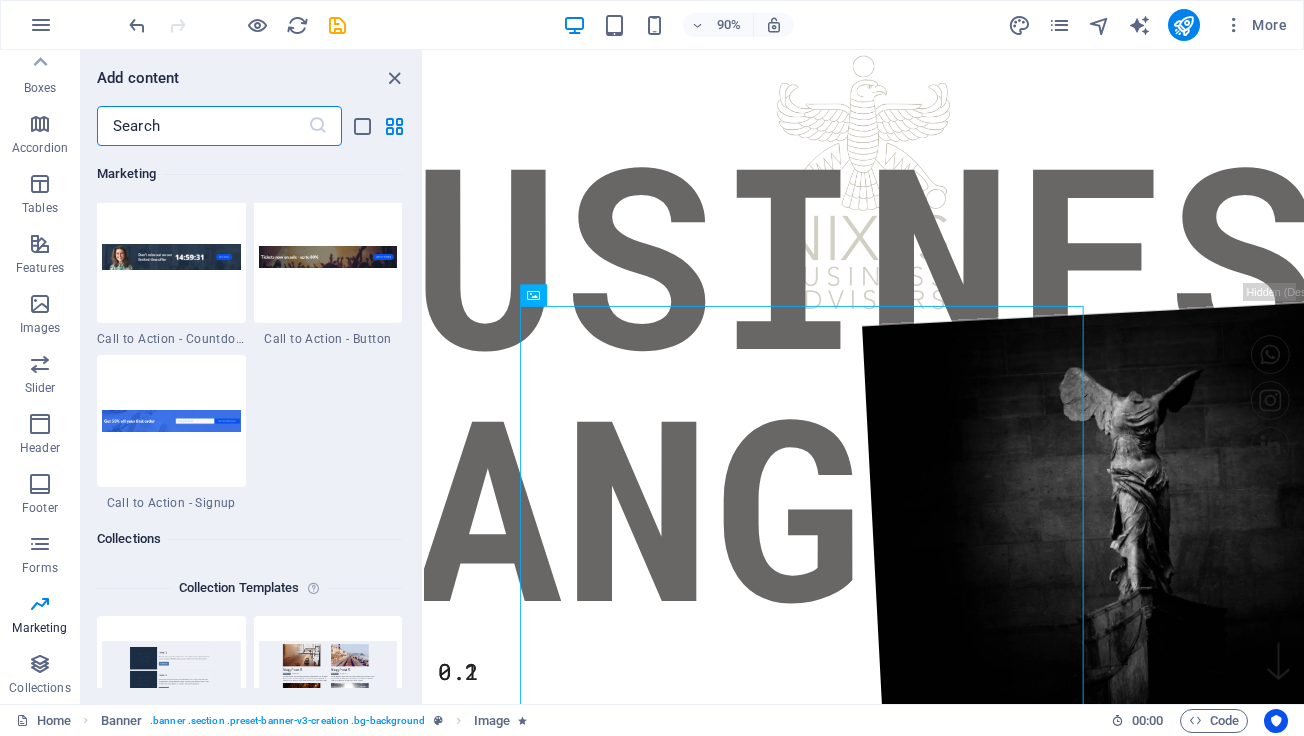 scroll, scrollTop: 17756, scrollLeft: 0, axis: vertical 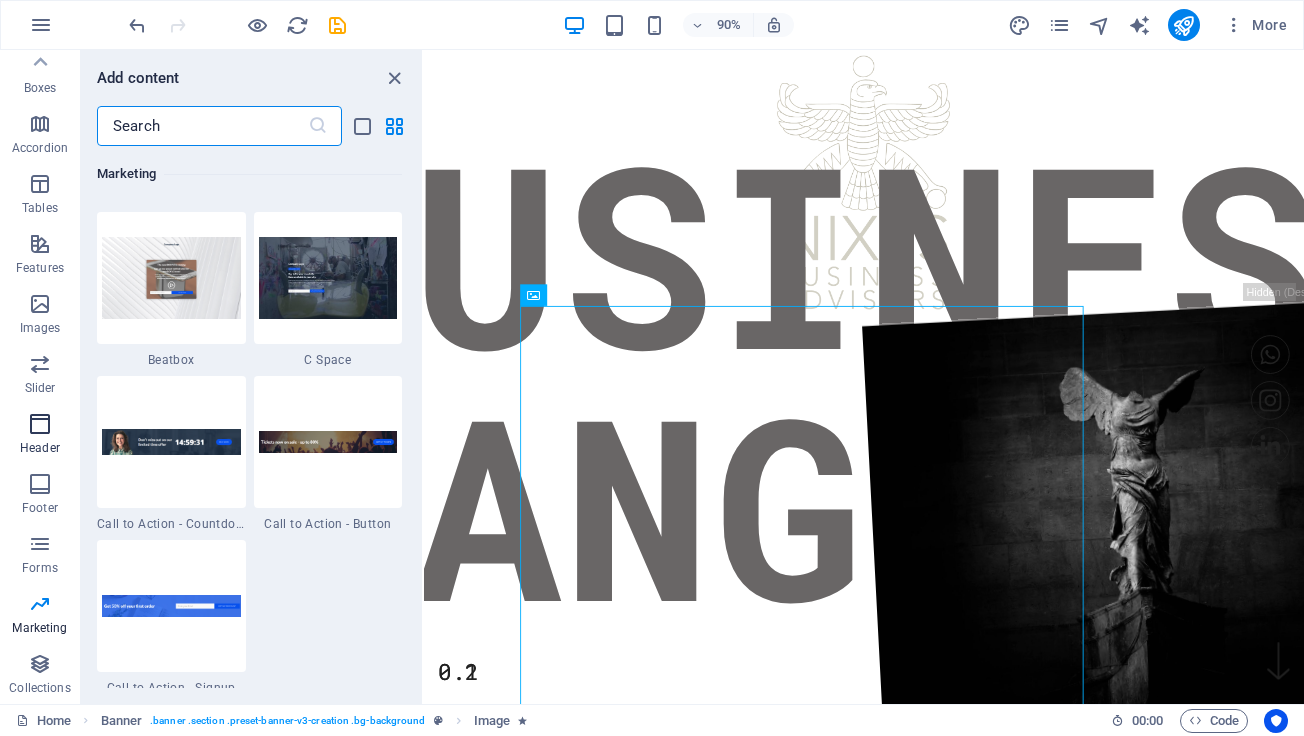click at bounding box center (40, 424) 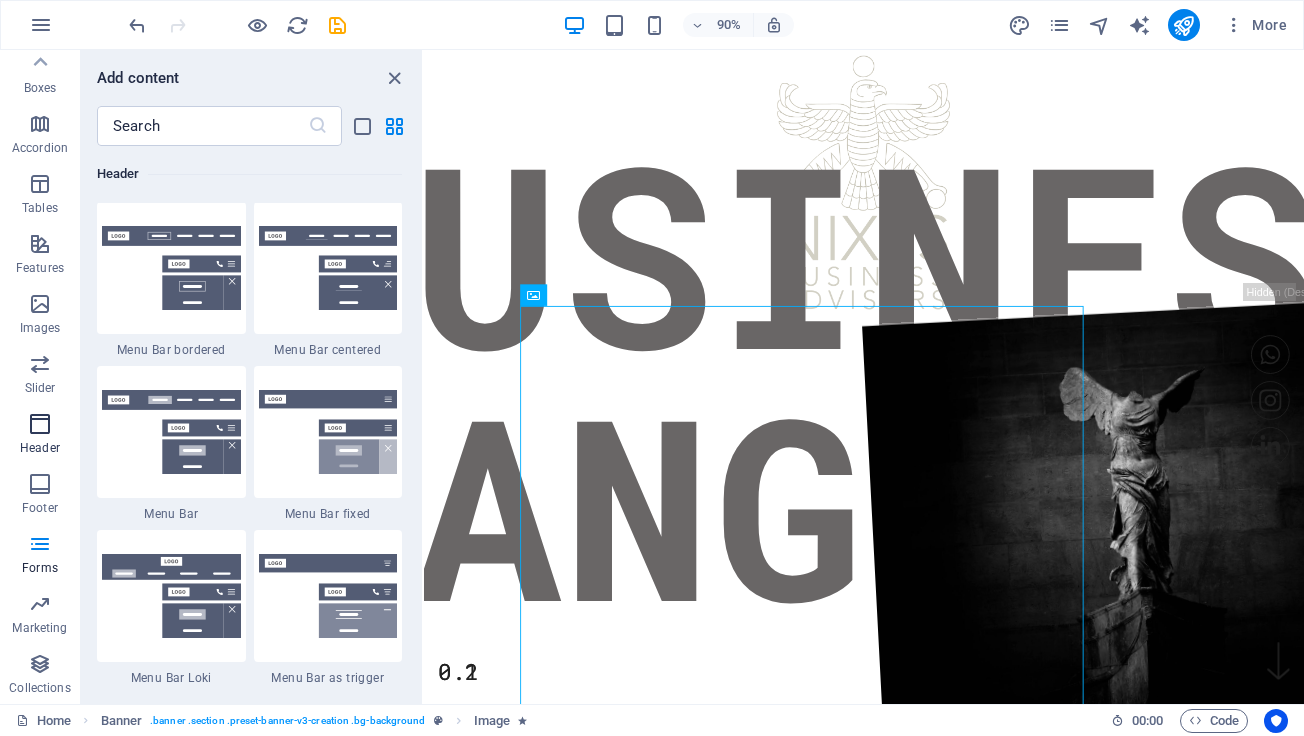 scroll, scrollTop: 12042, scrollLeft: 0, axis: vertical 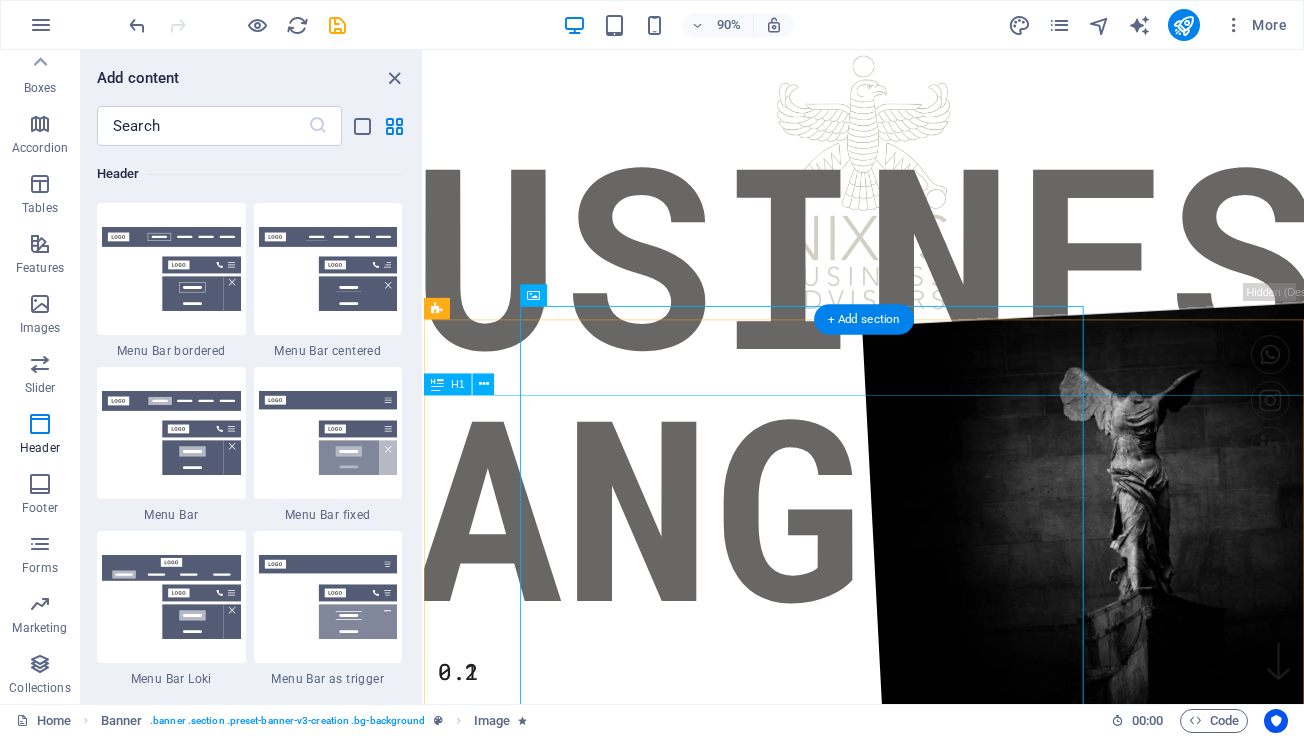 click on "BUSINESS ANGELS" at bounding box center (913, 414) 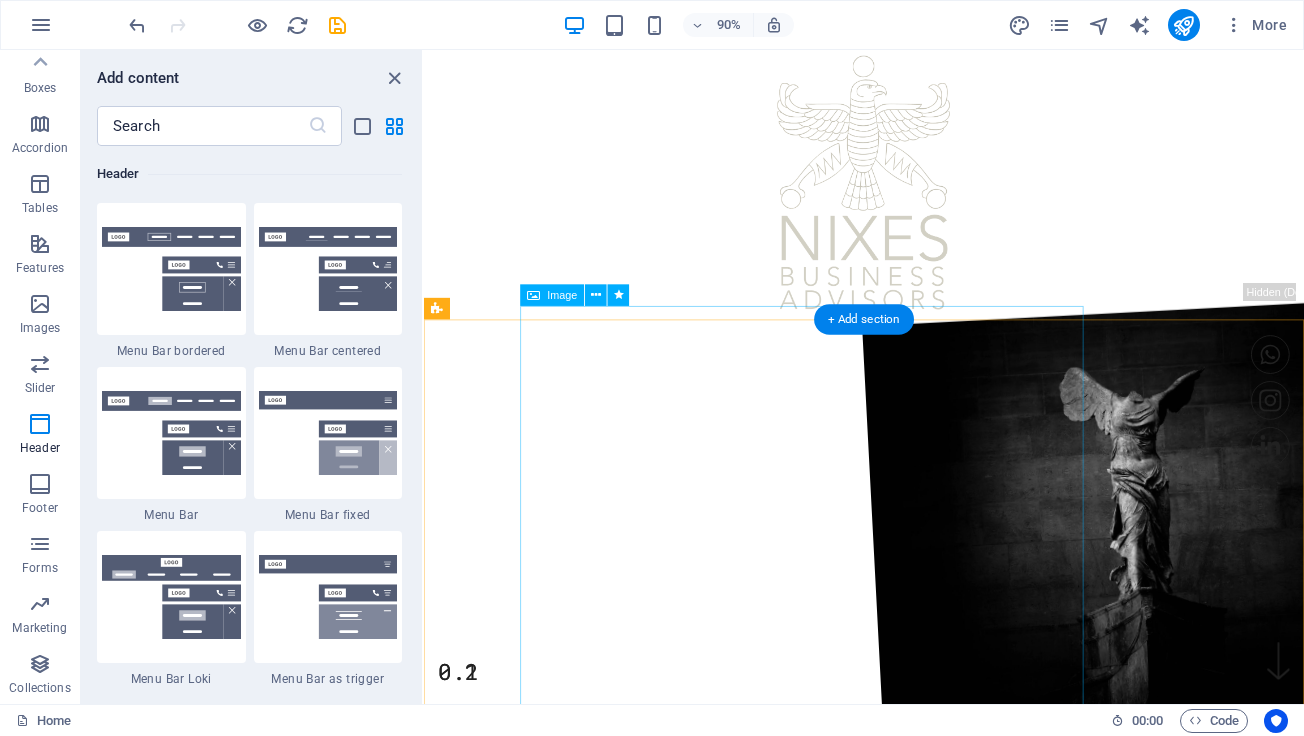 click at bounding box center (1033, 606) 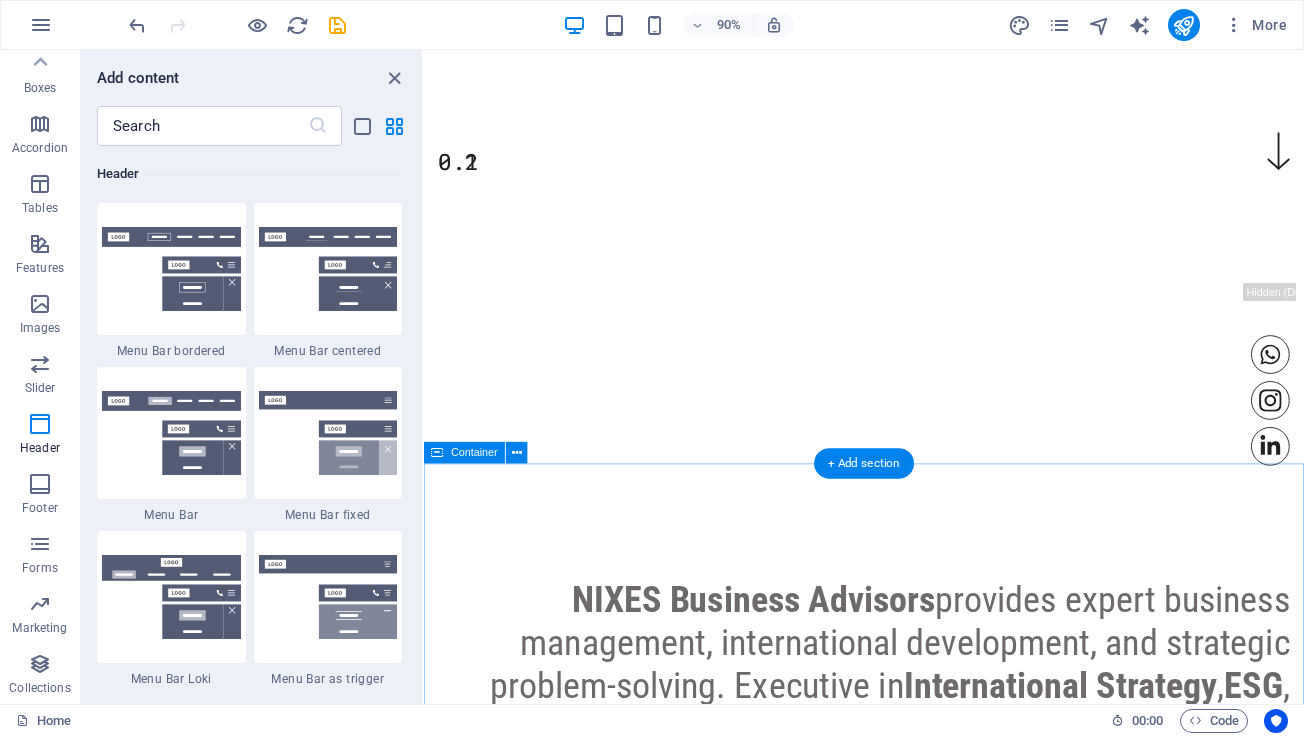 scroll, scrollTop: 351, scrollLeft: 0, axis: vertical 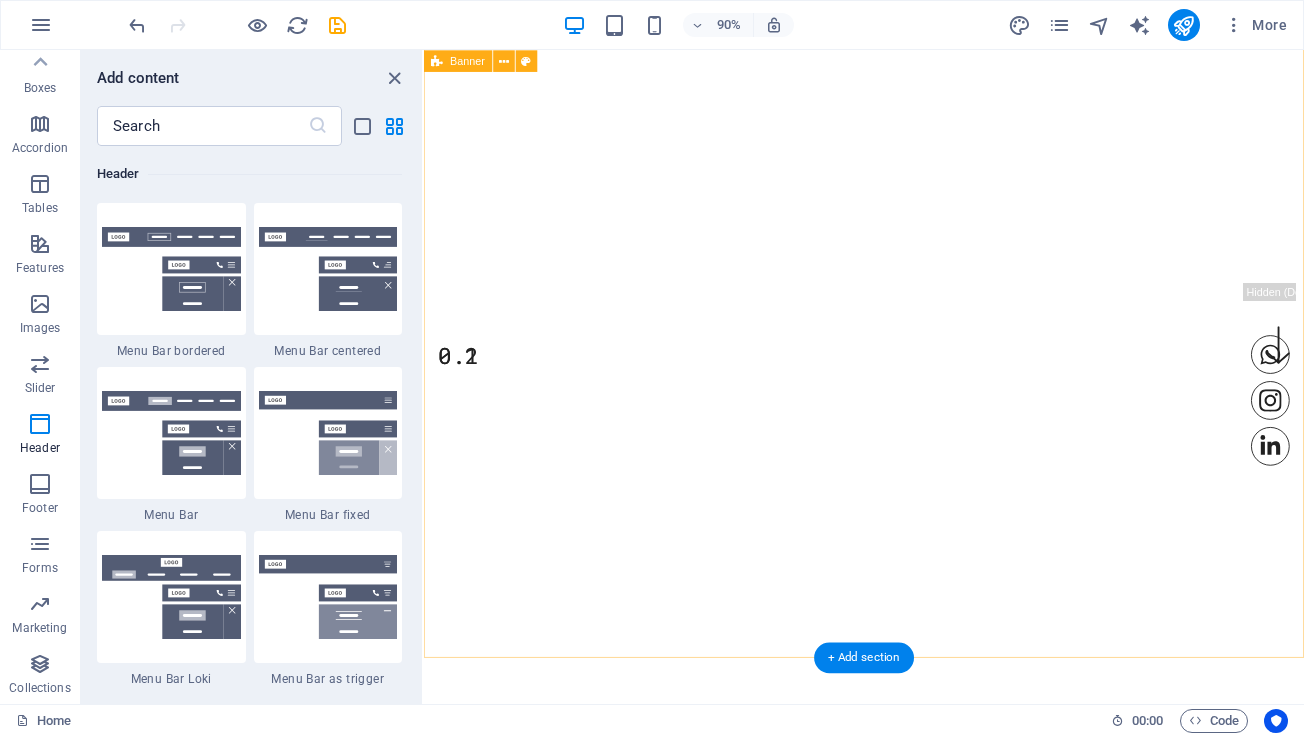click on "0.1" at bounding box center (913, 361) 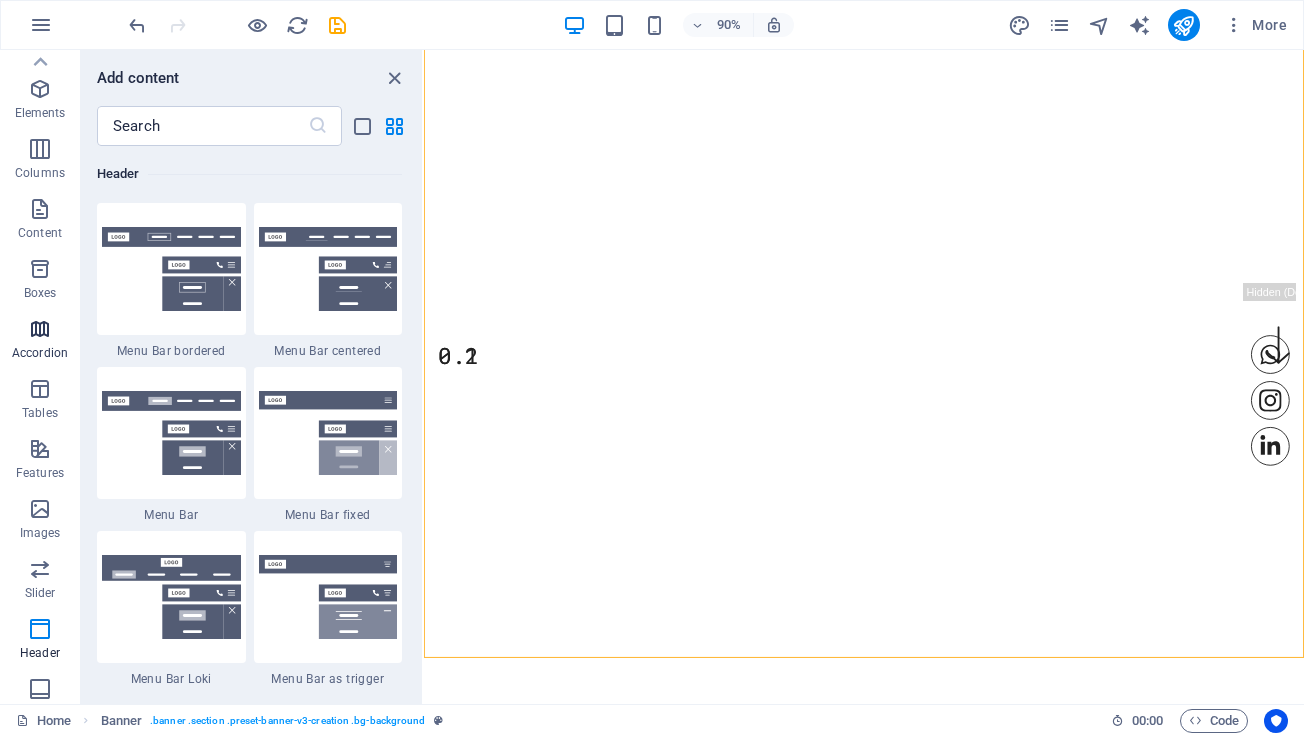 scroll, scrollTop: 0, scrollLeft: 0, axis: both 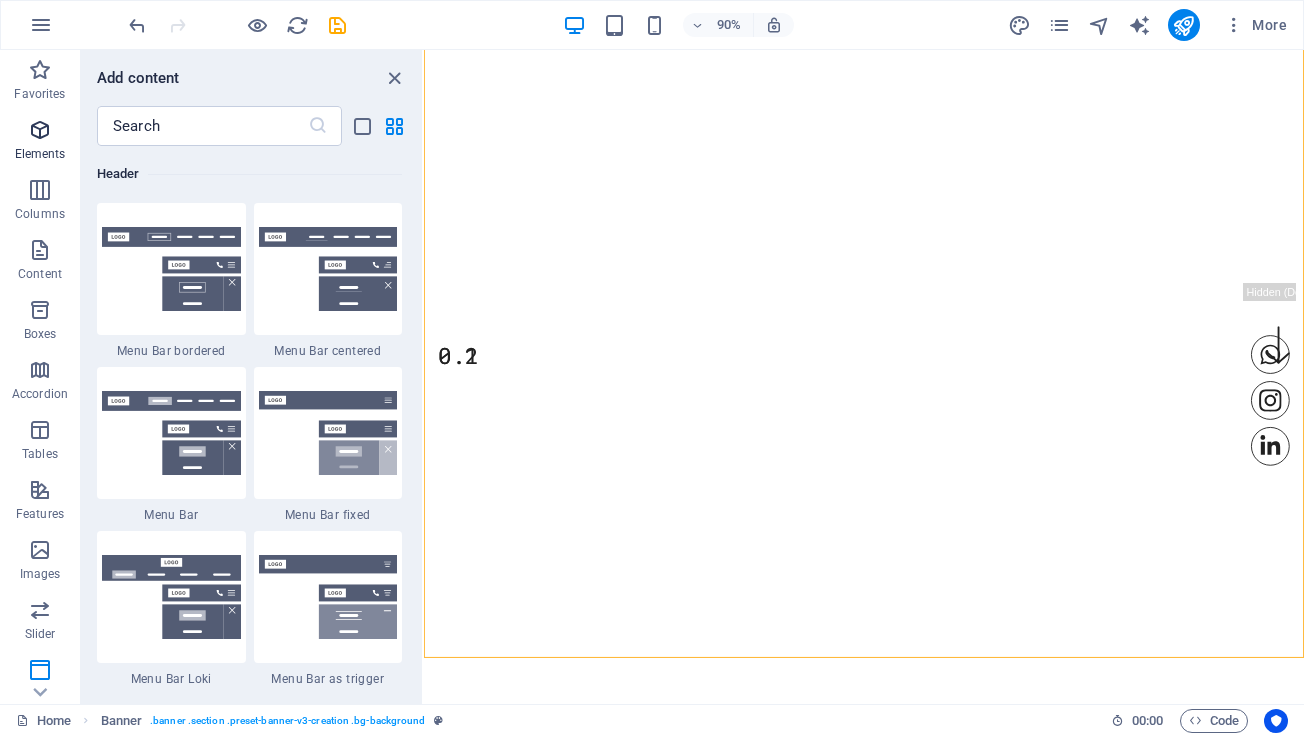 click on "Elements" at bounding box center (40, 142) 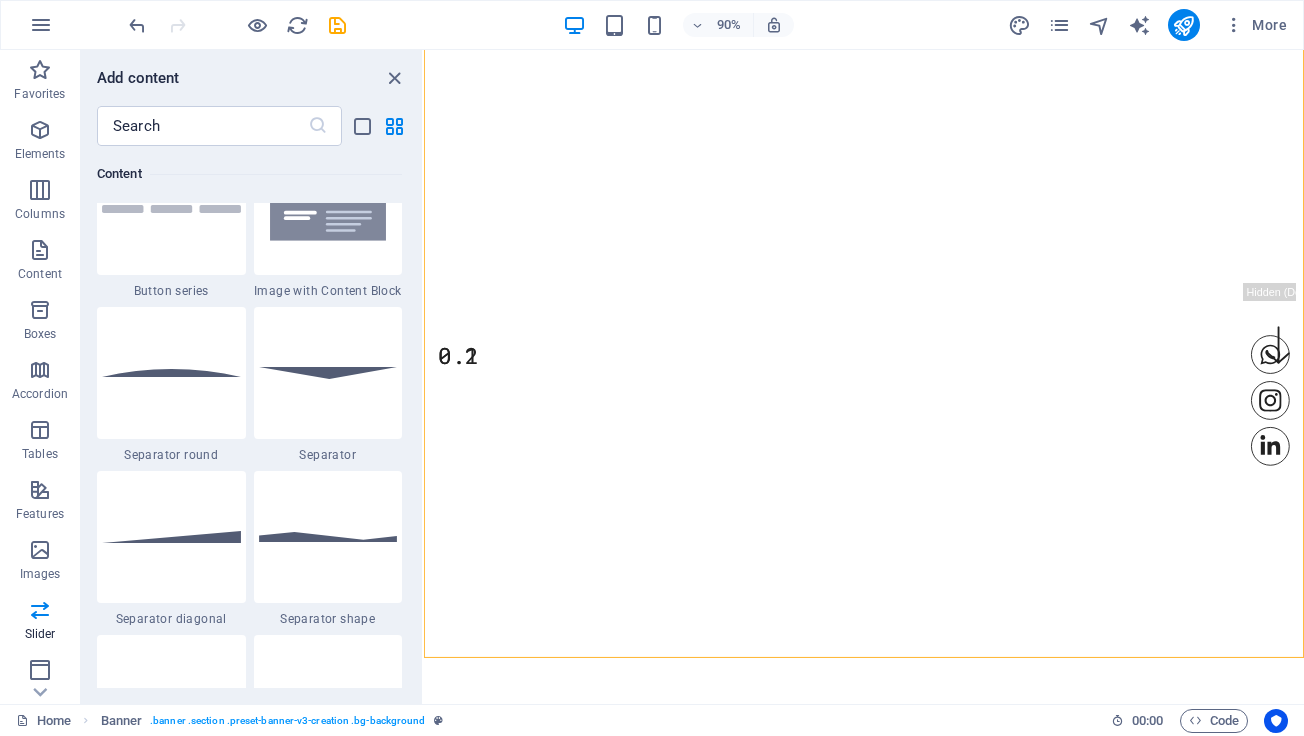 scroll, scrollTop: 213, scrollLeft: 0, axis: vertical 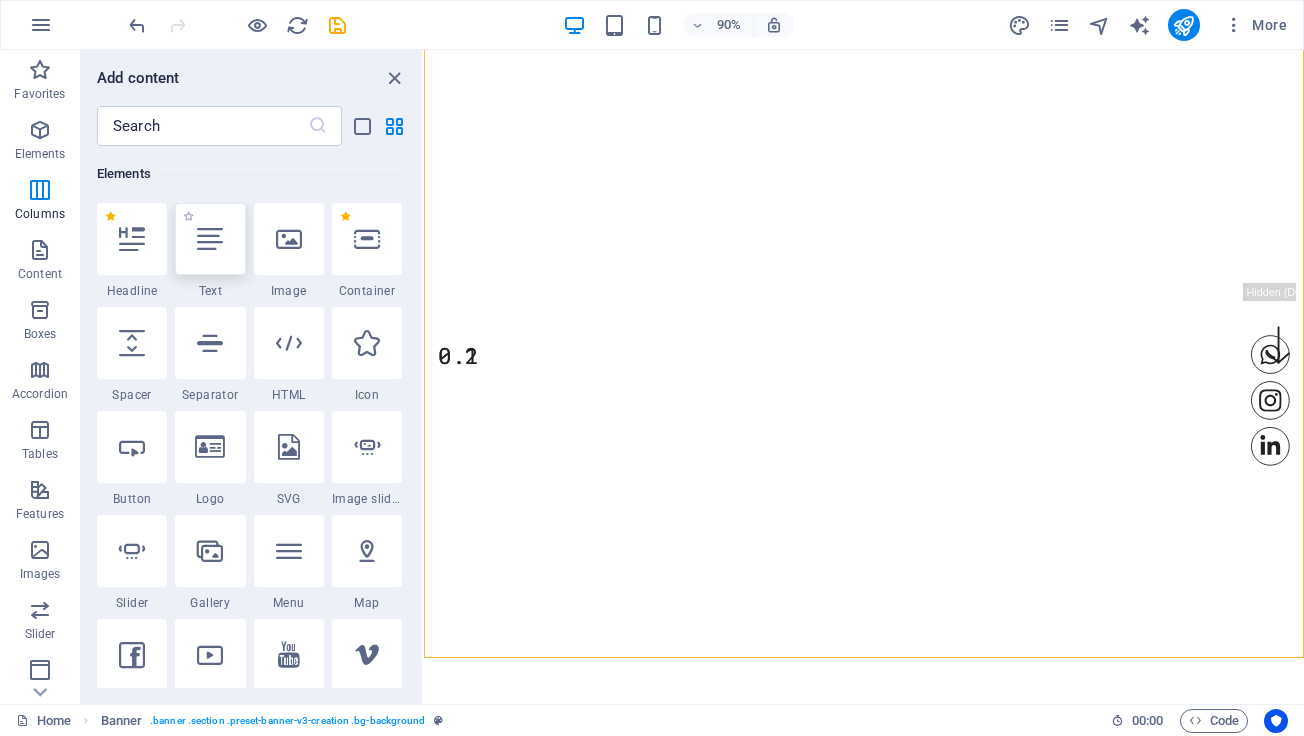 click at bounding box center [210, 239] 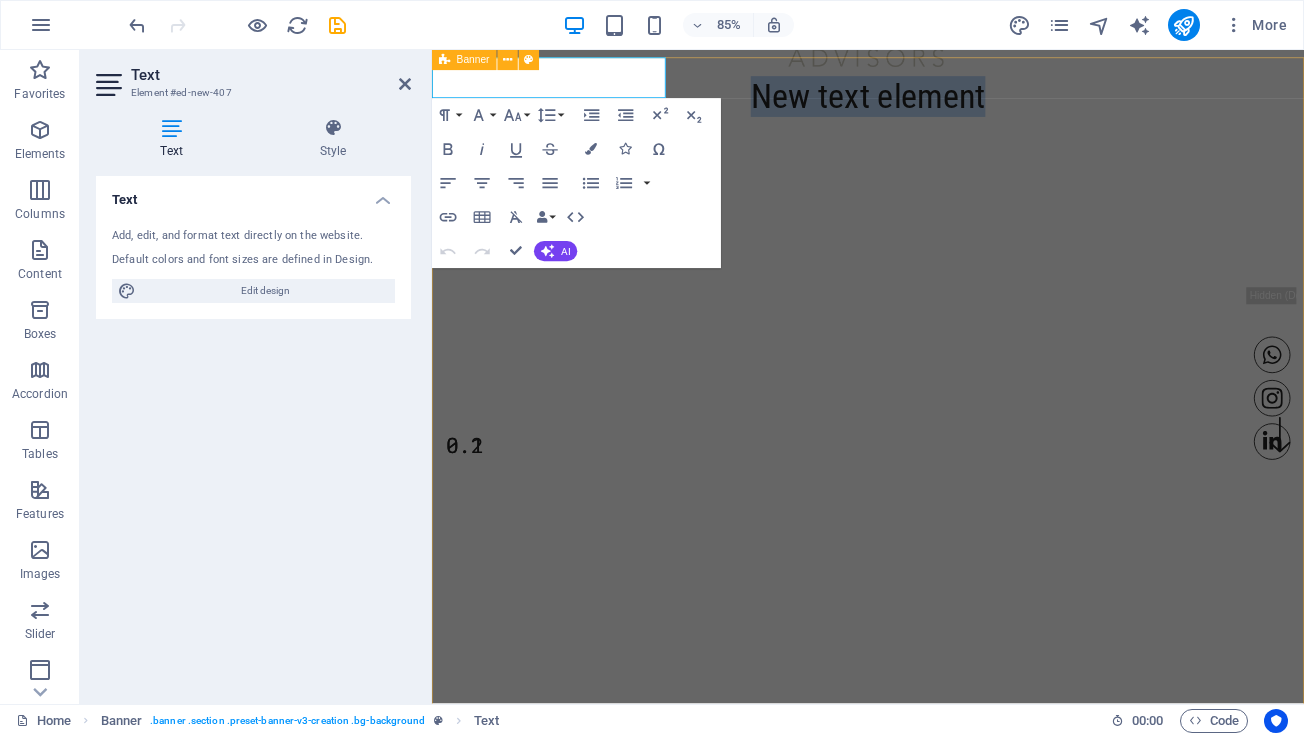 scroll, scrollTop: 0, scrollLeft: 0, axis: both 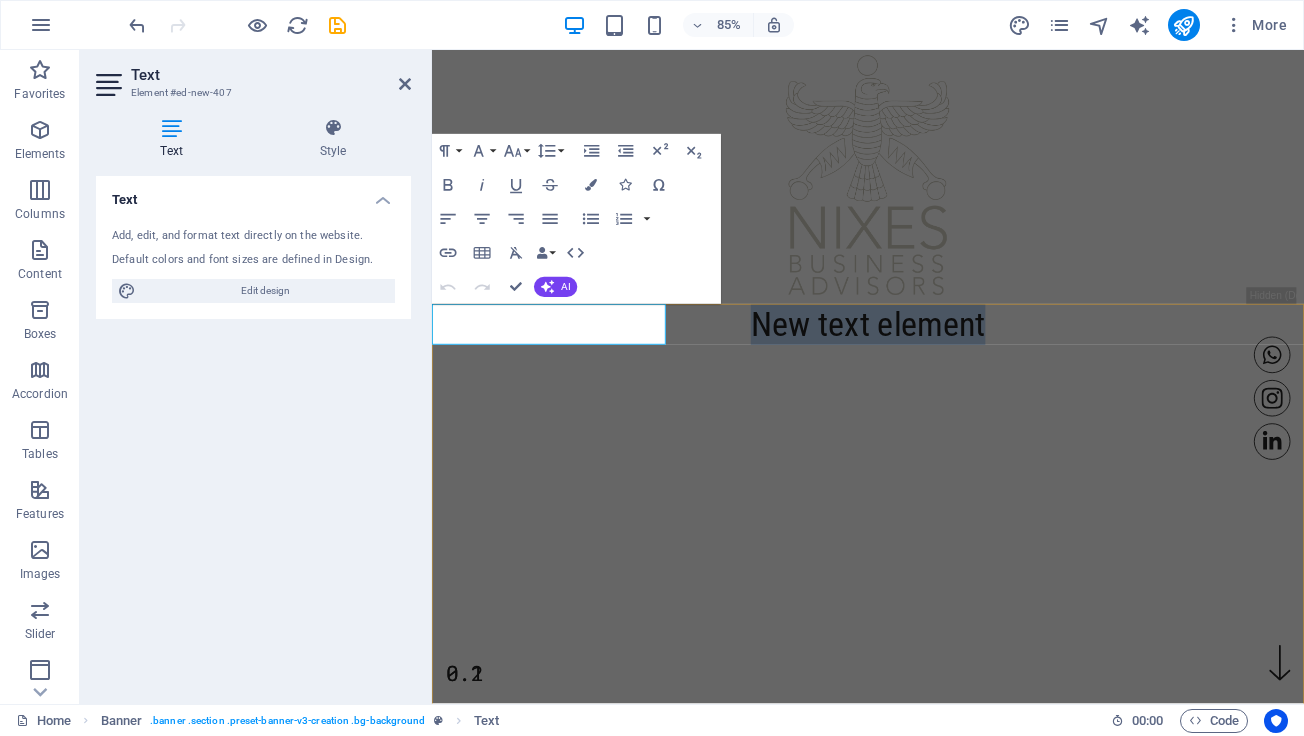 click on "New text element 0.1" at bounding box center (945, 733) 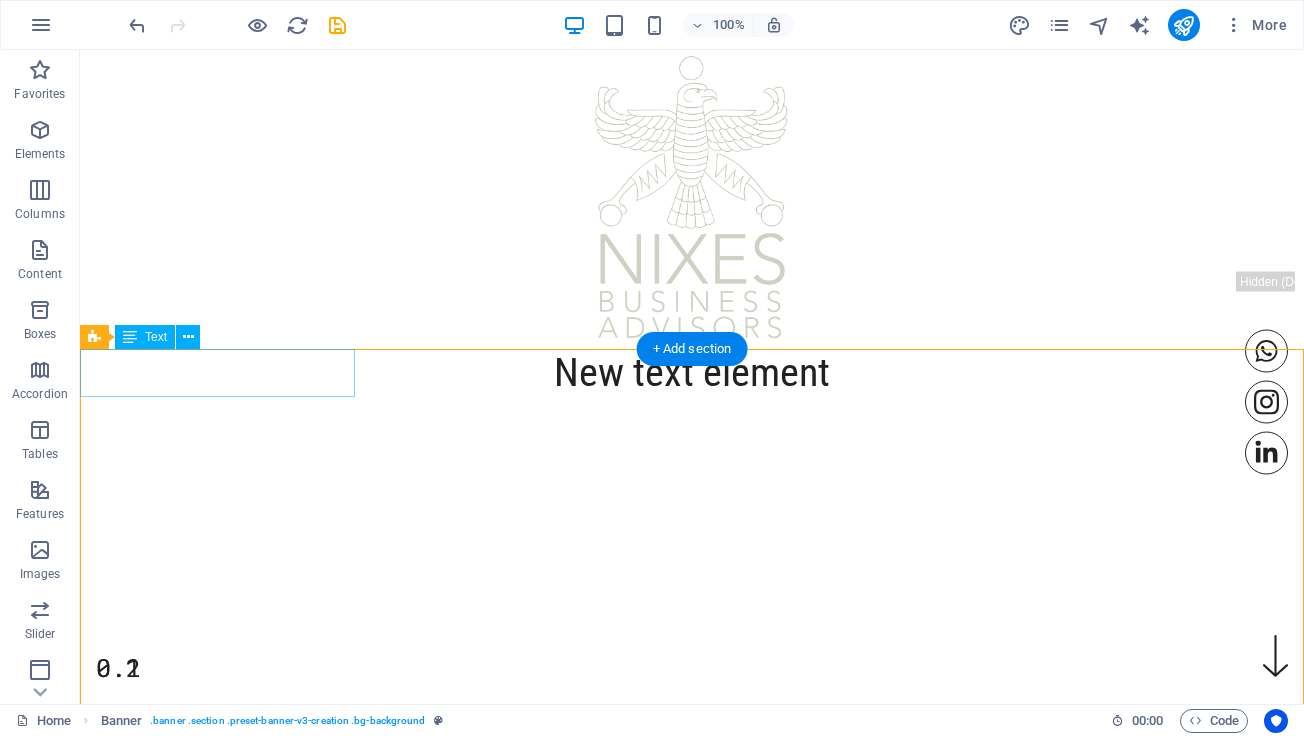 click on "New text element" at bounding box center [692, 373] 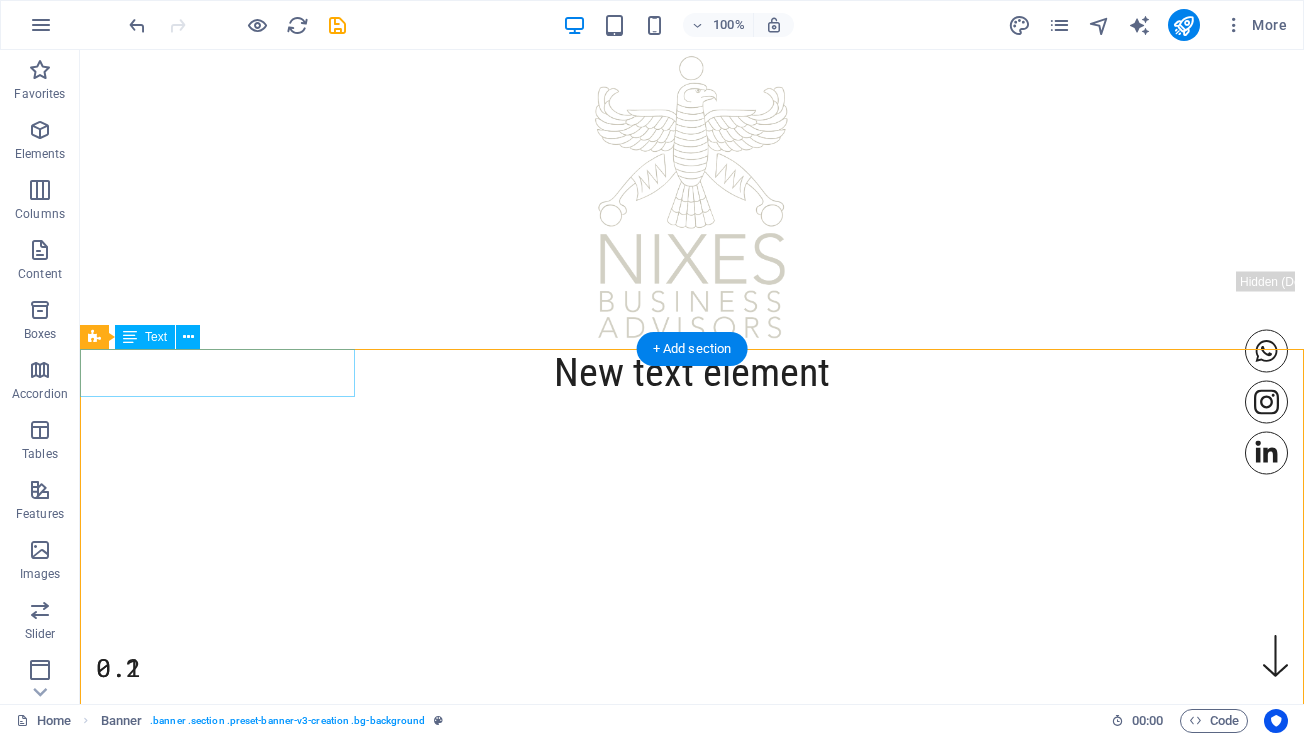 click on "New text element" at bounding box center [692, 373] 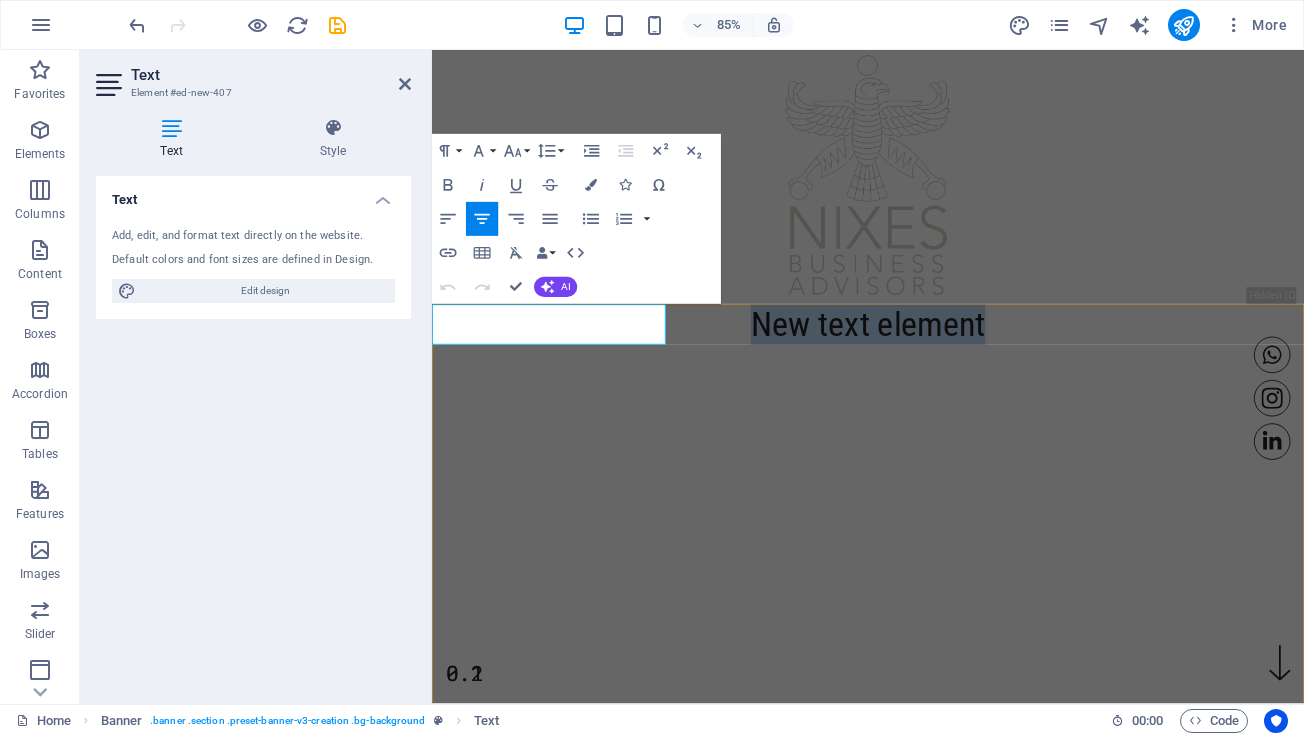 click on "New text element" at bounding box center (945, 373) 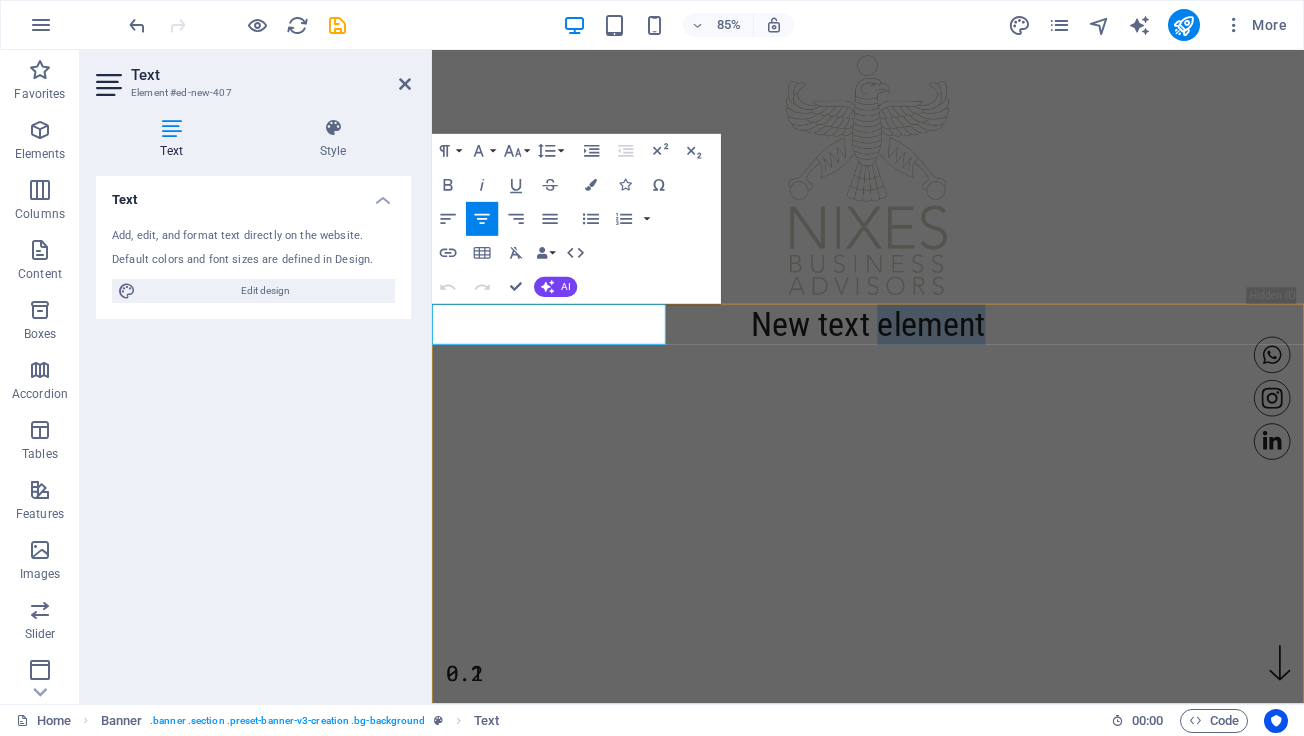 click on "New text element" at bounding box center (945, 373) 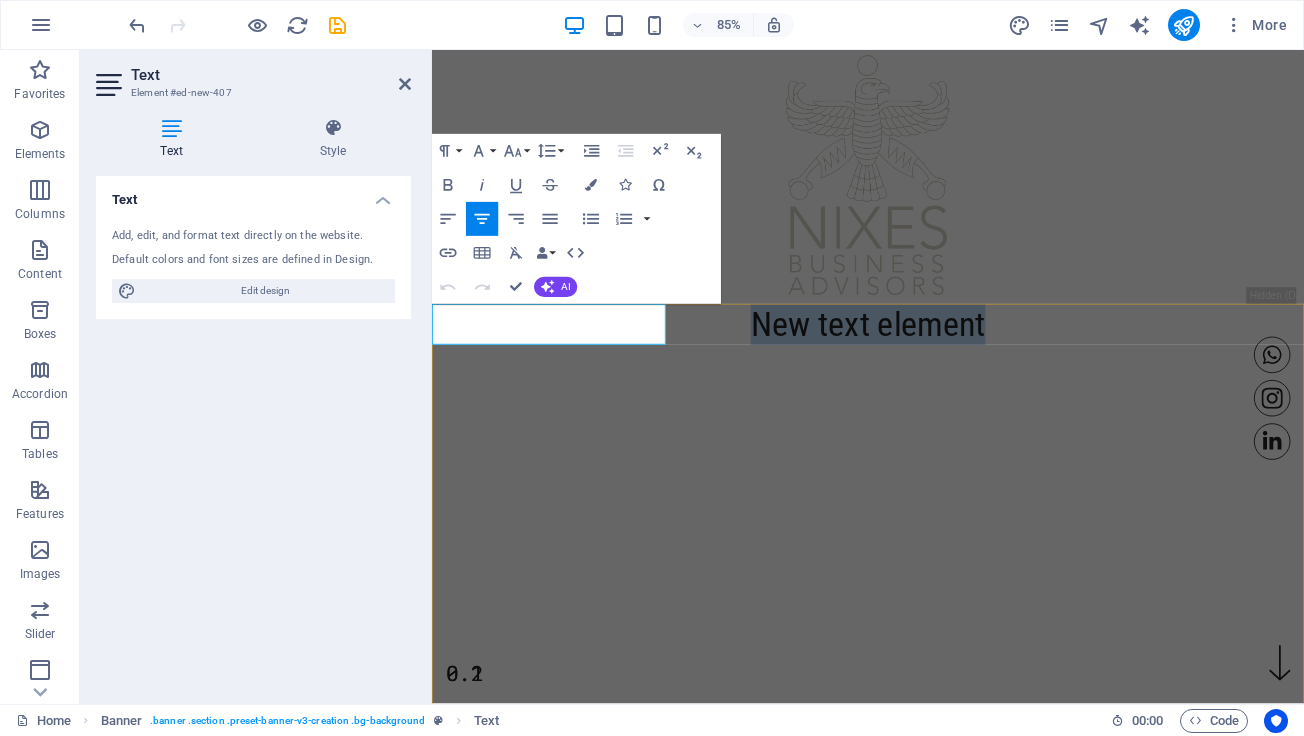click on "New text element" at bounding box center [945, 373] 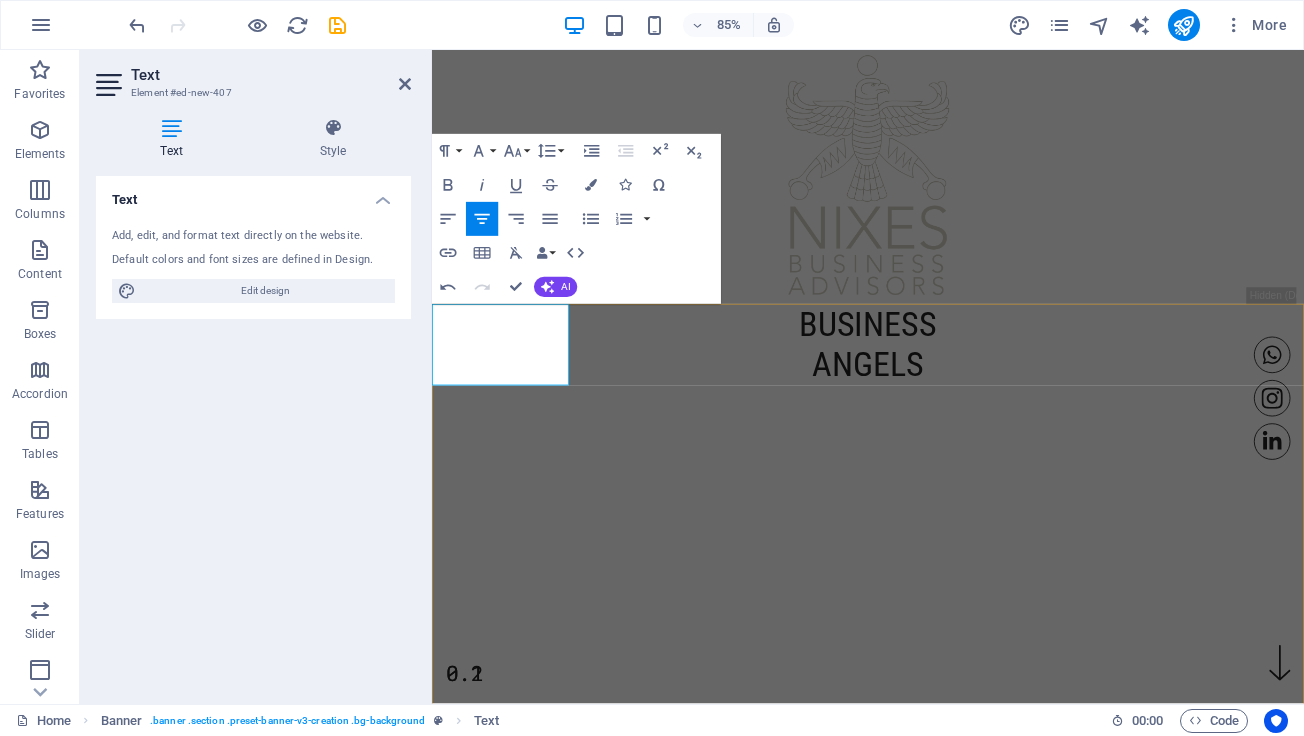click on "ANGELS" at bounding box center (945, 421) 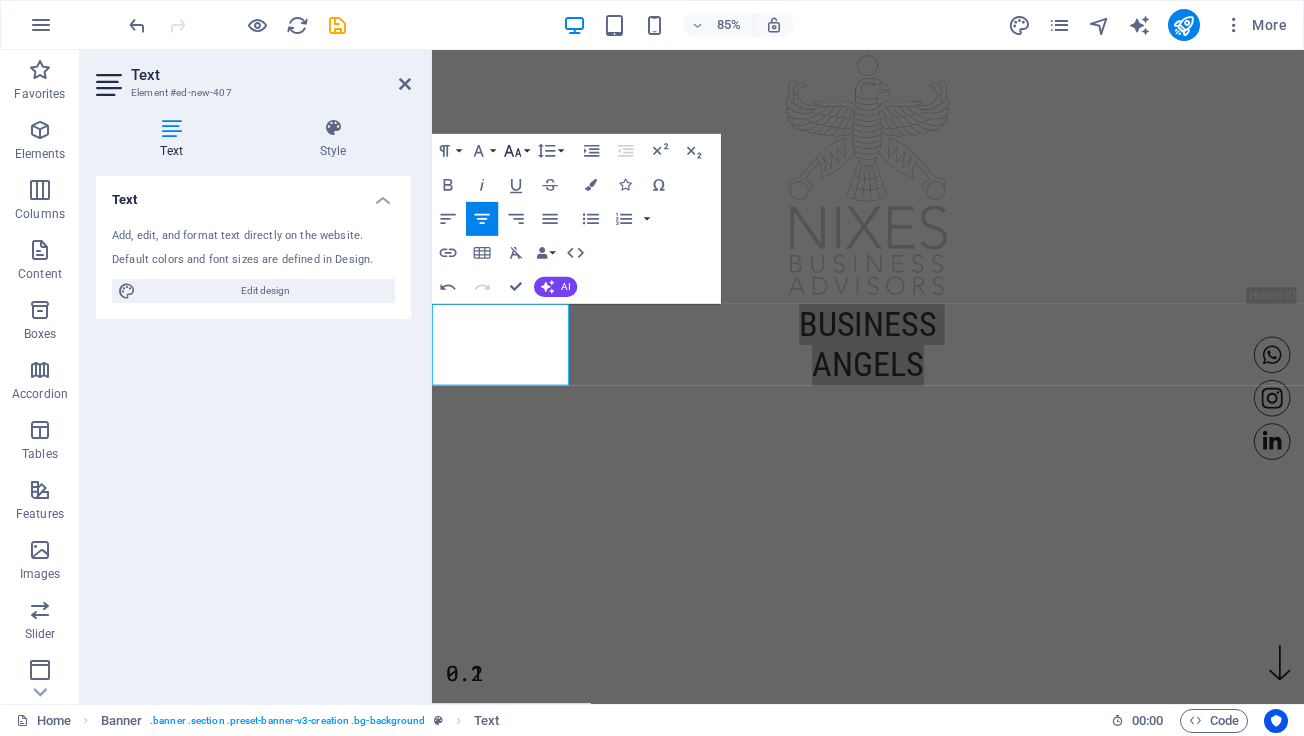 click on "Font Size" at bounding box center (516, 151) 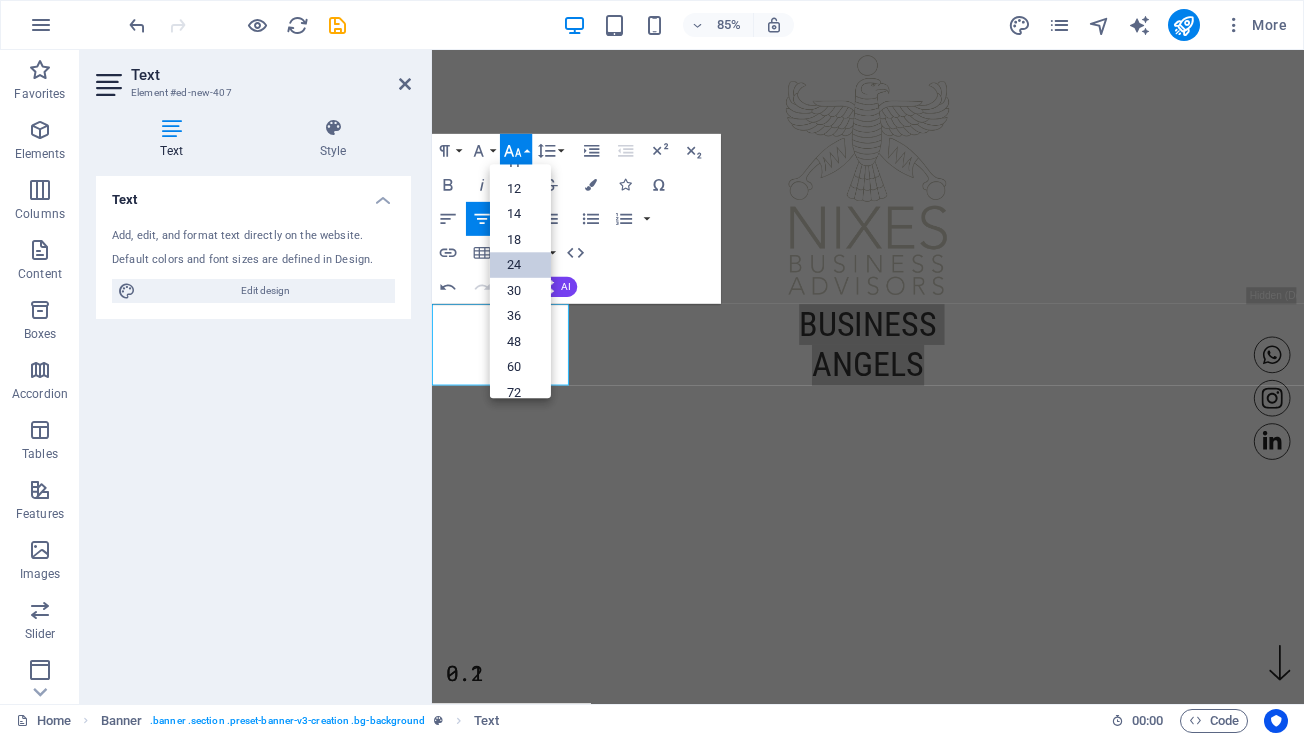 scroll, scrollTop: 161, scrollLeft: 0, axis: vertical 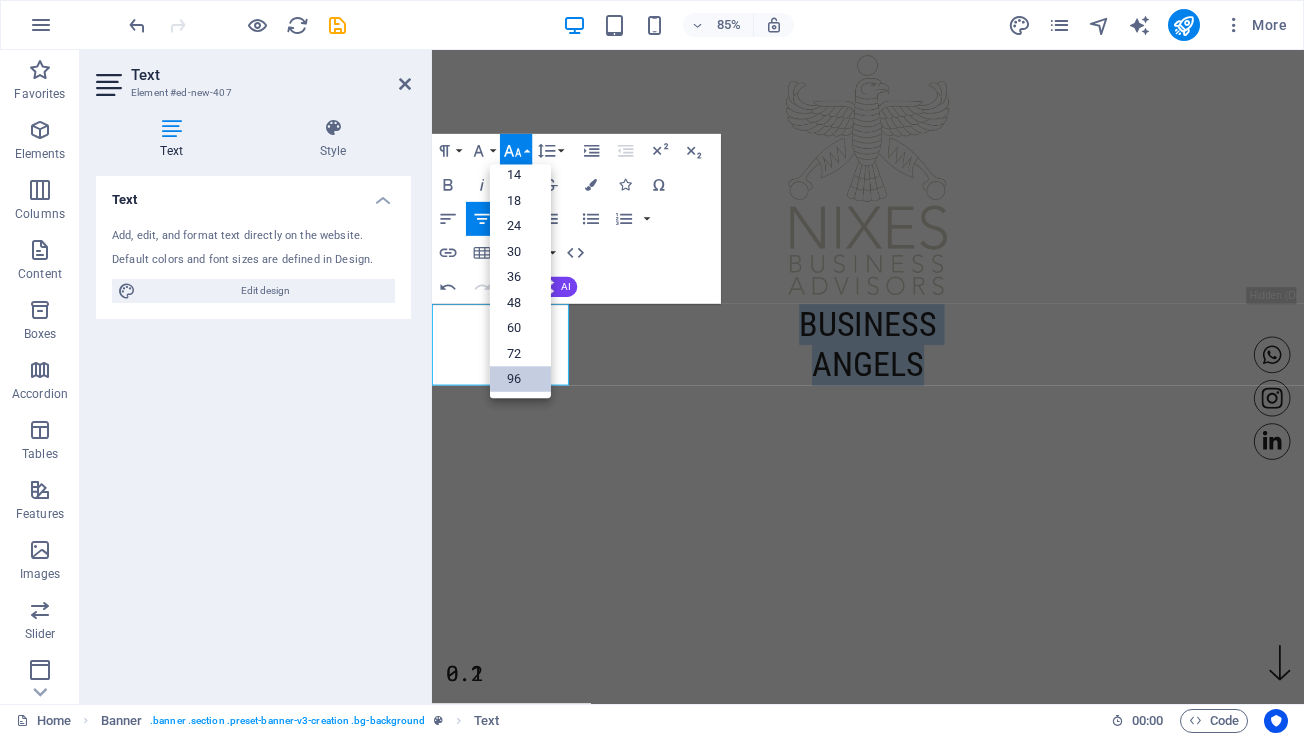 click on "96" at bounding box center (520, 379) 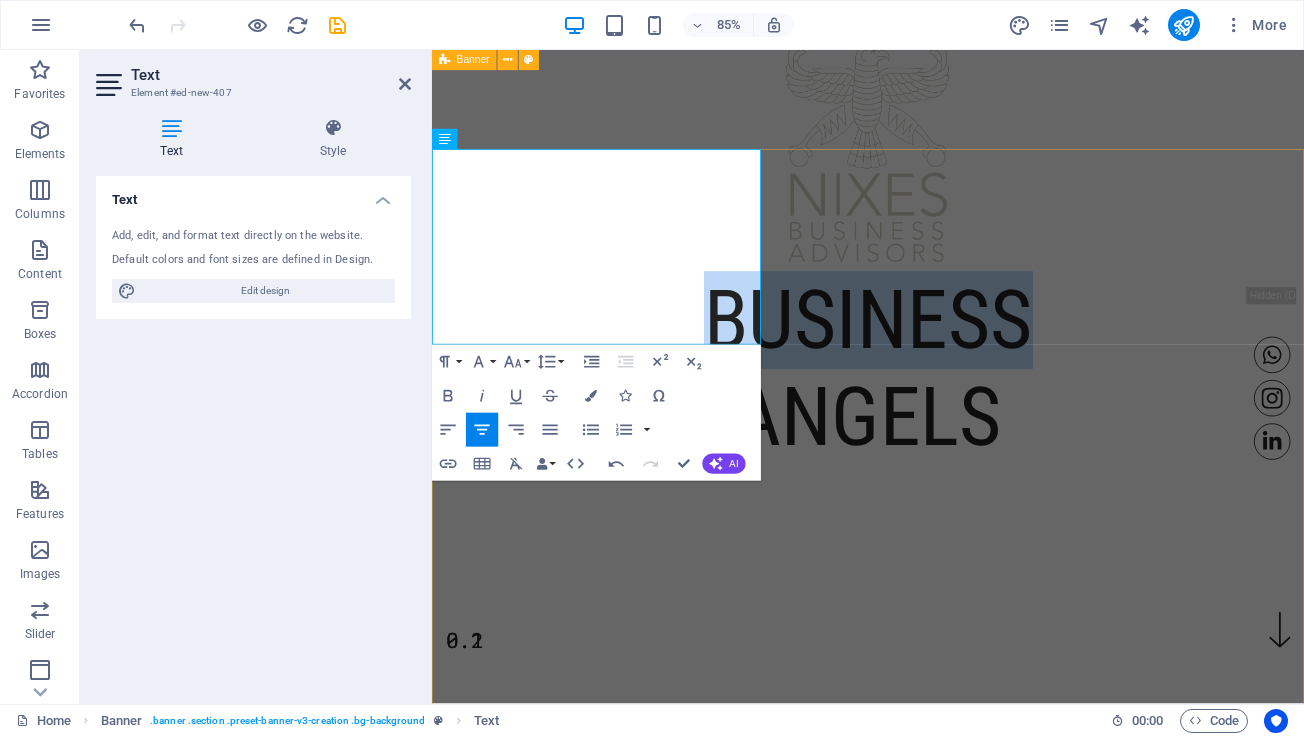 scroll, scrollTop: 0, scrollLeft: 0, axis: both 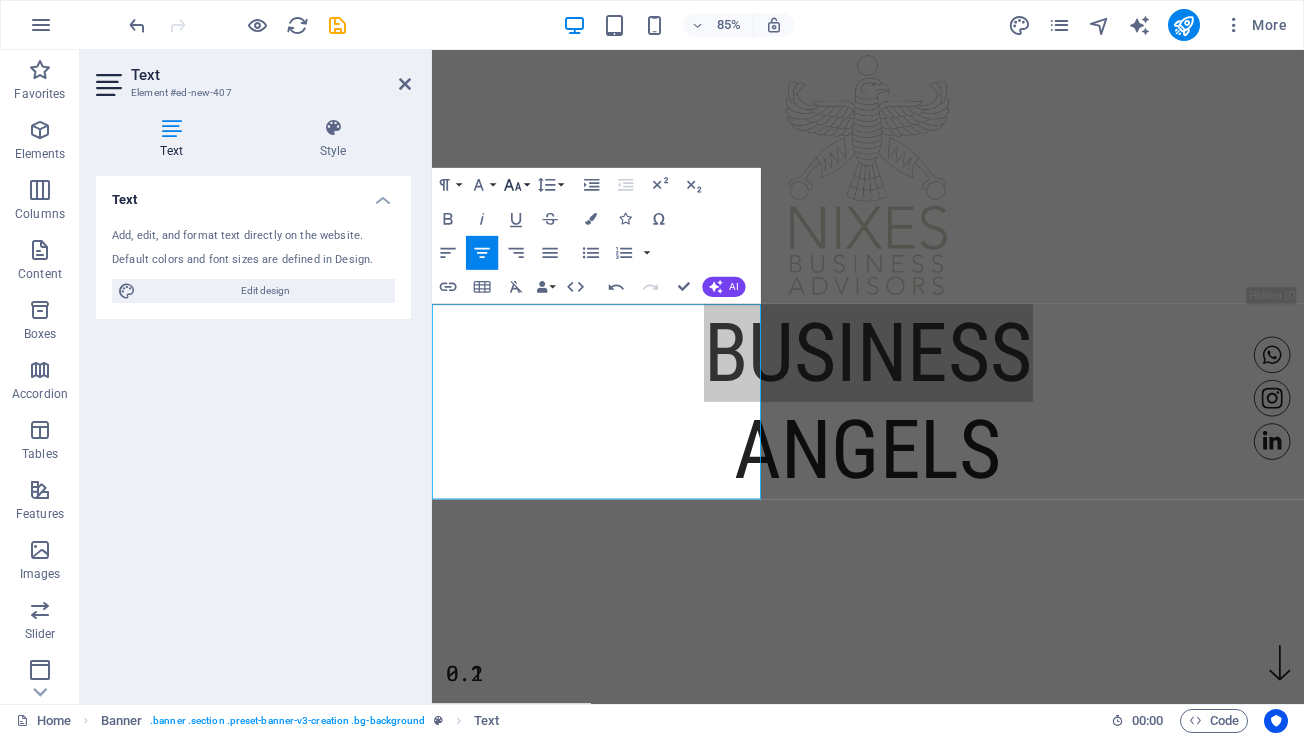 click 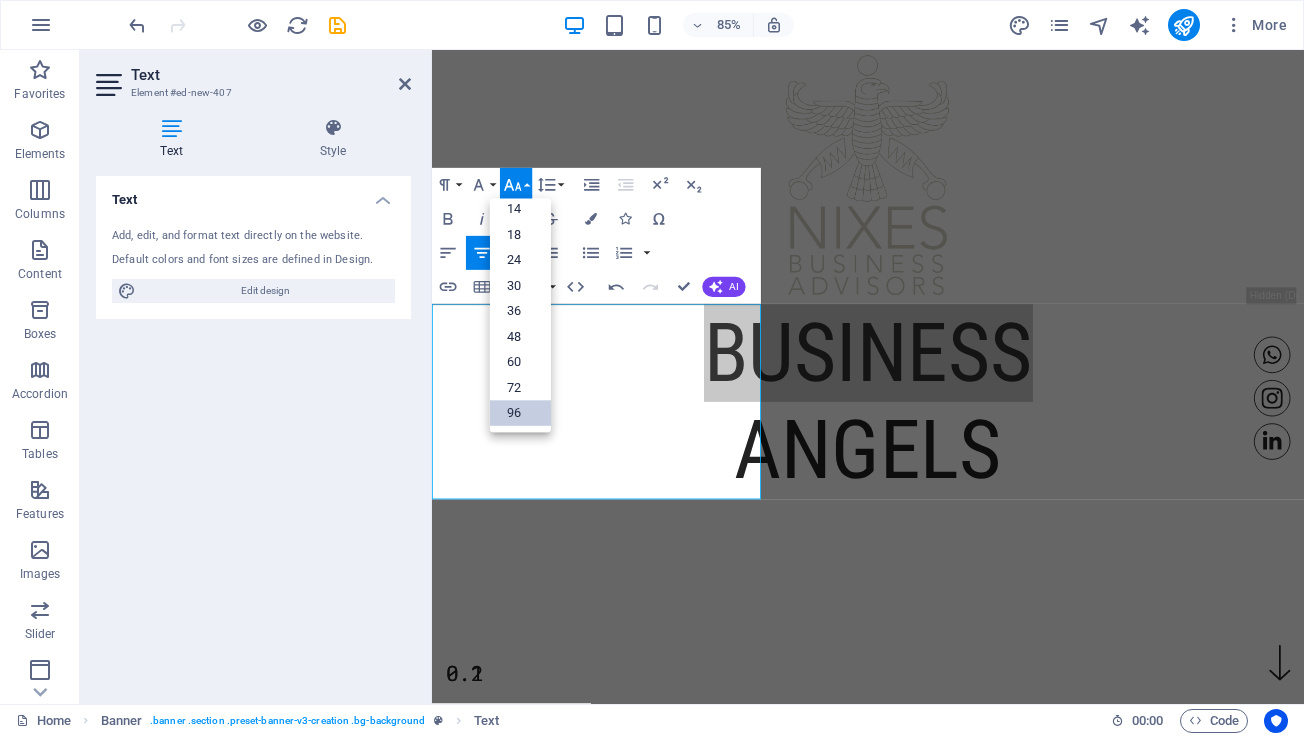 scroll, scrollTop: 161, scrollLeft: 0, axis: vertical 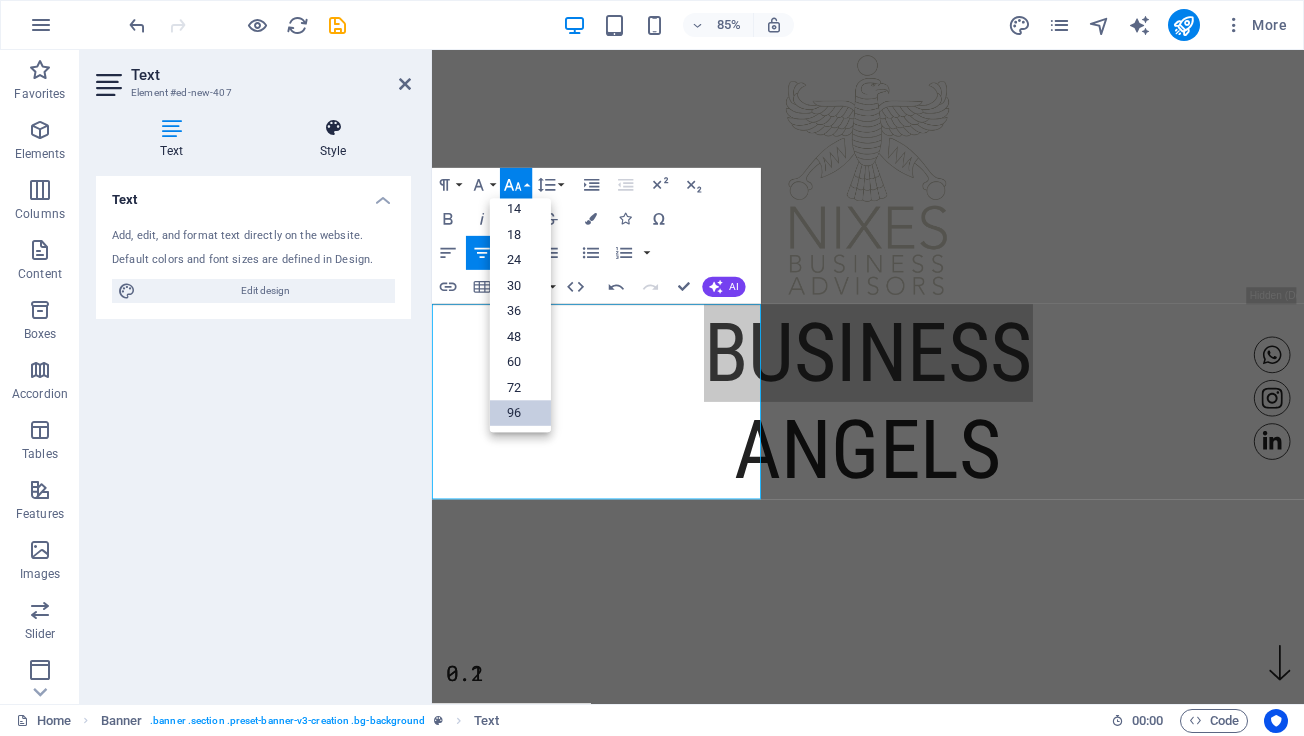 click on "Style" at bounding box center (333, 139) 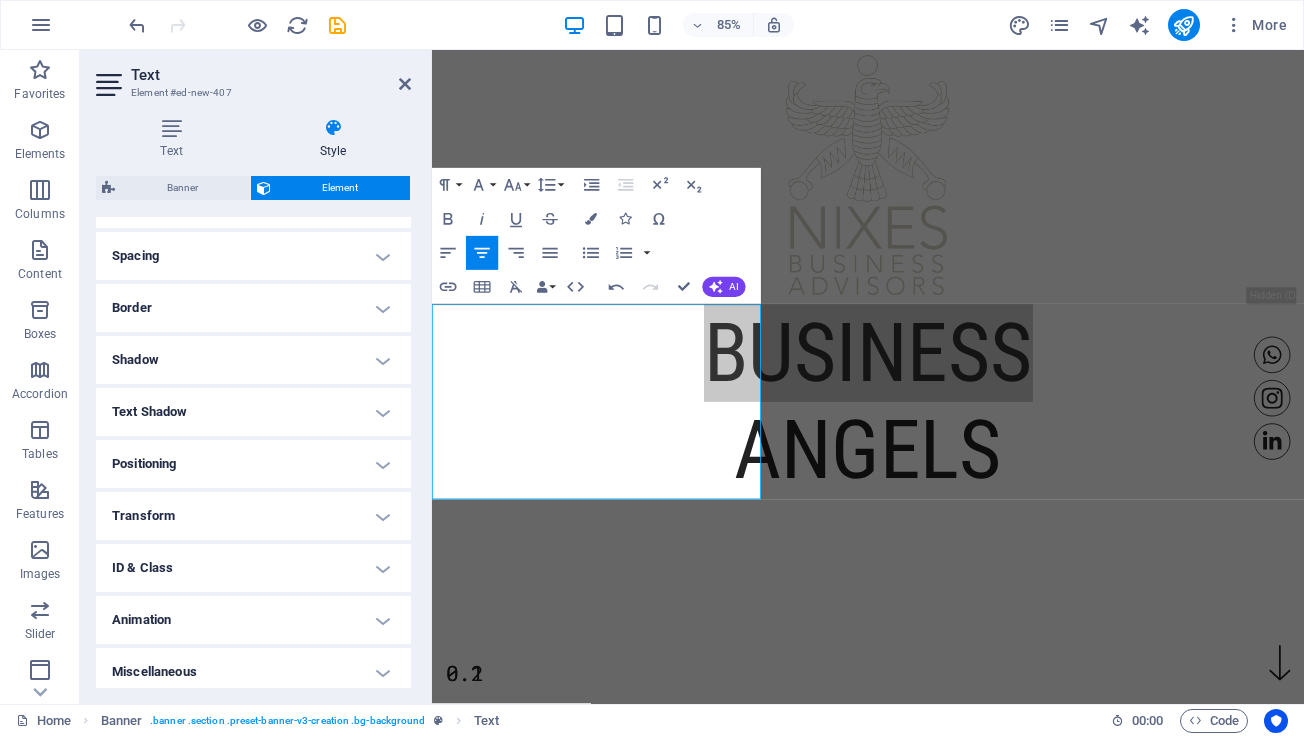 scroll, scrollTop: 374, scrollLeft: 0, axis: vertical 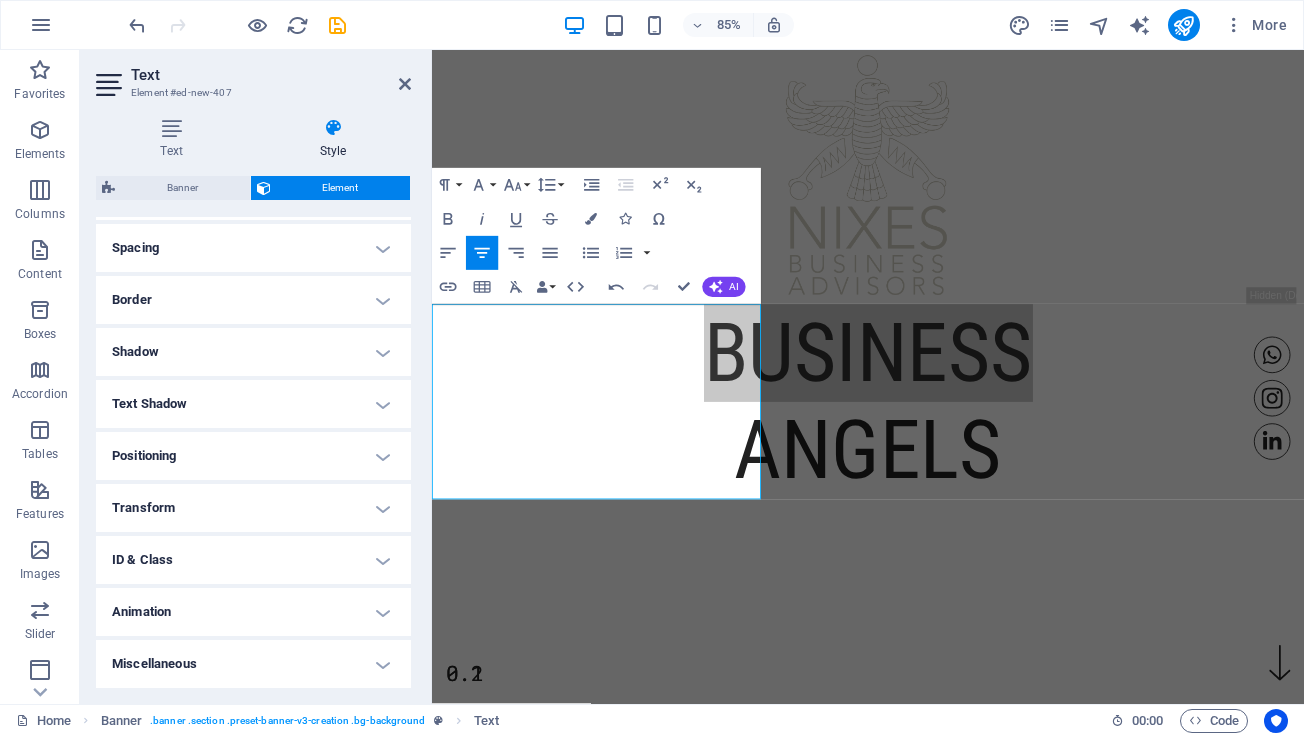 click on "Text Shadow" at bounding box center [253, 404] 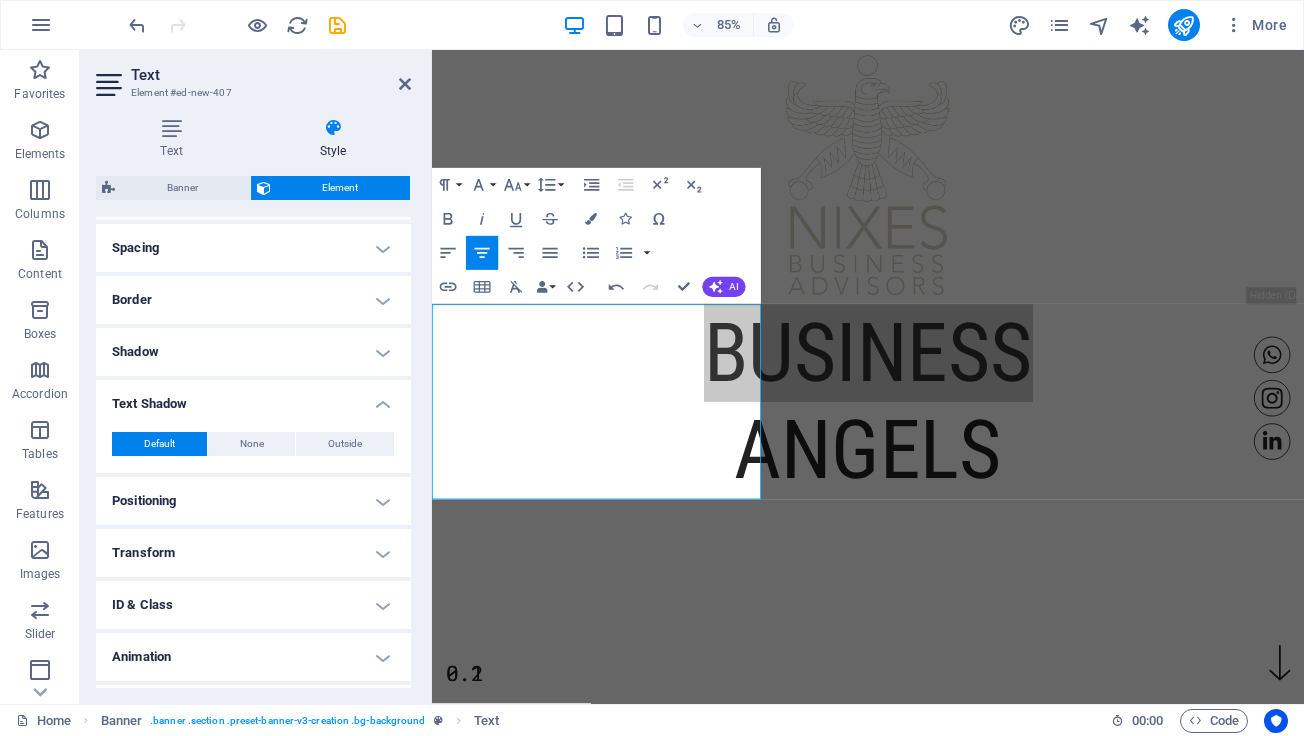 click on "Text Shadow" at bounding box center (253, 398) 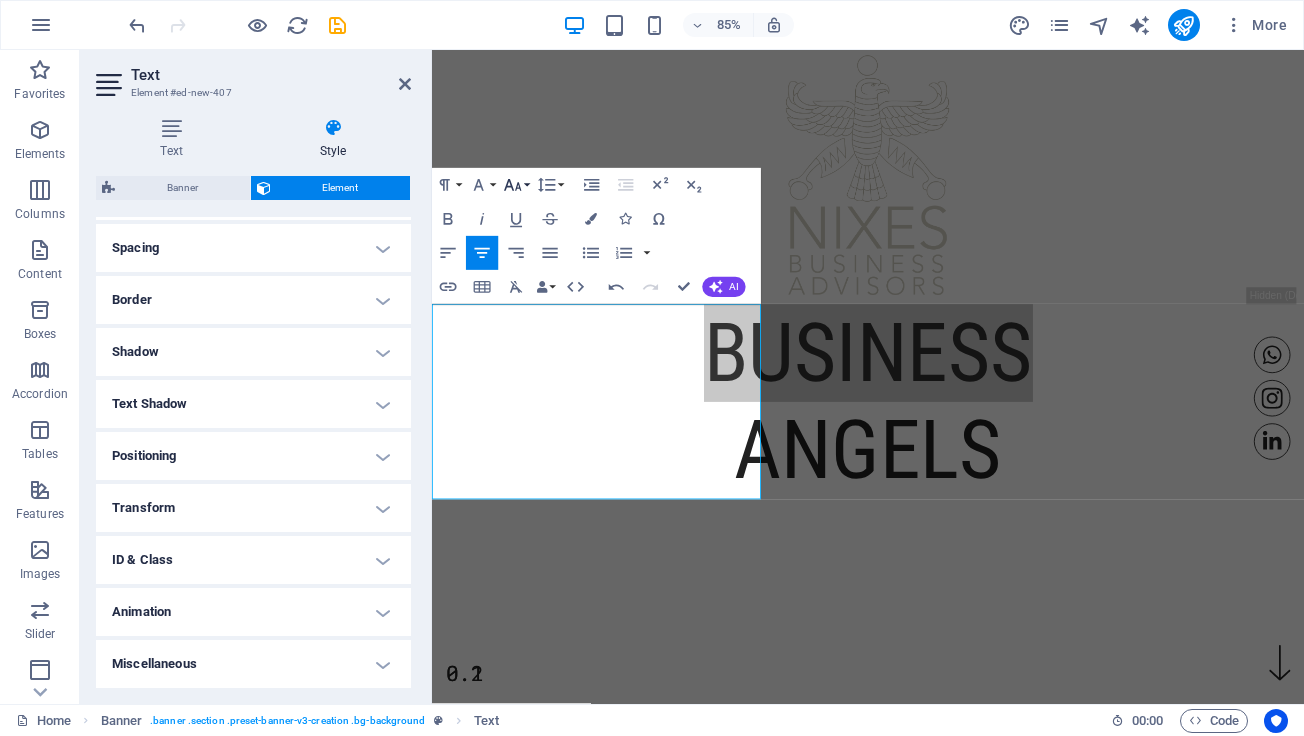 click 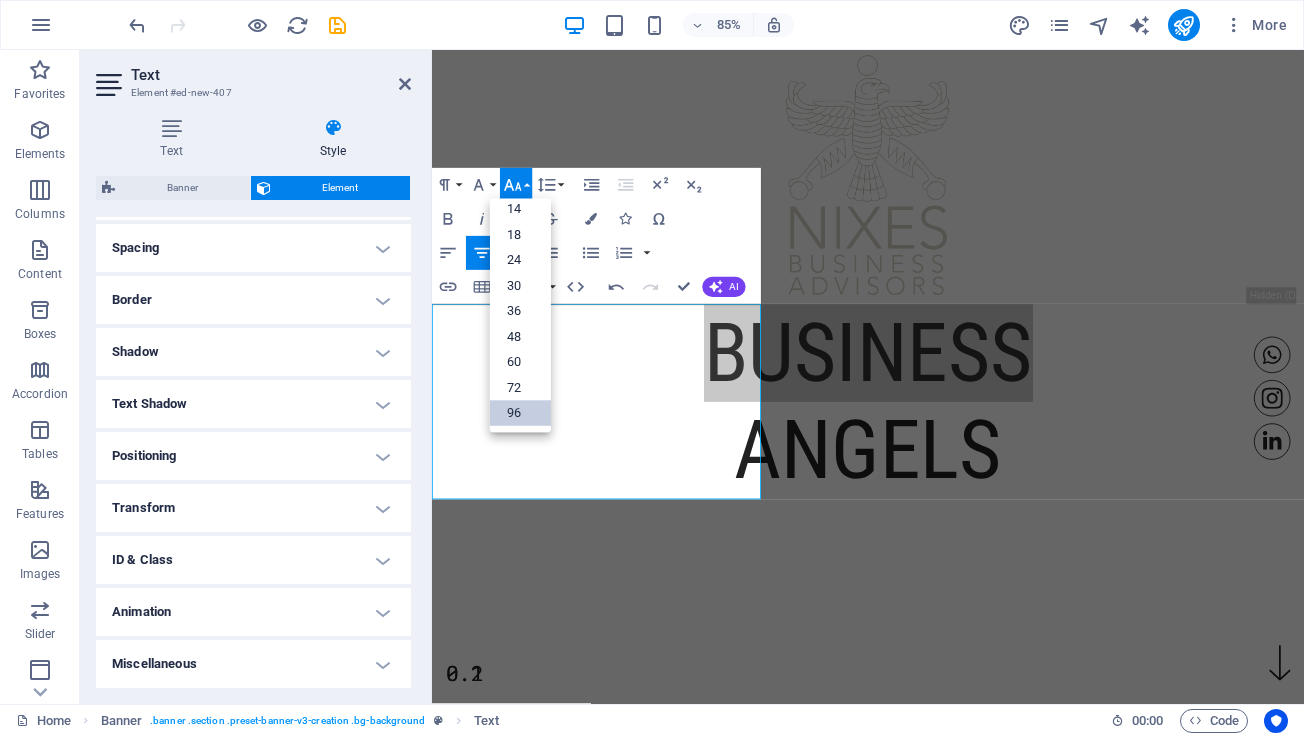 scroll, scrollTop: 161, scrollLeft: 0, axis: vertical 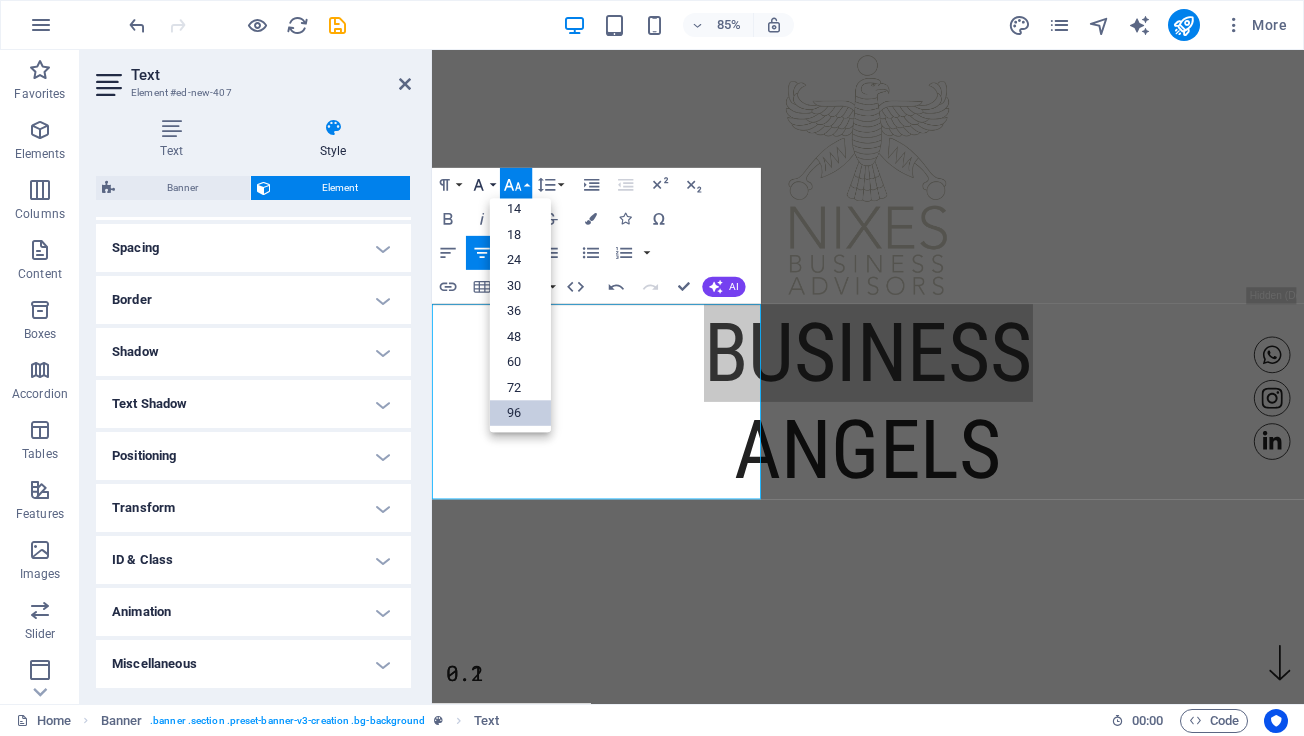 click on "Font Family" at bounding box center (482, 185) 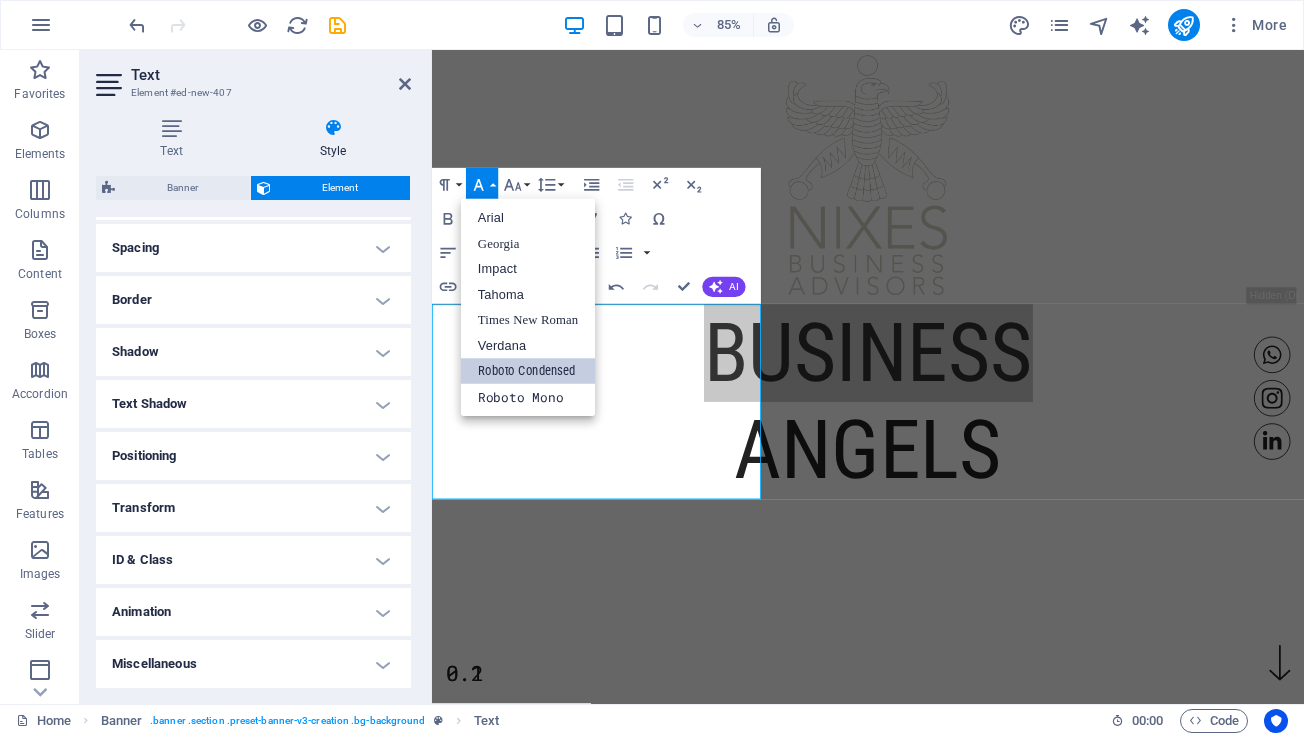 scroll, scrollTop: 0, scrollLeft: 0, axis: both 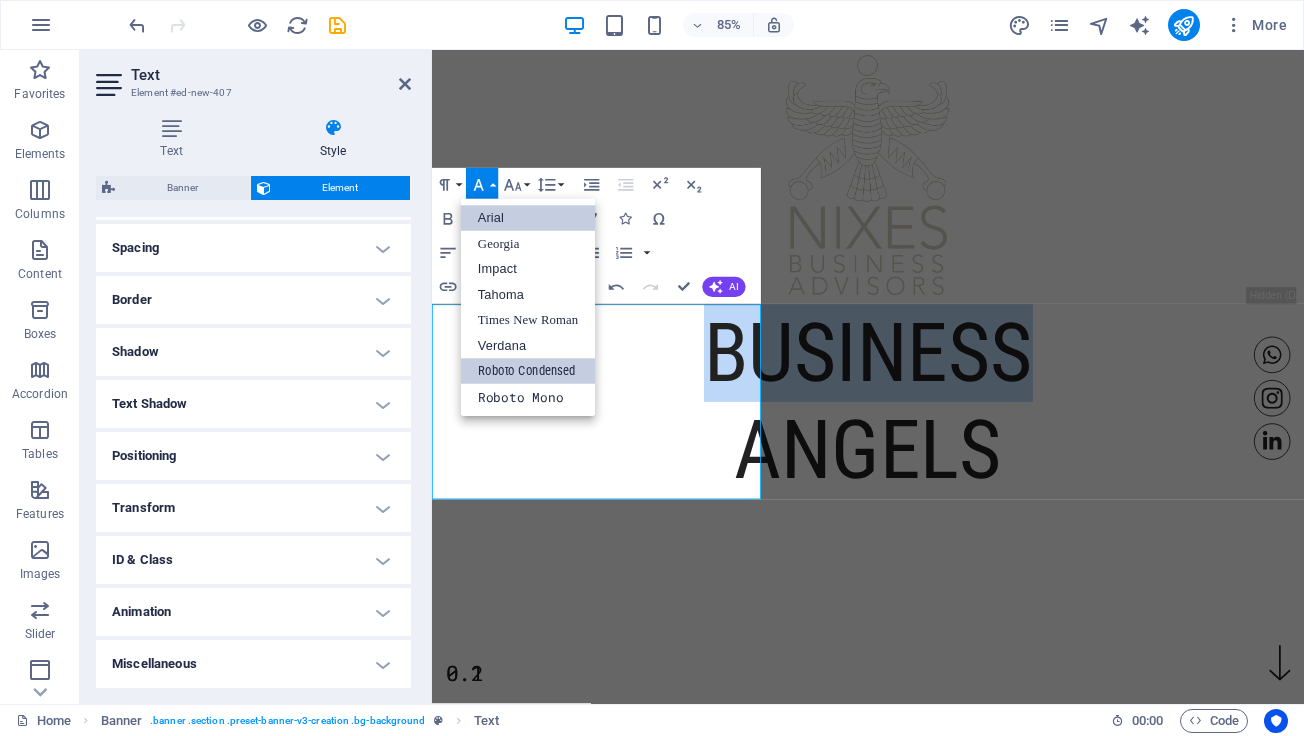 click on "Arial" at bounding box center [528, 219] 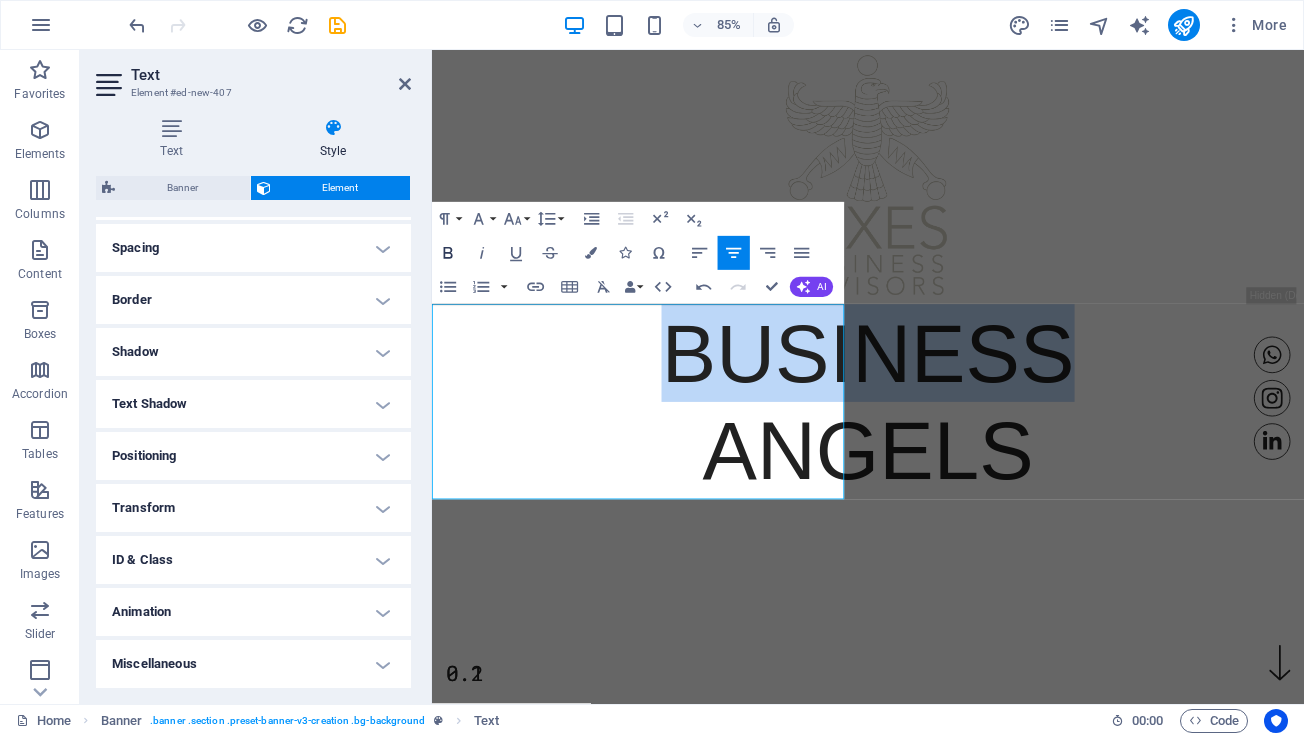 click 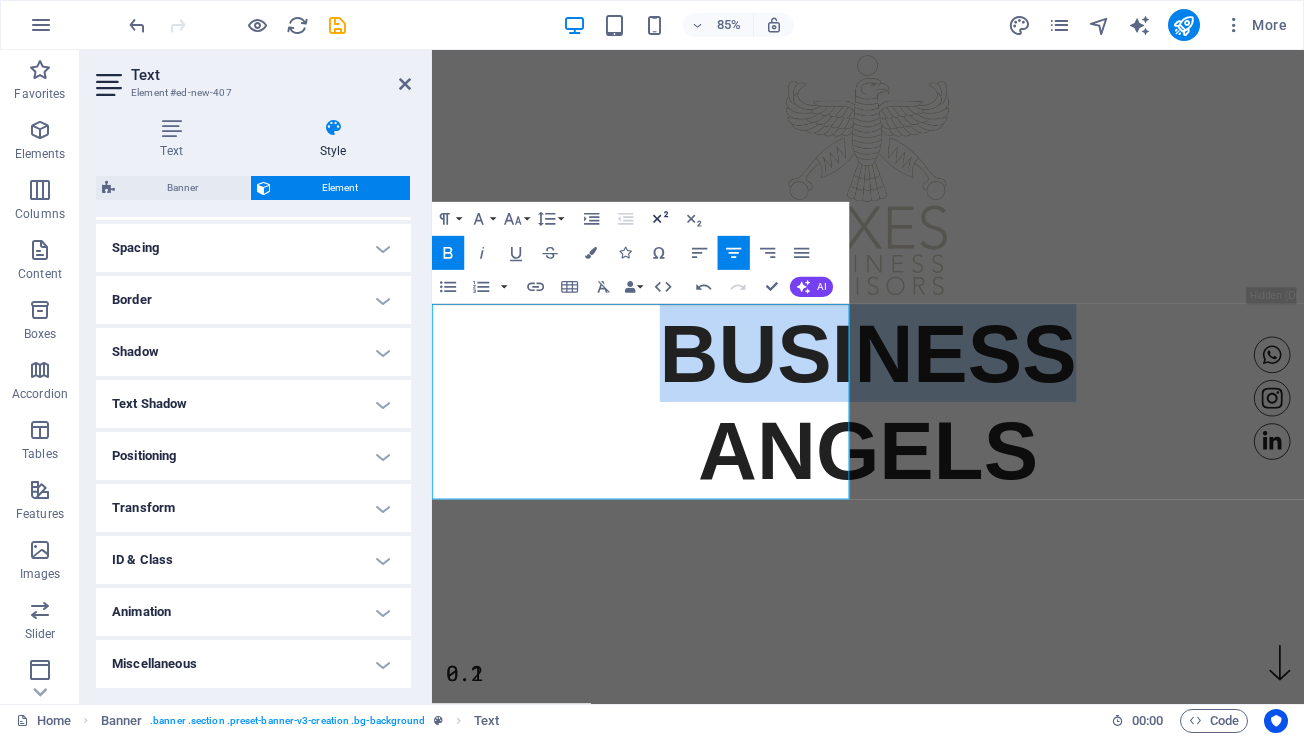 click 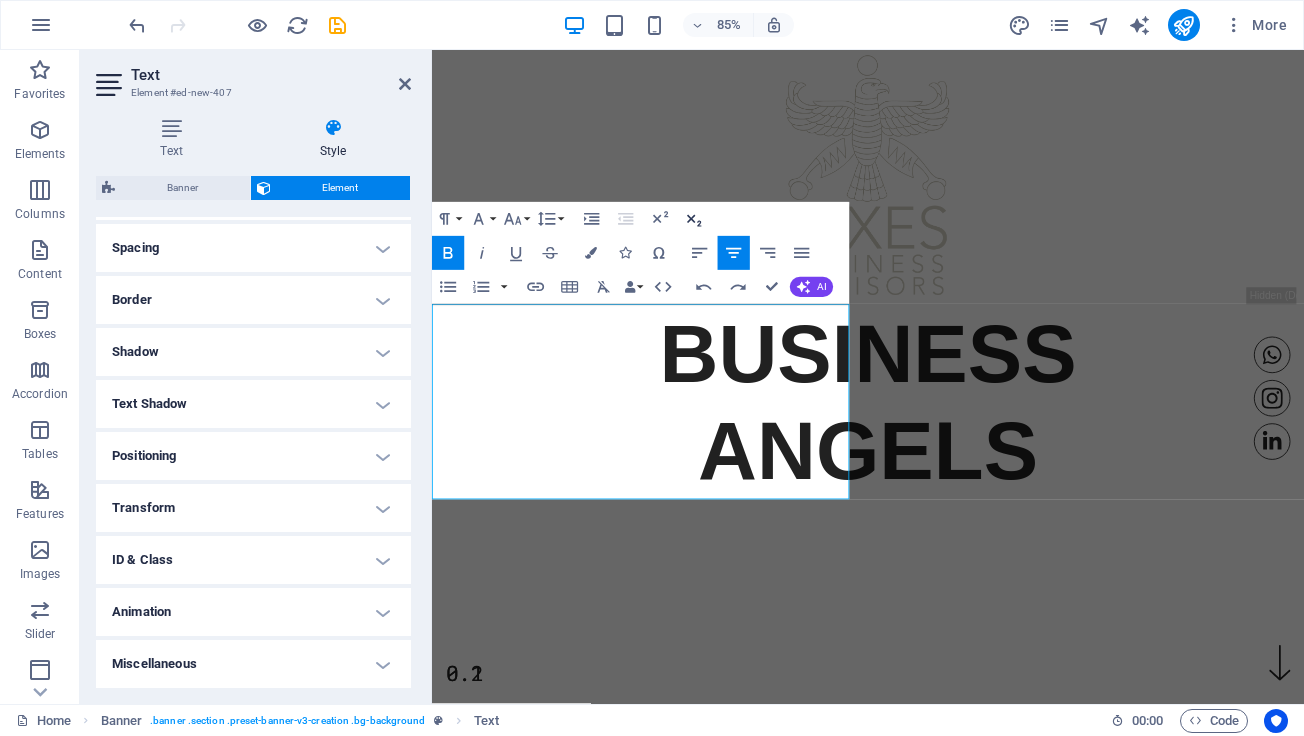 click 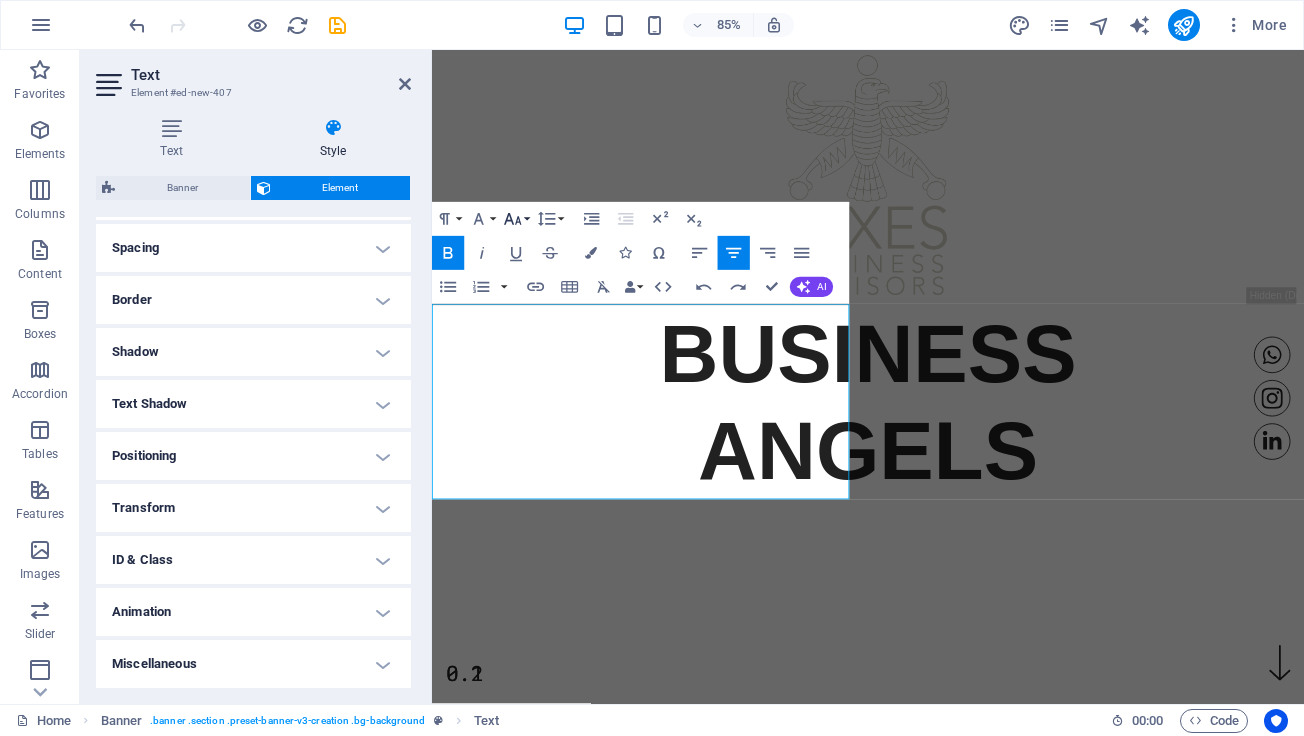 click 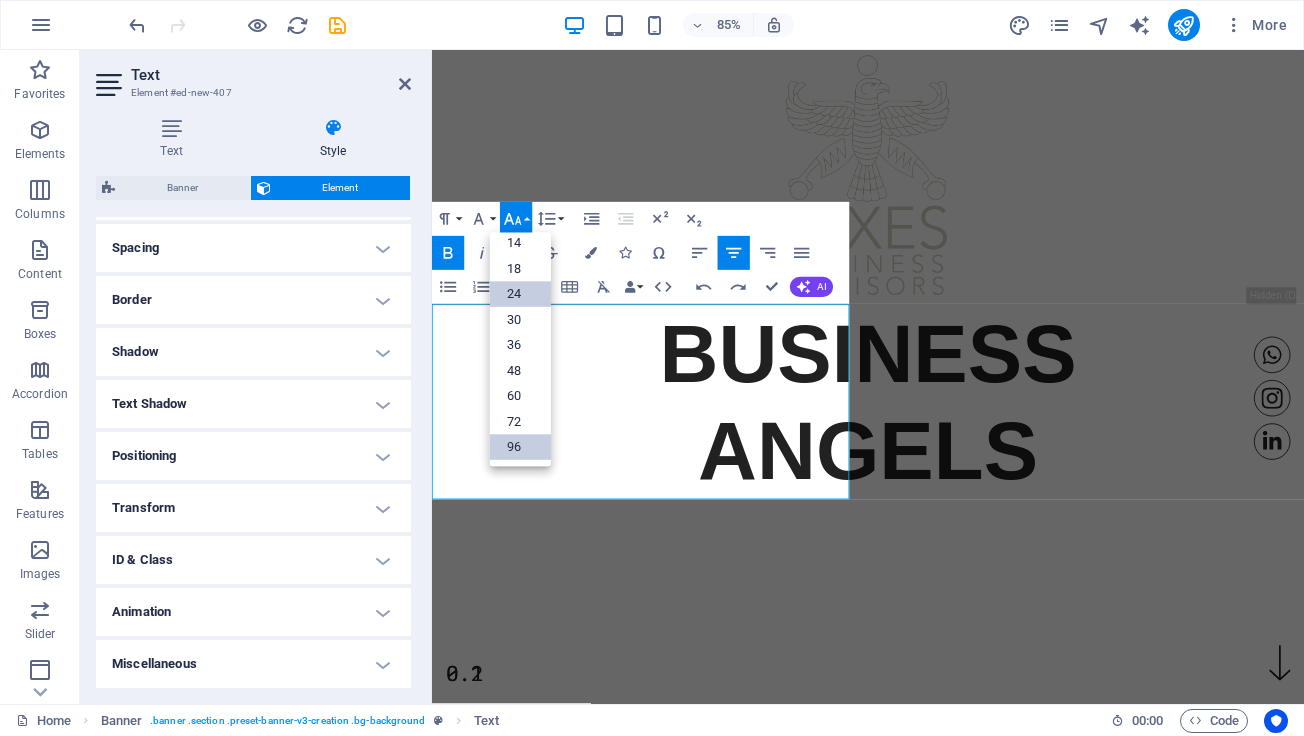 scroll, scrollTop: 0, scrollLeft: 0, axis: both 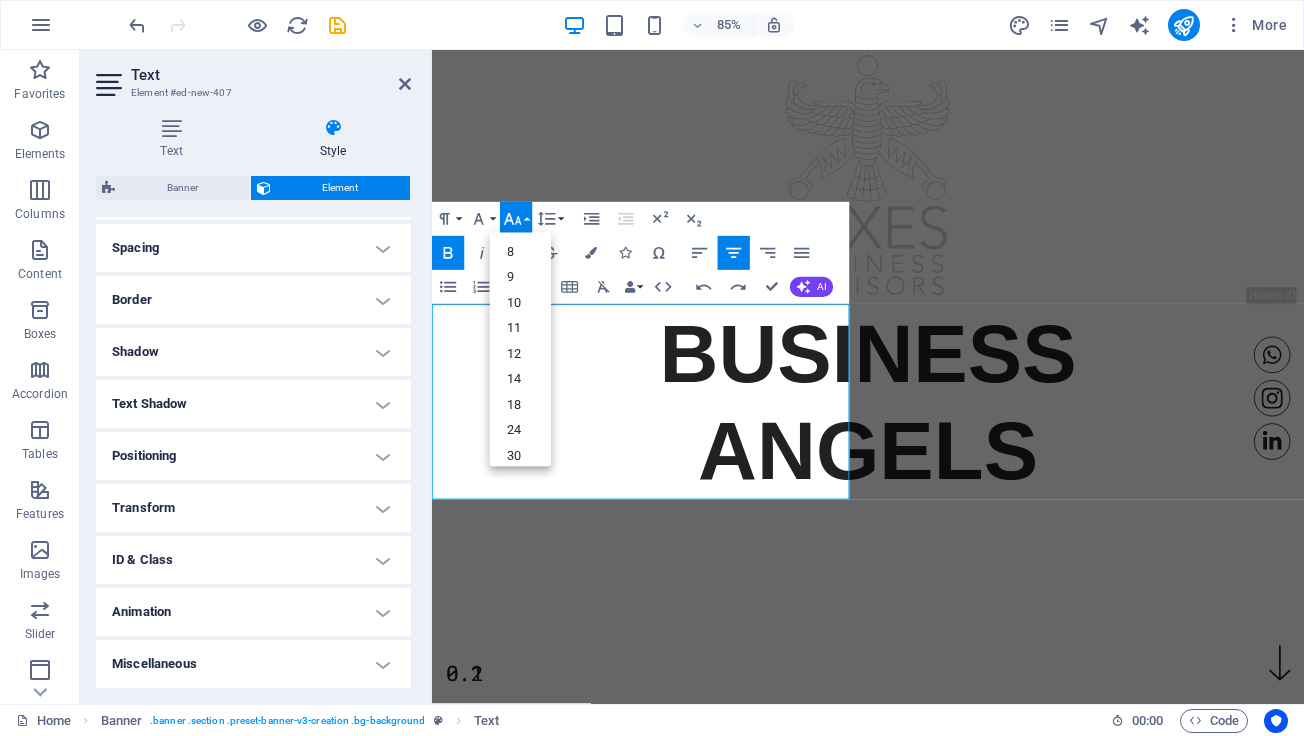 click 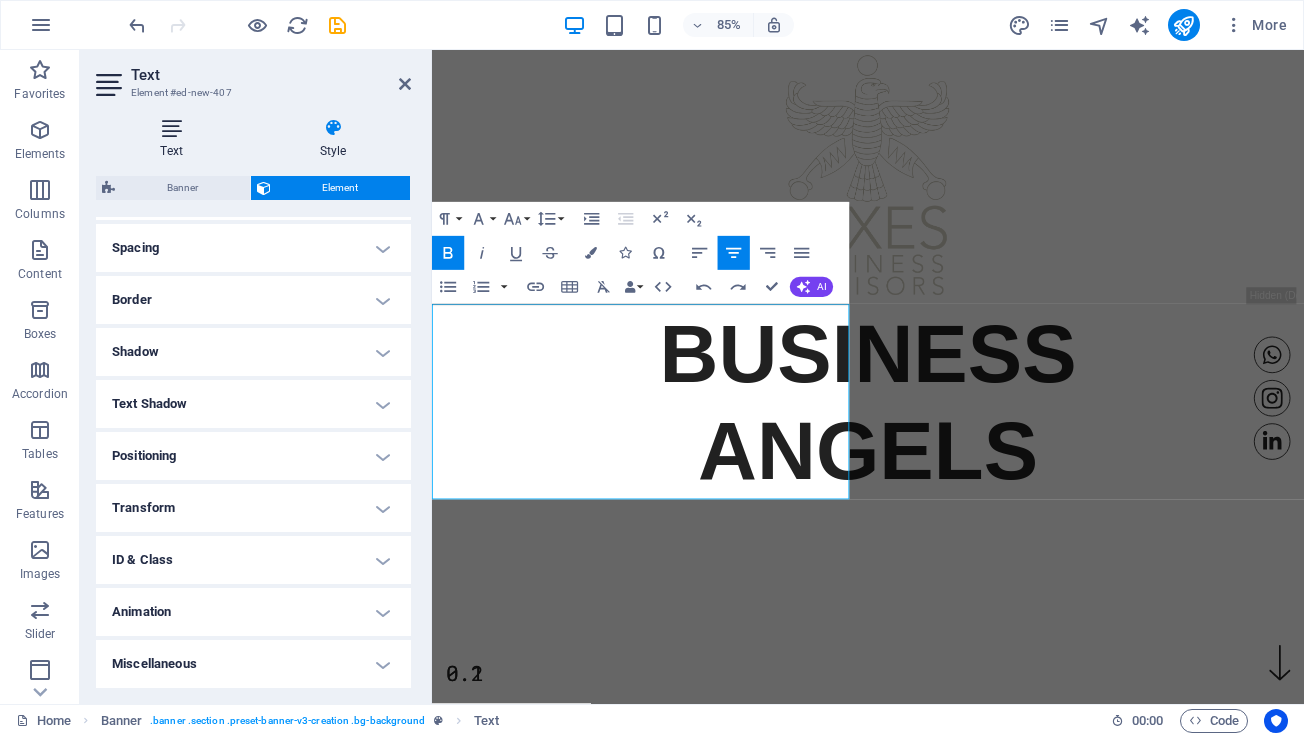 click on "Text" at bounding box center [175, 139] 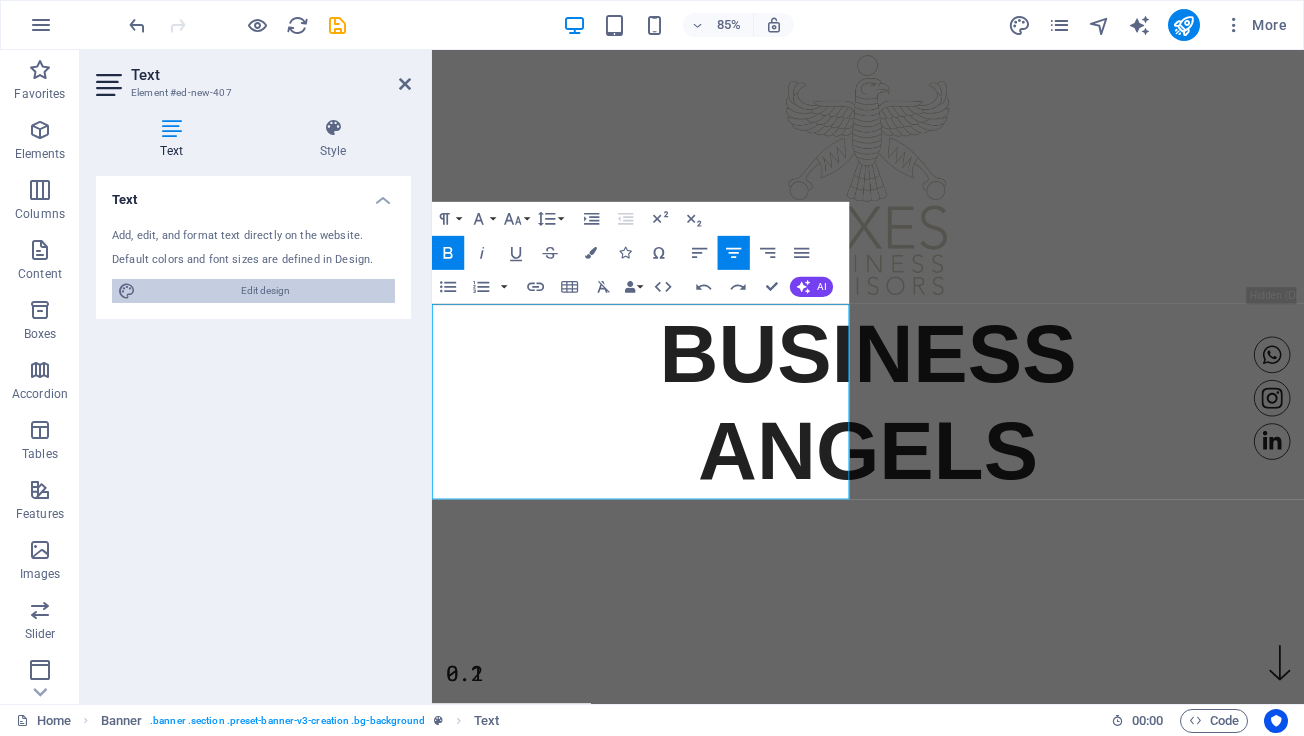 click on "Edit design" at bounding box center (265, 291) 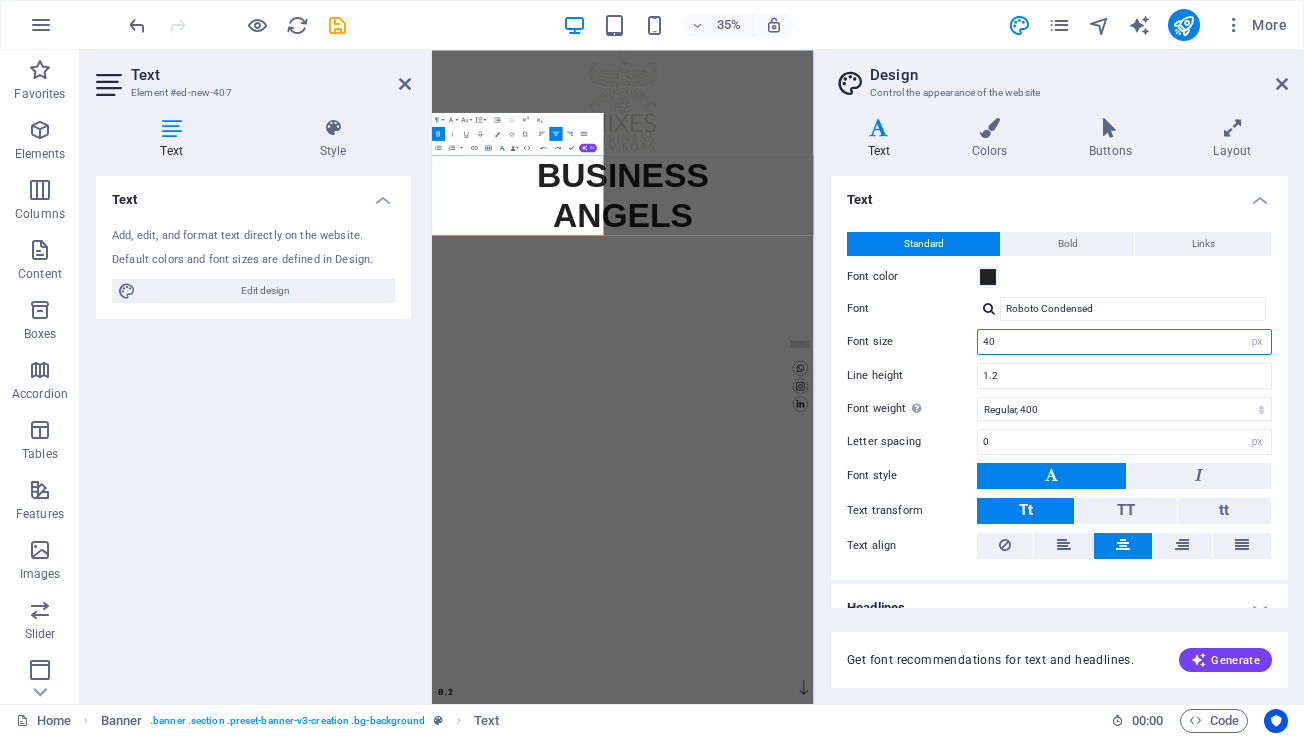 click on "40" at bounding box center [1124, 342] 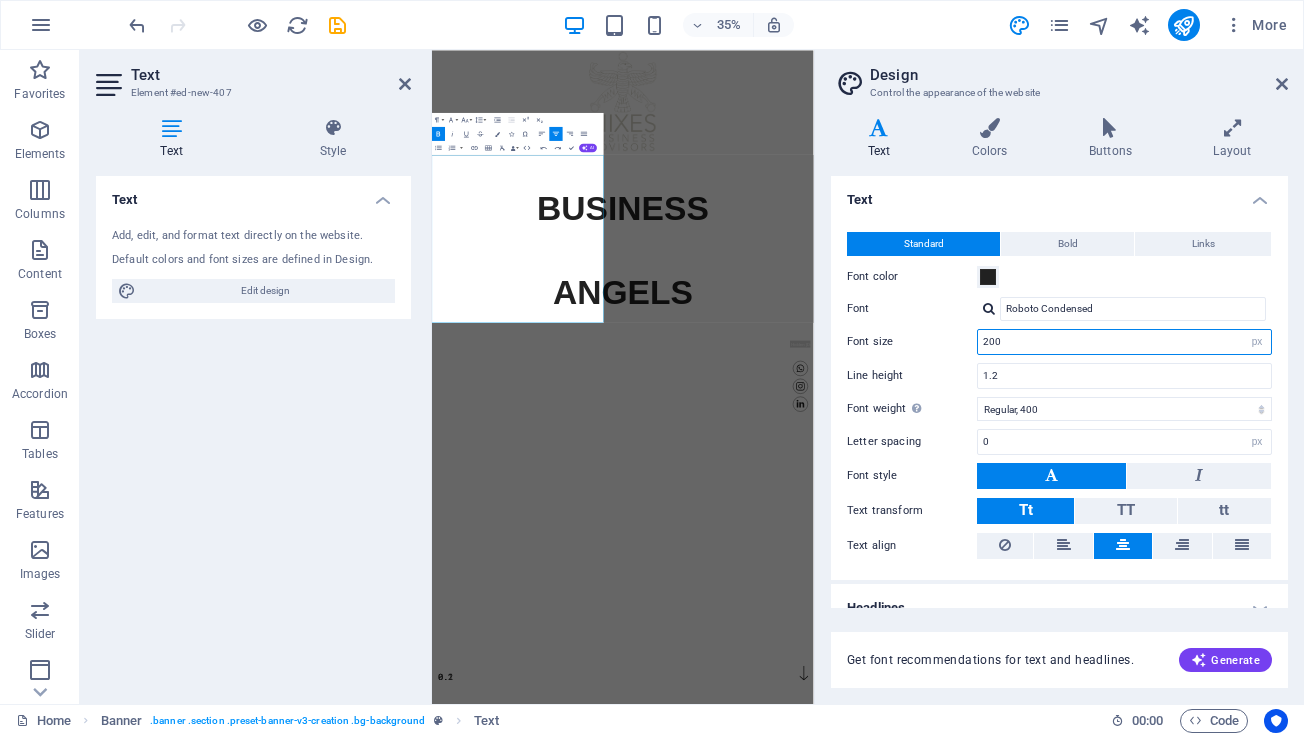 type on "40" 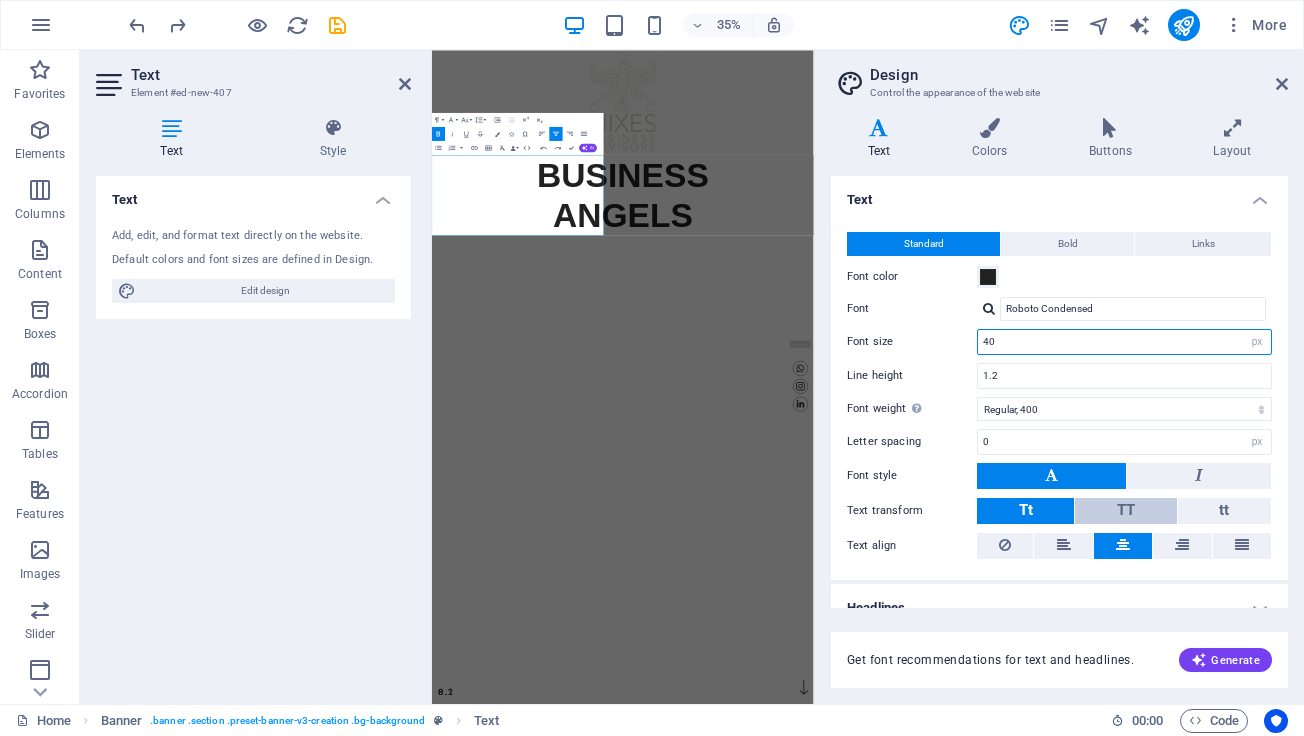 scroll, scrollTop: 24, scrollLeft: 0, axis: vertical 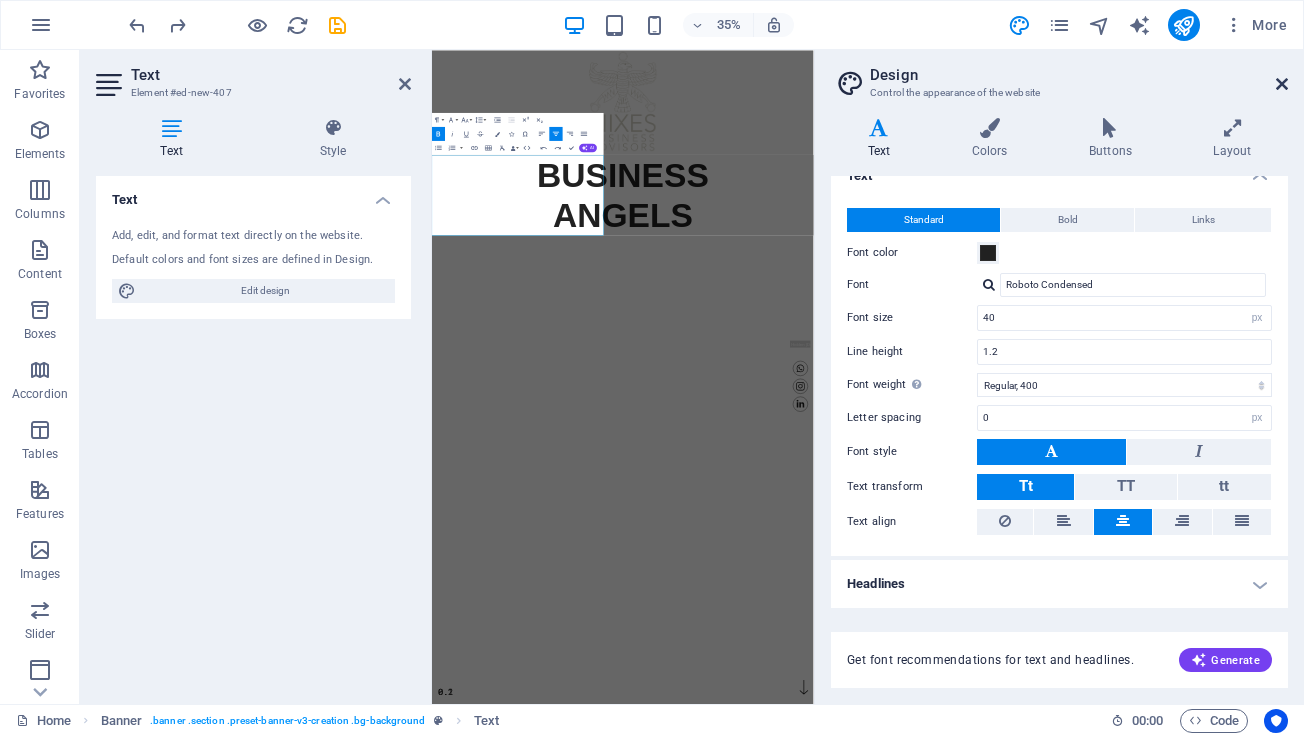 click at bounding box center (1282, 84) 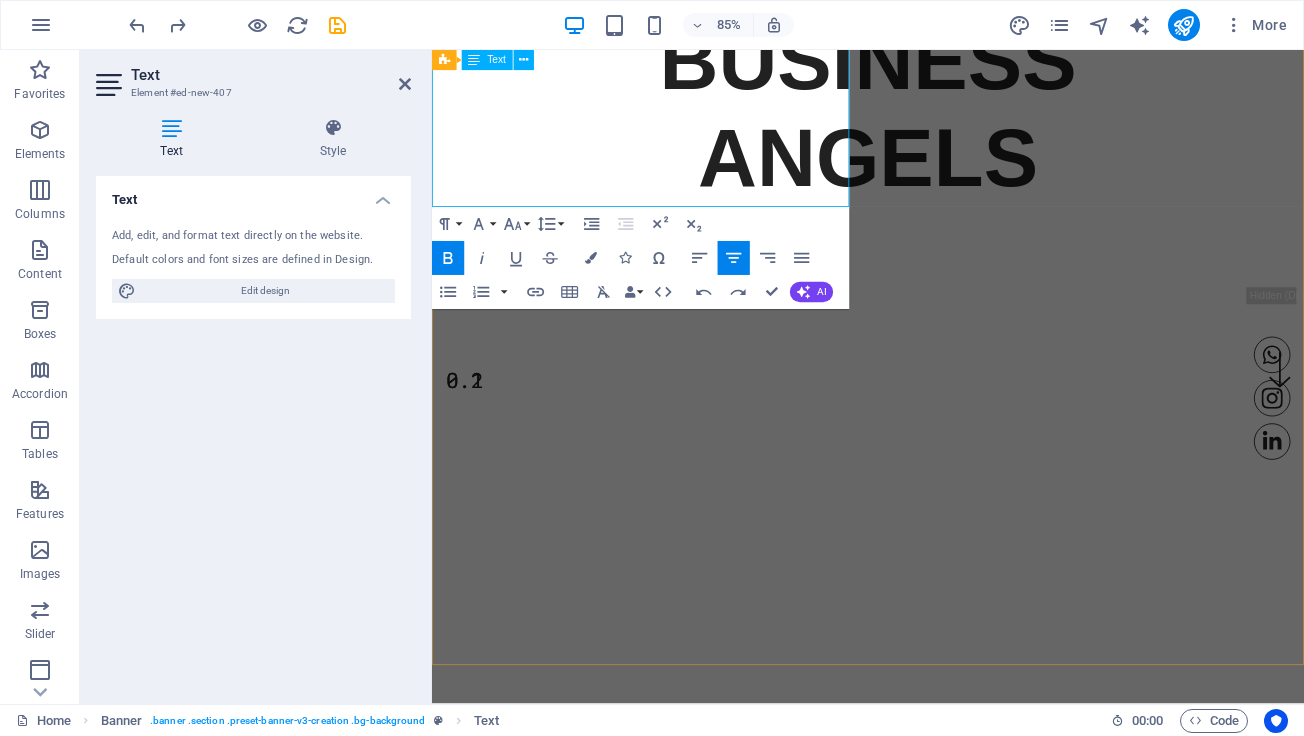 scroll, scrollTop: 282, scrollLeft: 0, axis: vertical 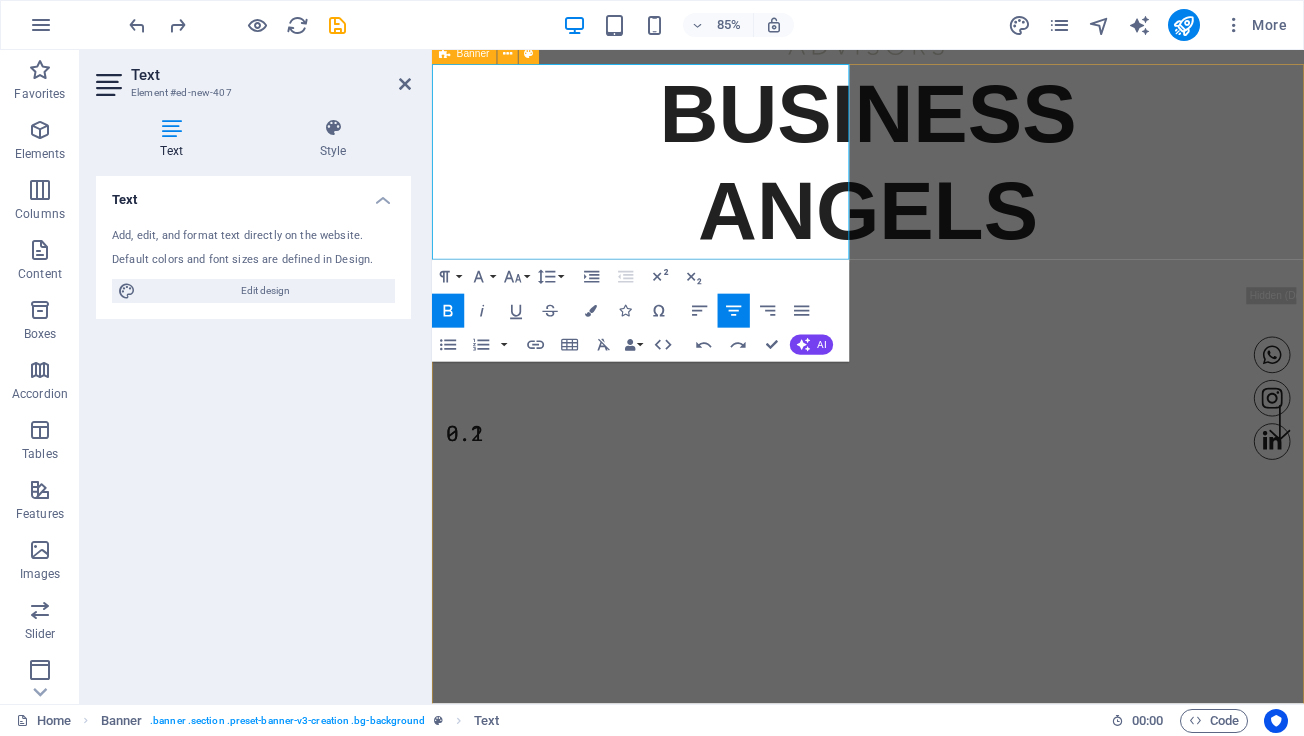 click on "BUSINESS ANGELS 0.1" at bounding box center [945, 451] 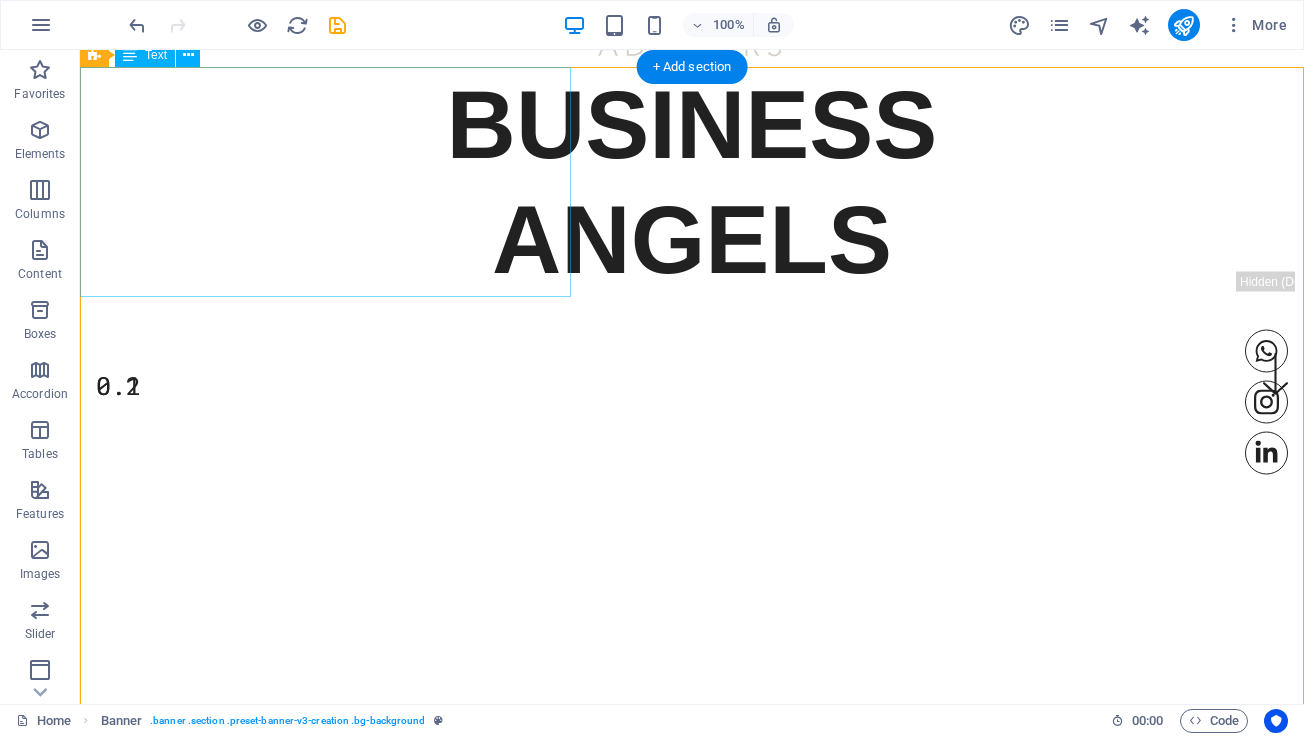 click on "BUSINESS ANGELS" at bounding box center (692, 182) 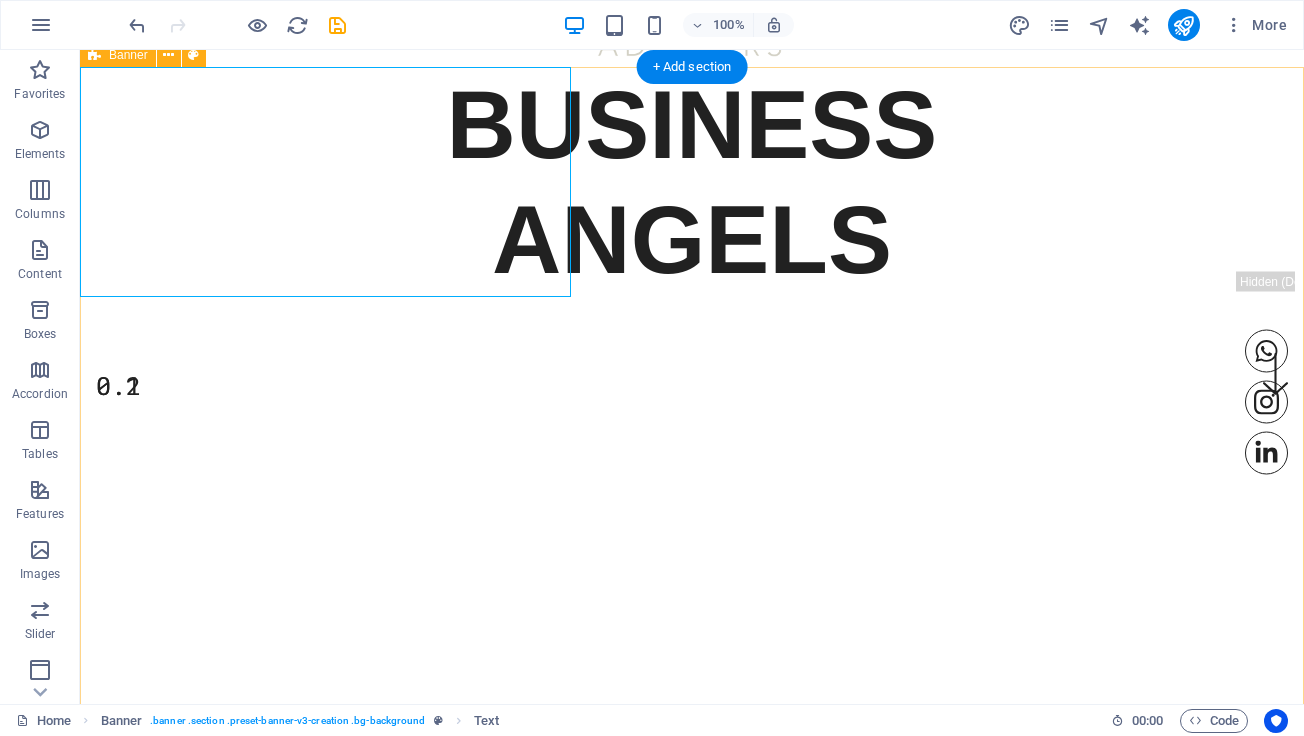 drag, startPoint x: 570, startPoint y: 295, endPoint x: 747, endPoint y: 417, distance: 214.97209 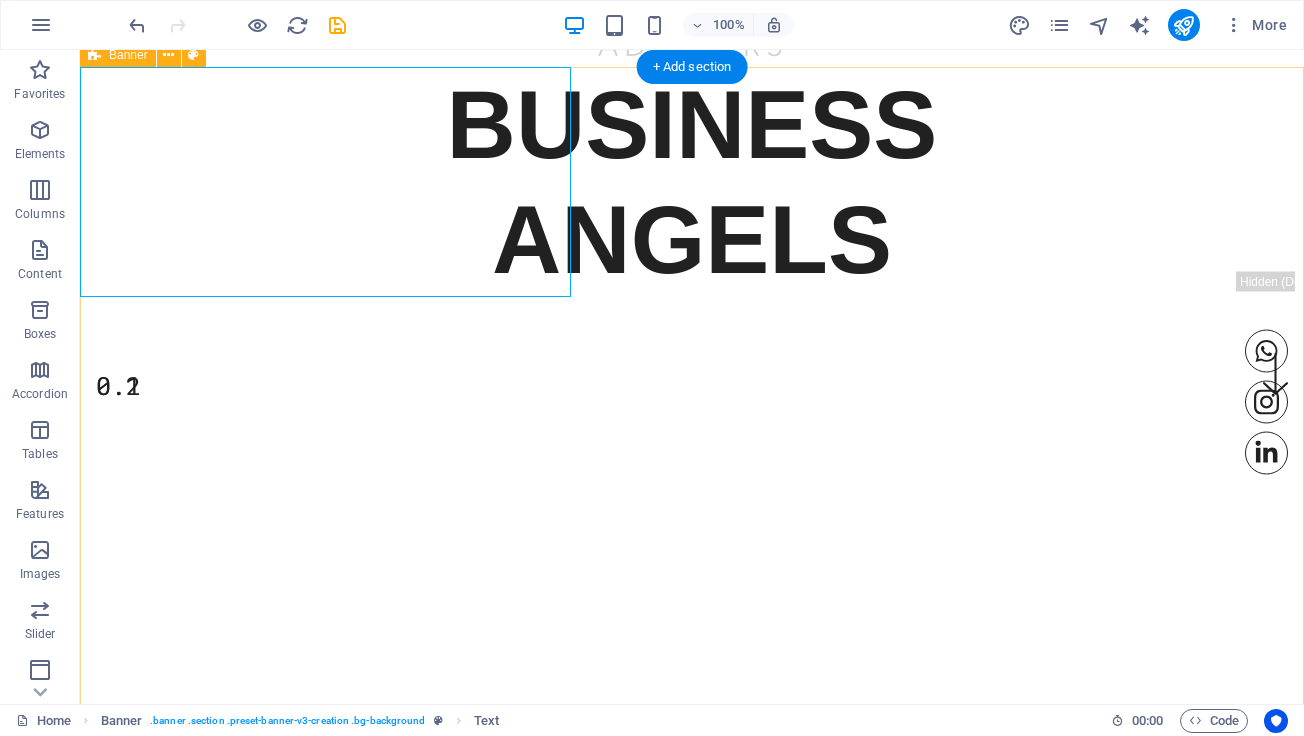 click on "BUSINESS ANGELS 0.1" at bounding box center [692, 394] 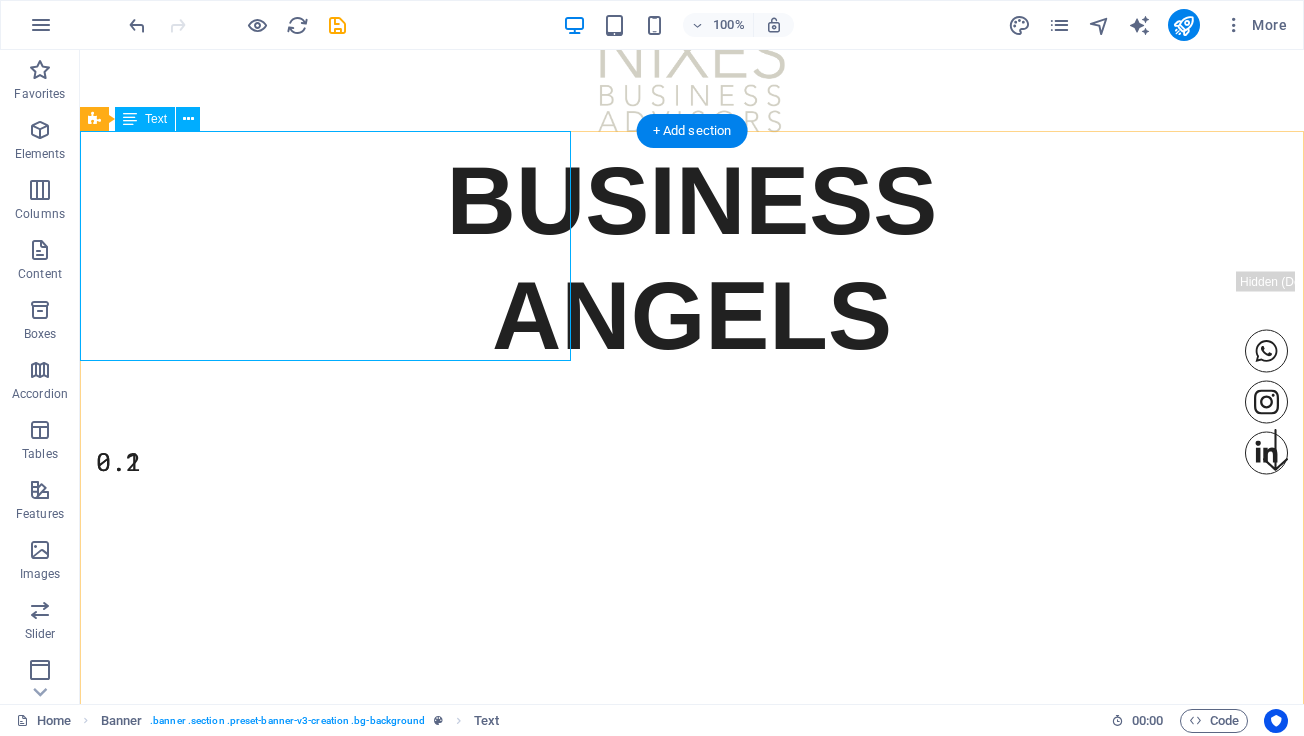 scroll, scrollTop: 192, scrollLeft: 0, axis: vertical 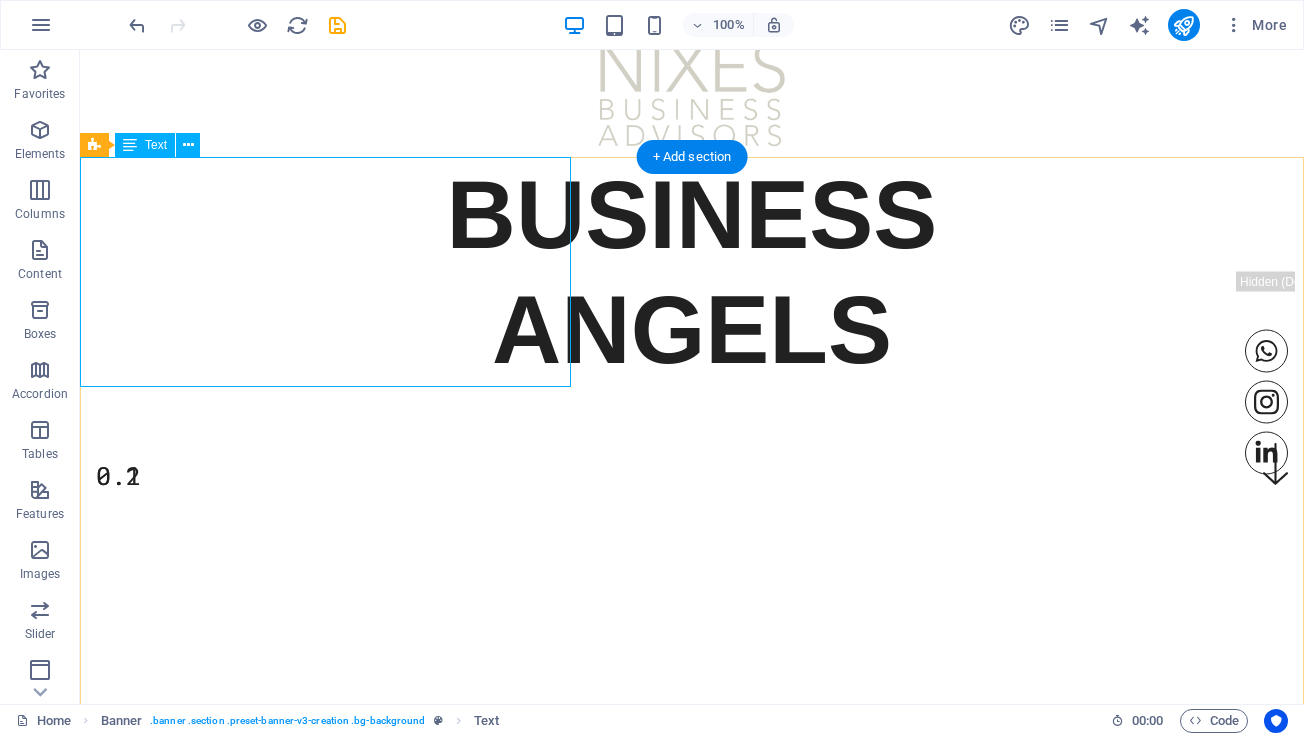 click on "BUSINESS ANGELS" at bounding box center [692, 272] 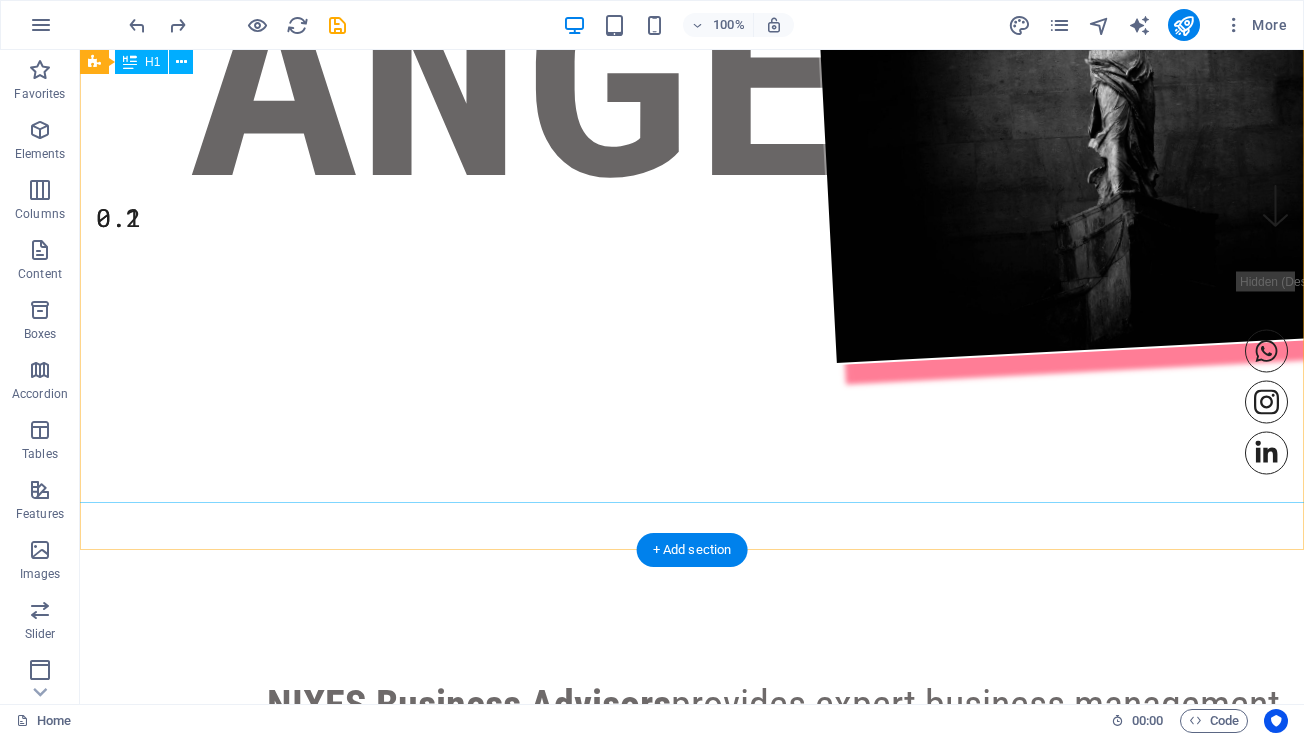 scroll, scrollTop: 453, scrollLeft: 0, axis: vertical 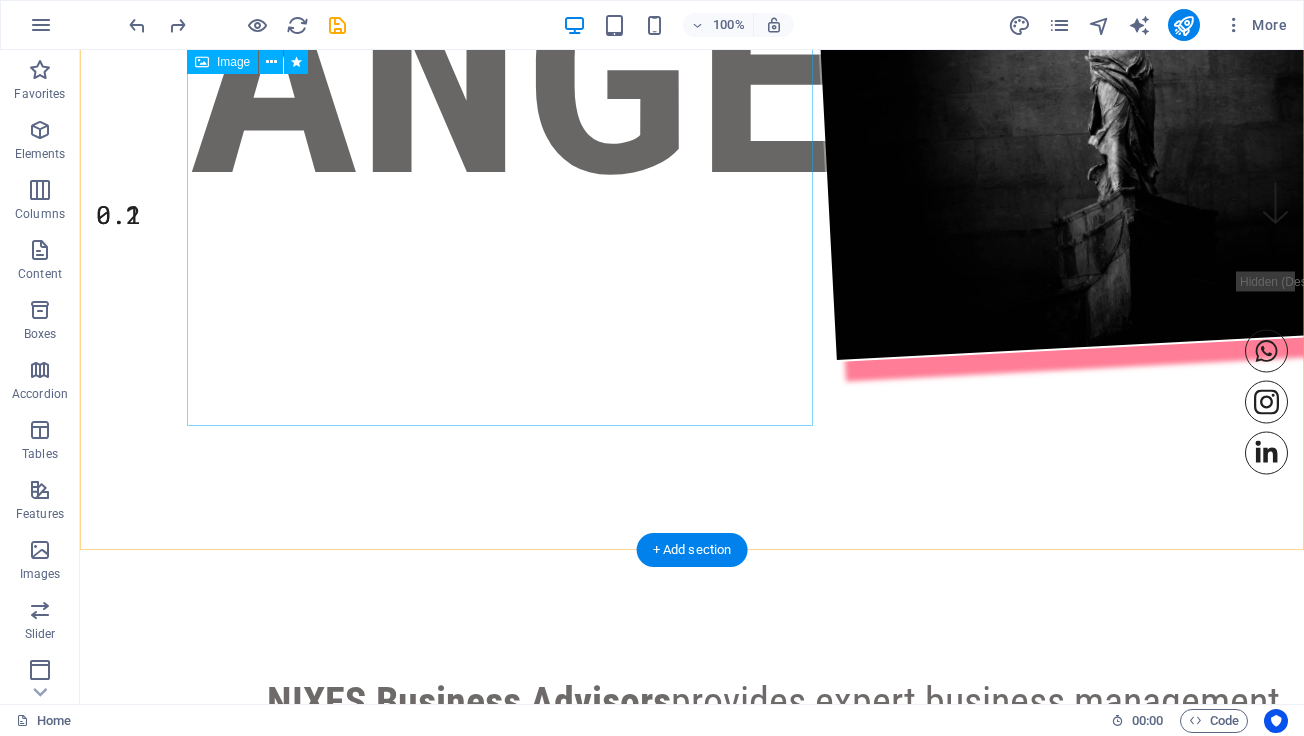 click at bounding box center (811, 153) 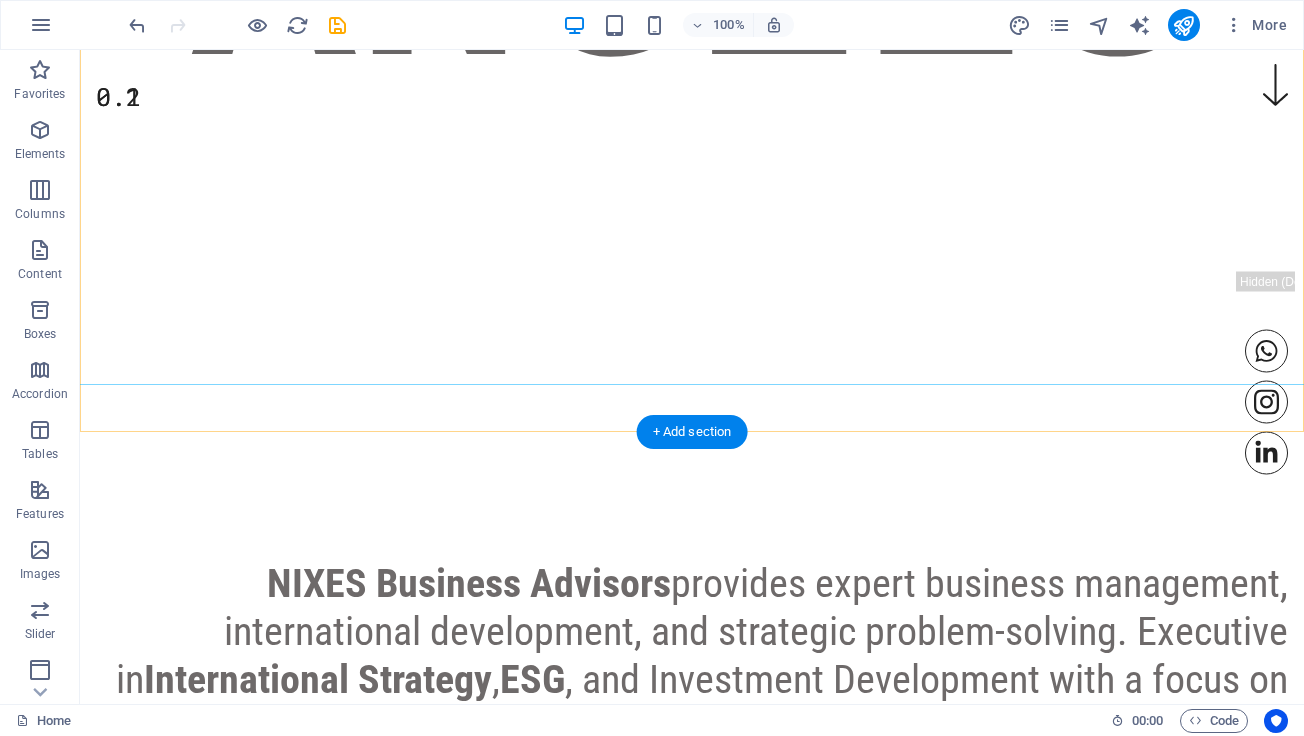 scroll, scrollTop: 578, scrollLeft: 0, axis: vertical 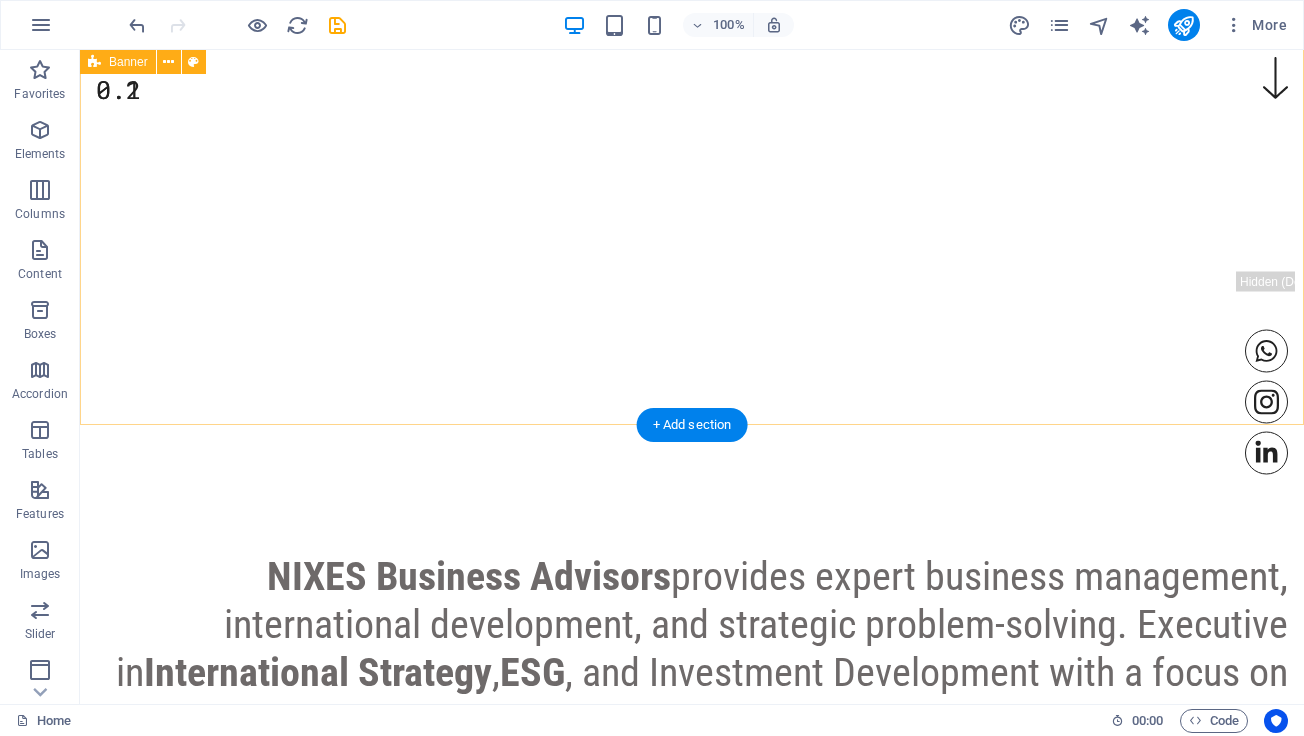 drag, startPoint x: 265, startPoint y: 468, endPoint x: 185, endPoint y: 386, distance: 114.56003 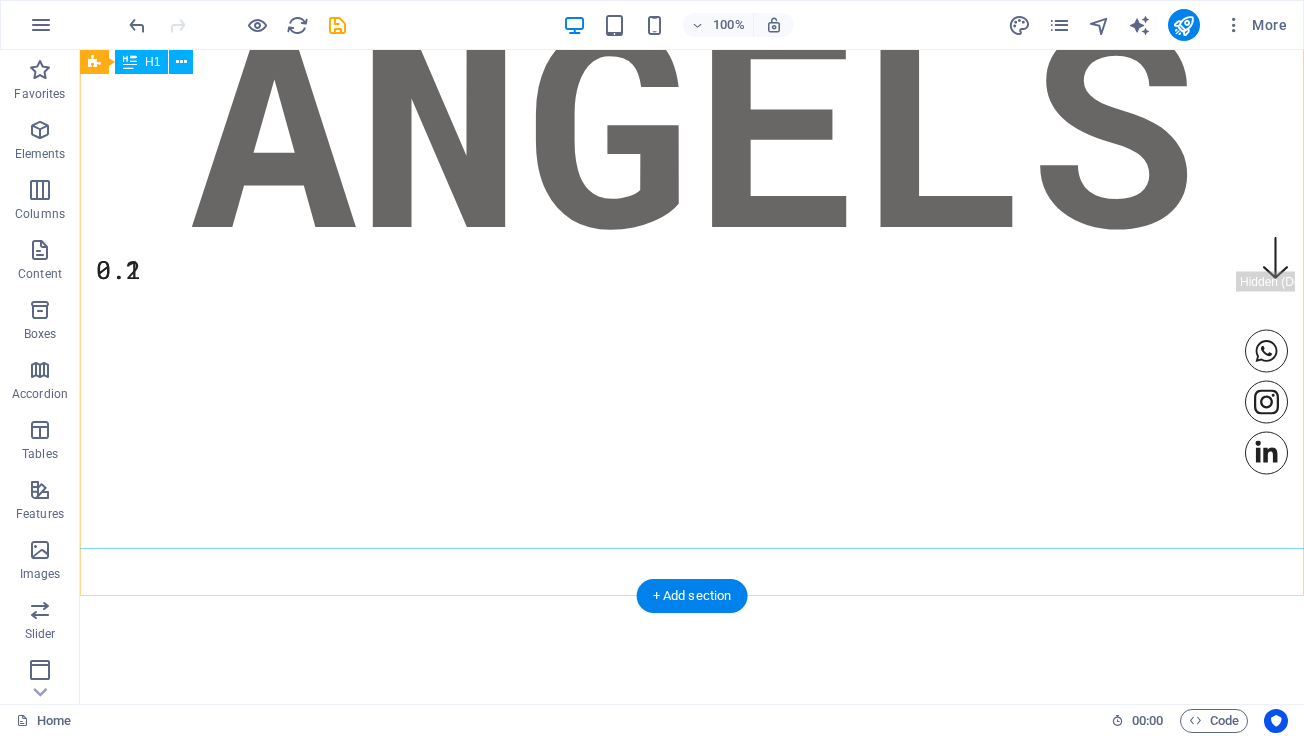 scroll, scrollTop: 258, scrollLeft: 0, axis: vertical 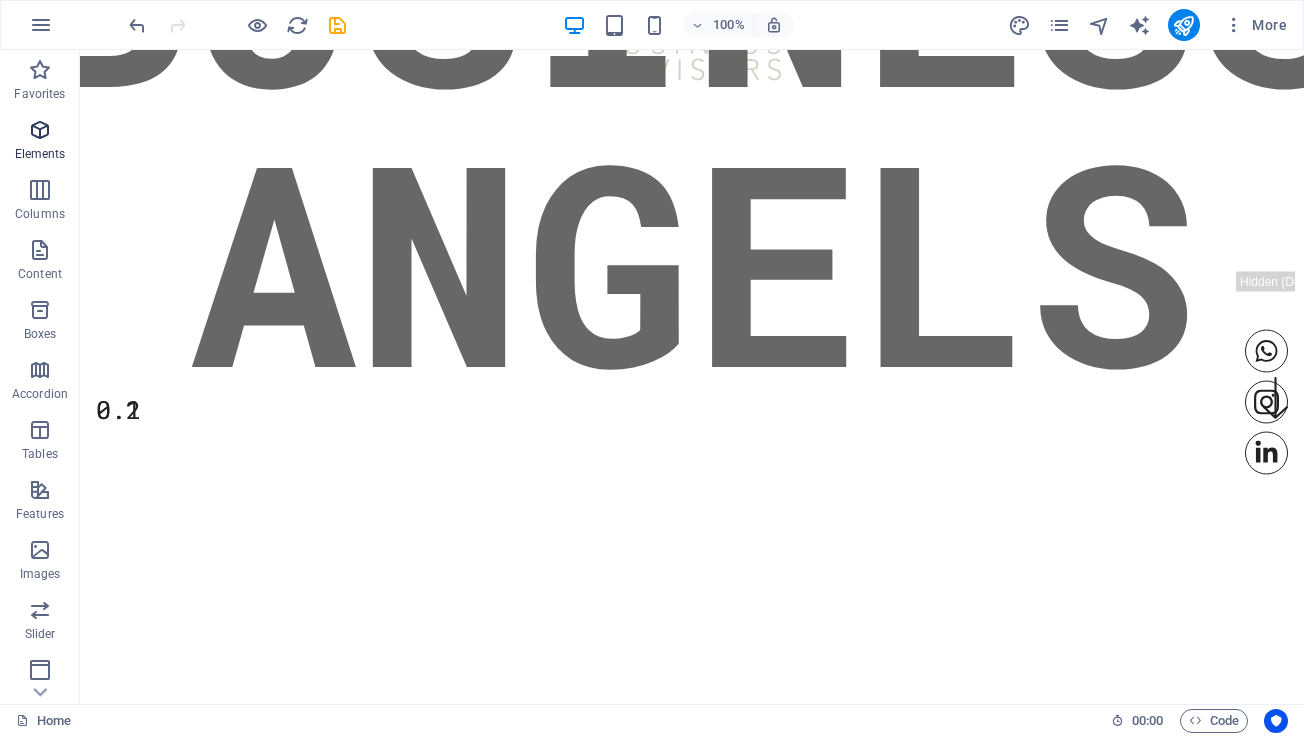 click on "Elements" at bounding box center [40, 154] 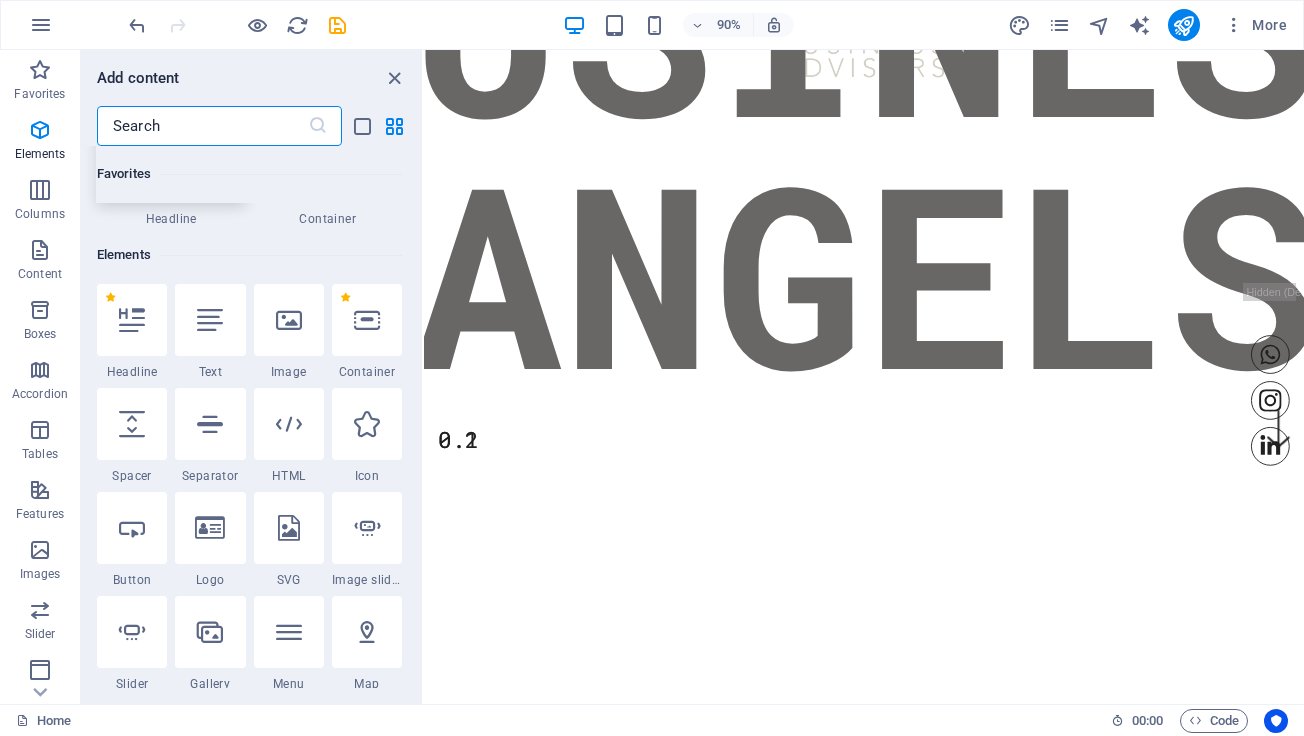 scroll, scrollTop: 213, scrollLeft: 0, axis: vertical 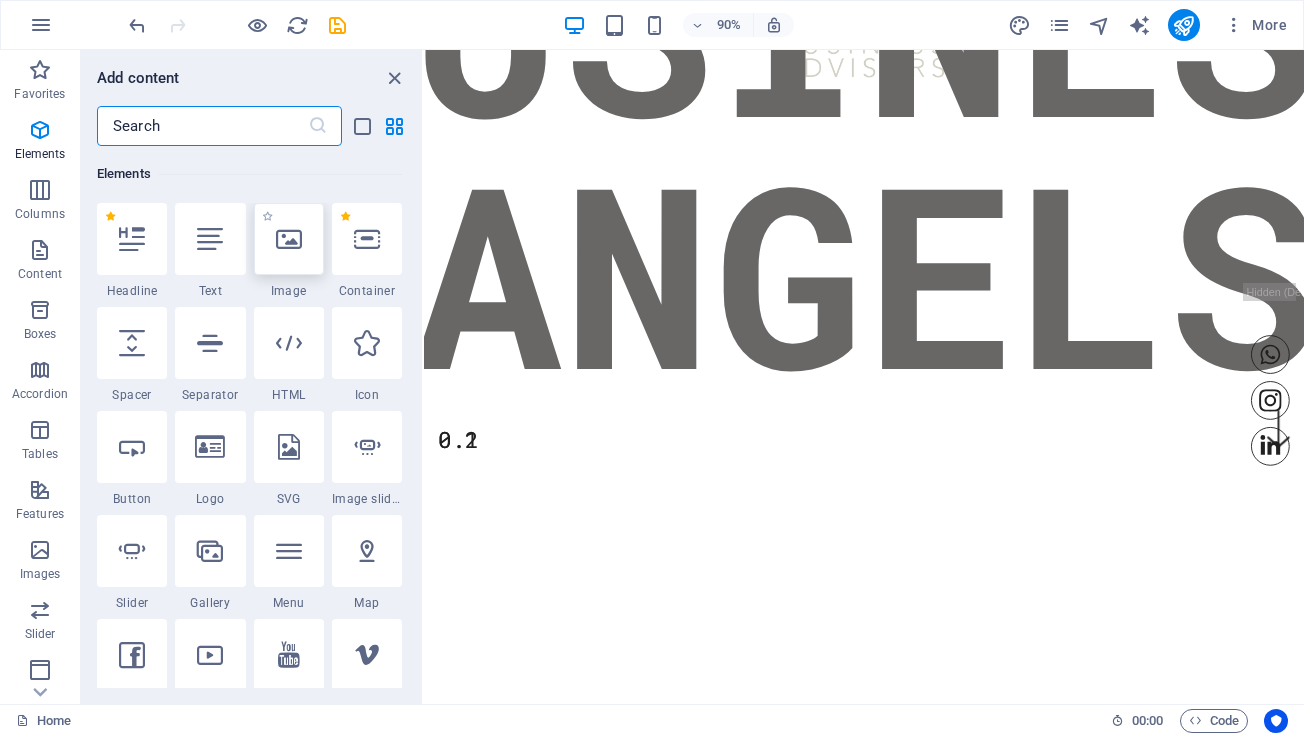 click at bounding box center [289, 239] 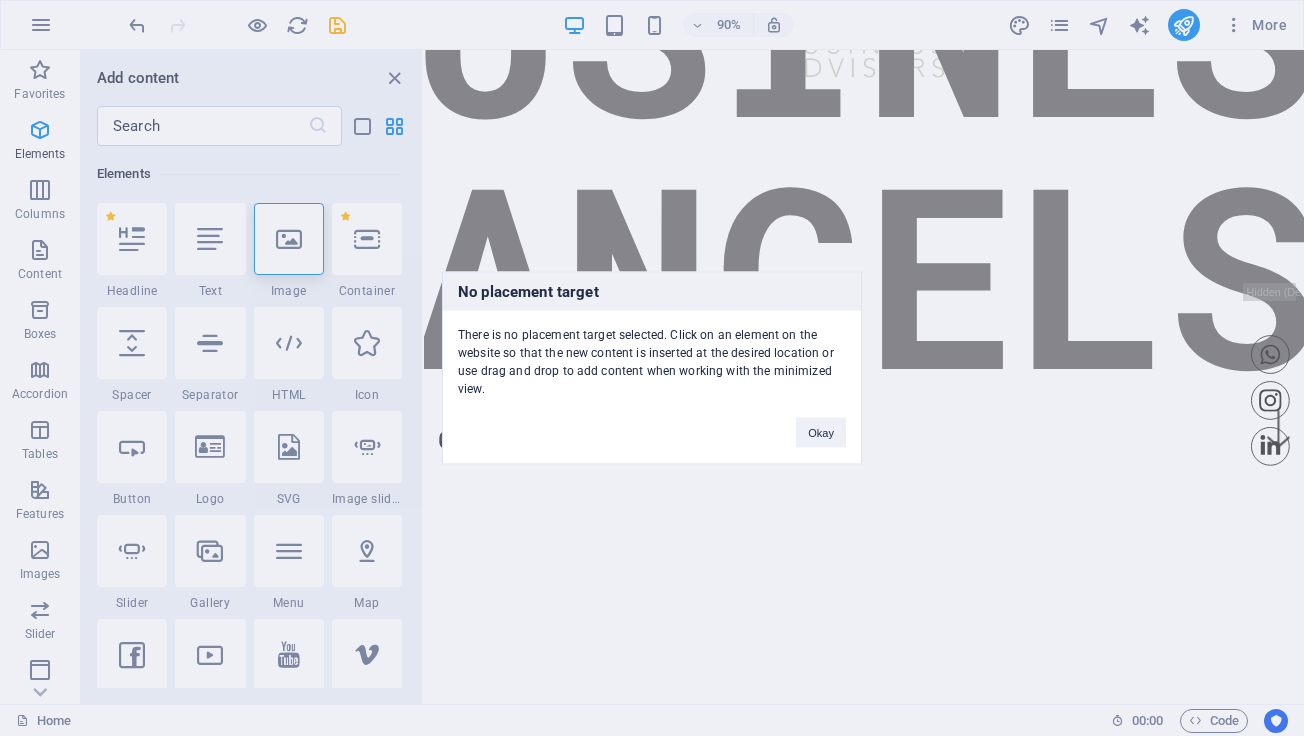 click on "No placement target There is no placement target selected. Click on an element on the website so that the new content is inserted at the desired location or use drag and drop to add content when working with the minimized view. Okay" at bounding box center (652, 368) 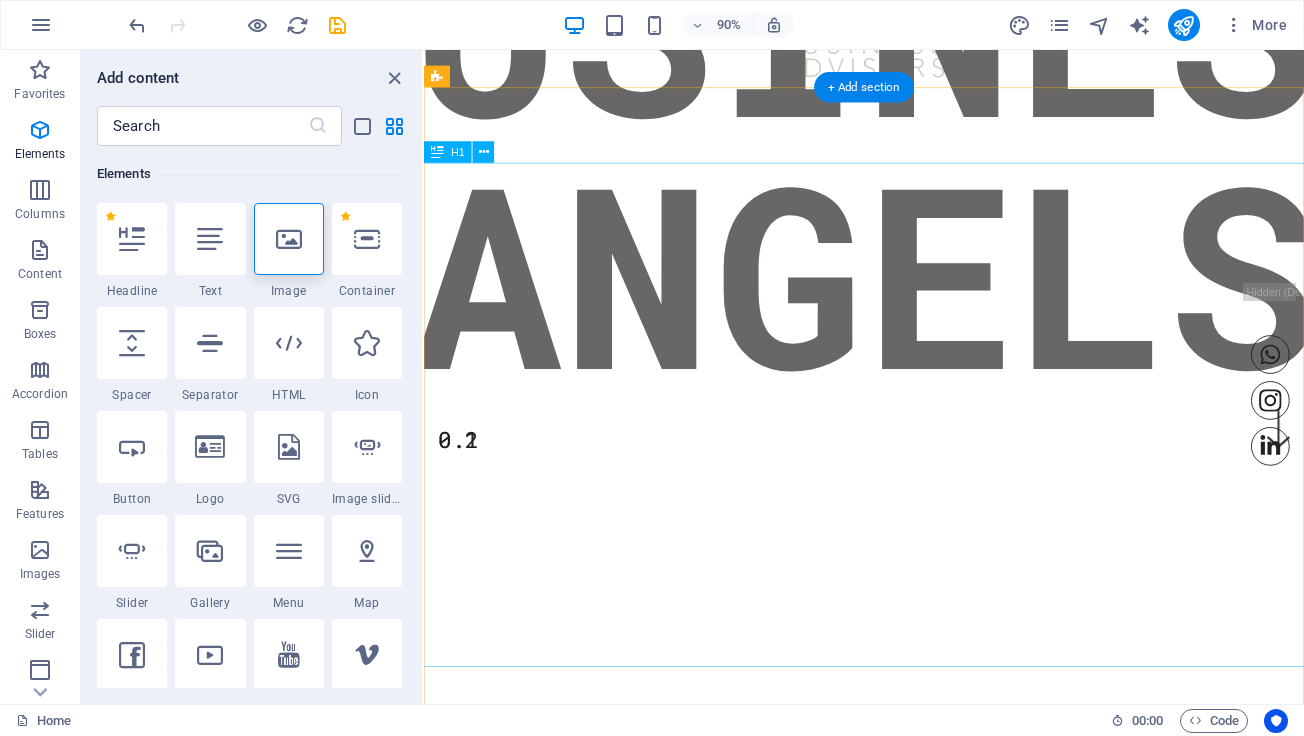 click on "BUSINESS ANGELS" at bounding box center (913, 156) 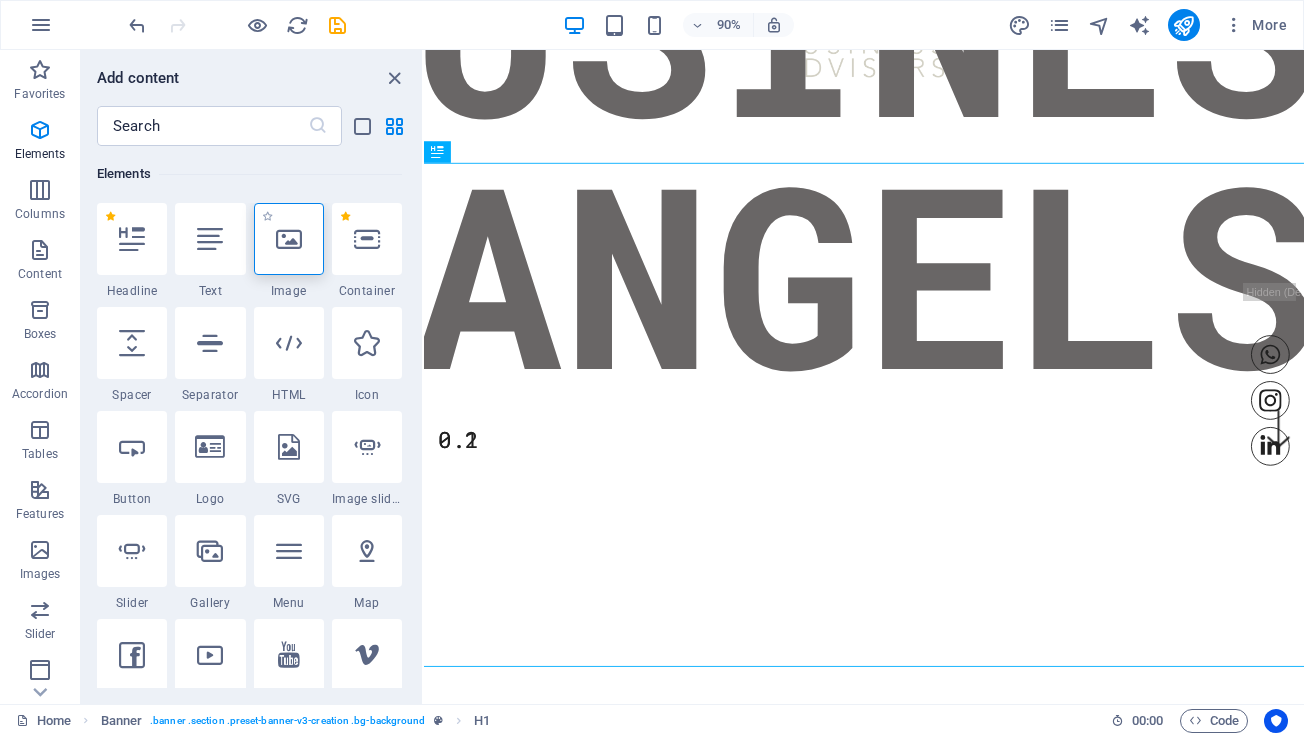 click at bounding box center [289, 239] 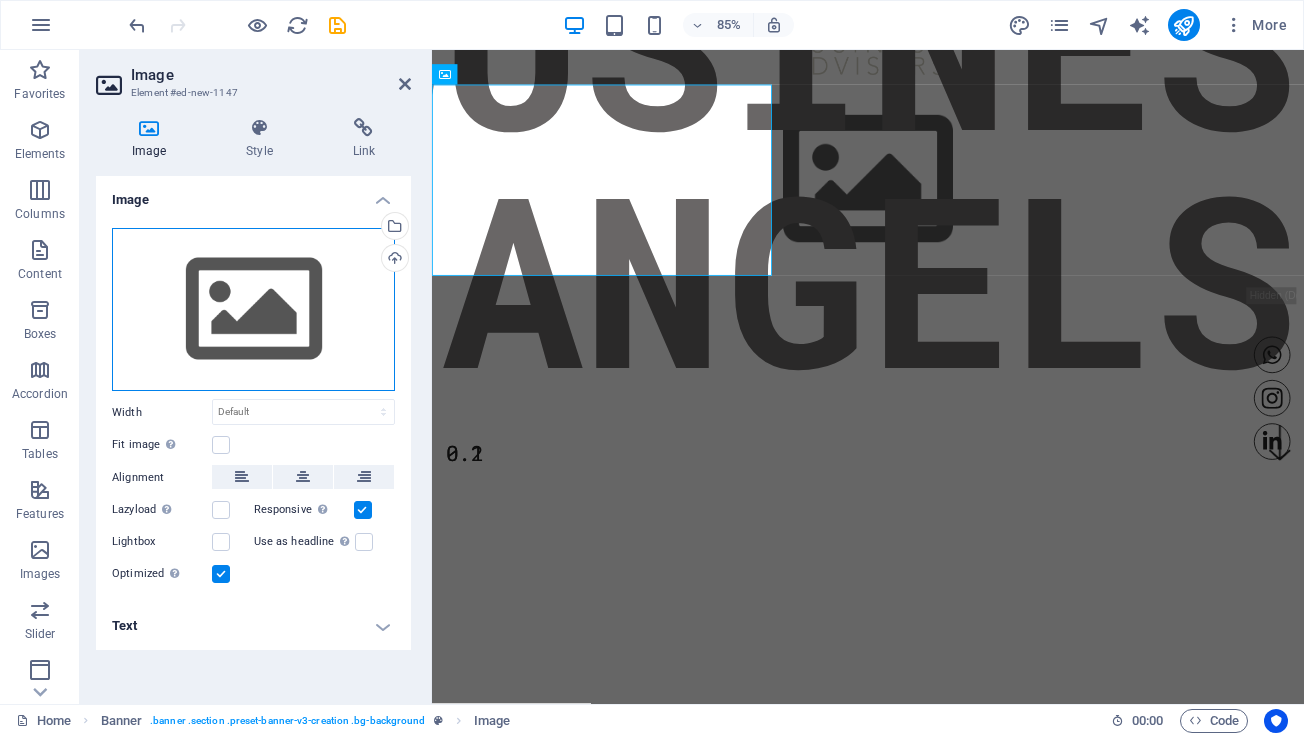 click on "Drag files here, click to choose files or select files from Files or our free stock photos & videos" at bounding box center (253, 310) 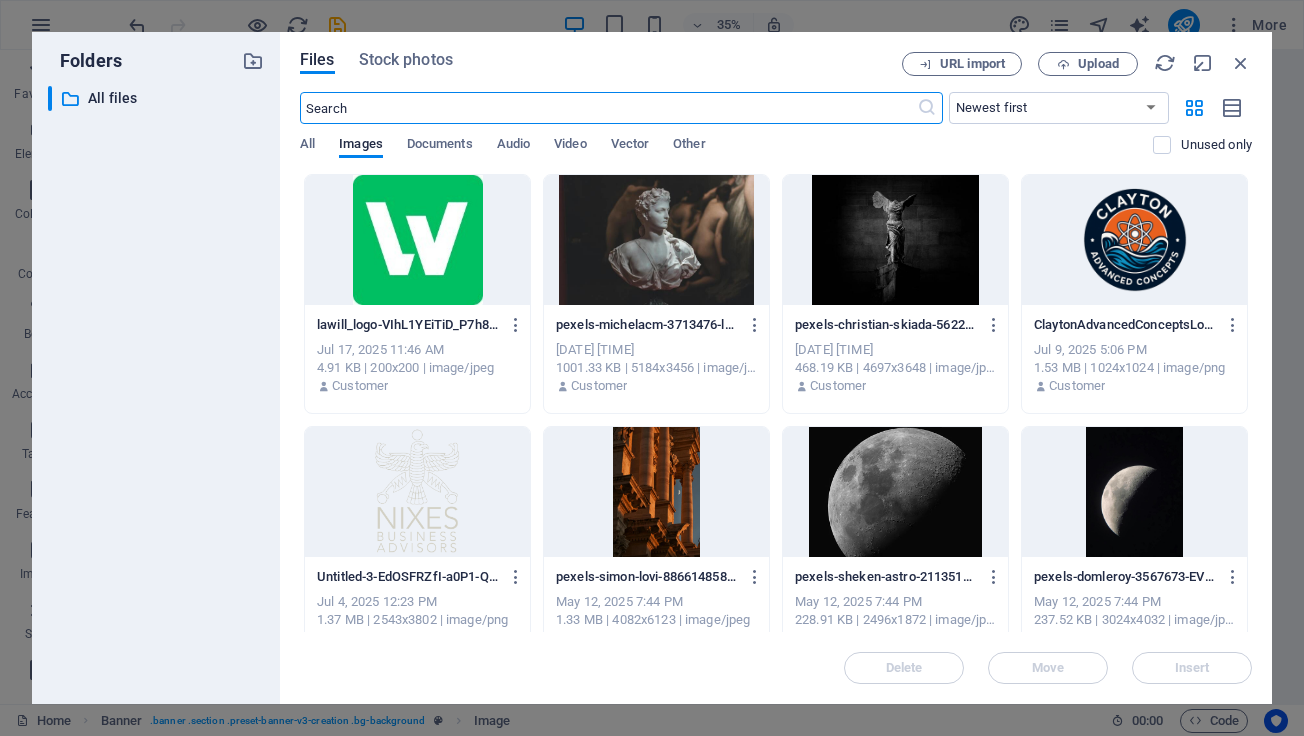 click at bounding box center (895, 240) 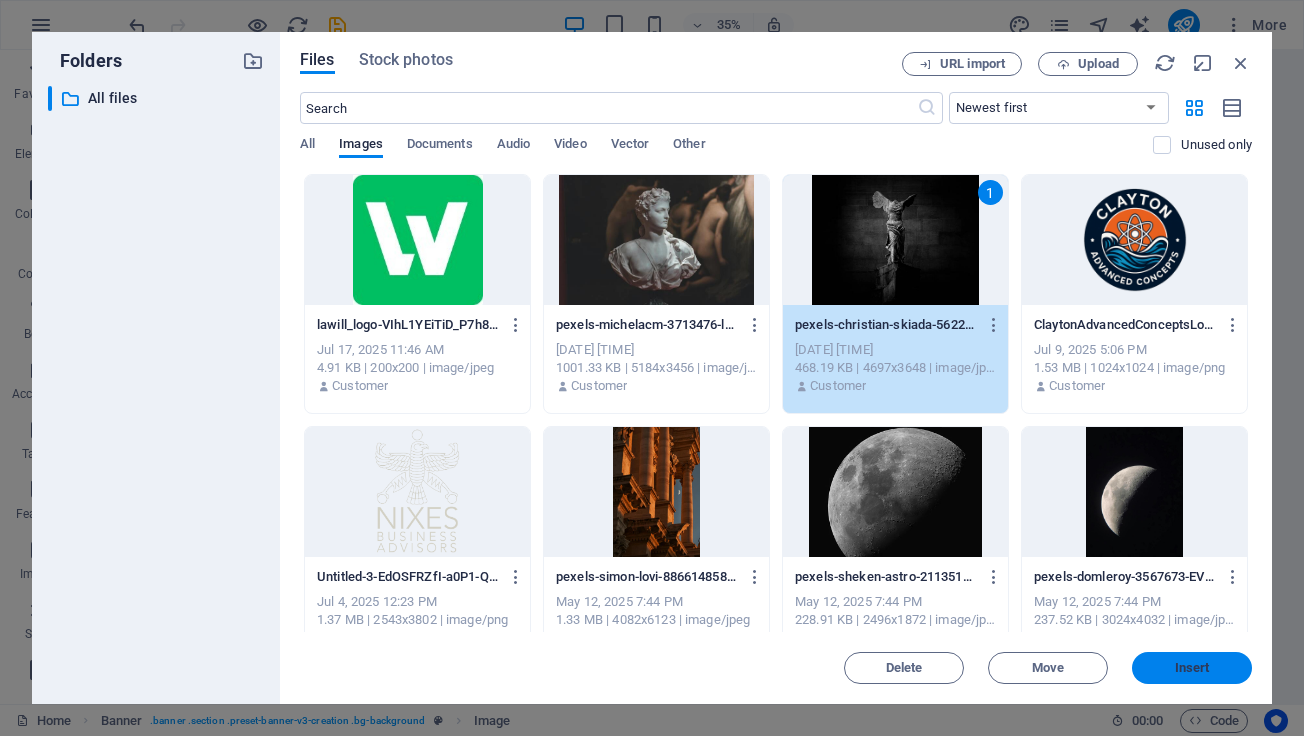 click on "Insert" at bounding box center (1192, 668) 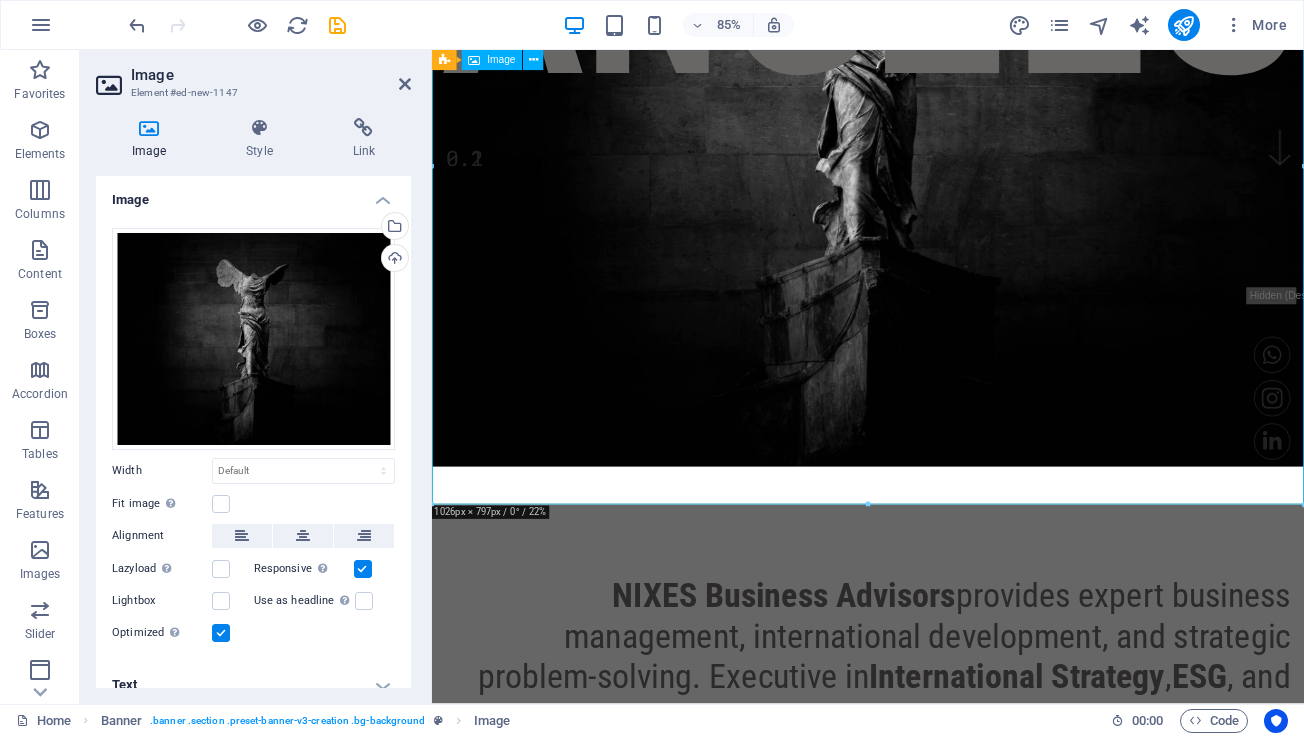 scroll, scrollTop: 743, scrollLeft: 0, axis: vertical 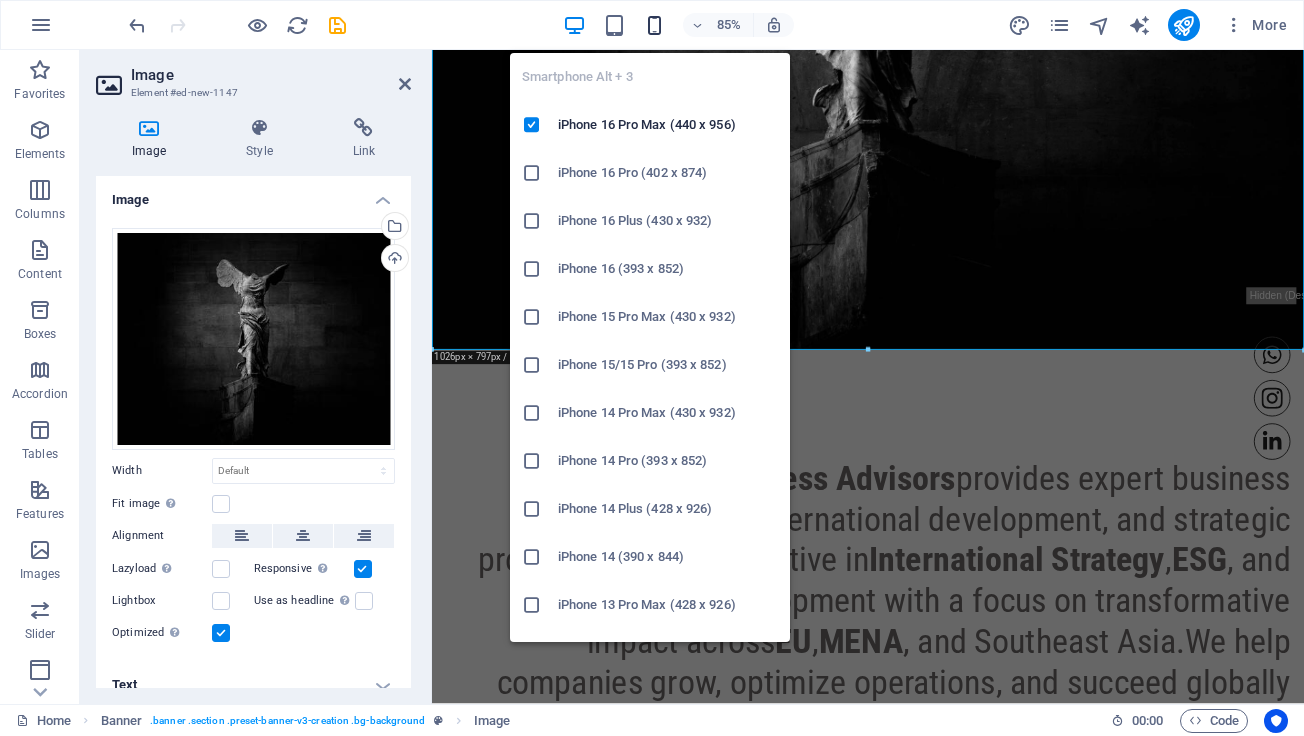 click at bounding box center [654, 25] 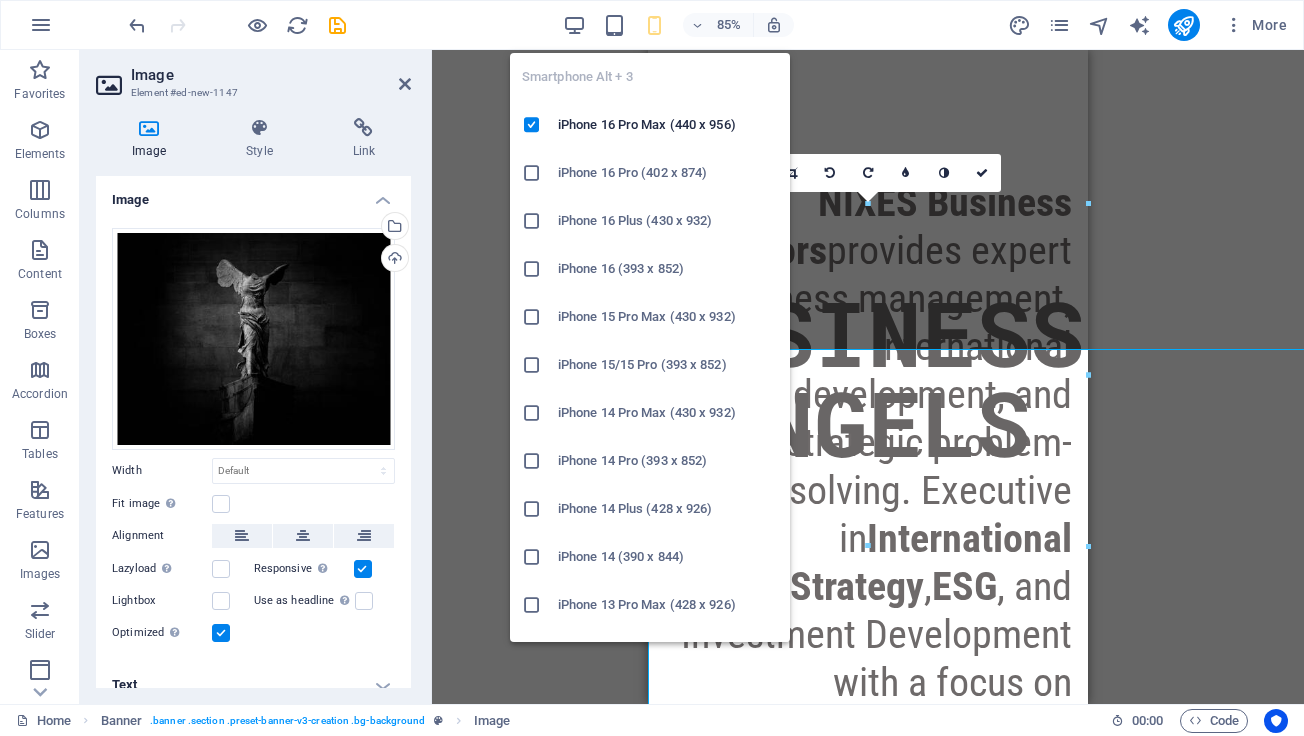 scroll, scrollTop: 0, scrollLeft: 0, axis: both 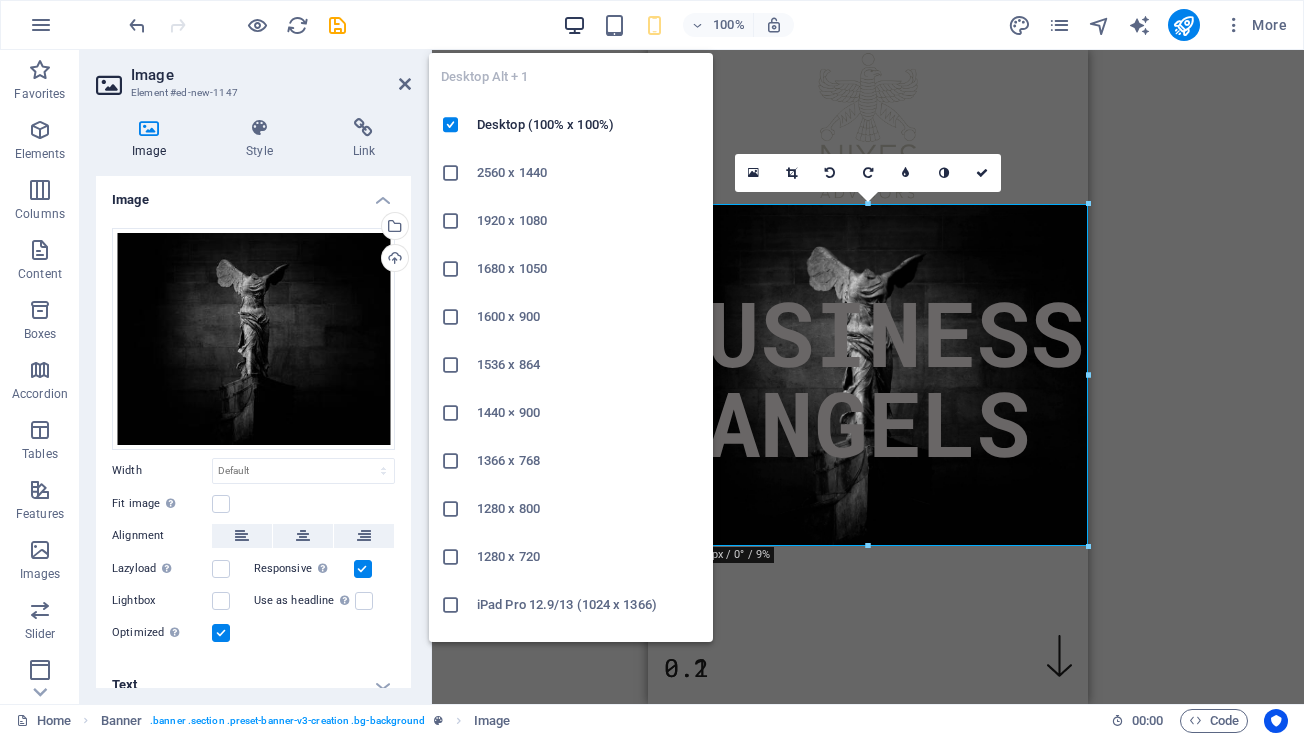 click at bounding box center (574, 25) 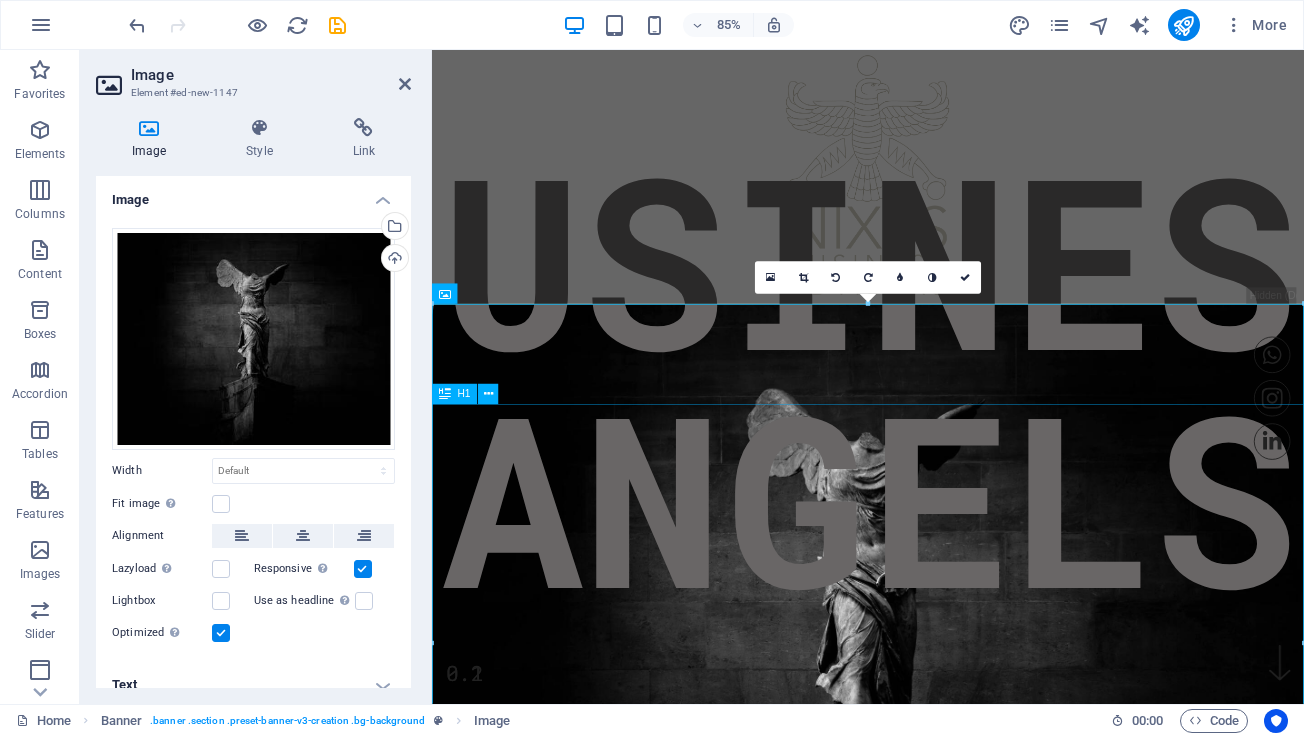 click on "BUSINESS ANGELS" at bounding box center [945, 435] 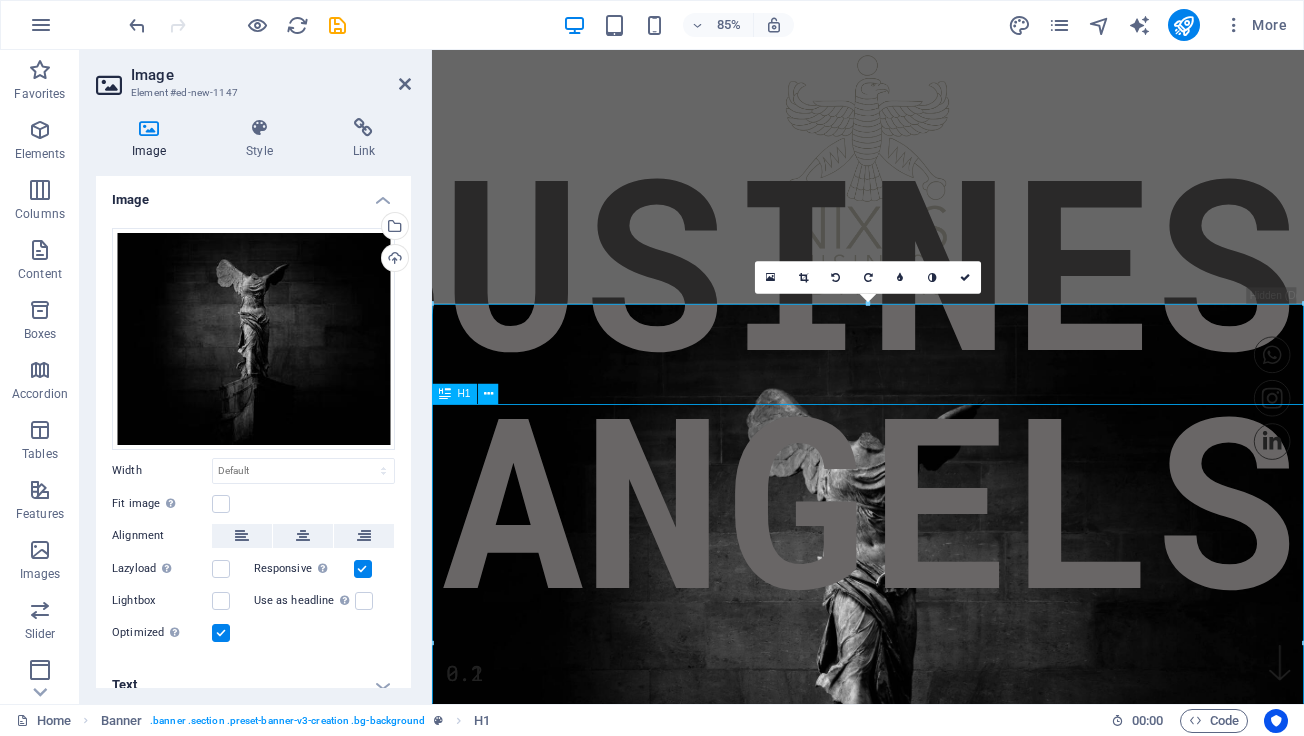 click at bounding box center [945, 747] 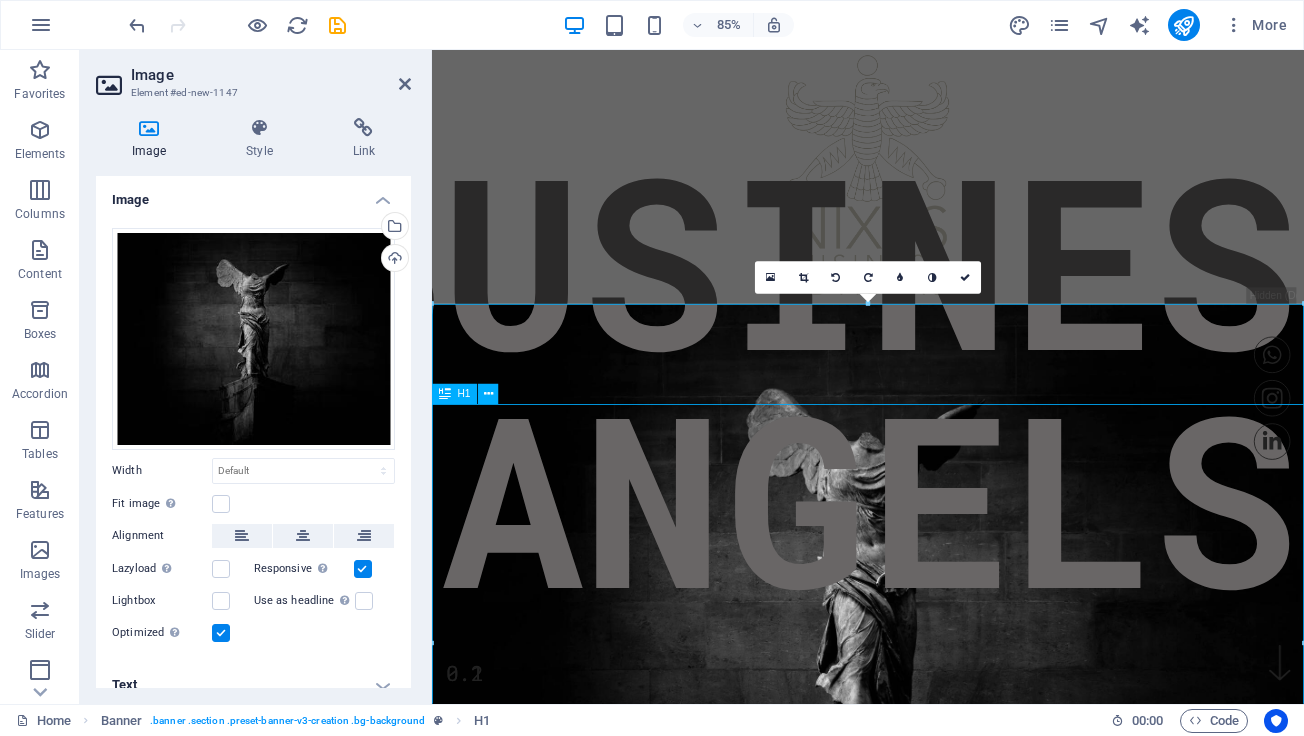 click on "BUSINESS ANGELS" at bounding box center [945, 435] 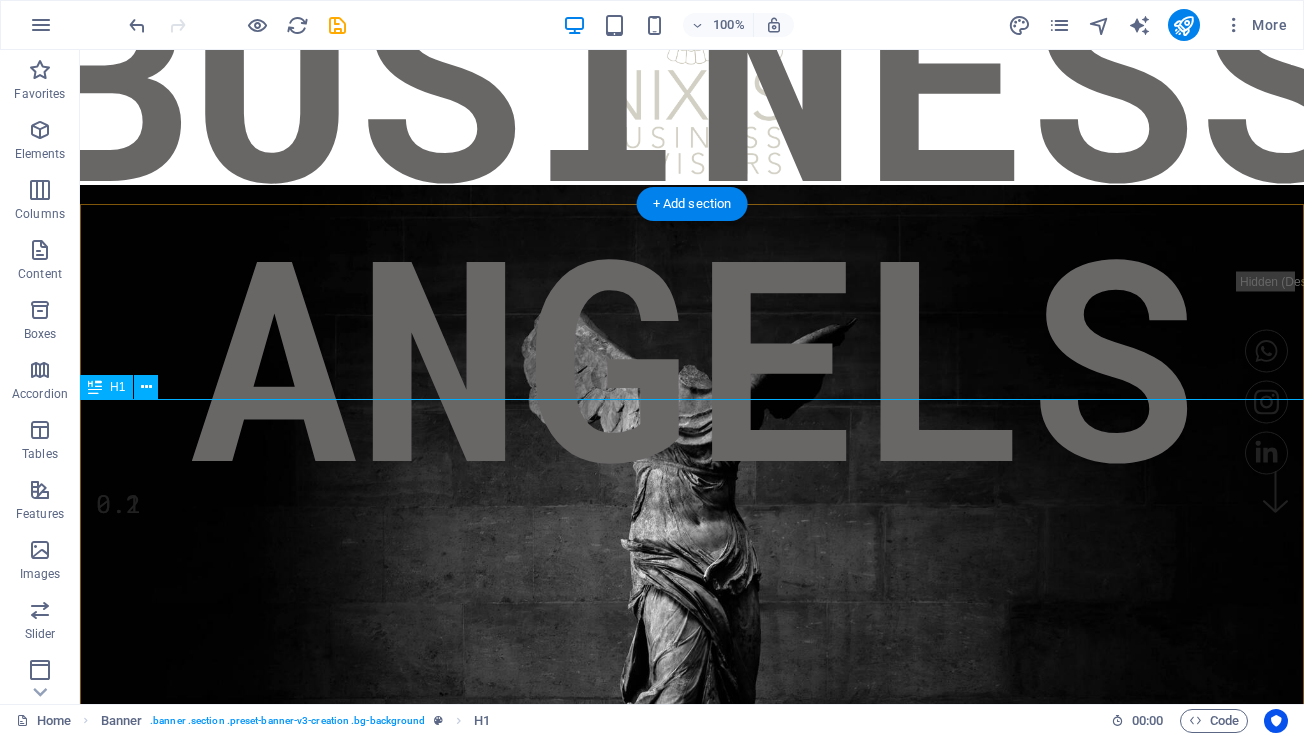 scroll, scrollTop: 381, scrollLeft: 0, axis: vertical 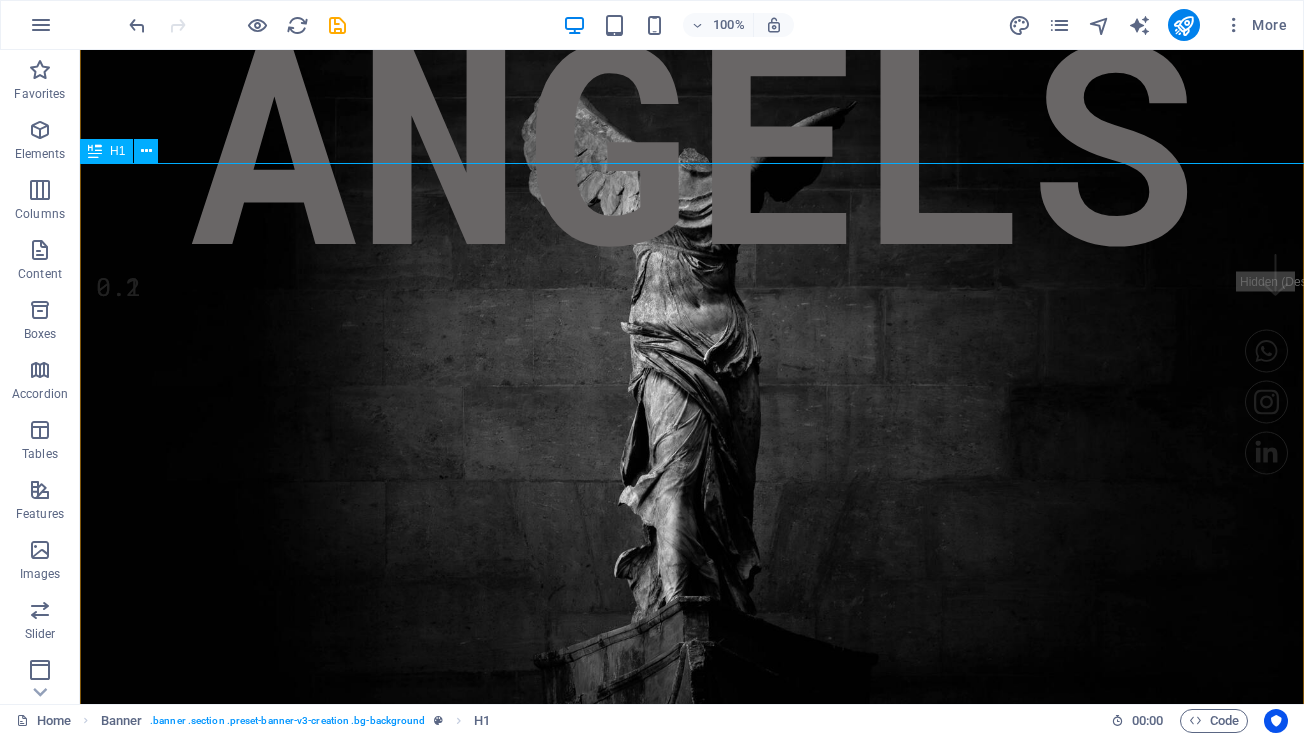 click on "BUSINESS ANGELS" at bounding box center (692, -4) 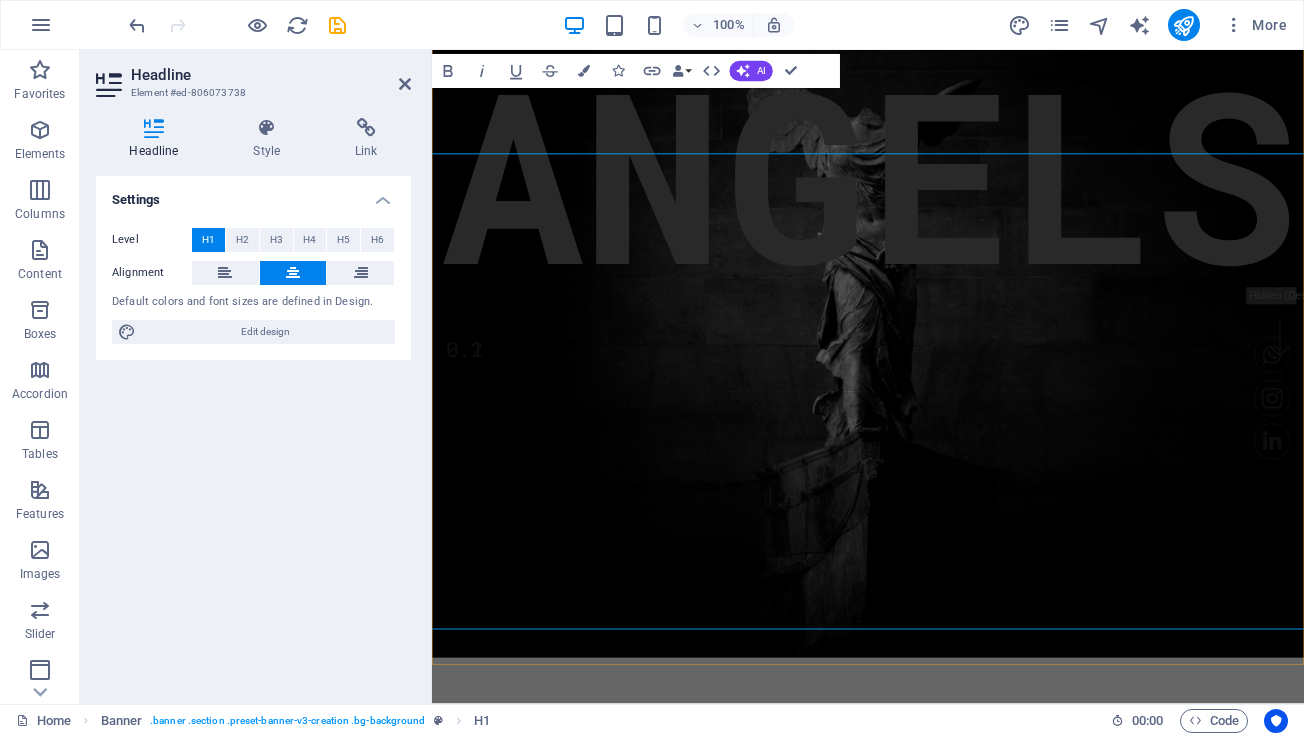 scroll, scrollTop: 372, scrollLeft: 0, axis: vertical 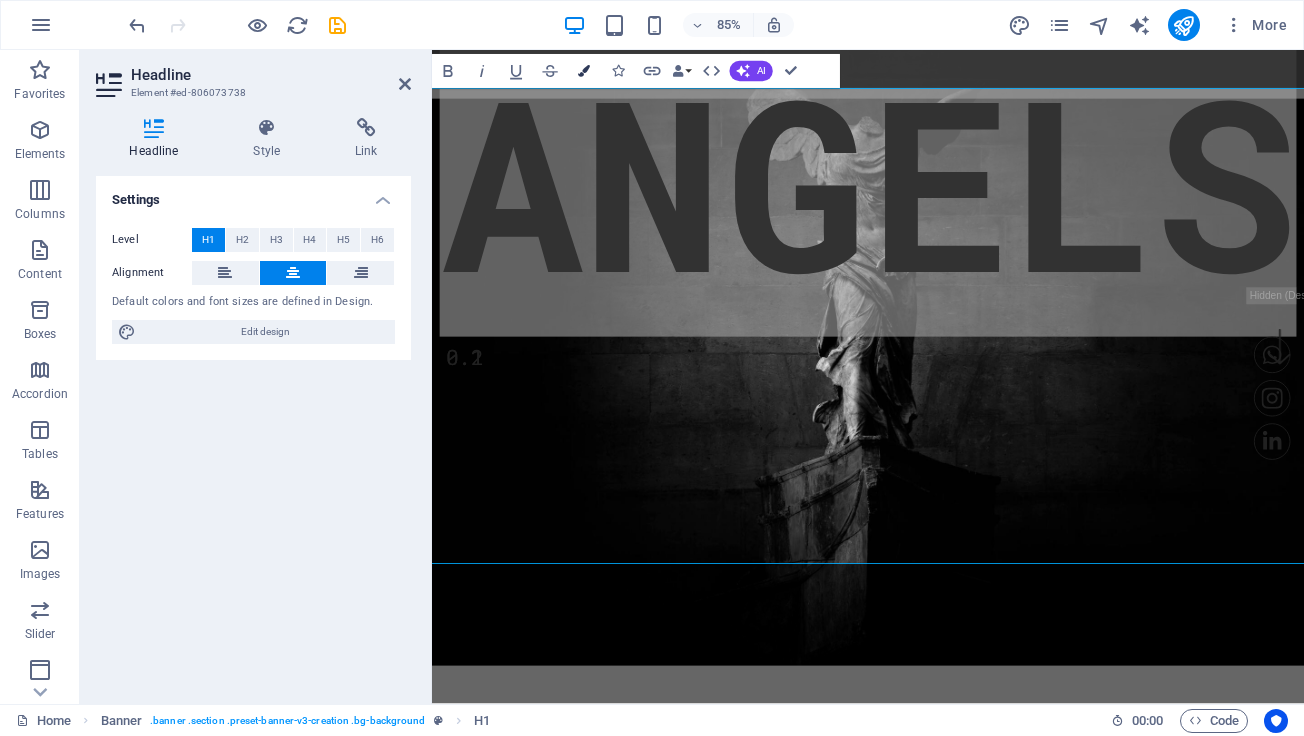 click at bounding box center (584, 72) 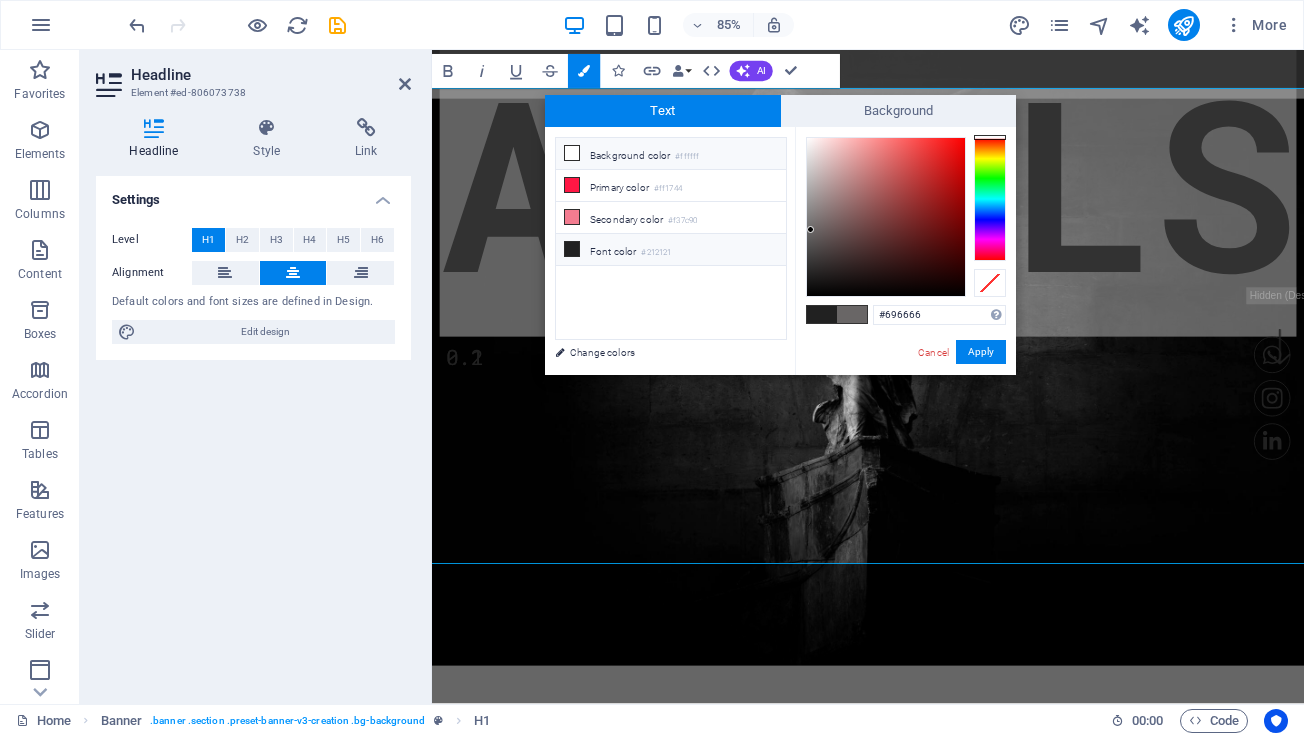 click at bounding box center (572, 153) 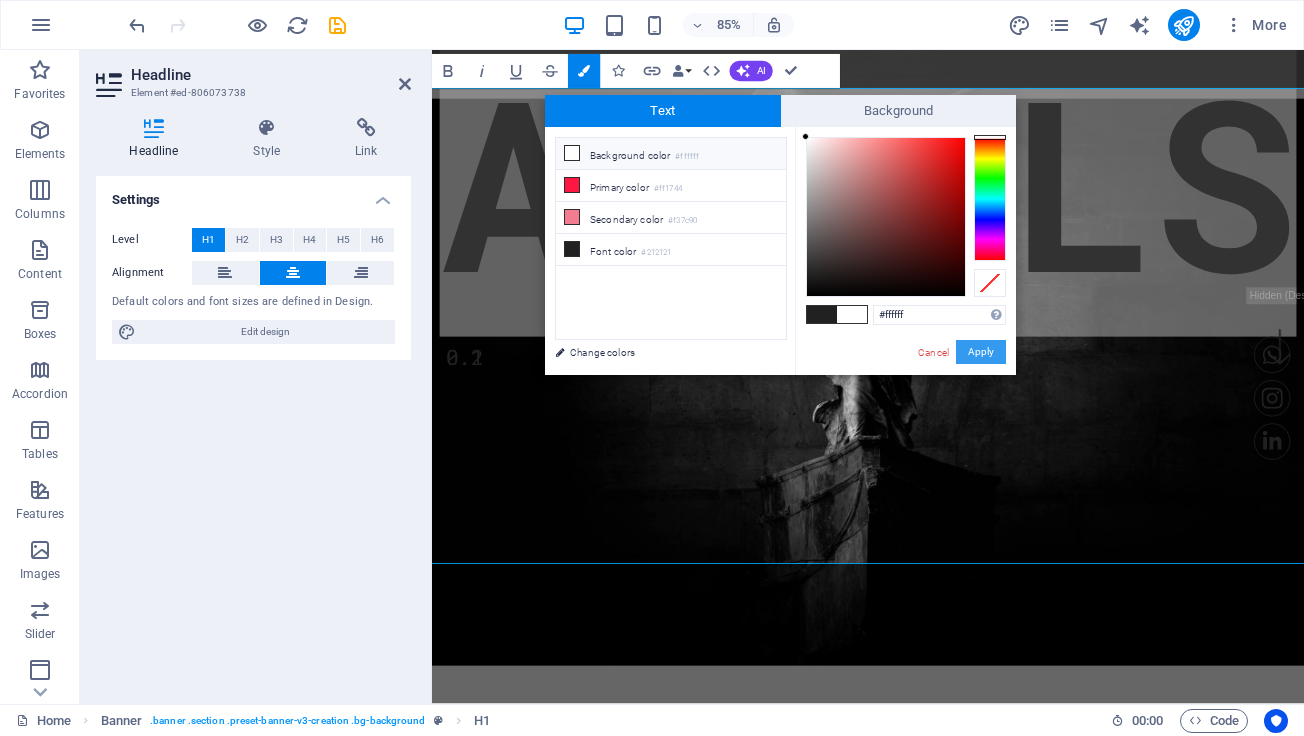 click on "Apply" at bounding box center [981, 352] 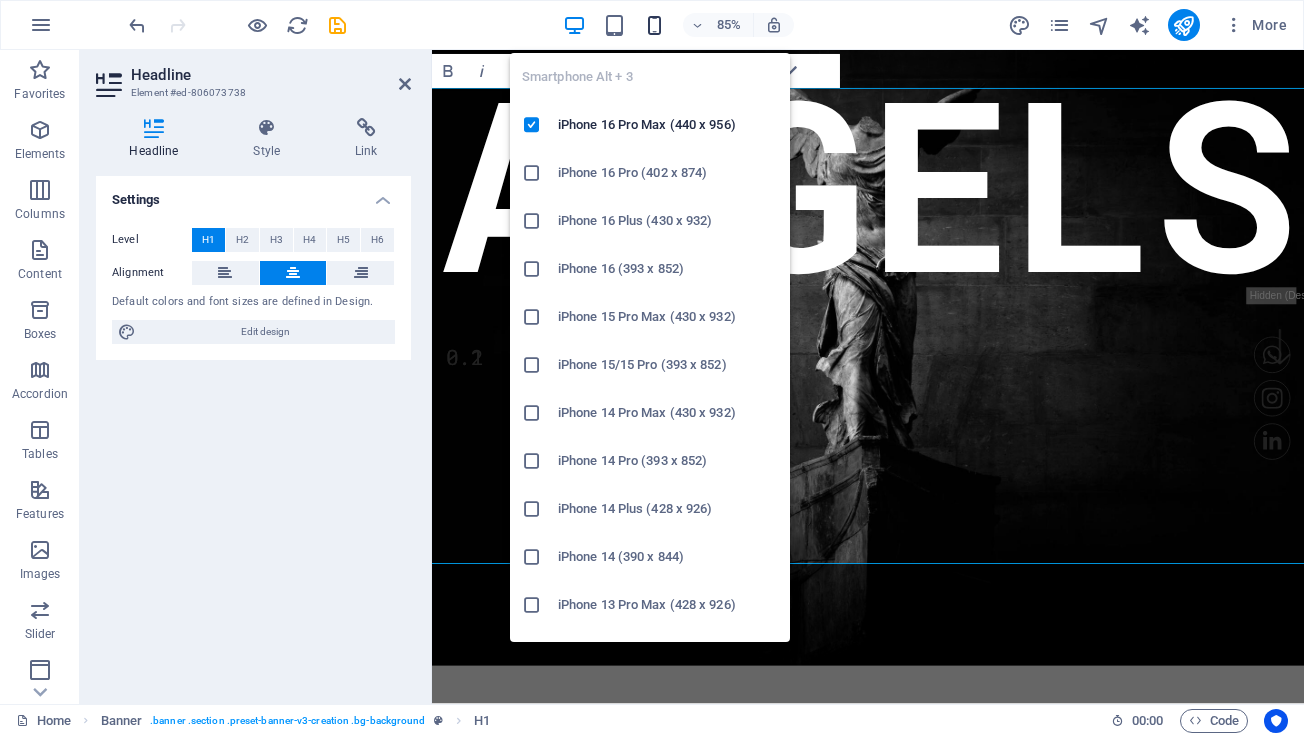 click at bounding box center [654, 25] 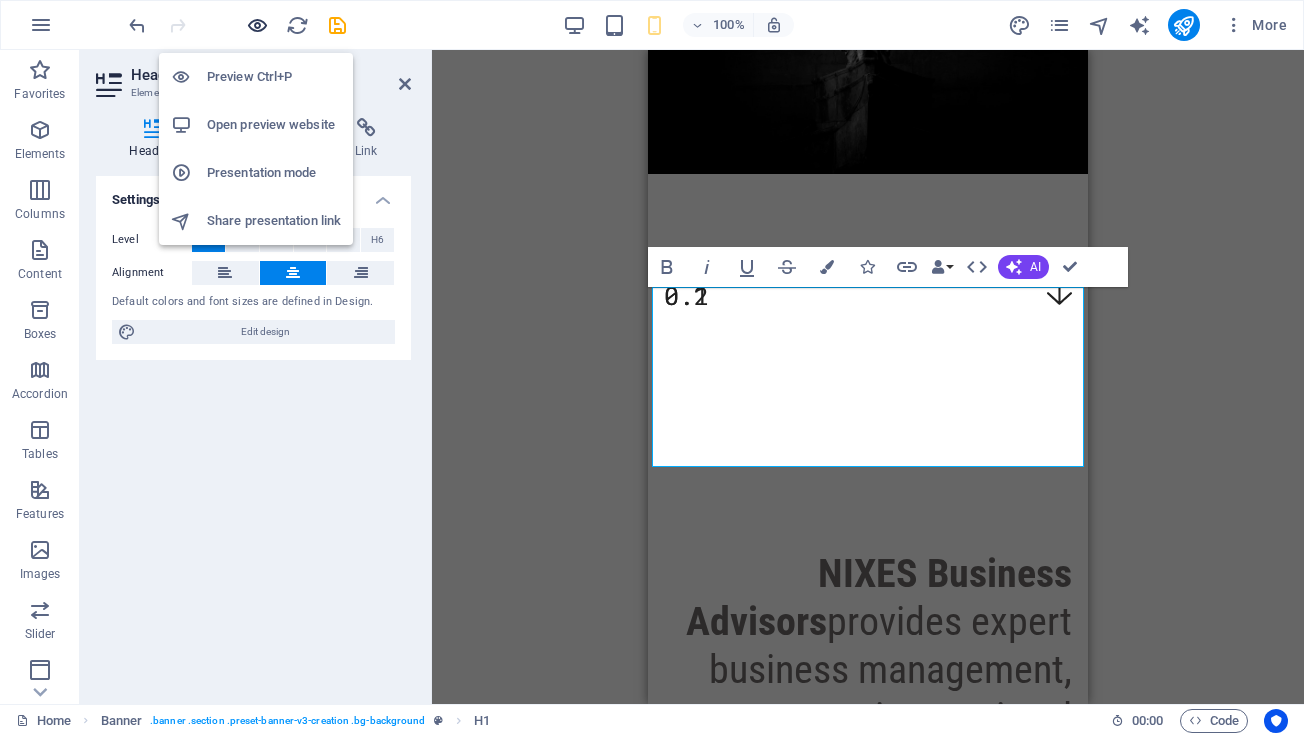 click at bounding box center (257, 25) 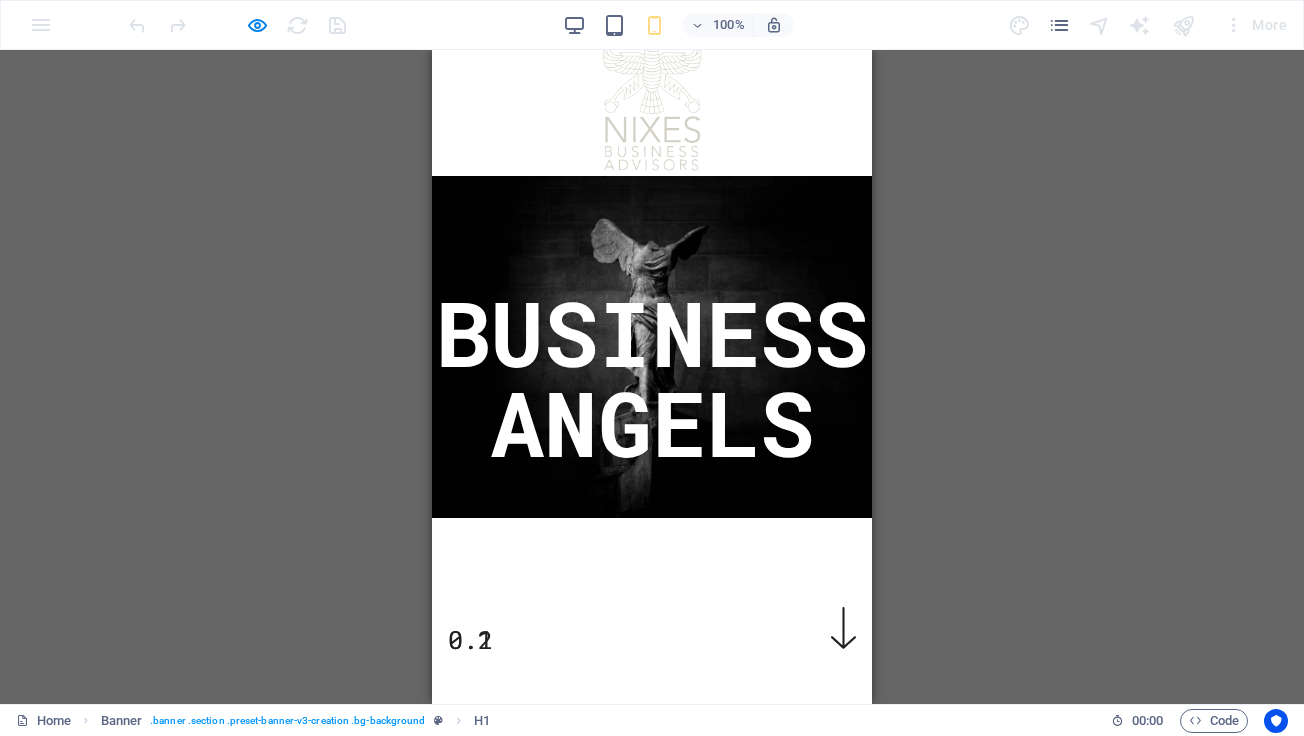 scroll, scrollTop: 0, scrollLeft: 0, axis: both 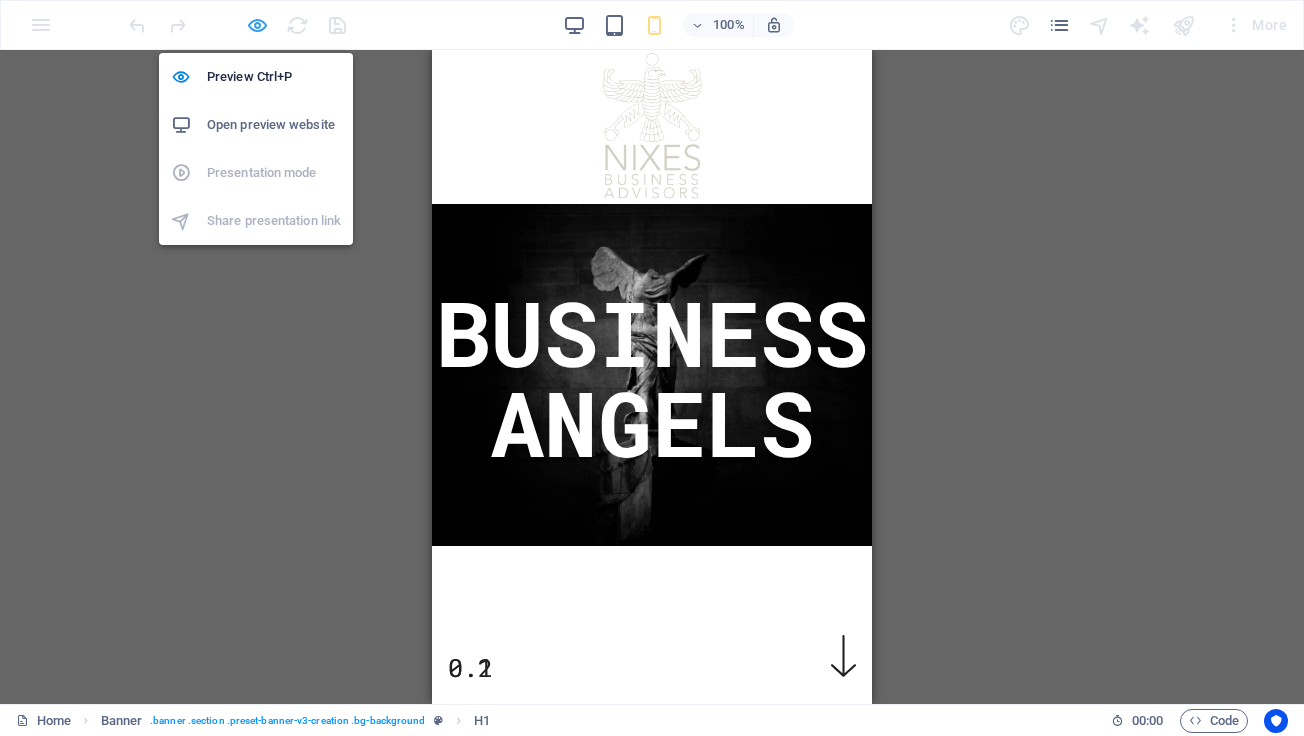 click at bounding box center [257, 25] 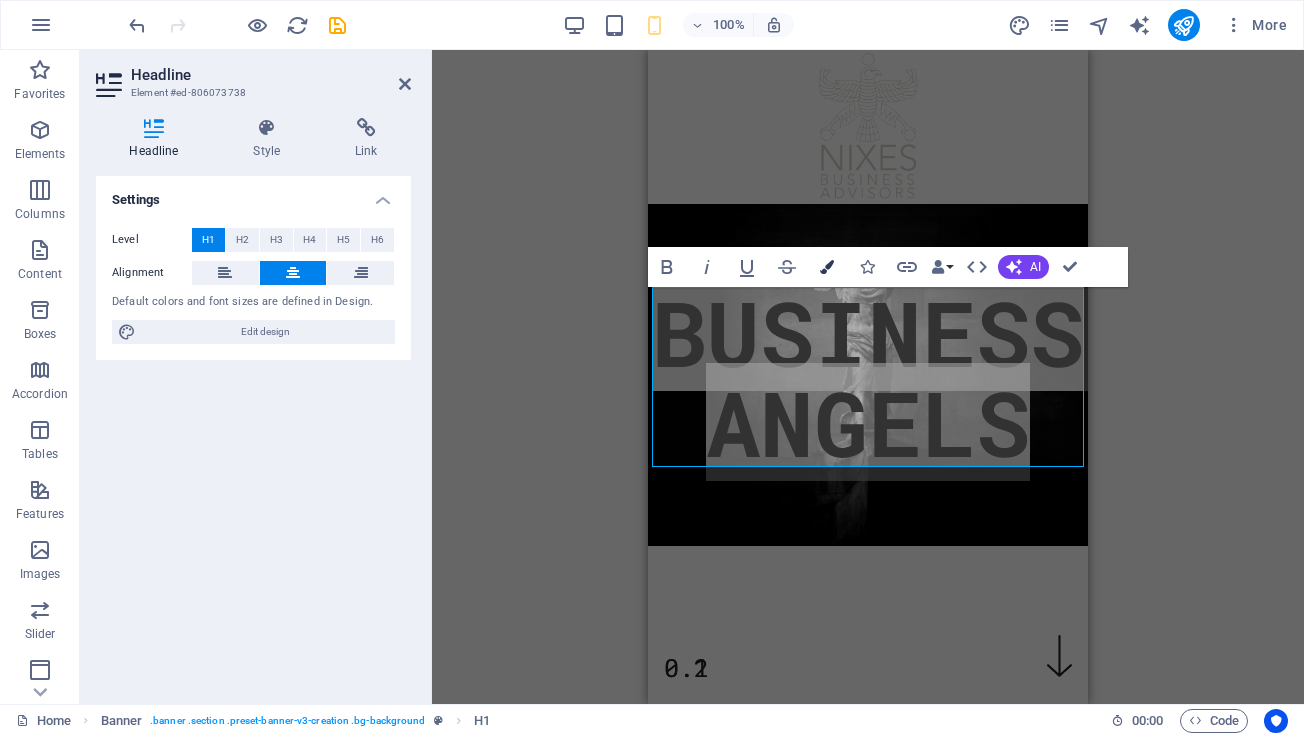 click at bounding box center [827, 267] 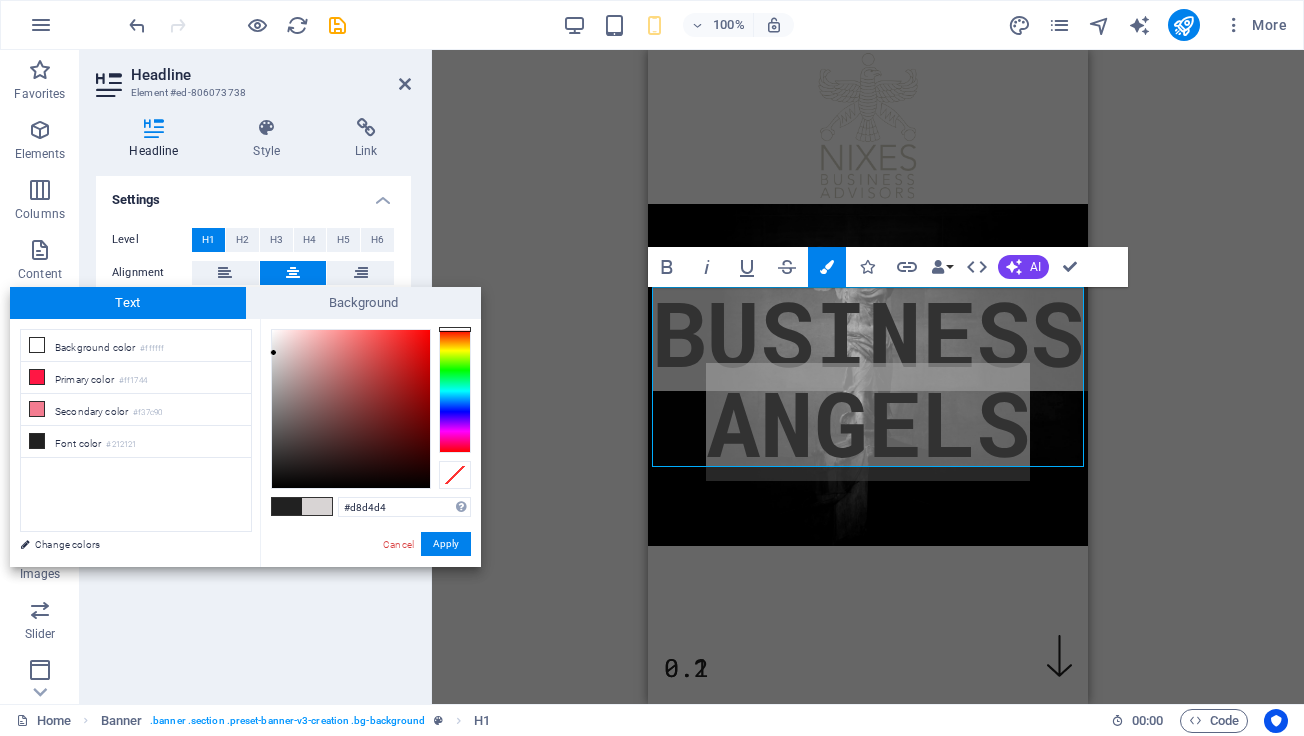 click at bounding box center [351, 409] 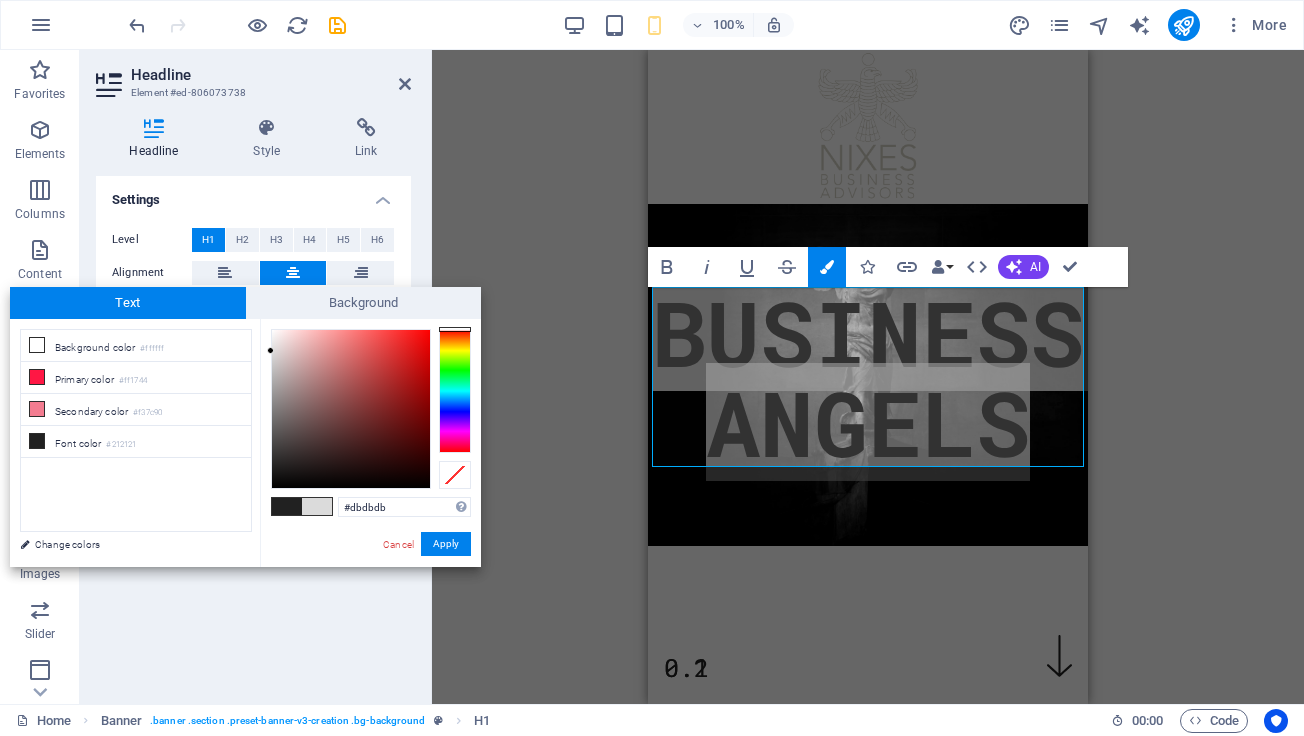 type on "#dddddd" 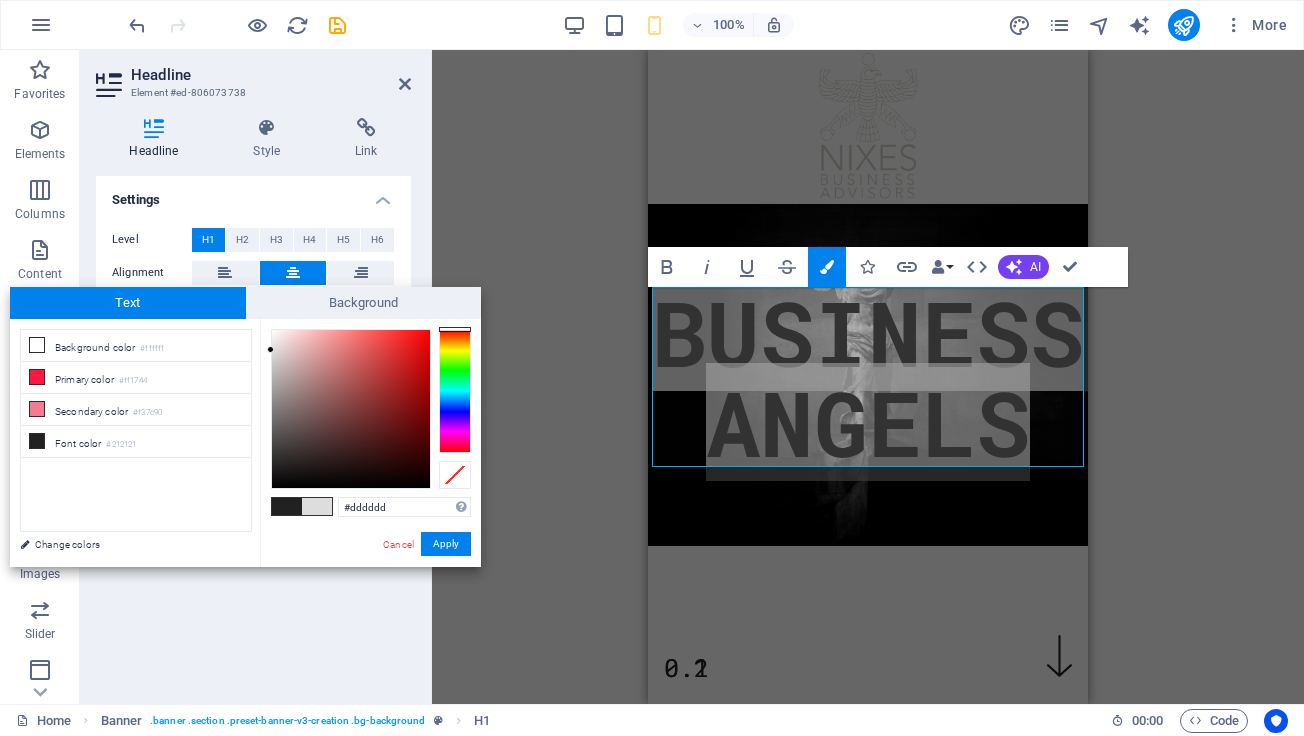 click at bounding box center (270, 349) 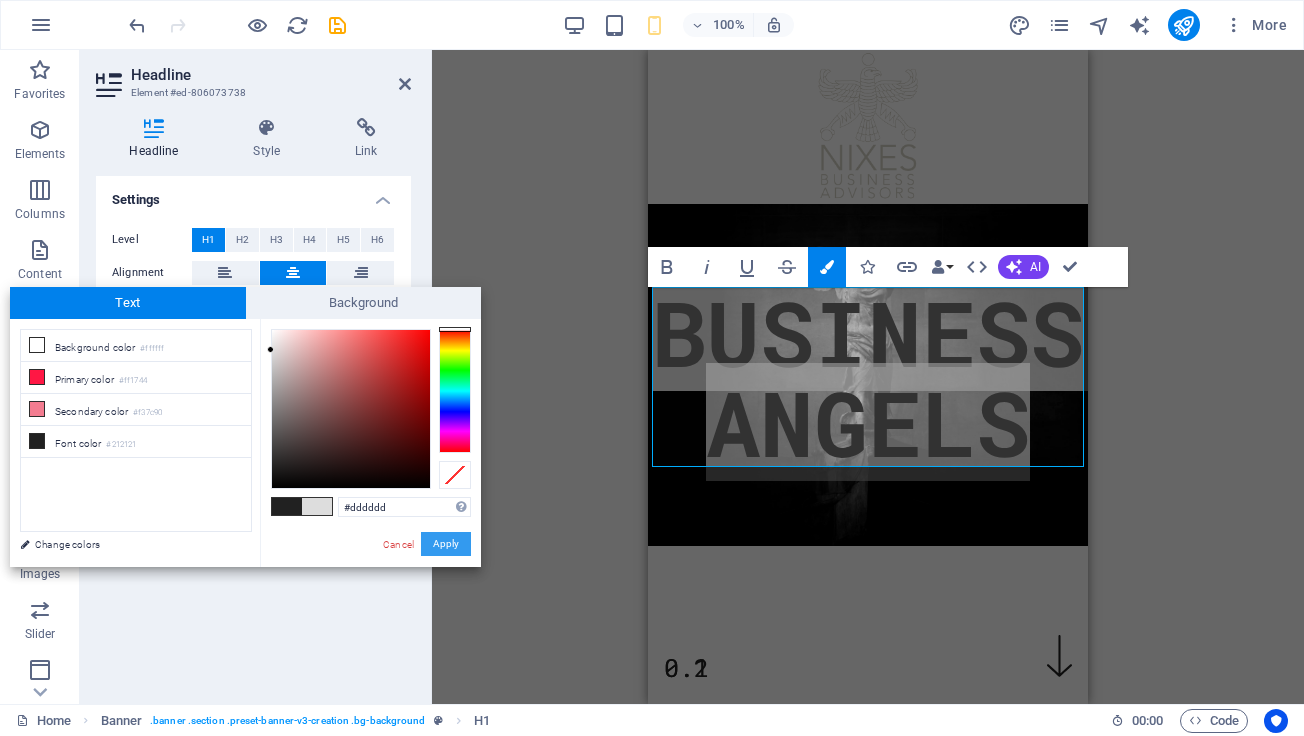 click on "Apply" at bounding box center (446, 544) 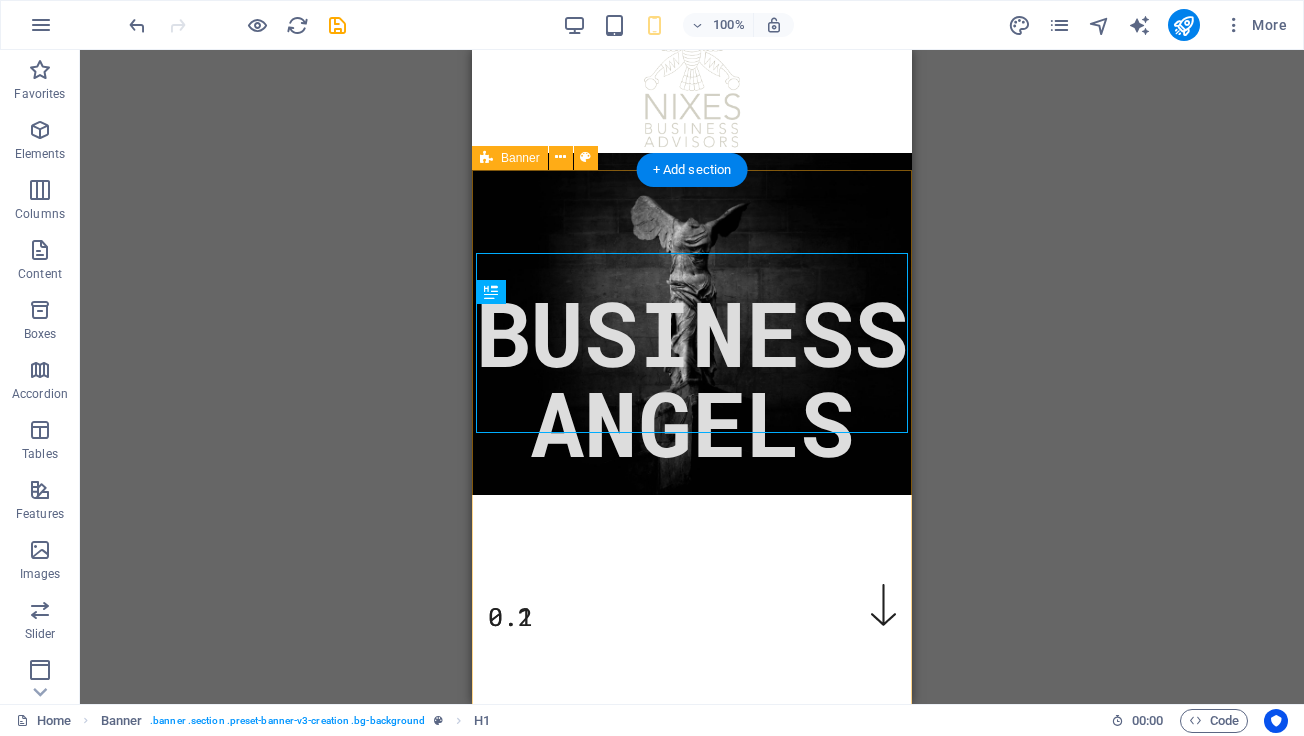 scroll, scrollTop: 0, scrollLeft: 0, axis: both 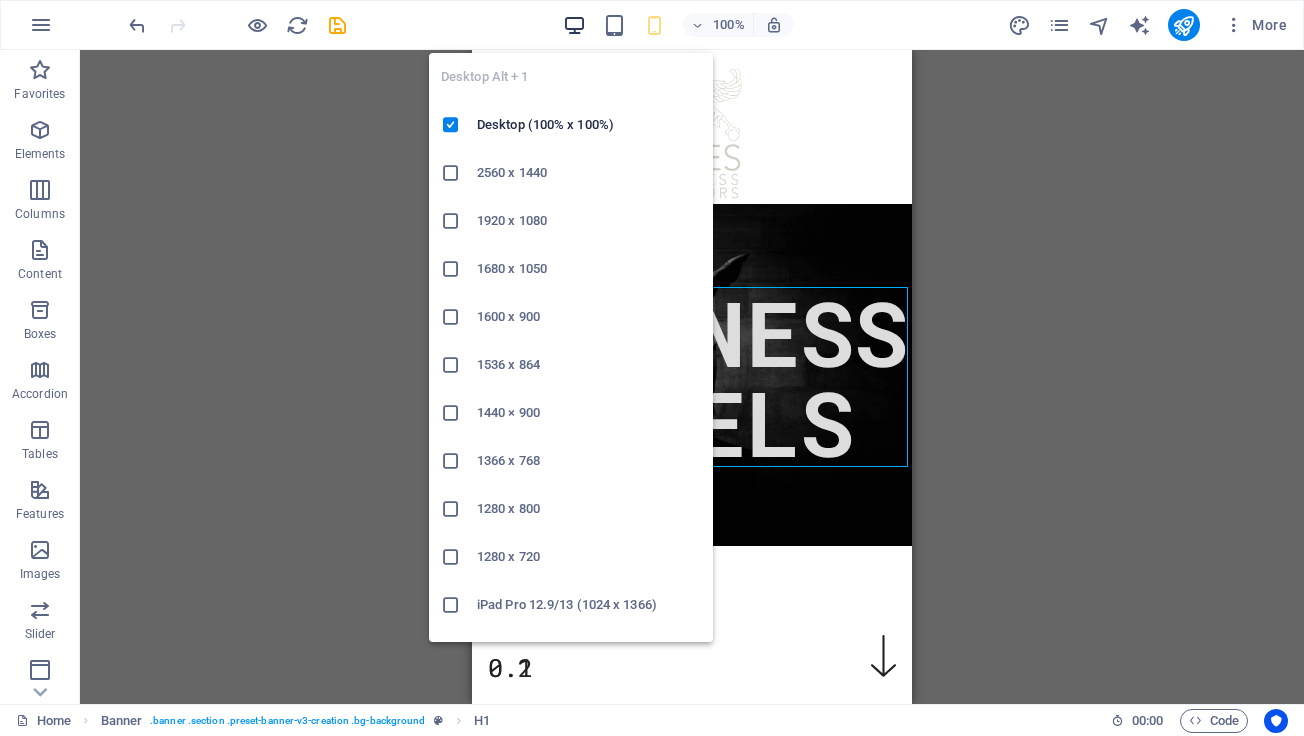 click at bounding box center [574, 25] 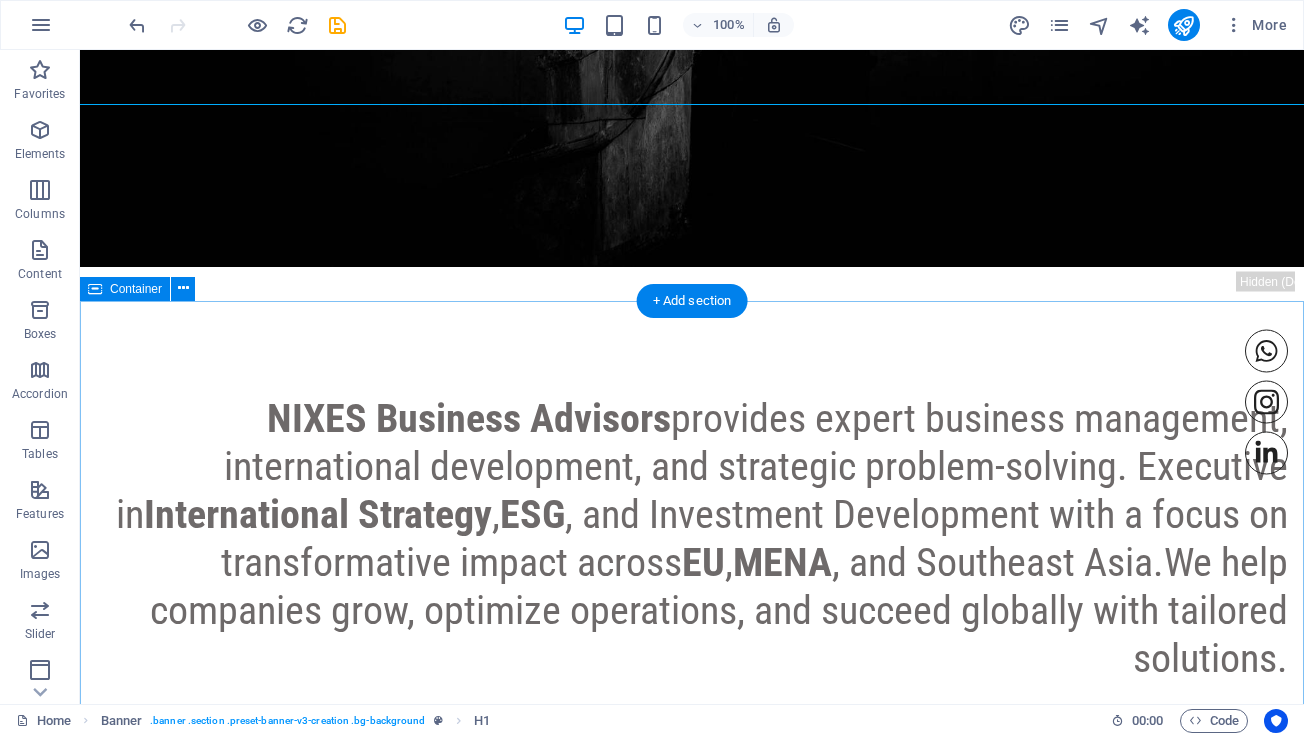 scroll, scrollTop: 1108, scrollLeft: 0, axis: vertical 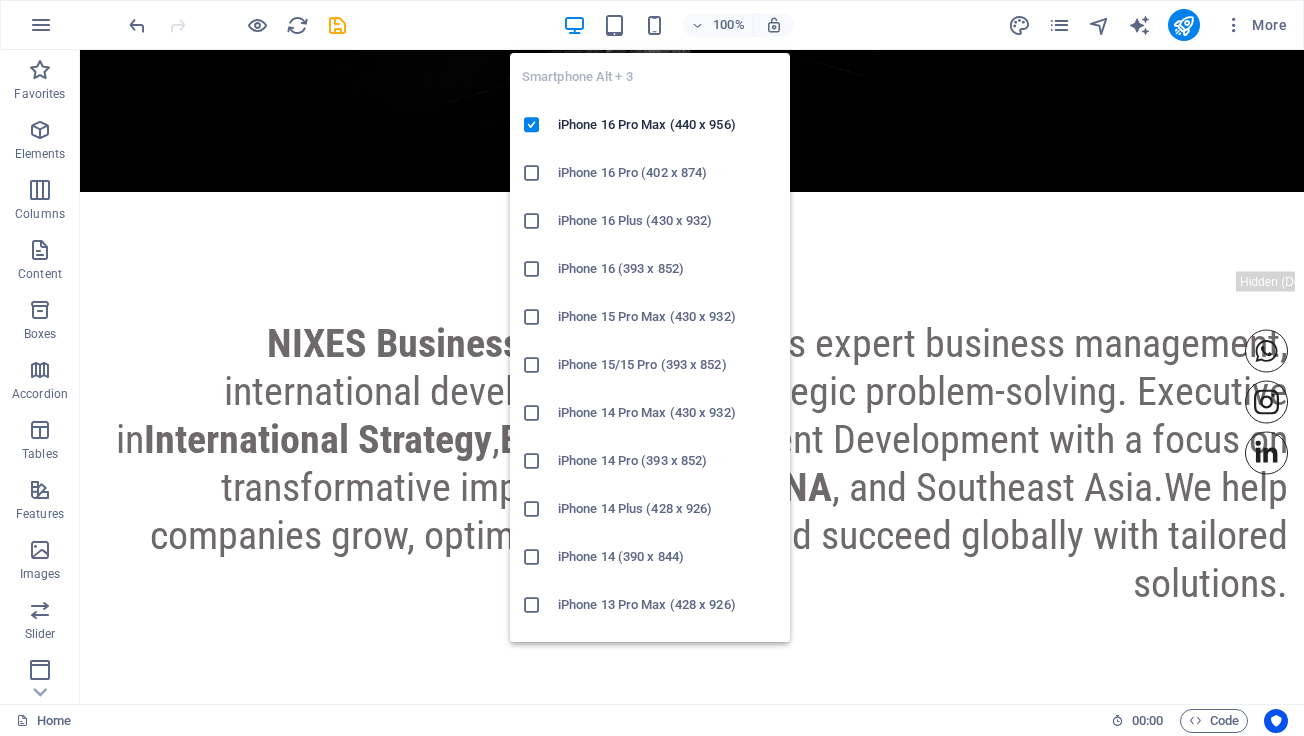 click on "Smartphone Alt + 3 iPhone 16 Pro Max (440 x 956) iPhone 16 Pro (402 x 874) iPhone 16 Plus (430 x 932) iPhone 16 (393 x 852) iPhone 15 Pro Max (430 x 932) iPhone 15/15 Pro (393 x 852) iPhone 14 Pro Max (430 x 932) iPhone 14 Pro (393 x 852) iPhone 14 Plus (428 x 926) iPhone 14 (390 x 844) iPhone 13 Pro Max (428 x 926) iPhone 13/13 Pro (390 x 844) iPhone 13 Mini (375 x 812) iPhone SE (2nd gen) (375 x 667) Galaxy S22/S23/S24 Ultra (384 x 824) Galaxy S22/S23/S24 Plus (384 x 832) Galaxy S22/S23/S24 (360 x 780) Galaxy S21 Ultra/Plus (384 x 854) Galaxy S21 (360 x 800) Galaxy S20 FE (412 x 914) Galaxy A32 (412 x 915) Pixel 9 Pro XL (428 x 926) Pixel 9/9 Pro (412 x 915) Pixel 8/8 Pro (412 x 732) Pixel 7/7 Pro (412 x 915) Pixel 6/6 Pro (412 x 915) Huawei P60 Pro (412 x 915) Huawei Mate 50 Pro (412 x 932) Huawei P50 Pro (412 x 915) Xiaomi 13 Pro (412 x 915) Xiaomi 12 Pro (412 x 915) Xiaomi Redmi Note 12 Pro (412 x 915)" at bounding box center [650, 339] 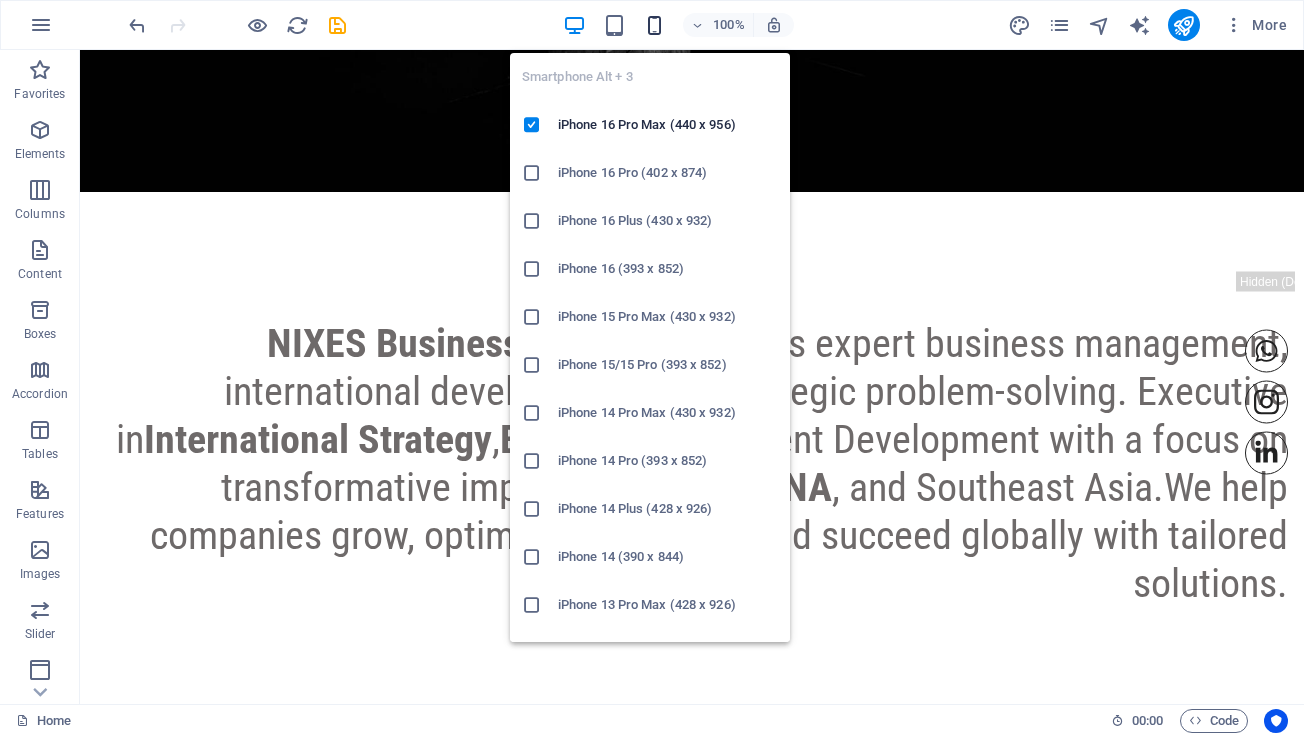 click at bounding box center (654, 25) 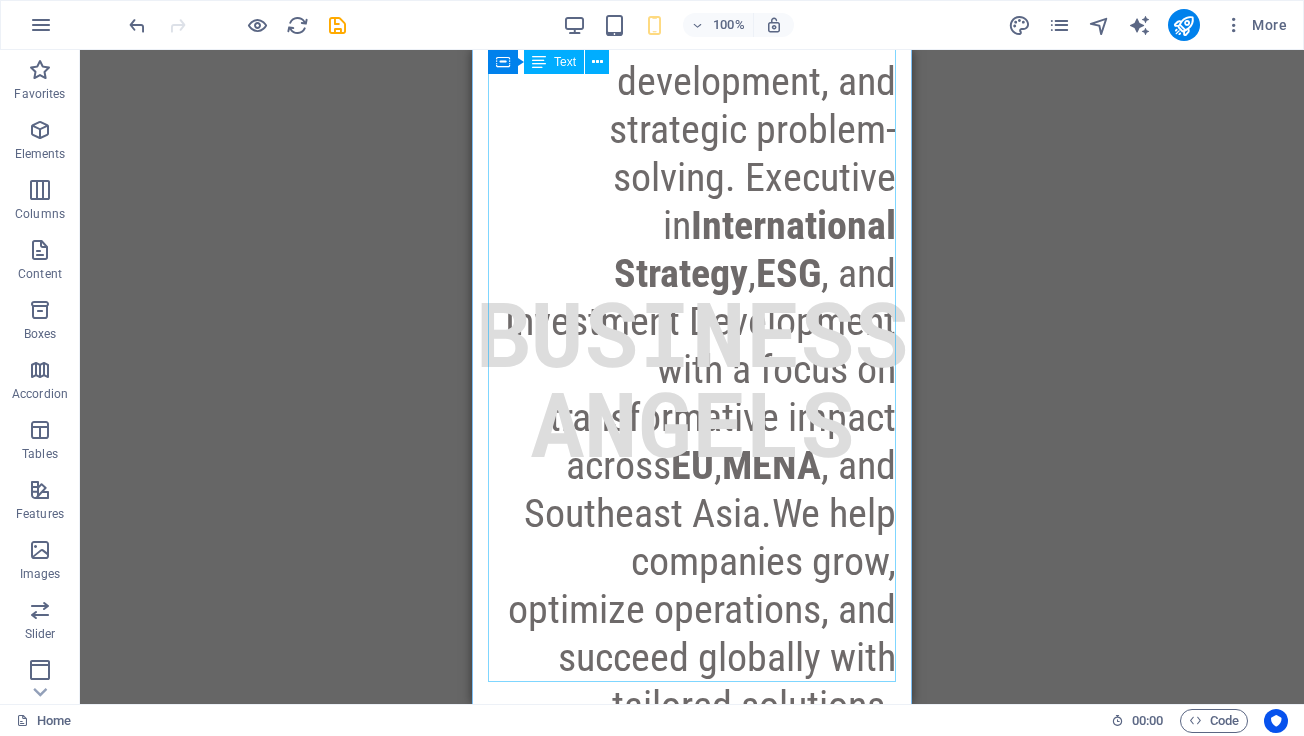 scroll, scrollTop: 0, scrollLeft: 0, axis: both 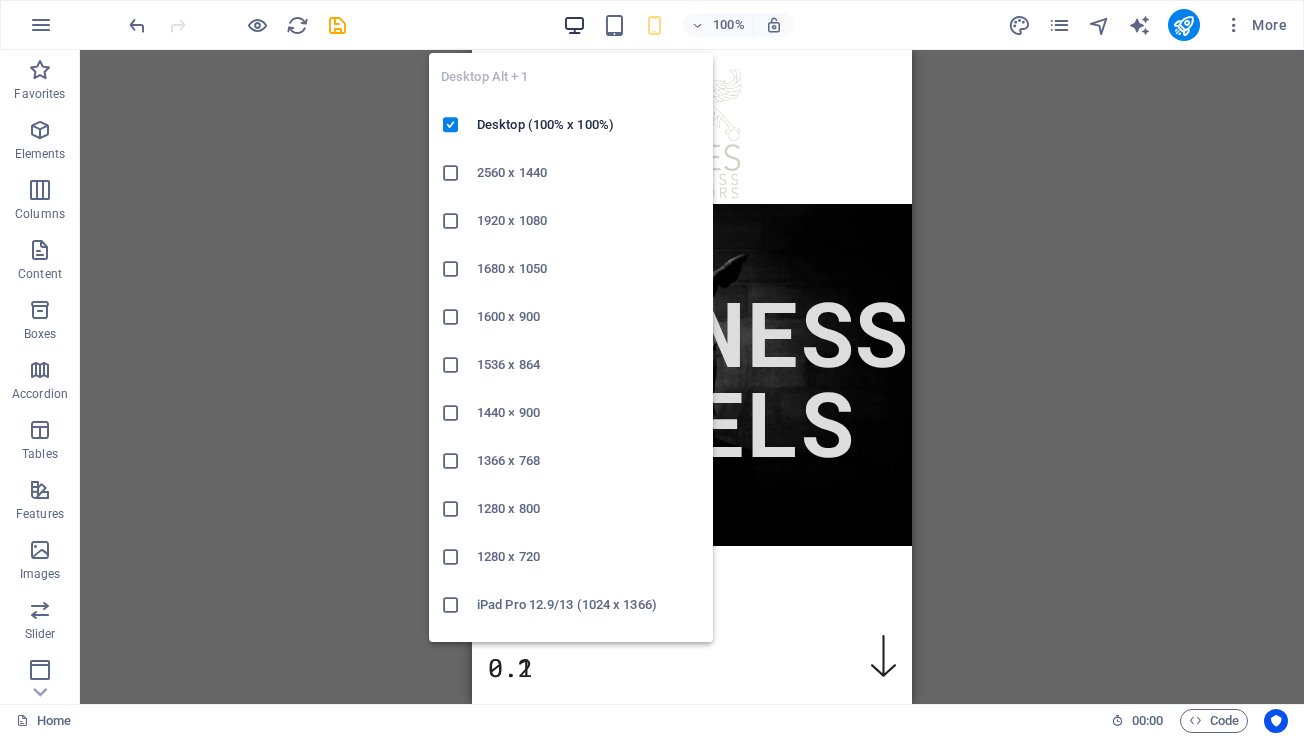 click at bounding box center (574, 25) 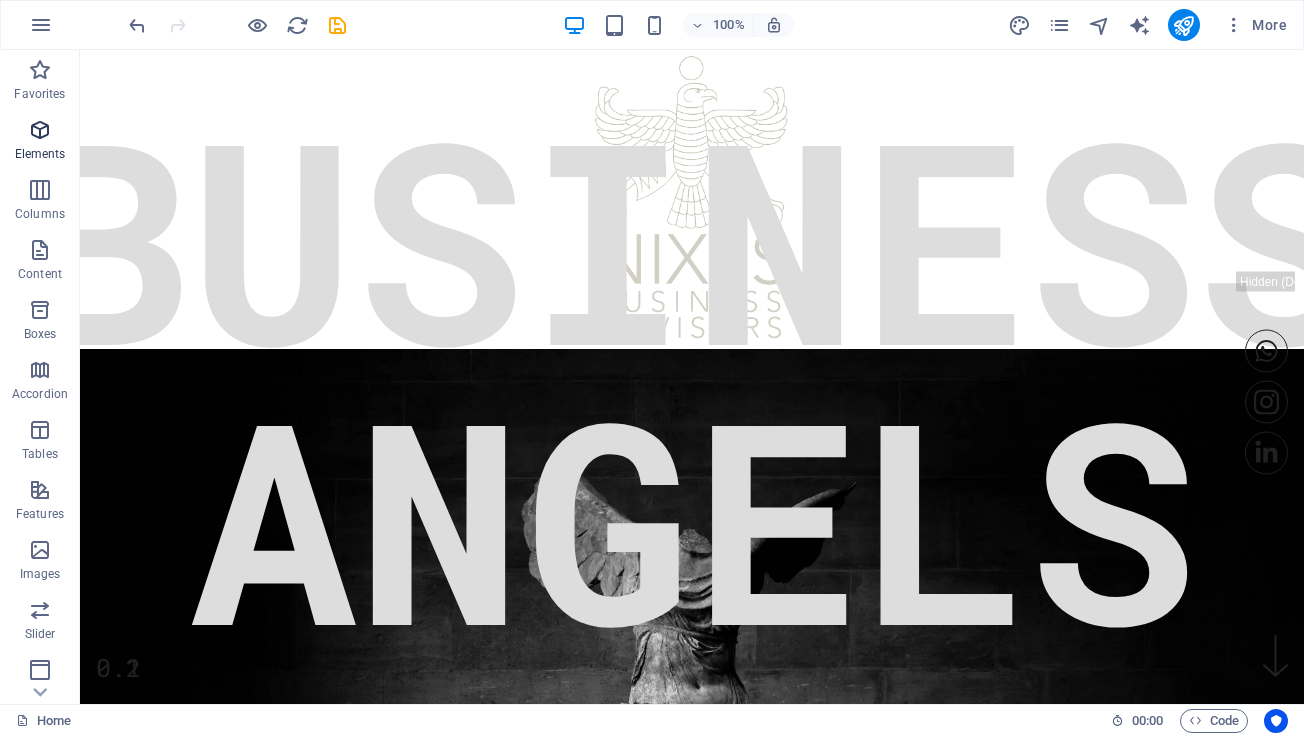 click on "Elements" at bounding box center [40, 142] 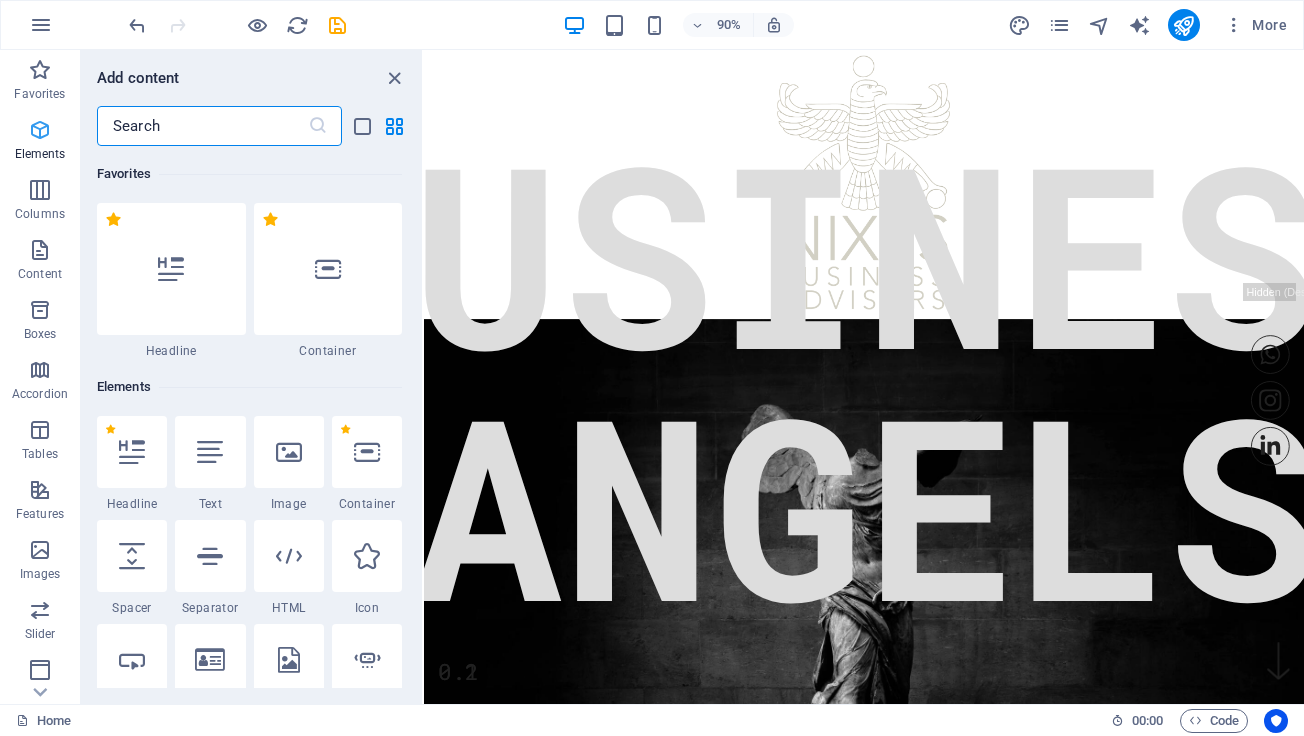 scroll, scrollTop: 213, scrollLeft: 0, axis: vertical 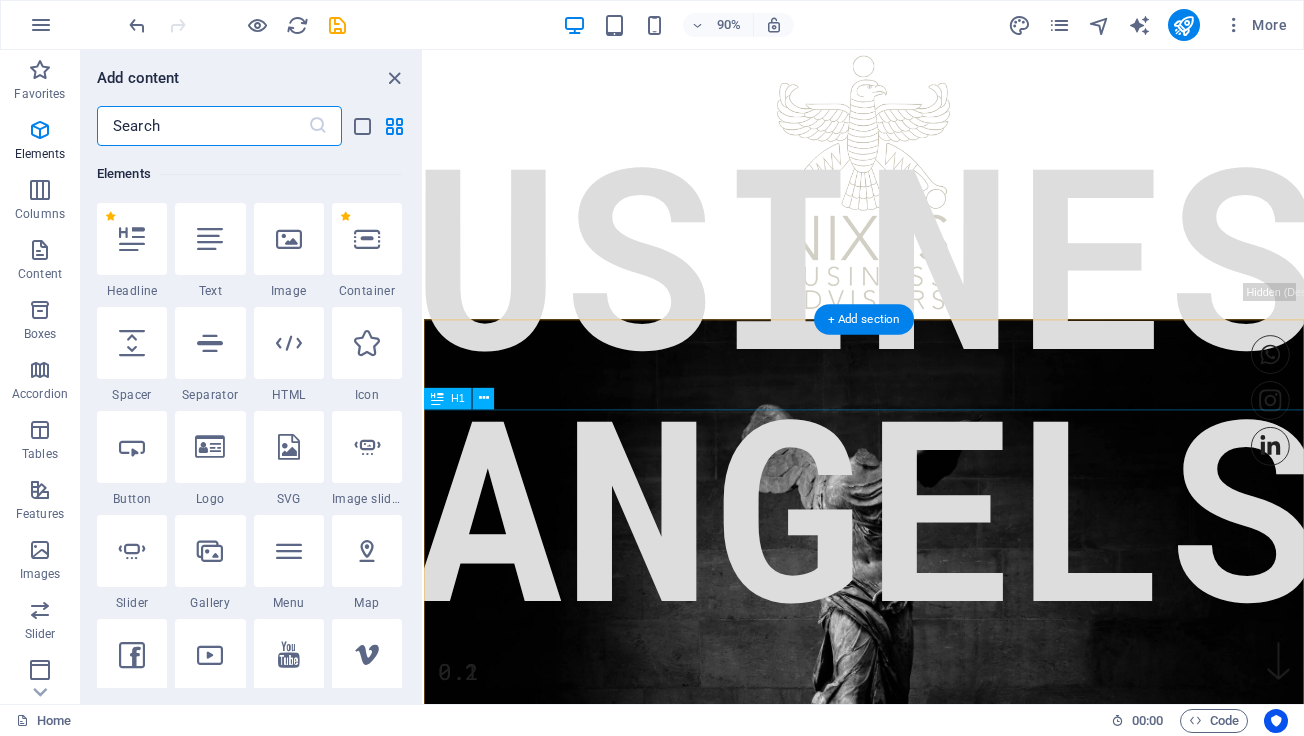 click on "BUSINESS ANGELS" at bounding box center (913, 414) 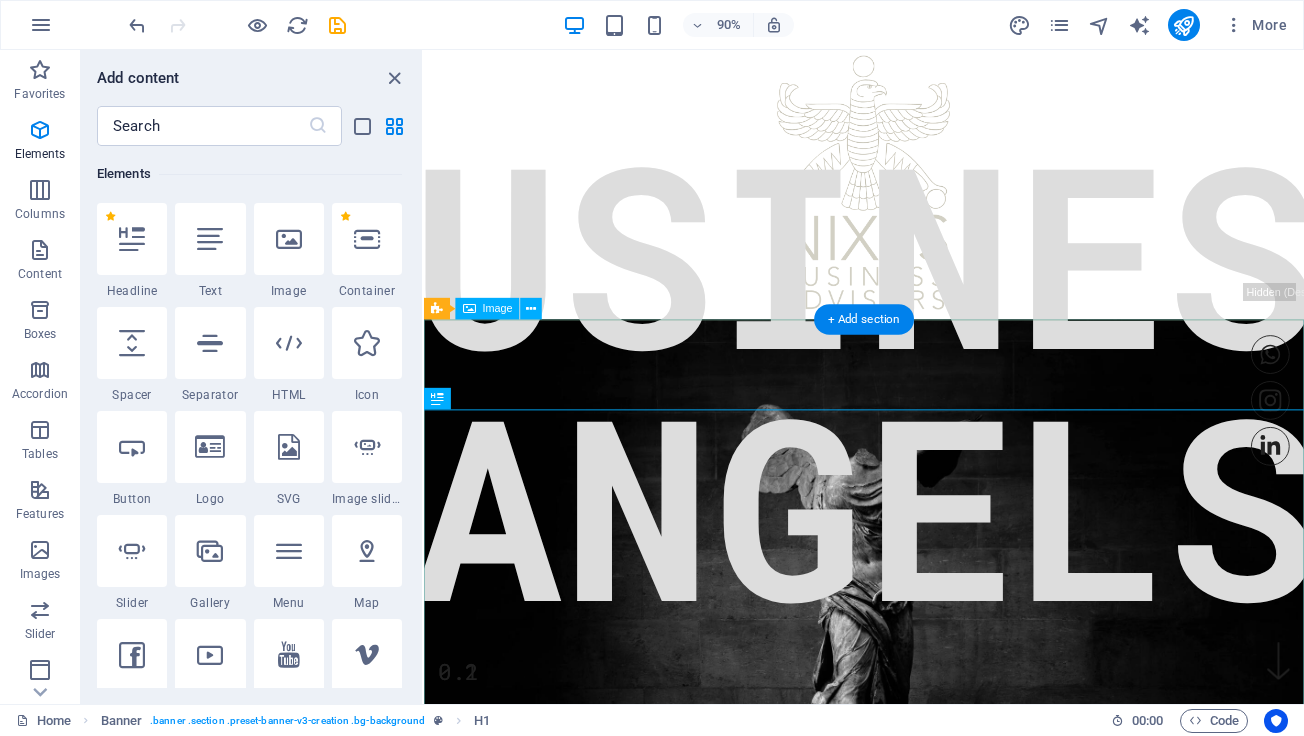 click at bounding box center [913, 728] 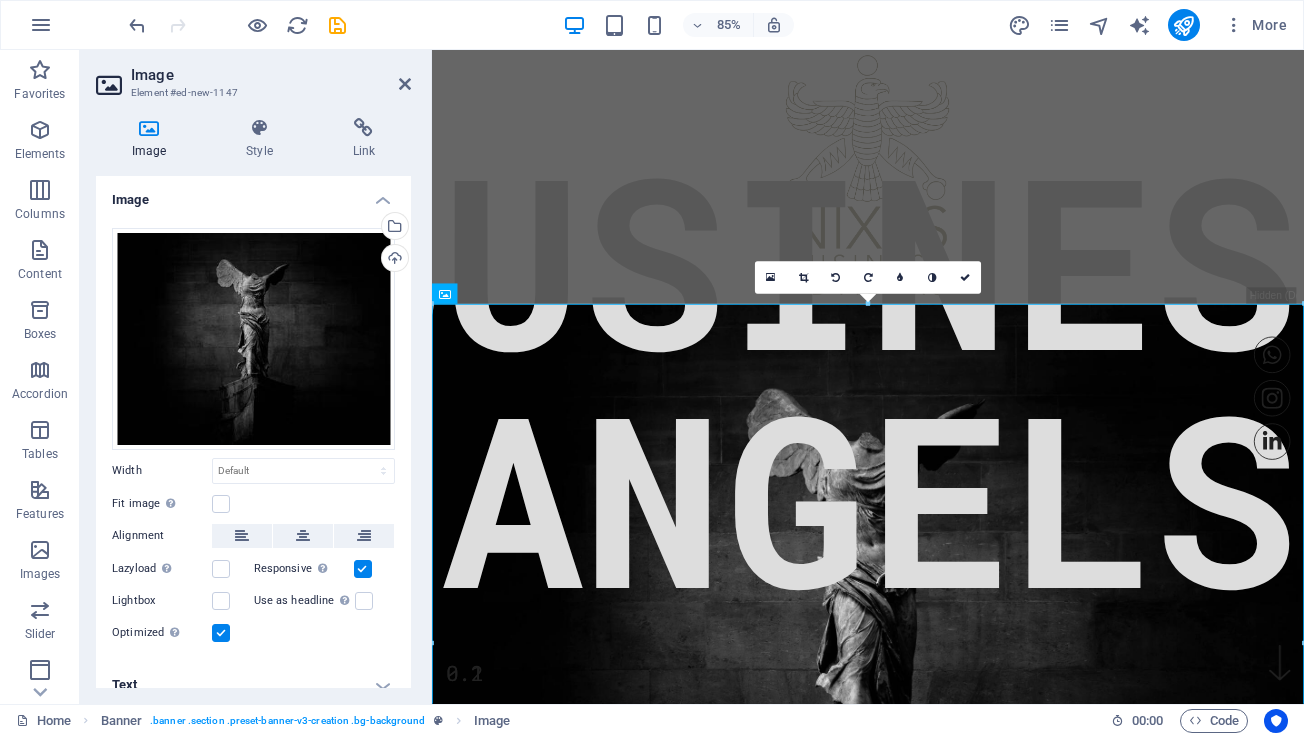 scroll, scrollTop: 18, scrollLeft: 0, axis: vertical 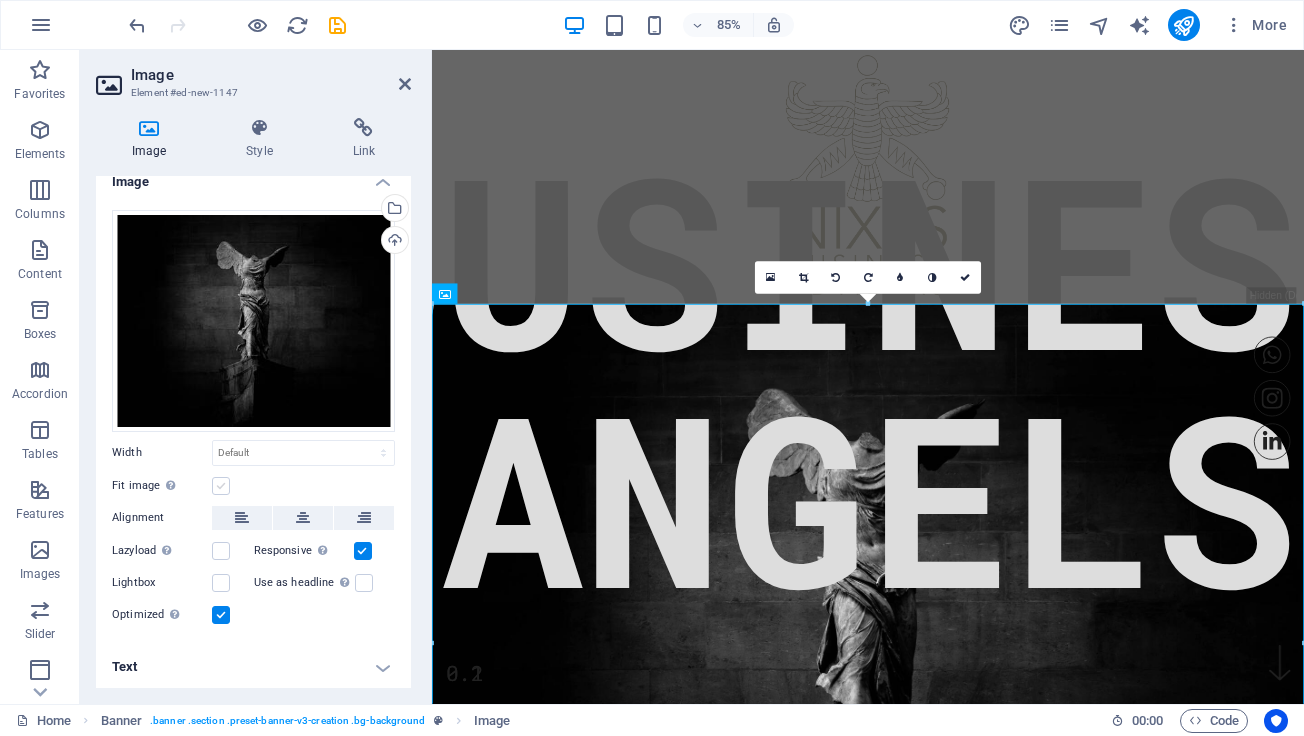 click at bounding box center (221, 486) 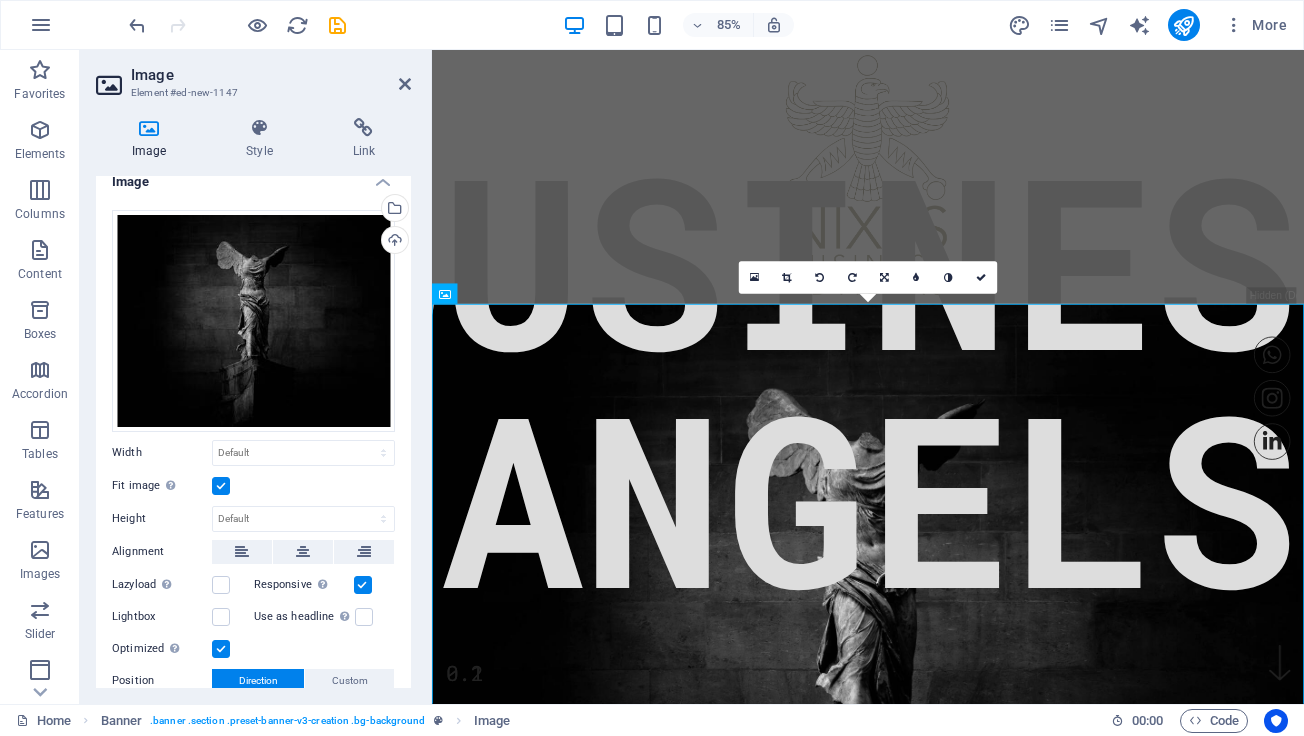 click at bounding box center [221, 486] 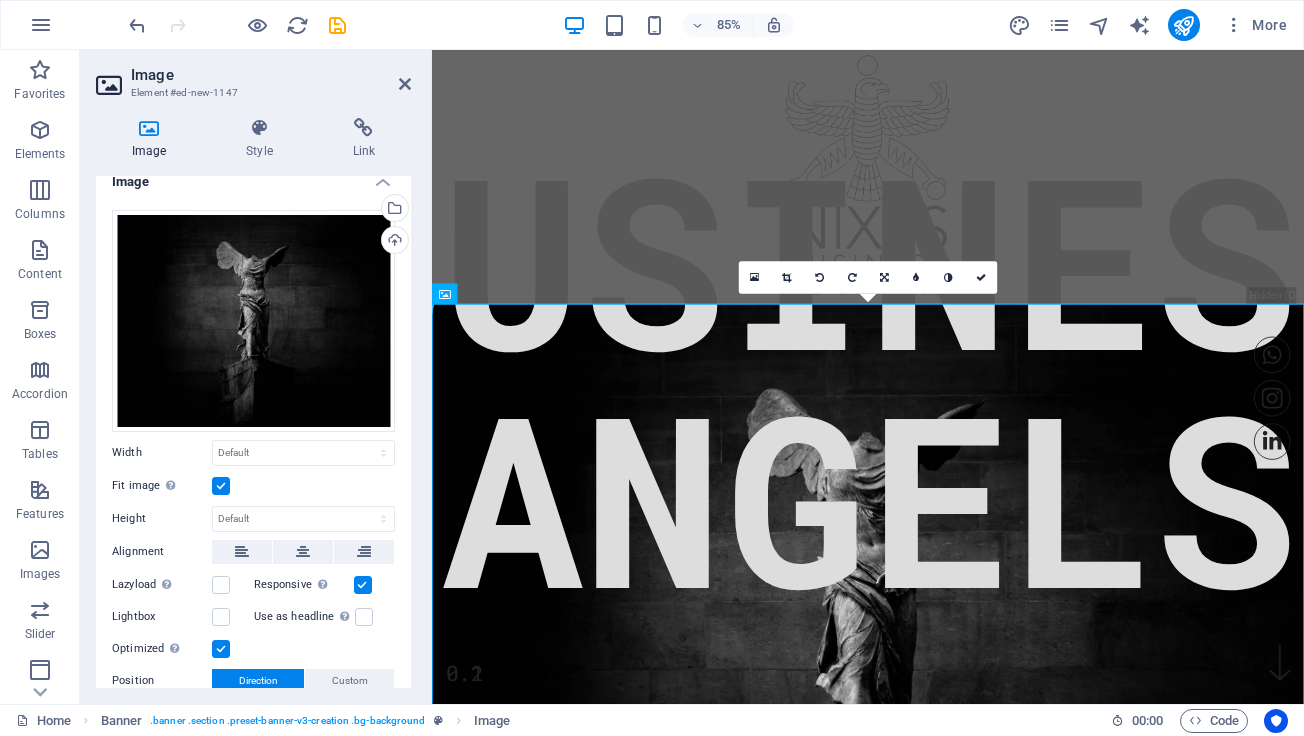 click on "Fit image Automatically fit image to a fixed width and height" at bounding box center (0, 0) 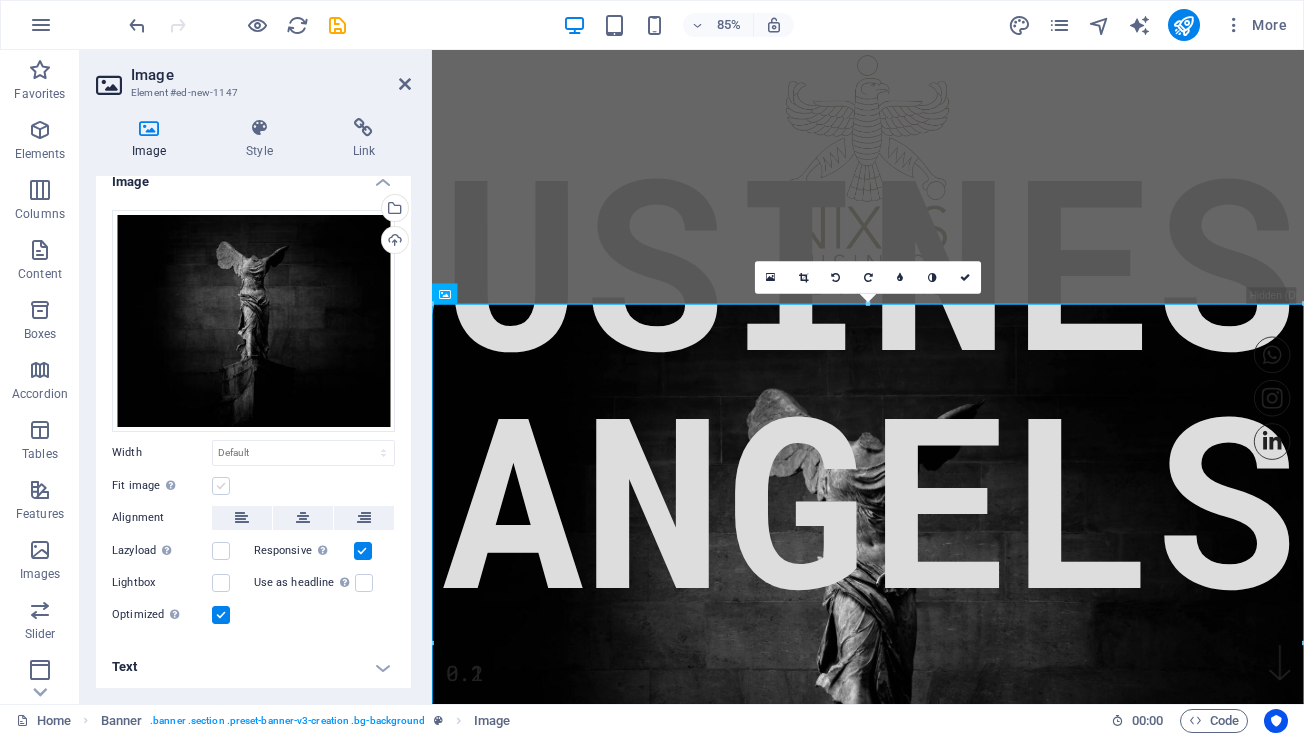 click at bounding box center [221, 486] 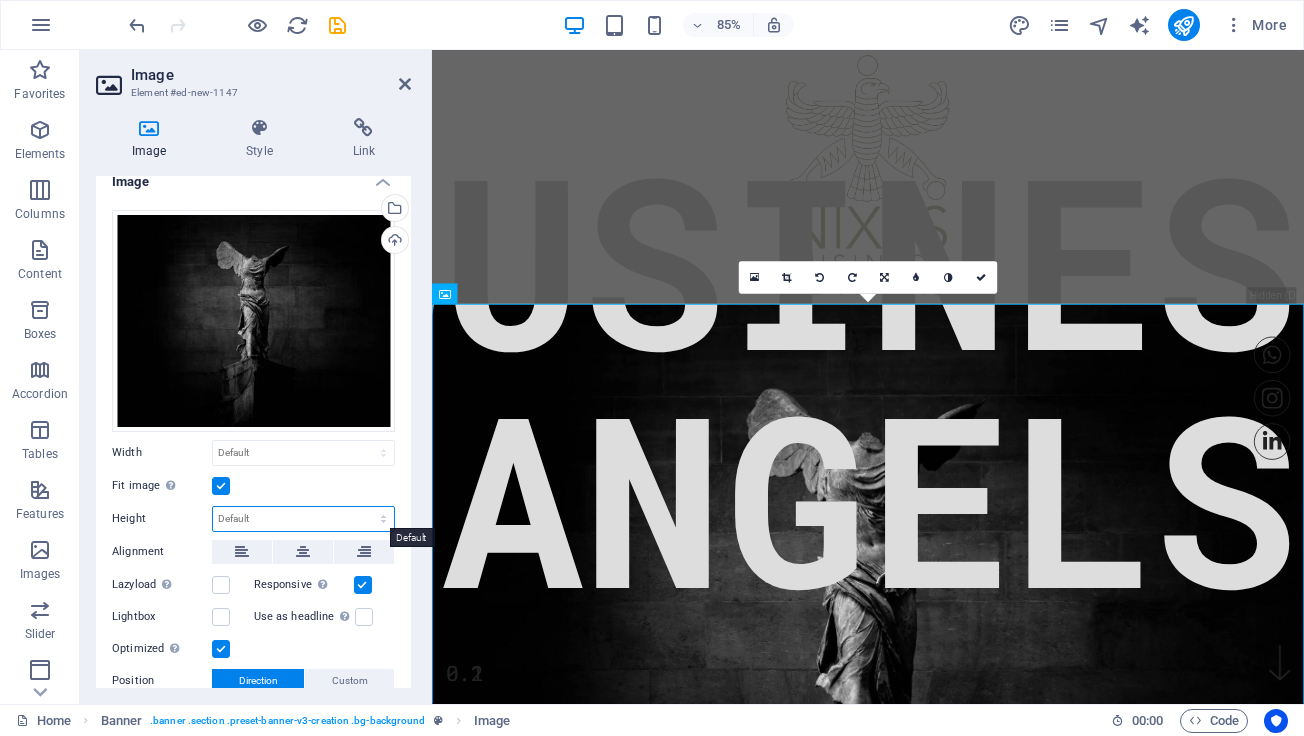 click on "Default auto px" at bounding box center (303, 519) 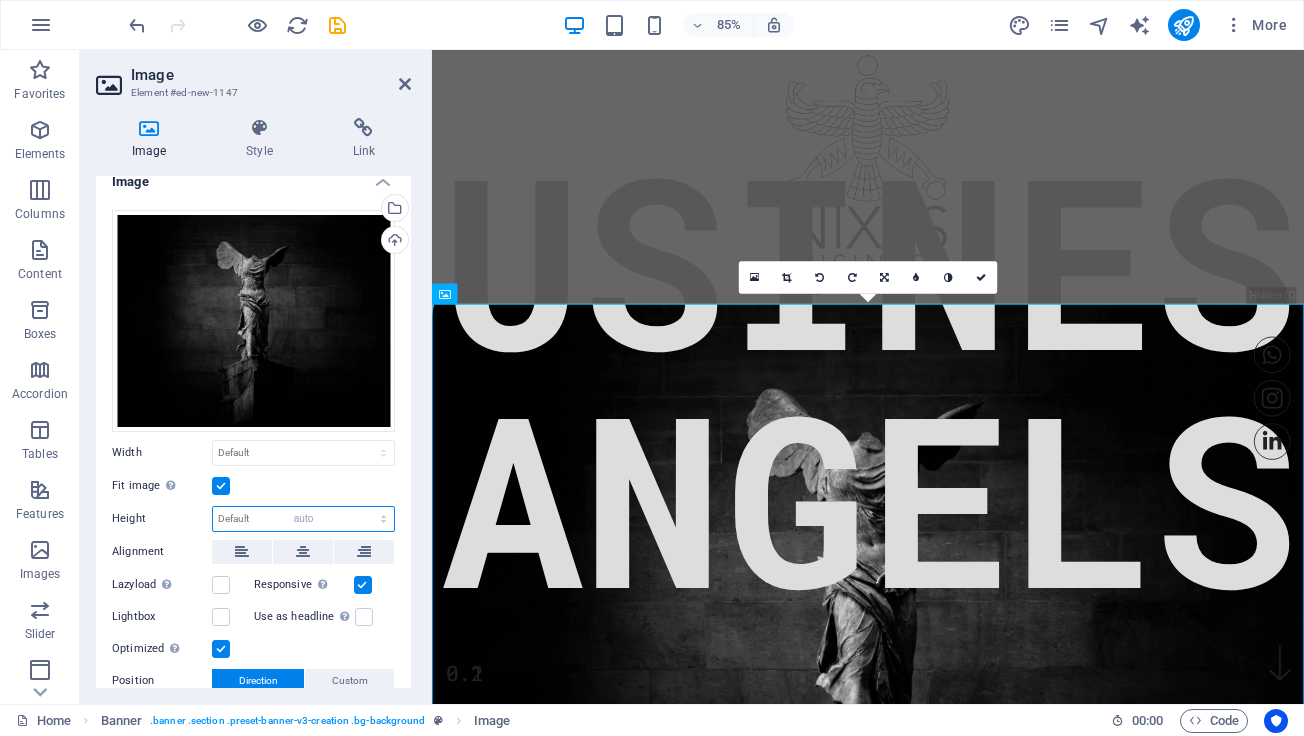 select on "DISABLED_OPTION_VALUE" 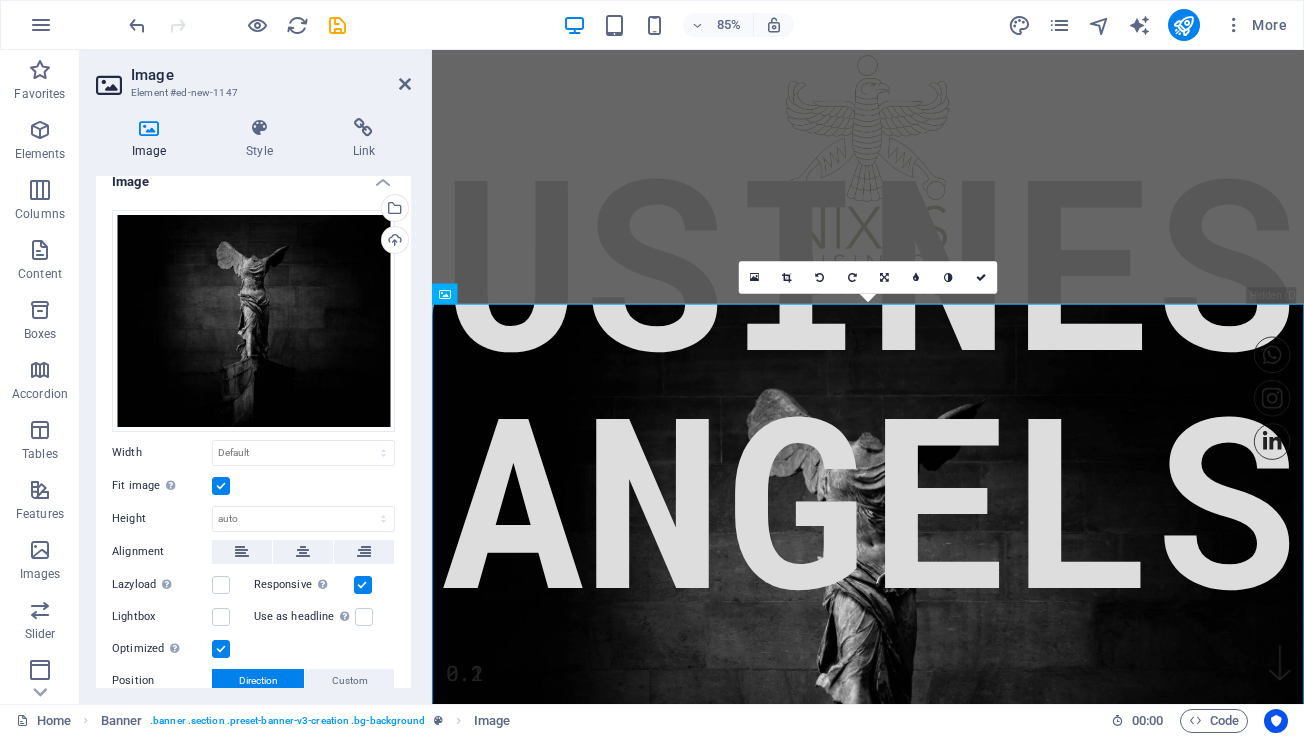 click at bounding box center [221, 486] 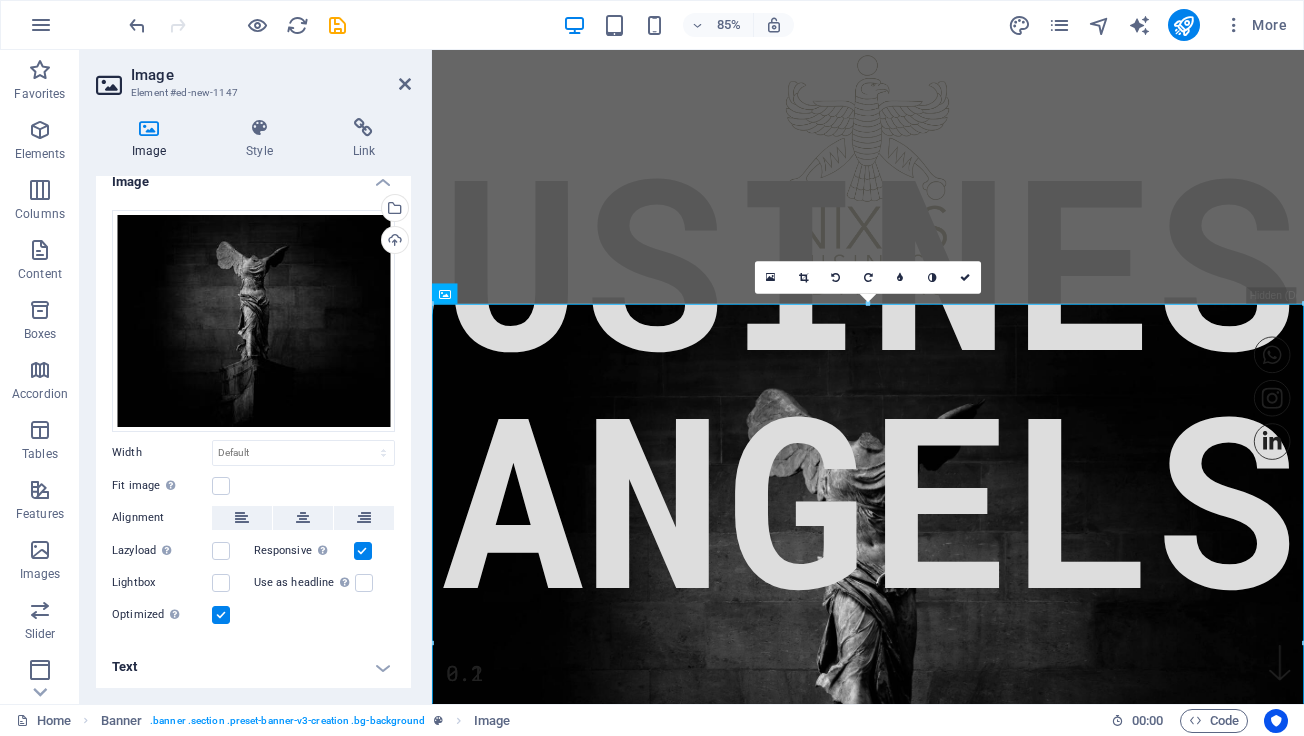 click on "Image Style Link Image Drag files here, click to choose files or select files from Files or our free stock photos & videos Select files from the file manager, stock photos, or upload file(s) Upload Width Default auto px rem % em vh vw Fit image Automatically fit image to a fixed width and height Height Default auto px Alignment Lazyload Loading images after the page loads improves page speed. Responsive Automatically load retina image and smartphone optimized sizes. Lightbox Use as headline The image will be wrapped in an H1 headline tag. Useful for giving alternative text the weight of an H1 headline, e.g. for the logo. Leave unchecked if uncertain. Optimized Images are compressed to improve page speed. Position Direction Custom X offset 50 px rem % vh vw Y offset 50 px rem % vh vw Text Float No float Image left Image right Determine how text should behave around the image. Text Alternative text Image caption Paragraph Format Normal Heading 1 Heading 2 Heading 3 Heading 4 Heading 5 Heading 6 Code Font Family" at bounding box center (253, 403) 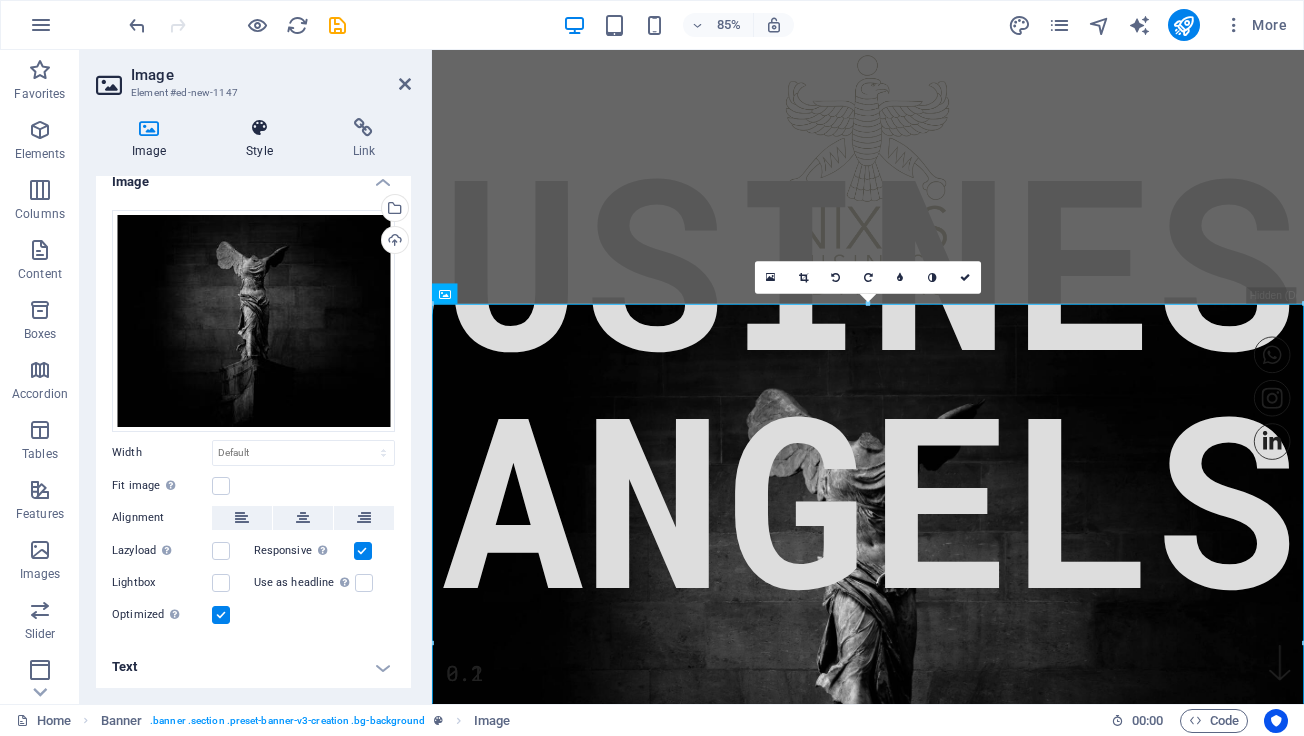 click at bounding box center (259, 128) 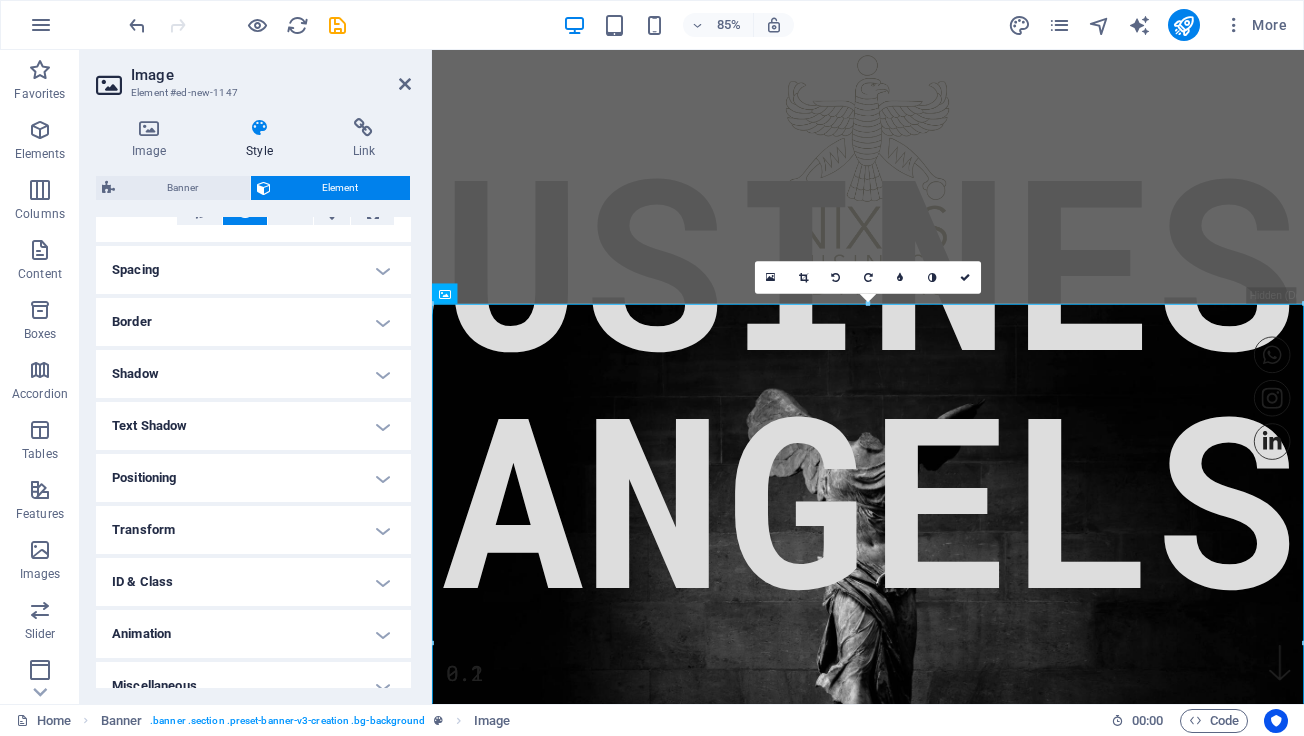 scroll, scrollTop: 374, scrollLeft: 0, axis: vertical 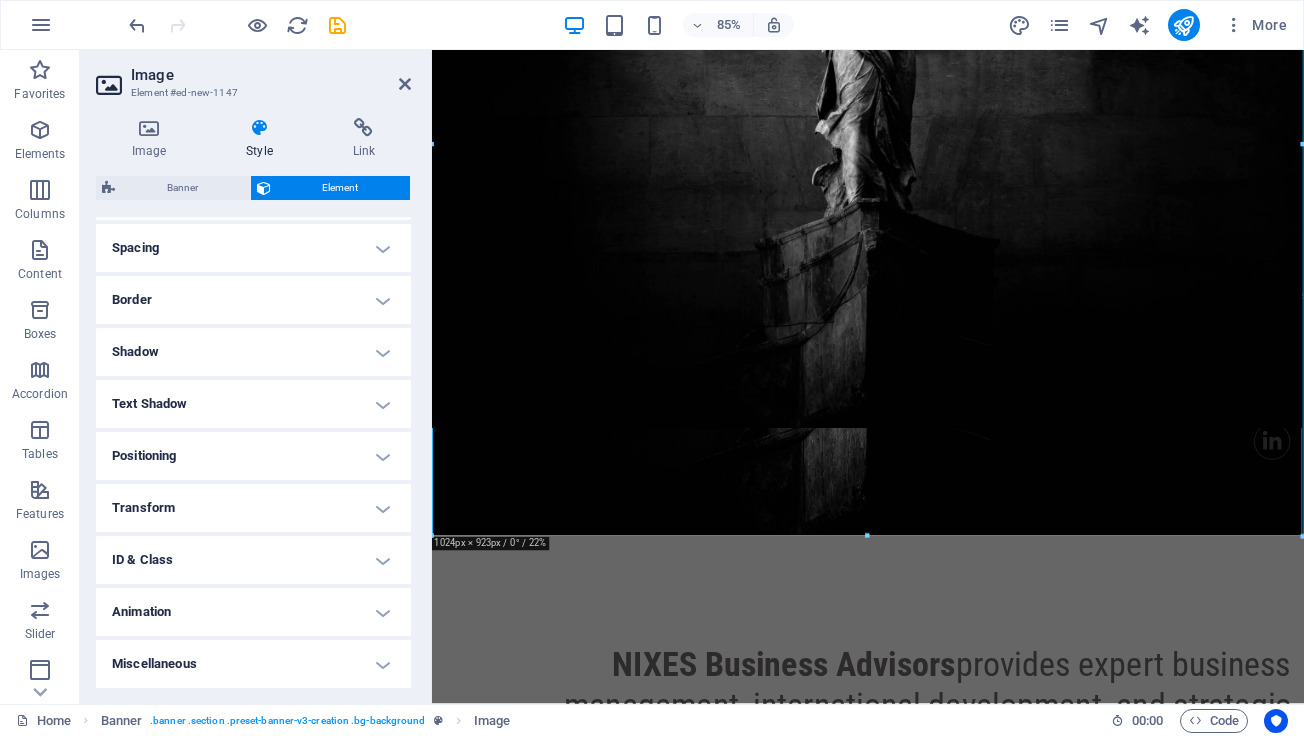 drag, startPoint x: 868, startPoint y: 428, endPoint x: 869, endPoint y: 554, distance: 126.00397 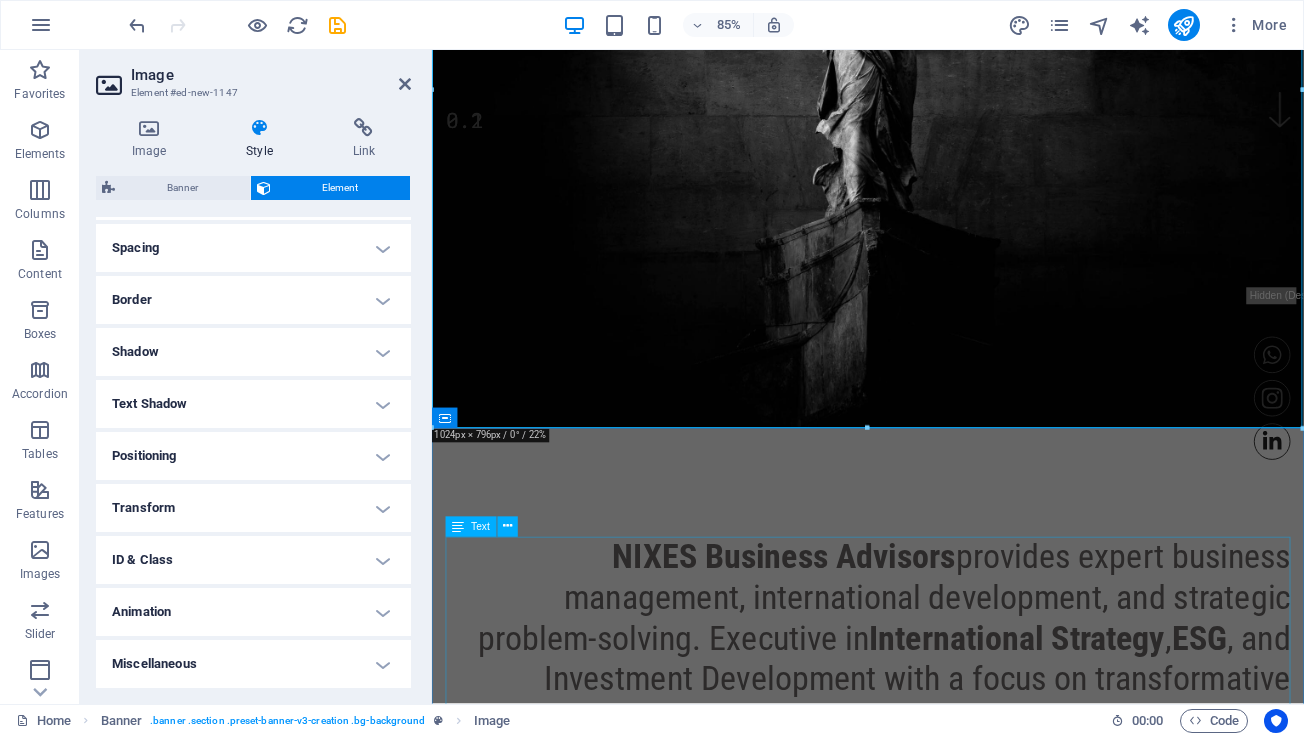 click on "NIXES Business Advisors  provides expert business management, international development, and strategic problem-solving. Executive in  International Strategy ,  ESG , and Investment Development with a focus on transformative impact across  EU ,  MENA , and Southeast Asia.We help companies grow, optimize operations, and succeed globally with tailored solutions." at bounding box center [945, 791] 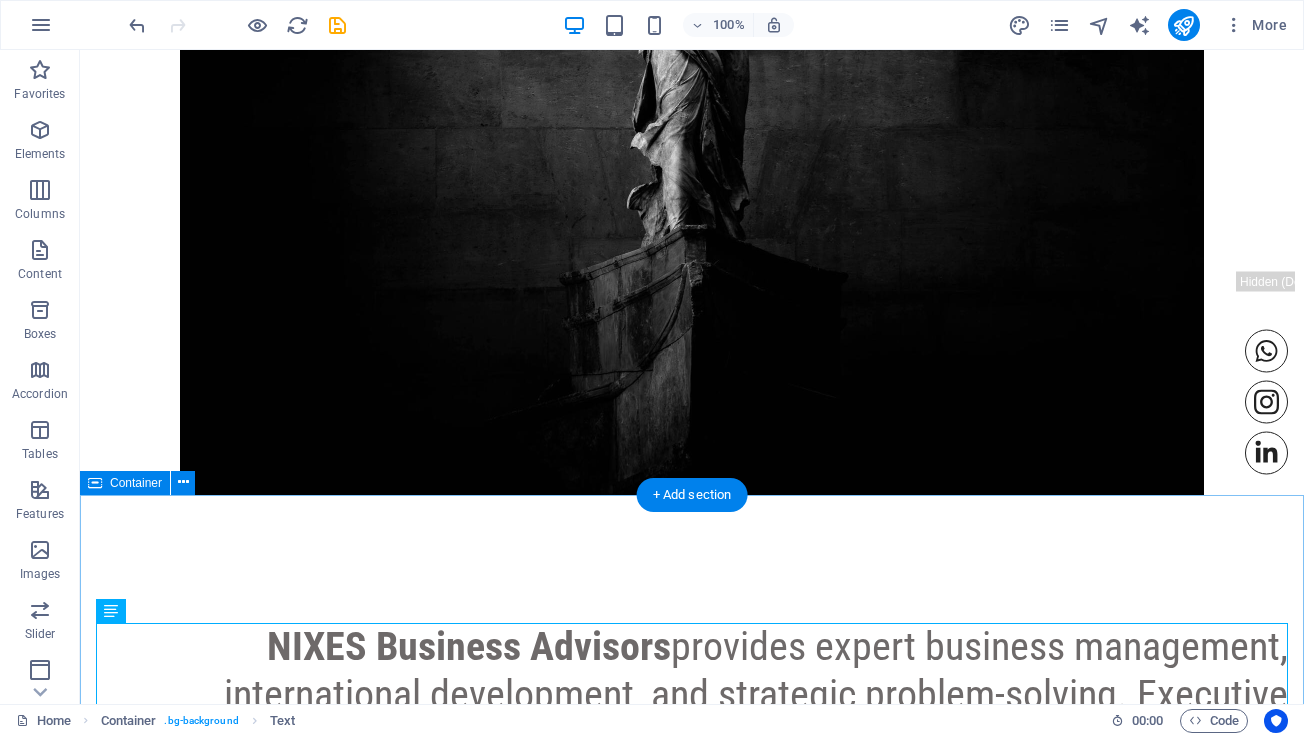 click on "0.2 NIXES Business Advisors  provides expert business management, international development, and strategic problem-solving. Executive in  International Strategy ,  ESG , and Investment Development with a focus on transformative impact across  EU ,  MENA , and Southeast Asia.We help companies grow, optimize operations, and succeed globally with tailored solutions." at bounding box center [692, 767] 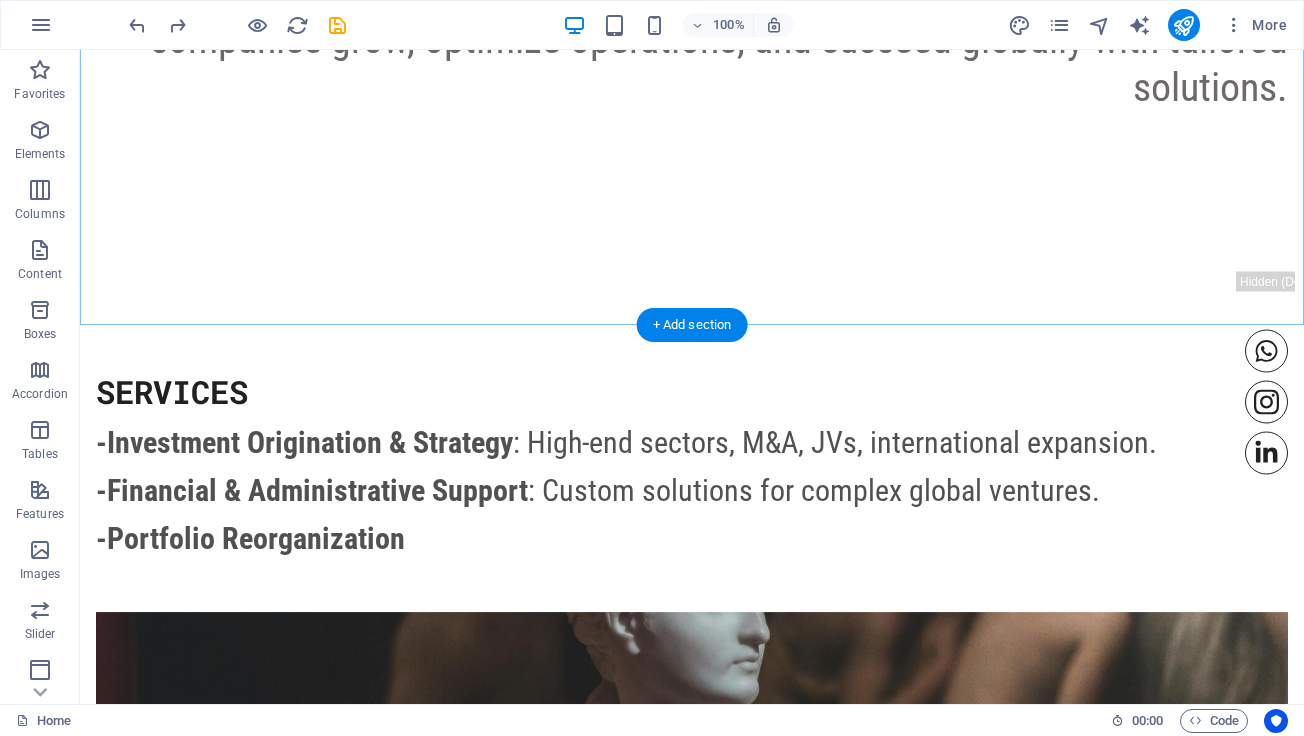 scroll, scrollTop: 1633, scrollLeft: 0, axis: vertical 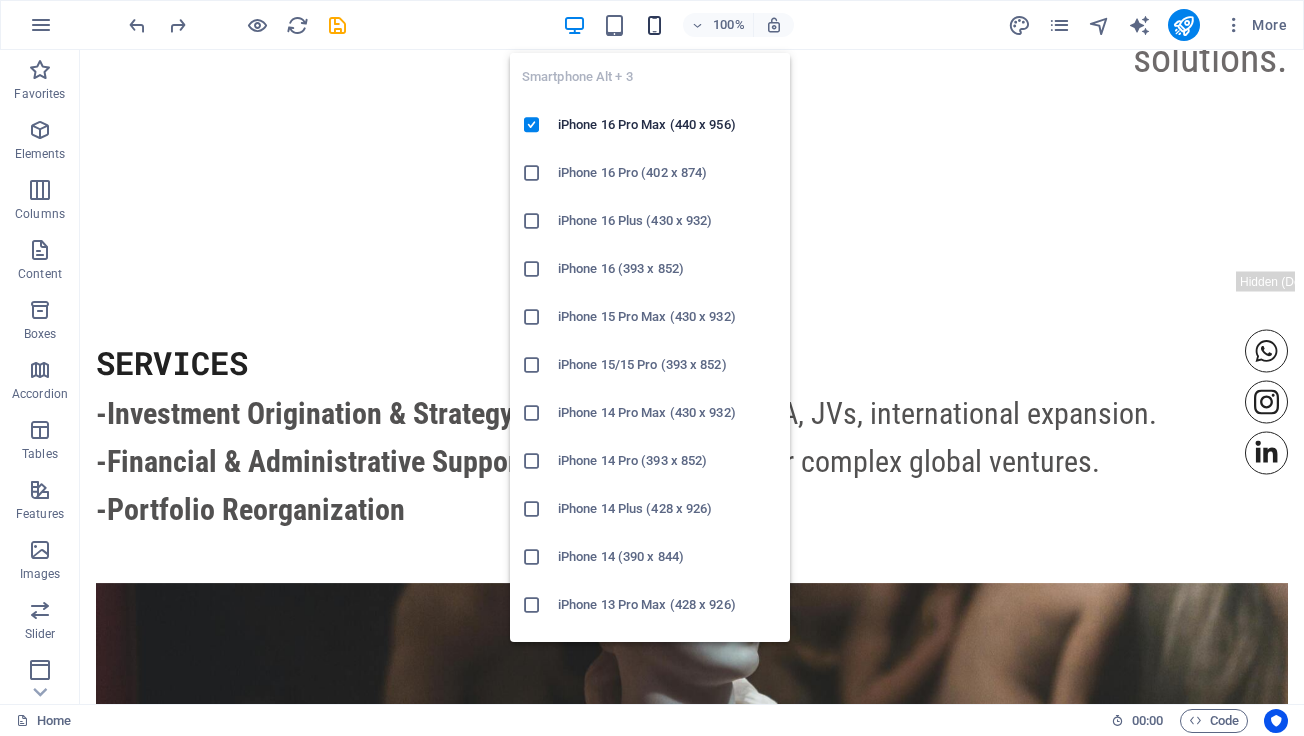 click at bounding box center (654, 25) 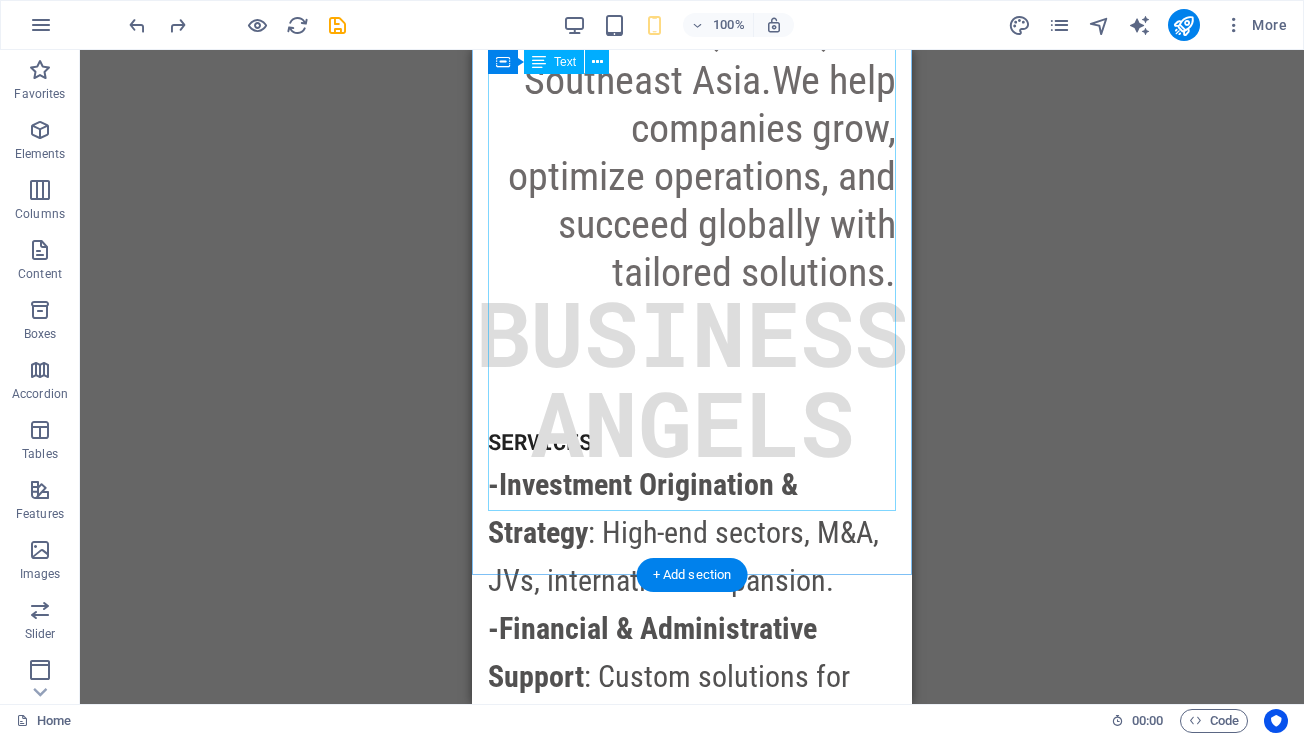 scroll, scrollTop: 1227, scrollLeft: 0, axis: vertical 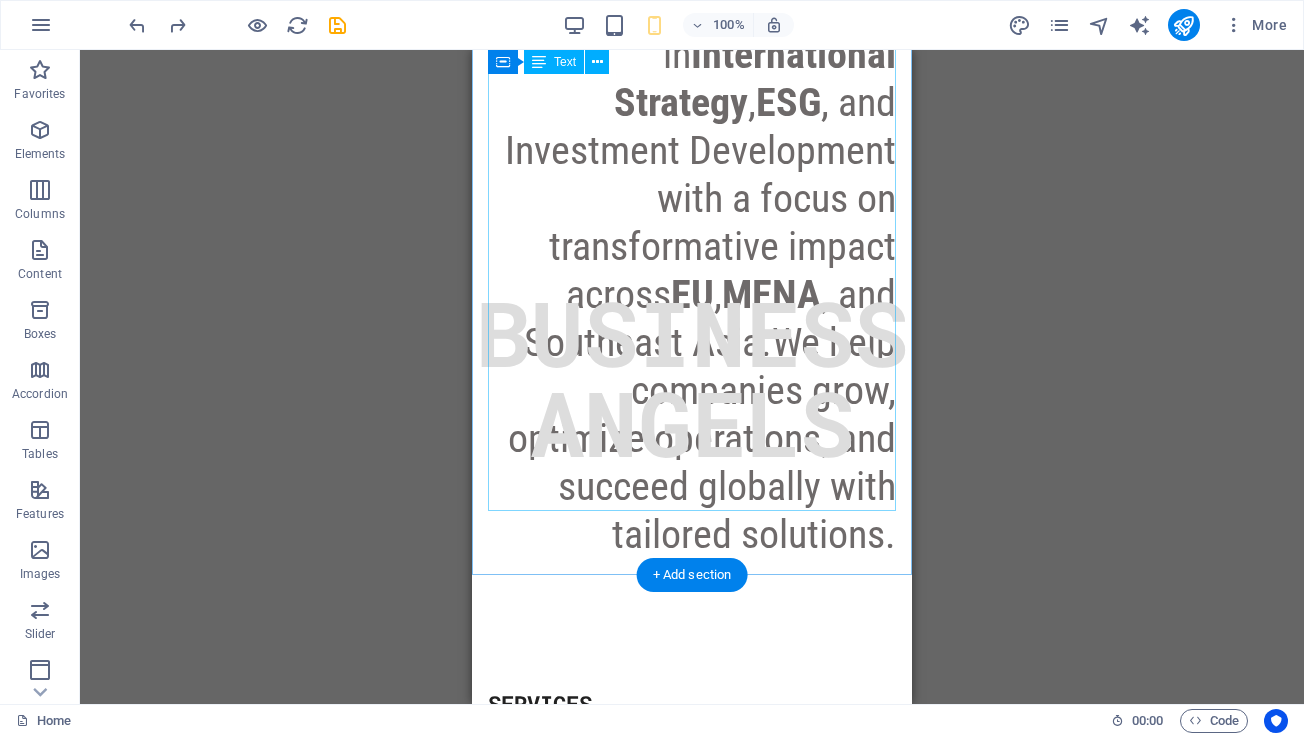 click on "NIXES Business Advisors  provides expert business management, international development, and strategic problem-solving. Executive in  International Strategy ,  ESG , and Investment Development with a focus on transformative impact across  EU ,  MENA , and Southeast Asia.We help companies grow, optimize operations, and succeed globally with tailored solutions." at bounding box center [692, 127] 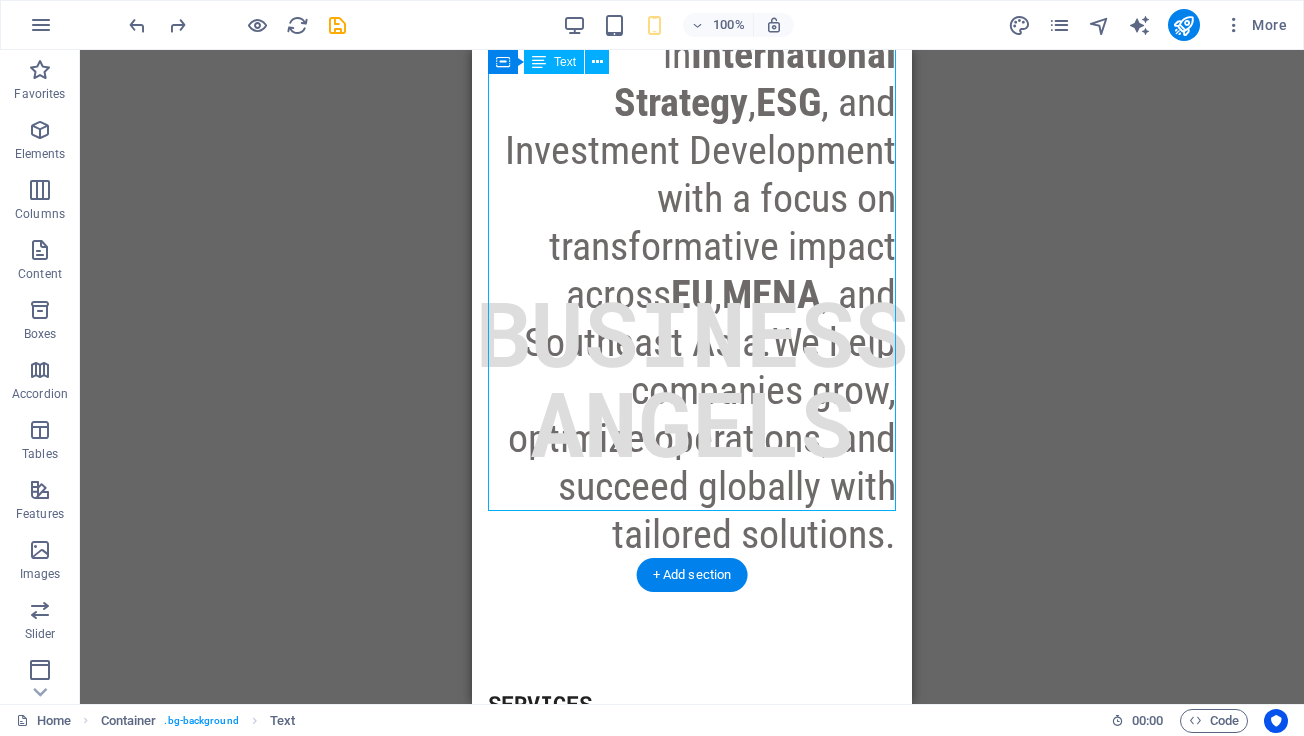 click on "NIXES Business Advisors  provides expert business management, international development, and strategic problem-solving. Executive in  International Strategy ,  ESG , and Investment Development with a focus on transformative impact across  EU ,  MENA , and Southeast Asia.We help companies grow, optimize operations, and succeed globally with tailored solutions." at bounding box center (692, 127) 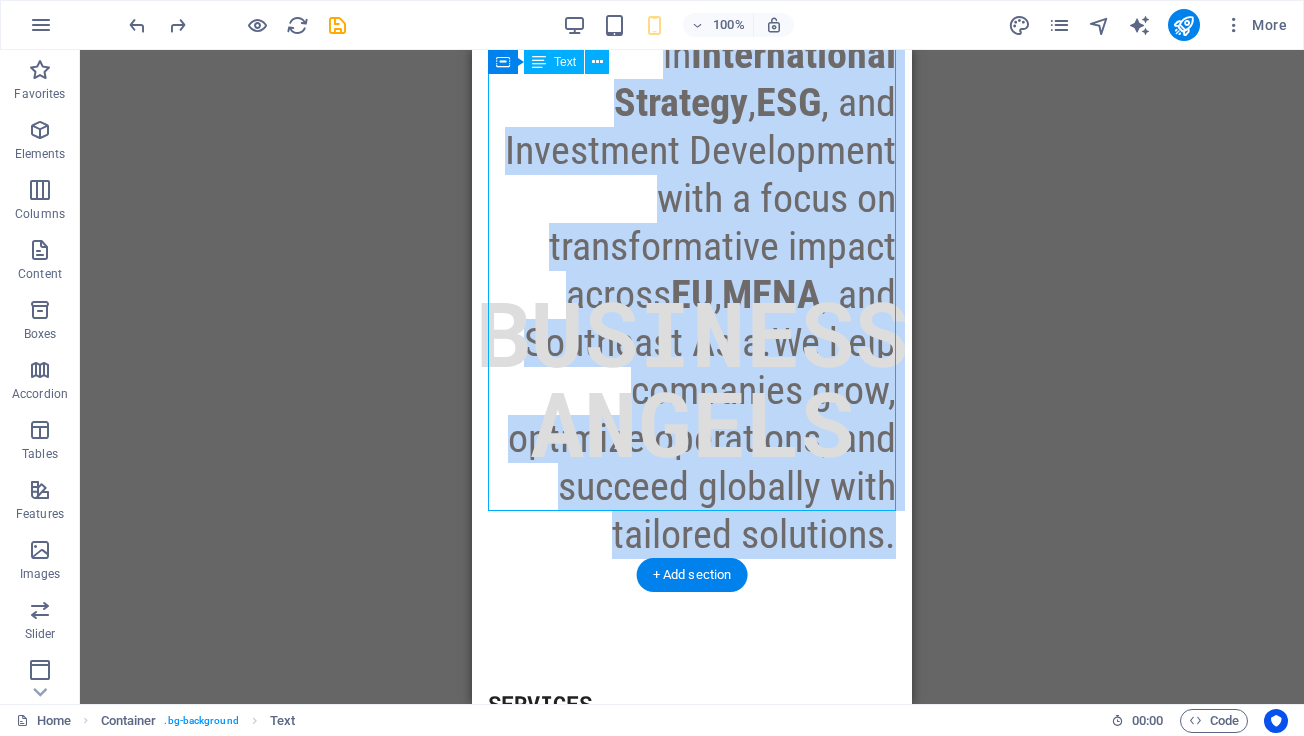 scroll, scrollTop: 568, scrollLeft: 0, axis: vertical 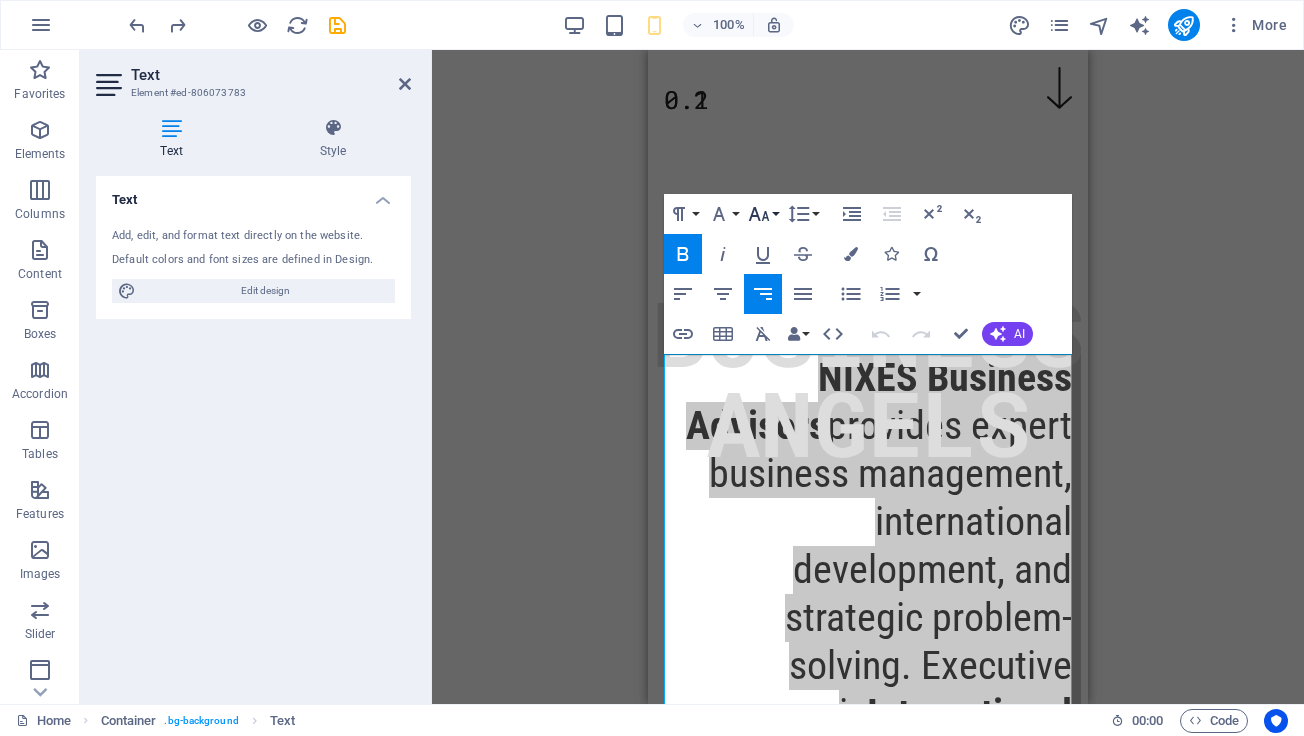 click on "Font Size" at bounding box center (763, 214) 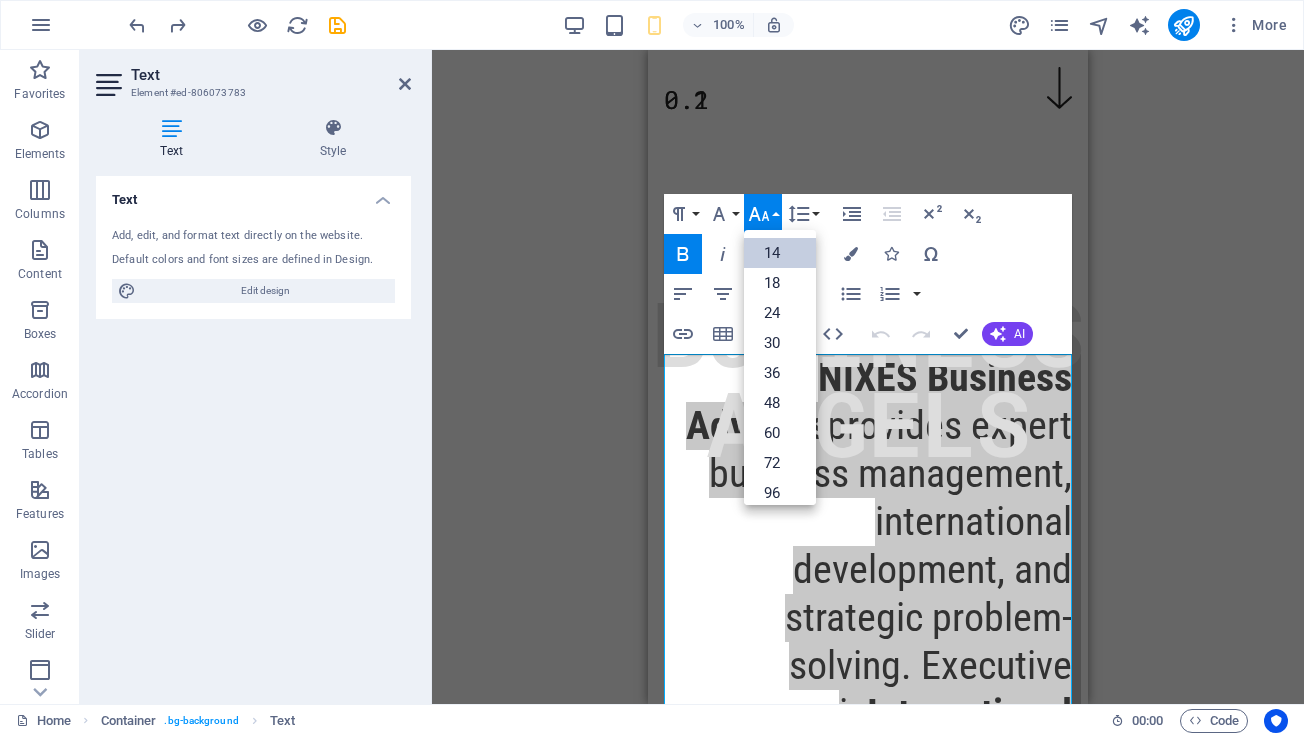 scroll, scrollTop: 161, scrollLeft: 0, axis: vertical 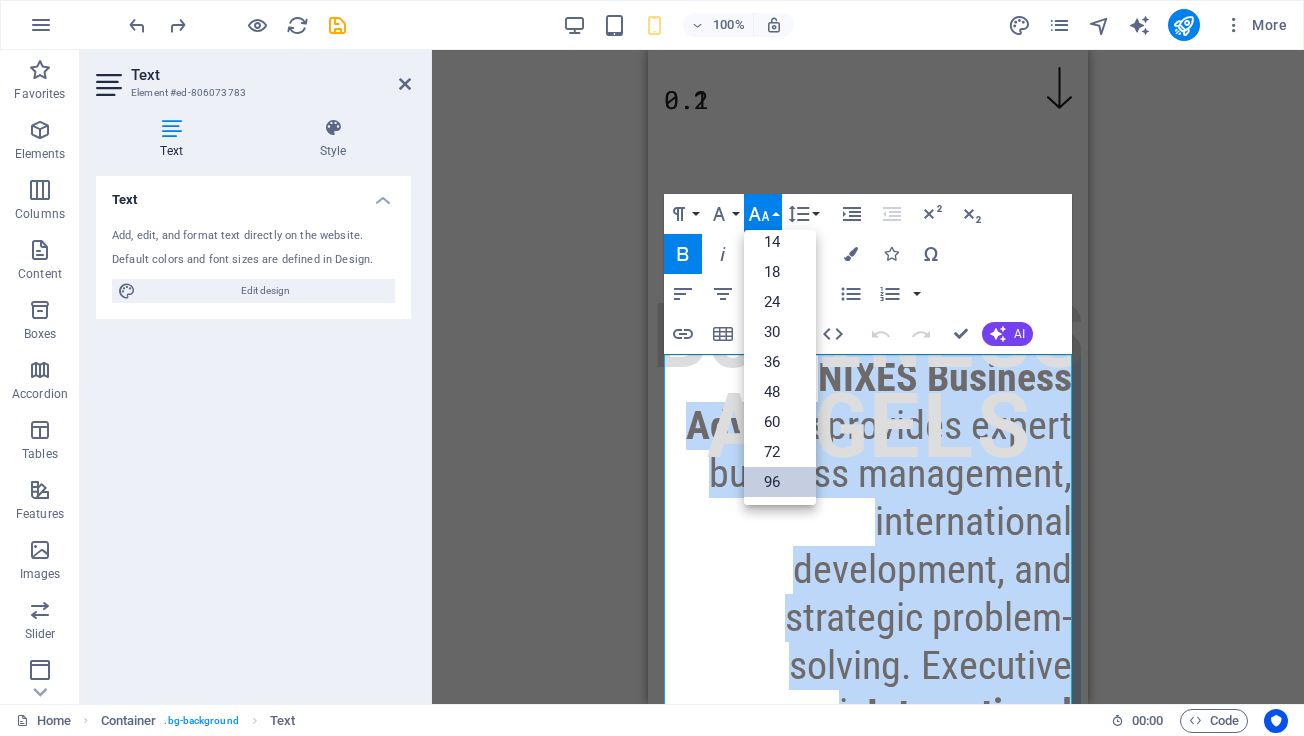 click on "96" at bounding box center (780, 482) 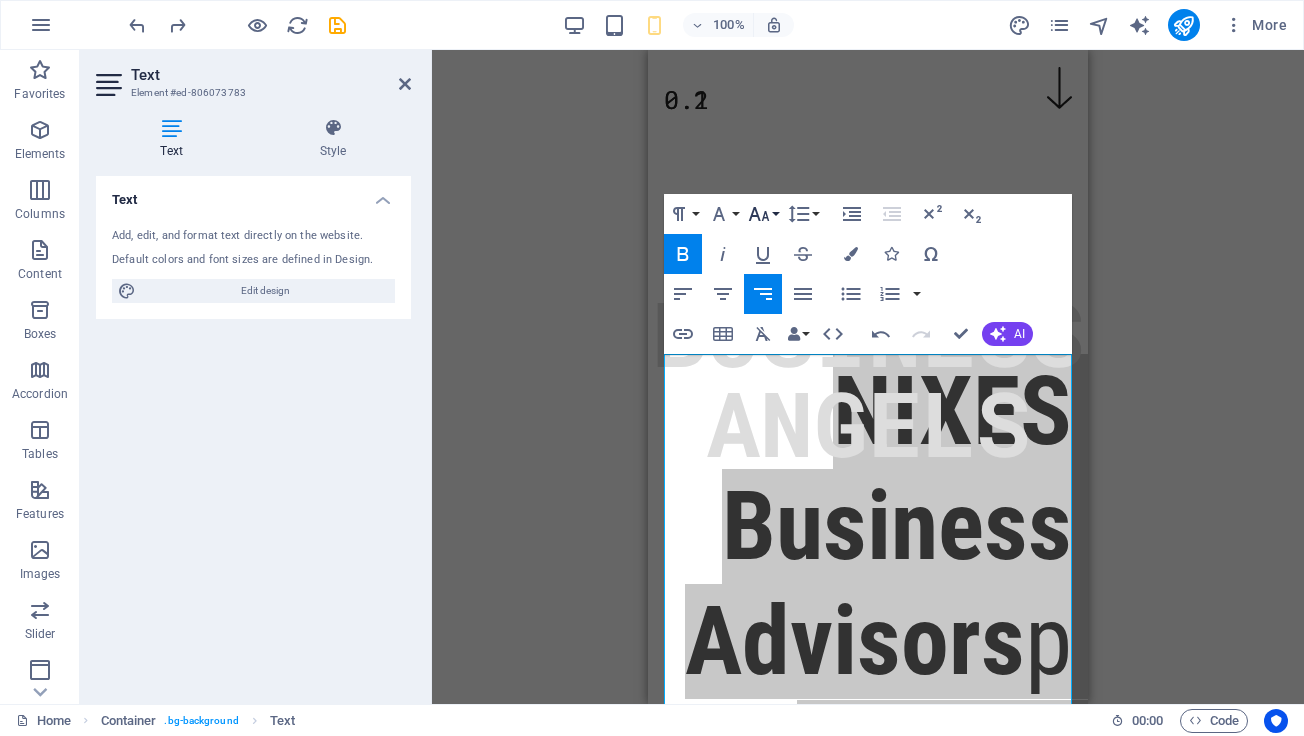 click 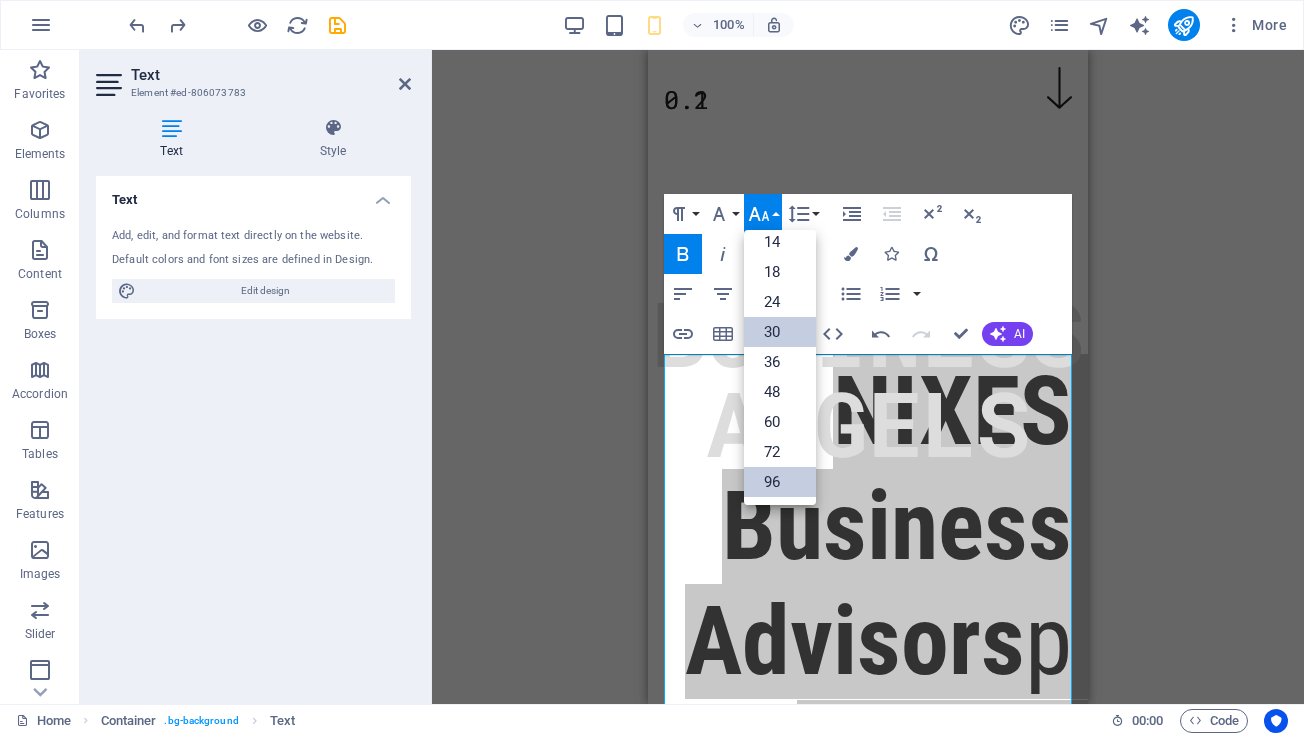 scroll, scrollTop: 161, scrollLeft: 0, axis: vertical 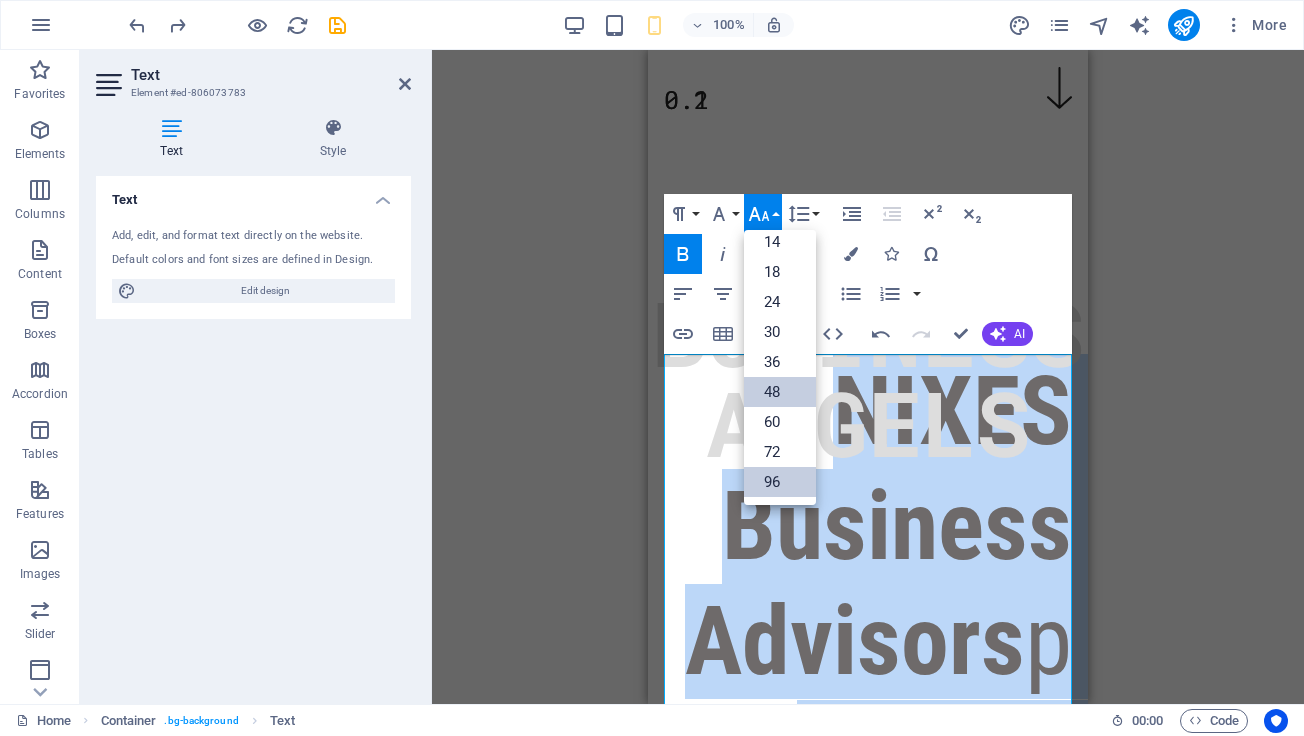 click on "48" at bounding box center [780, 392] 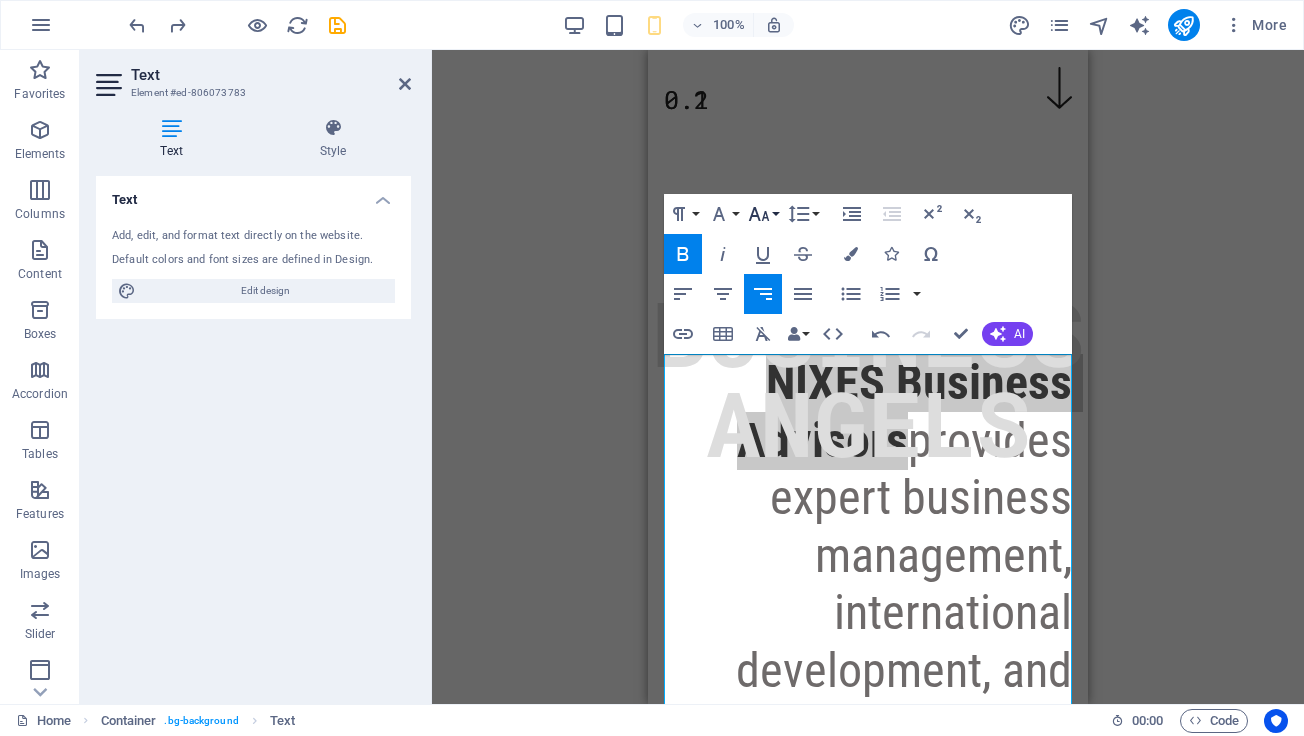 click 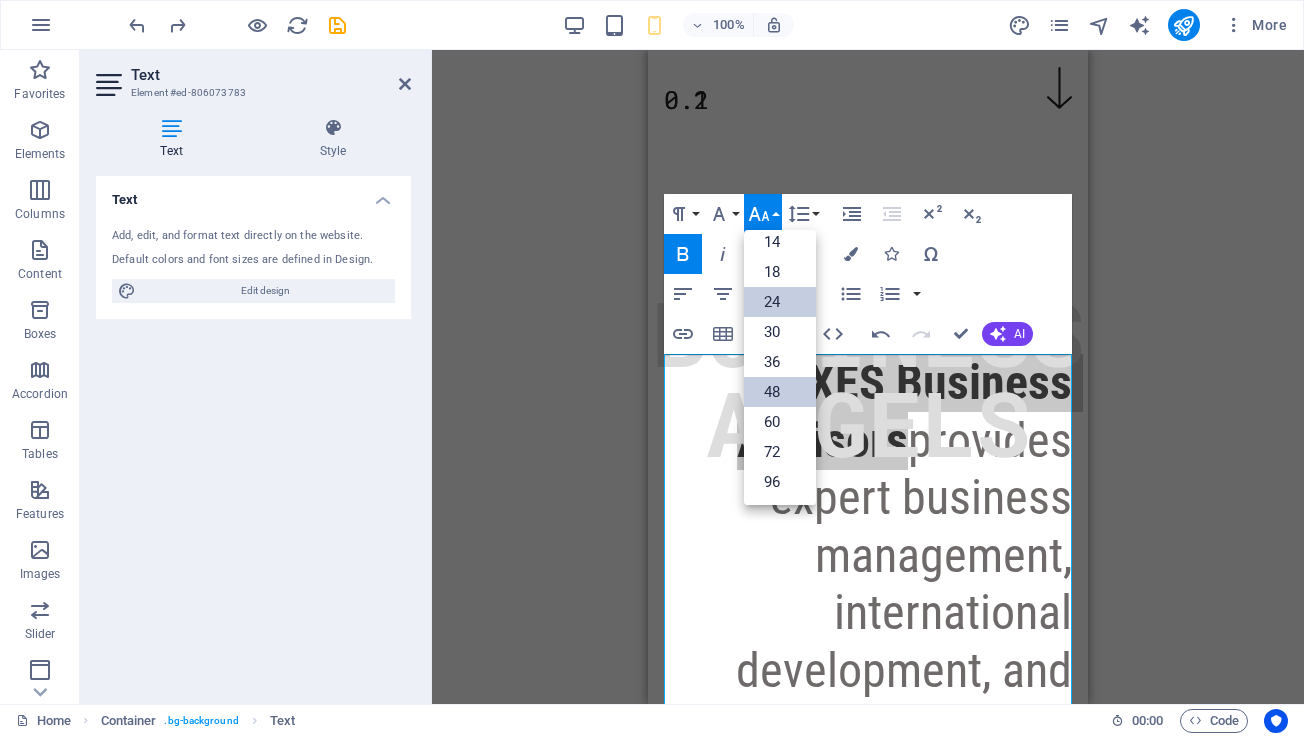 scroll, scrollTop: 161, scrollLeft: 0, axis: vertical 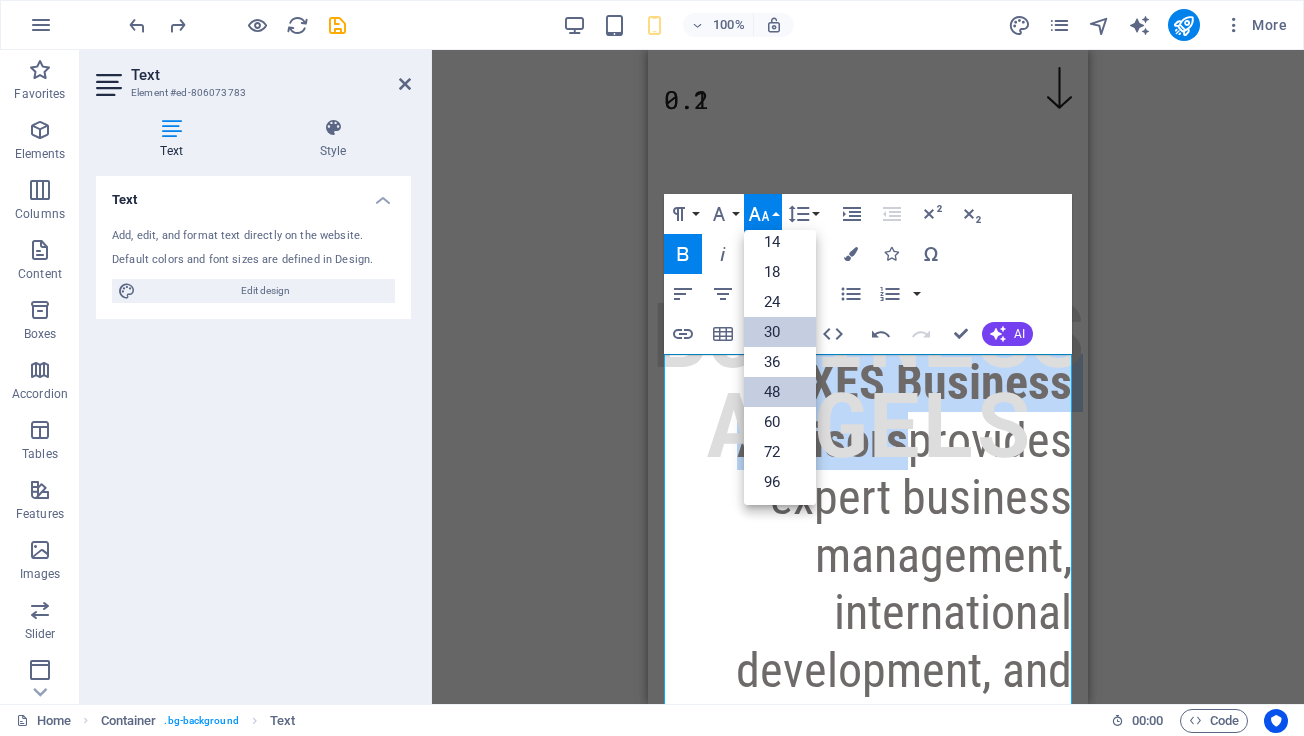click on "30" at bounding box center (780, 332) 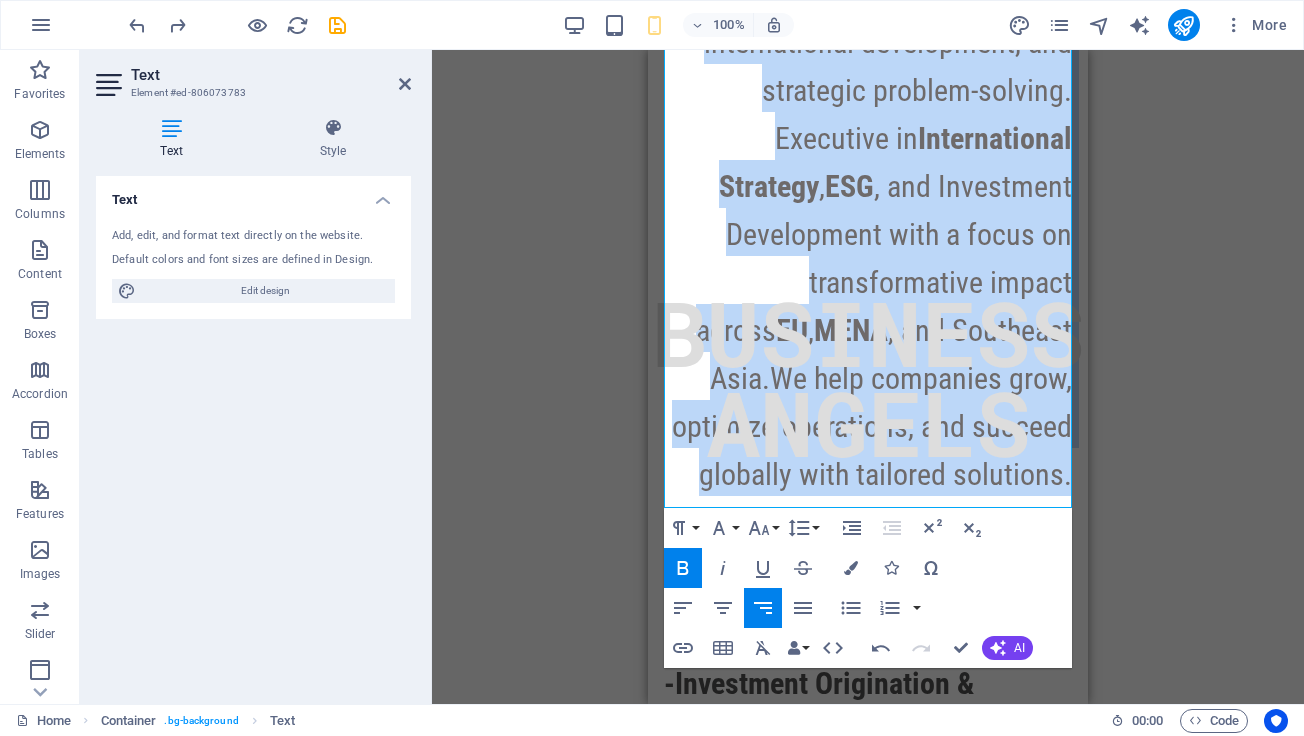 scroll, scrollTop: 1049, scrollLeft: 0, axis: vertical 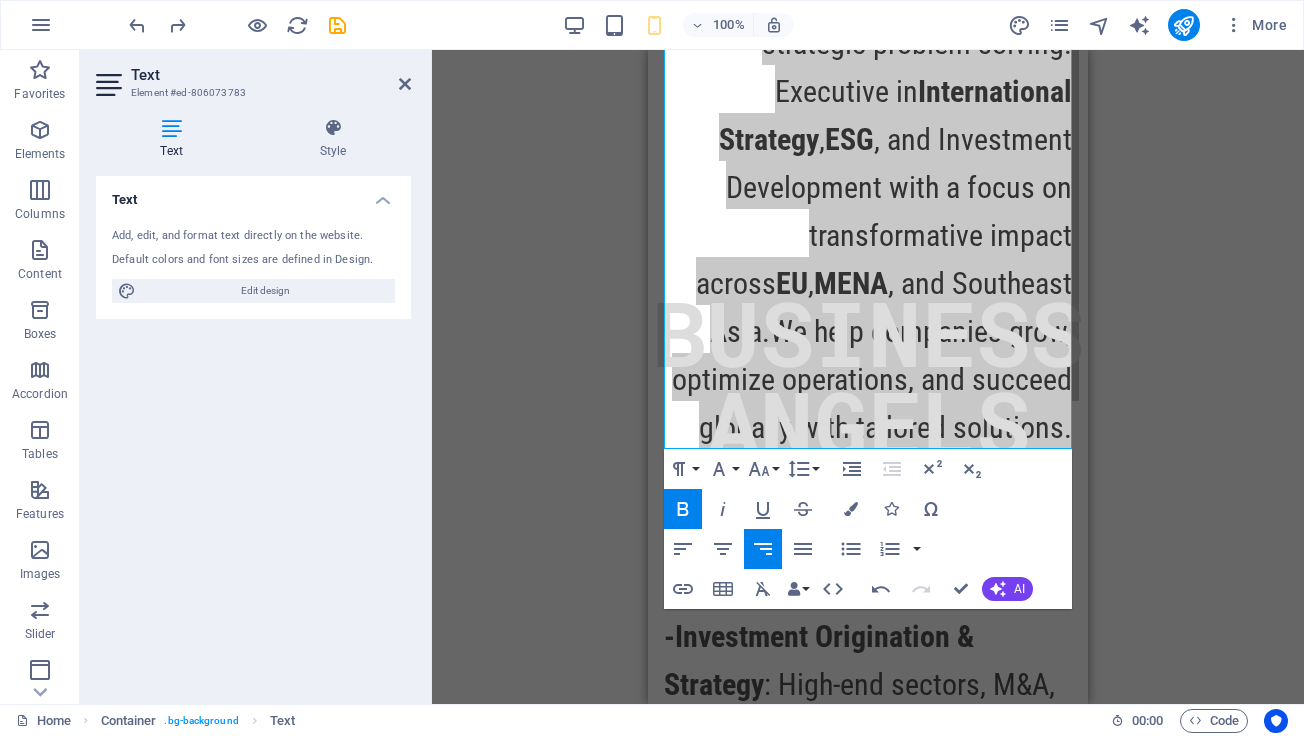 click on "Drag here to replace the existing content. Press “Ctrl” if you want to create a new element.
H1   Banner   Menu Bar   Image   Container   Text   Preset   Container   H2   Preset   Container   Text   Text   Logos   Image   Placeholder   Preset   Container   Image   Image   Social Media Icons   Container   Spacer   Text   Banner   Image Paragraph Format Normal Heading 1 Heading 2 Heading 3 Heading 4 Heading 5 Heading 6 Code Font Family Arial Georgia Impact Tahoma Times New Roman Verdana Roboto Condensed Roboto Mono Font Size 8 9 10 11 12 14 18 24 30 36 48 60 72 96 Line Height Default Single 1.15 1.5 Double Increase Indent Decrease Indent Superscript Subscript Bold Italic Underline Strikethrough Colors Icons Special Characters Align Left Align Center Align Right Align Justify Unordered List   Default Circle Disc Square    Ordered List   Default Lower Alpha Lower Greek Lower Roman Upper Alpha Upper Roman    Insert Link Insert Table Clear Formatting Data Bindings Company First name Street" at bounding box center [868, 377] 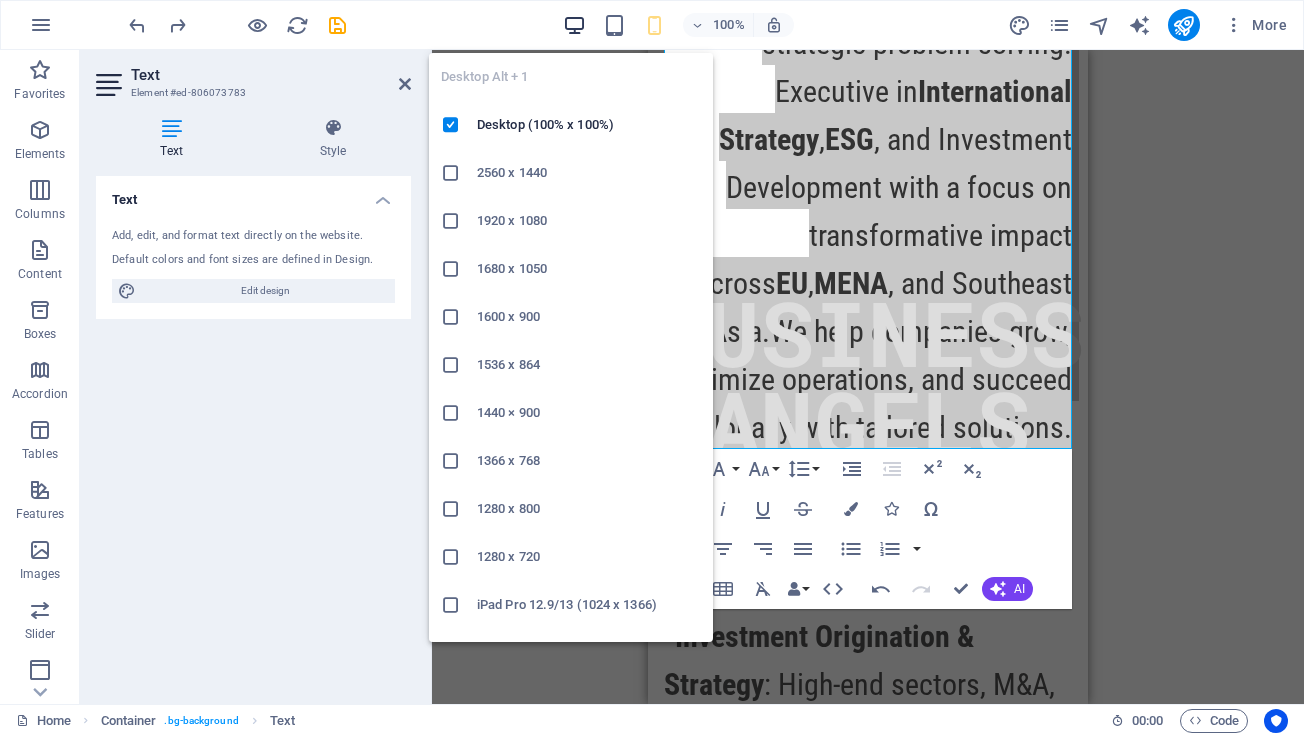 click at bounding box center [574, 25] 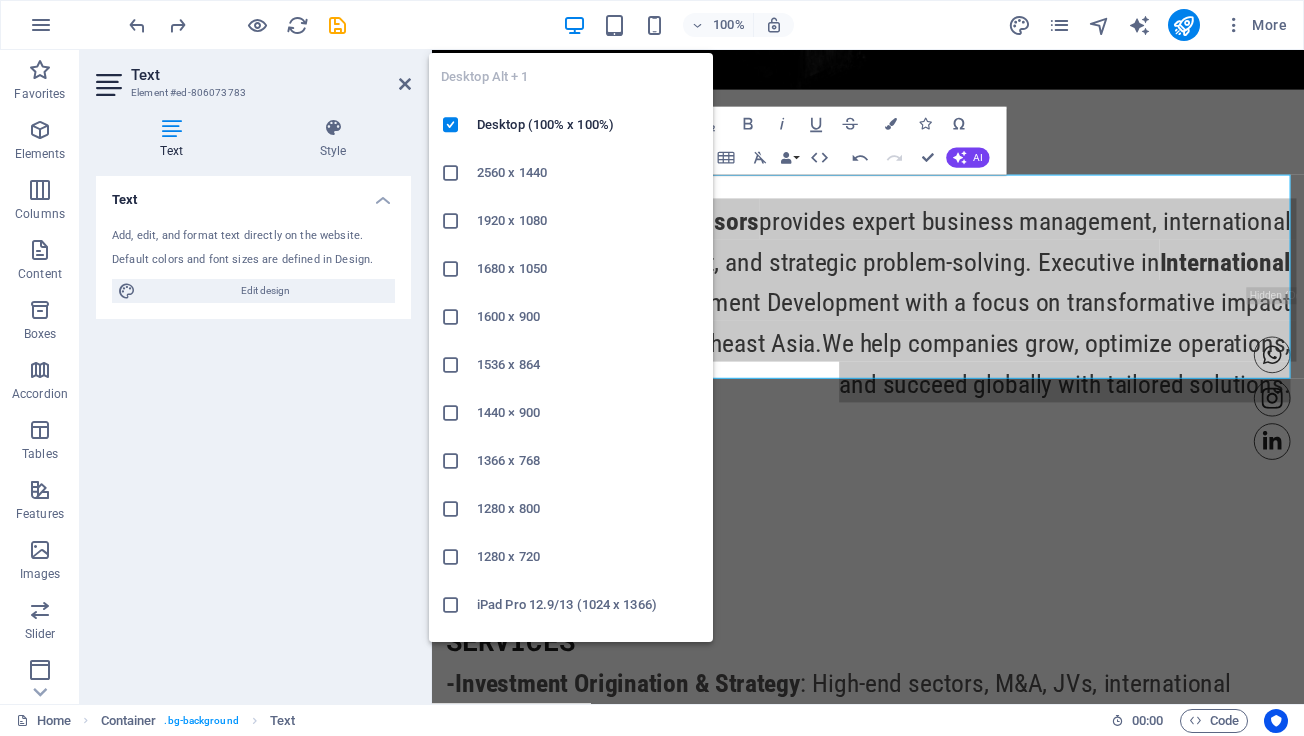 scroll, scrollTop: 1077, scrollLeft: 0, axis: vertical 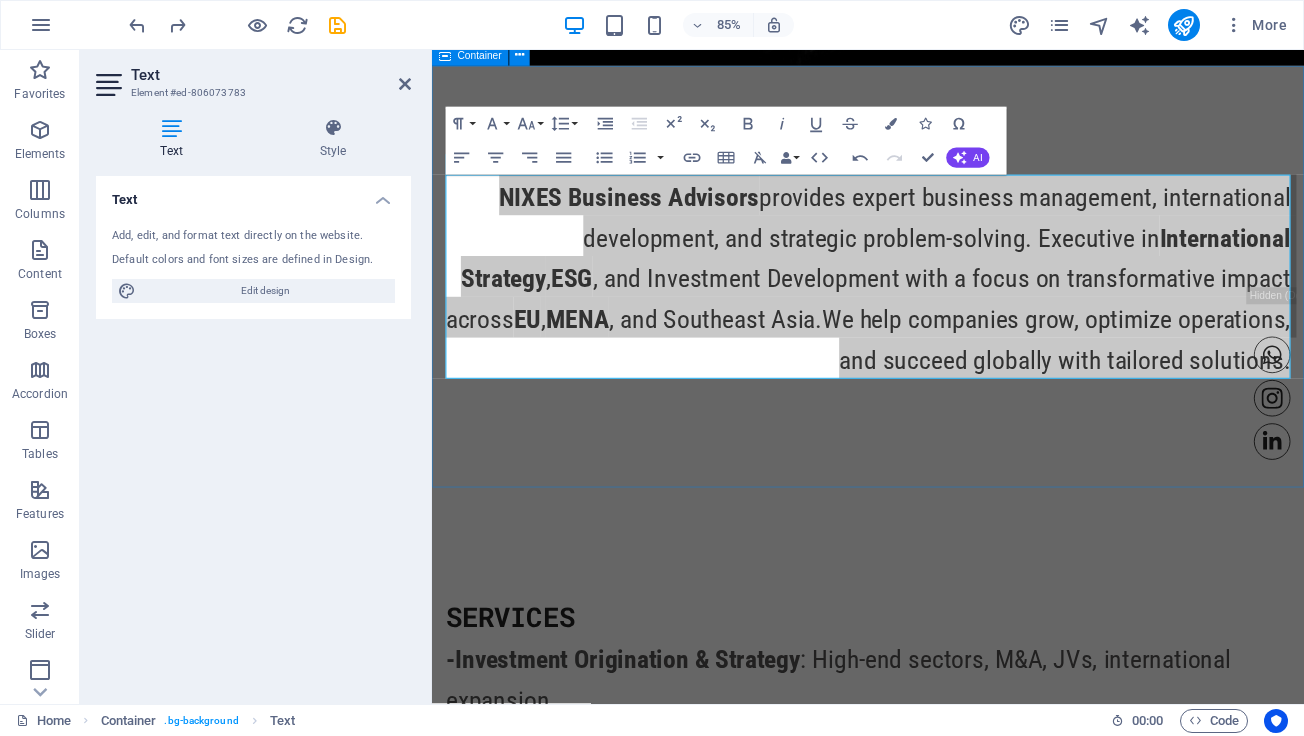 type 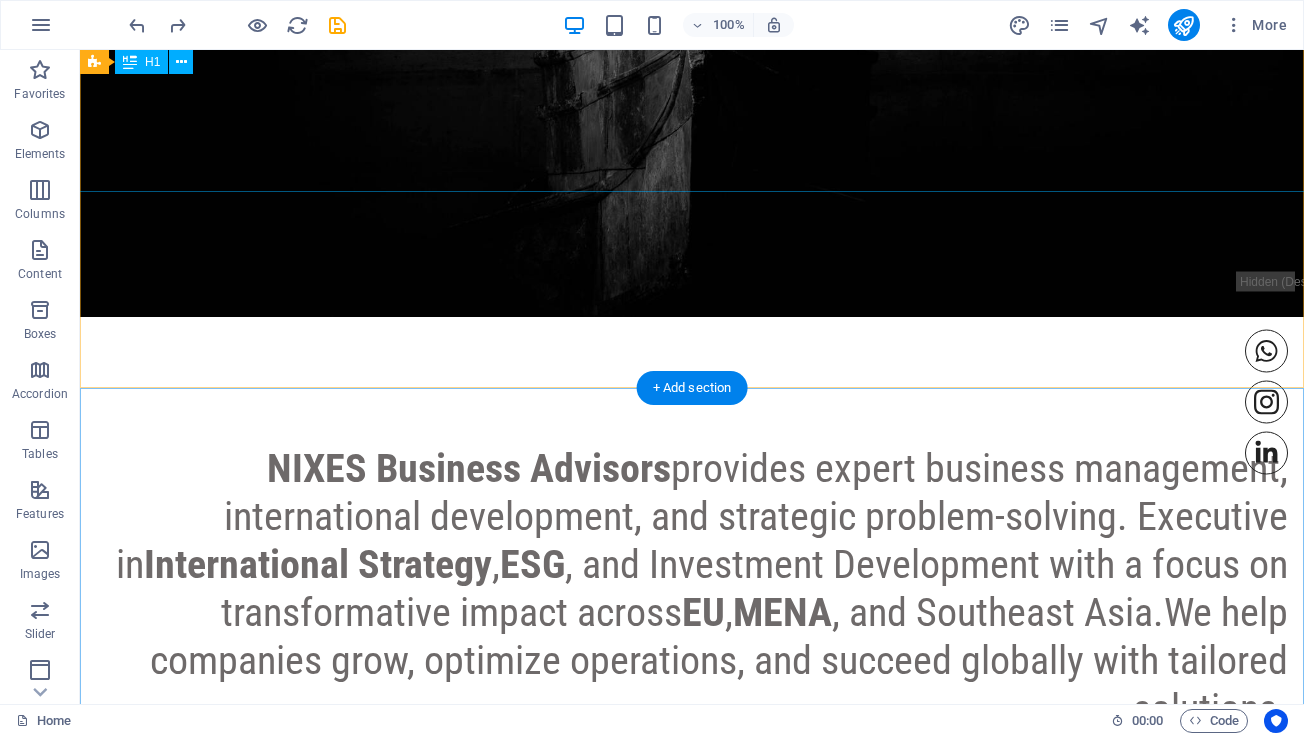 scroll, scrollTop: 999, scrollLeft: 0, axis: vertical 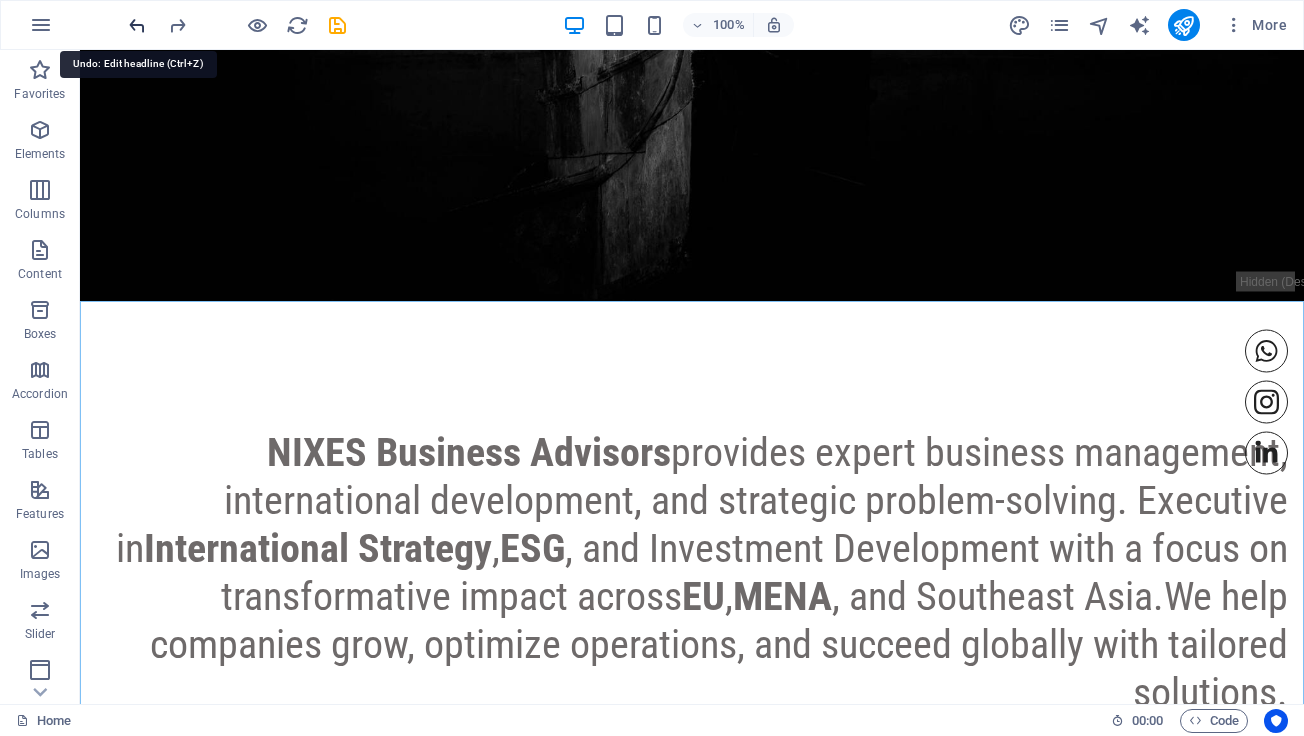 click at bounding box center (137, 25) 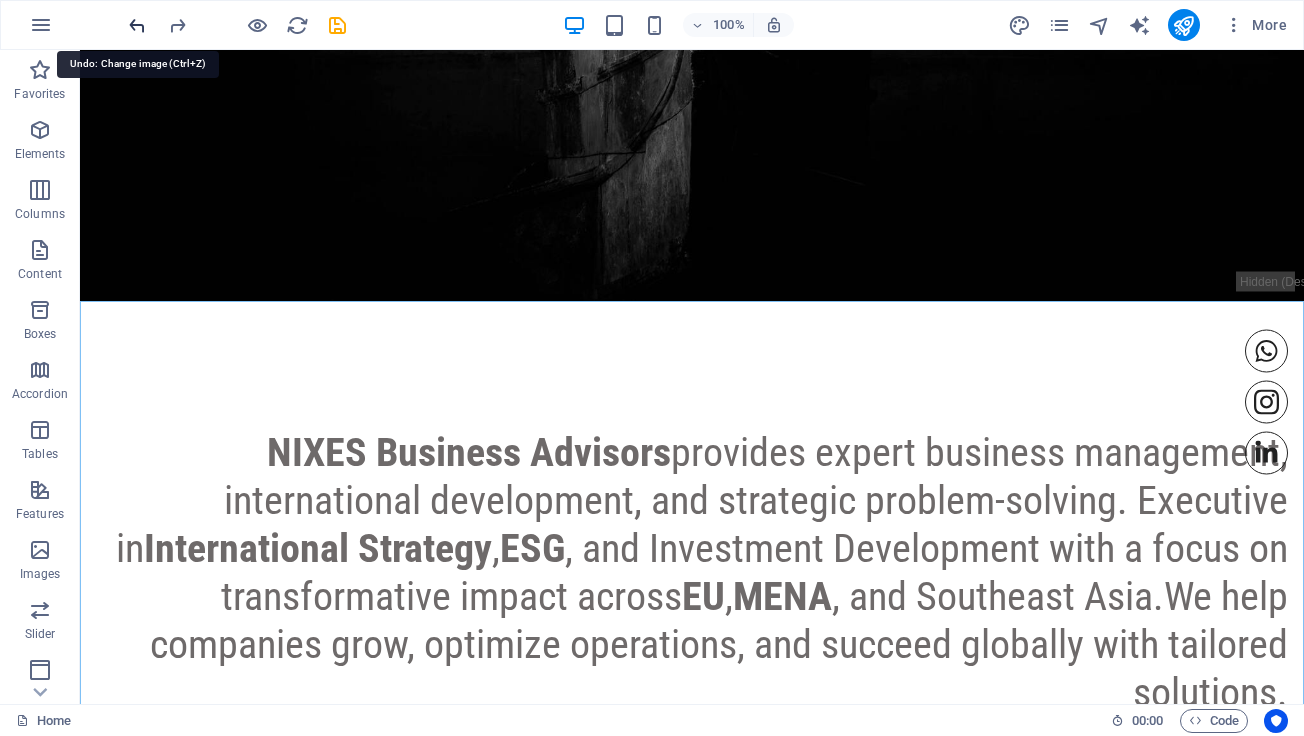 click at bounding box center [137, 25] 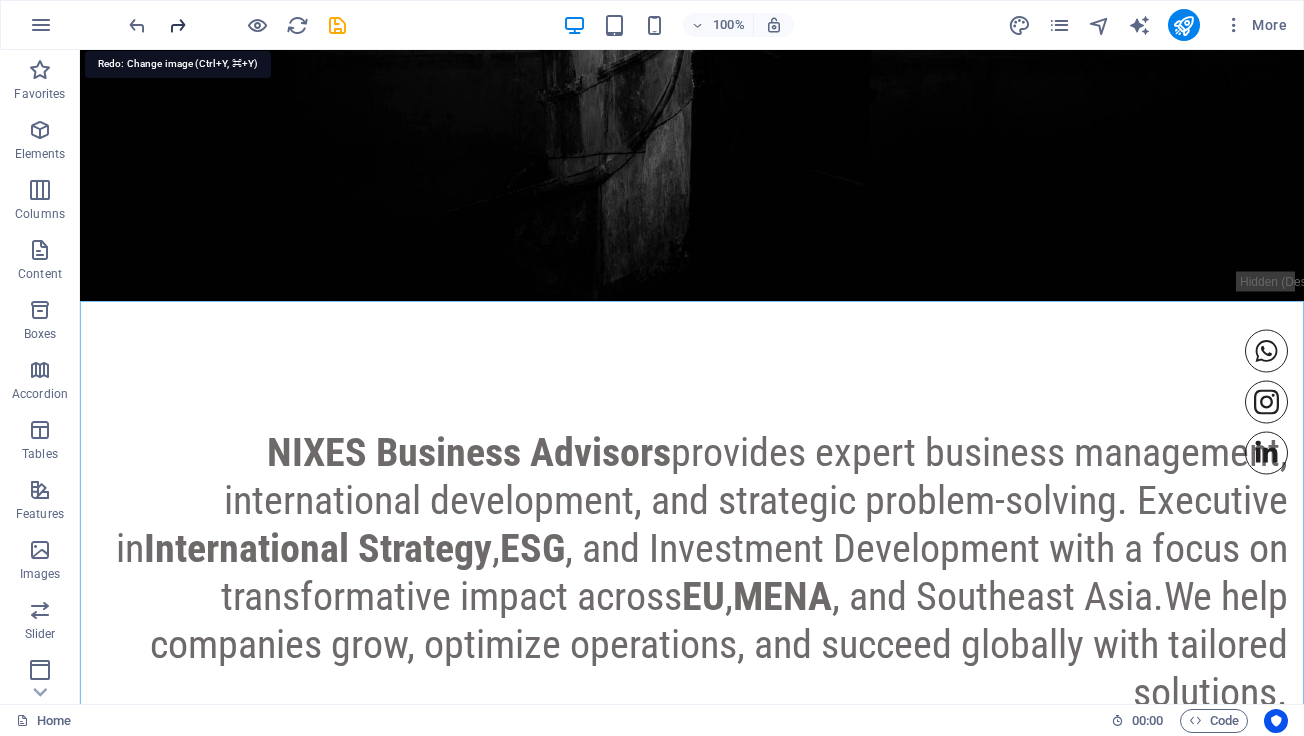 click at bounding box center [177, 25] 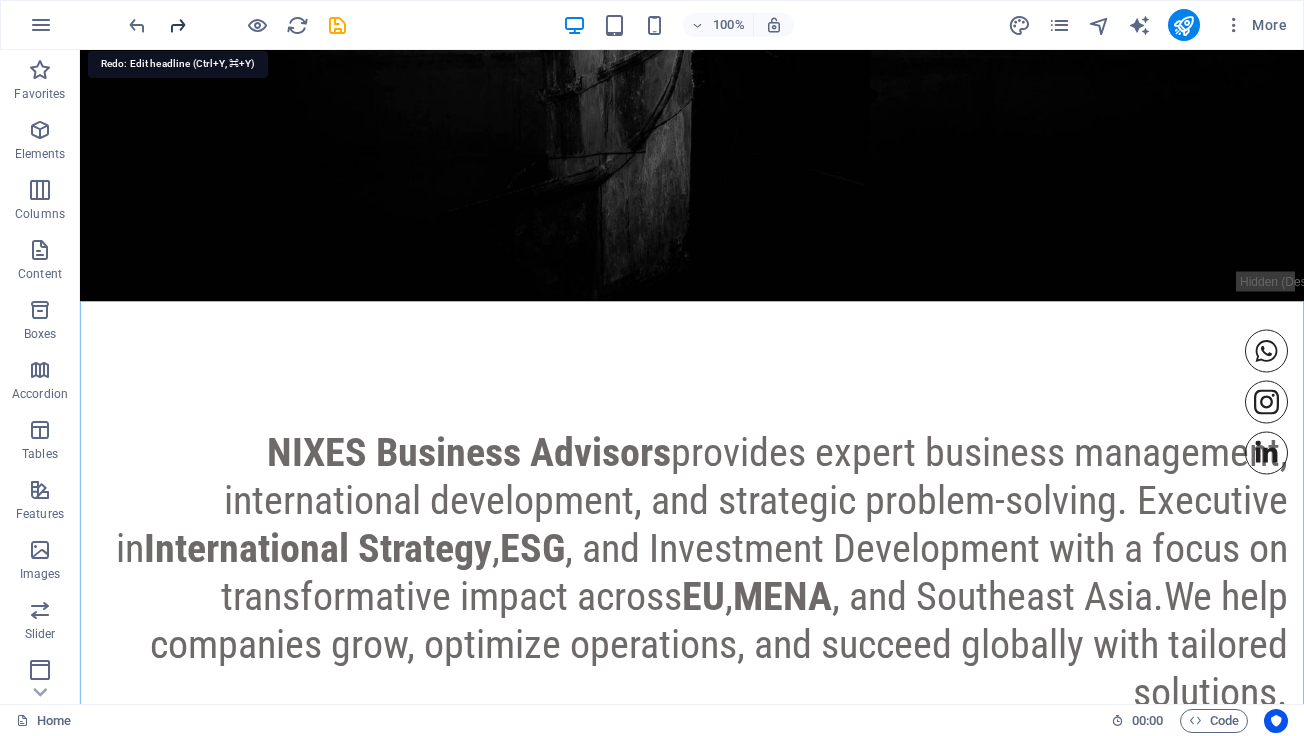 click at bounding box center [177, 25] 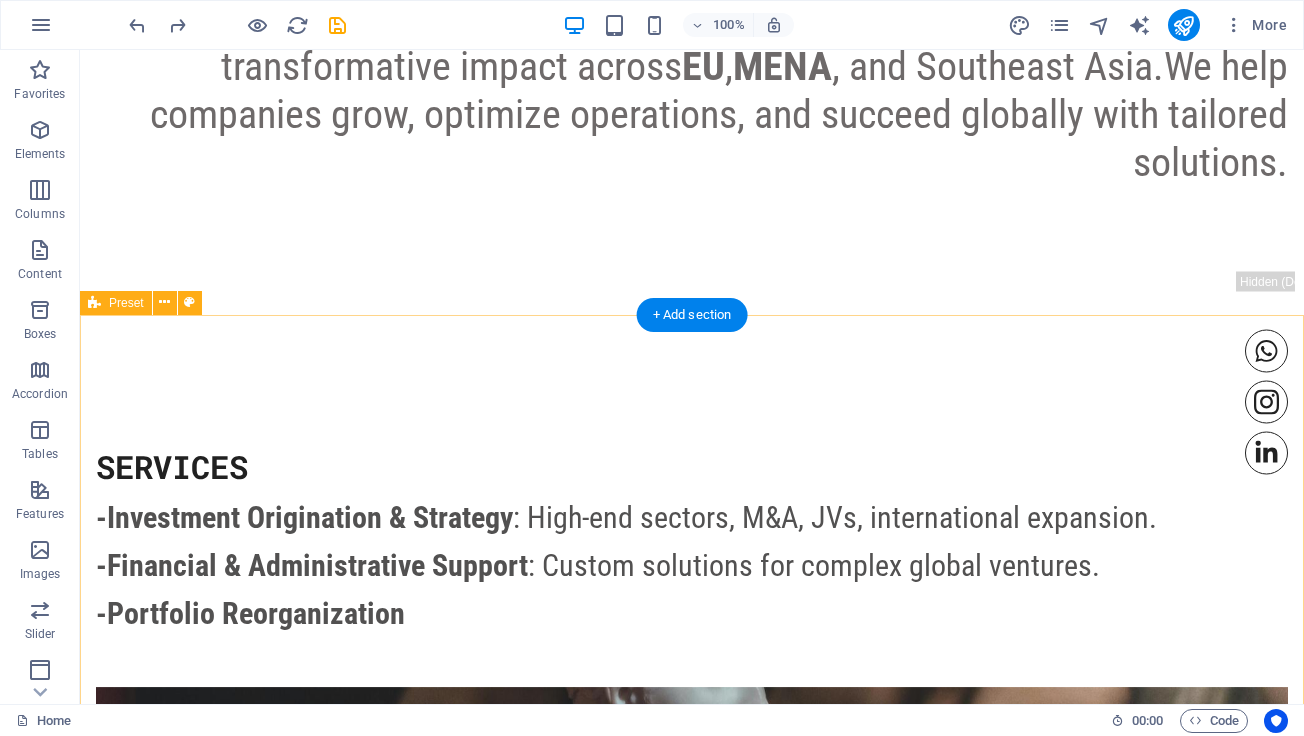 scroll, scrollTop: 1555, scrollLeft: 0, axis: vertical 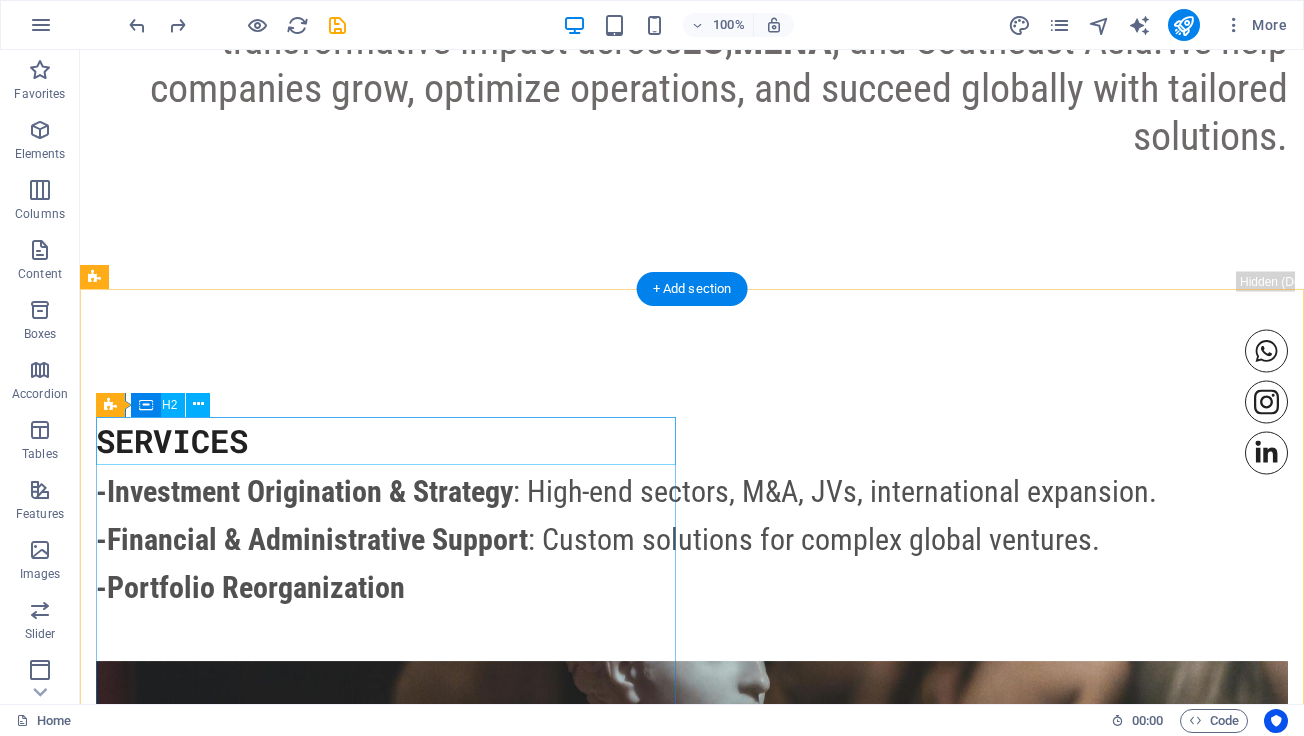 click on "SERVICES" at bounding box center [692, 441] 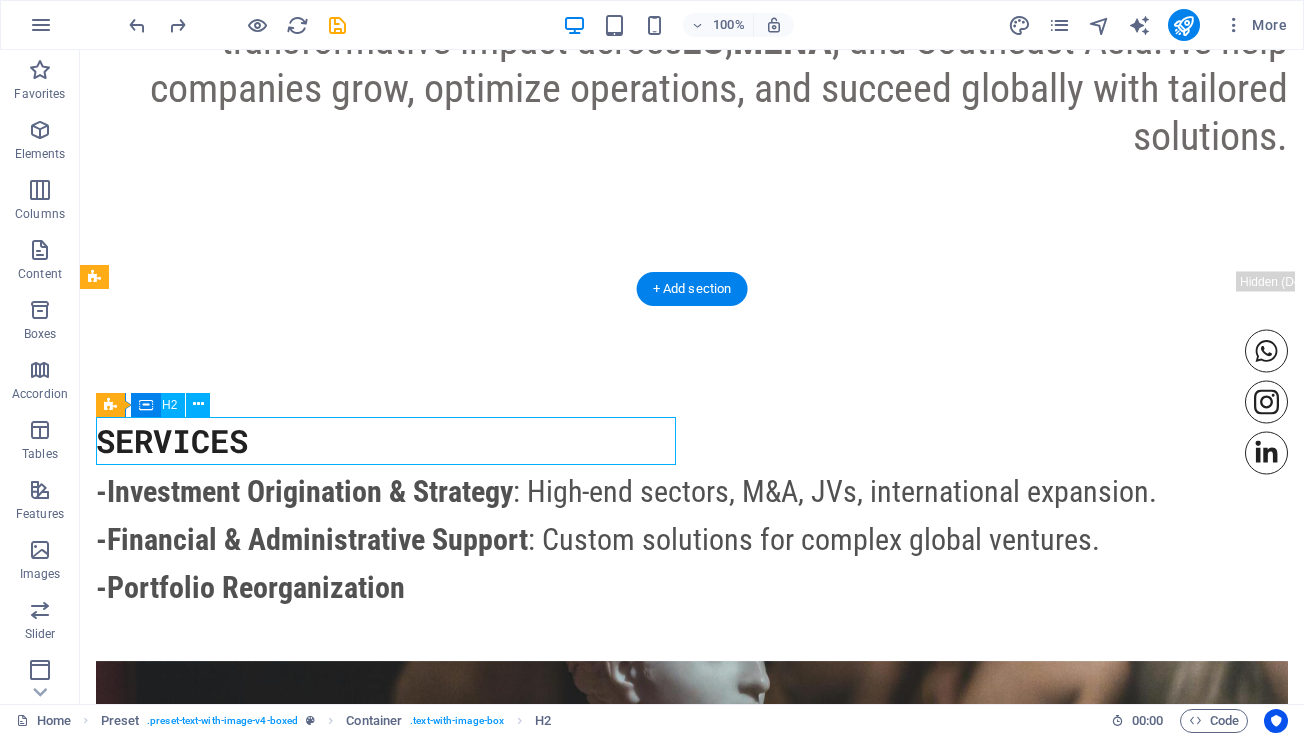 click on "SERVICES" at bounding box center [692, 441] 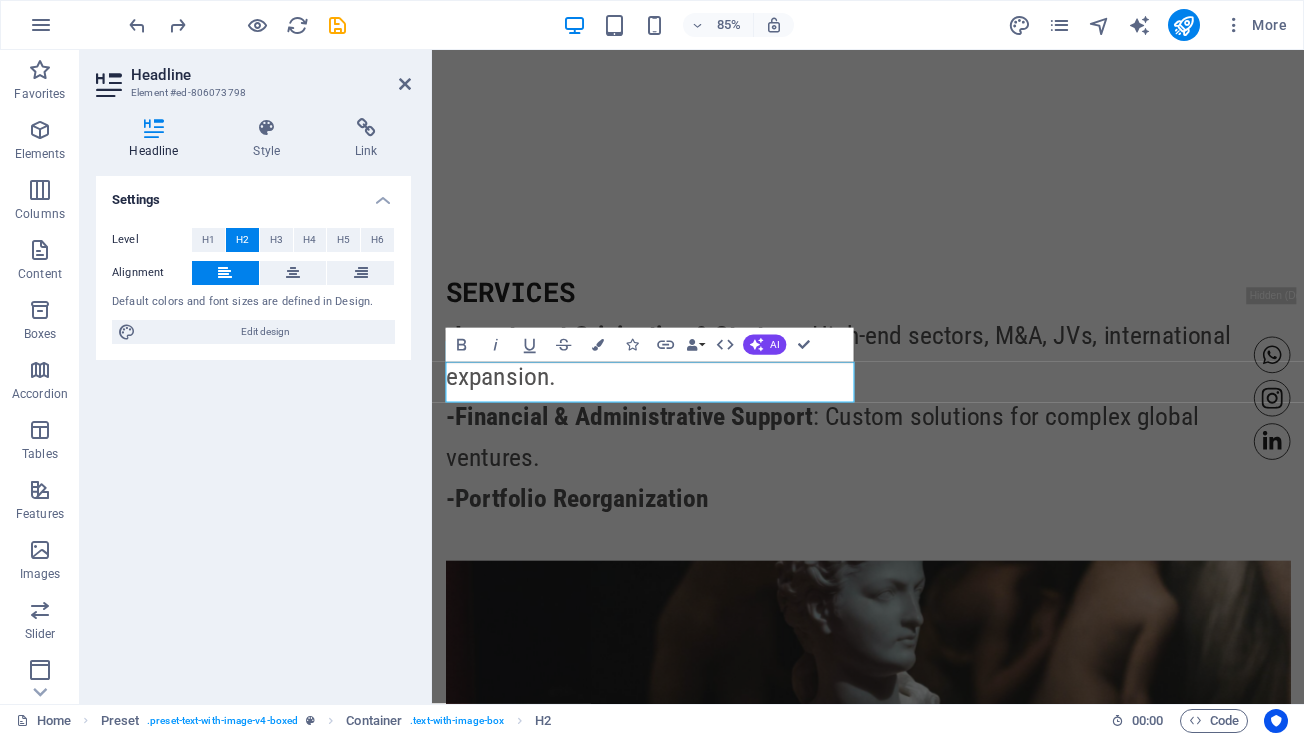 scroll, scrollTop: 1449, scrollLeft: 0, axis: vertical 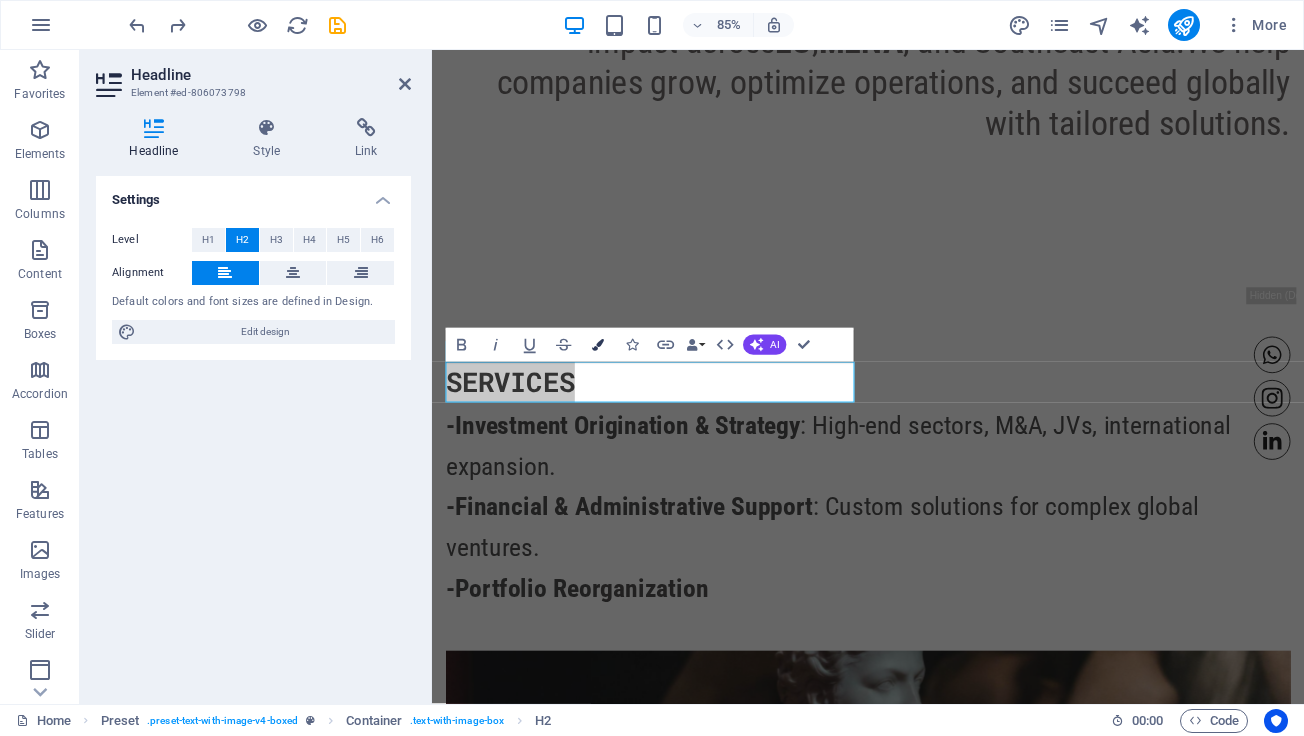 click on "Colors" at bounding box center (598, 345) 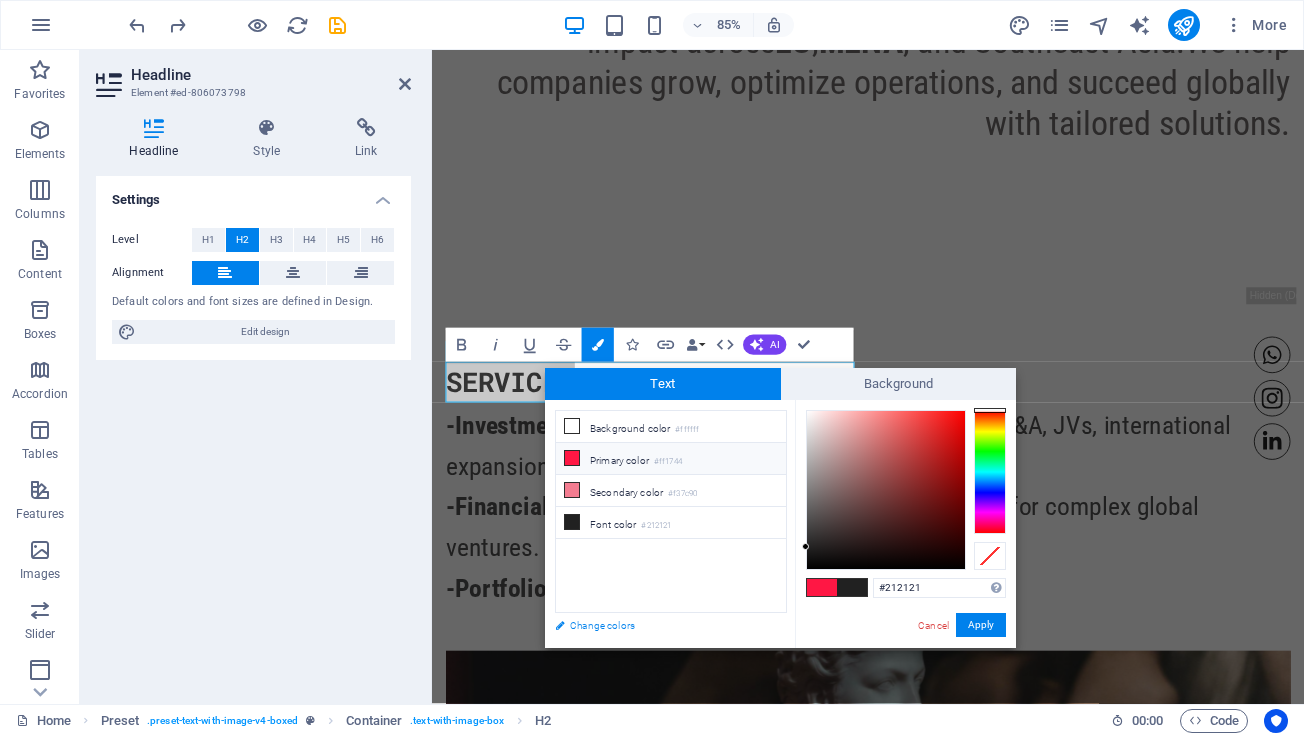 click on "Change colors" at bounding box center (661, 625) 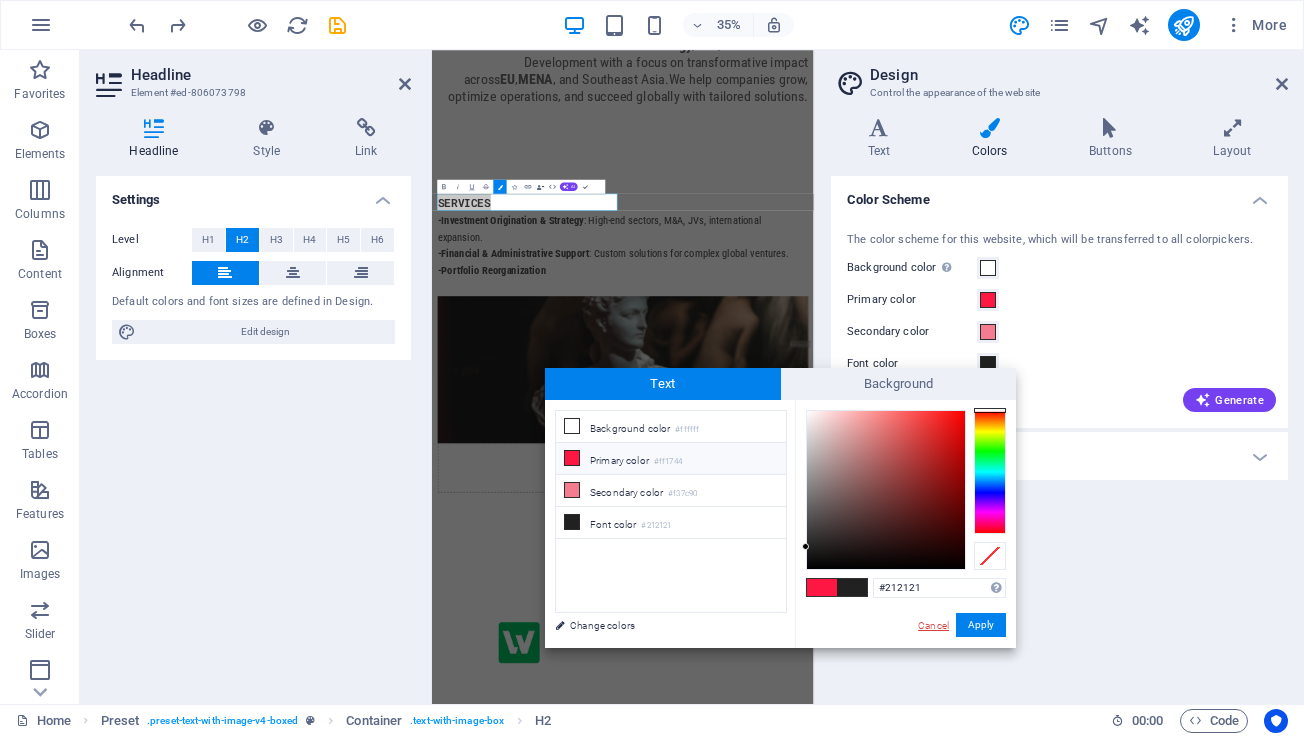 click on "Cancel" at bounding box center (933, 625) 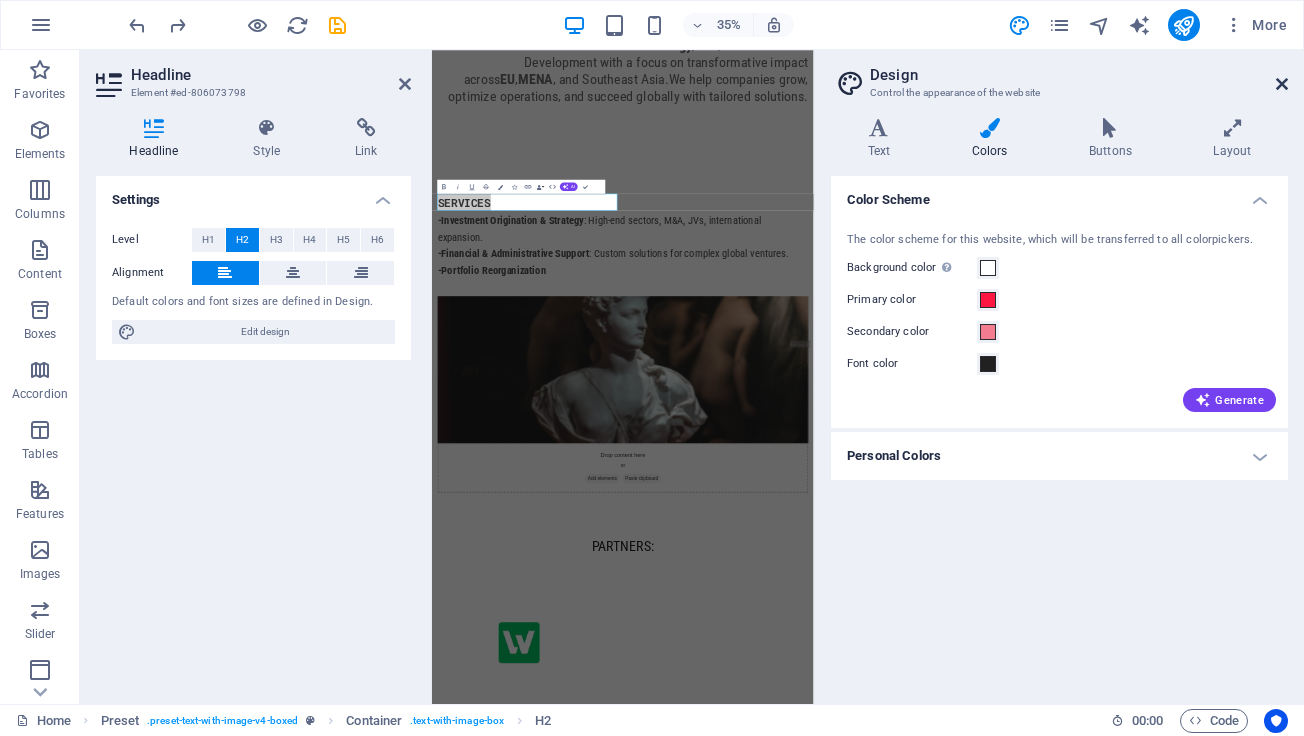 click at bounding box center [1282, 84] 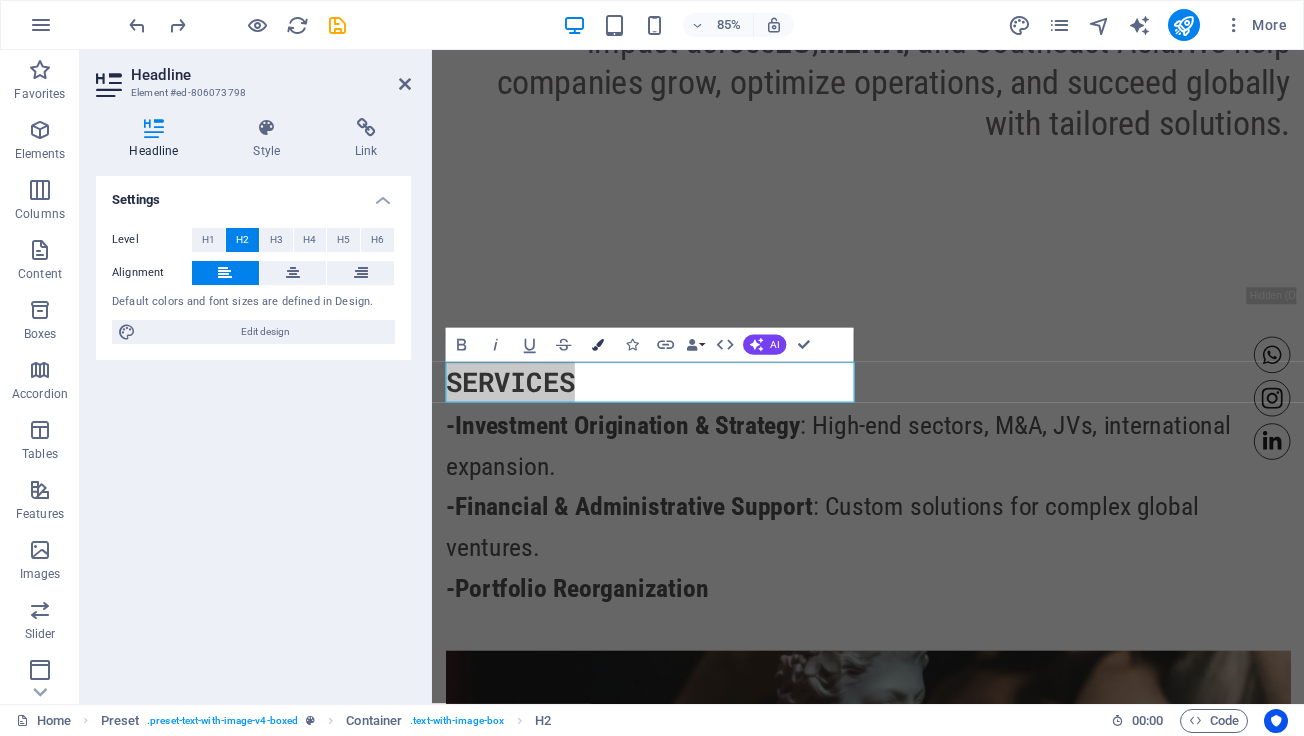 click at bounding box center (598, 345) 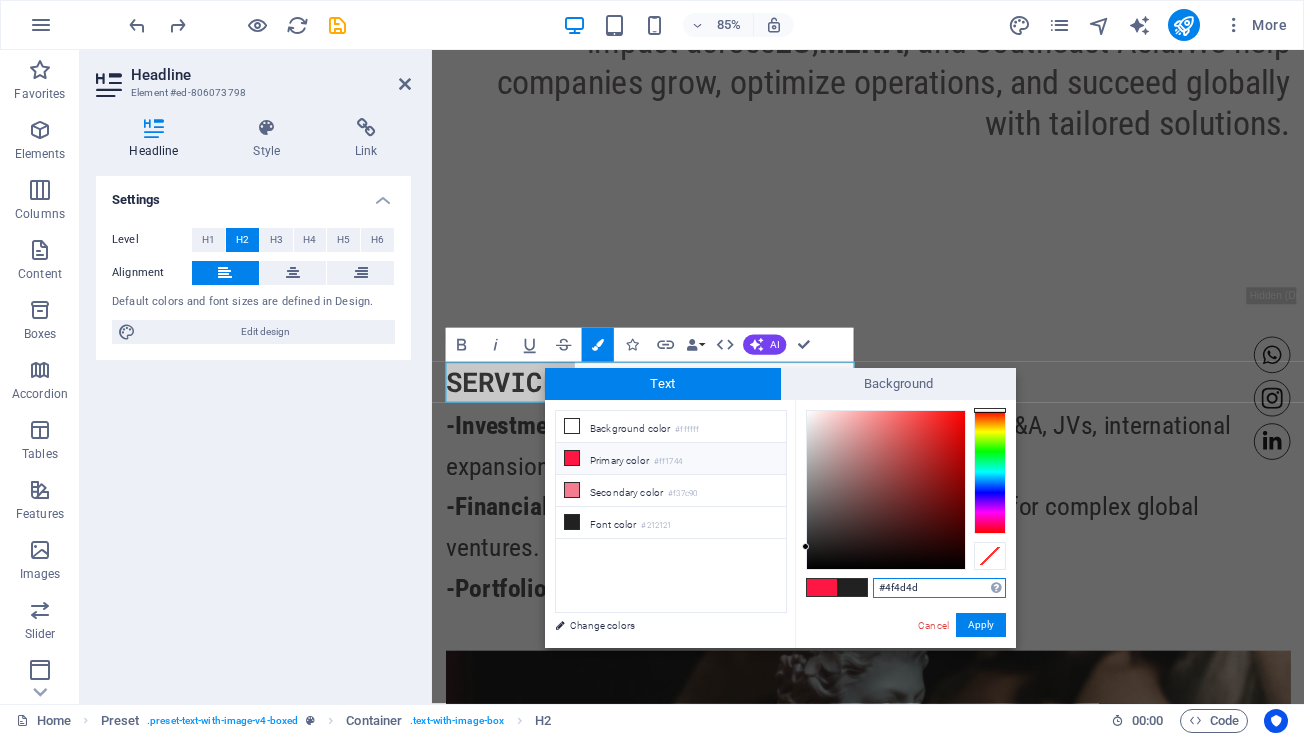 click at bounding box center (886, 490) 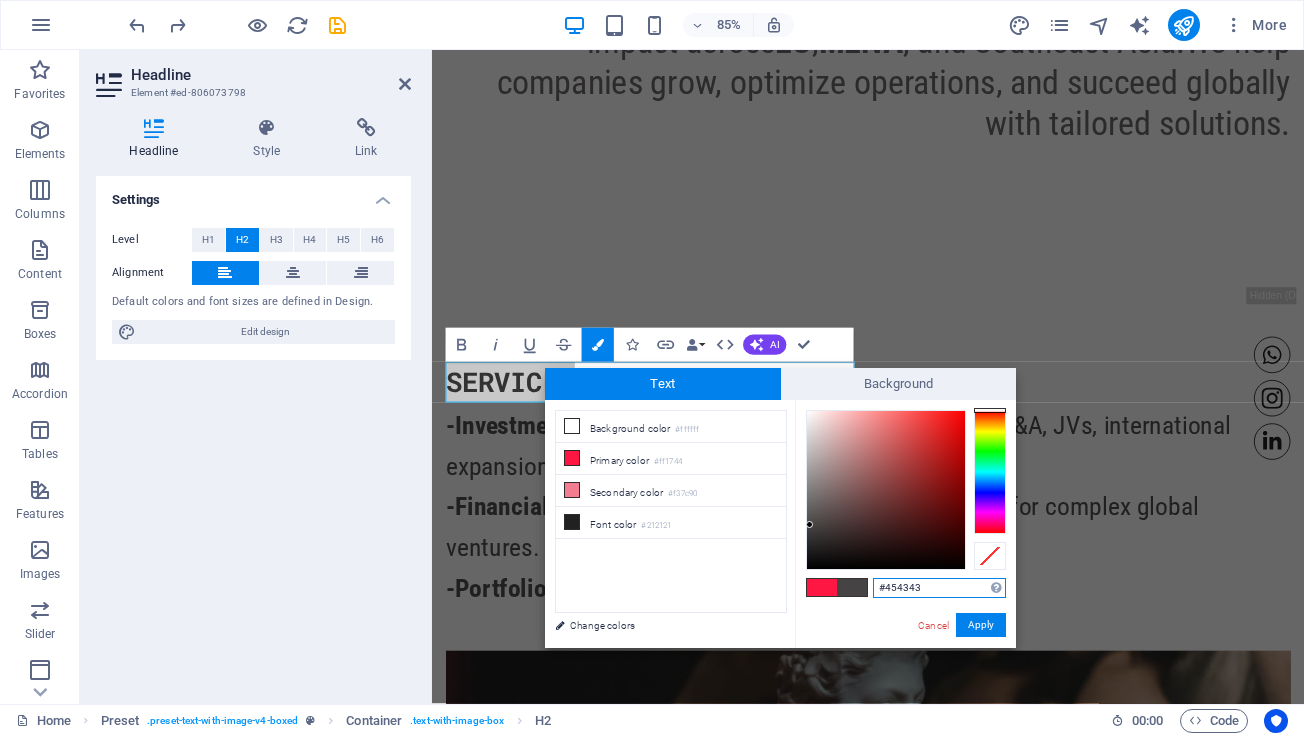type on "#434242" 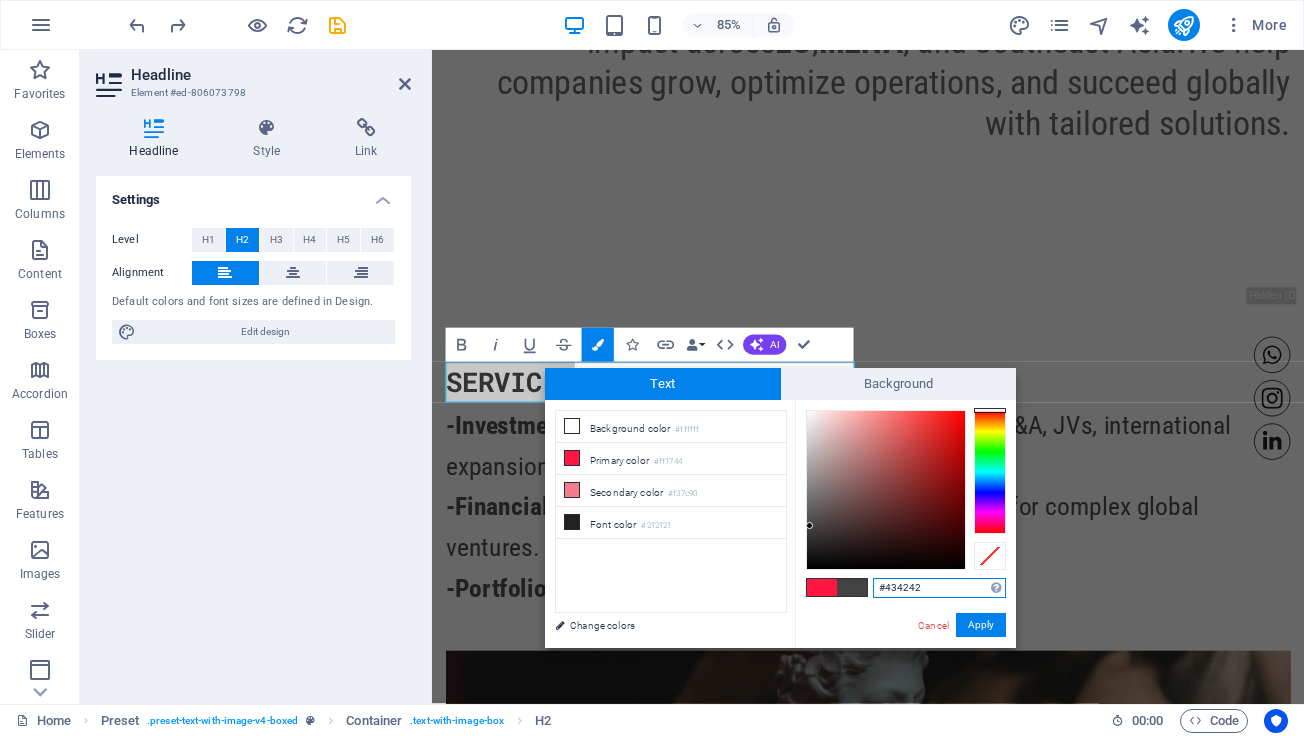 click at bounding box center [809, 525] 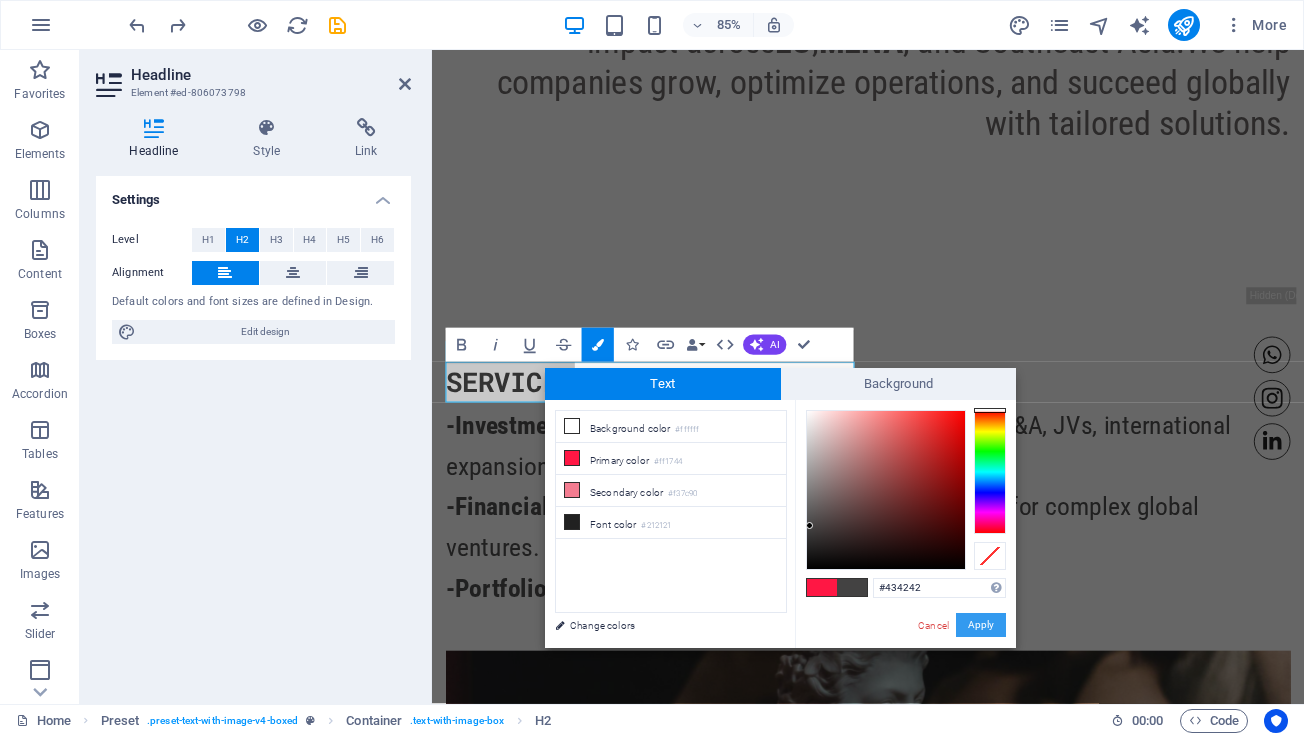 click on "Apply" at bounding box center [981, 625] 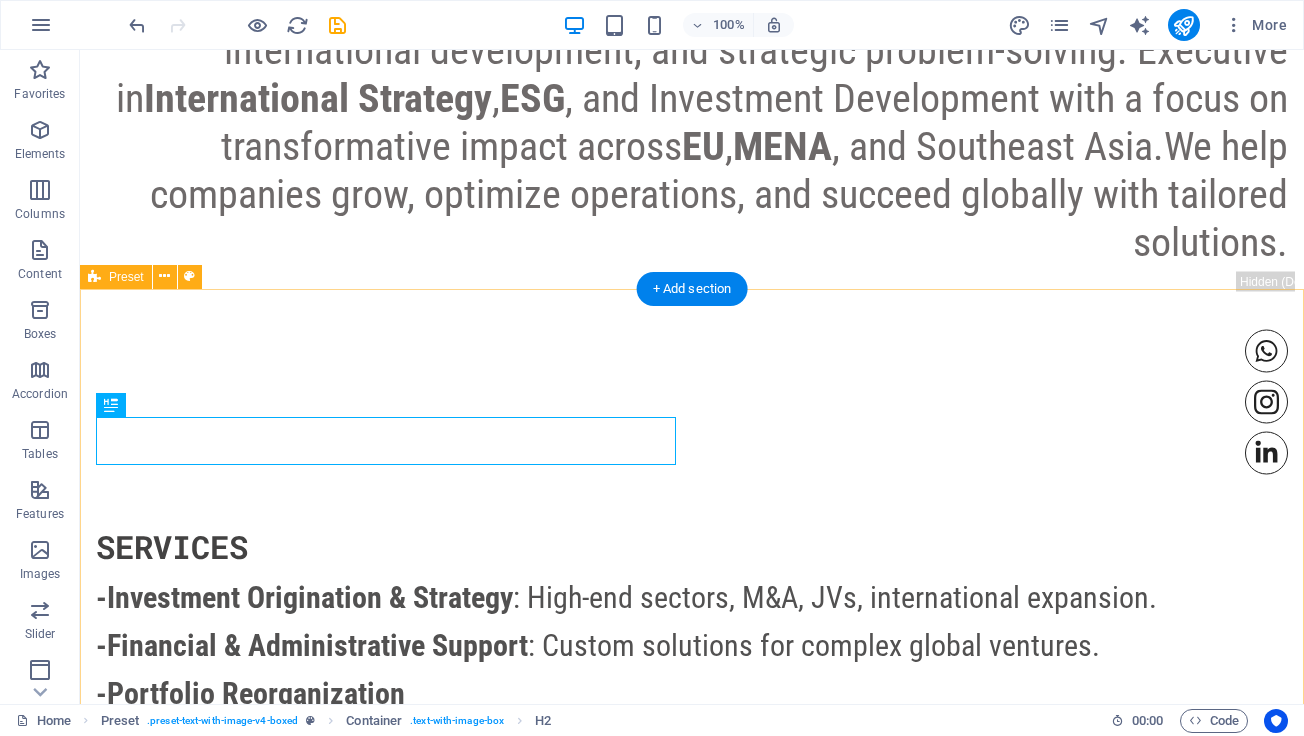 scroll, scrollTop: 1555, scrollLeft: 0, axis: vertical 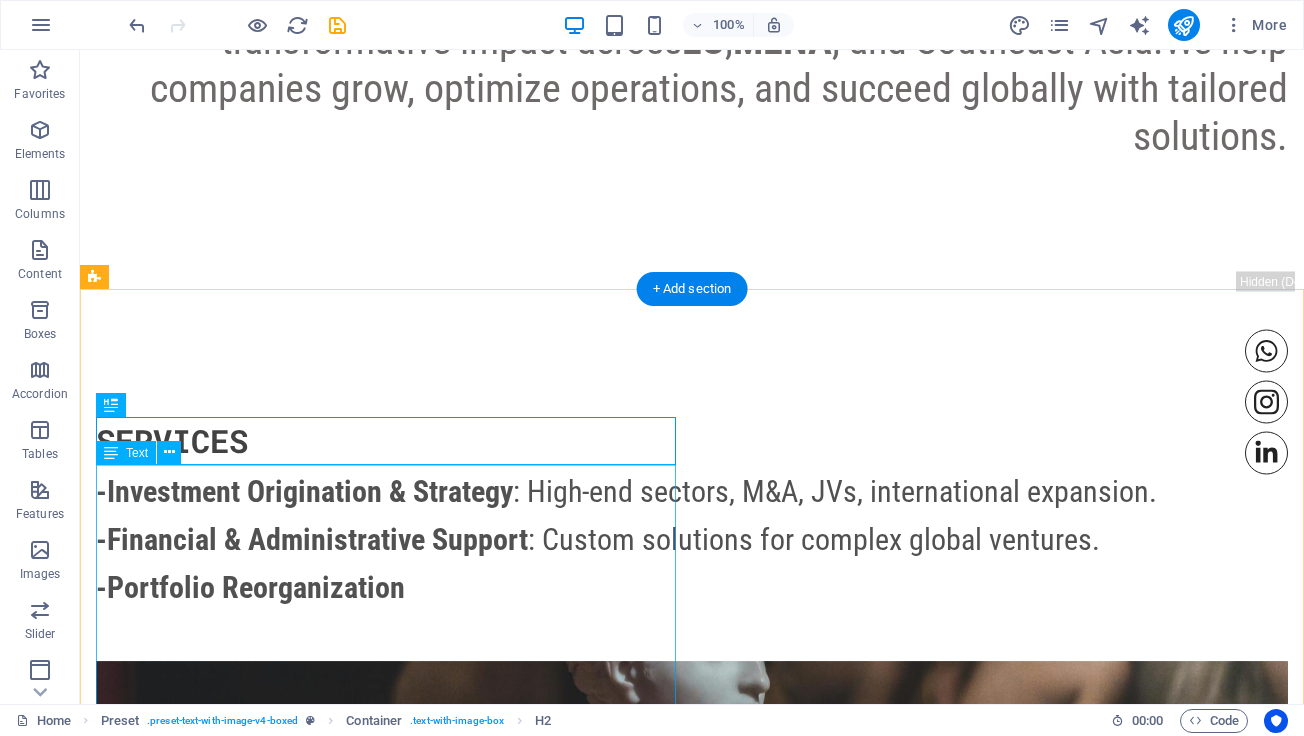 click on "-Investment Origination & Strategy : High-end sectors, M&A, JVs, international expansion. -Financial & Administrative Support : Custom solutions for complex global ventures. -Portfolio Reorganization" at bounding box center (692, 555) 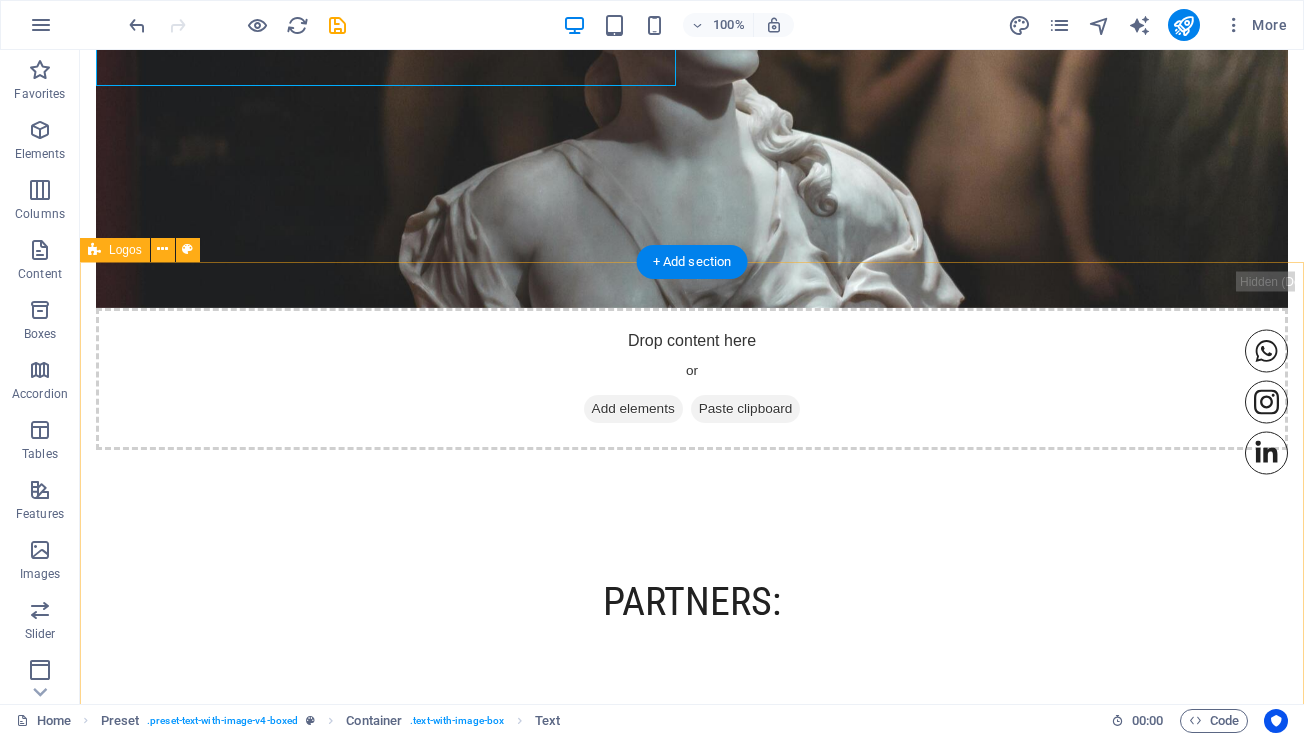 scroll, scrollTop: 2276, scrollLeft: 0, axis: vertical 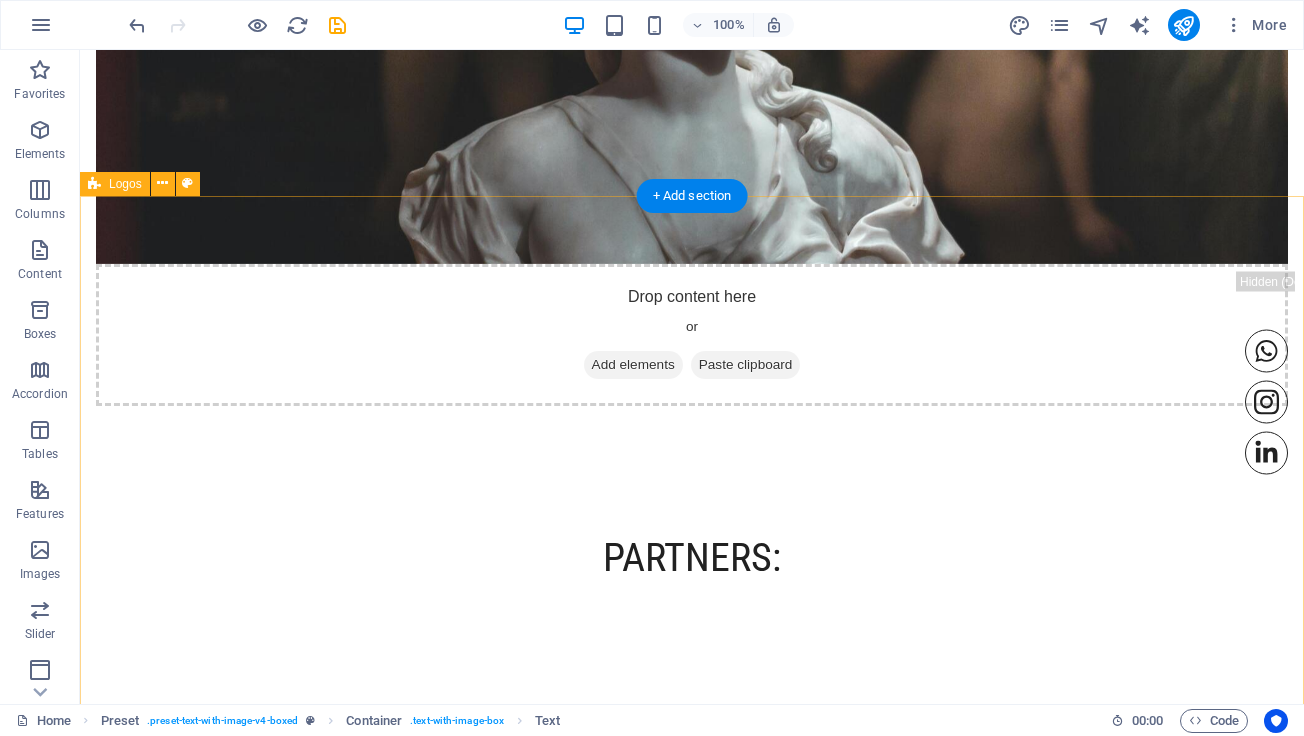 click at bounding box center (692, 851) 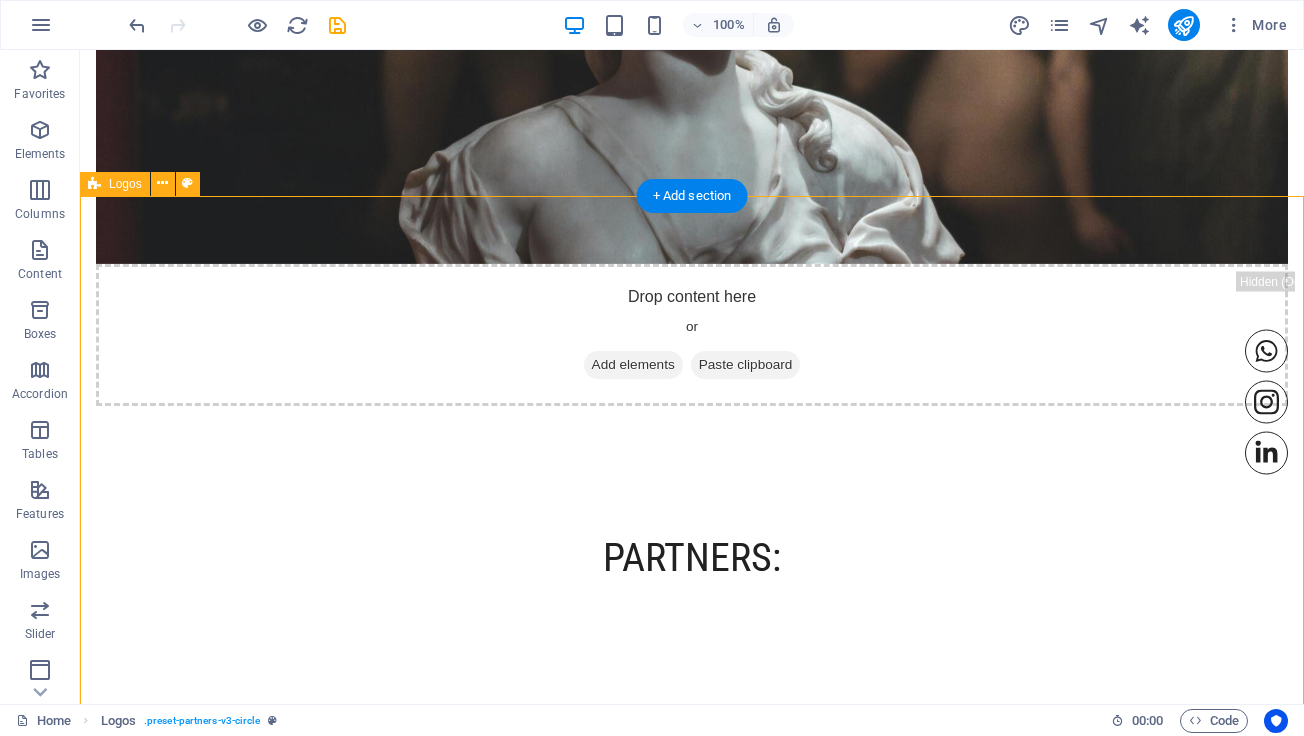click at bounding box center (692, 851) 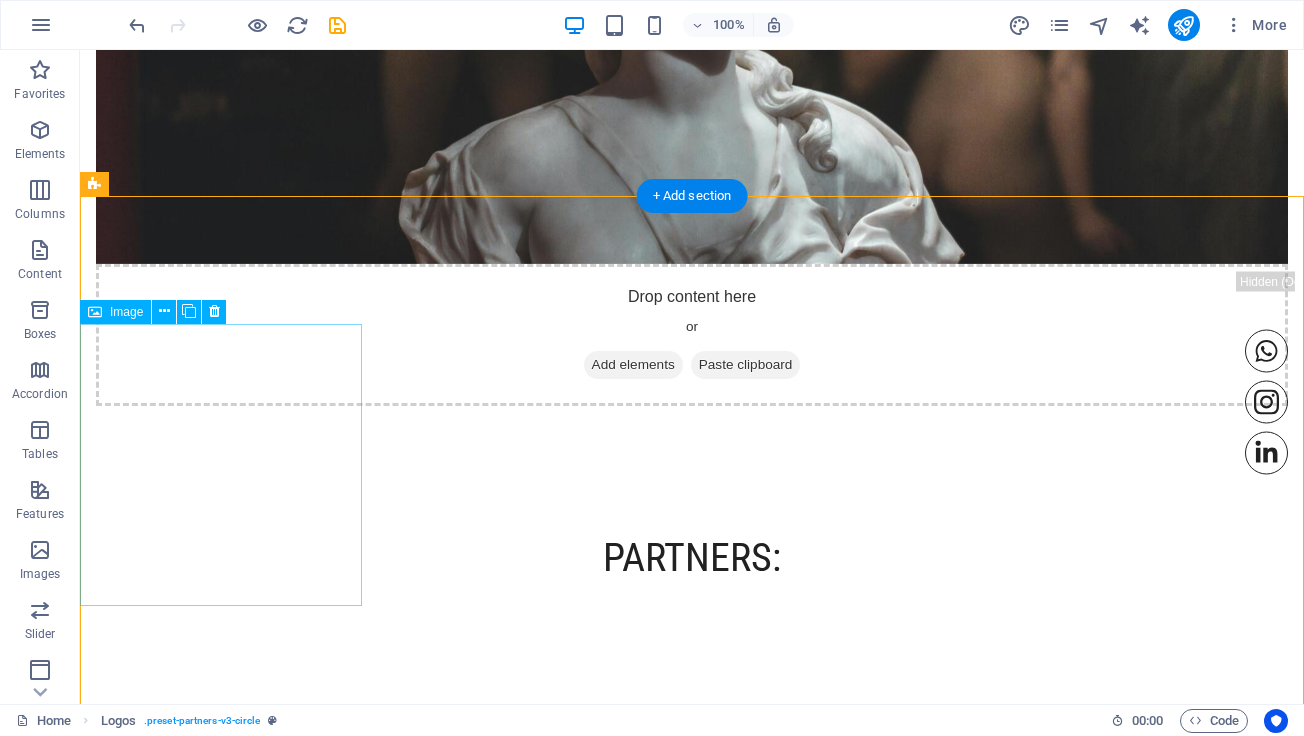 click at bounding box center (221, 851) 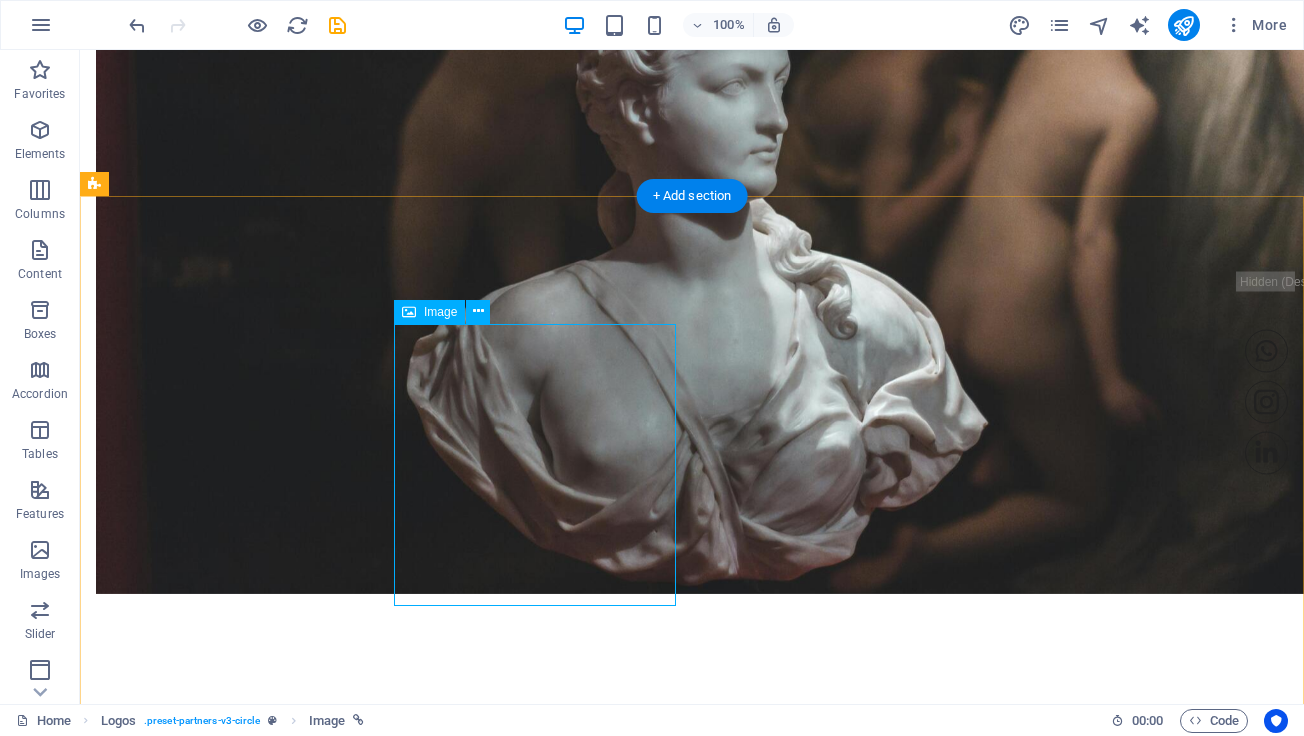 click at bounding box center (221, 1149) 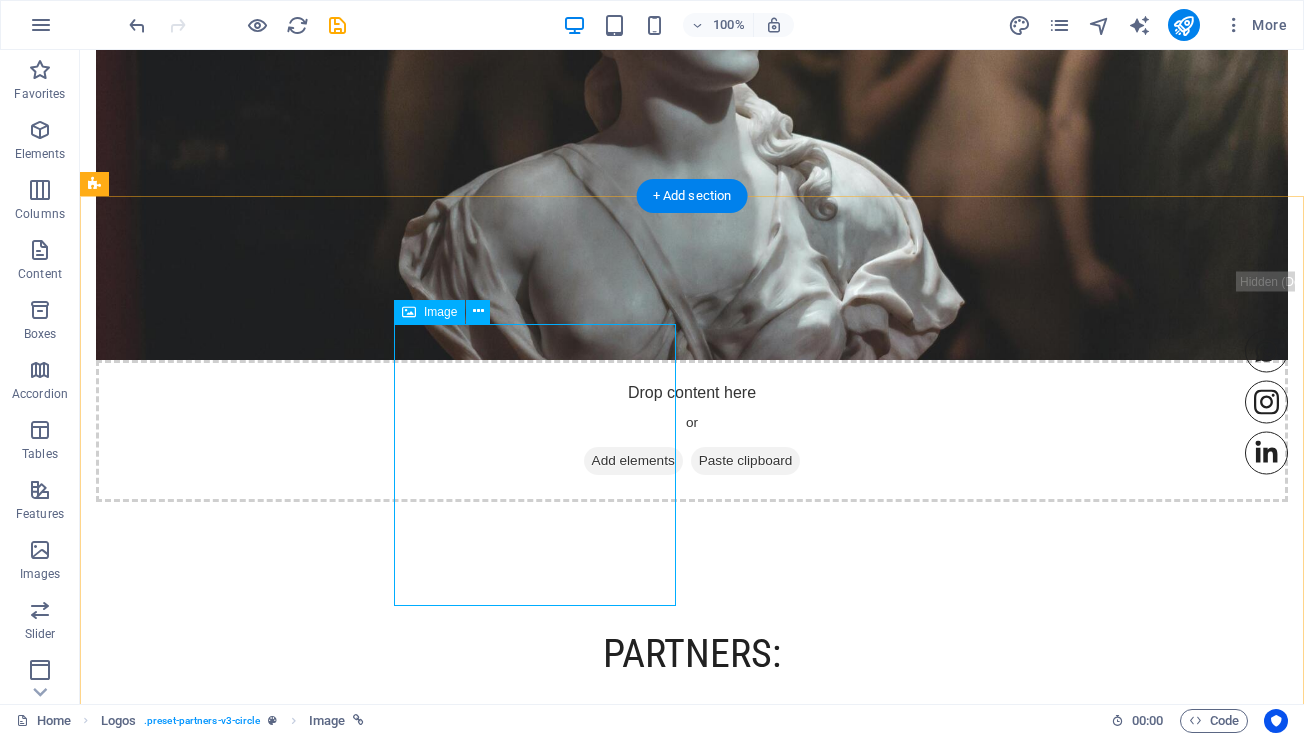 select on "px" 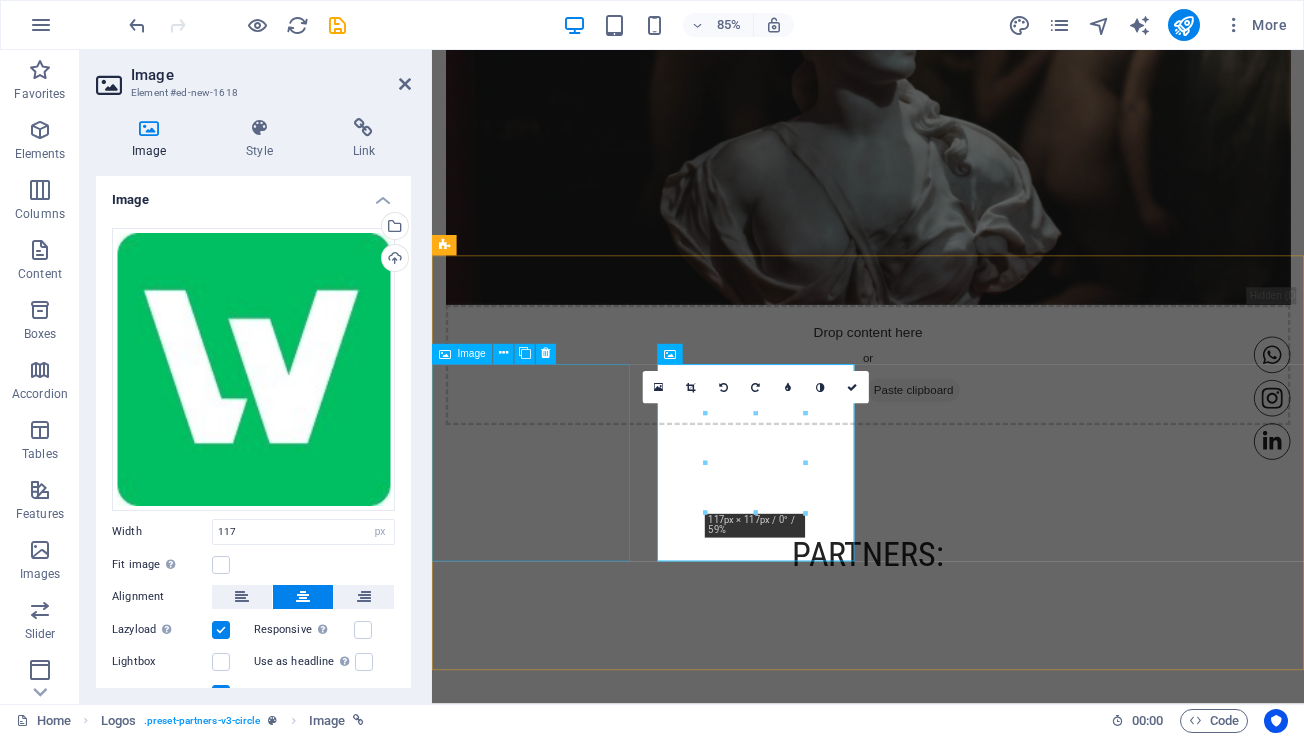 scroll, scrollTop: 2170, scrollLeft: 0, axis: vertical 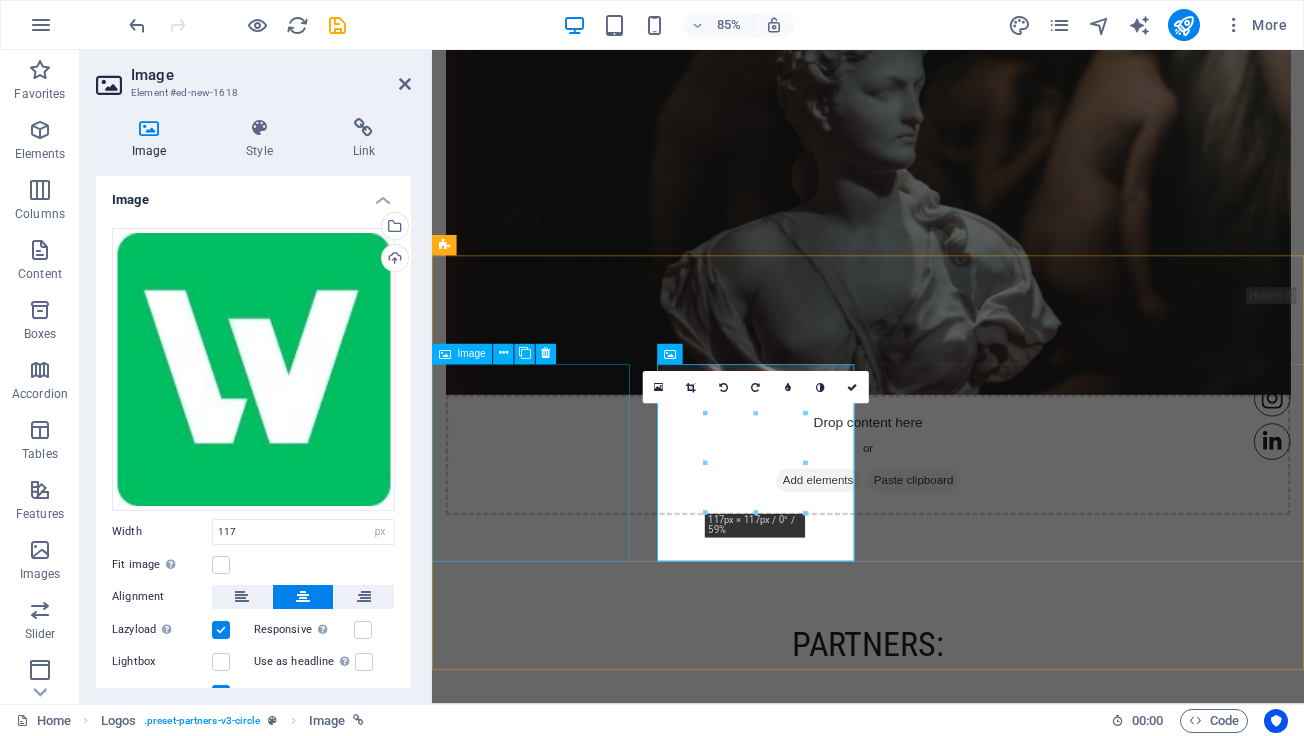 click at bounding box center [548, 1018] 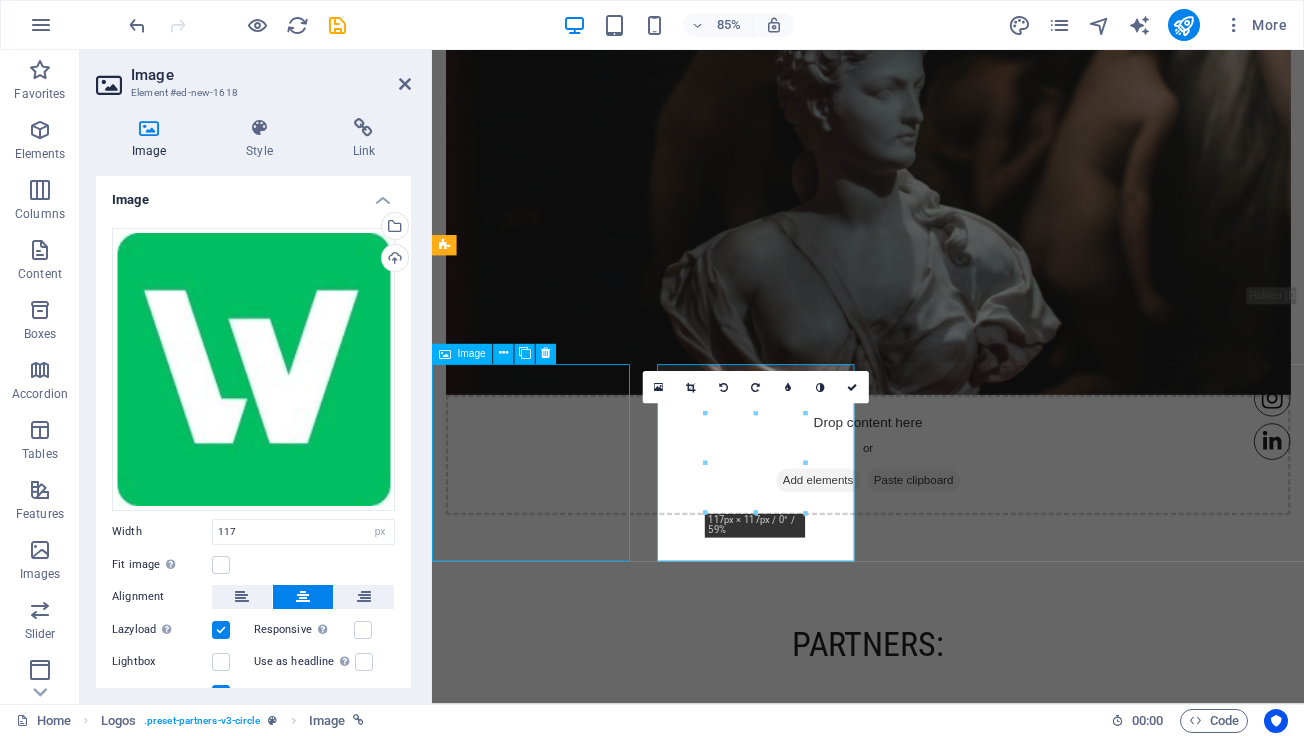click at bounding box center [548, 1018] 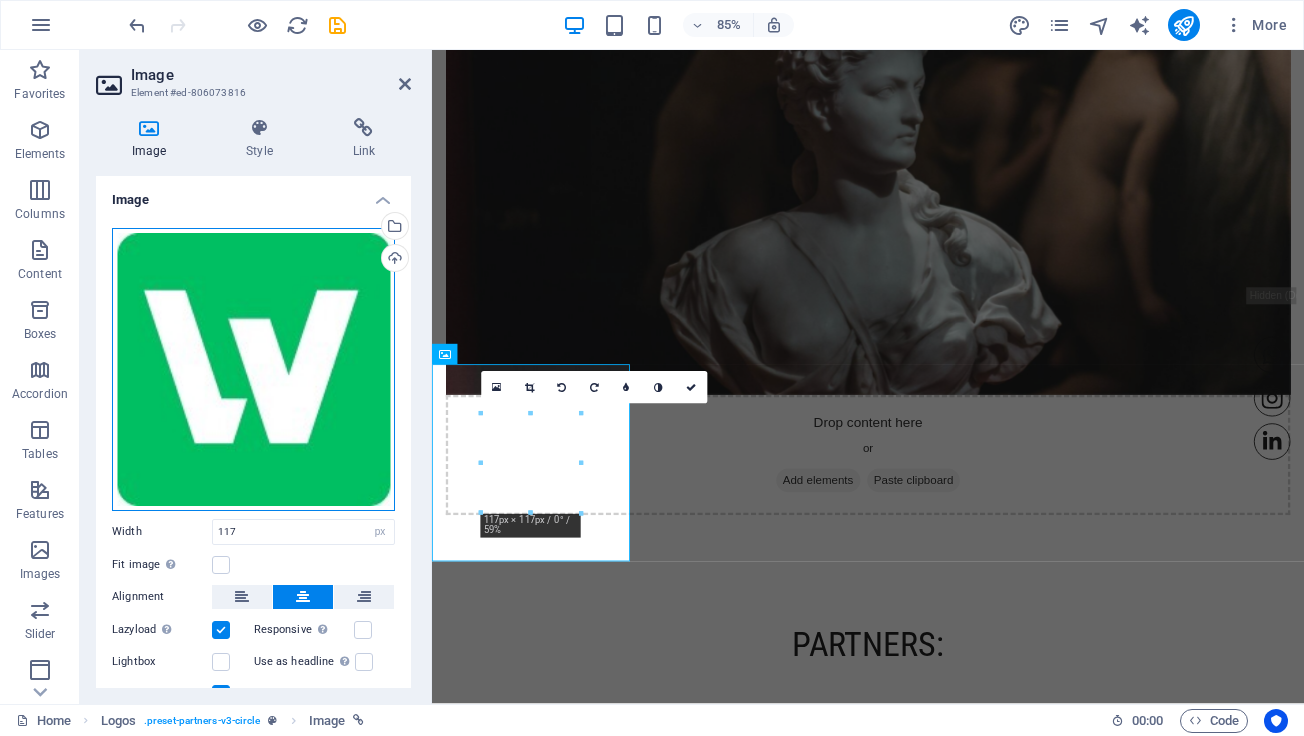 click on "Drag files here, click to choose files or select files from Files or our free stock photos & videos" at bounding box center (253, 369) 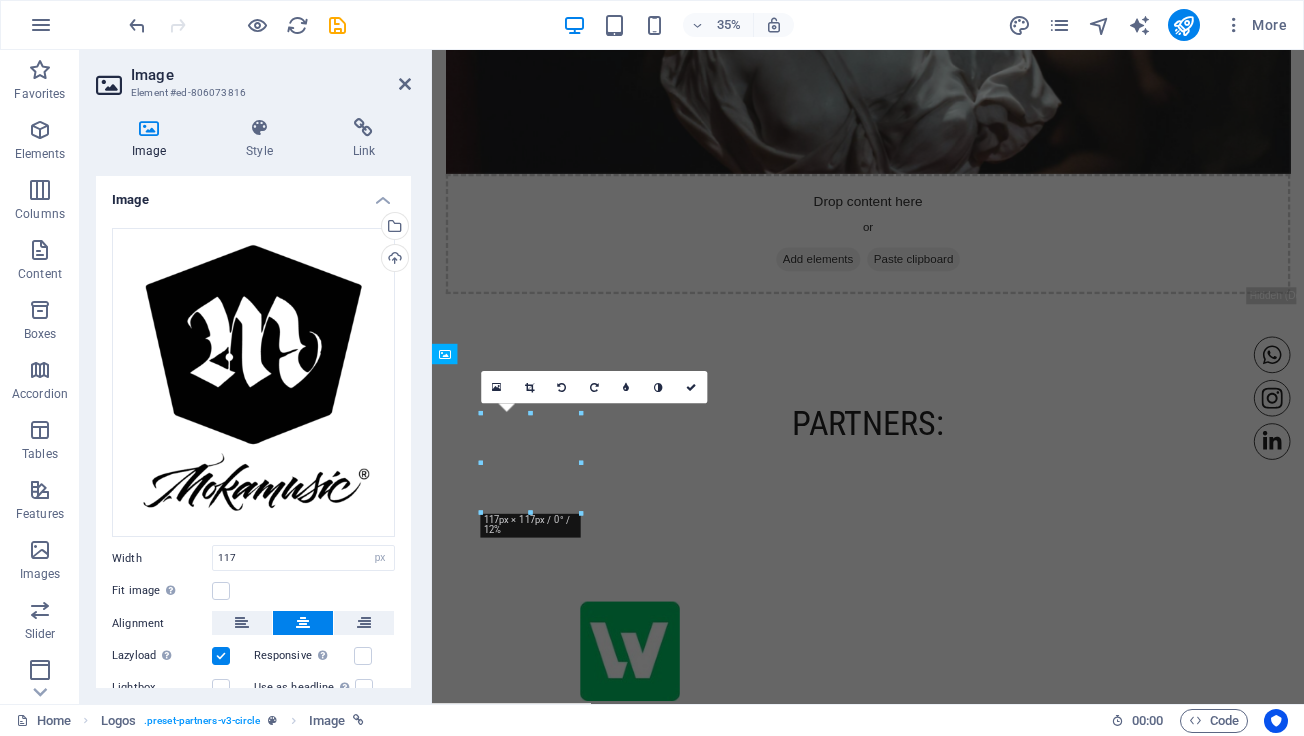 scroll, scrollTop: 2170, scrollLeft: 0, axis: vertical 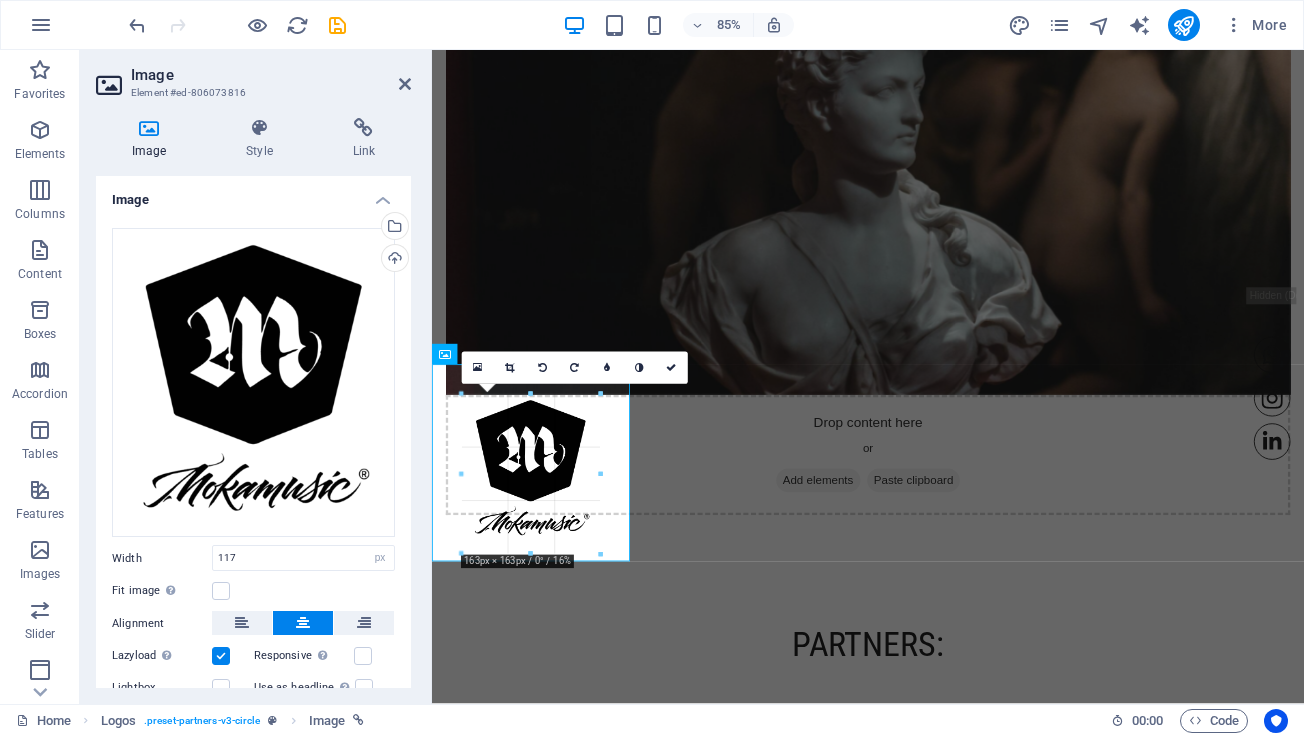 drag, startPoint x: 582, startPoint y: 518, endPoint x: 653, endPoint y: 563, distance: 84.0595 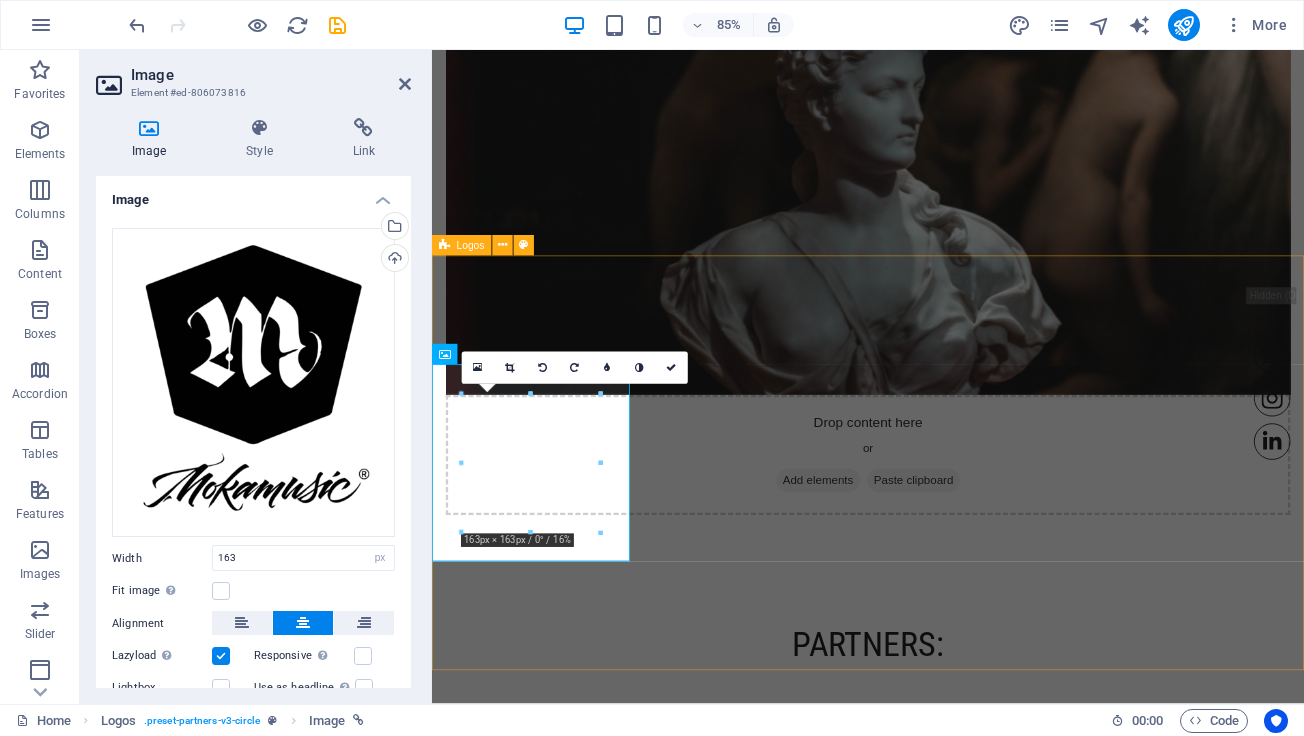click at bounding box center [945, 1142] 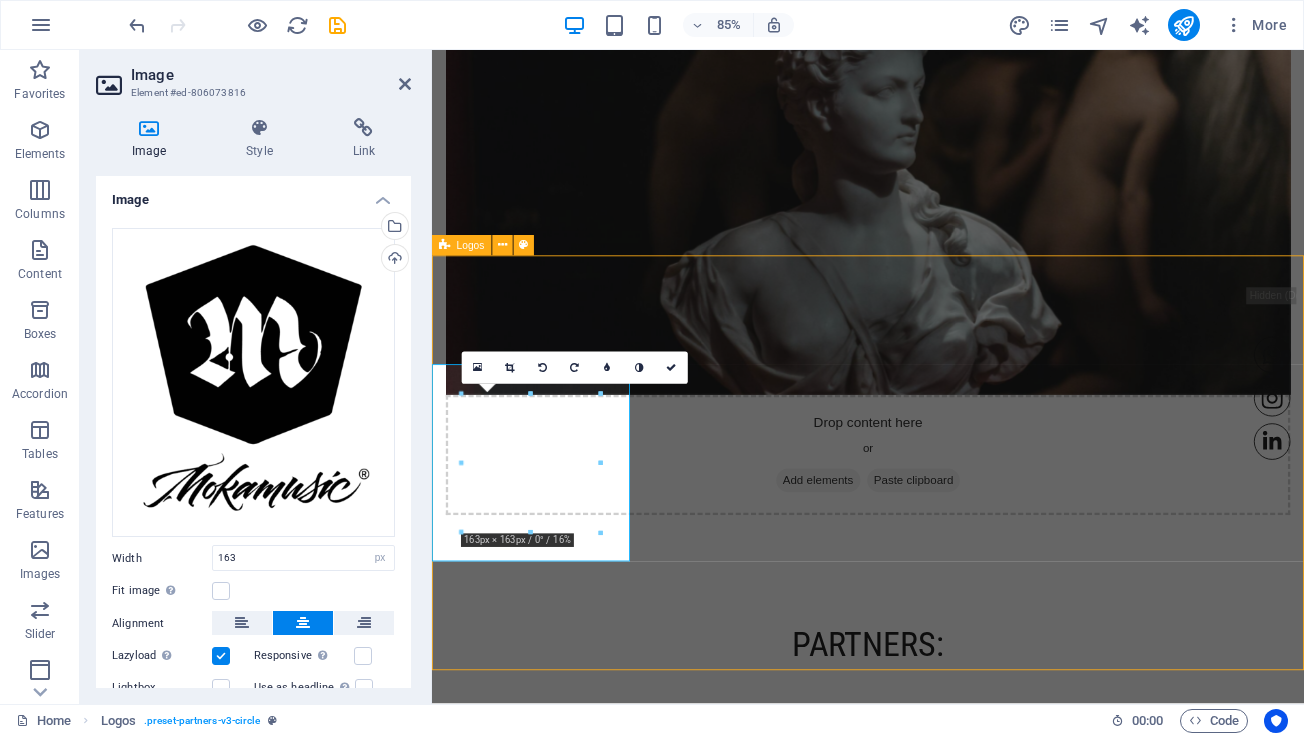 type on "117" 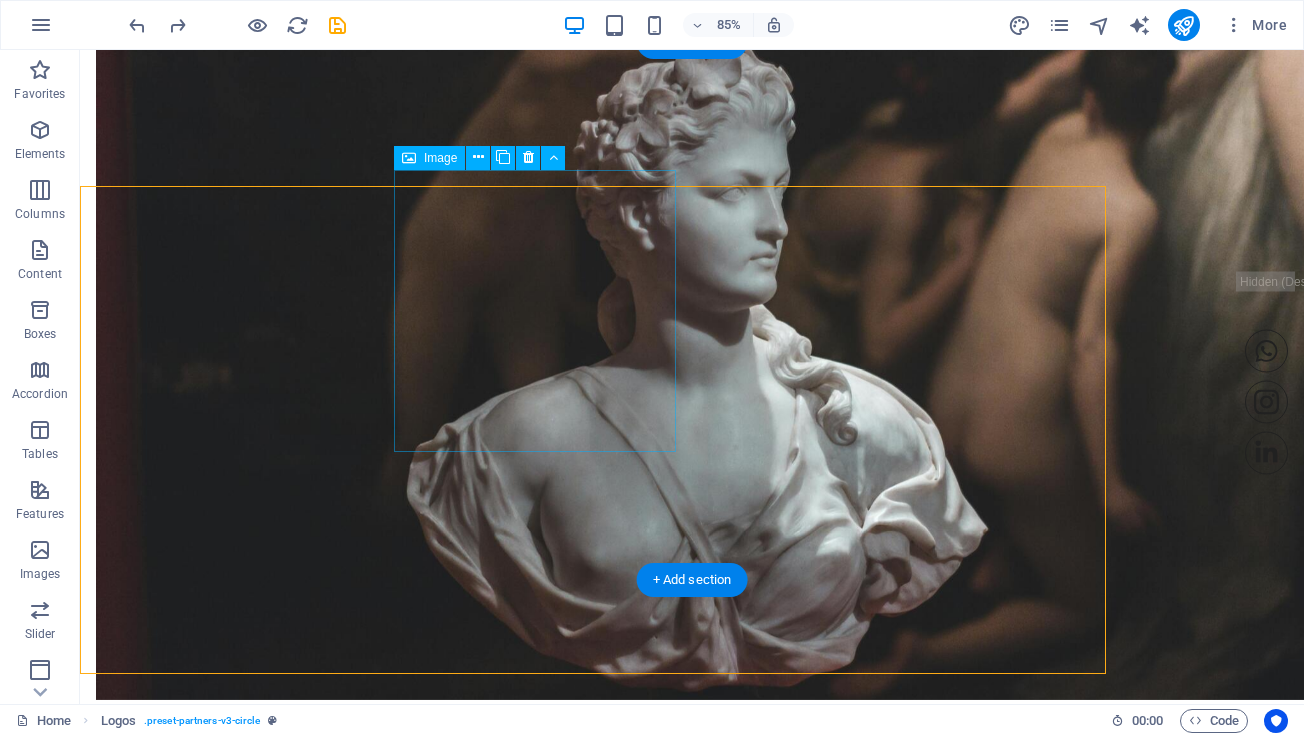 scroll, scrollTop: 2276, scrollLeft: 0, axis: vertical 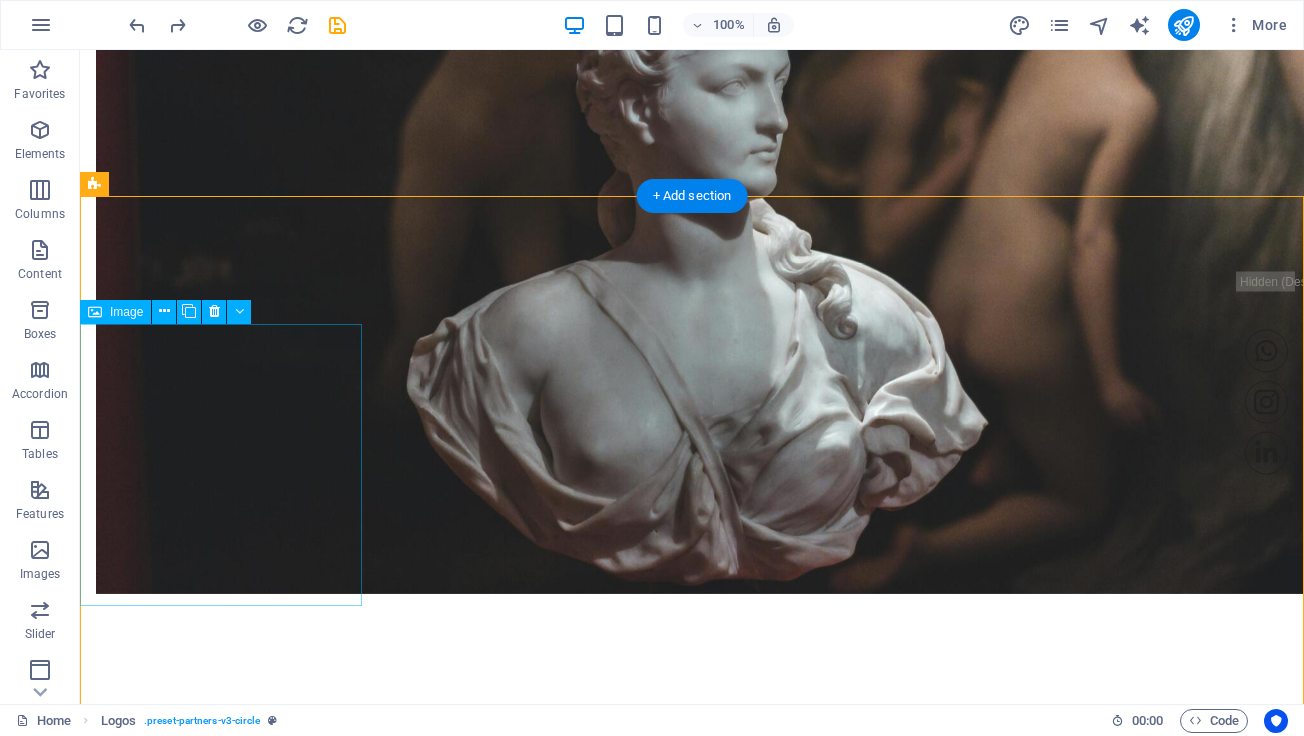 click at bounding box center [221, 851] 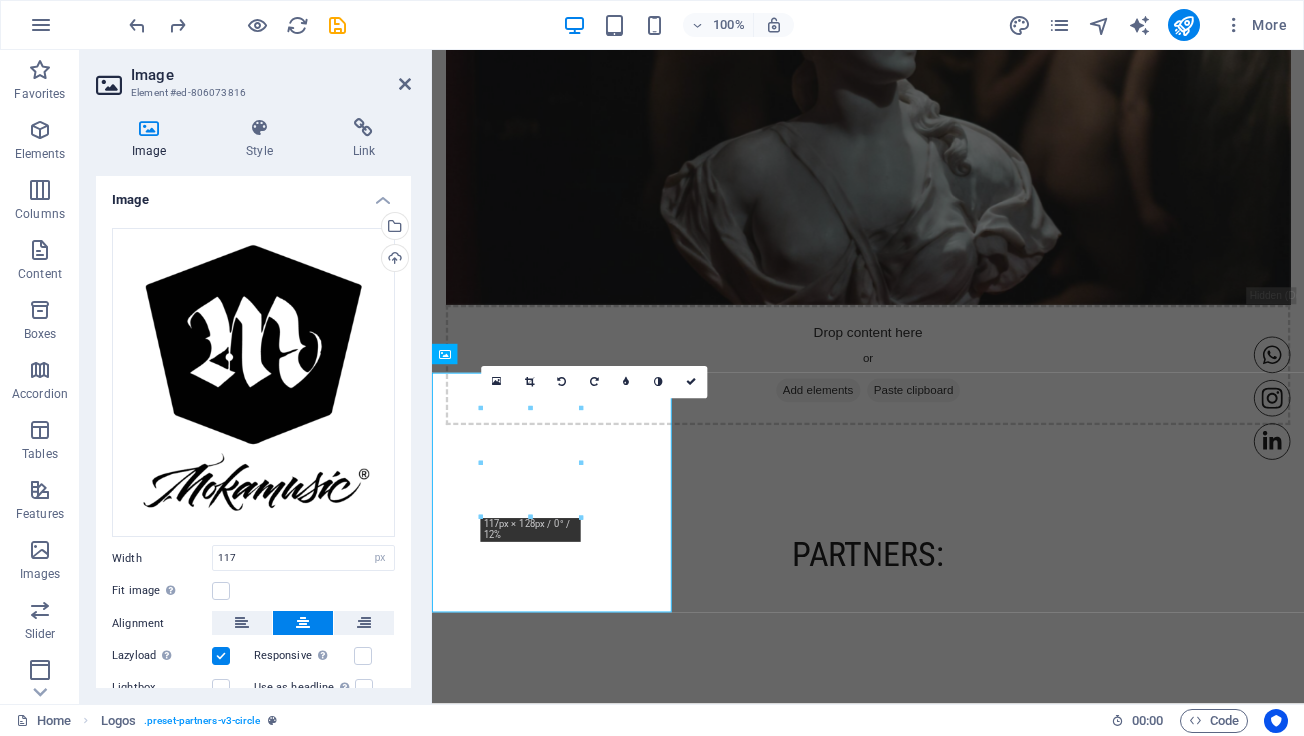 scroll, scrollTop: 2170, scrollLeft: 0, axis: vertical 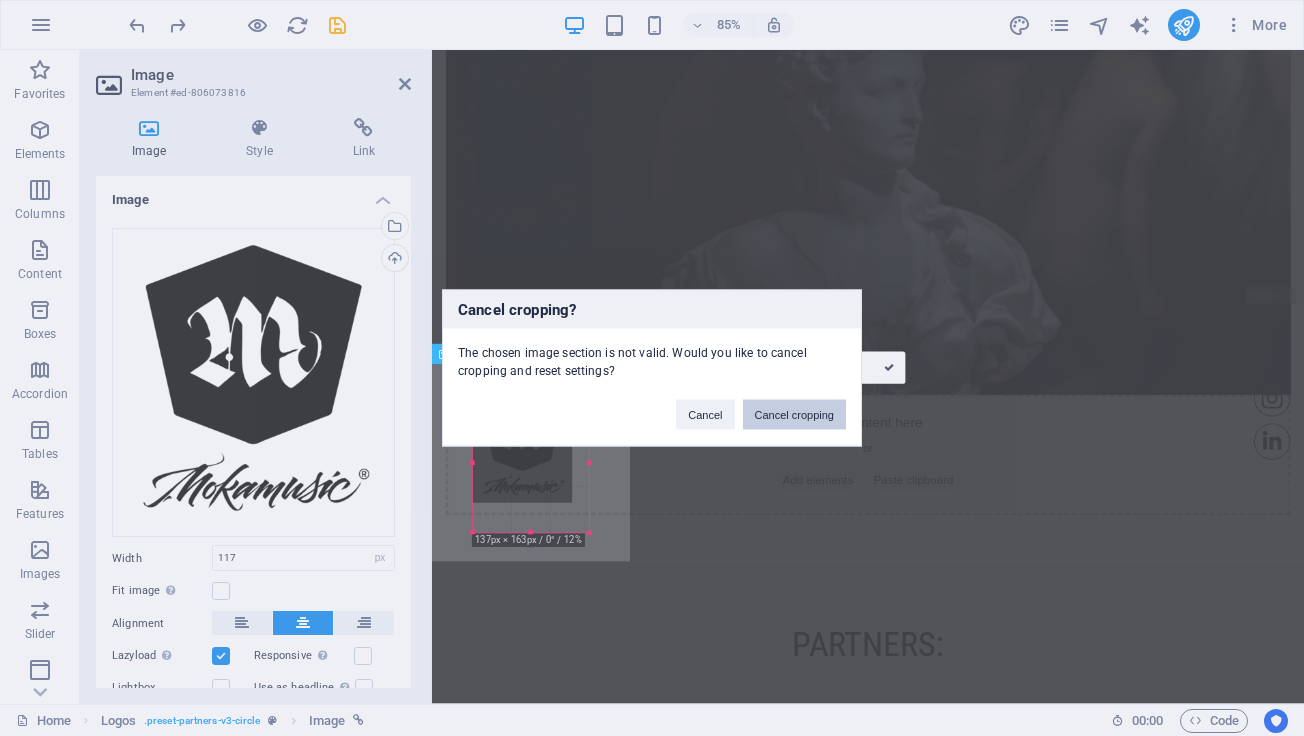 type 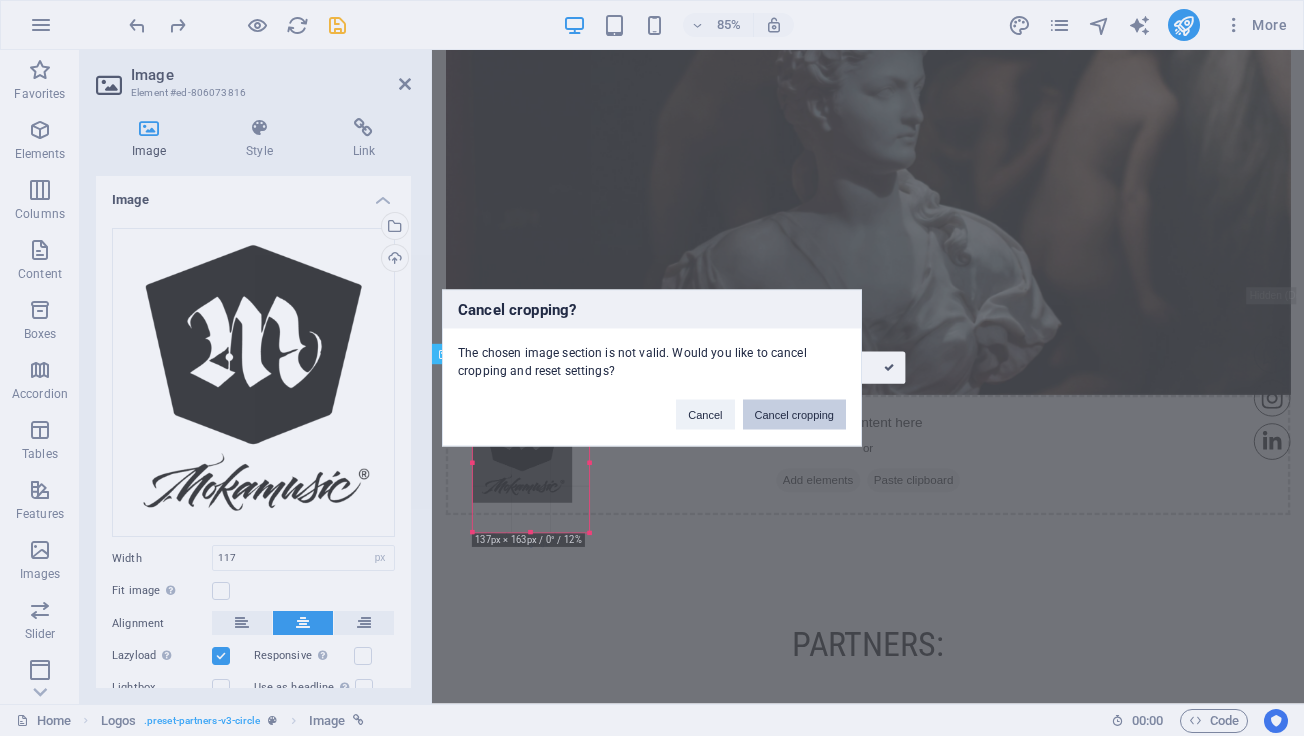 drag, startPoint x: 579, startPoint y: 518, endPoint x: 586, endPoint y: 556, distance: 38.63936 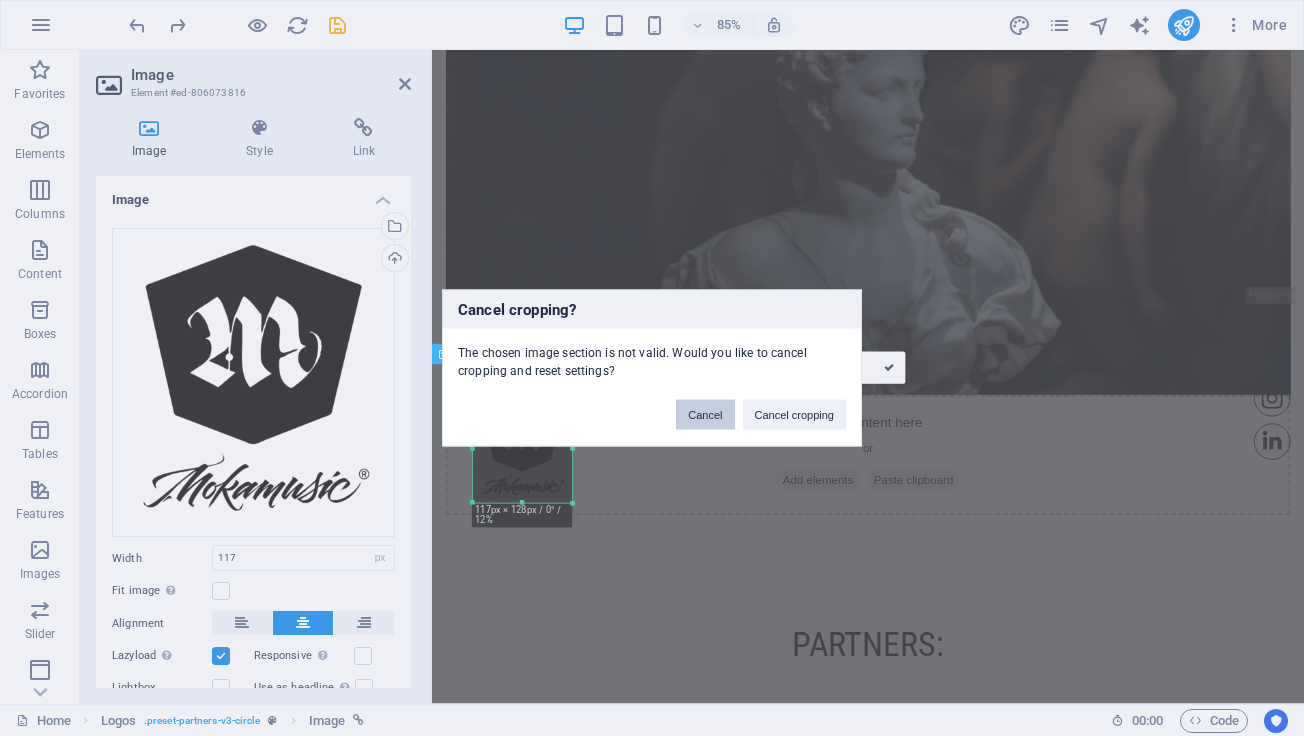 click on "Cancel" at bounding box center [705, 415] 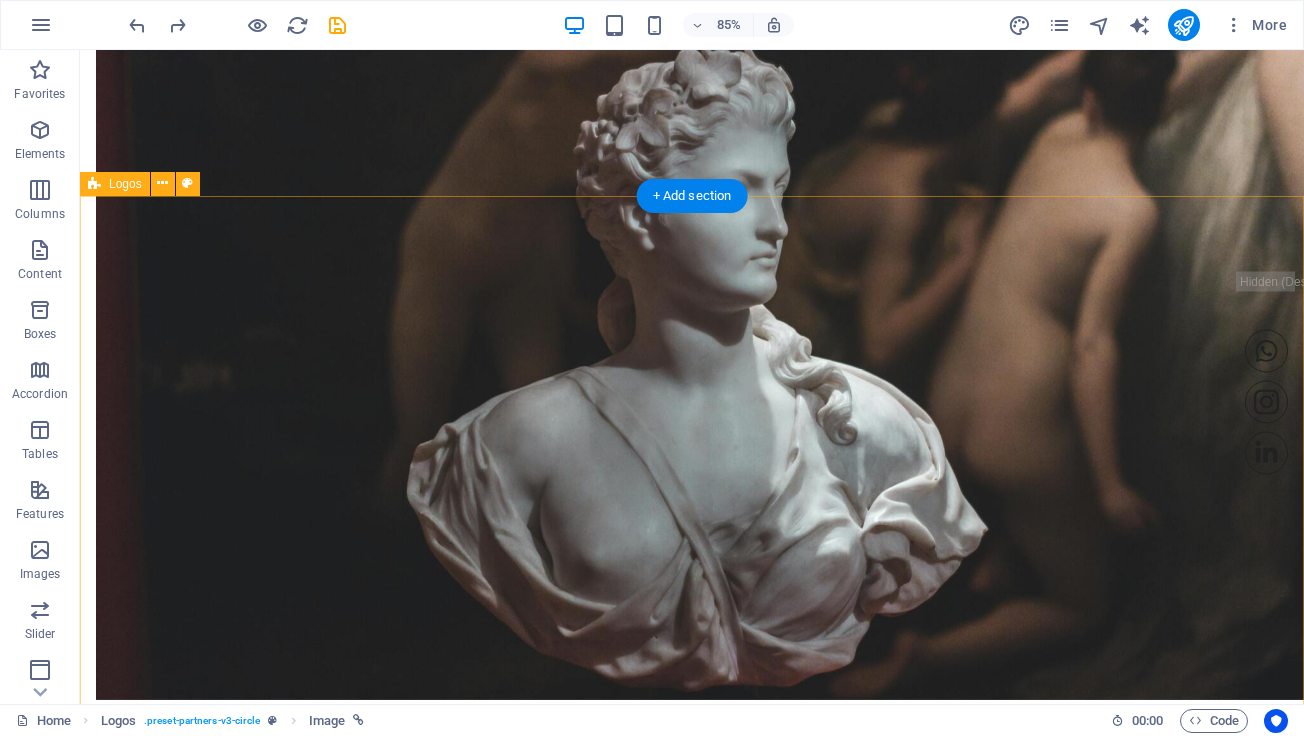 scroll, scrollTop: 2276, scrollLeft: 0, axis: vertical 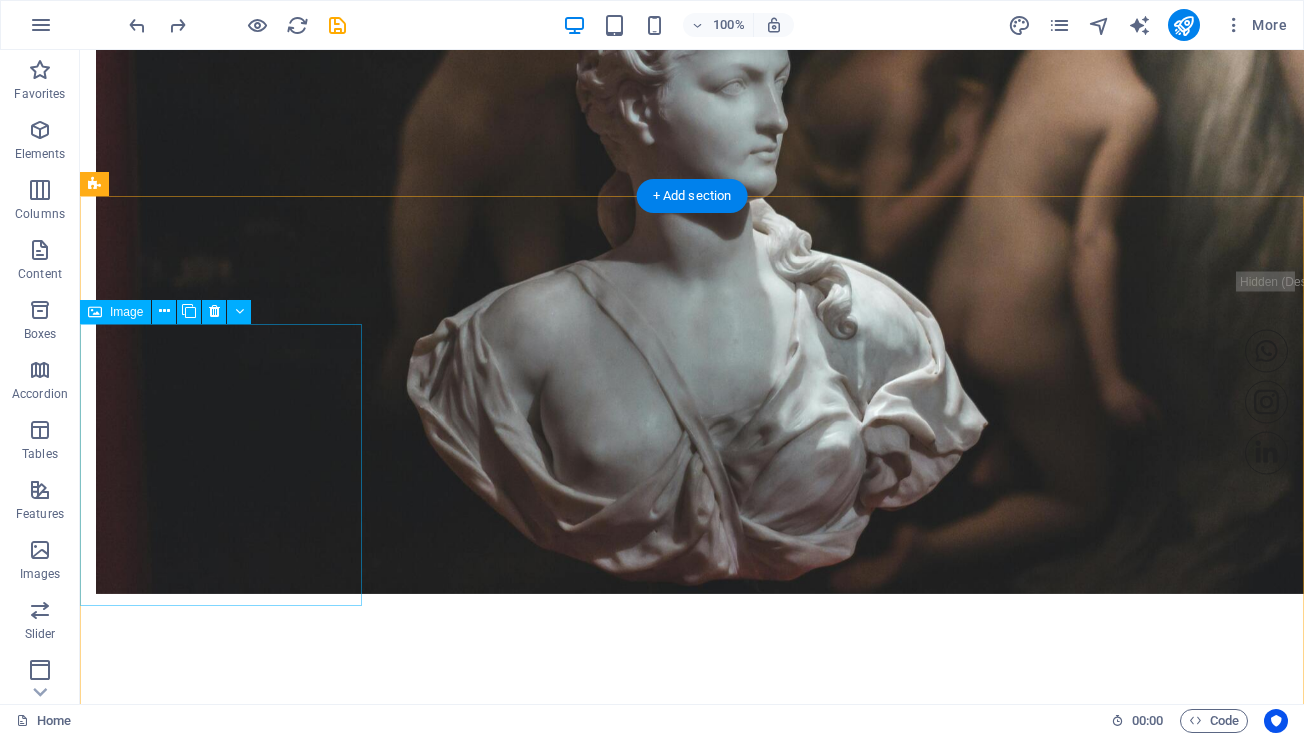 click at bounding box center (221, 851) 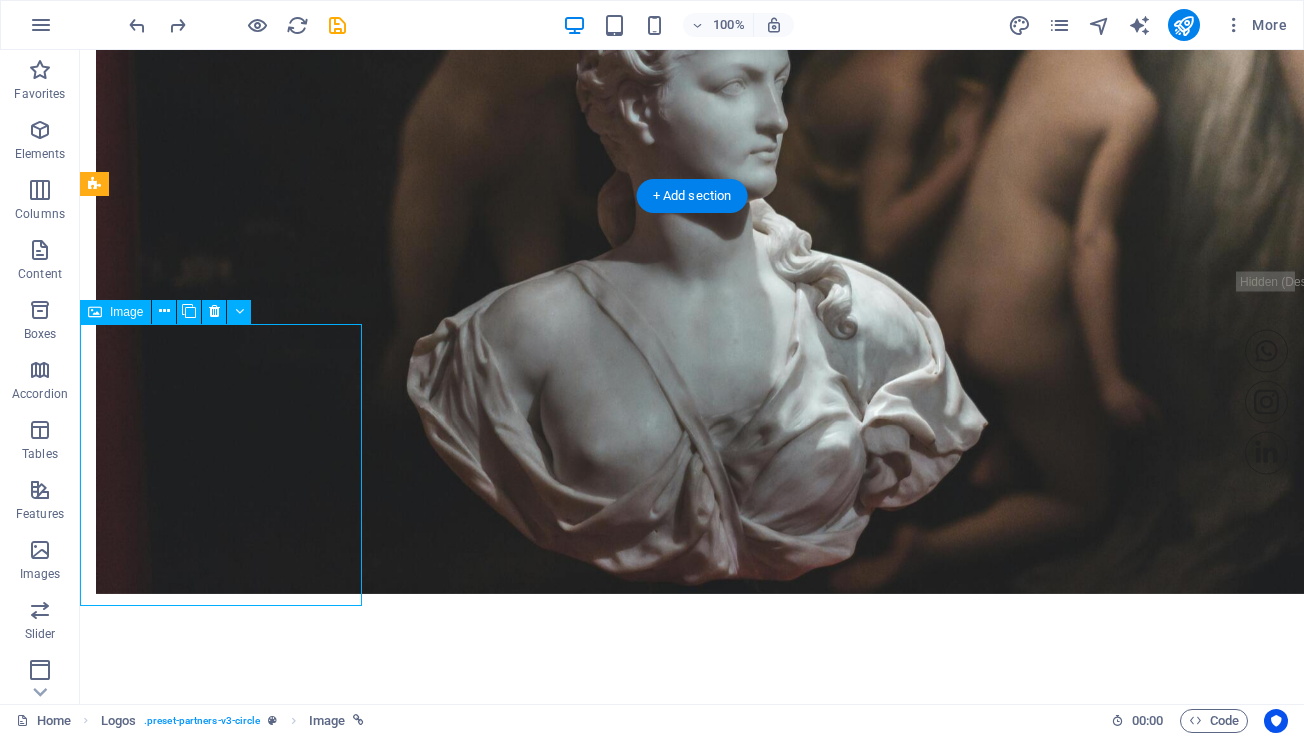 click at bounding box center [221, 851] 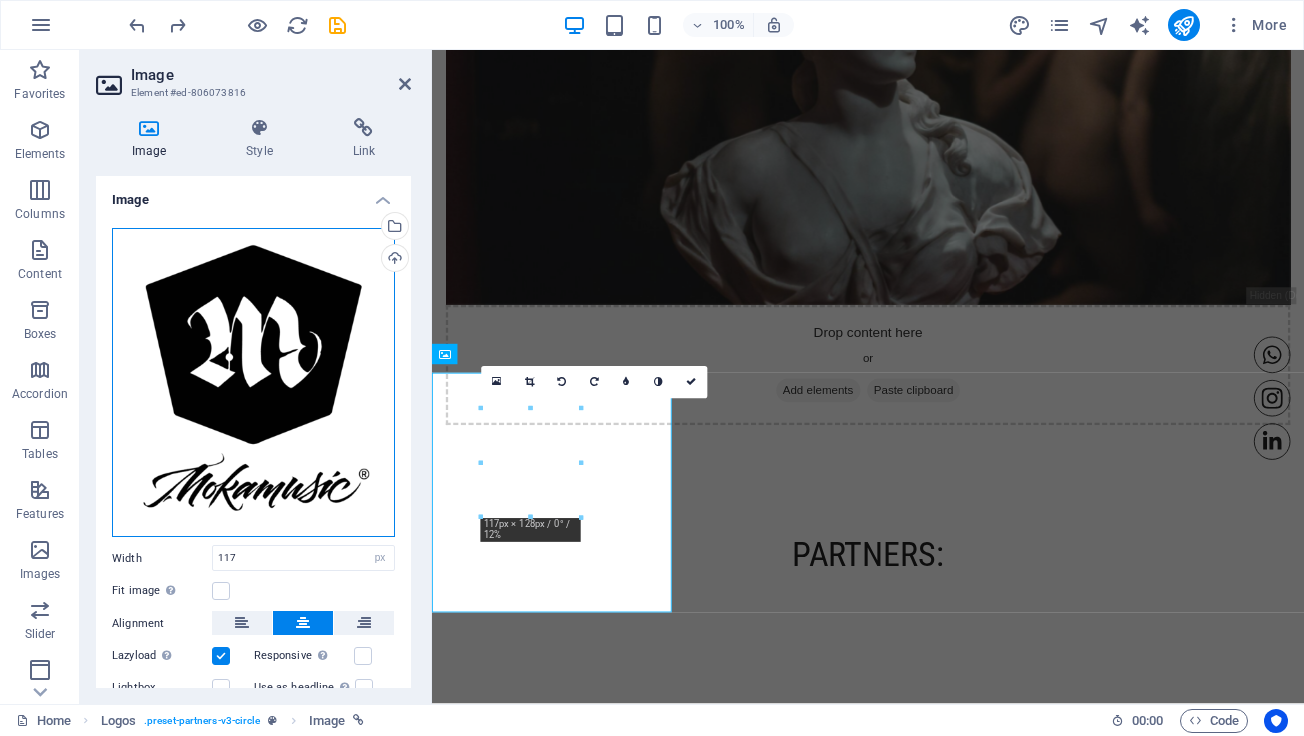 click on "Drag files here, click to choose files or select files from Files or our free stock photos & videos" at bounding box center [253, 383] 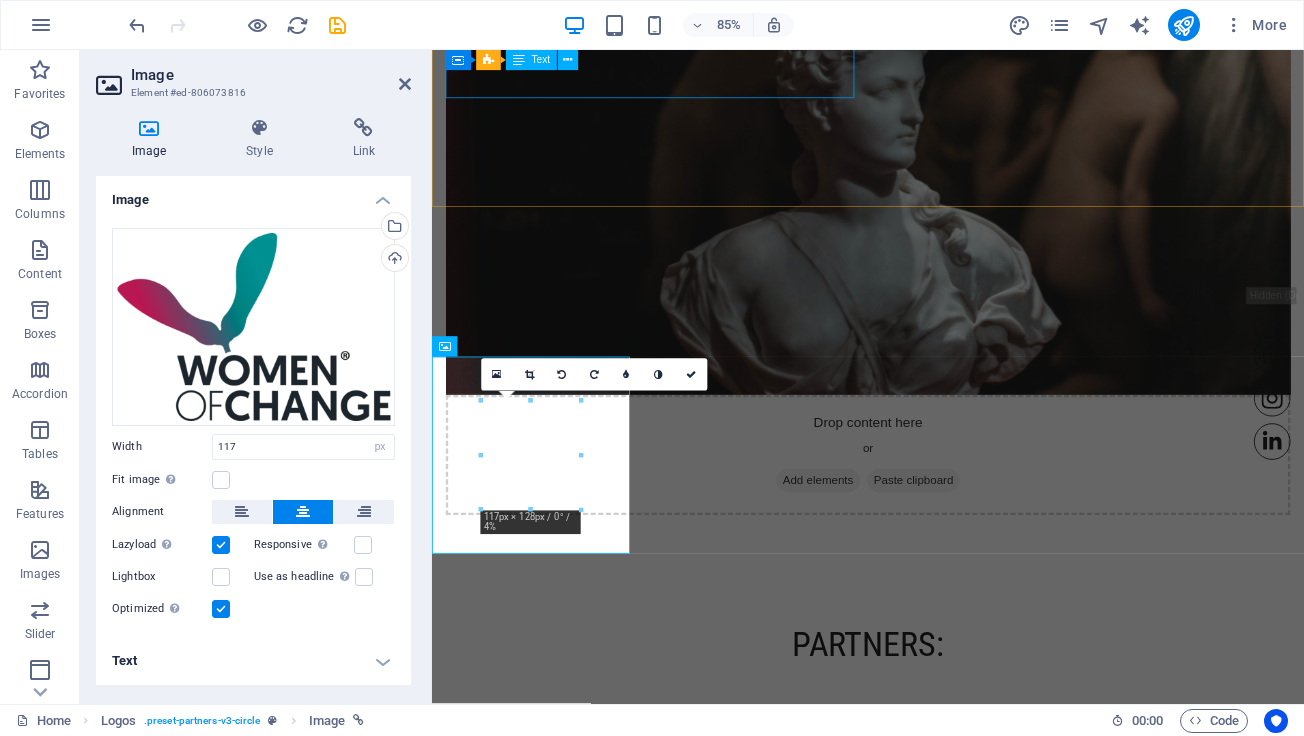 scroll, scrollTop: 2179, scrollLeft: 0, axis: vertical 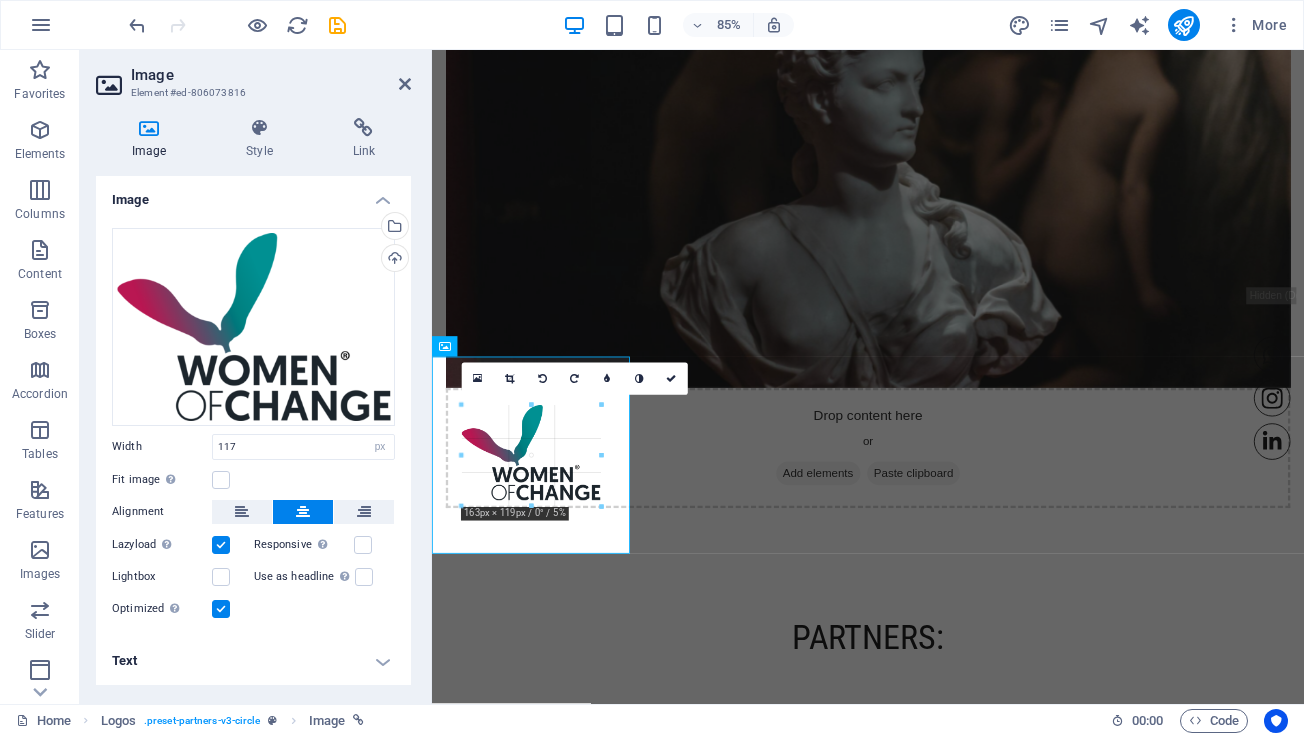 drag, startPoint x: 481, startPoint y: 424, endPoint x: 446, endPoint y: 386, distance: 51.662365 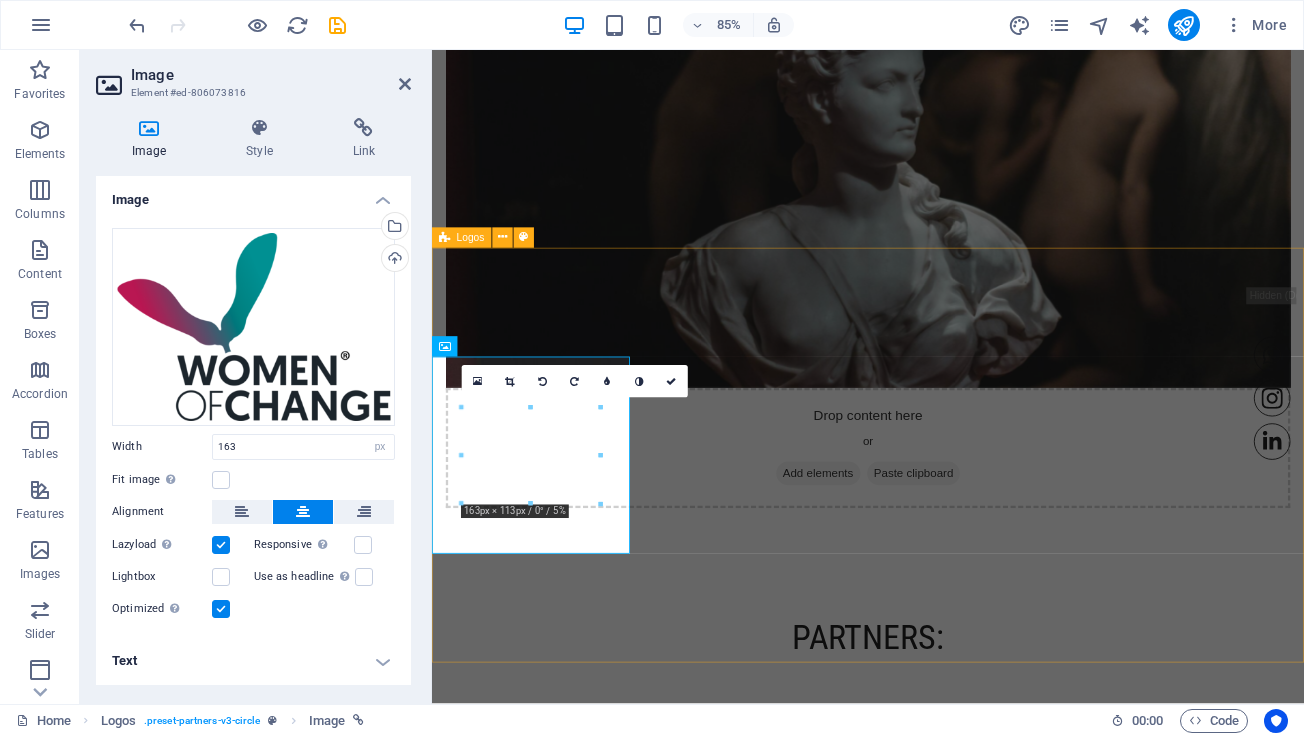 click at bounding box center (945, 1133) 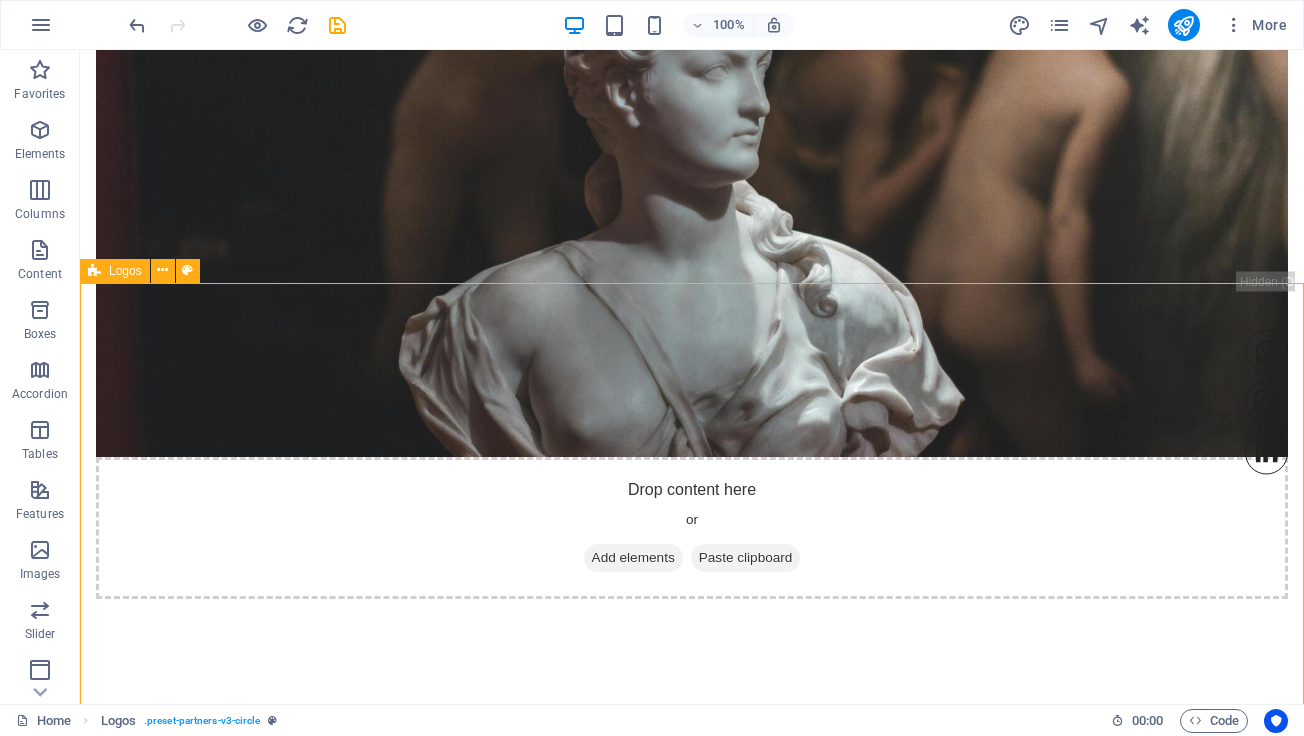 scroll, scrollTop: 2189, scrollLeft: 0, axis: vertical 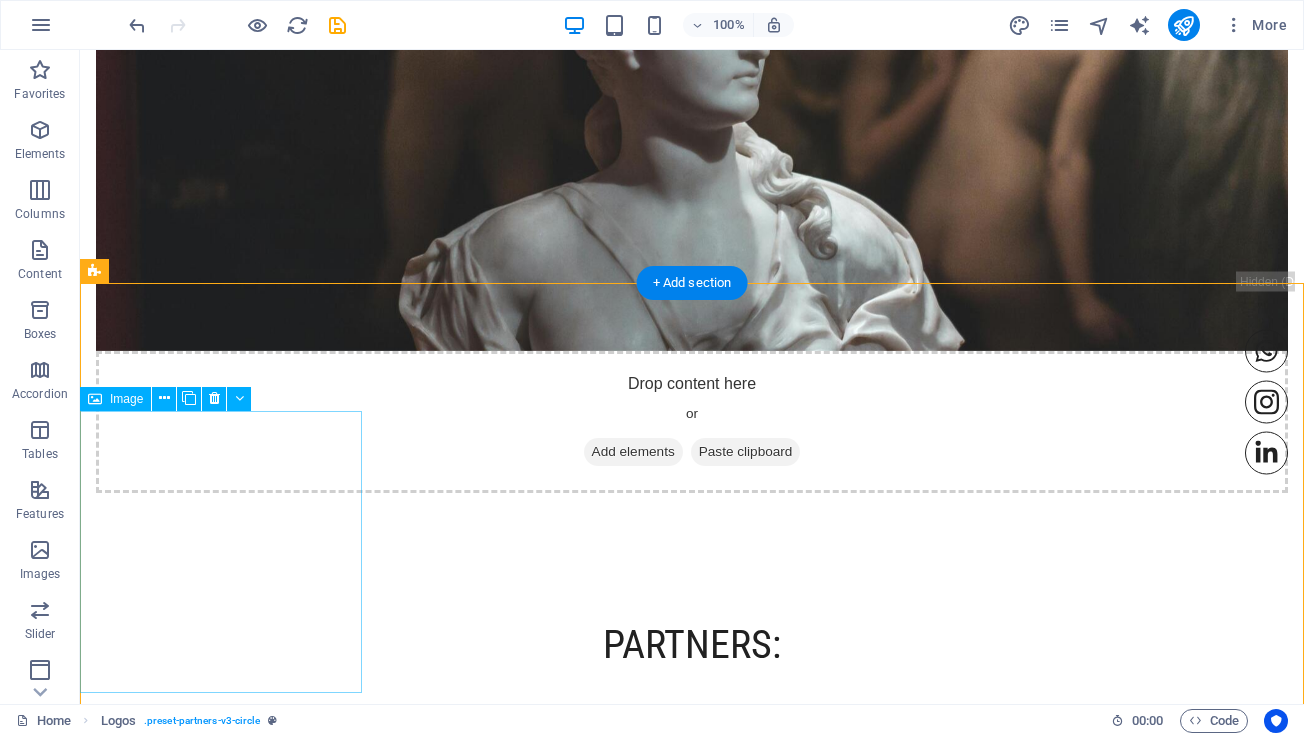 click at bounding box center (221, 938) 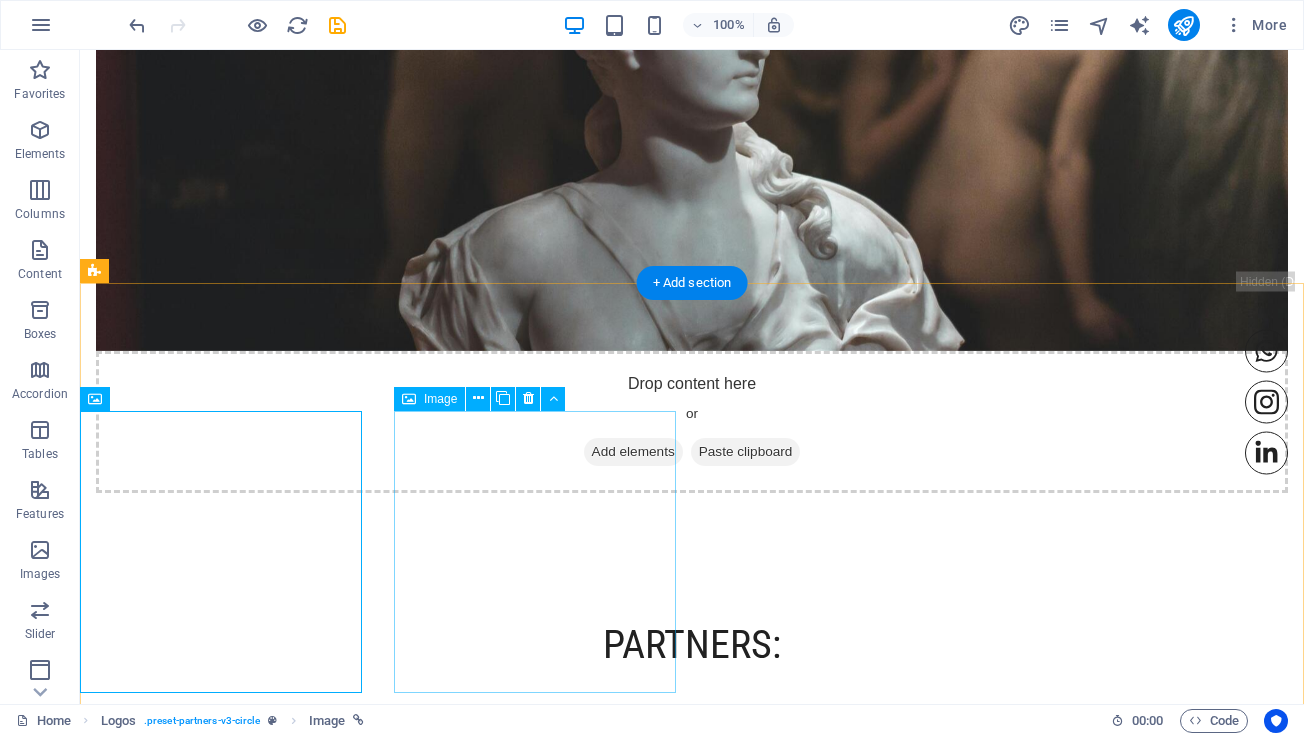 click at bounding box center (221, 1236) 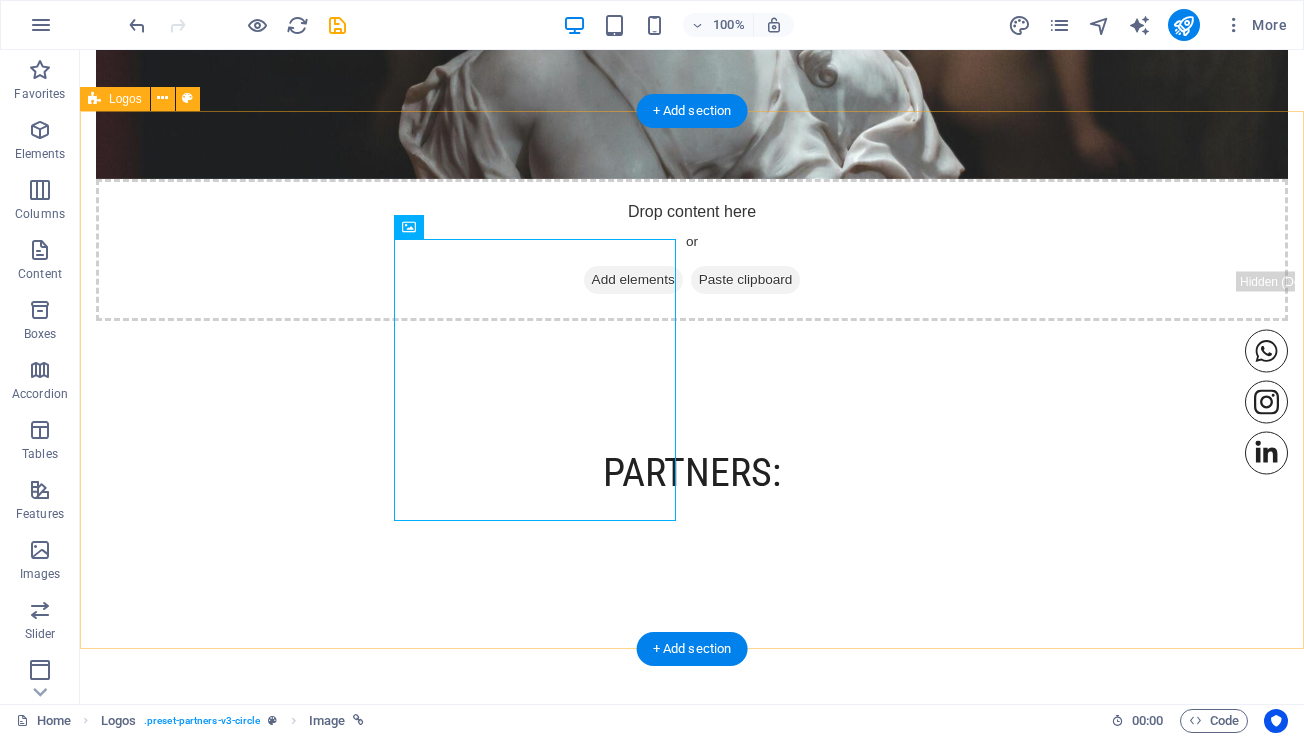 scroll, scrollTop: 2374, scrollLeft: 0, axis: vertical 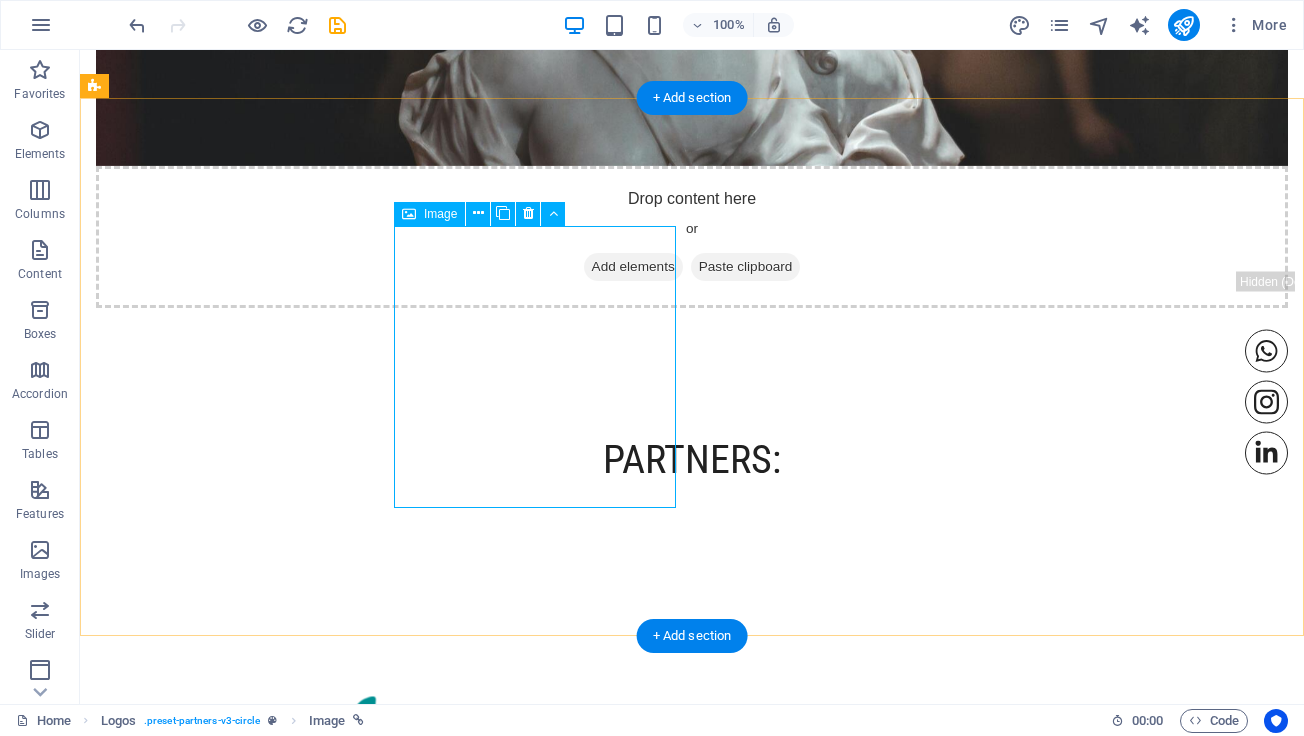click at bounding box center (221, 1051) 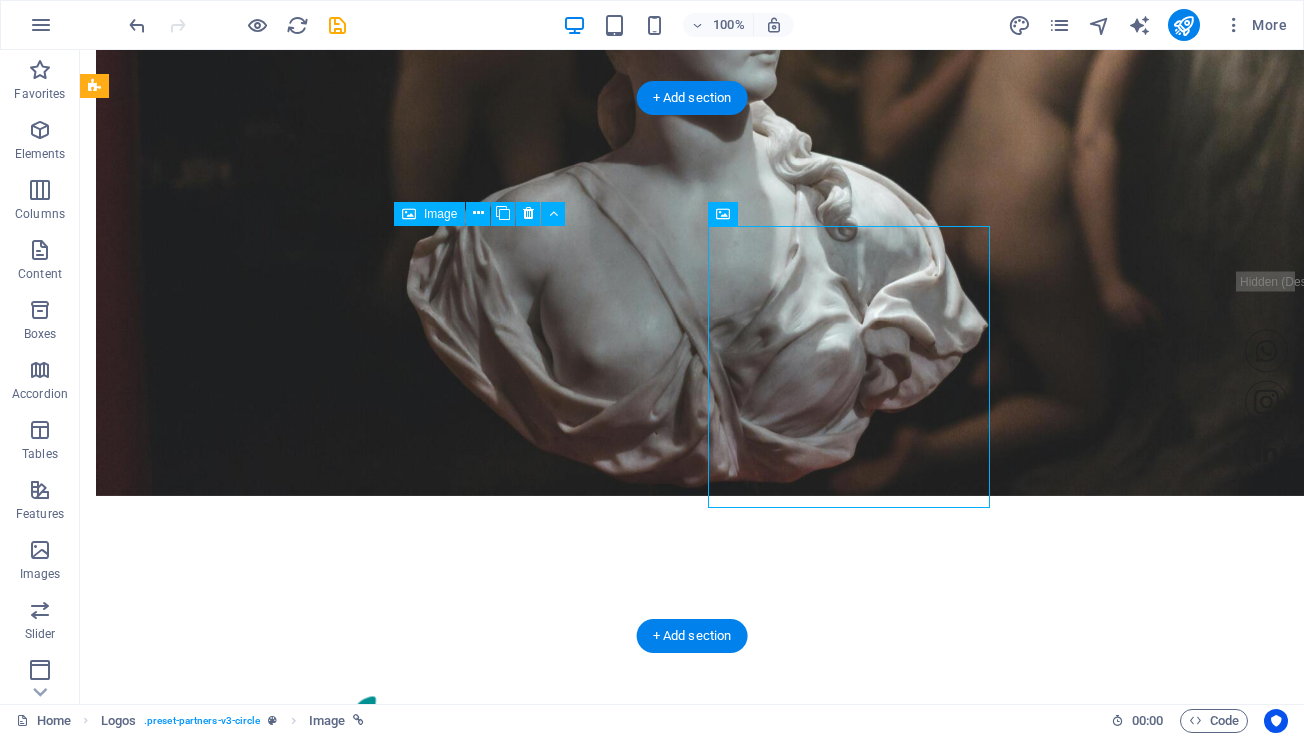 click at bounding box center (221, 1051) 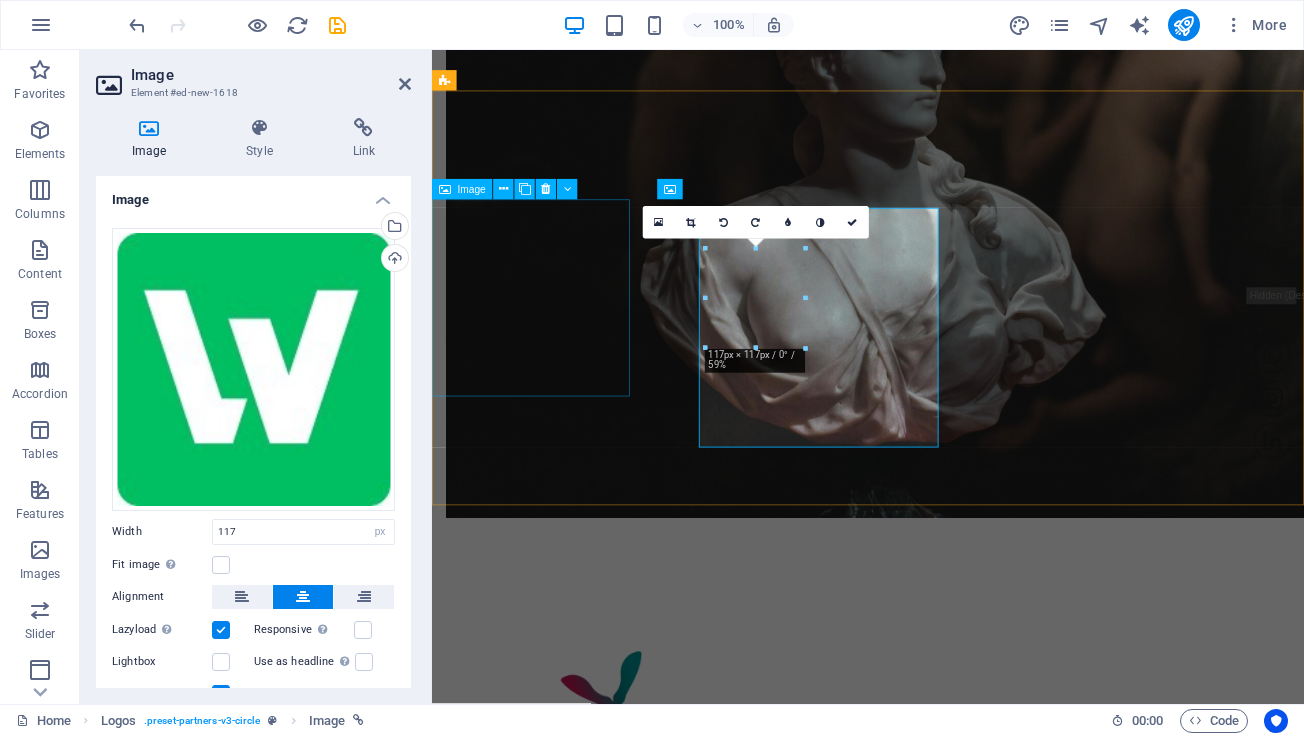 scroll, scrollTop: 2364, scrollLeft: 0, axis: vertical 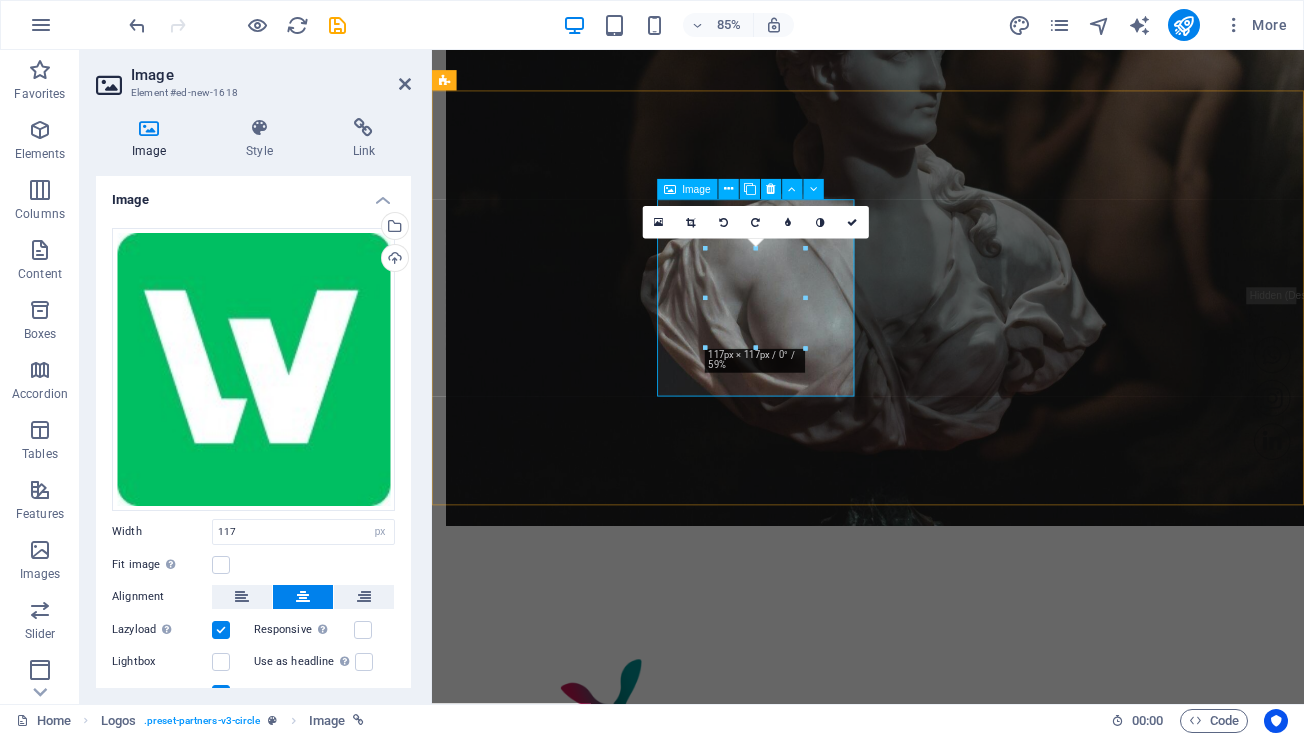 click at bounding box center (548, 1072) 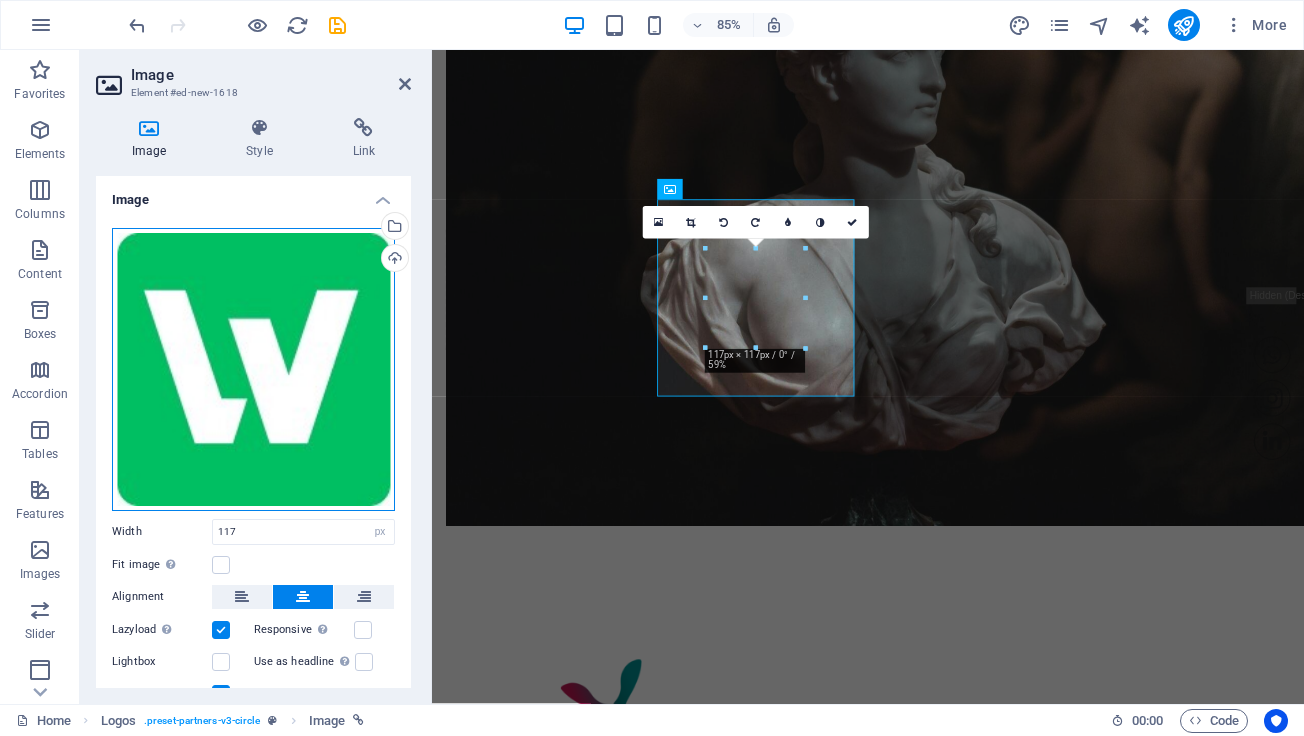 click on "Drag files here, click to choose files or select files from Files or our free stock photos & videos" at bounding box center [253, 369] 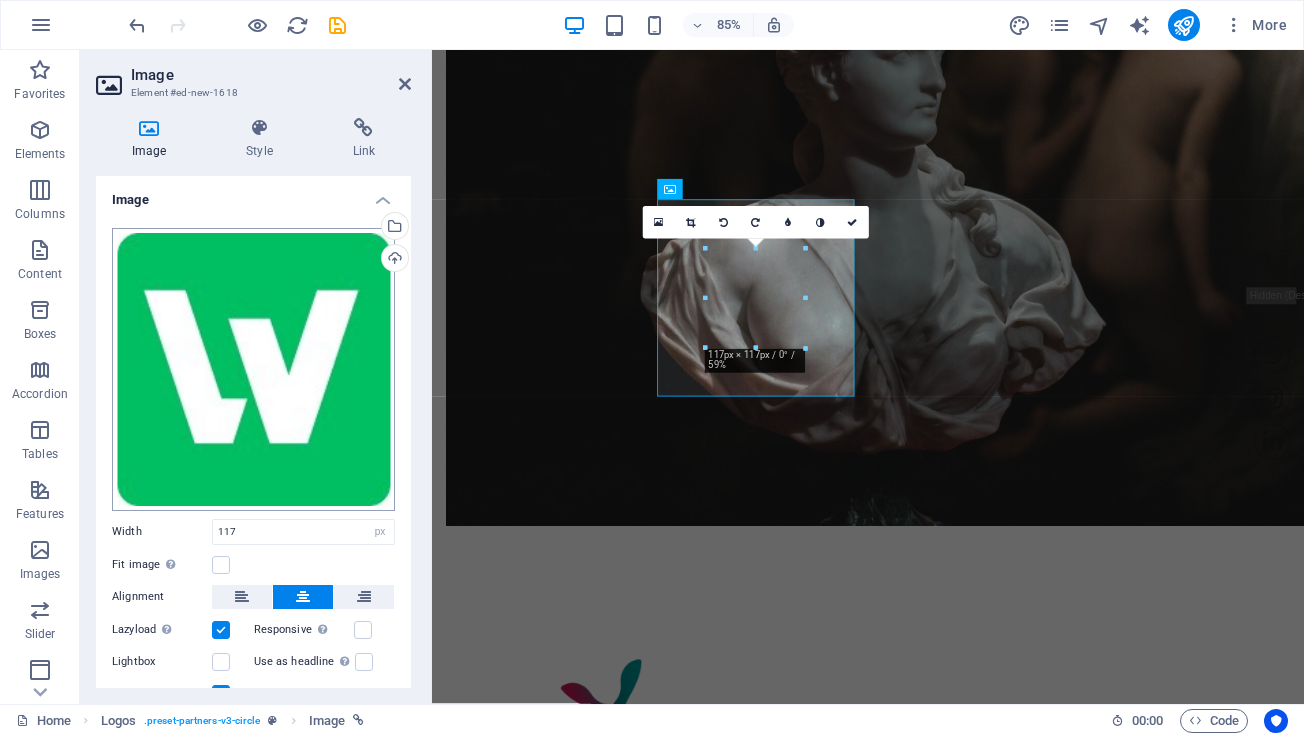 click on "NIXES - Business Advisors Home Favorites Elements Columns Content Boxes Accordion Tables Features Images Slider Header Footer Forms Marketing Collections Image Element #ed-new-1618 Image Style Link Image Drag files here, click to choose files or select files from Files or our free stock photos & videos Select files from the file manager, stock photos, or upload file(s) Upload Width 117 Default auto px rem % em vh vw Fit image Automatically fit image to a fixed width and height Height Default auto px Alignment Lazyload Loading images after the page loads improves page speed. Responsive Automatically load retina image and smartphone optimized sizes. Lightbox Use as headline The image will be wrapped in an H1 headline tag. Useful for giving alternative text the weight of an H1 headline, e.g. for the logo. Leave unchecked if uncertain. Optimized Images are compressed to improve page speed. Position Direction Custom X offset 50 px rem" at bounding box center (652, 368) 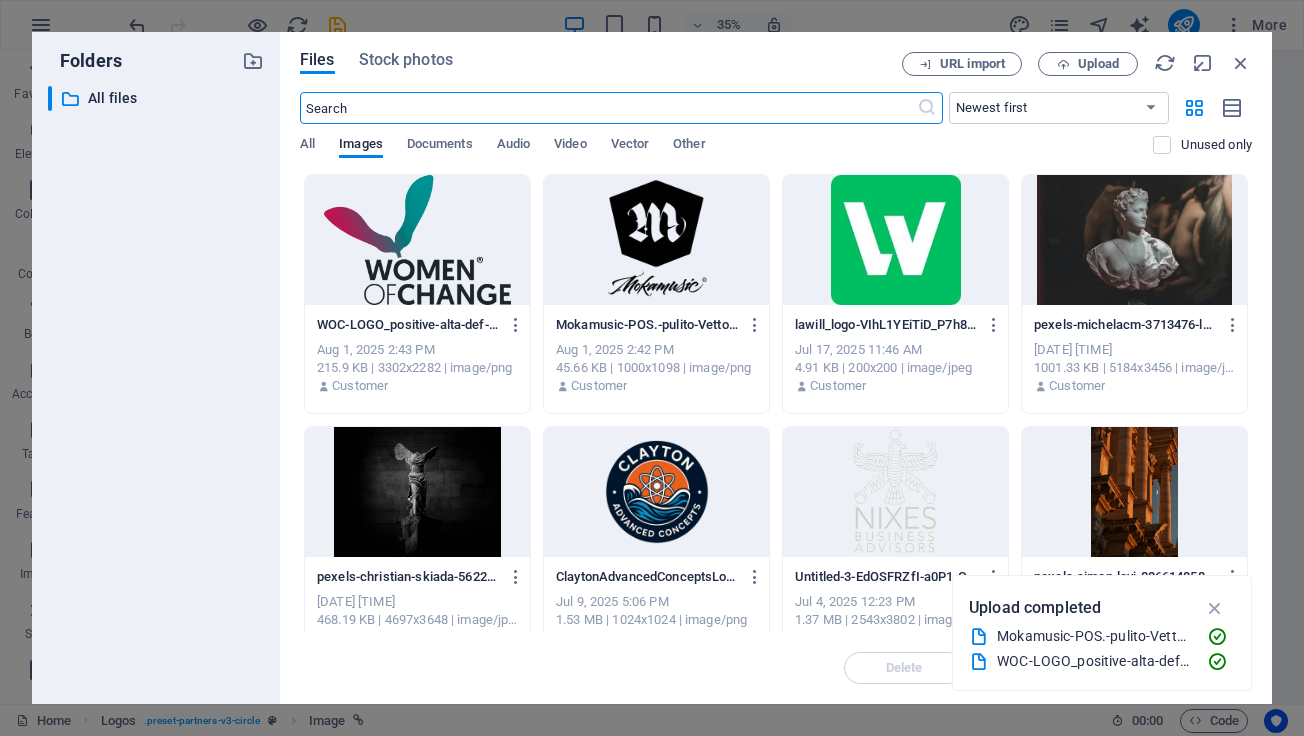 scroll, scrollTop: 2430, scrollLeft: 0, axis: vertical 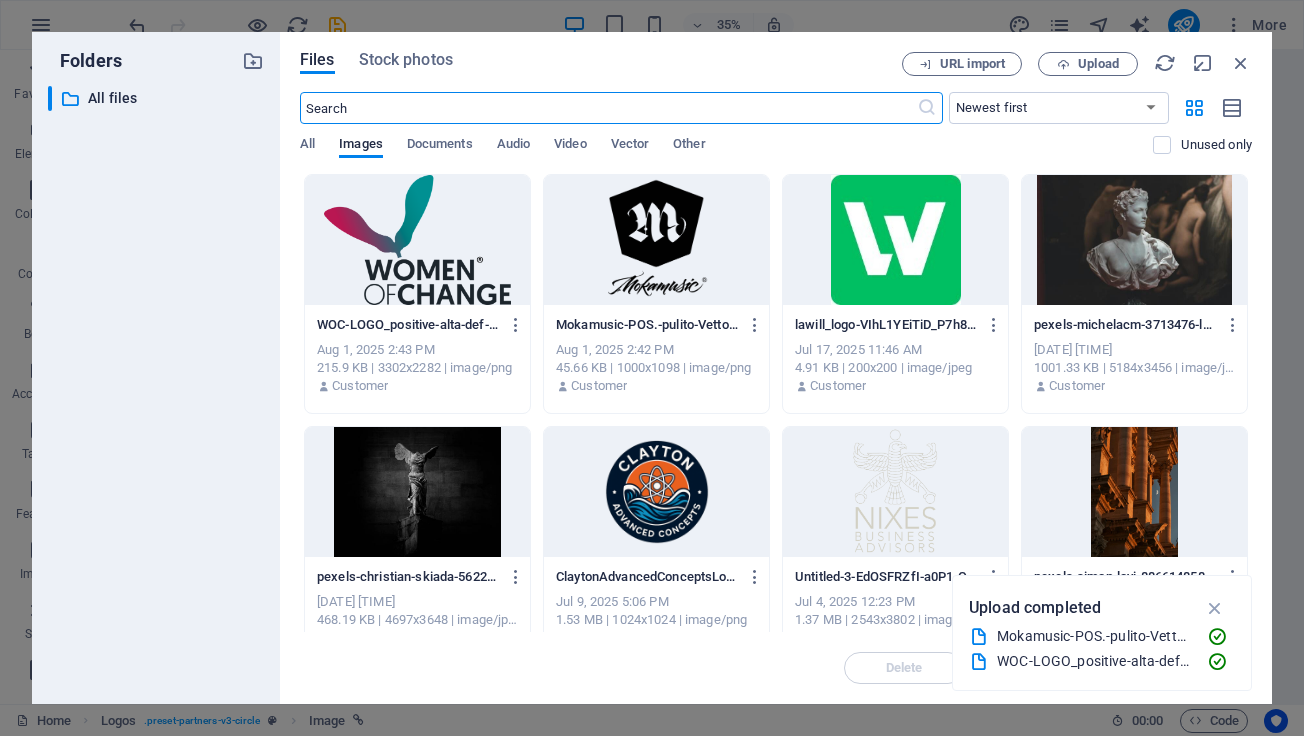 click at bounding box center (656, 240) 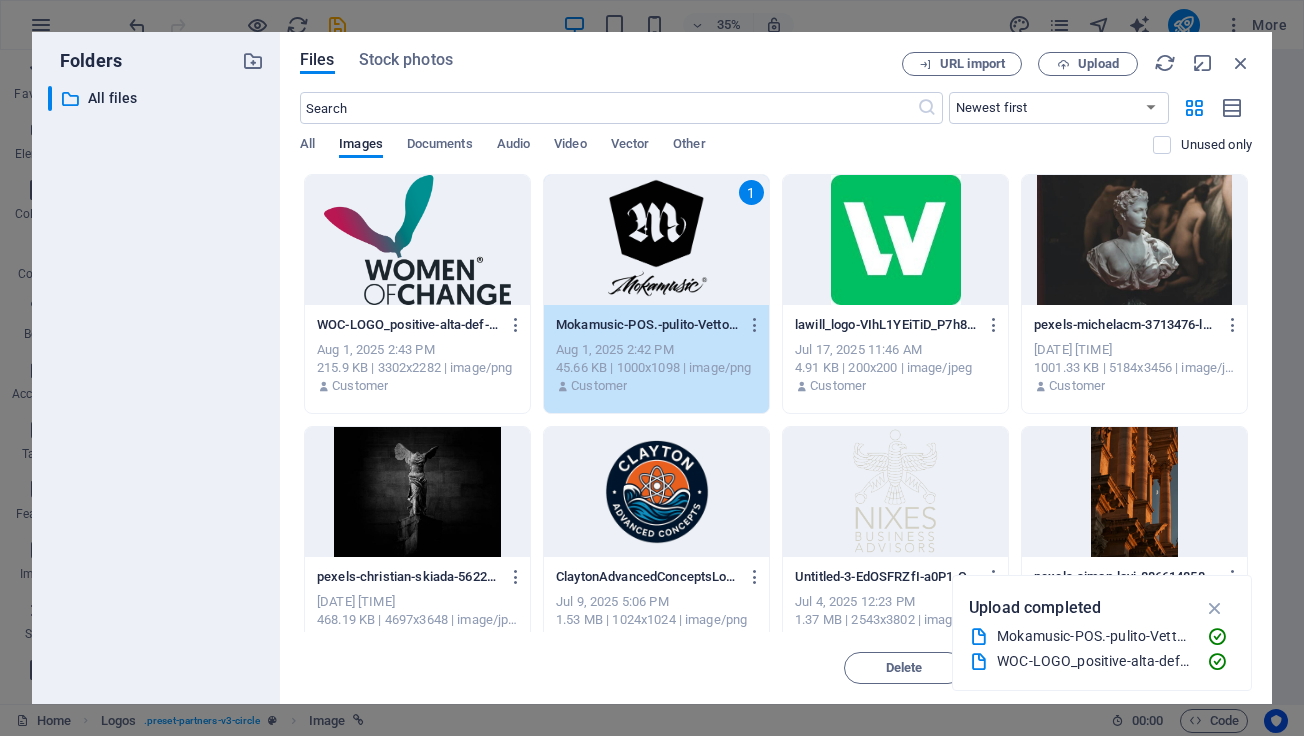 click on "1" at bounding box center (656, 240) 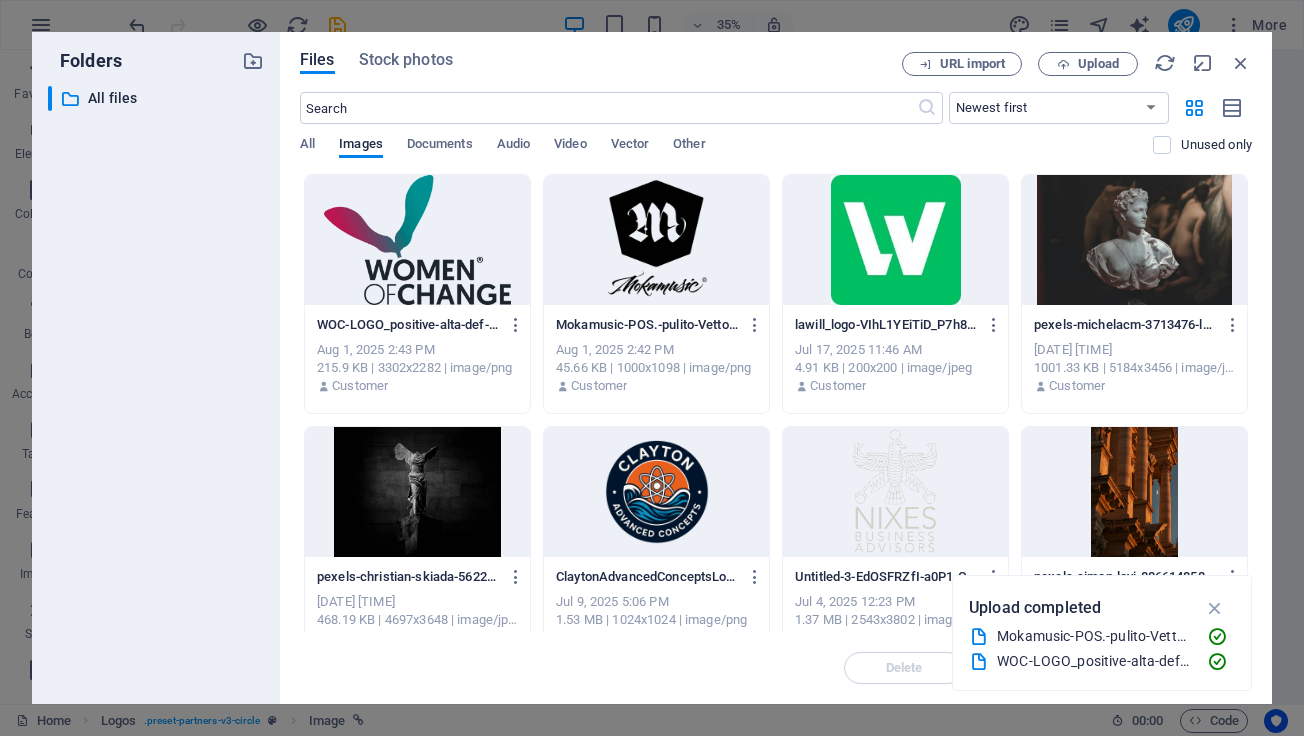 click at bounding box center (656, 240) 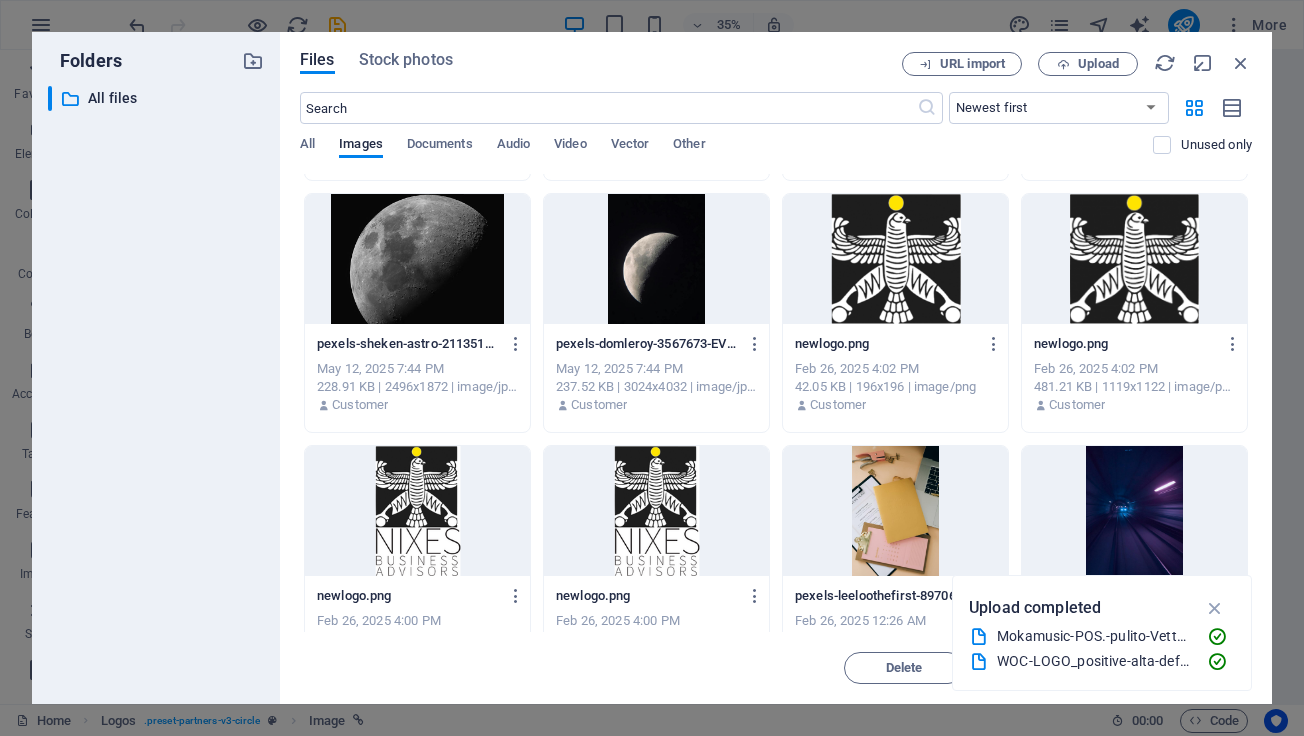 scroll, scrollTop: 685, scrollLeft: 0, axis: vertical 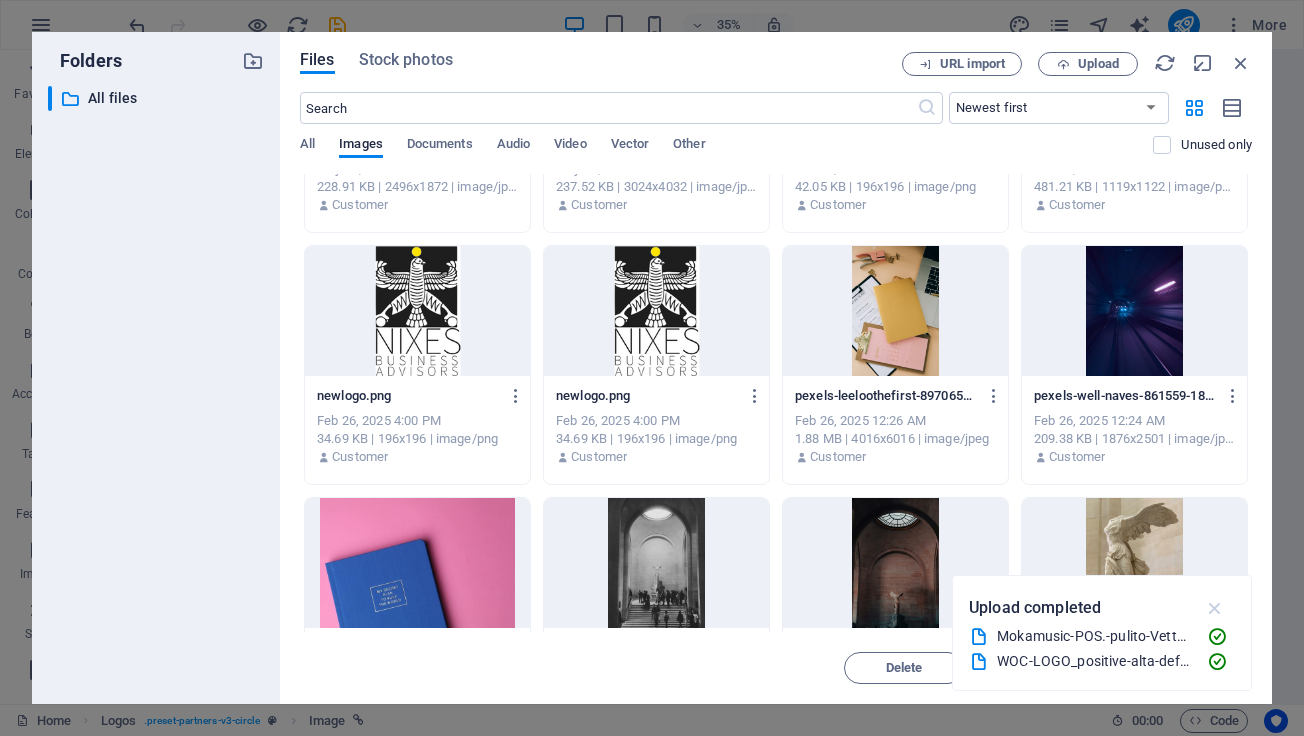 click at bounding box center [1215, 608] 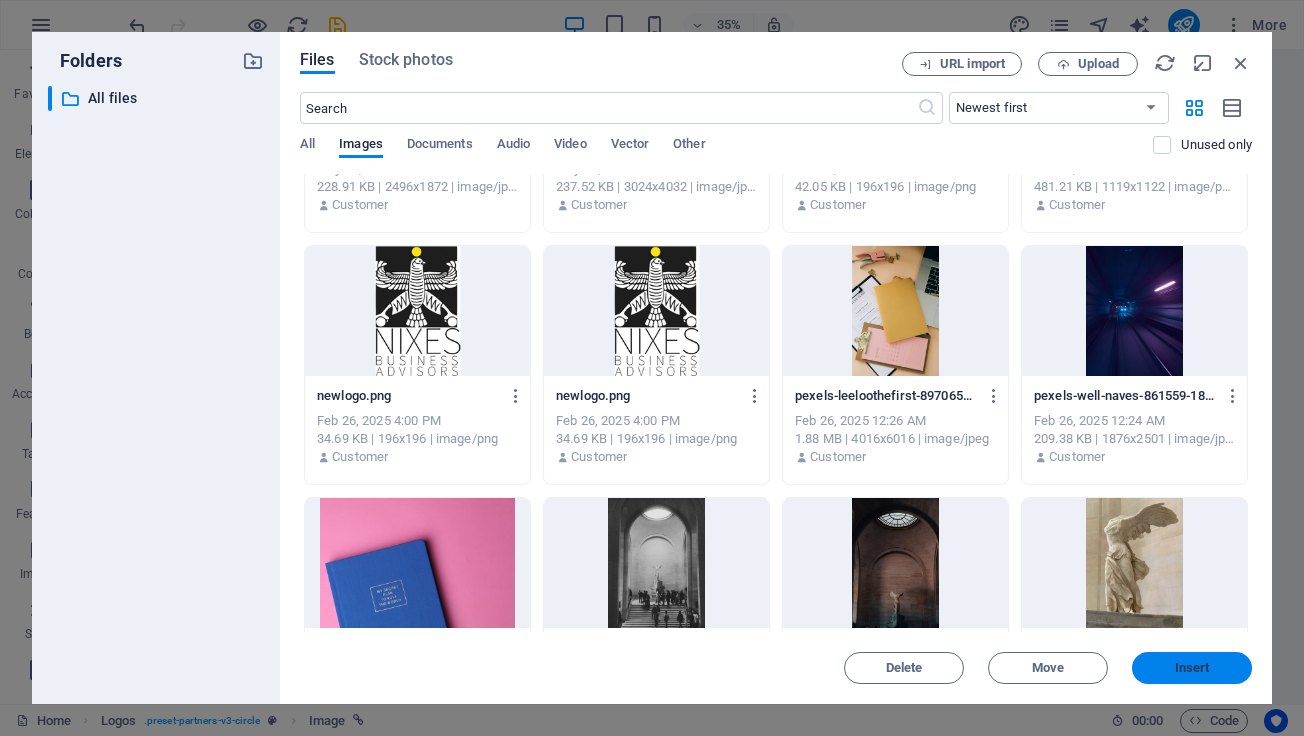 click on "Insert" at bounding box center [1192, 668] 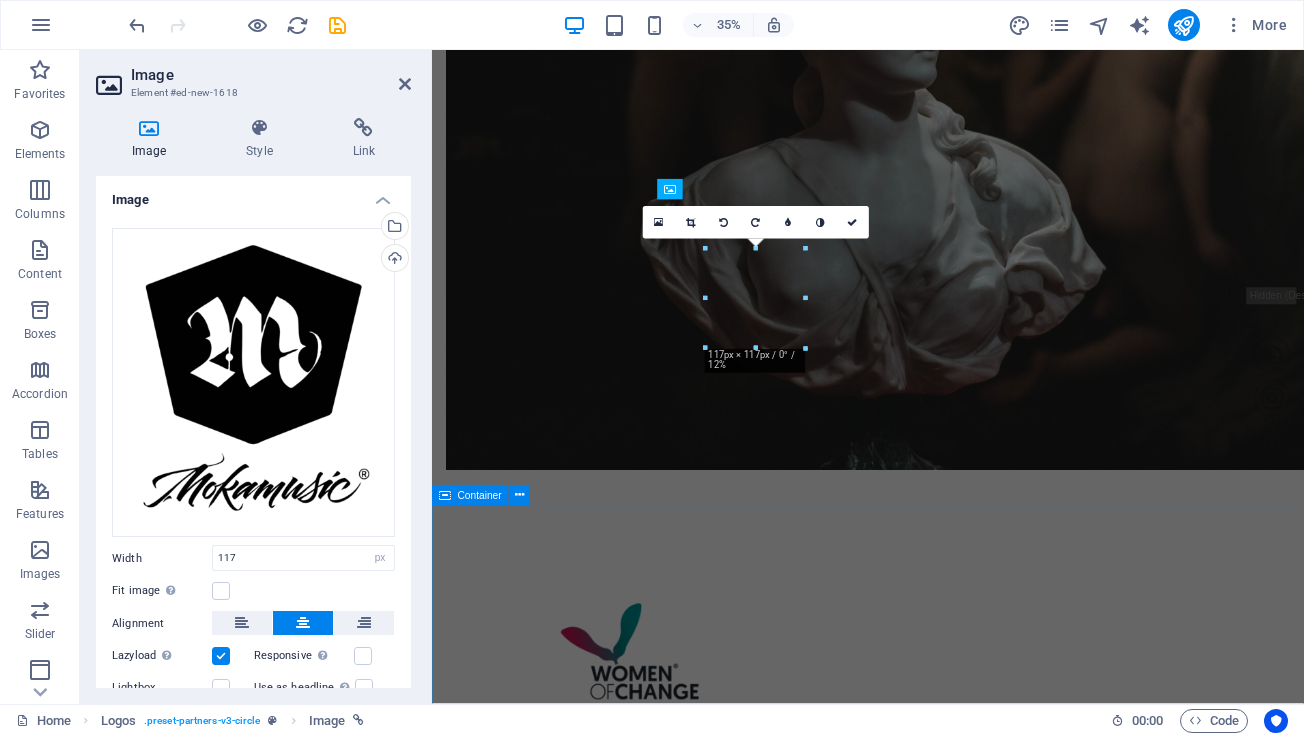 scroll, scrollTop: 2364, scrollLeft: 0, axis: vertical 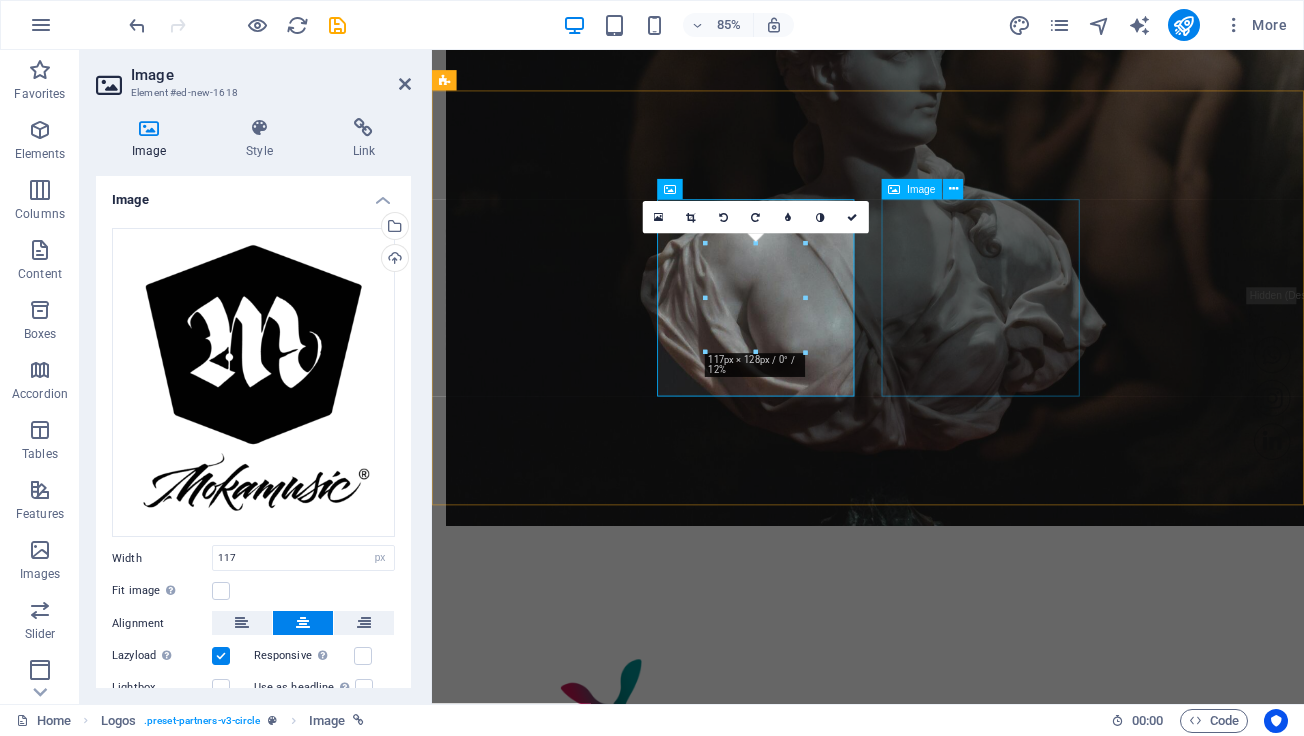 click at bounding box center [548, 1321] 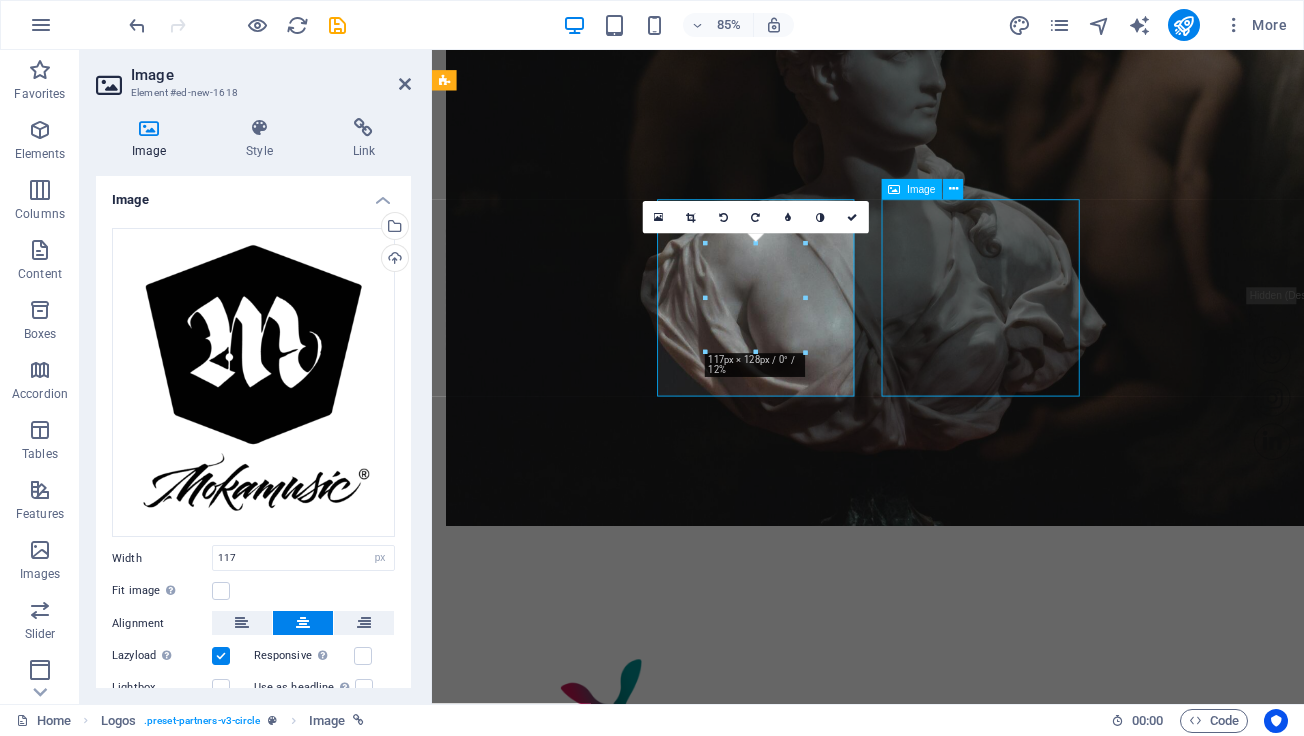 scroll, scrollTop: 2374, scrollLeft: 0, axis: vertical 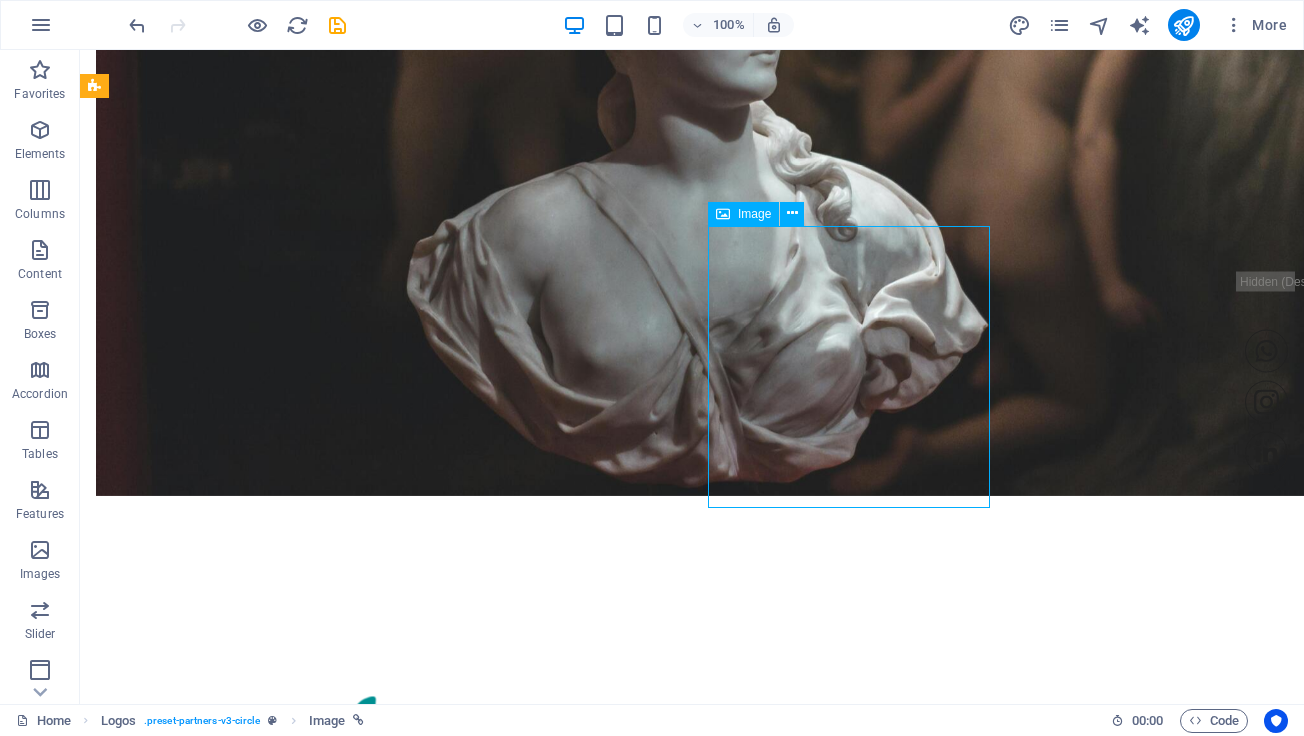 click at bounding box center (221, 1349) 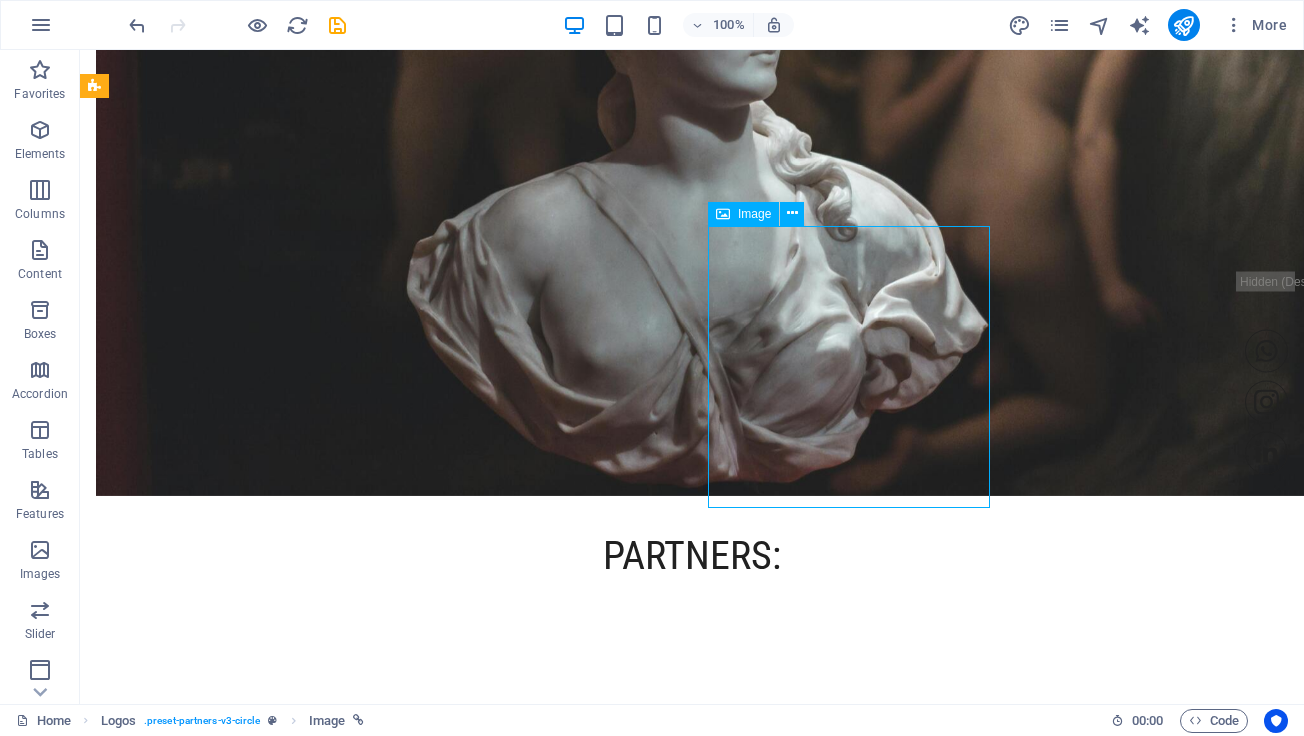 select on "px" 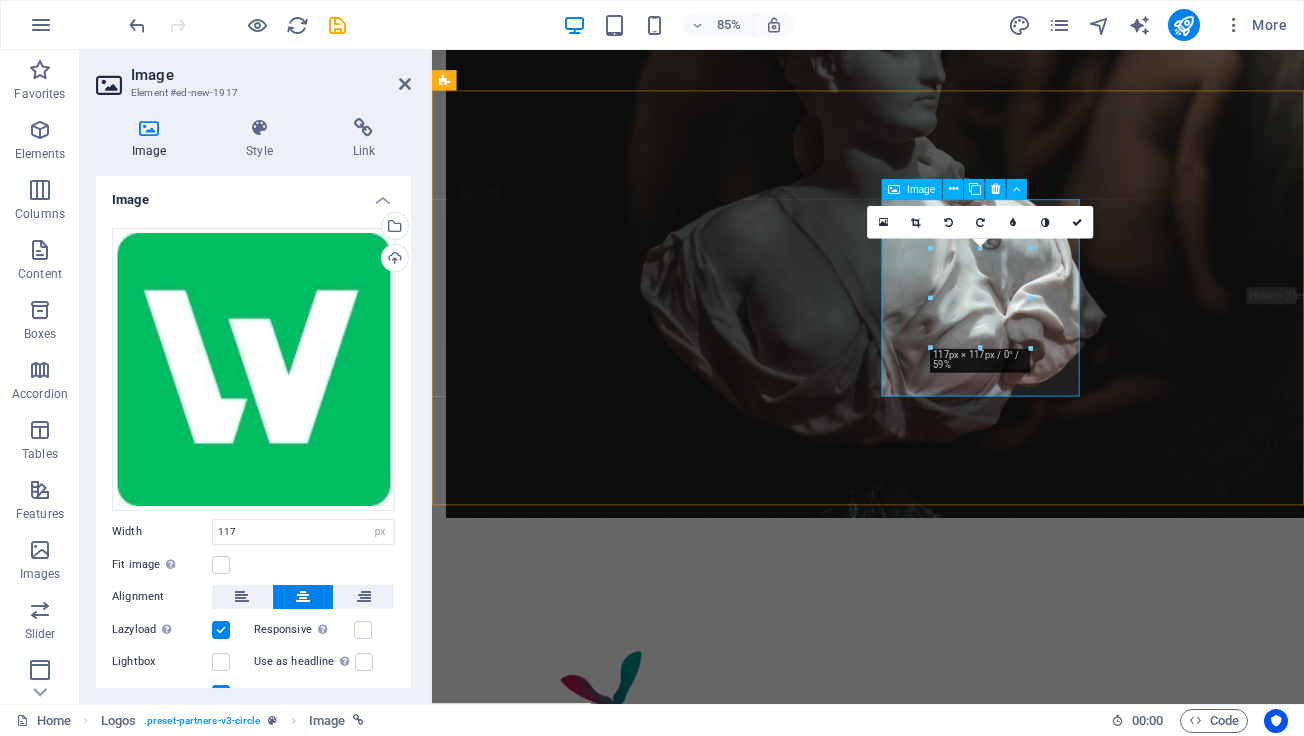 scroll, scrollTop: 2364, scrollLeft: 0, axis: vertical 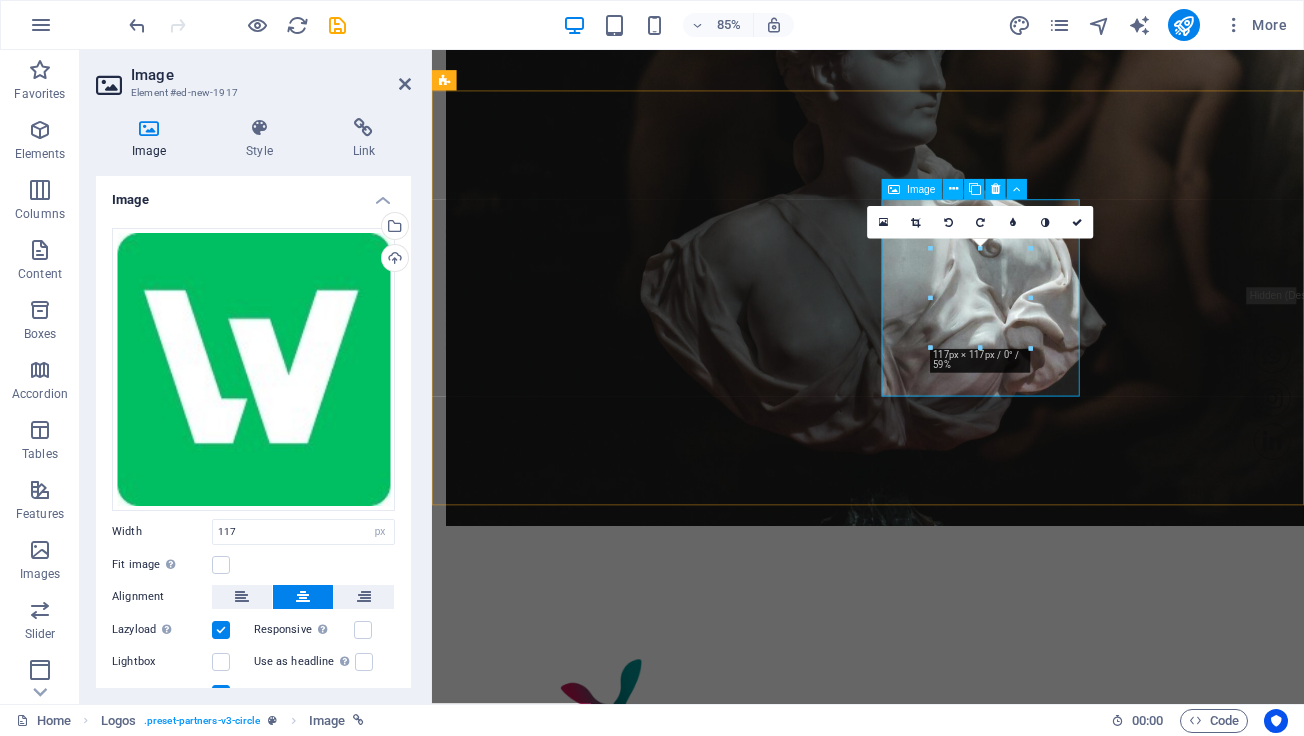 drag, startPoint x: 1462, startPoint y: 298, endPoint x: 1108, endPoint y: 310, distance: 354.20334 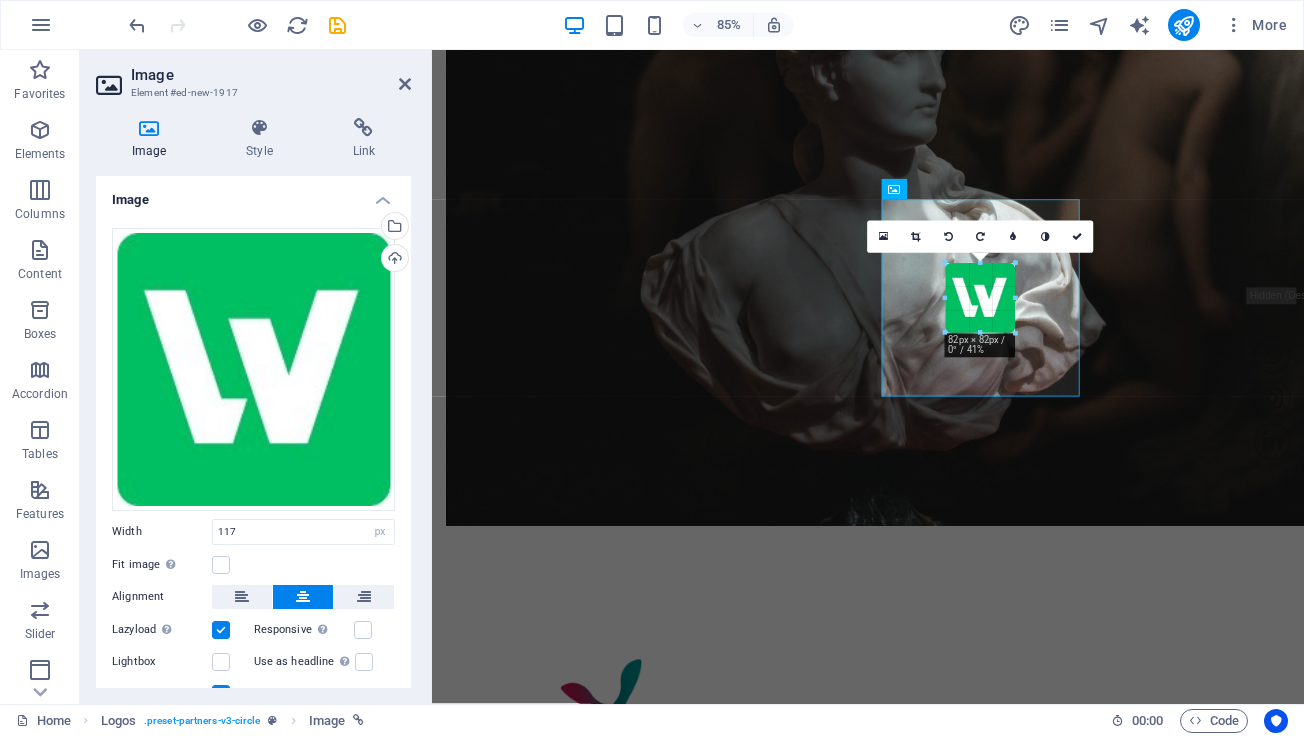 drag, startPoint x: 1030, startPoint y: 251, endPoint x: 995, endPoint y: 293, distance: 54.67175 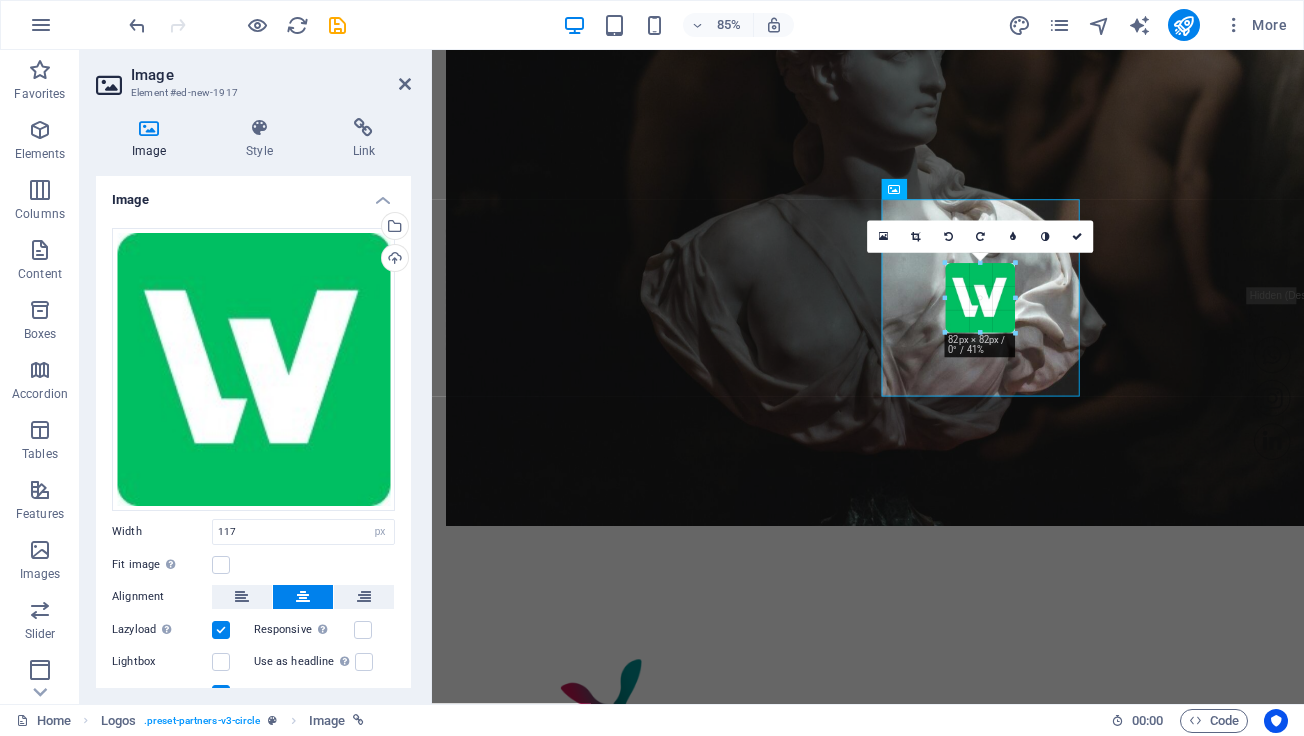 type on "82" 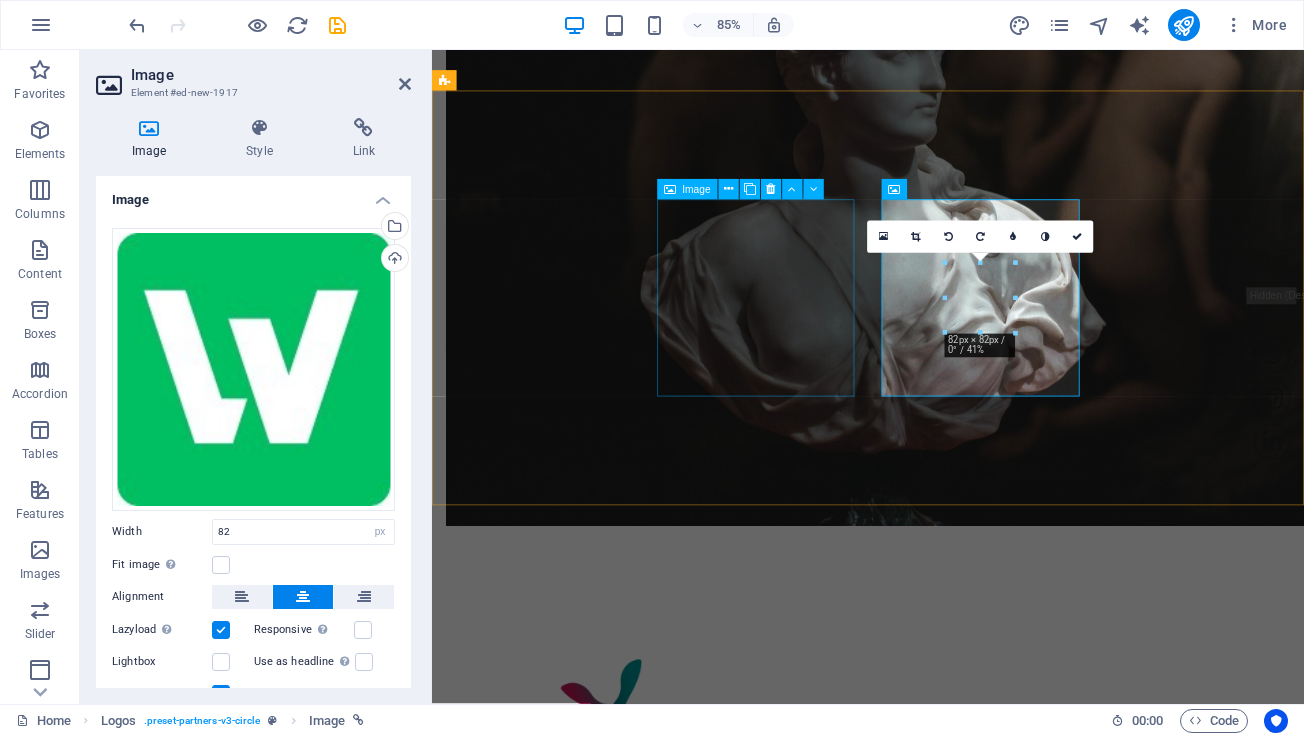 click at bounding box center [548, 1072] 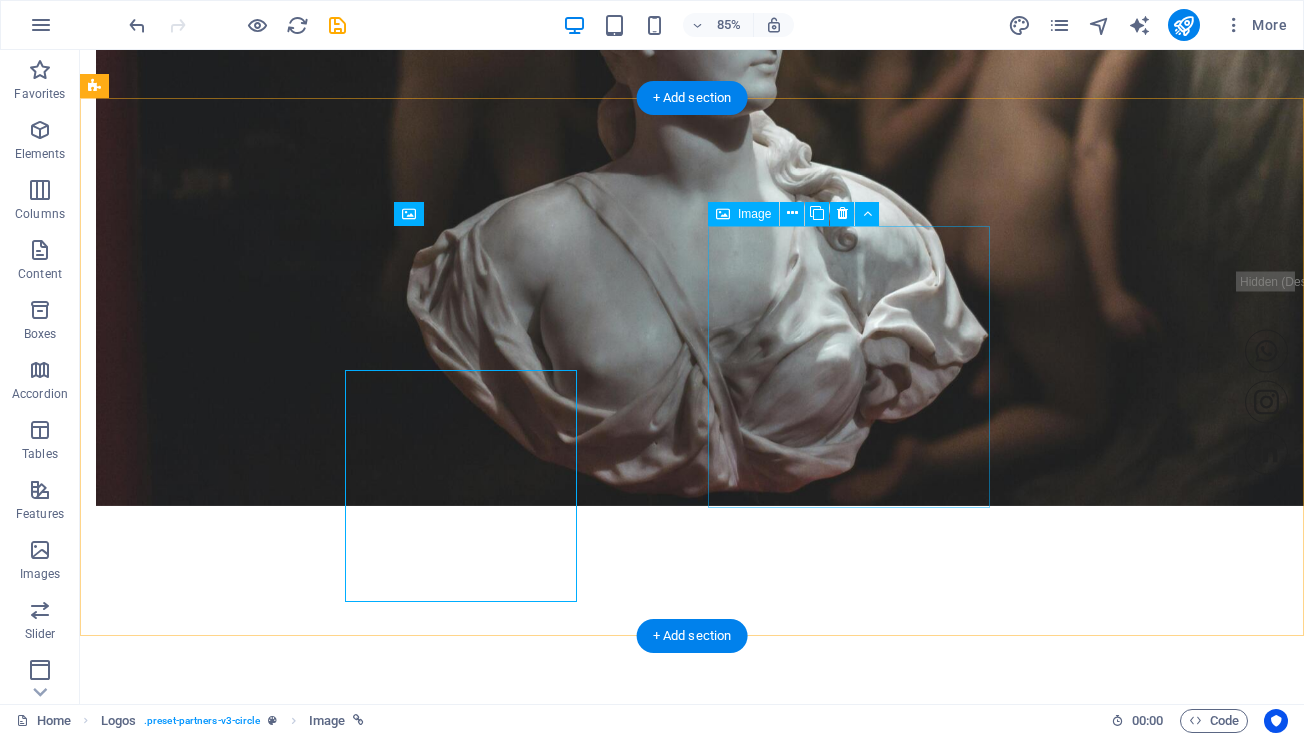 click at bounding box center (221, 1359) 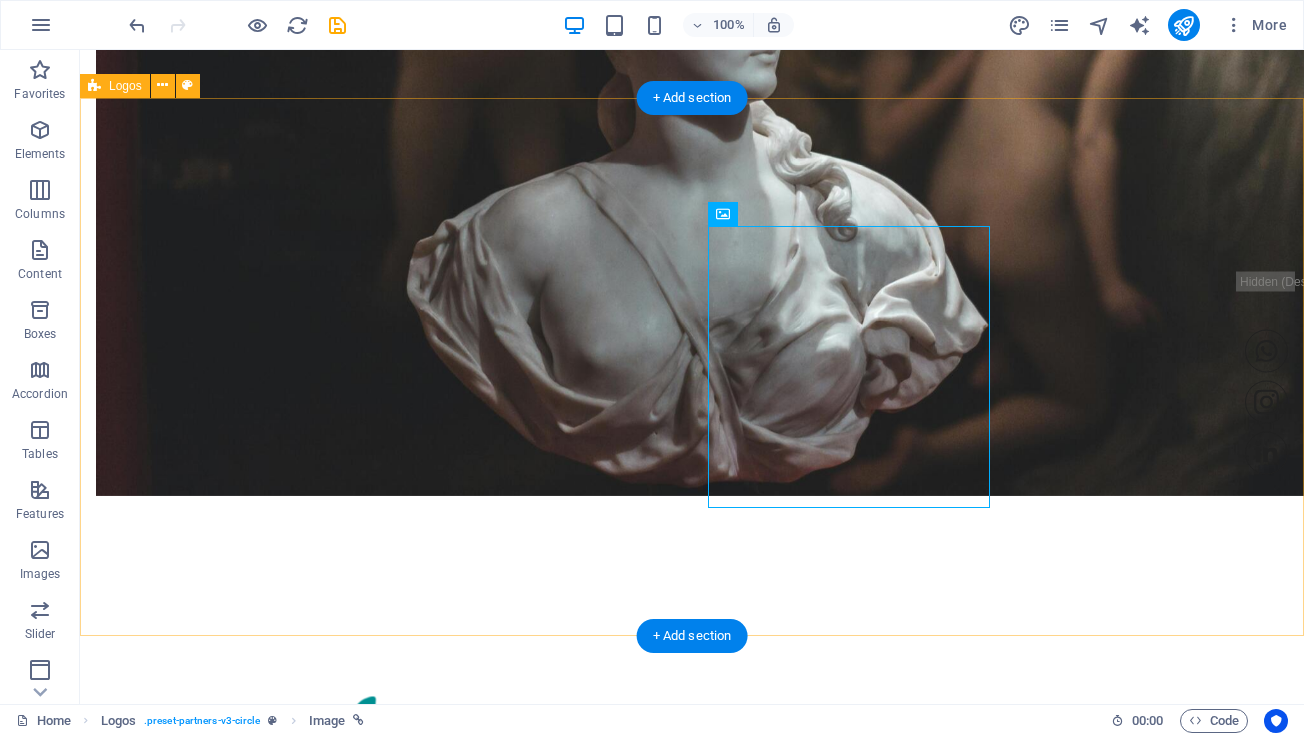 click at bounding box center (692, 1051) 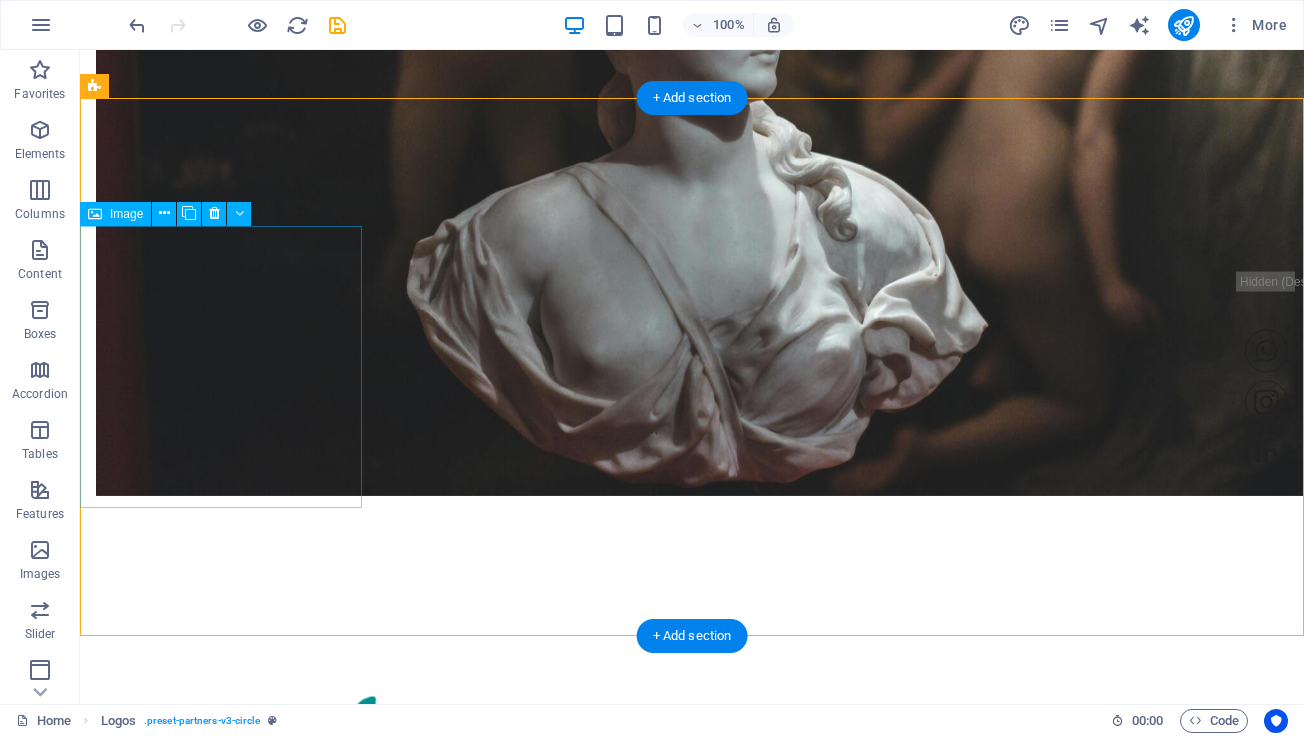 click at bounding box center [221, 753] 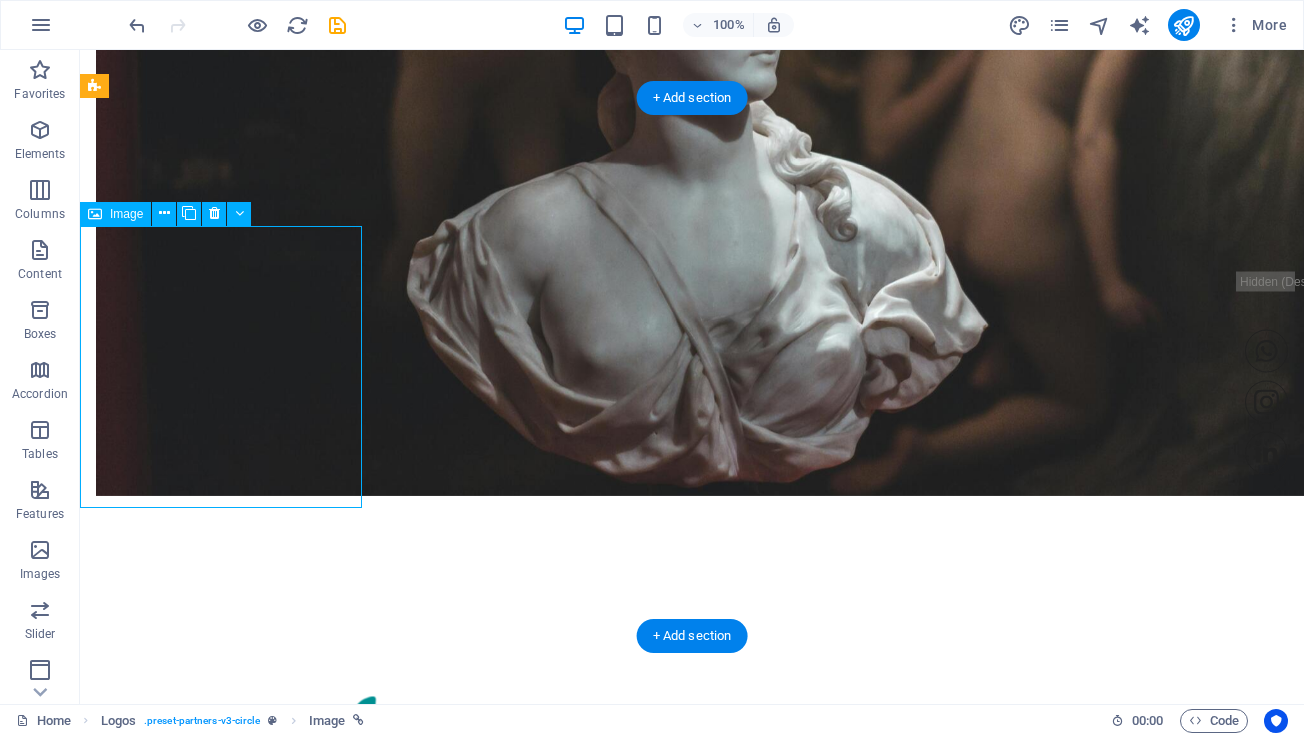 click at bounding box center [221, 753] 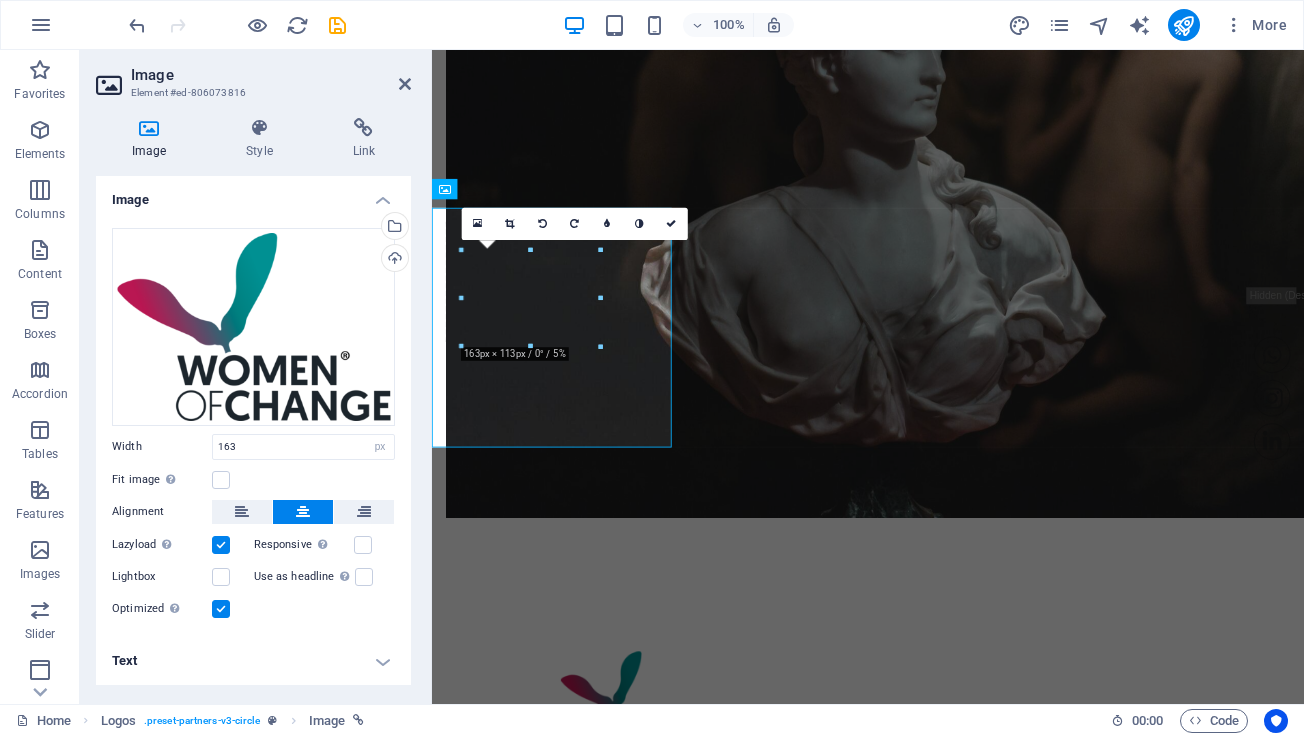 scroll, scrollTop: 2364, scrollLeft: 0, axis: vertical 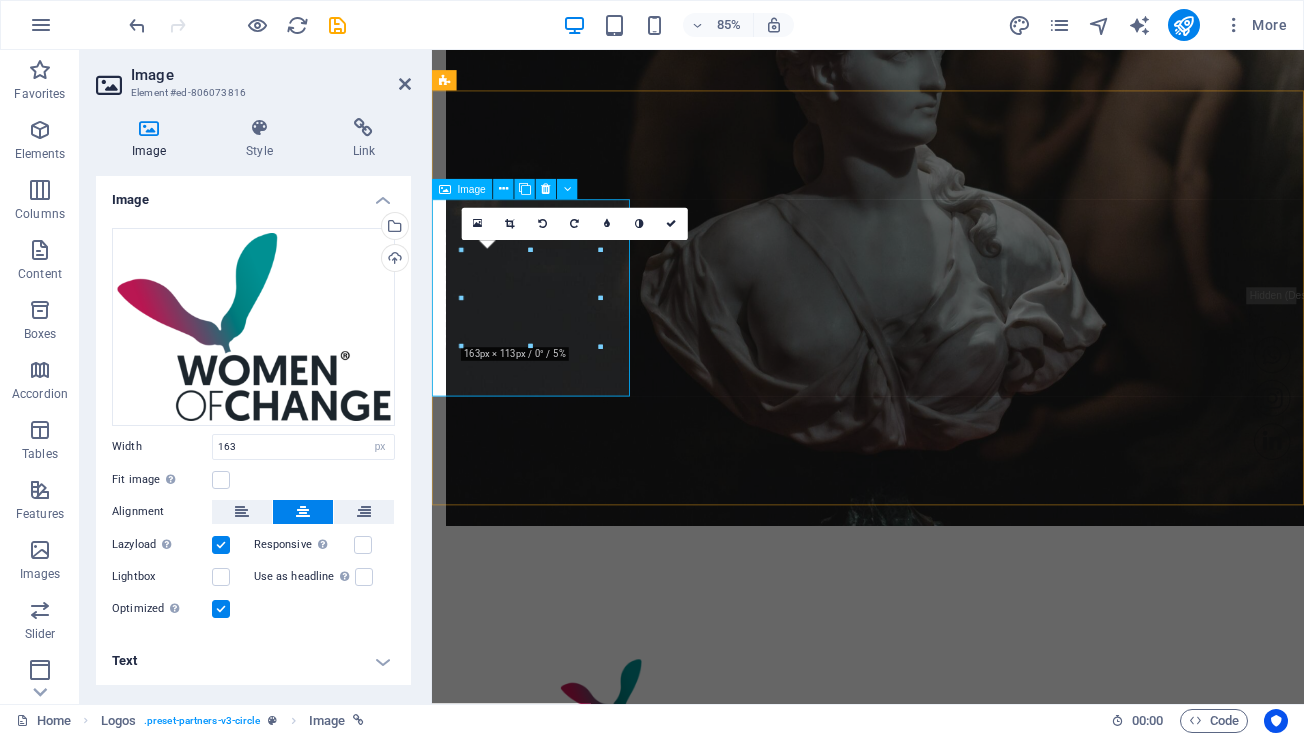 drag, startPoint x: 893, startPoint y: 300, endPoint x: 477, endPoint y: 295, distance: 416.03006 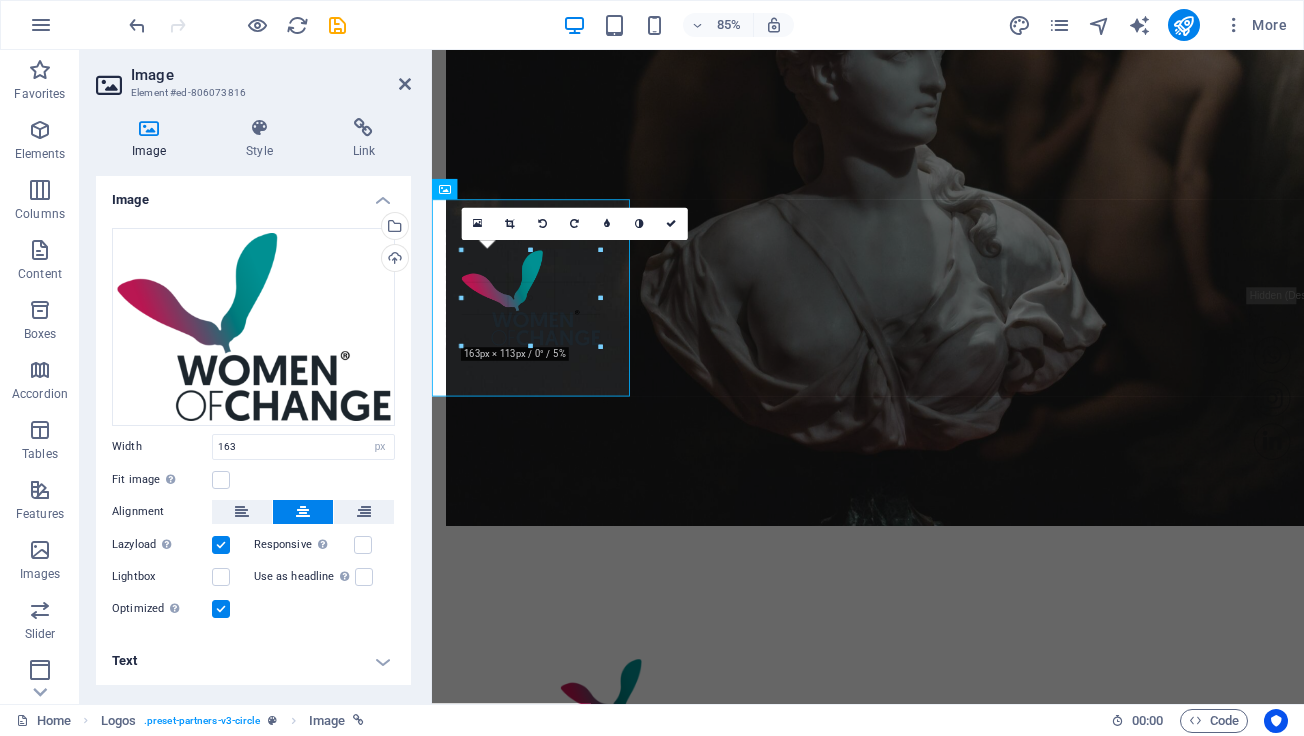 drag, startPoint x: 596, startPoint y: 347, endPoint x: 583, endPoint y: 343, distance: 13.601471 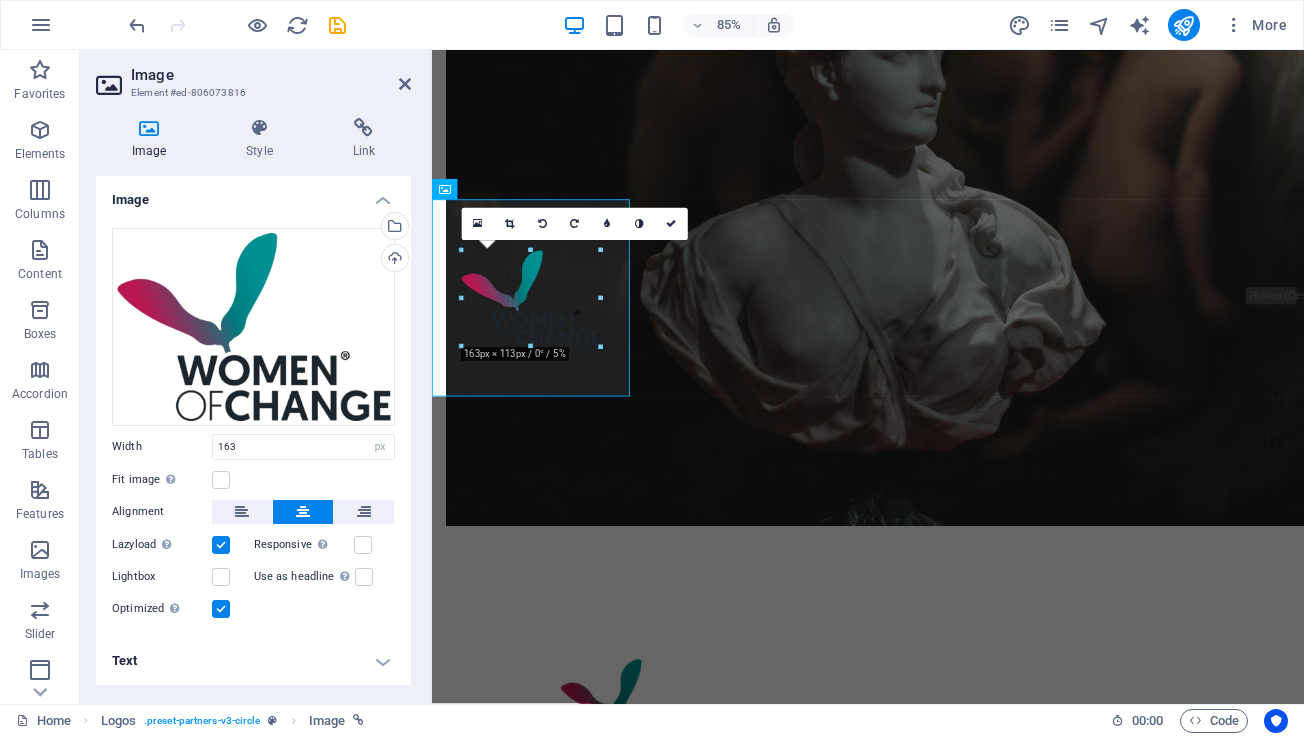 click on "180 170 160 150 140 130 120 110 100 90 80 70 60 50 40 30 20 10 0 -10 -20 -30 -40 -50 -60 -70 -80 -90 -100 -110 -120 -130 -140 -150 -160 -170 163px × 113px / 0° / 5% 16:10 16:9 4:3 1:1 1:2 0" at bounding box center [531, 298] 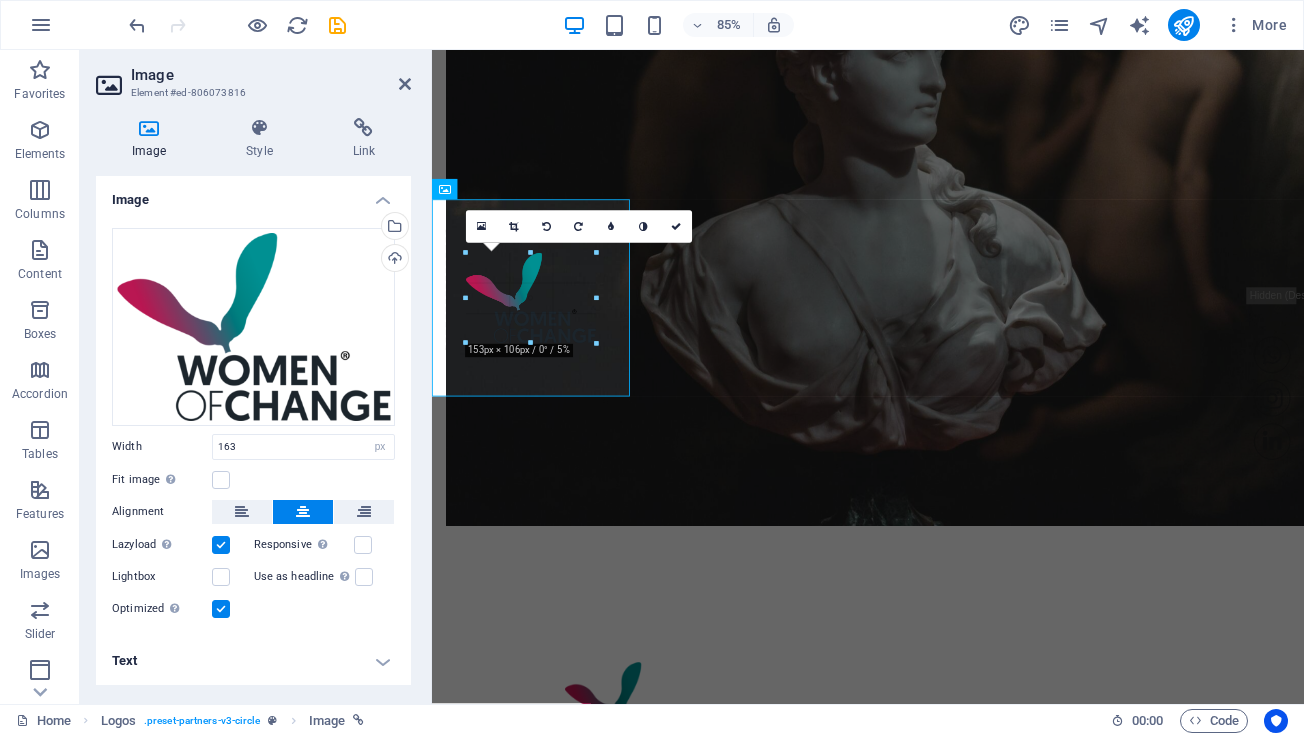 drag, startPoint x: 598, startPoint y: 345, endPoint x: 586, endPoint y: 331, distance: 18.439089 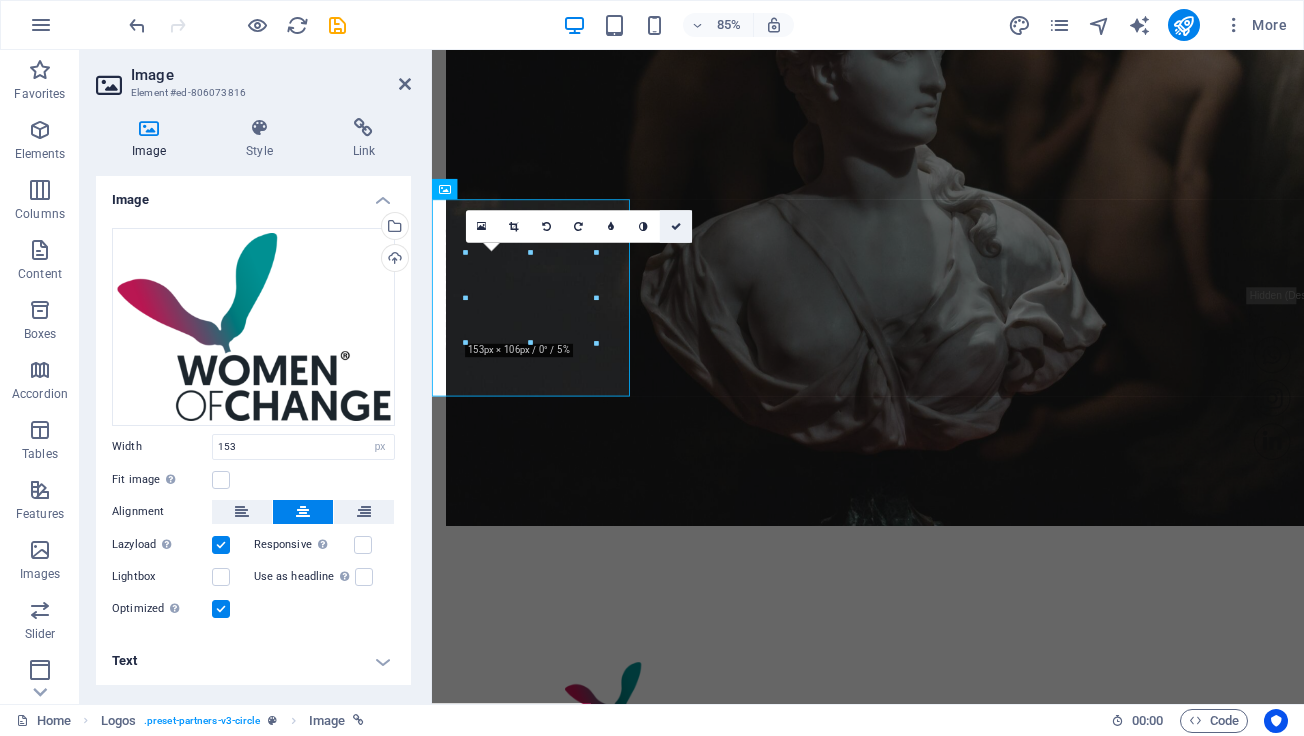 click at bounding box center (676, 227) 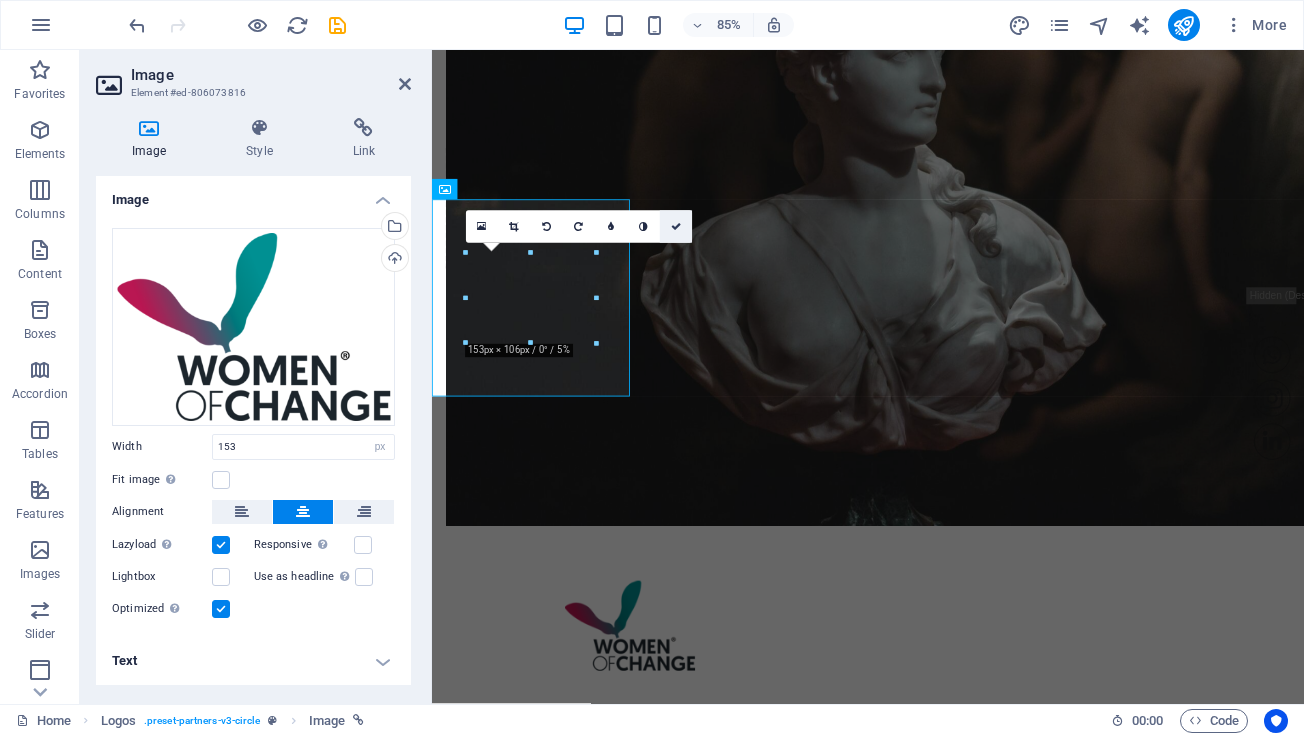scroll, scrollTop: 2374, scrollLeft: 0, axis: vertical 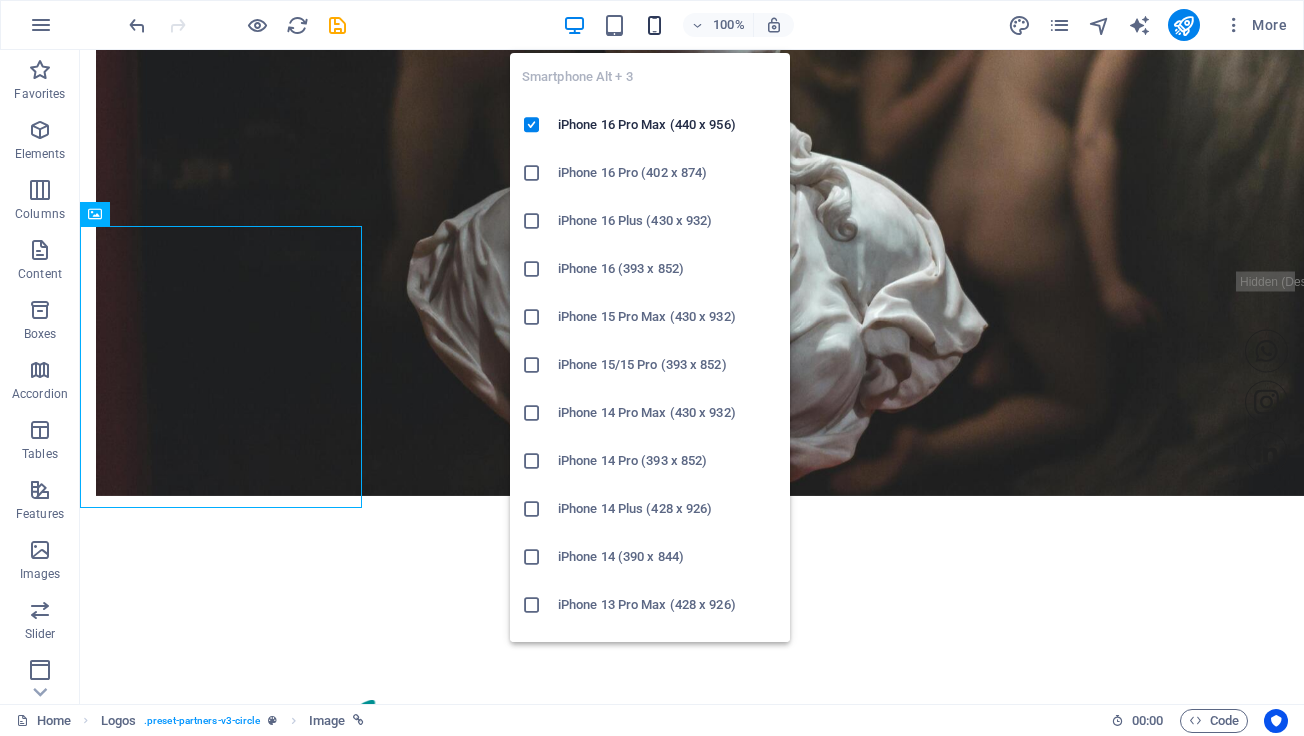 click at bounding box center [654, 25] 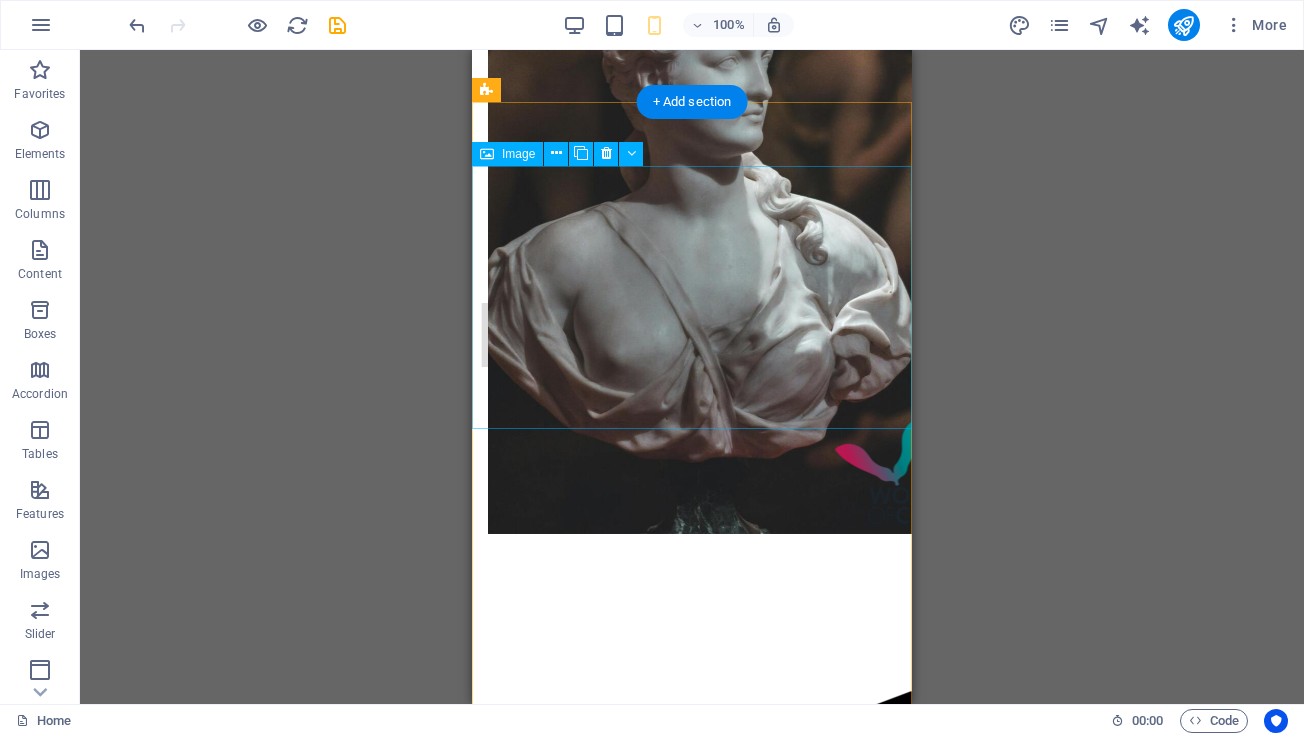 scroll, scrollTop: 2412, scrollLeft: 0, axis: vertical 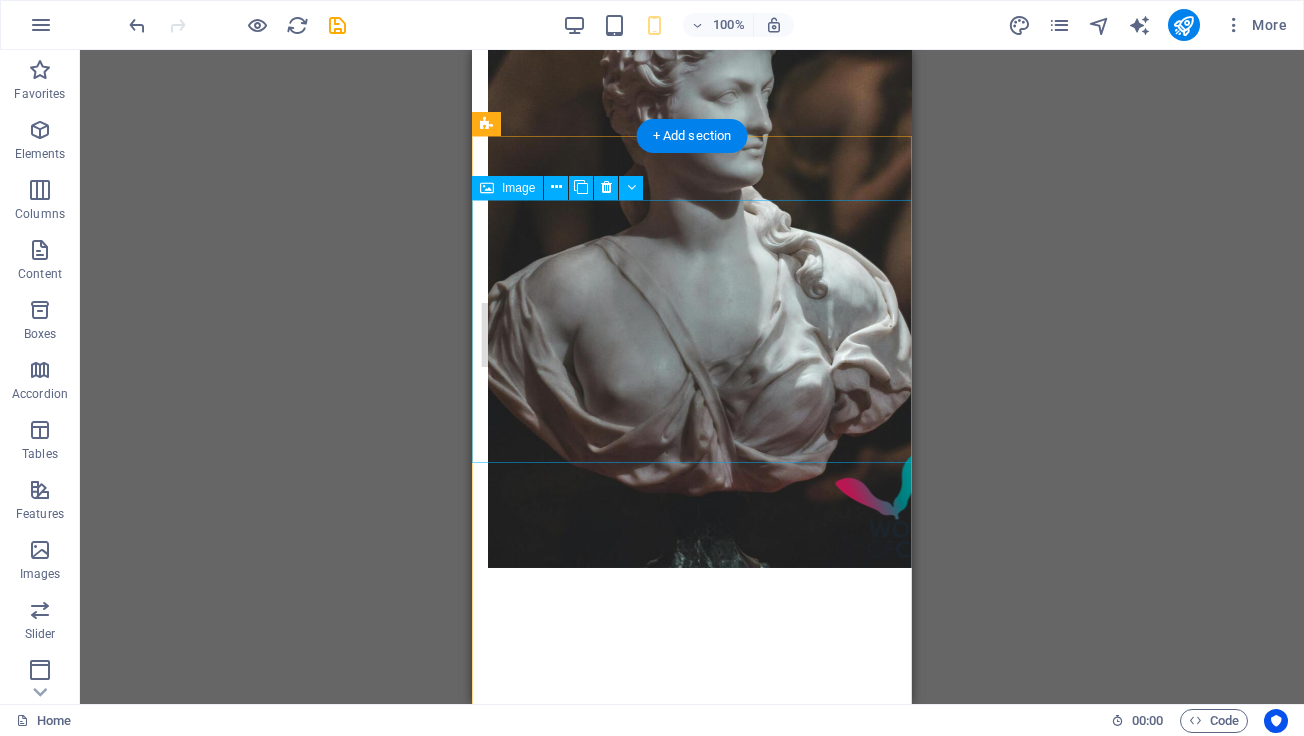 click at bounding box center [692, 505] 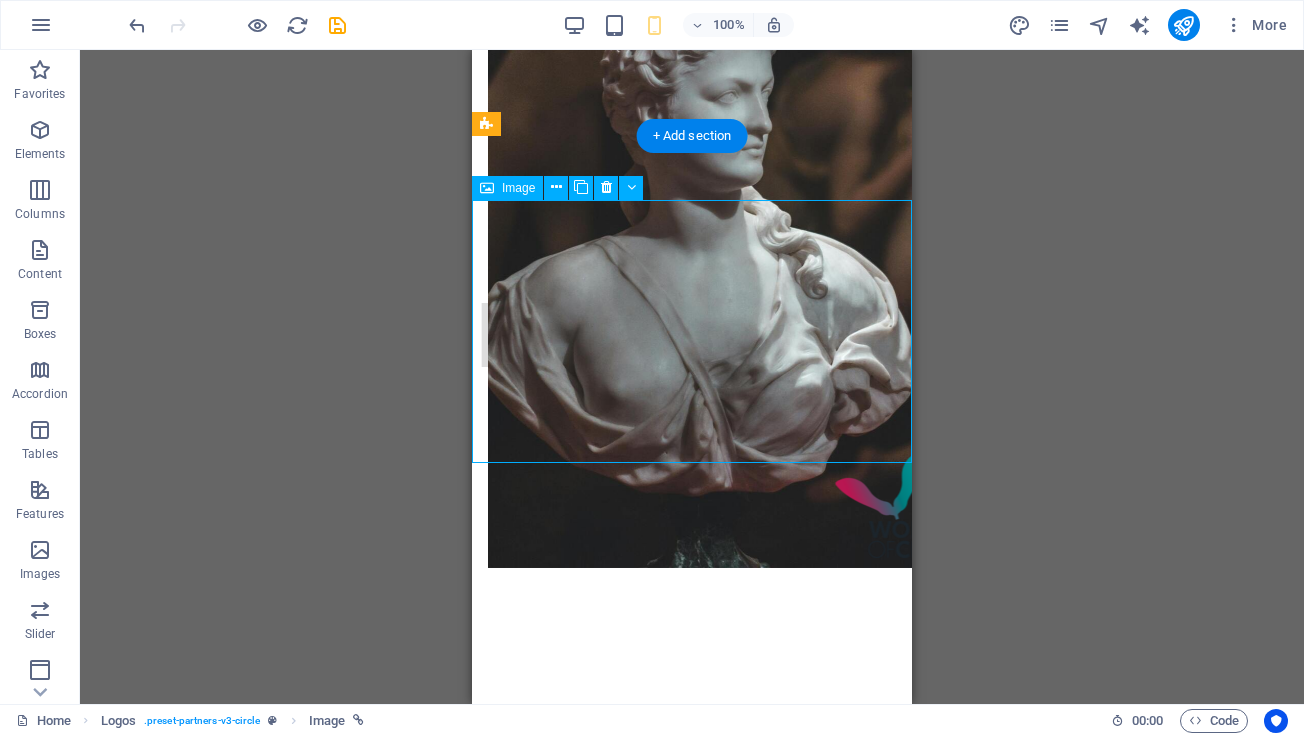 click at bounding box center (692, 505) 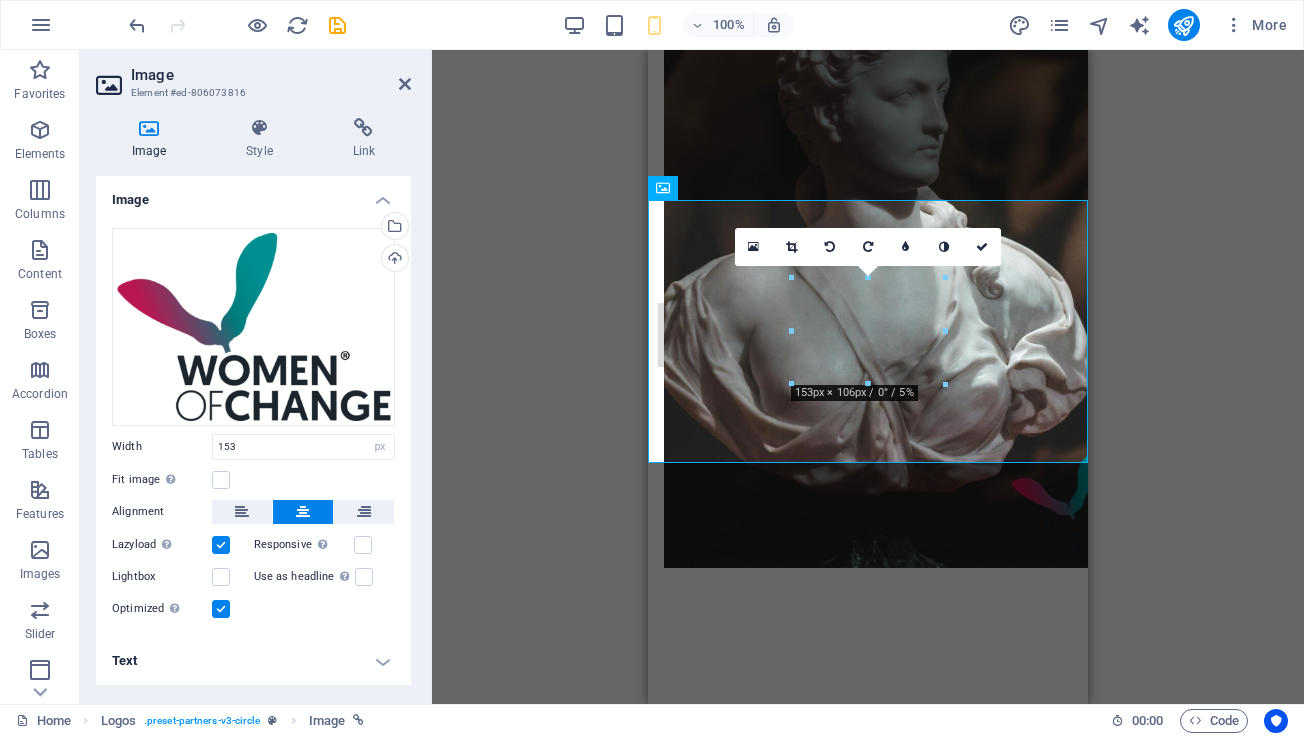click at bounding box center [221, 545] 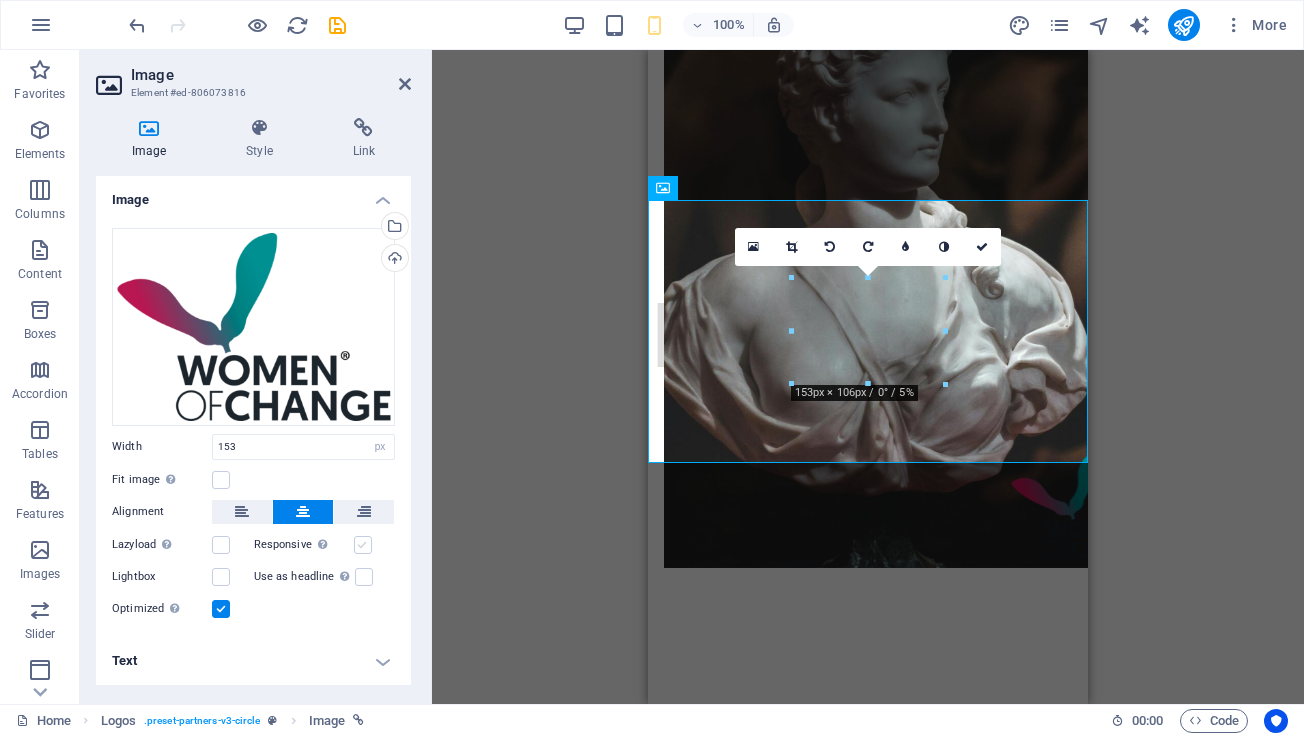 click at bounding box center (363, 545) 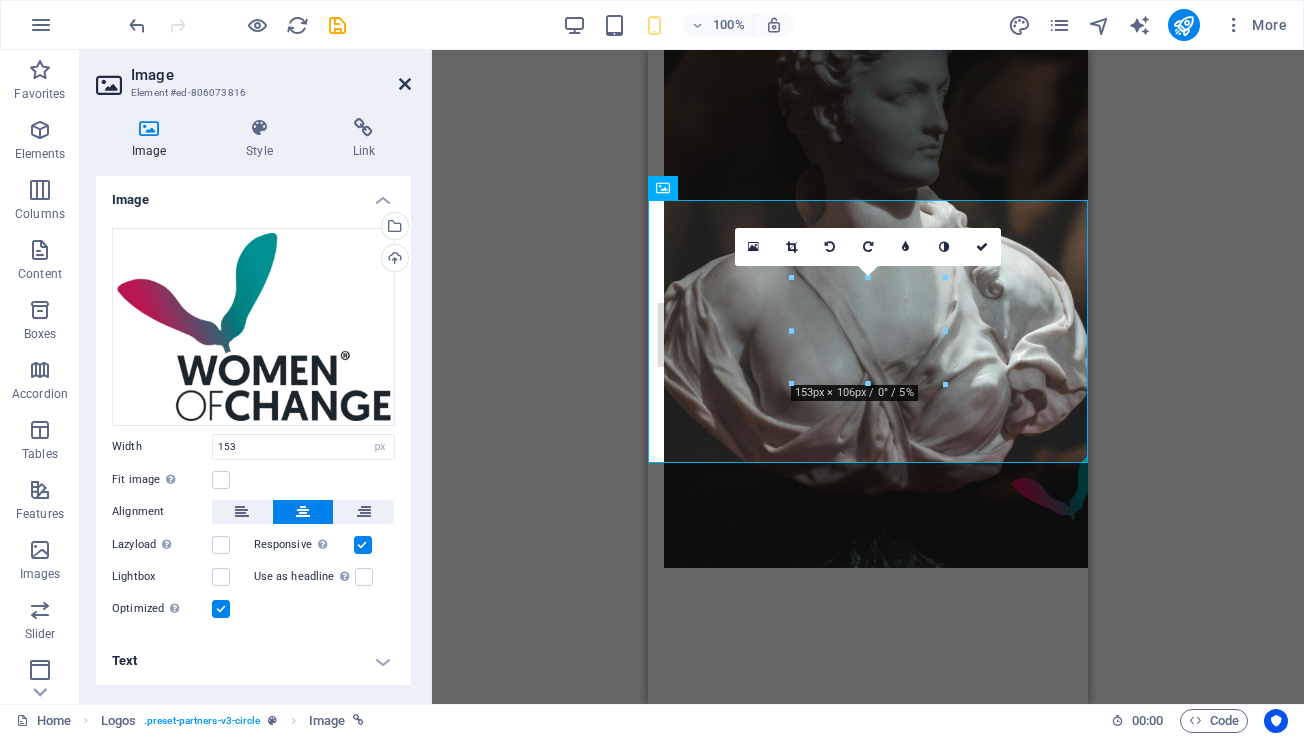 click at bounding box center [405, 84] 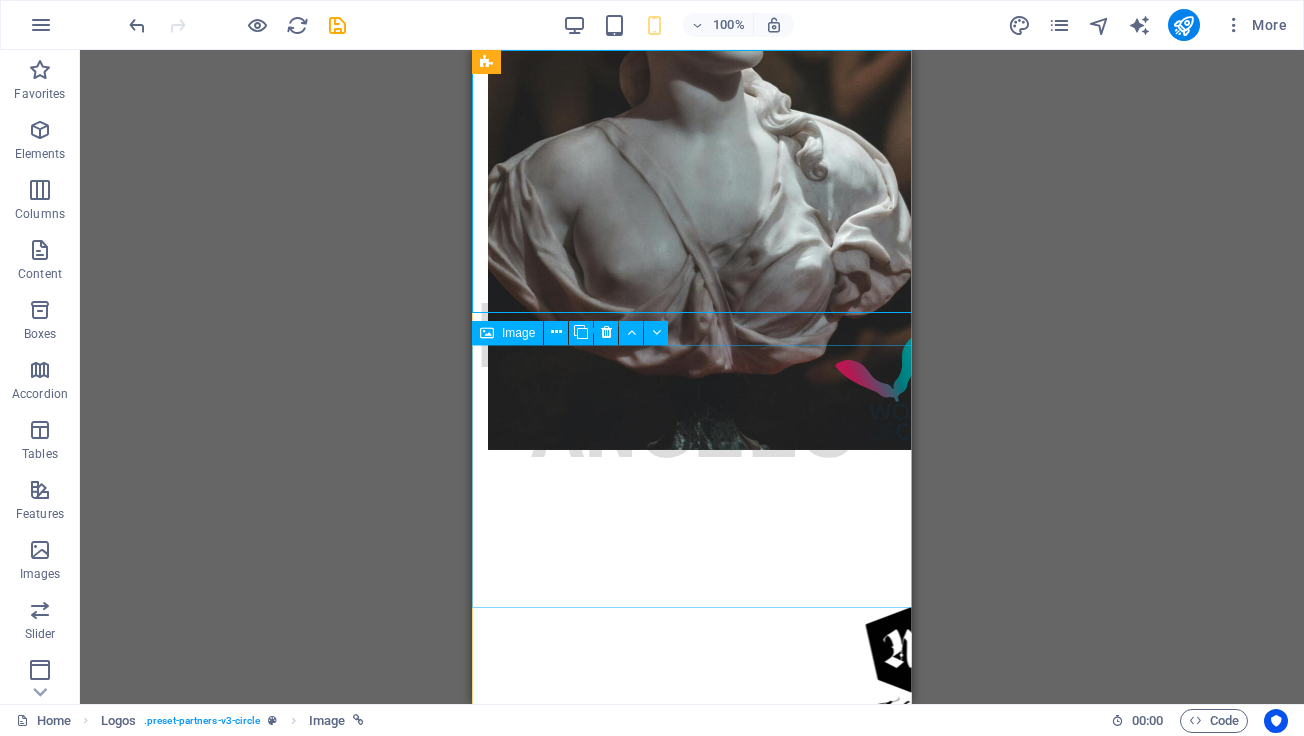 scroll, scrollTop: 2500, scrollLeft: 0, axis: vertical 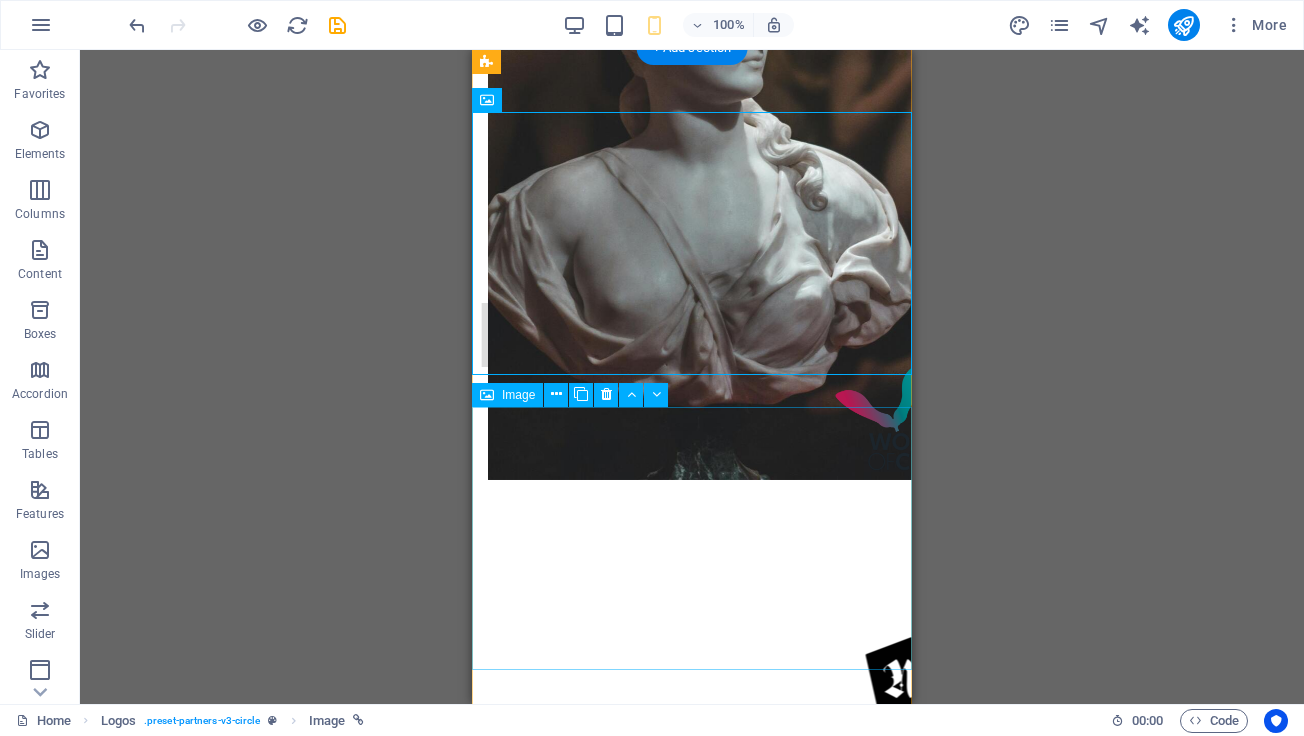 click at bounding box center (692, 696) 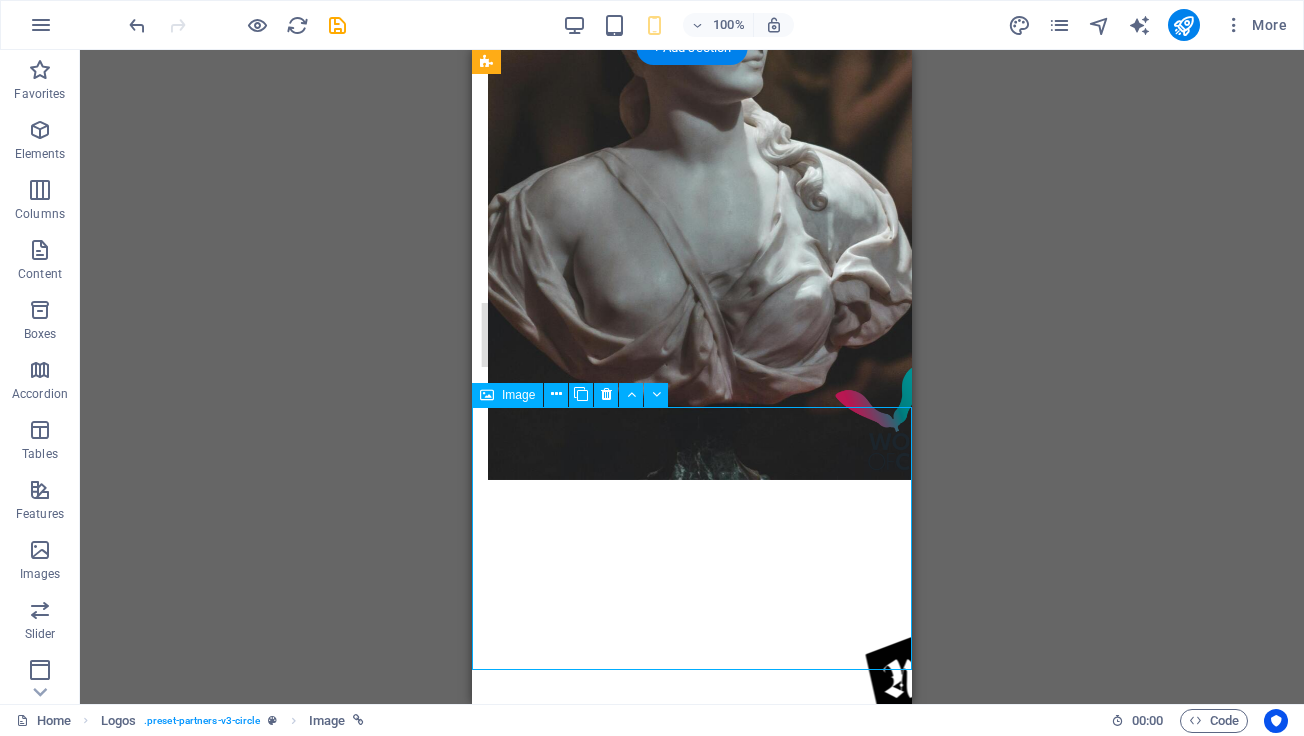 click at bounding box center (692, 696) 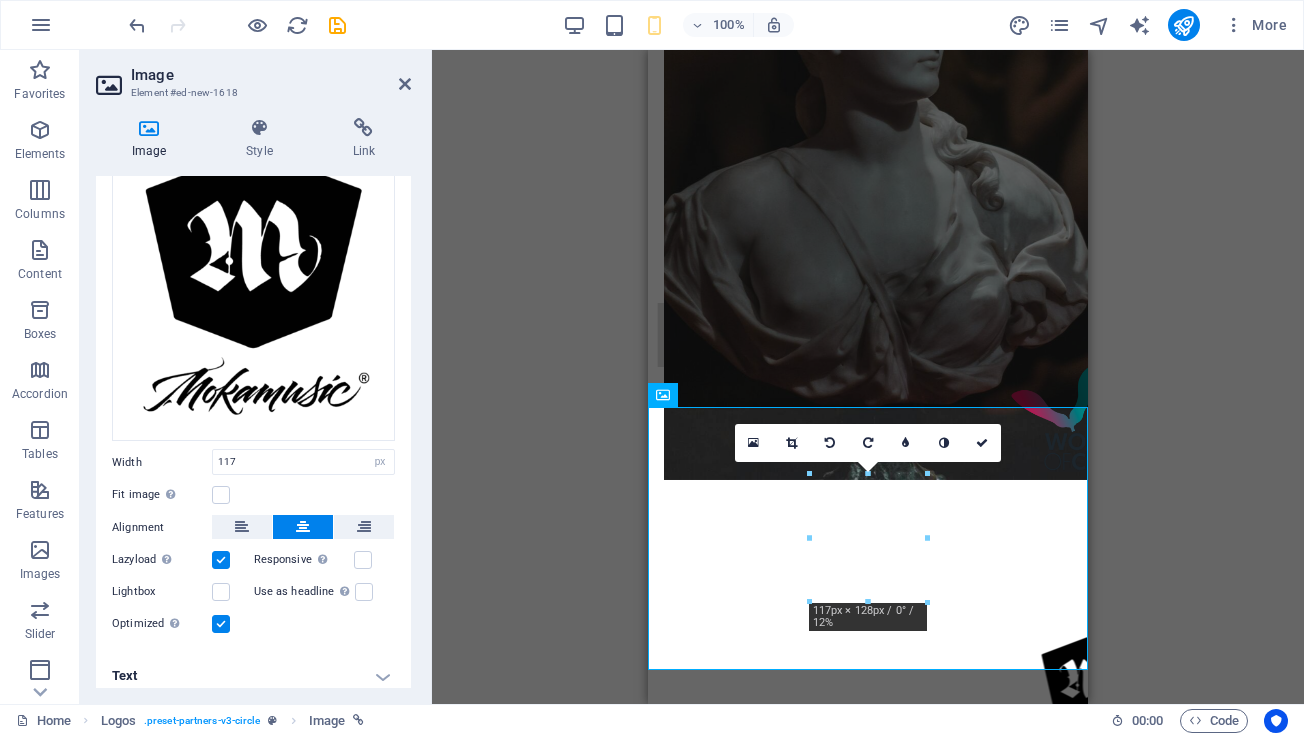 scroll, scrollTop: 104, scrollLeft: 0, axis: vertical 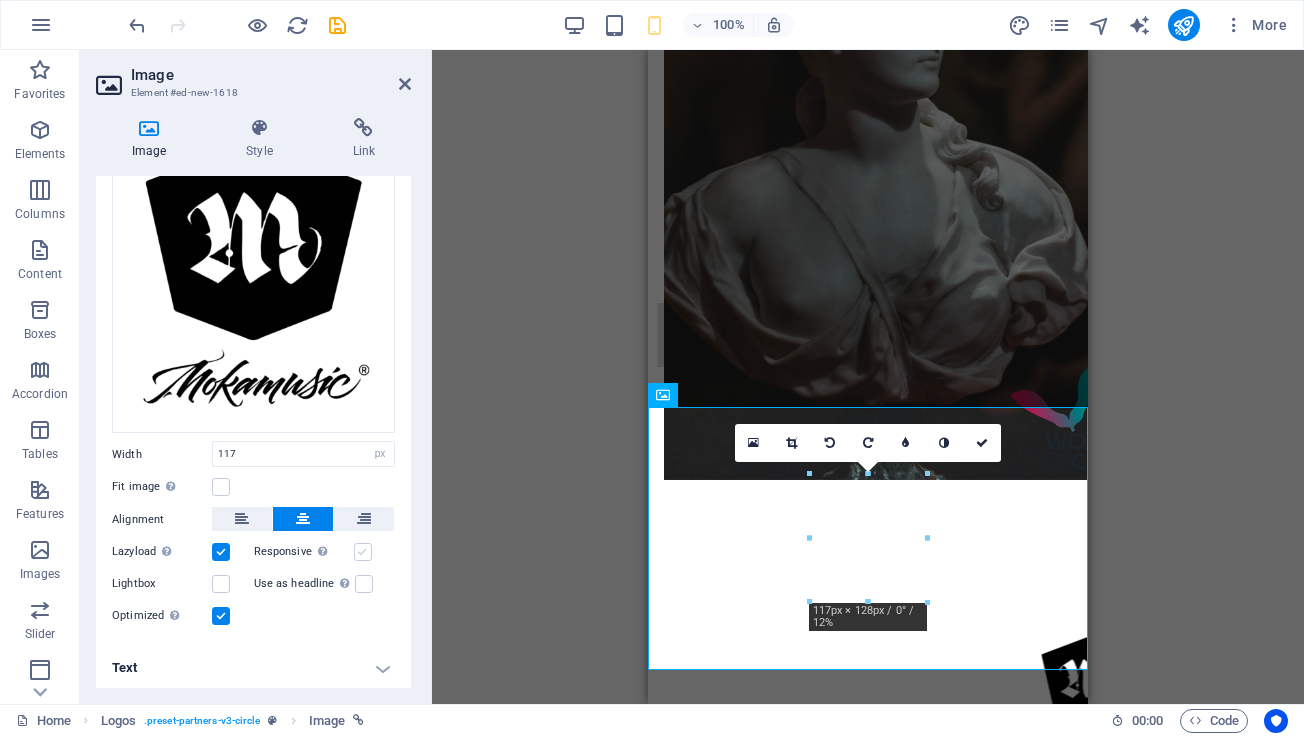 click at bounding box center (363, 552) 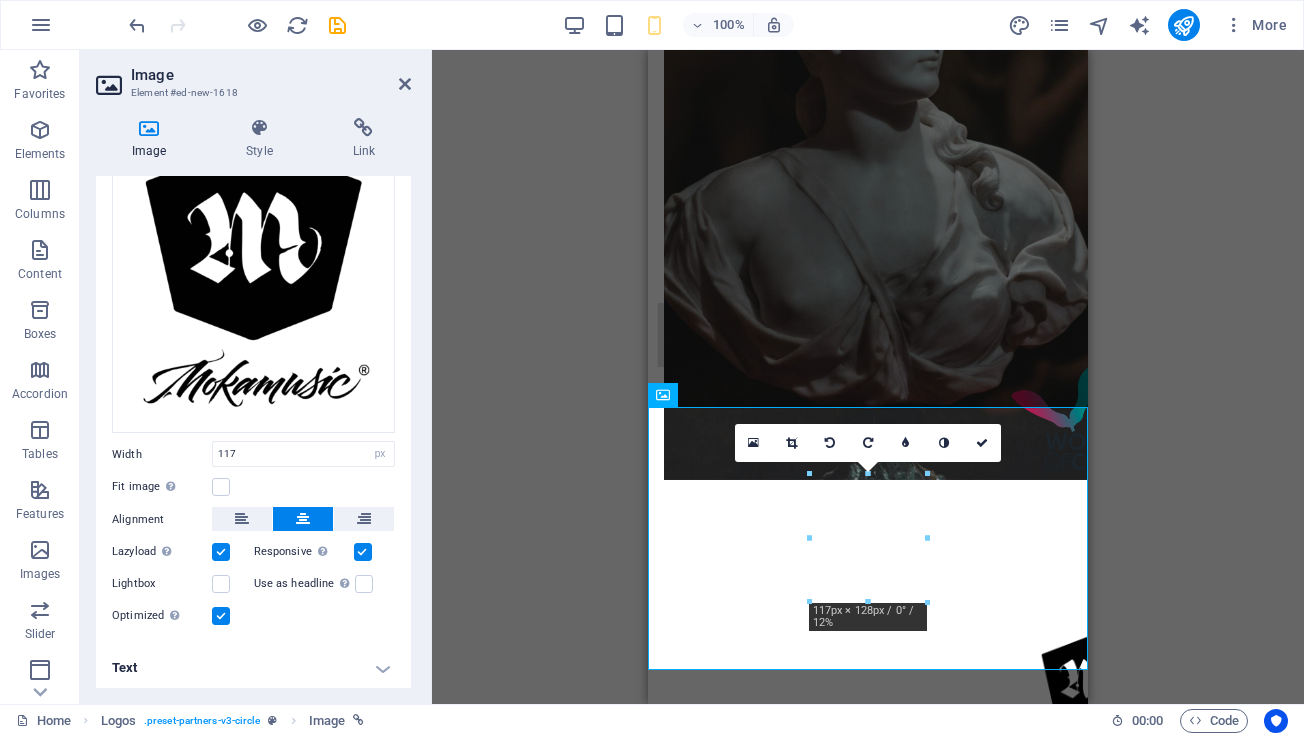 click on "Lazyload Loading images after the page loads improves page speed." at bounding box center (183, 552) 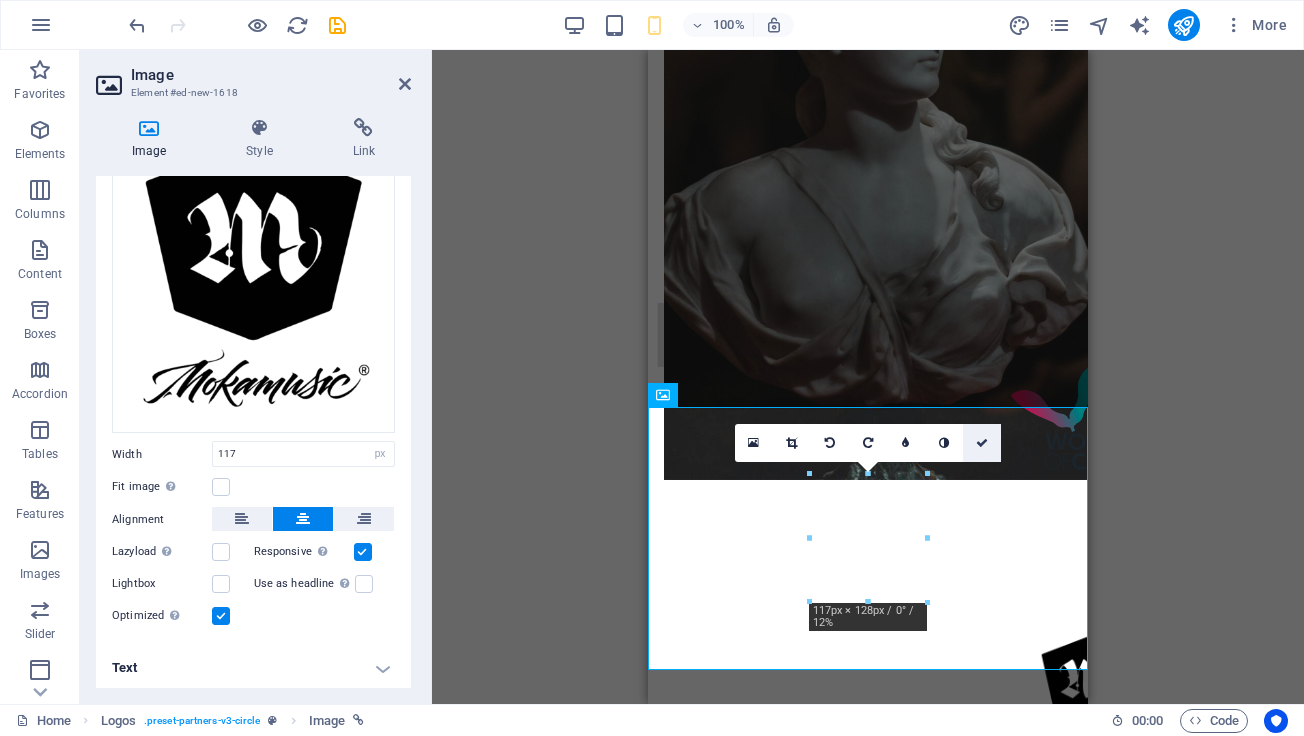click at bounding box center [982, 443] 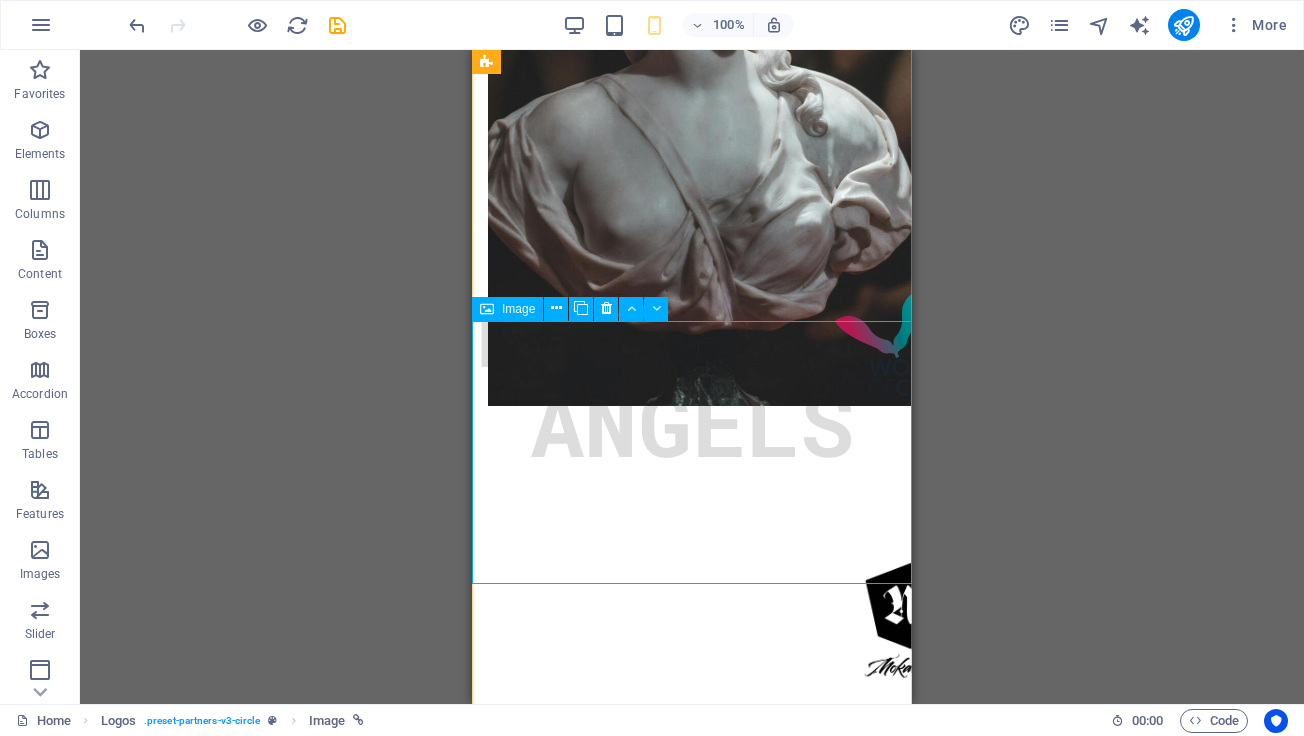 scroll, scrollTop: 2756, scrollLeft: 0, axis: vertical 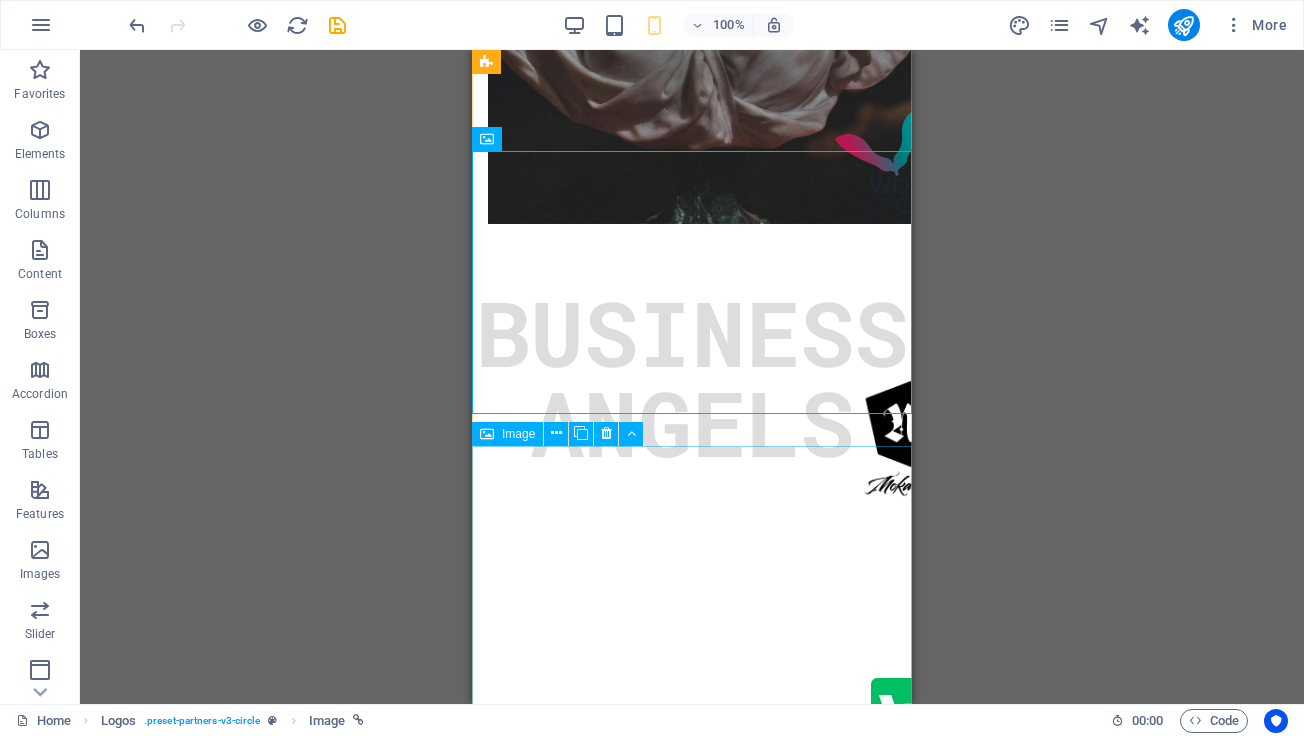 click at bounding box center (692, 719) 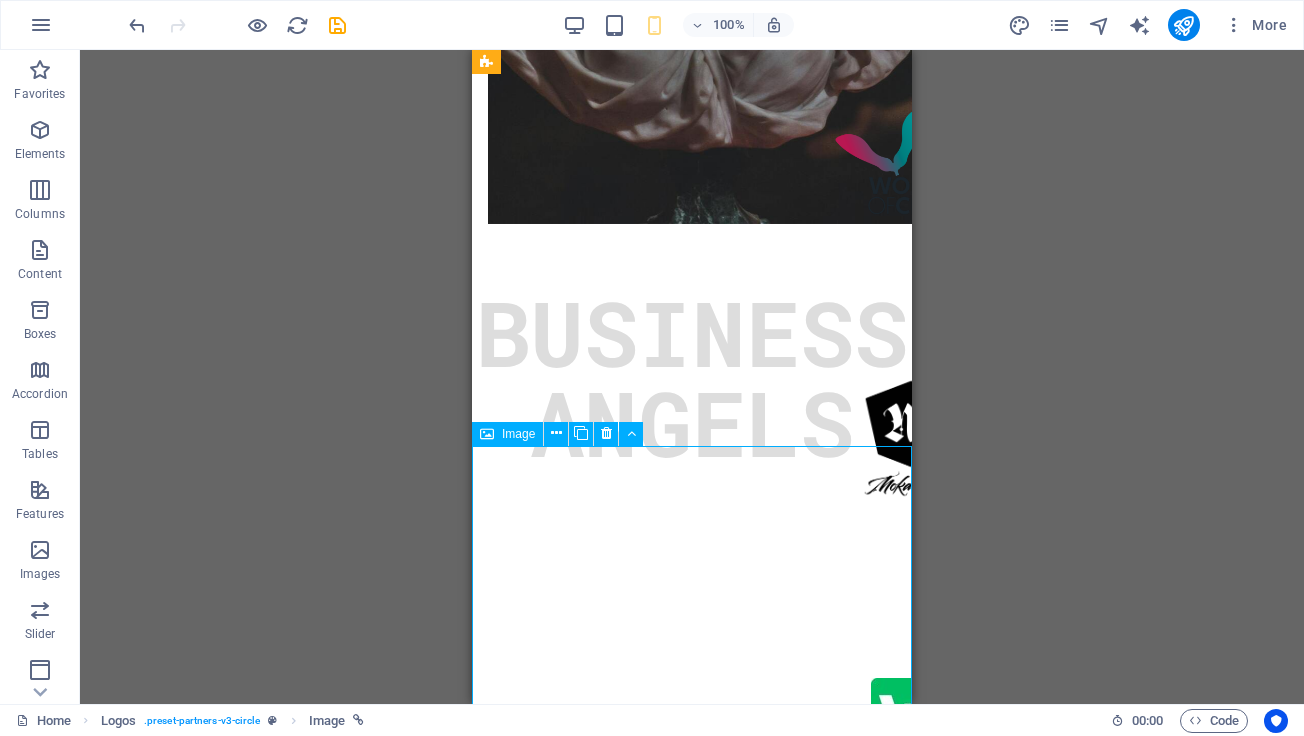 click at bounding box center (692, 719) 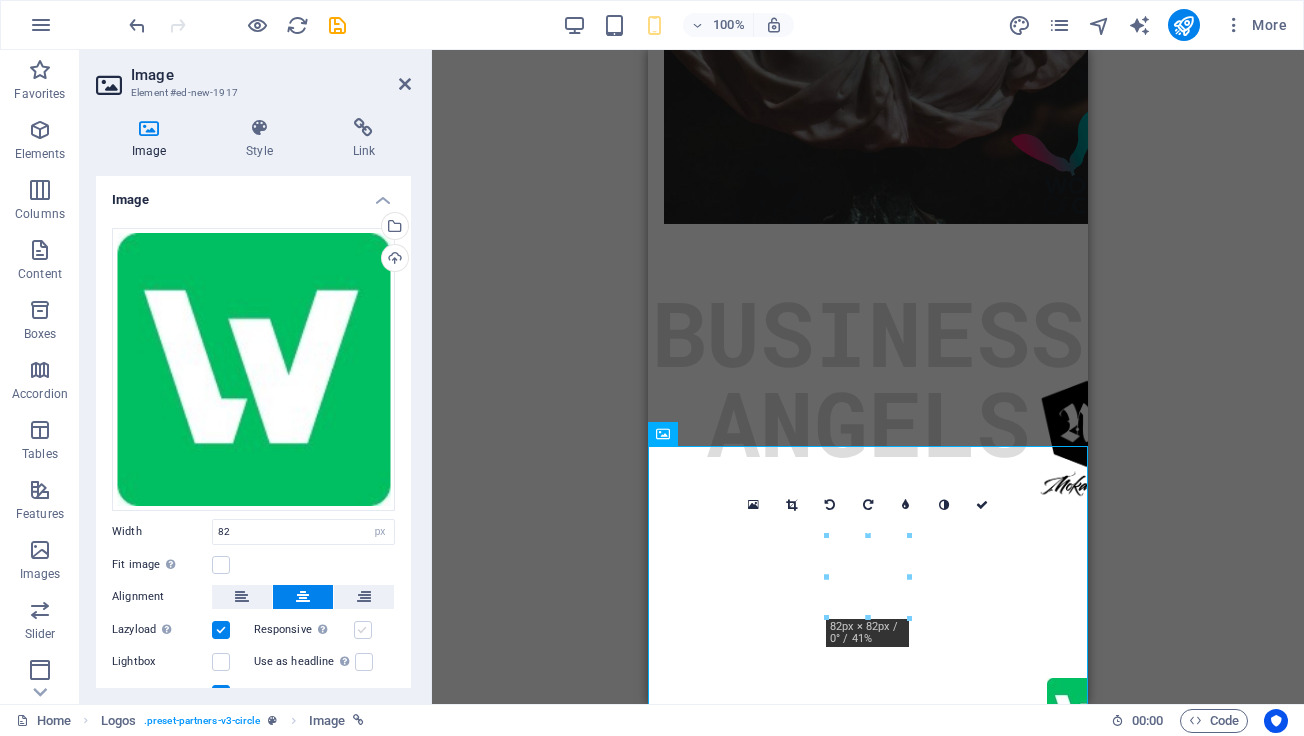 click at bounding box center [363, 630] 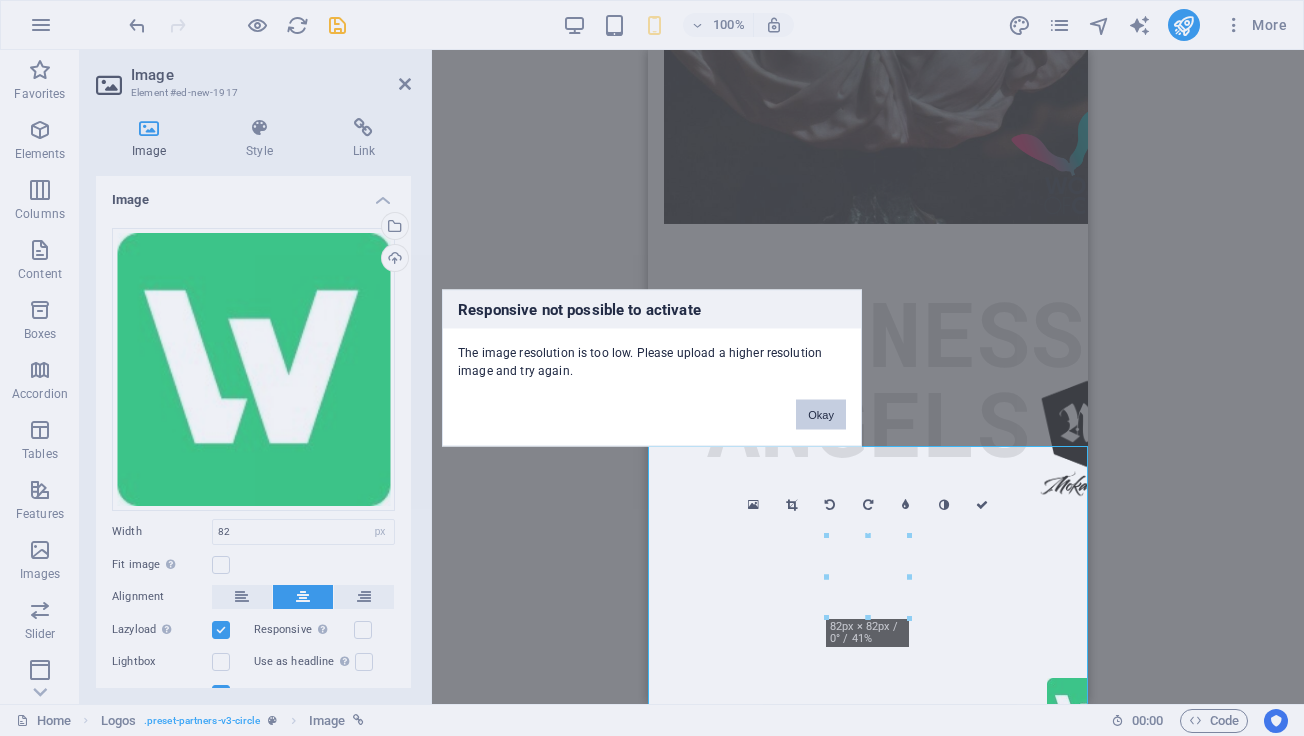 click on "Okay" at bounding box center (821, 415) 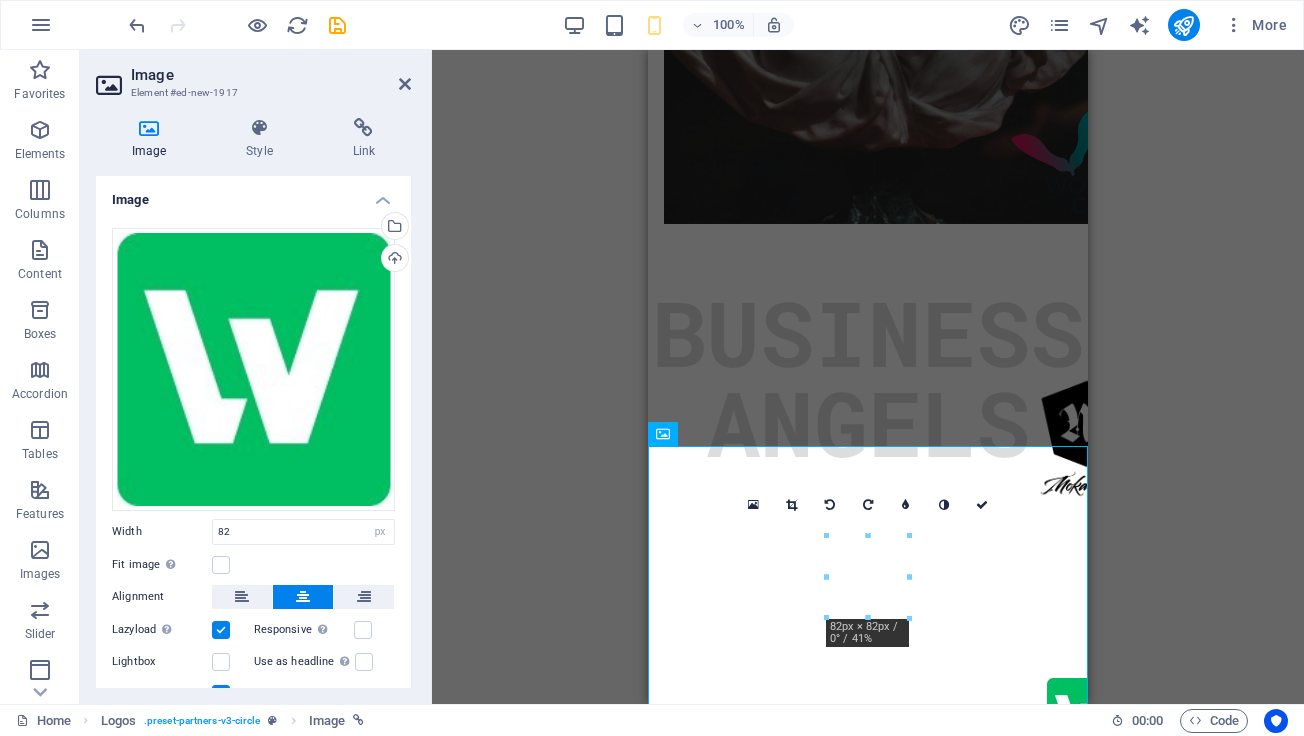 click at bounding box center (221, 630) 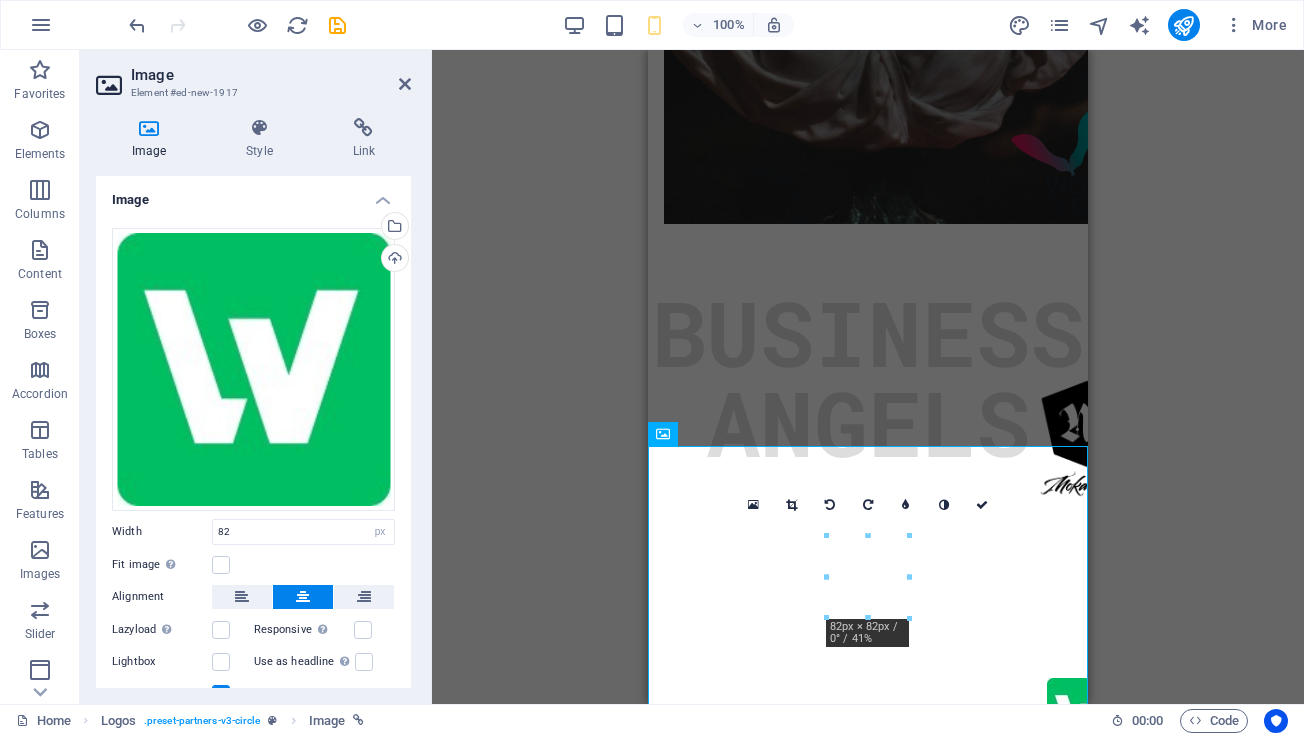 click on "Responsive Automatically load retina image and smartphone optimized sizes." at bounding box center [325, 630] 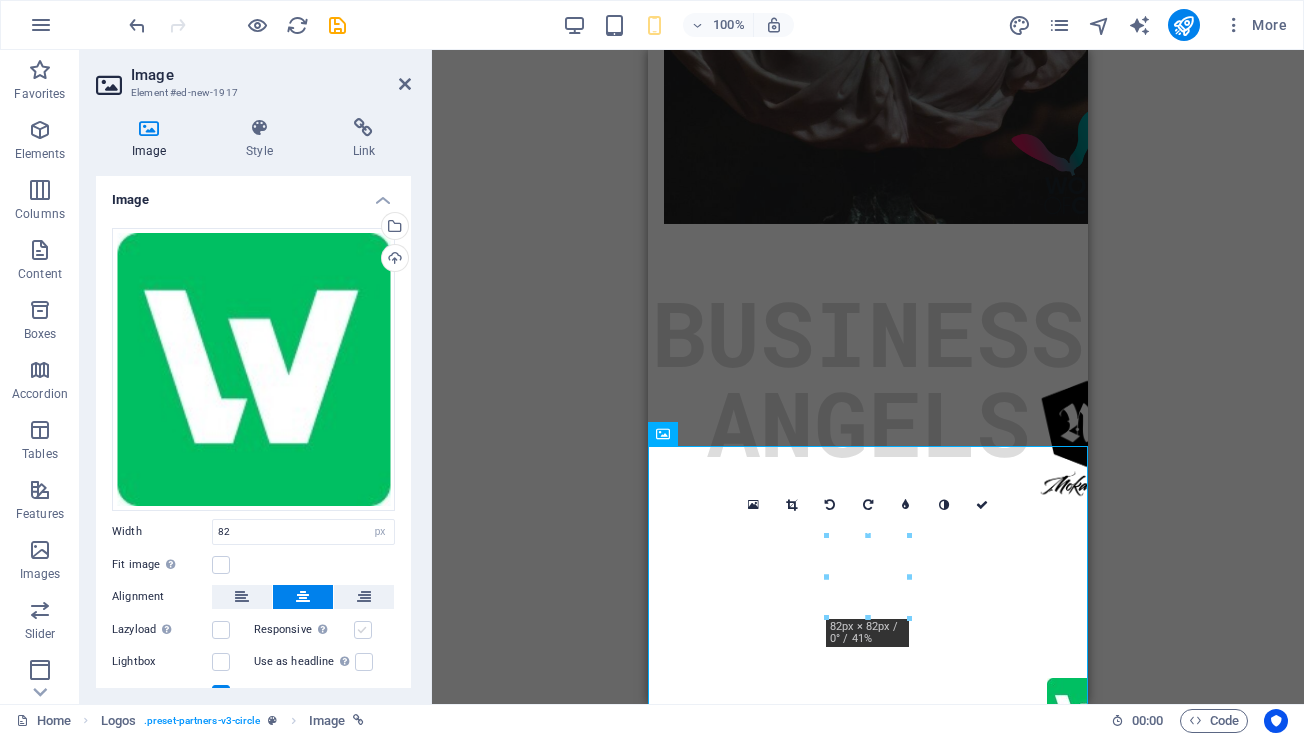click at bounding box center [363, 630] 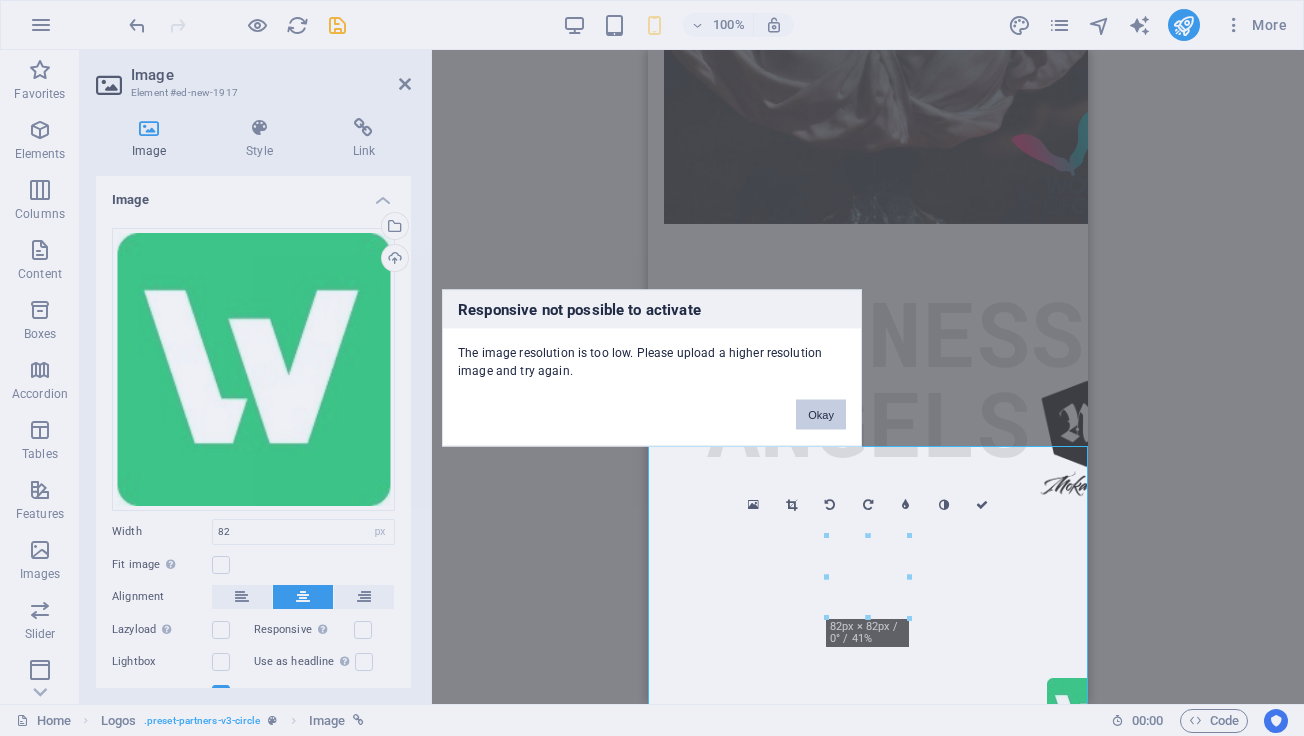 click on "Okay" at bounding box center (821, 415) 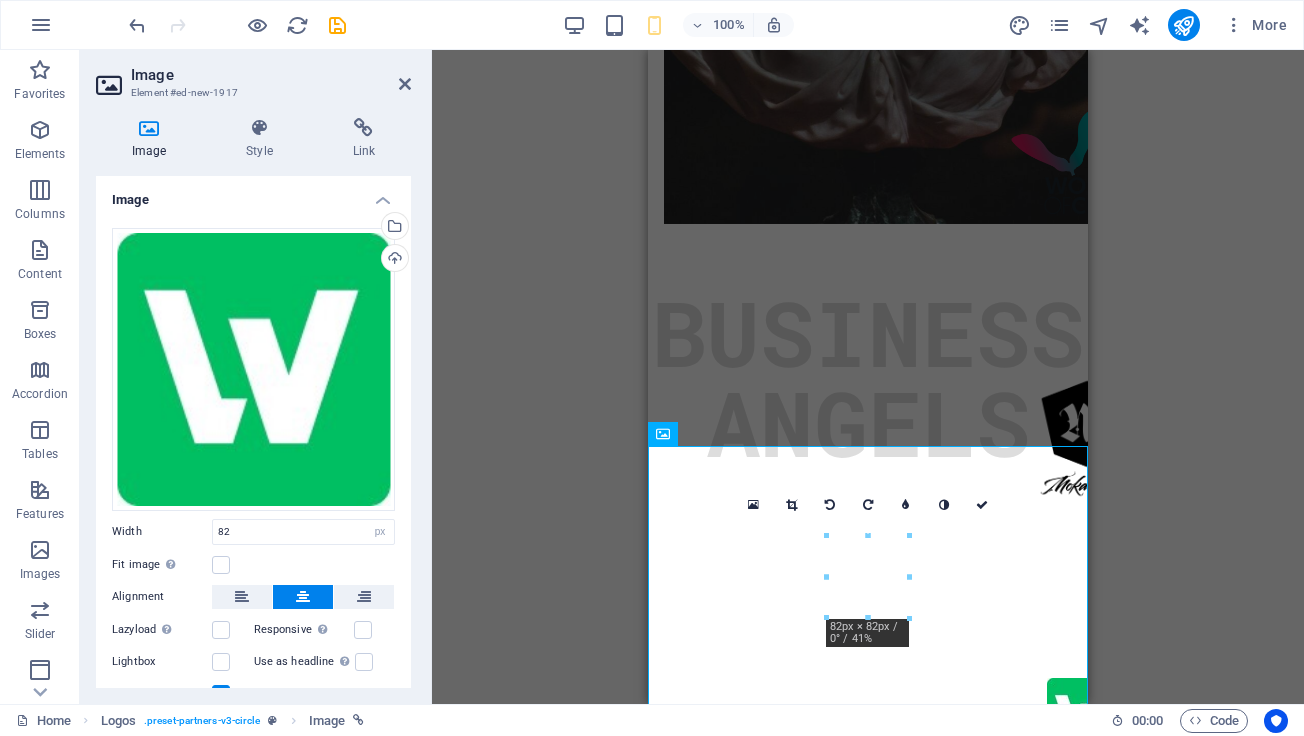 click on "Drag here to replace the existing content. Press “Ctrl” if you want to create a new element.
Banner   H1   Banner   Menu Bar   Image   Container   Text   Preset   Container   H2   Preset   Container   Container   Preset   Text   Text   Logos   Image   Placeholder   Preset   Container   Image   Image   Social Media Icons   Container   Spacer   Text   Banner   Image   Image   Image   Text 180 170 160 150 140 130 120 110 100 90 80 70 60 50 40 30 20 10 0 -10 -20 -30 -40 -50 -60 -70 -80 -90 -100 -110 -120 -130 -140 -150 -160 -170 82px × 82px / 0° / 41% 16:10 16:9 4:3 1:1 1:2 0" at bounding box center (868, 377) 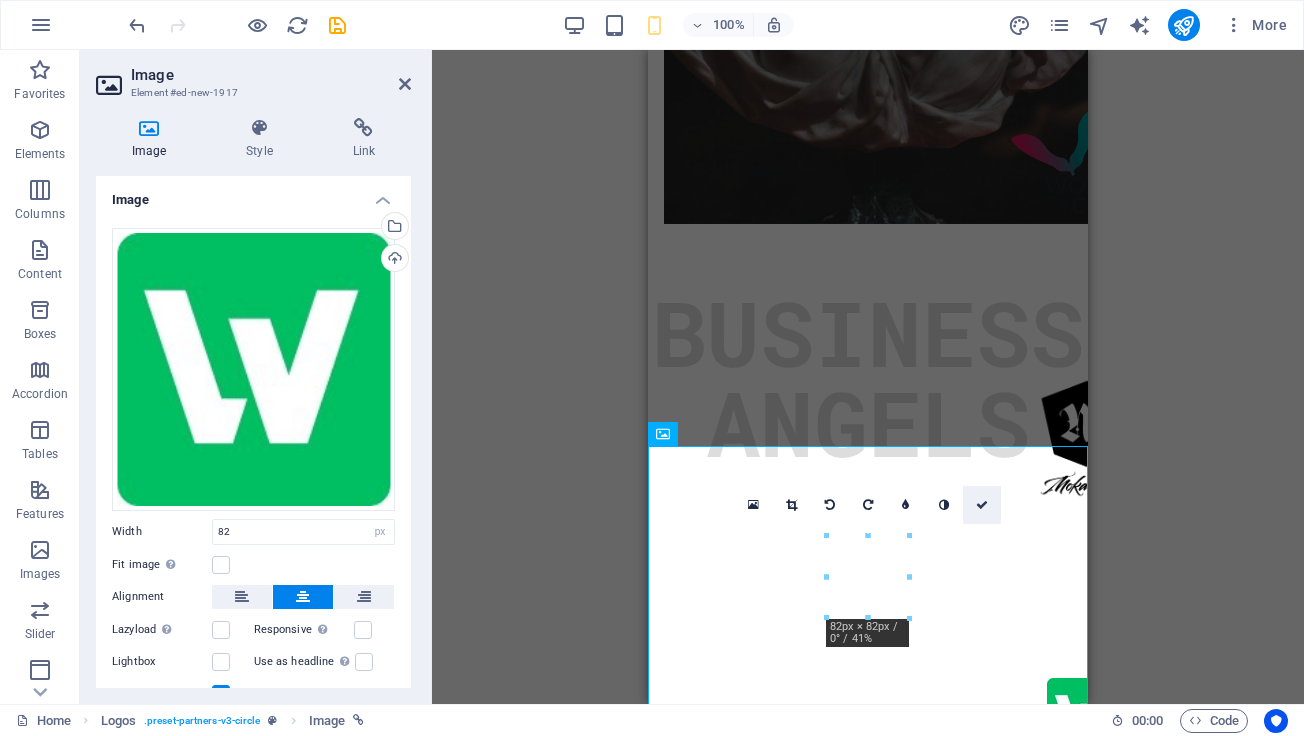 click at bounding box center [982, 505] 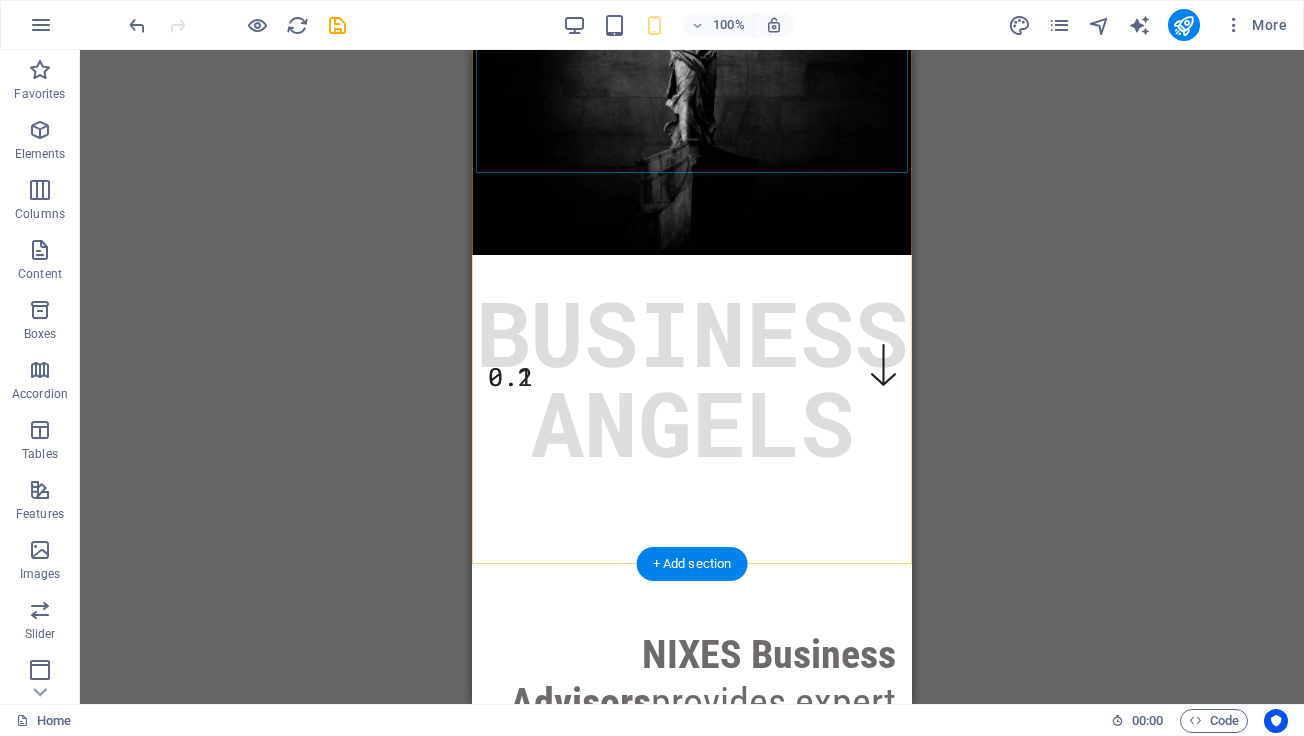 scroll, scrollTop: 300, scrollLeft: 0, axis: vertical 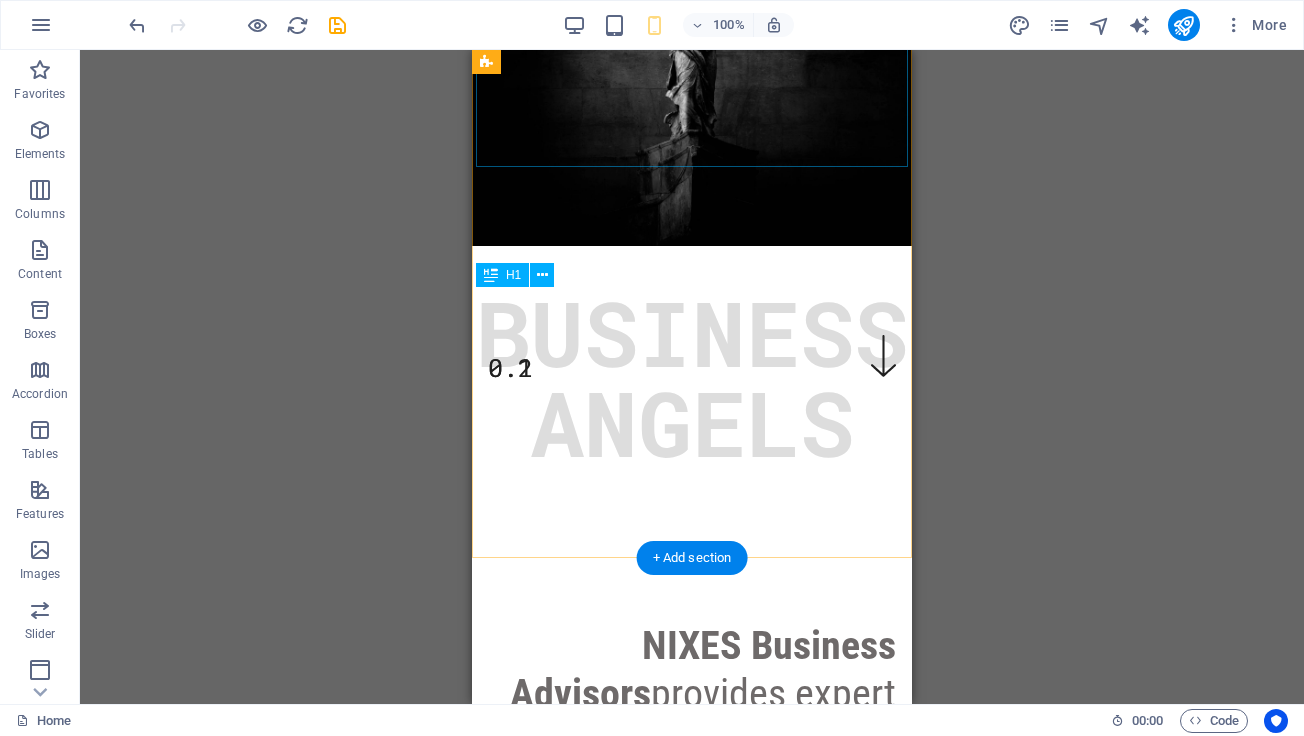 click on "BUSINESS ANGELS" at bounding box center (692, 377) 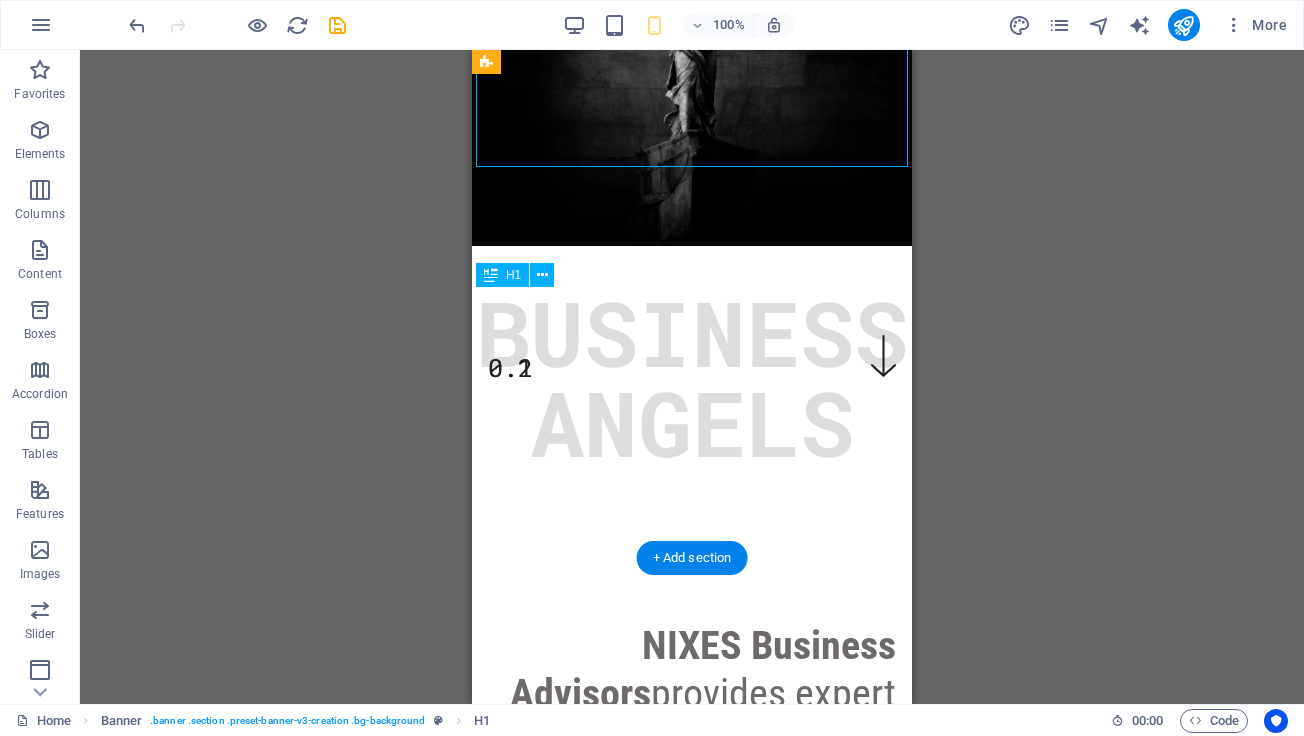 click on "BUSINESS ANGELS" at bounding box center (692, 377) 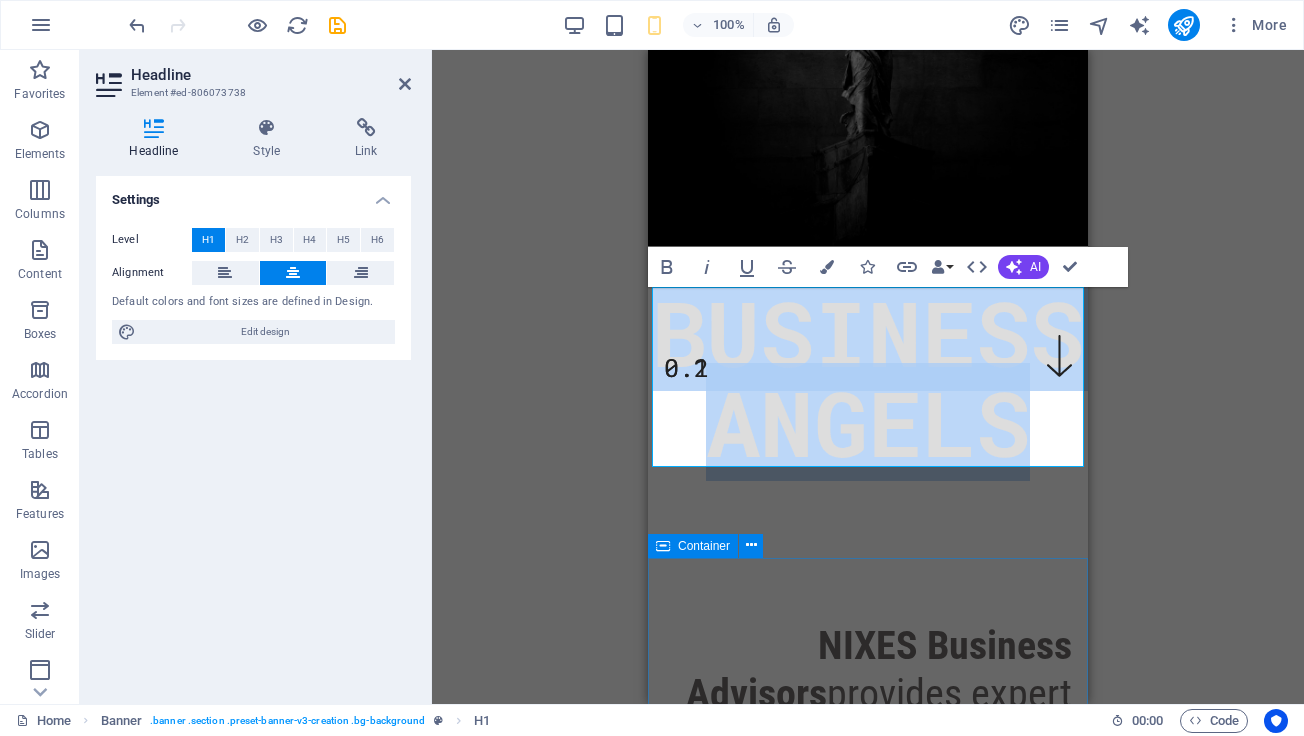 click on "0.2 NIXES Business Advisors  provides expert business management, international development, and strategic problem-solving. Executive in  International Strategy ,  ESG , and Investment Development with a focus on transformative impact across  EU ,  MENA , and Southeast Asia.We help companies grow, optimize operations, and succeed globally with tailored solutions." at bounding box center [868, 1054] 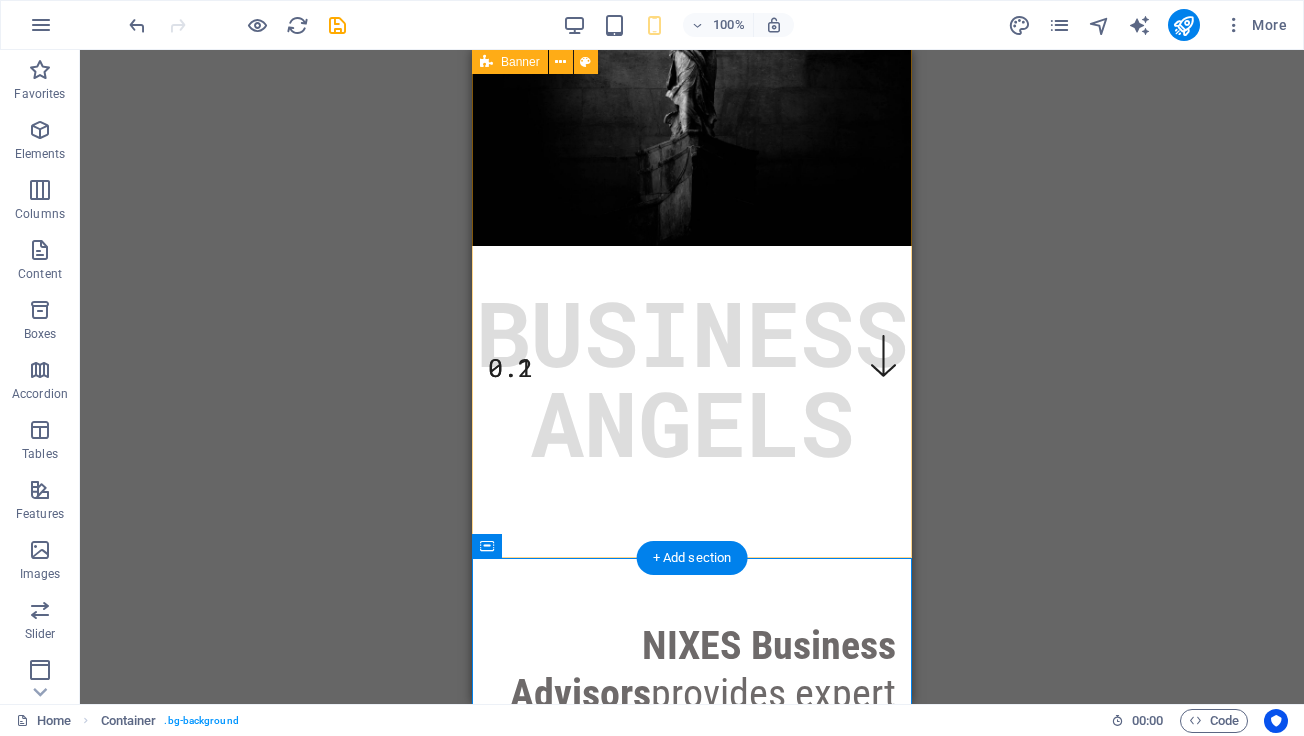drag, startPoint x: 763, startPoint y: 558, endPoint x: 757, endPoint y: 482, distance: 76.23647 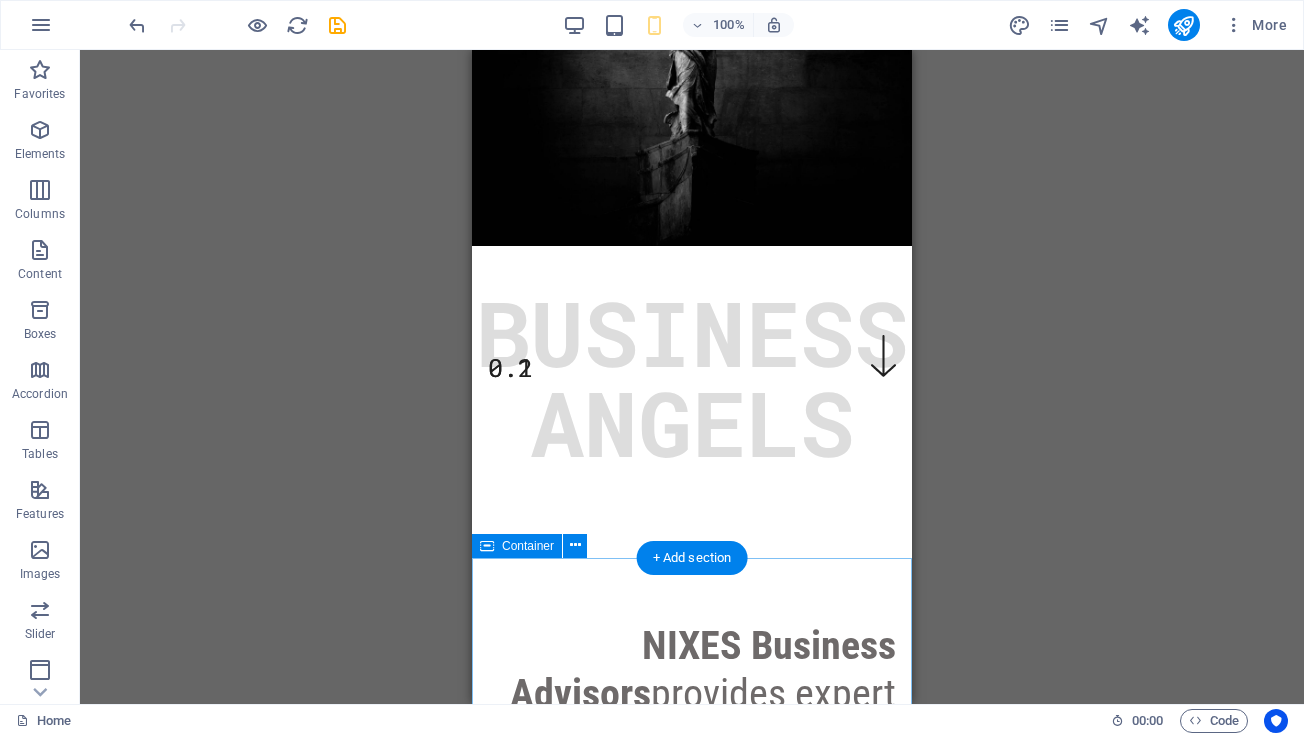 click on "0.2 NIXES Business Advisors  provides expert business management, international development, and strategic problem-solving. Executive in  International Strategy ,  ESG , and Investment Development with a focus on transformative impact across  EU ,  MENA , and Southeast Asia.We help companies grow, optimize operations, and succeed globally with tailored solutions." at bounding box center [692, 1054] 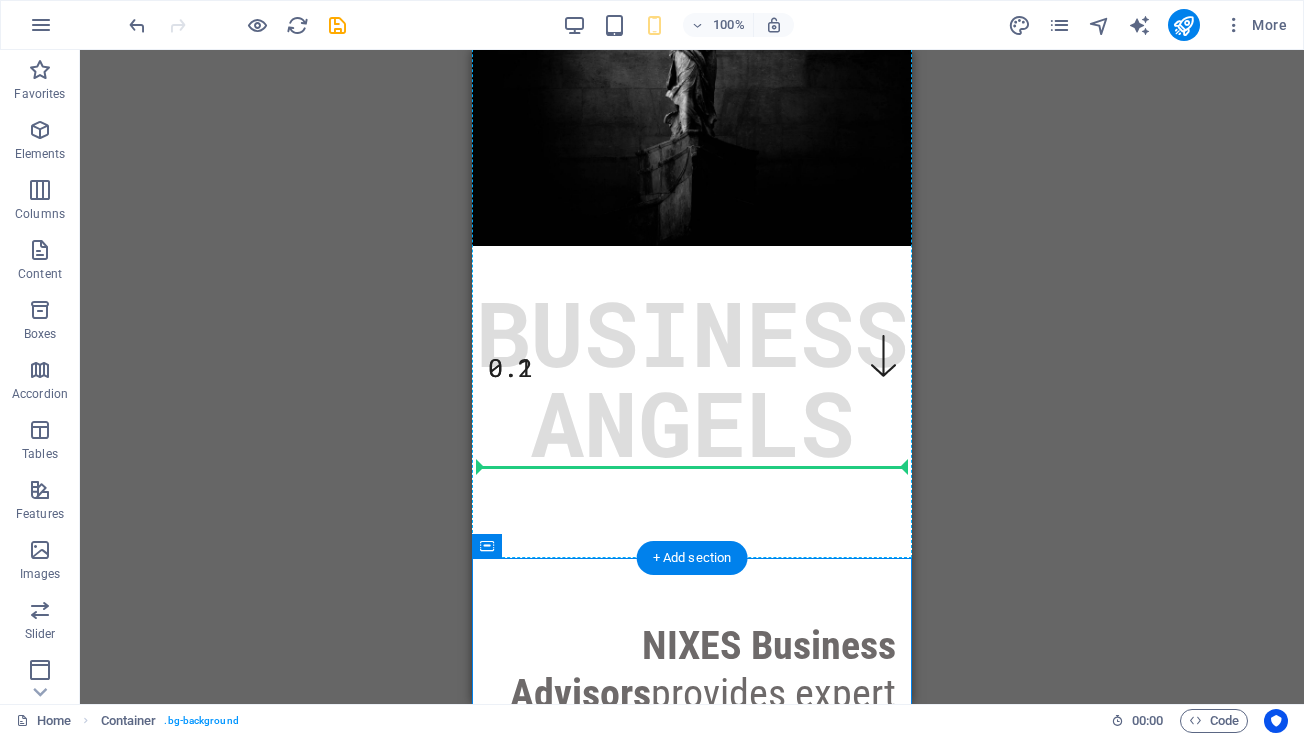 drag, startPoint x: 964, startPoint y: 604, endPoint x: 480, endPoint y: 427, distance: 515.3494 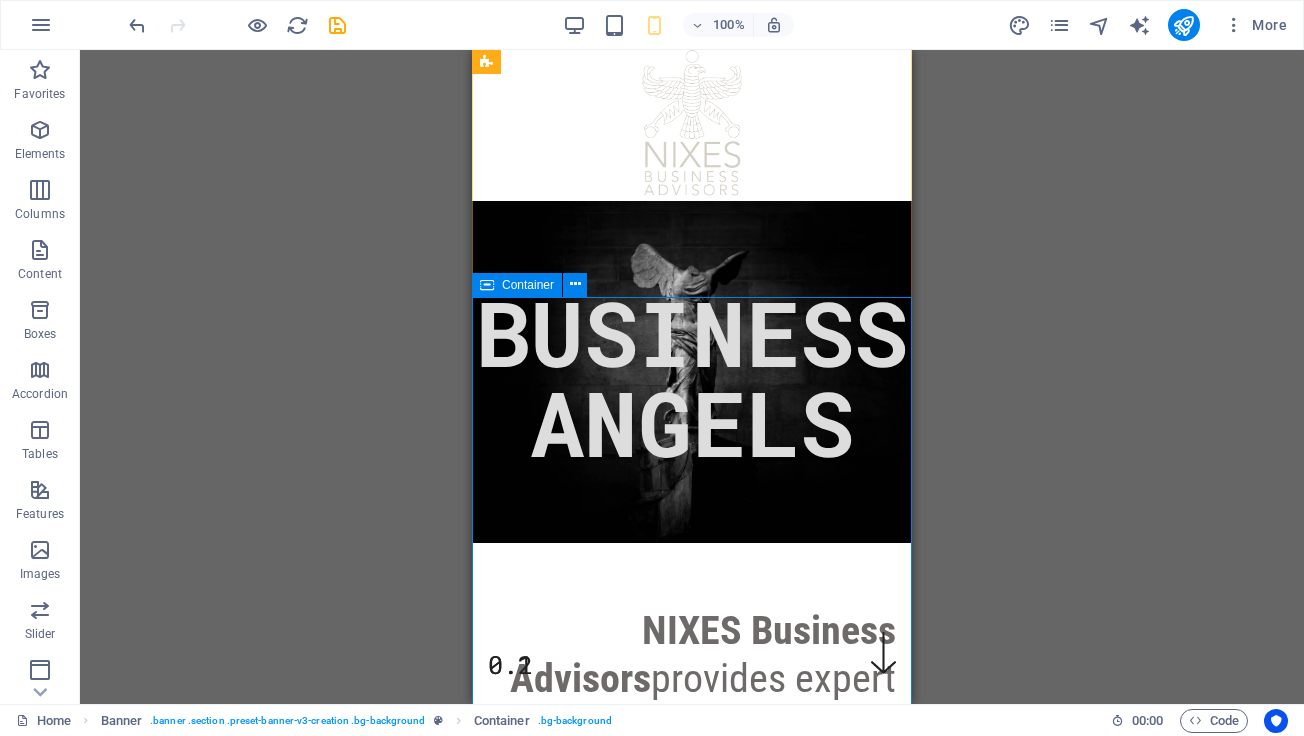 scroll, scrollTop: 542, scrollLeft: 0, axis: vertical 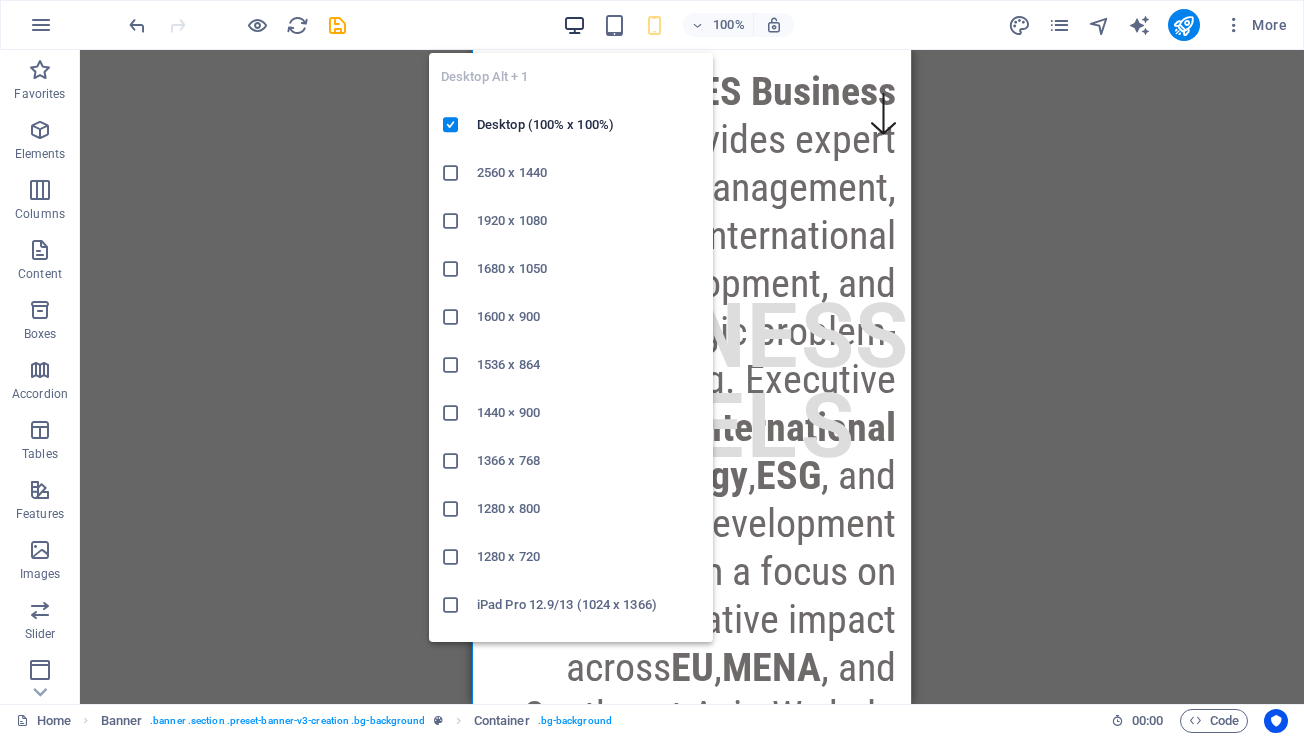 click at bounding box center [574, 25] 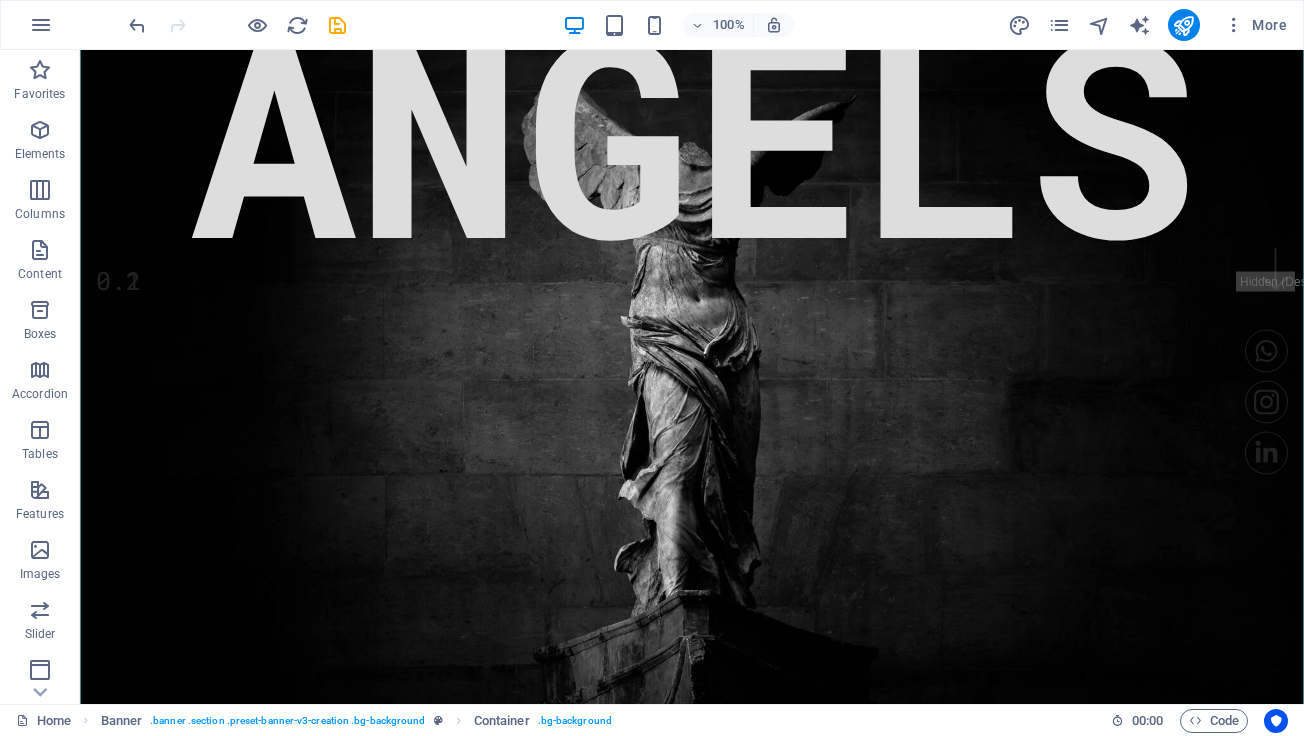 scroll, scrollTop: 471, scrollLeft: 0, axis: vertical 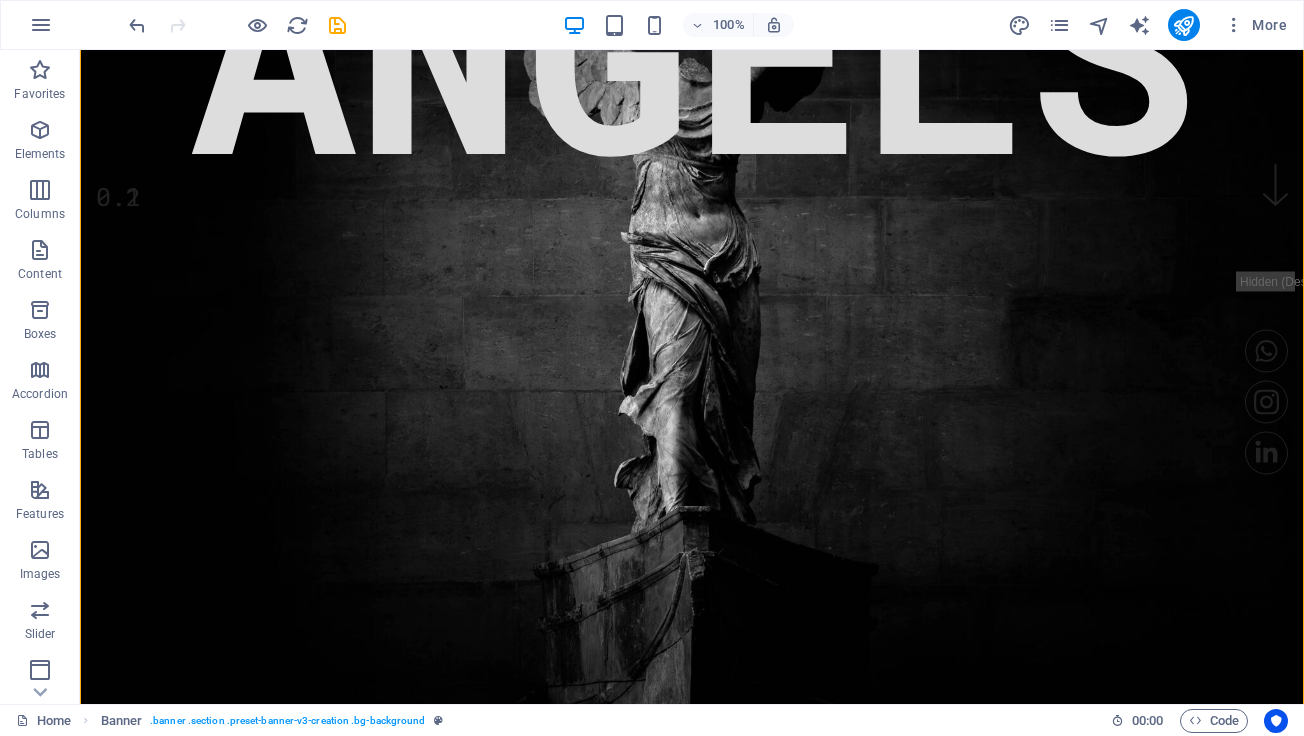 drag, startPoint x: 802, startPoint y: 453, endPoint x: 799, endPoint y: 305, distance: 148.0304 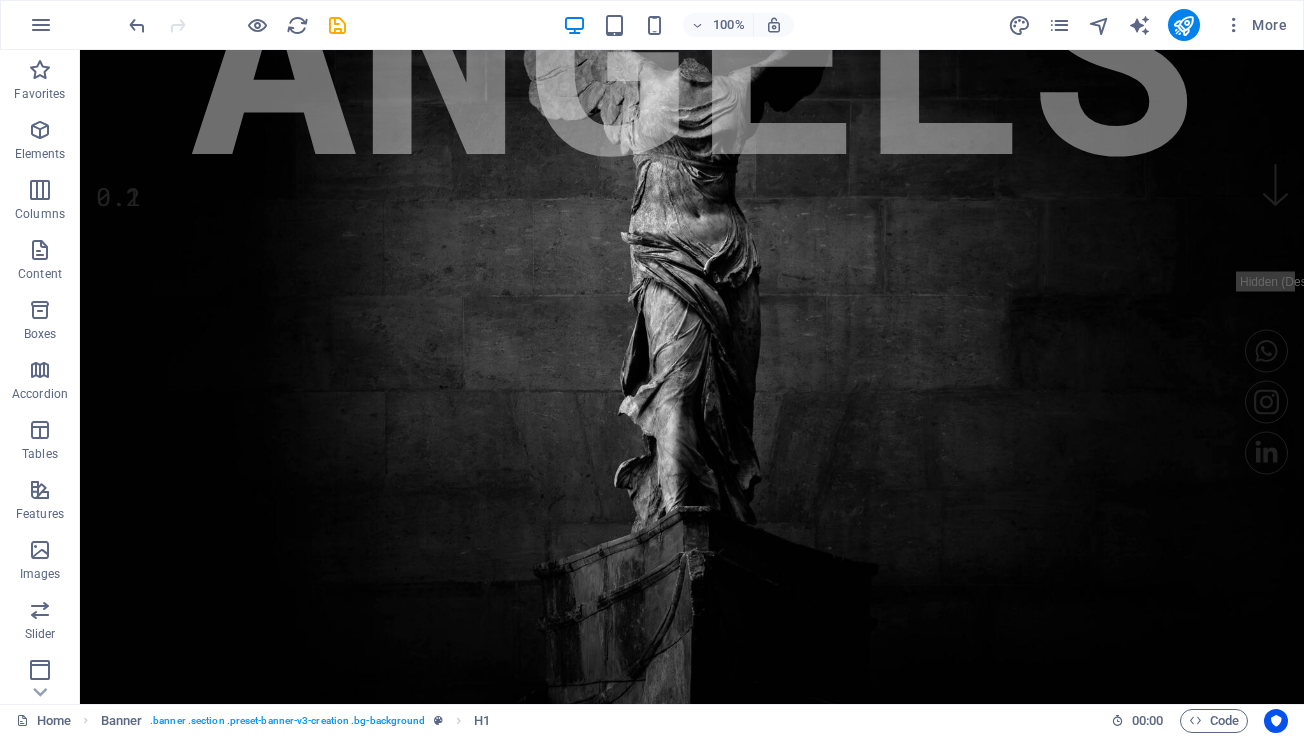 drag, startPoint x: 812, startPoint y: 521, endPoint x: 793, endPoint y: 269, distance: 252.71526 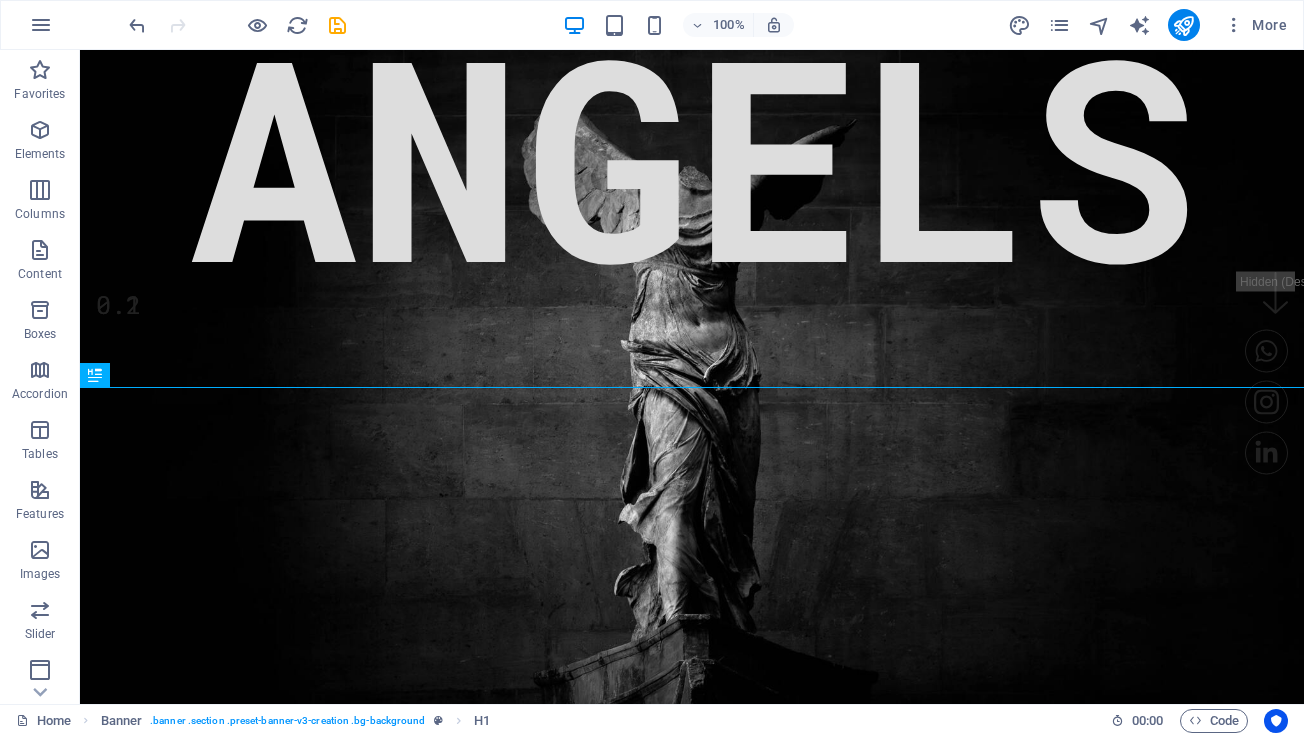 scroll, scrollTop: 429, scrollLeft: 0, axis: vertical 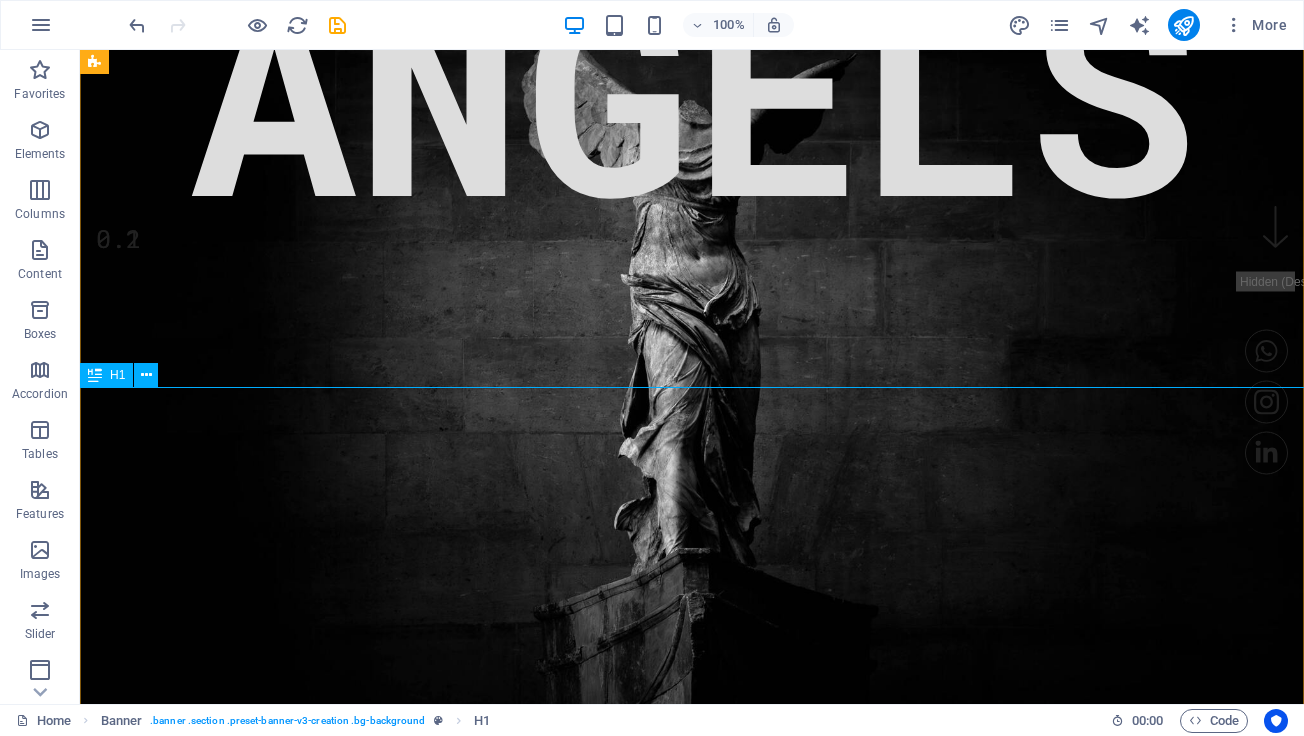 click on "BUSINESS ANGELS" at bounding box center (692, -52) 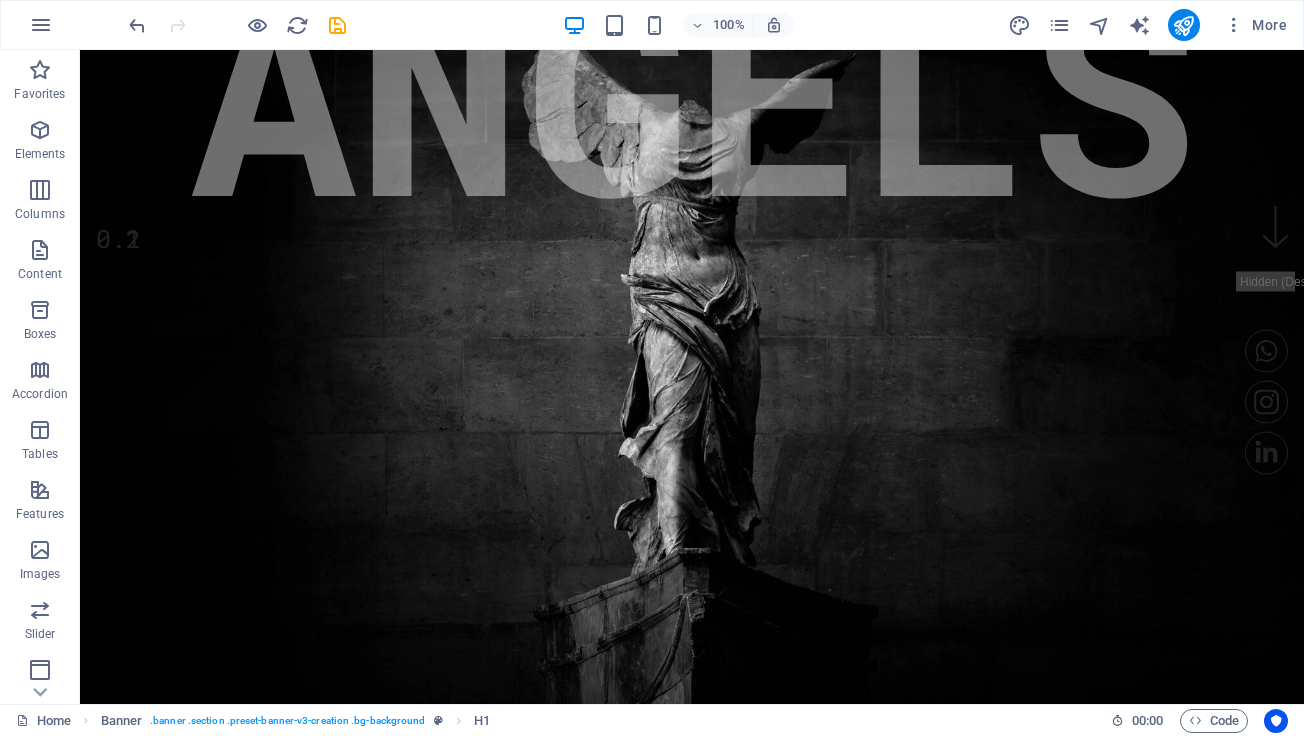drag, startPoint x: 201, startPoint y: 425, endPoint x: 130, endPoint y: 263, distance: 176.87566 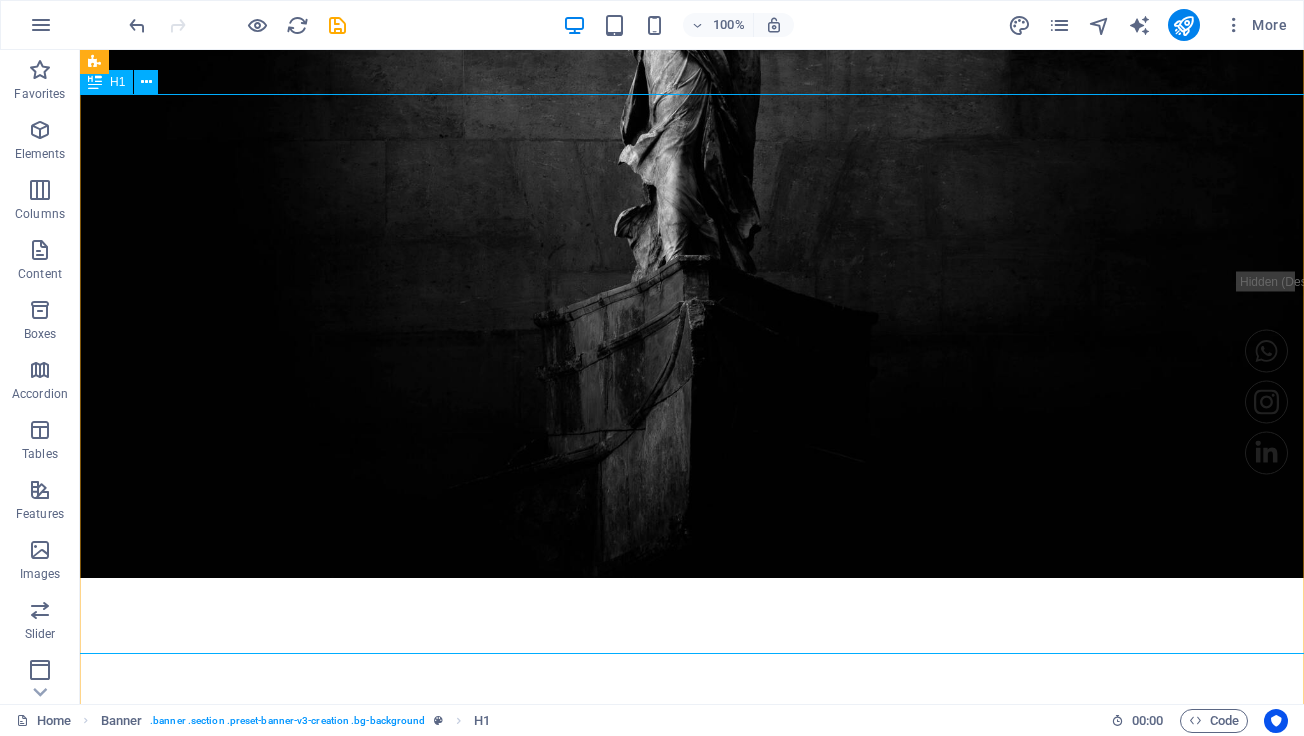 scroll, scrollTop: 769, scrollLeft: 0, axis: vertical 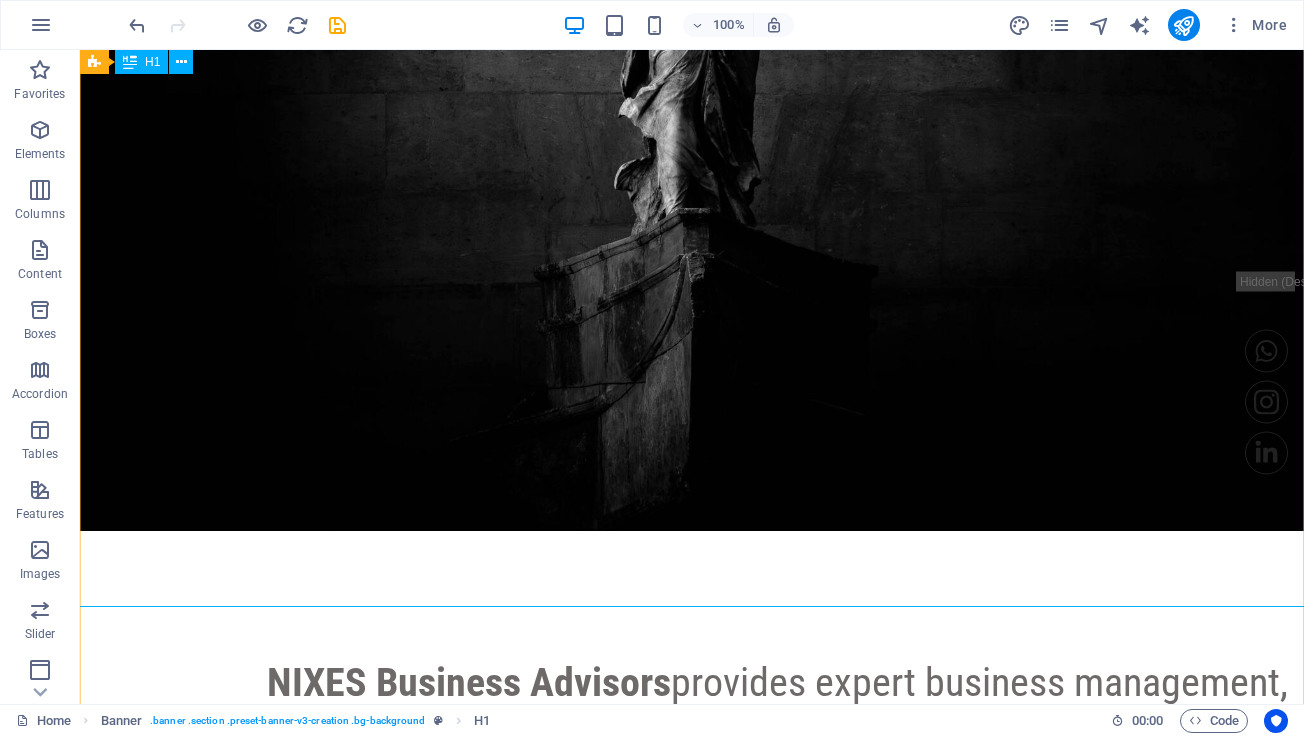 click on "BUSINESS ANGELS" at bounding box center (692, -392) 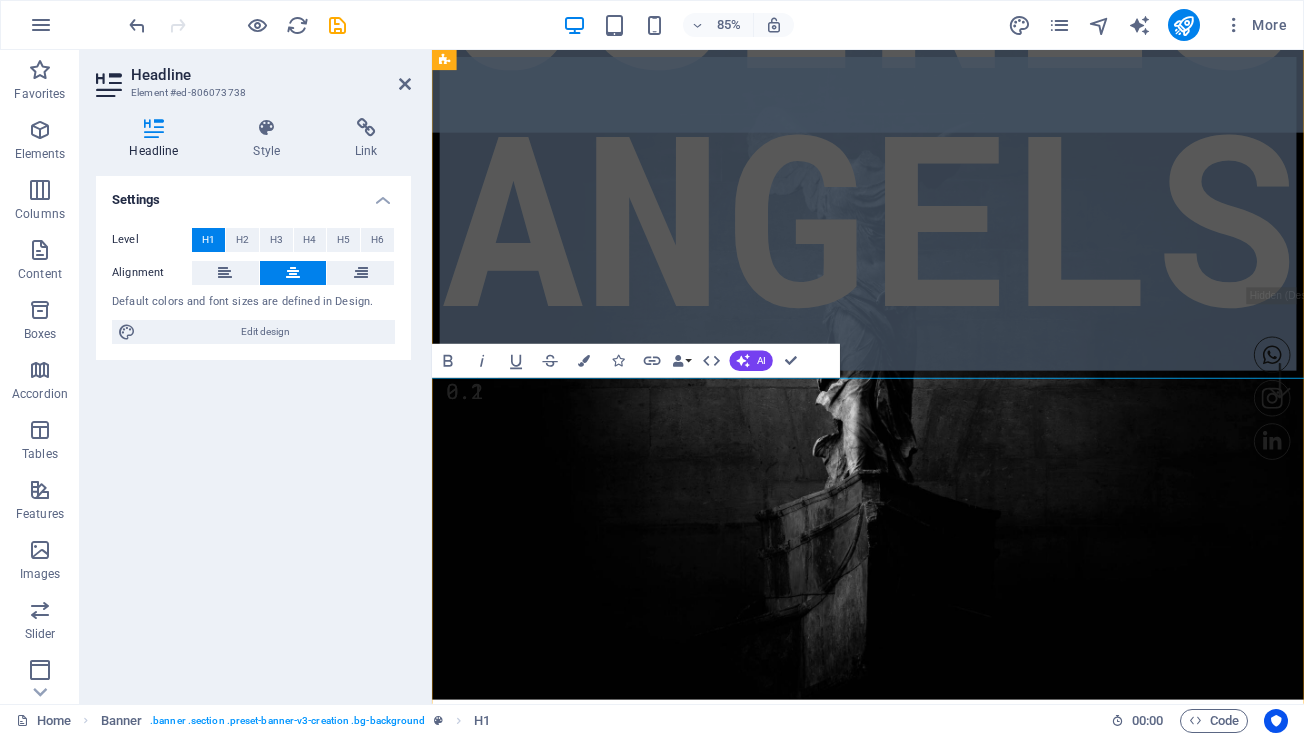 scroll, scrollTop: 327, scrollLeft: 0, axis: vertical 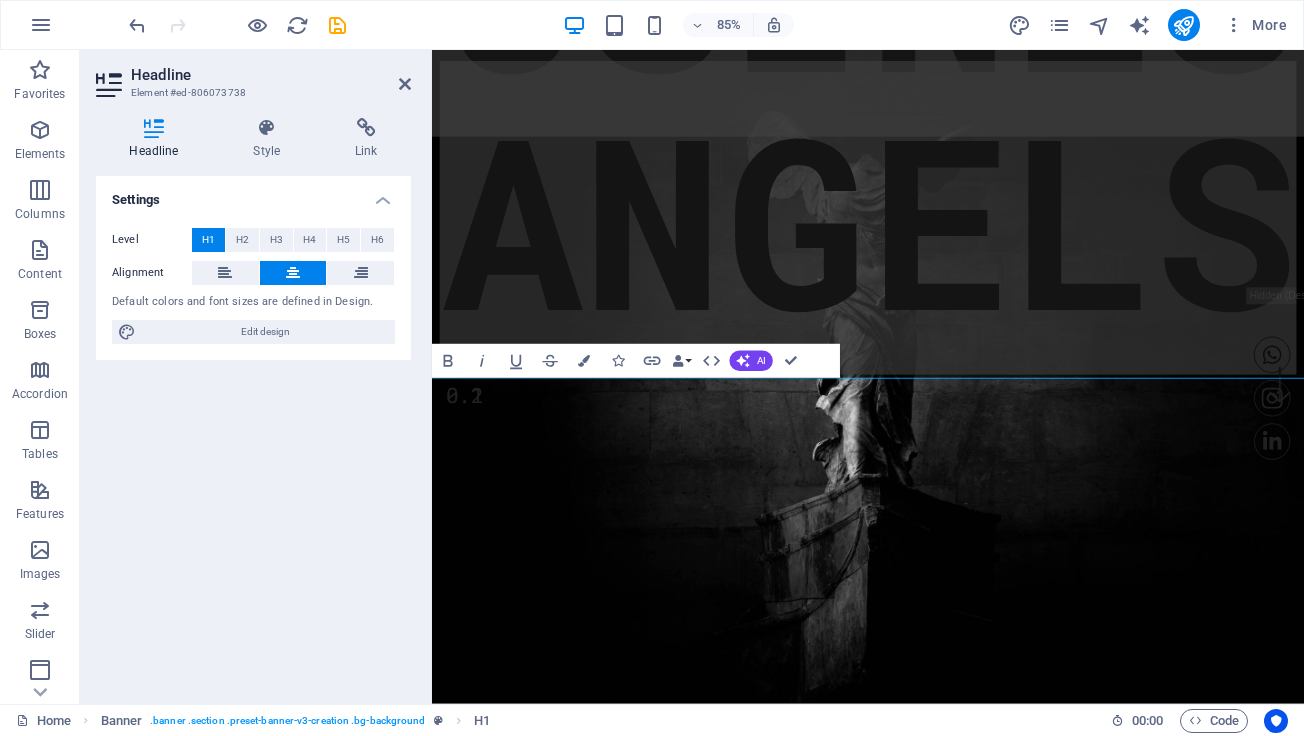 click on "Settings Level H1 H2 H3 H4 H5 H6 Alignment Default colors and font sizes are defined in Design. Edit design" at bounding box center (253, 432) 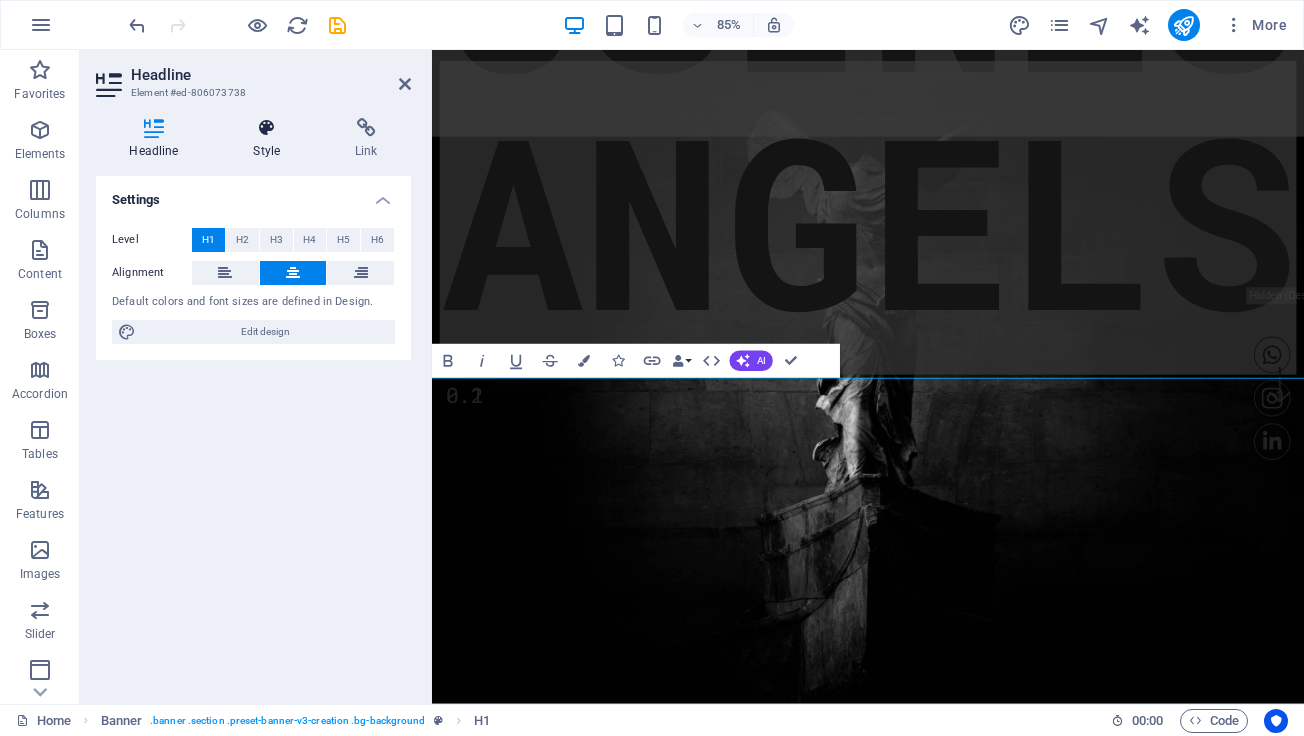 click at bounding box center [267, 128] 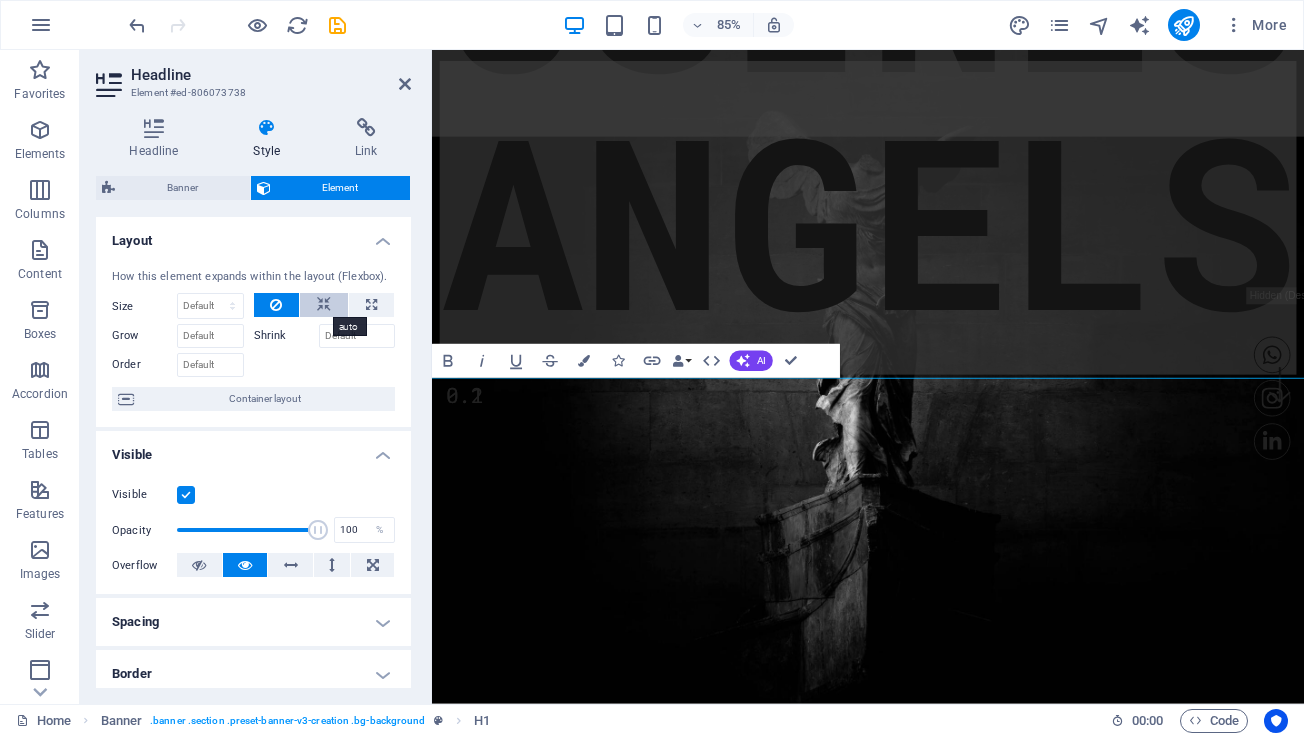 click at bounding box center (324, 305) 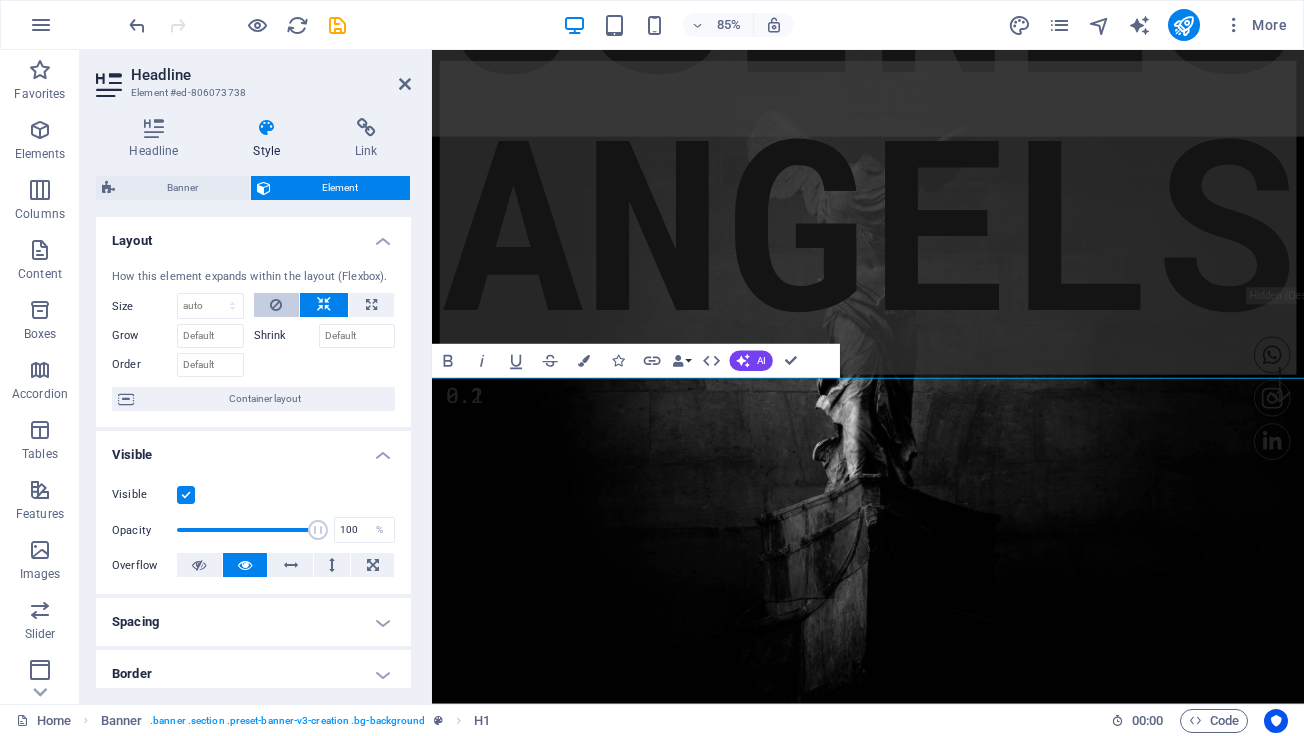 click at bounding box center (277, 305) 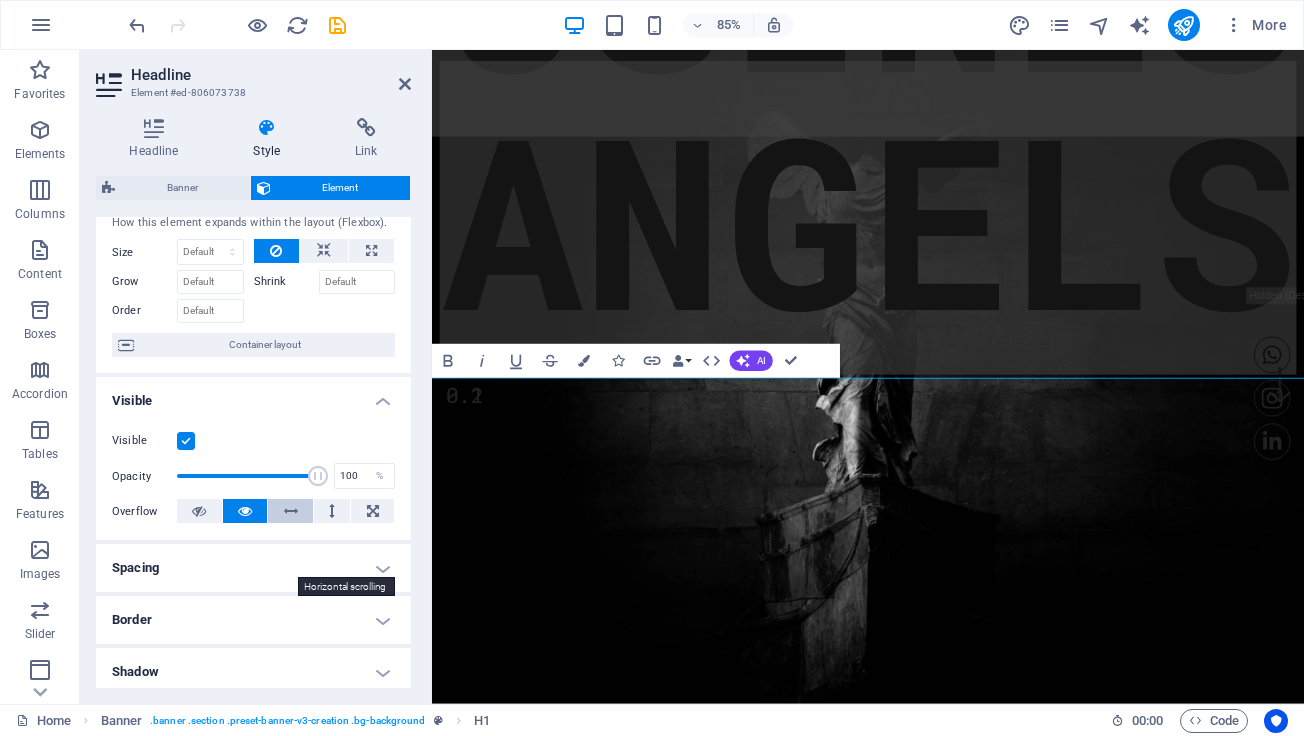scroll, scrollTop: 90, scrollLeft: 0, axis: vertical 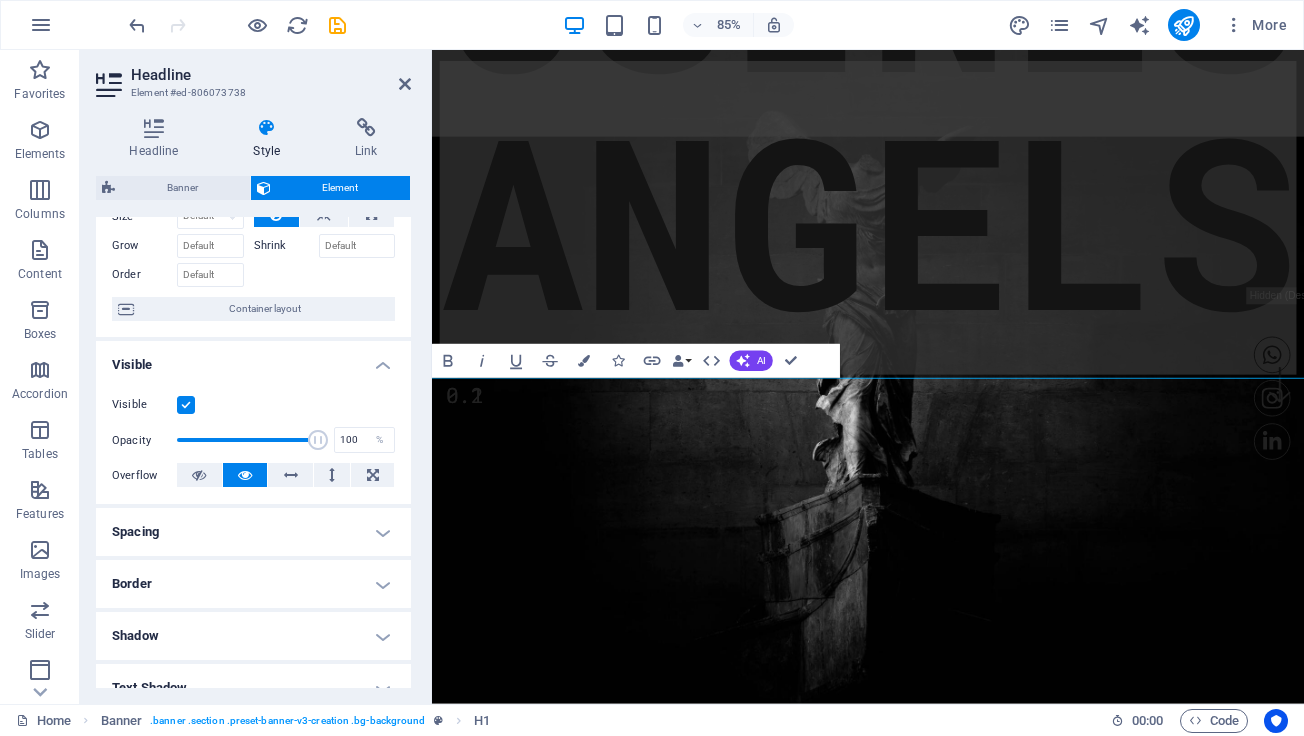 click on "Spacing" at bounding box center (253, 532) 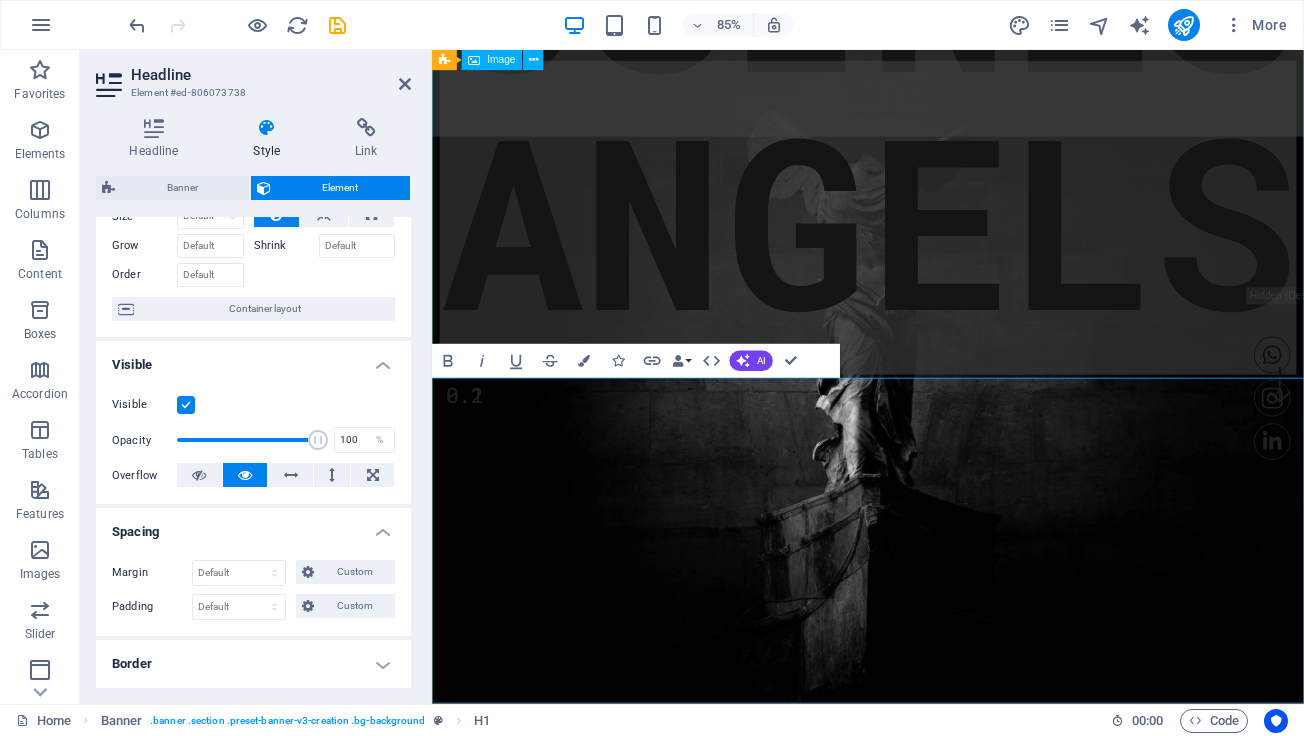 click at bounding box center [945, 420] 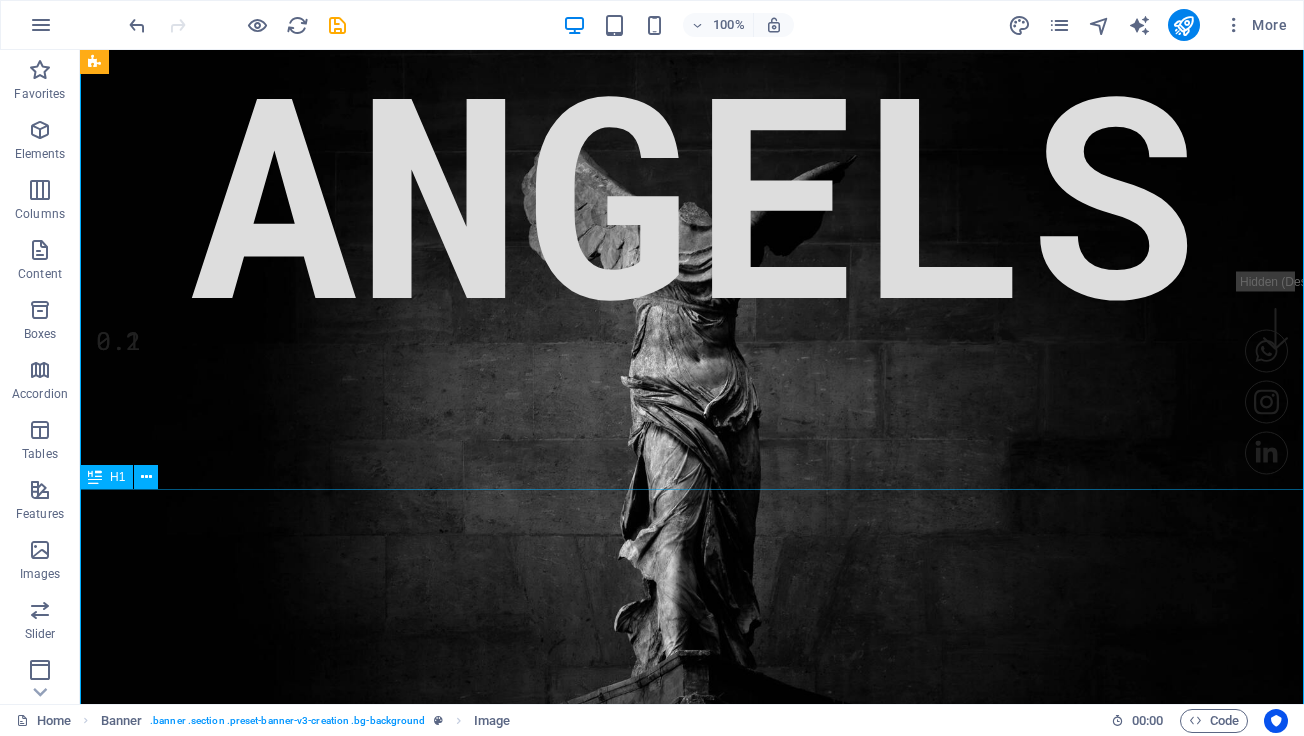 click on "BUSINESS ANGELS" at bounding box center [692, 50] 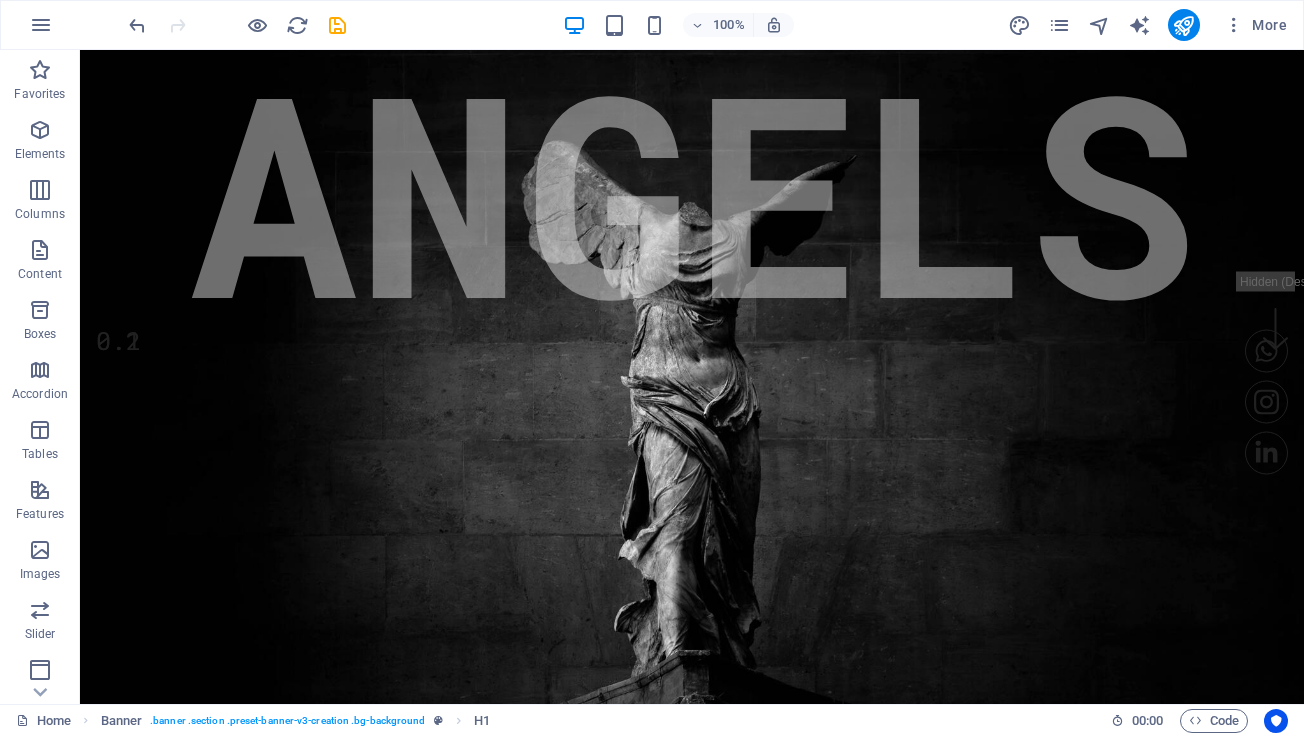 drag, startPoint x: 490, startPoint y: 491, endPoint x: 482, endPoint y: 227, distance: 264.1212 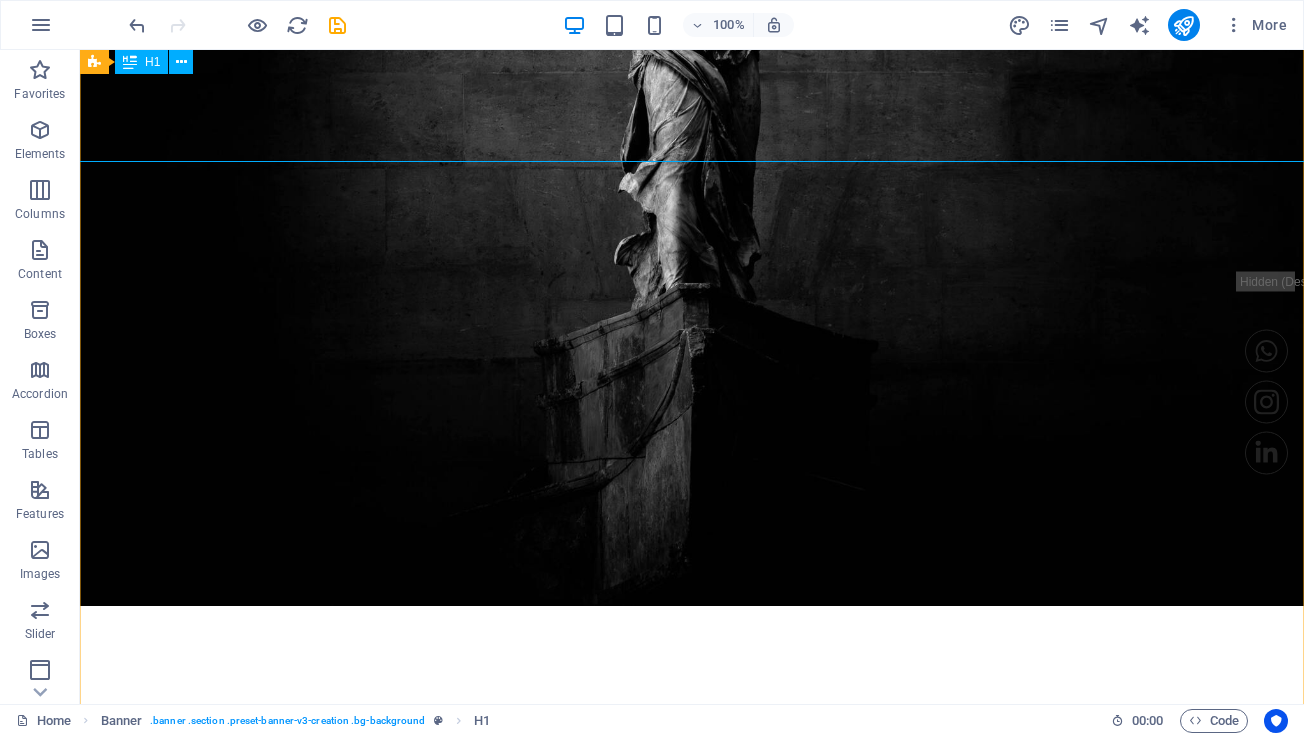 scroll, scrollTop: 545, scrollLeft: 0, axis: vertical 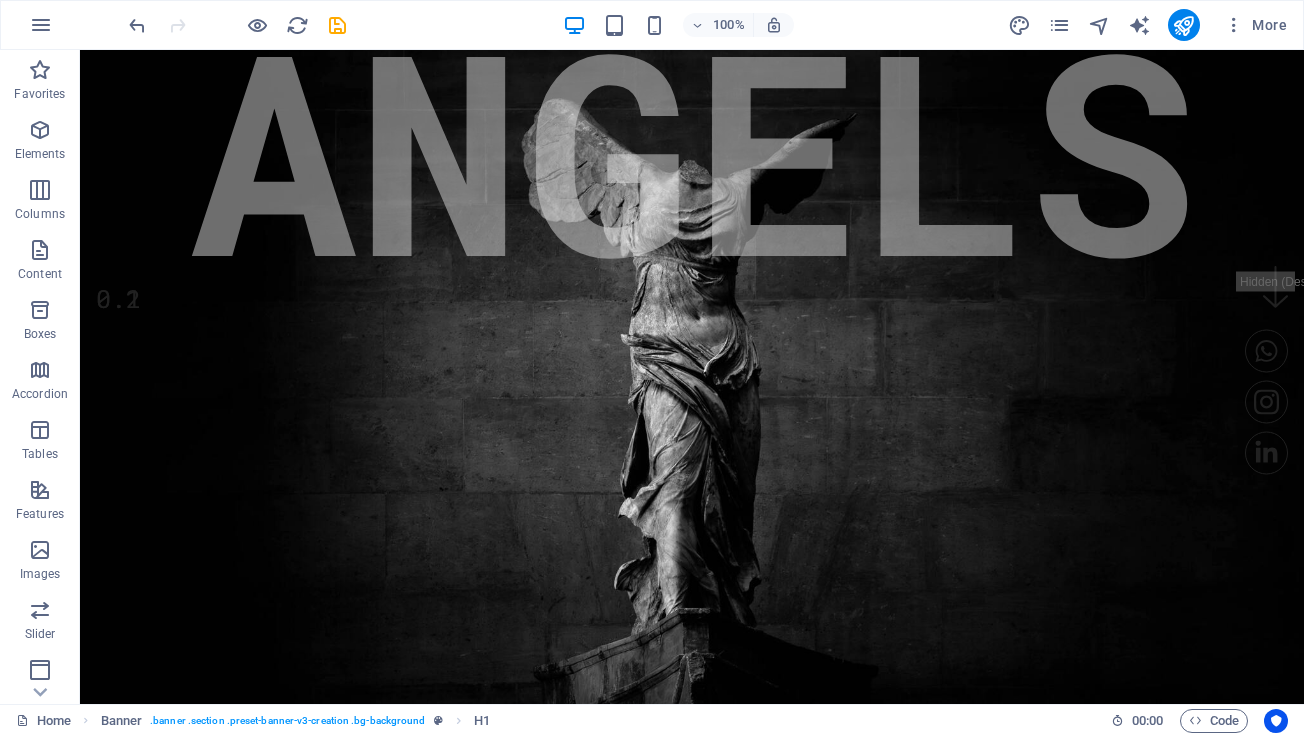 drag, startPoint x: 173, startPoint y: 311, endPoint x: 98, endPoint y: 92, distance: 231.4865 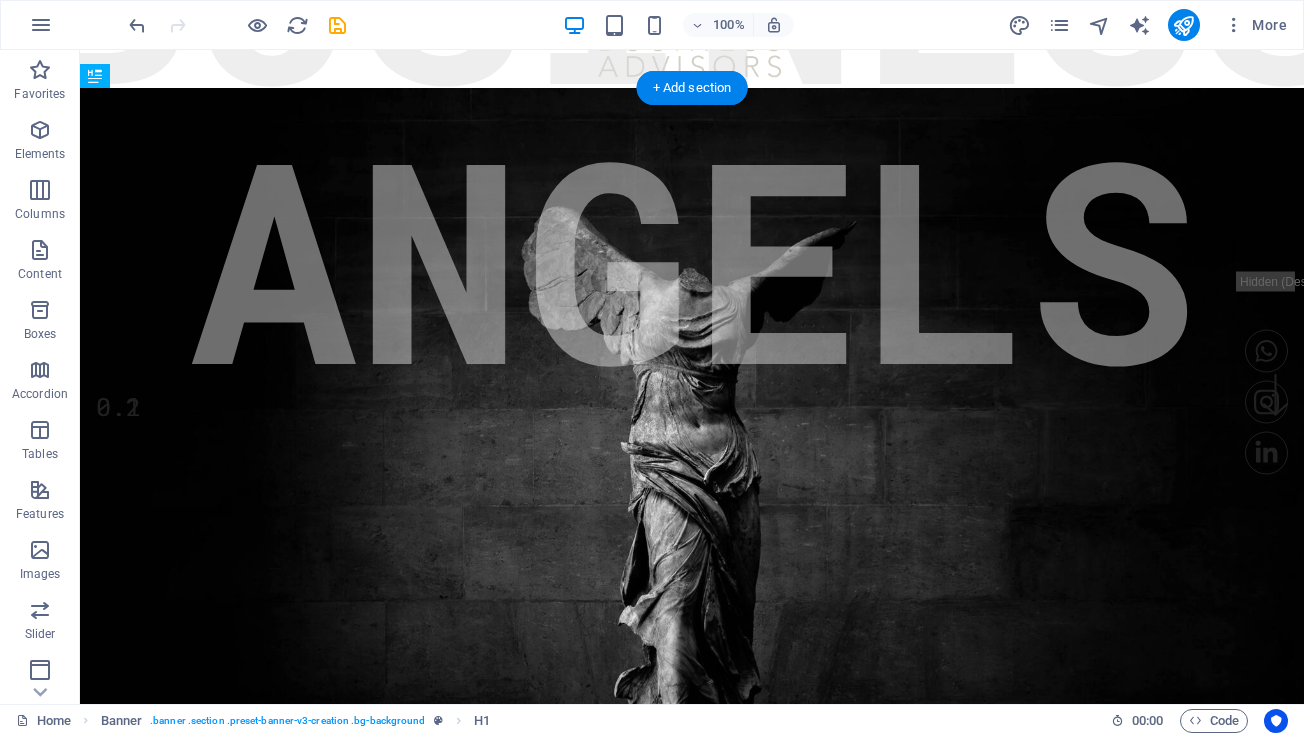 drag, startPoint x: 173, startPoint y: 600, endPoint x: 113, endPoint y: 164, distance: 440.10907 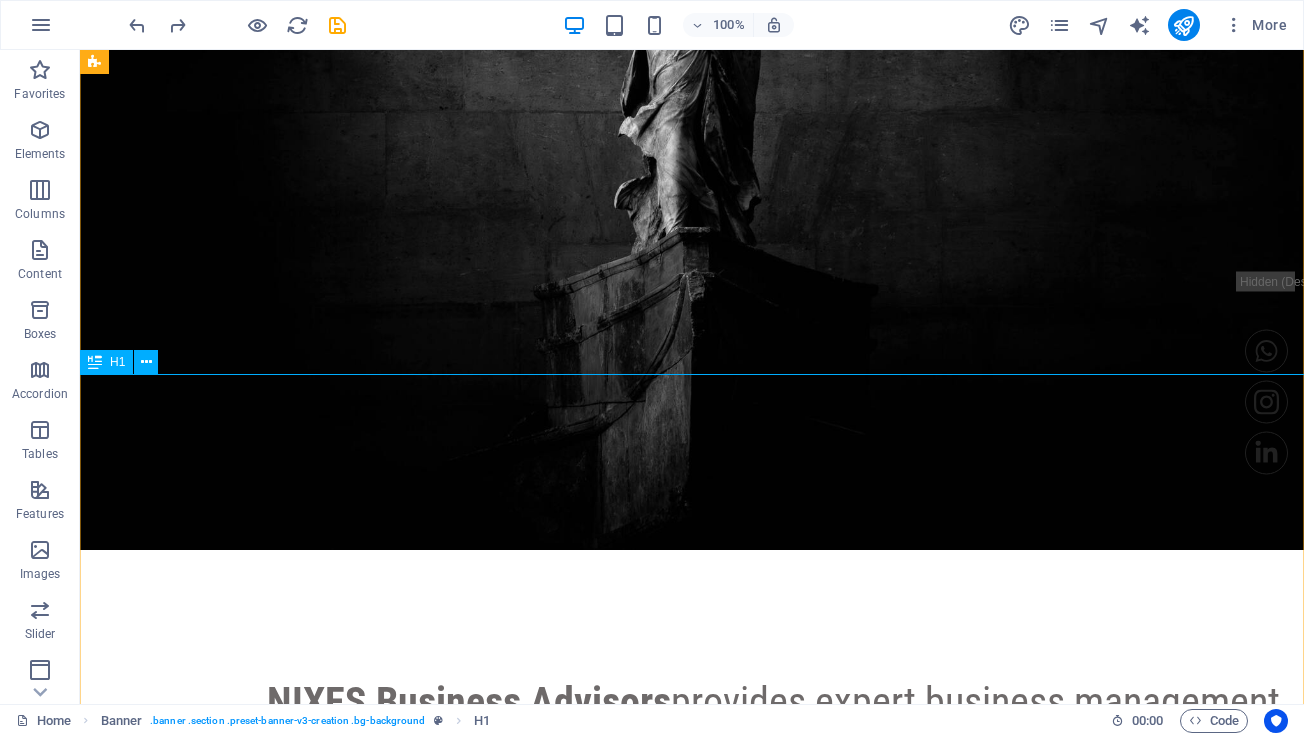 scroll, scrollTop: 940, scrollLeft: 0, axis: vertical 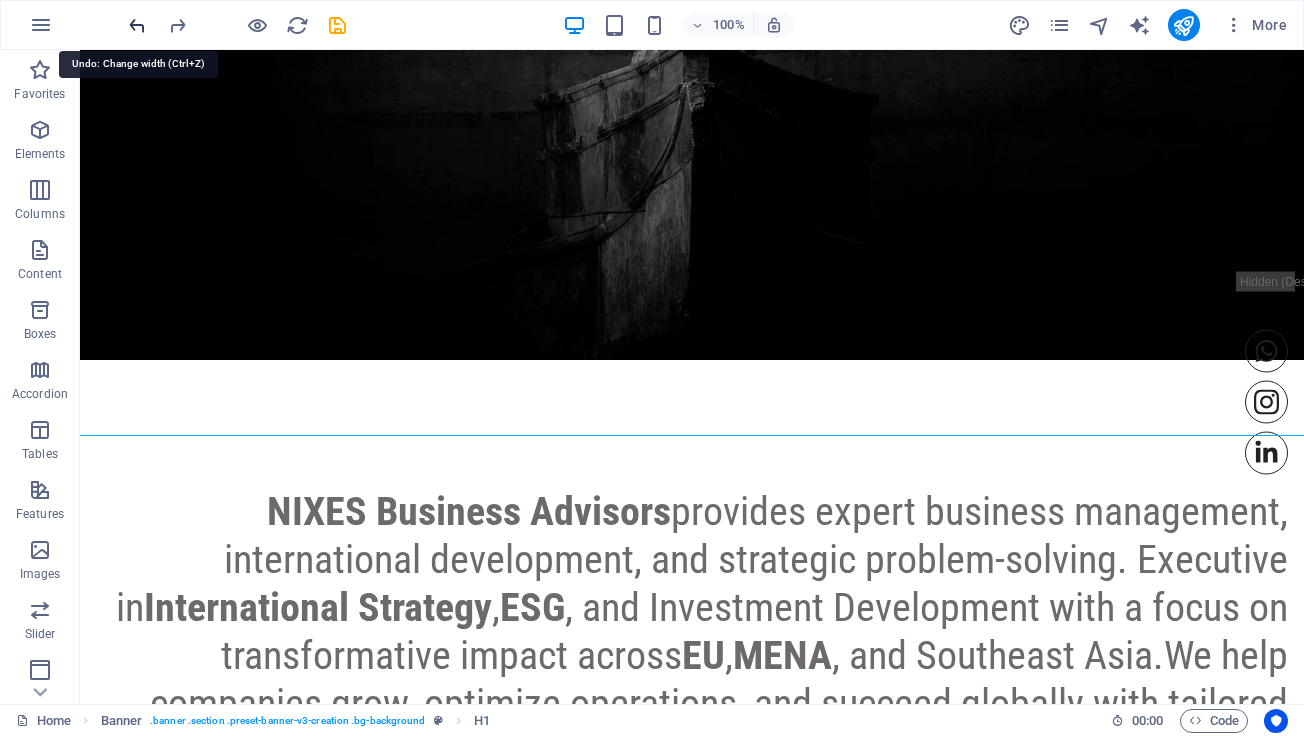 click at bounding box center (137, 25) 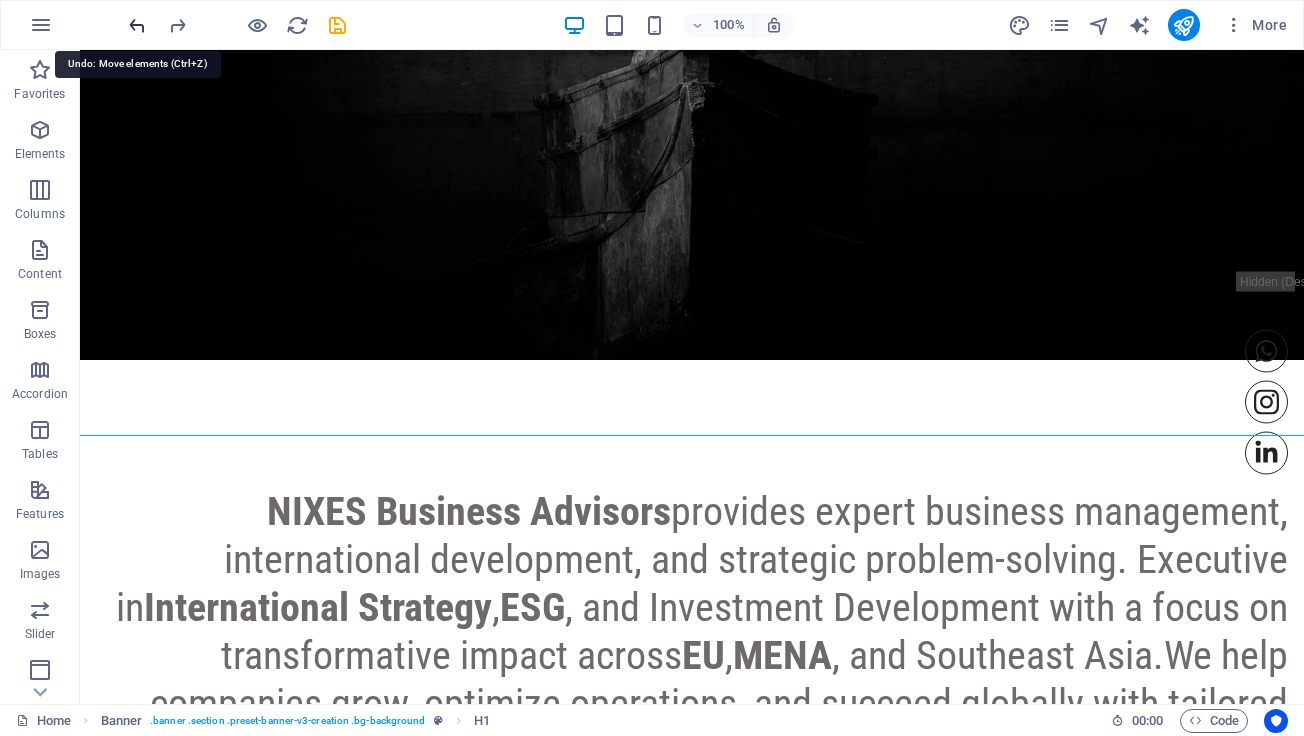 click at bounding box center [137, 25] 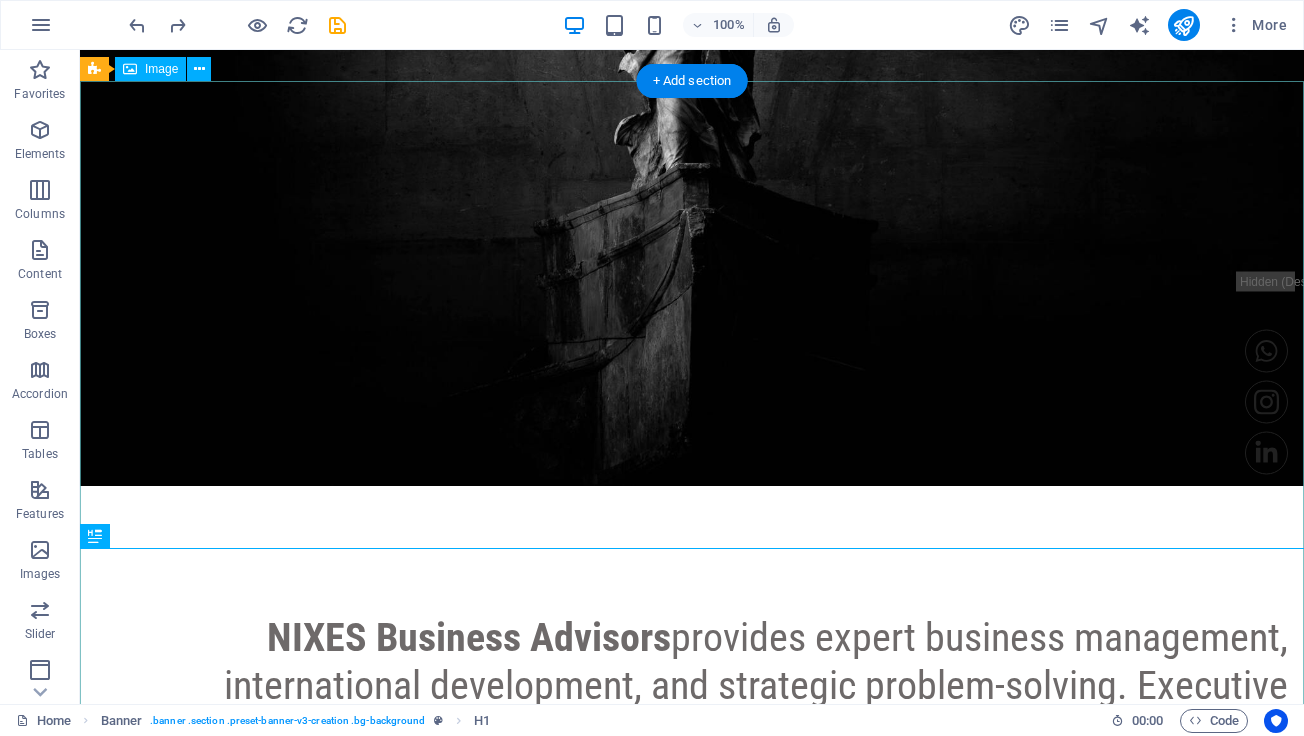 scroll, scrollTop: 268, scrollLeft: 0, axis: vertical 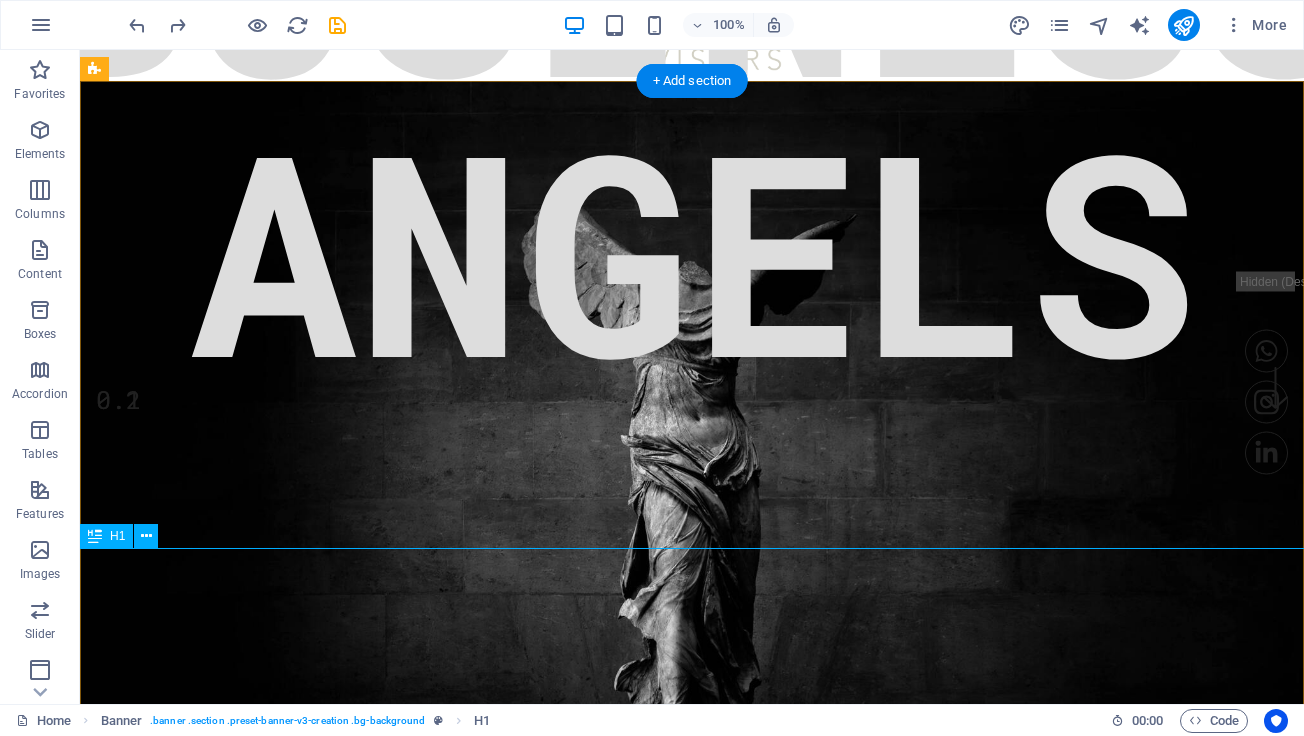 click on "BUSINESS ANGELS" at bounding box center (692, 109) 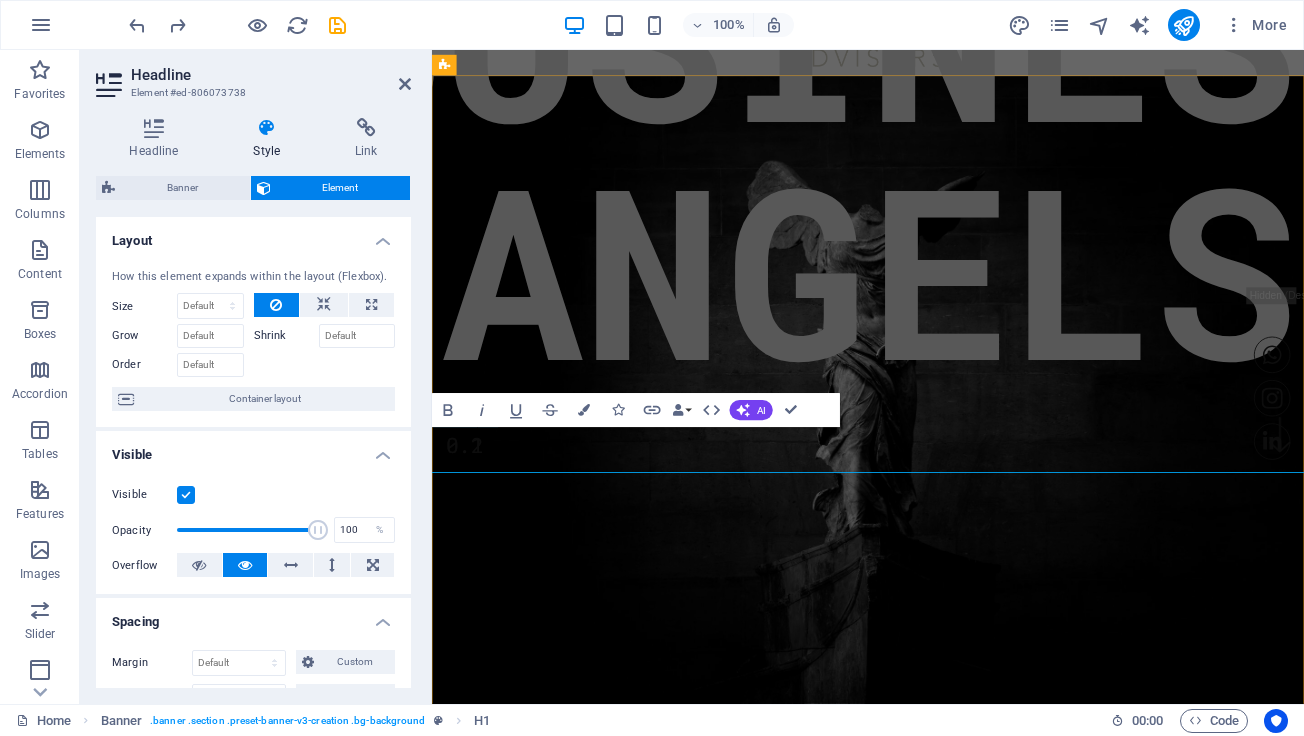 scroll, scrollTop: 269, scrollLeft: 0, axis: vertical 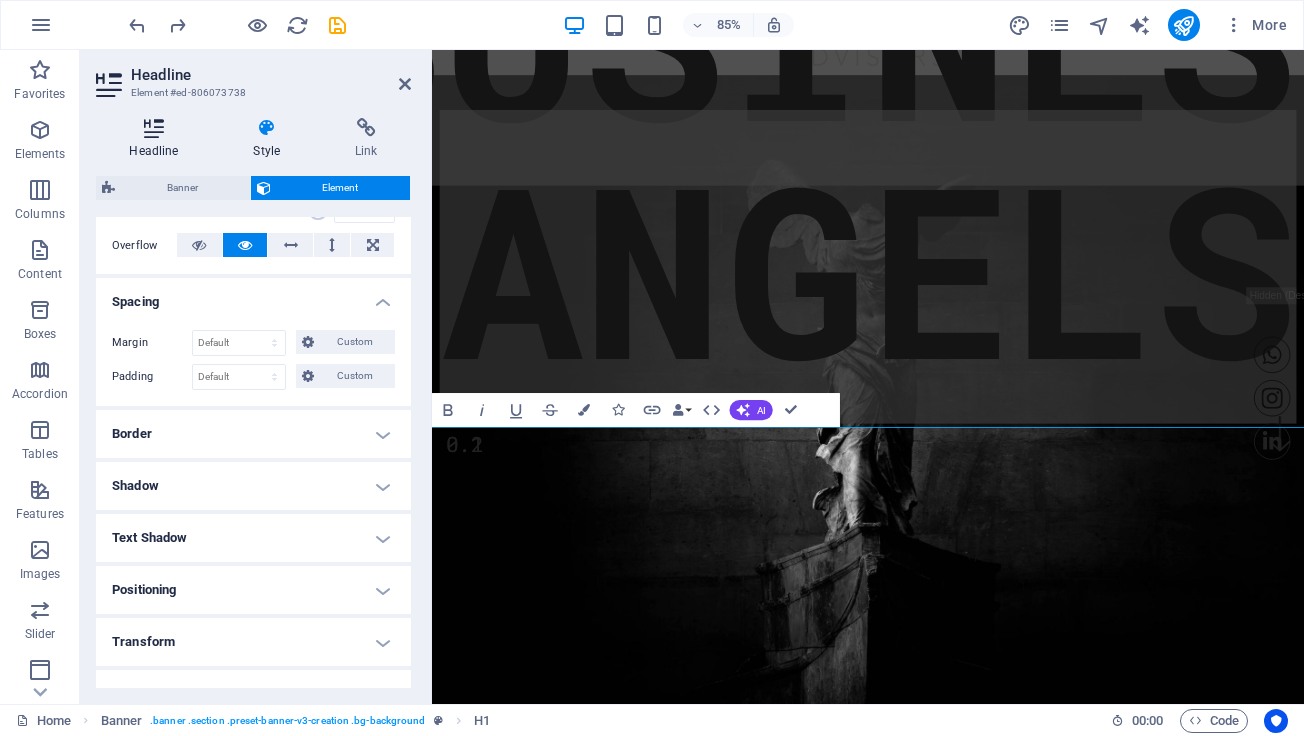 click at bounding box center (154, 128) 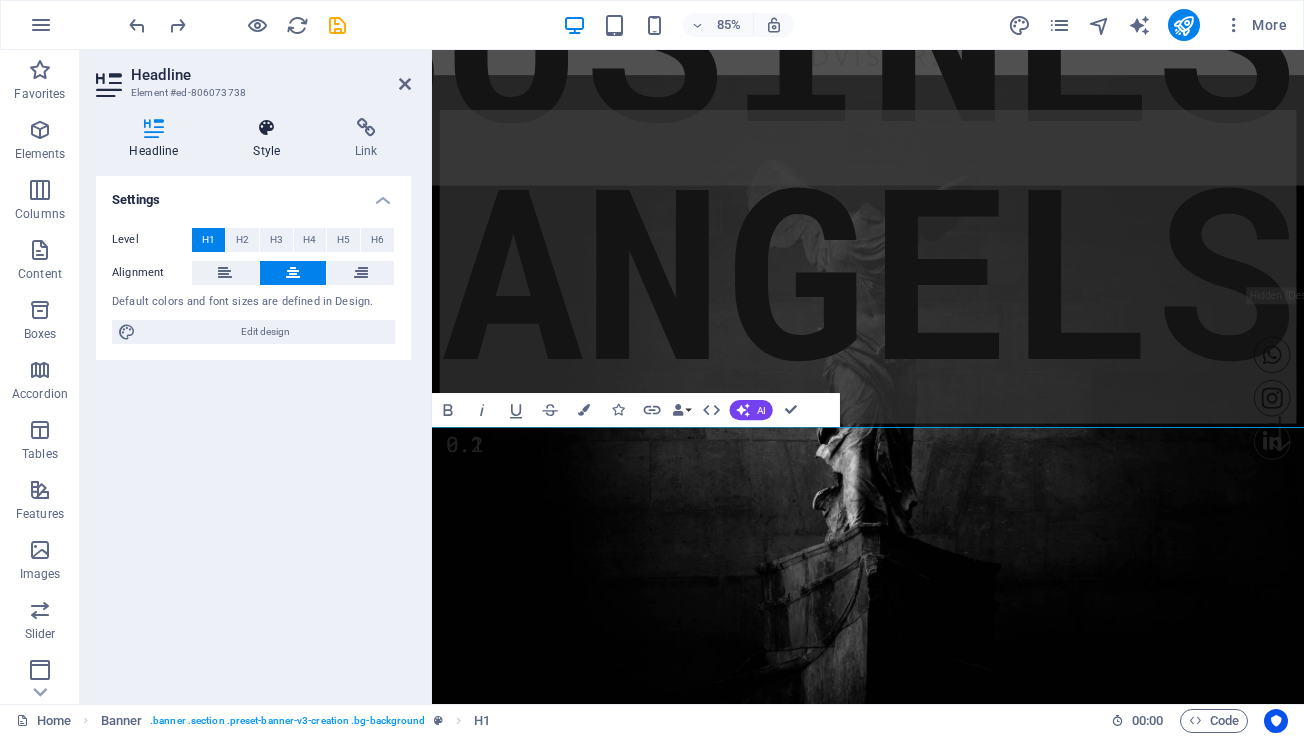 click on "Style" at bounding box center [271, 139] 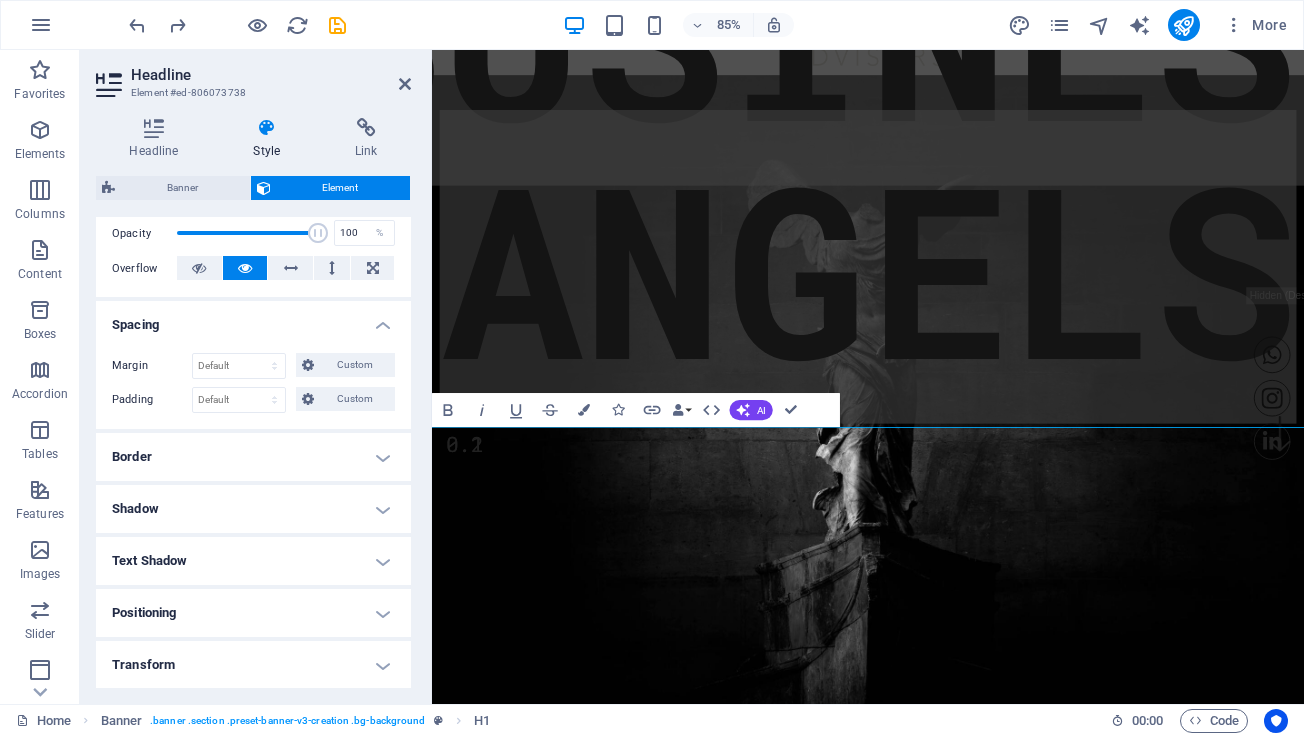 scroll, scrollTop: 290, scrollLeft: 0, axis: vertical 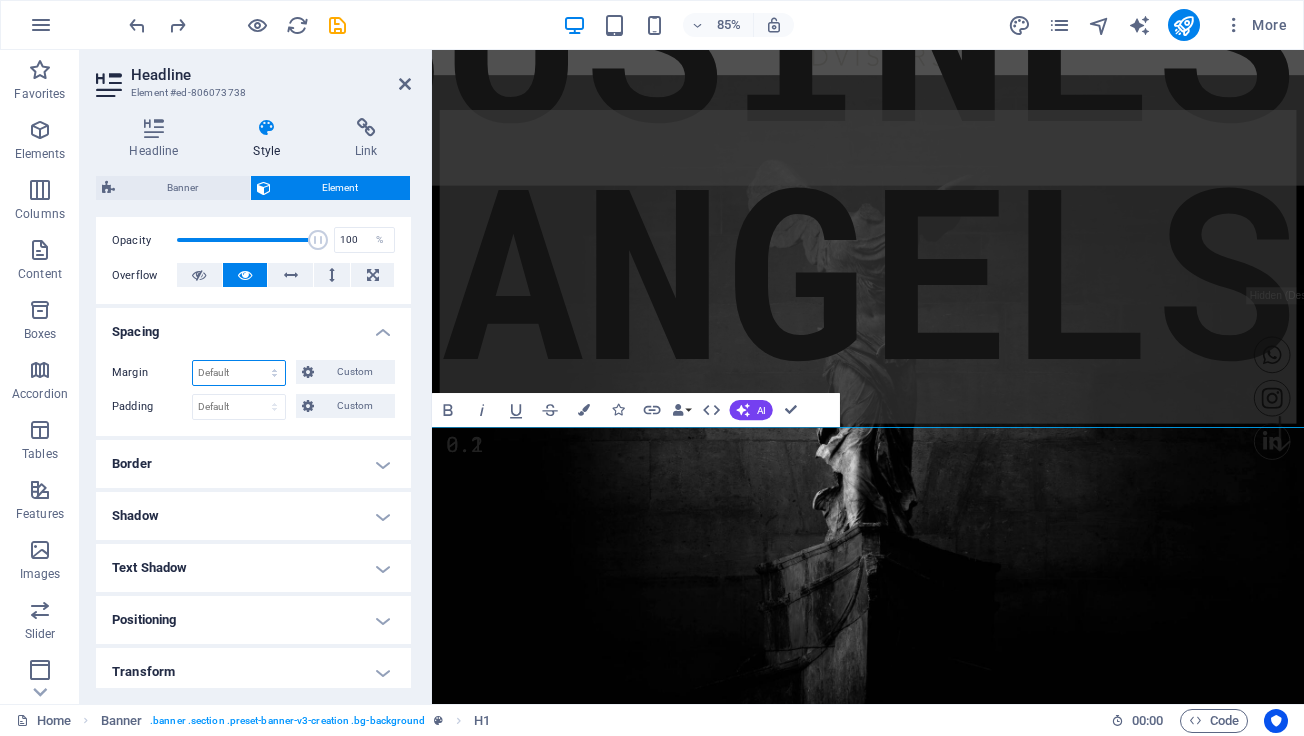 click on "Default auto px % rem vw vh Custom" at bounding box center (239, 373) 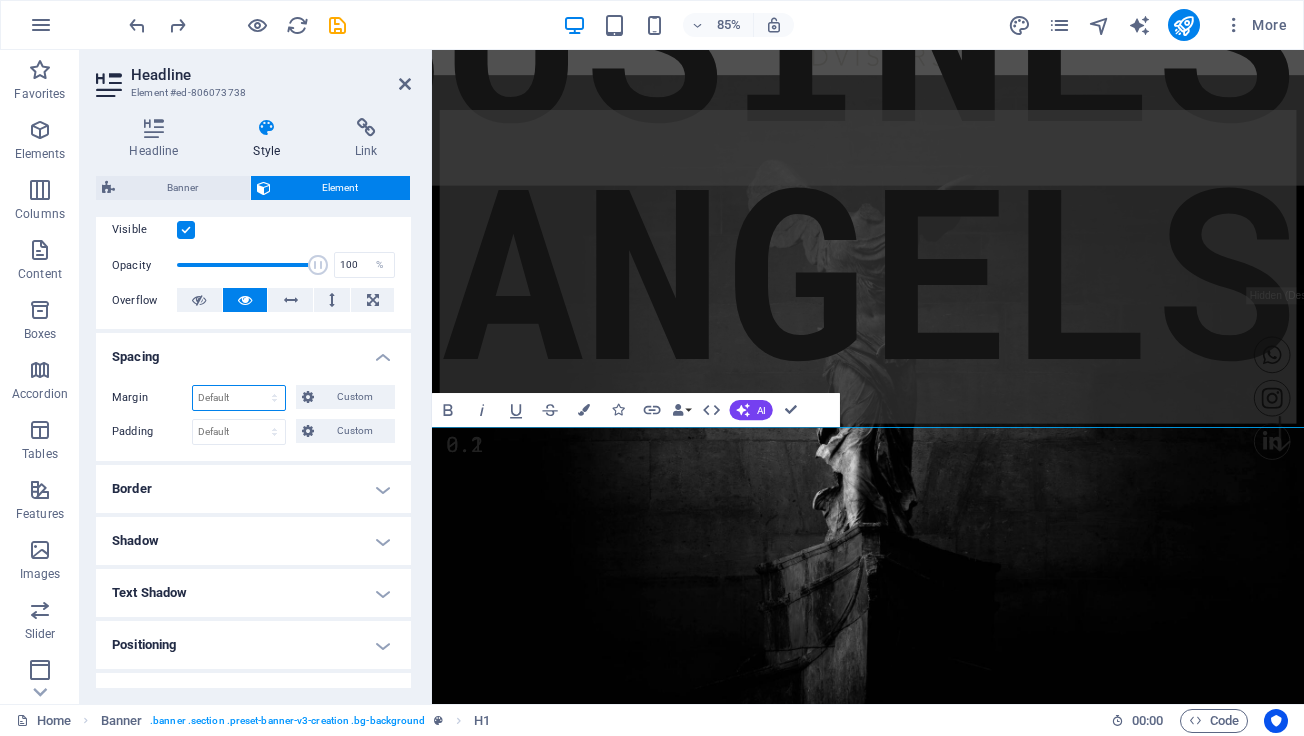 scroll, scrollTop: 0, scrollLeft: 0, axis: both 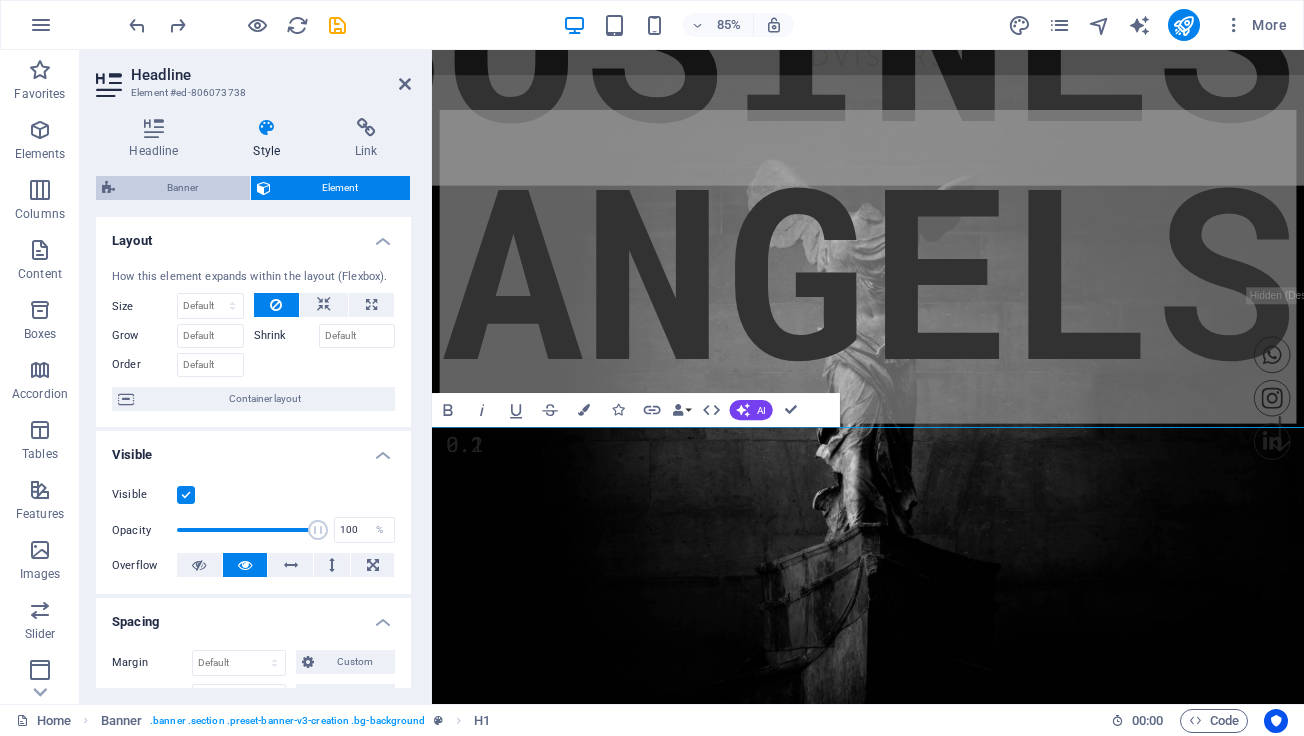 click on "Banner" at bounding box center (182, 188) 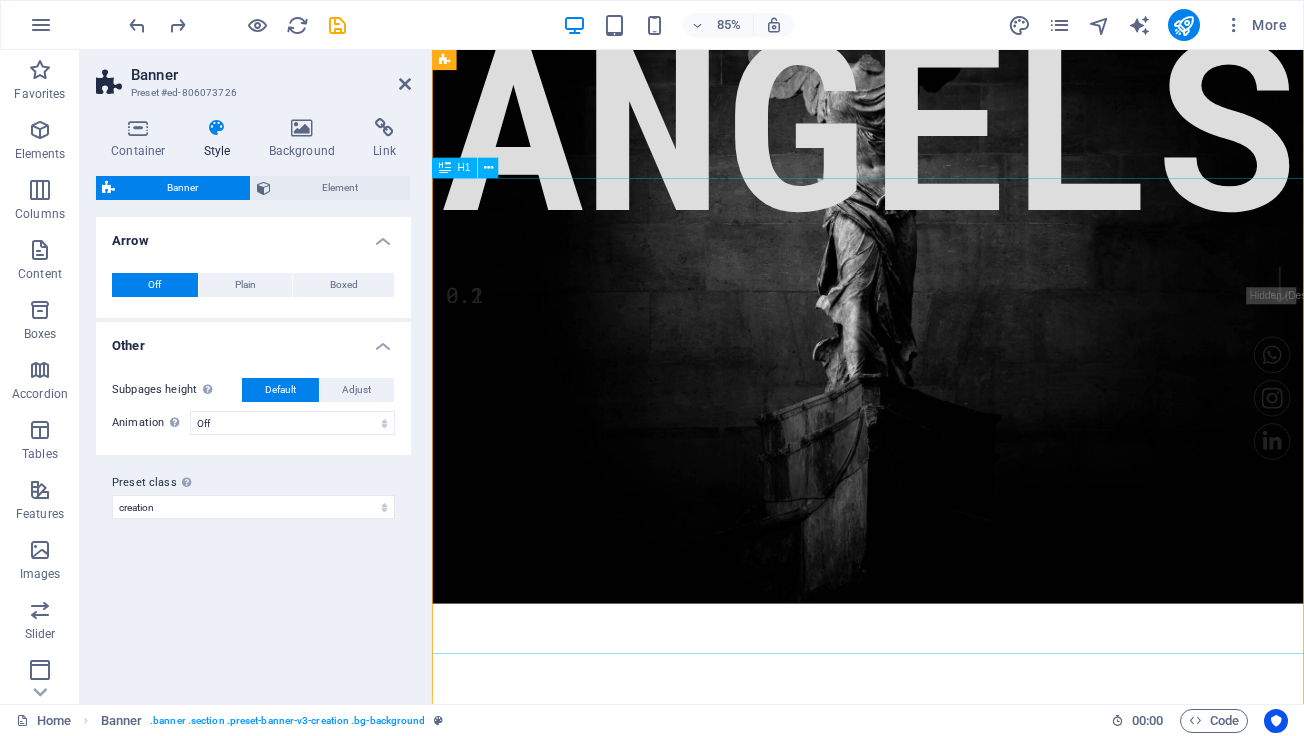 scroll, scrollTop: 304, scrollLeft: 0, axis: vertical 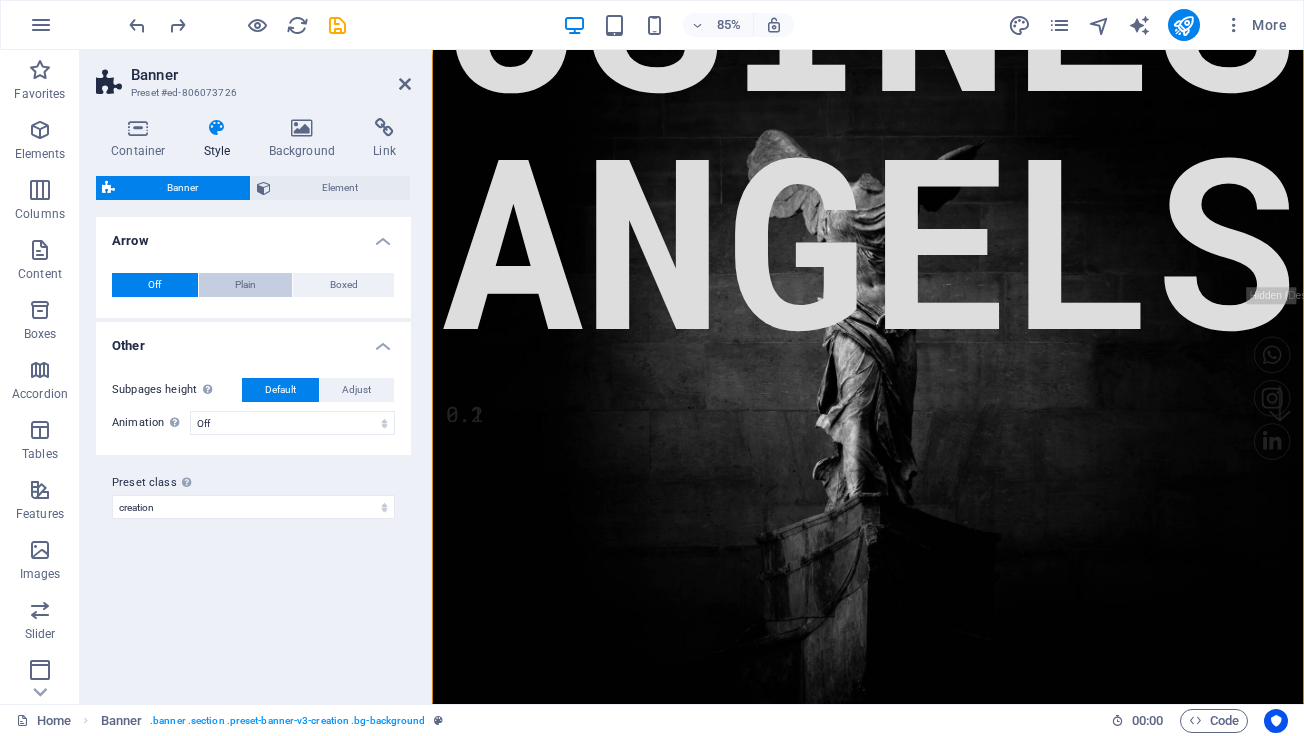 click on "Plain" at bounding box center [245, 285] 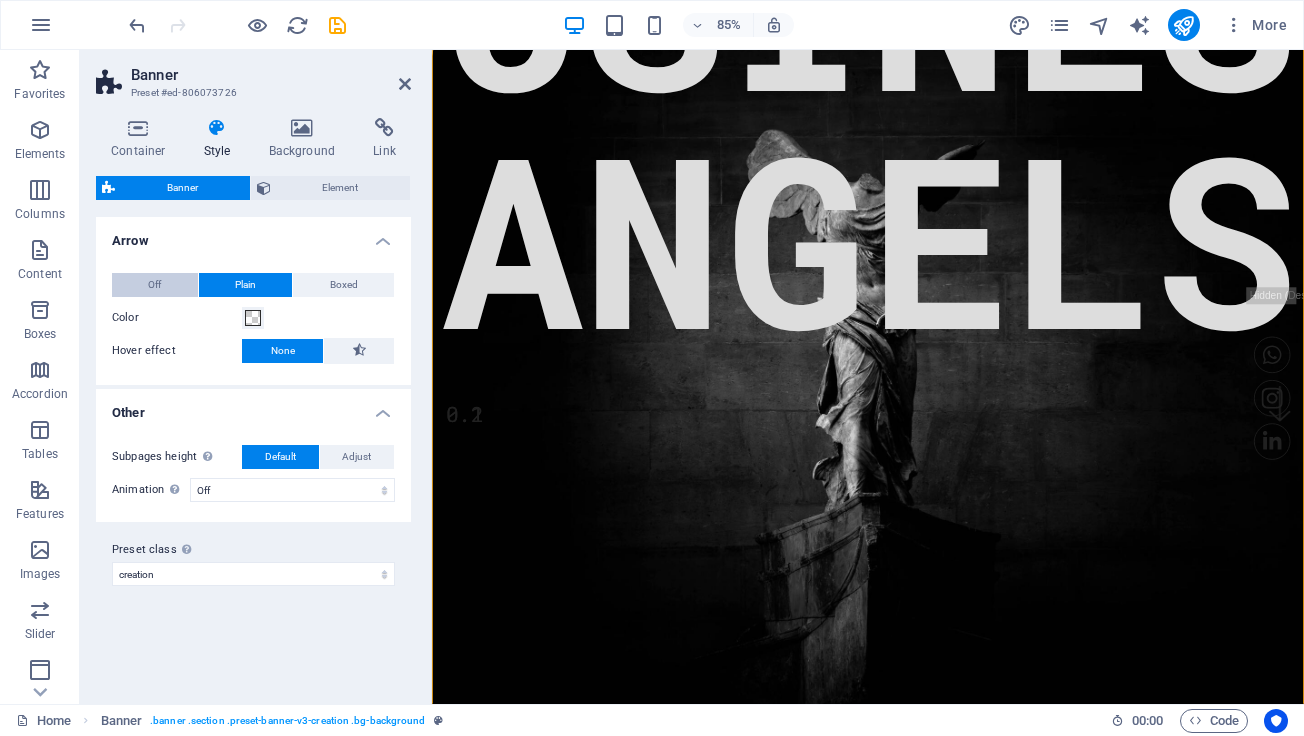 click on "Off" at bounding box center (155, 285) 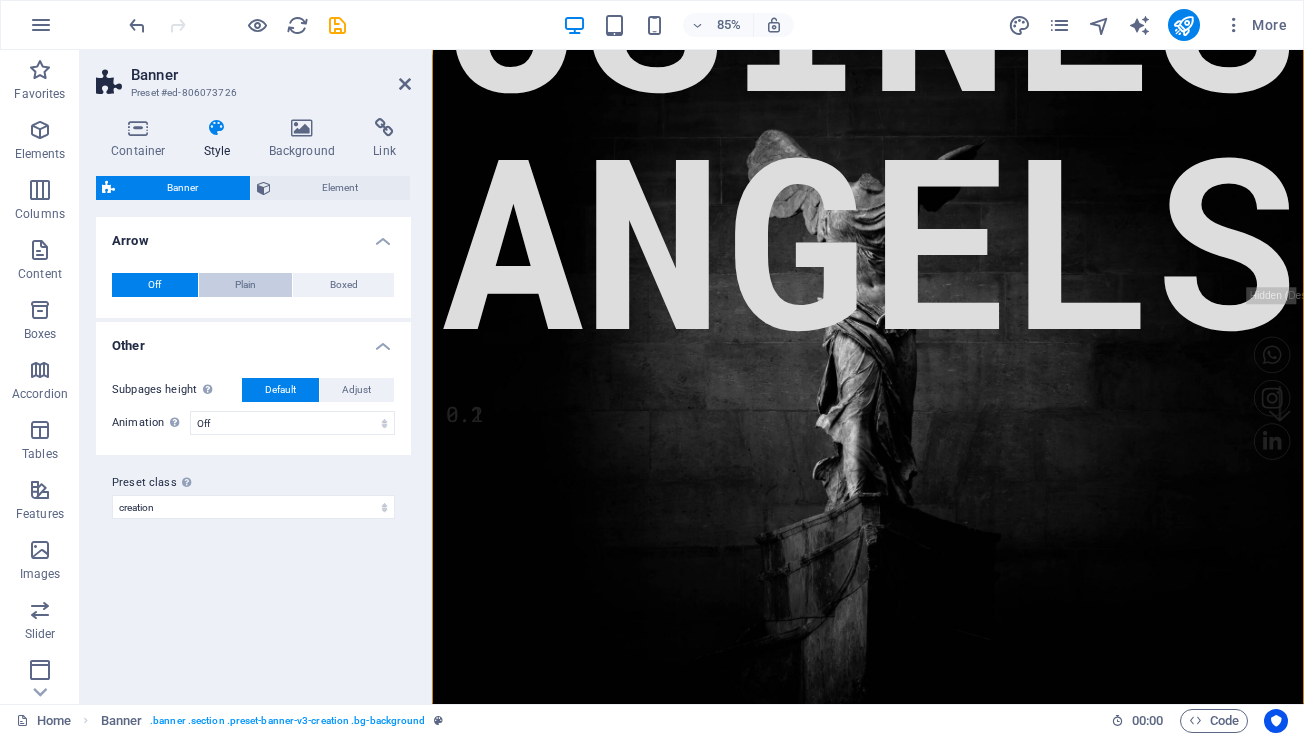 click on "Plain" at bounding box center [245, 285] 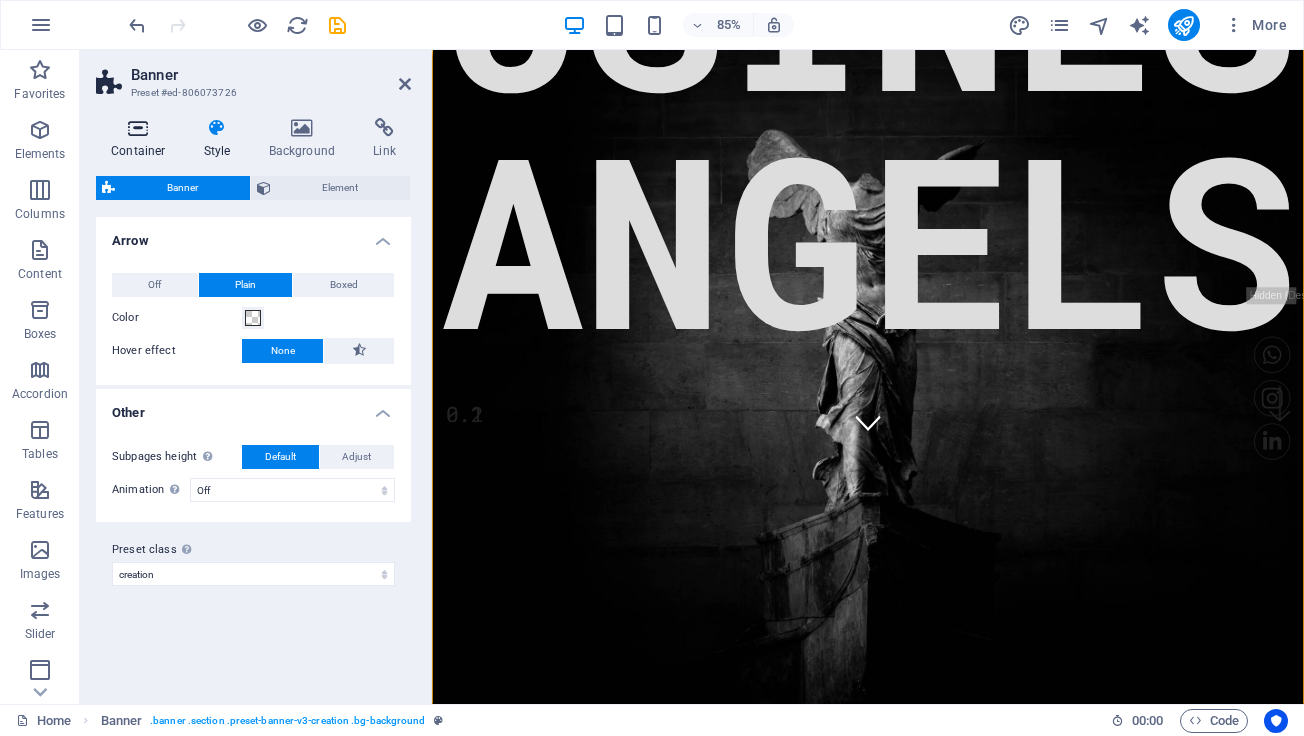 click at bounding box center [138, 128] 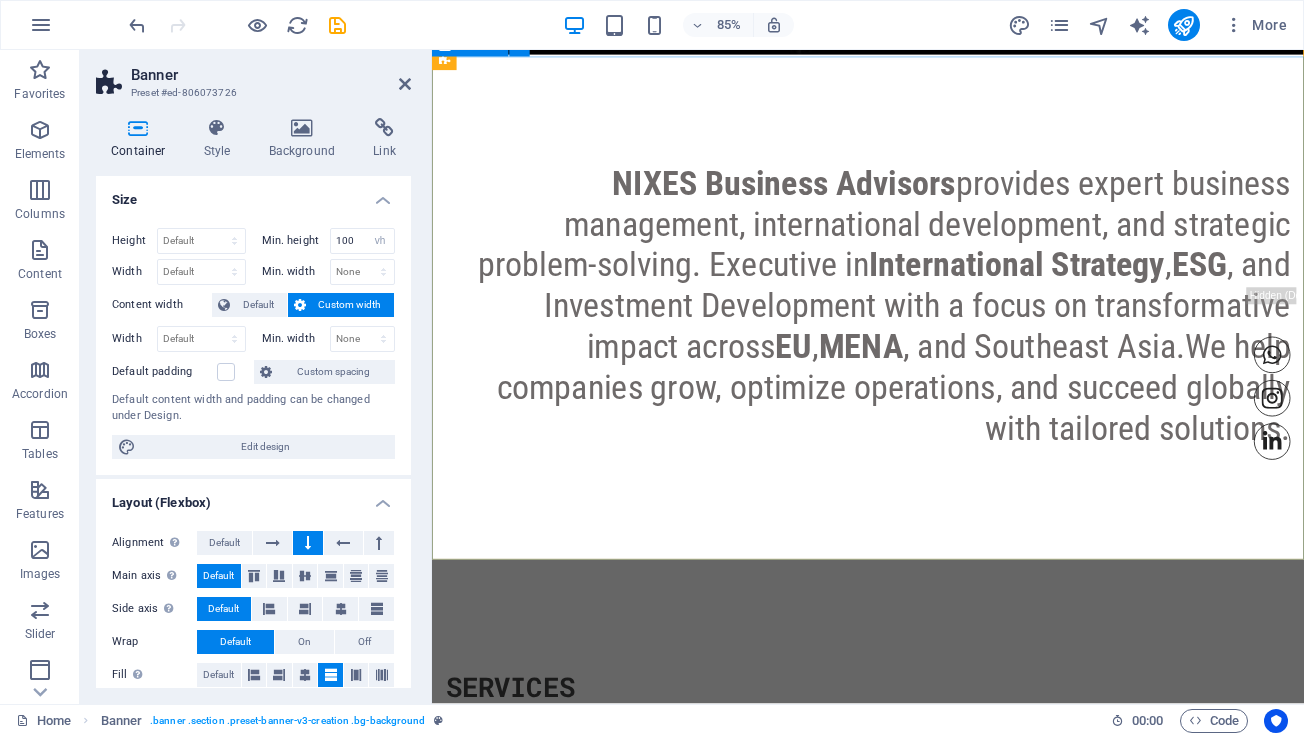 scroll, scrollTop: 1088, scrollLeft: 0, axis: vertical 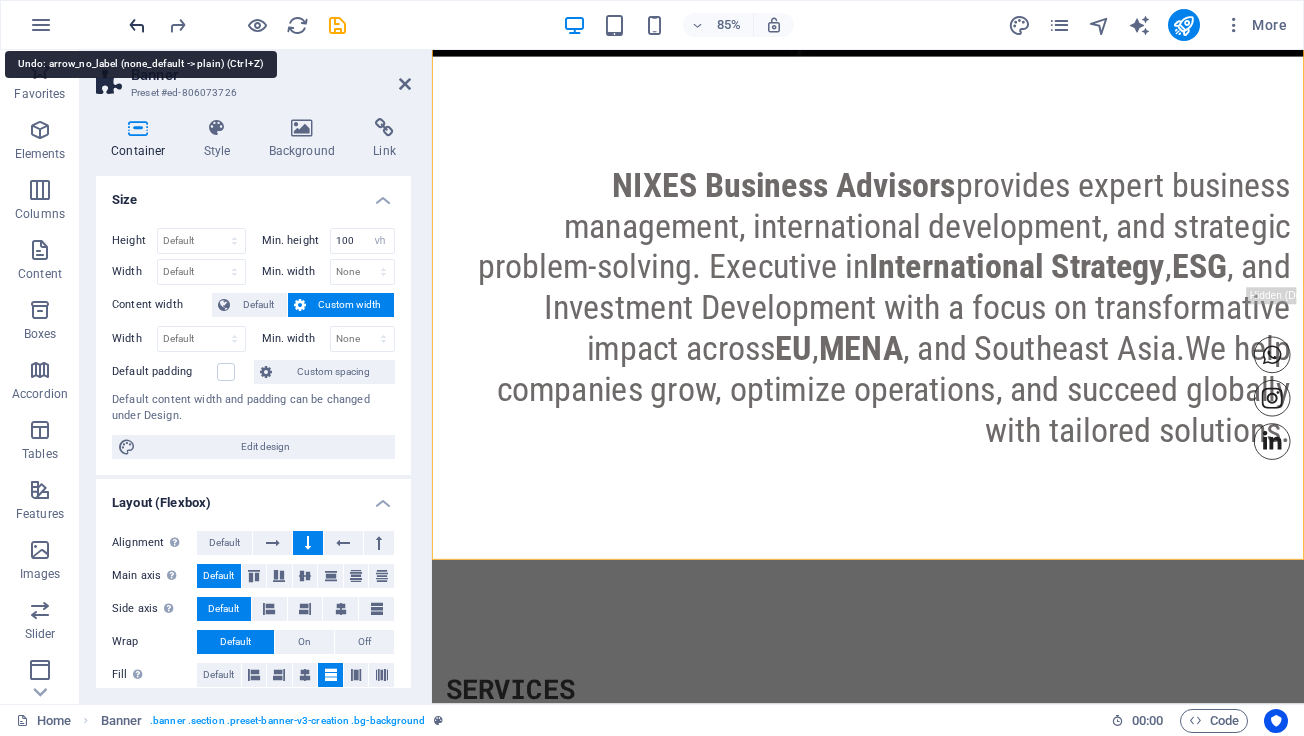 click at bounding box center [137, 25] 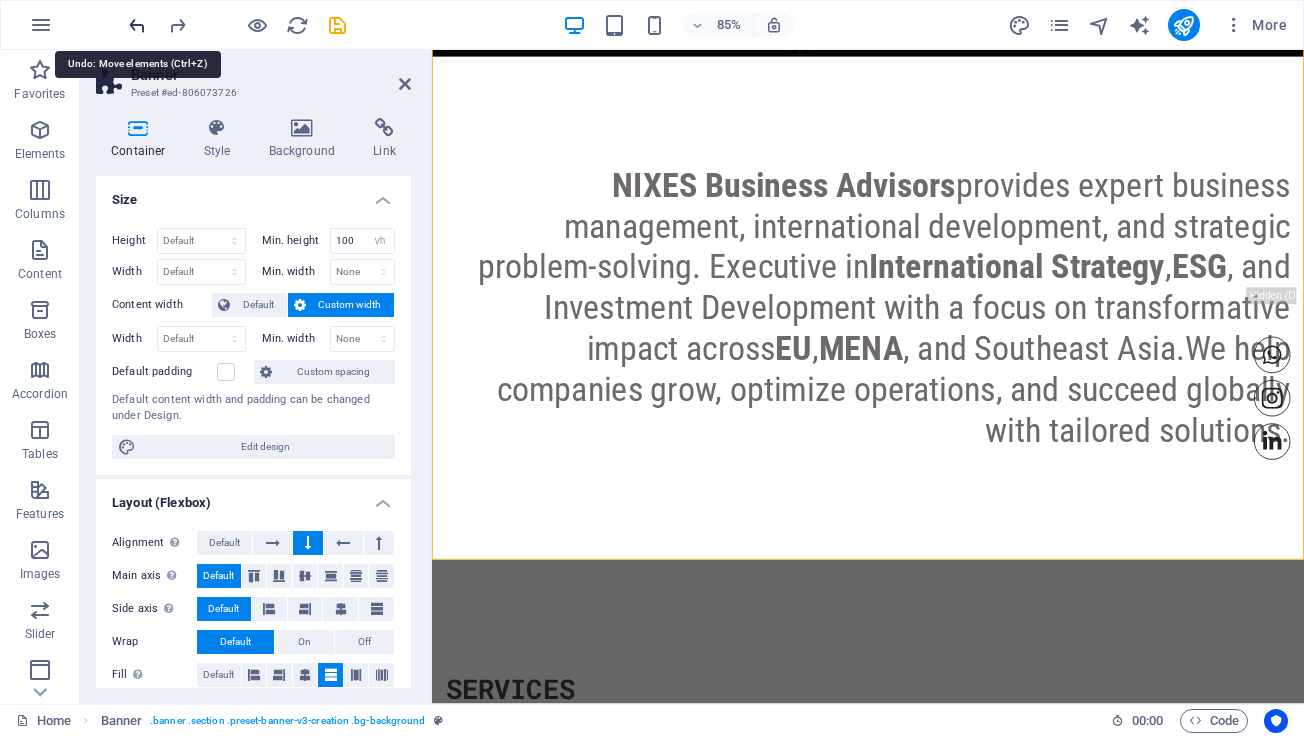 click at bounding box center [137, 25] 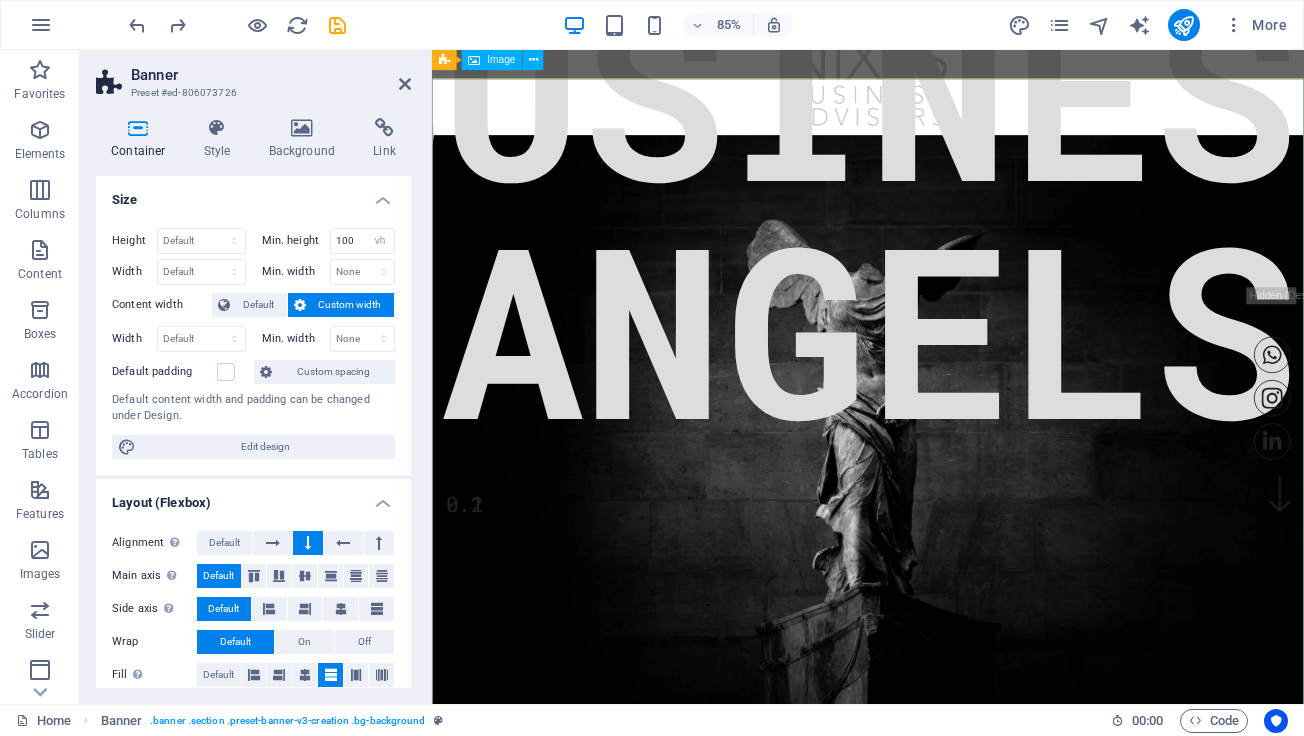 scroll, scrollTop: 0, scrollLeft: 0, axis: both 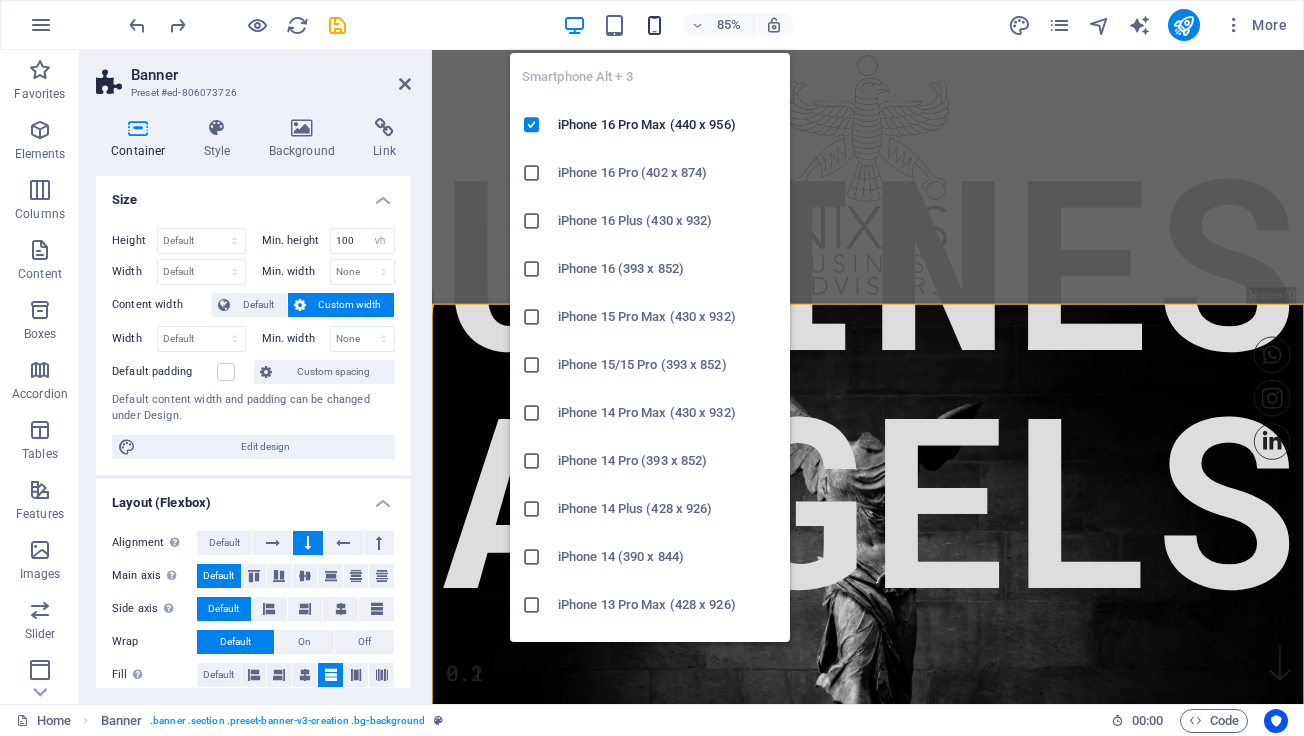 click at bounding box center (654, 25) 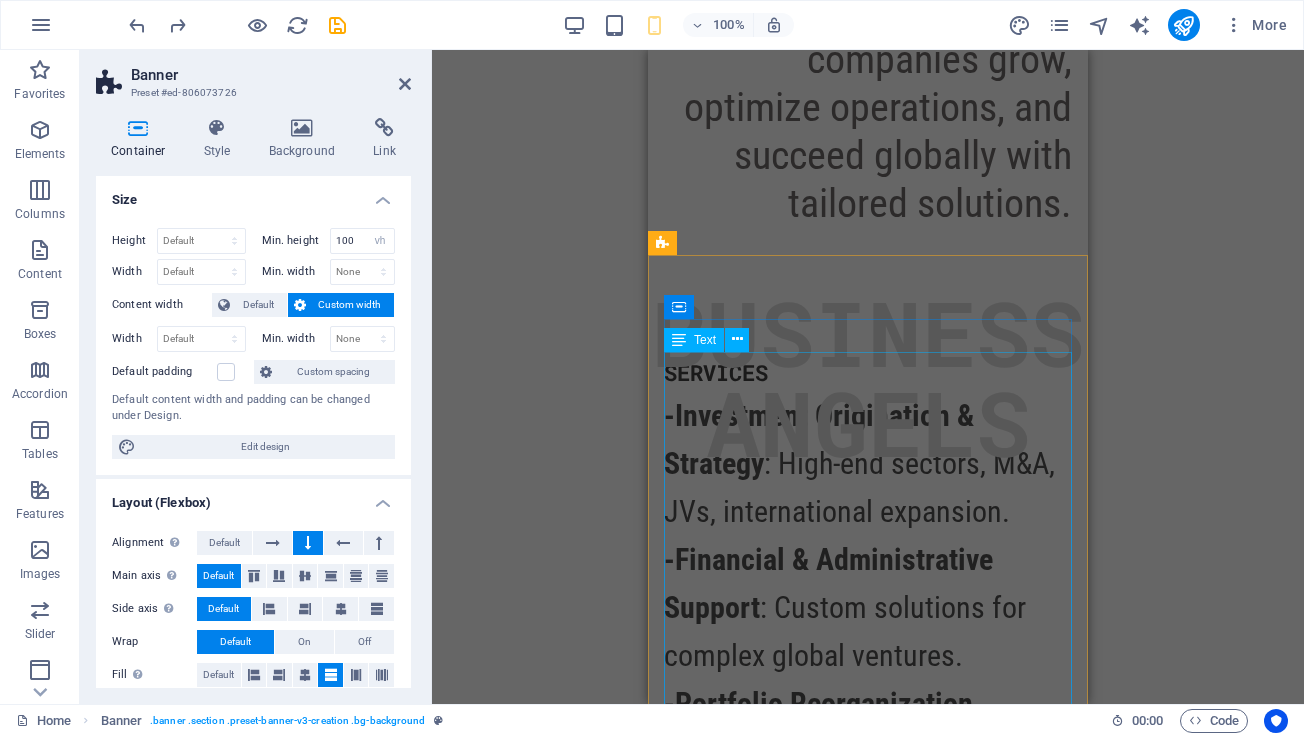scroll, scrollTop: 1565, scrollLeft: 0, axis: vertical 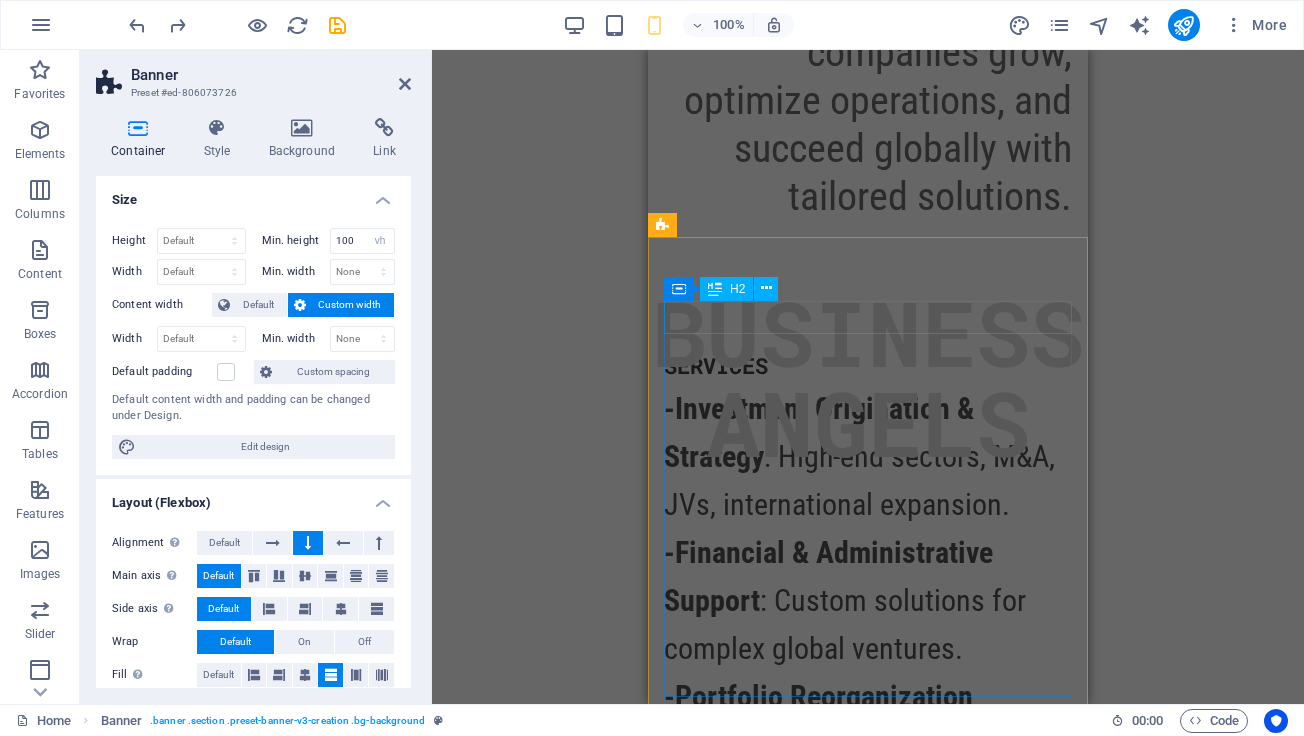click on "SERVICES" at bounding box center (868, 365) 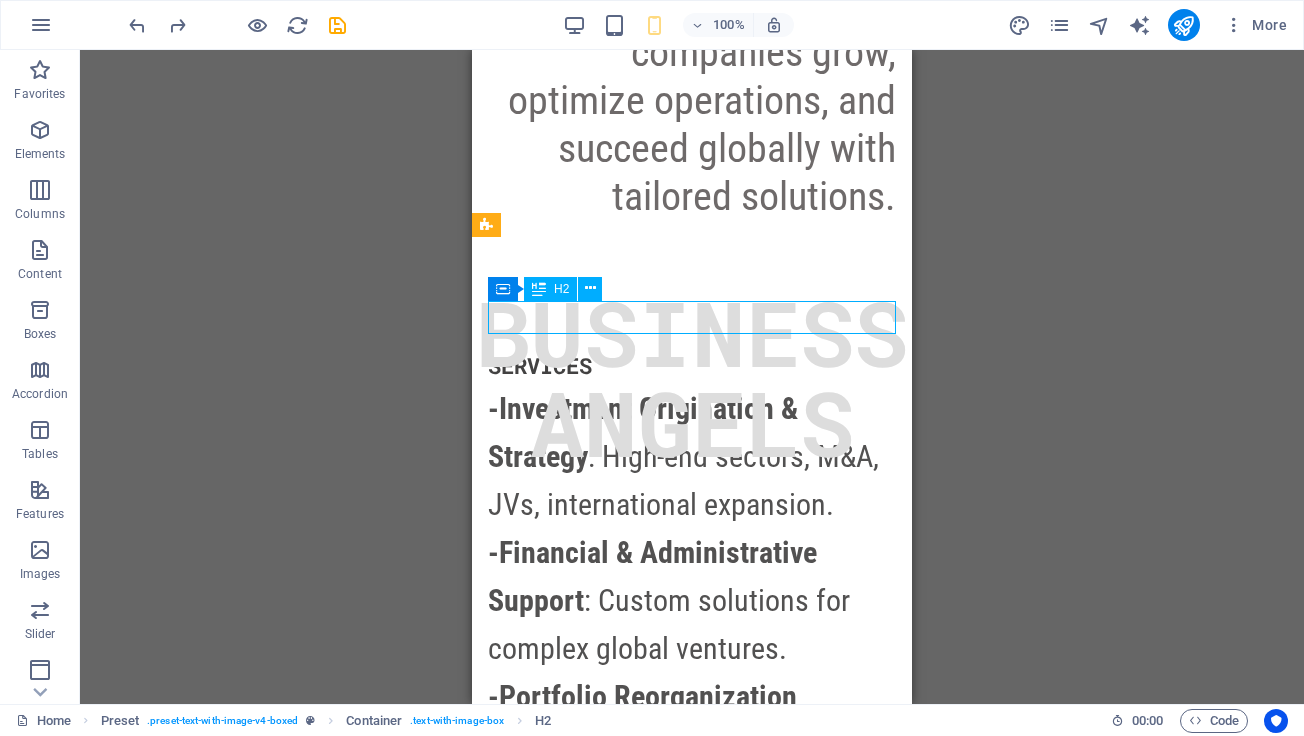 click on "SERVICES" at bounding box center [692, 365] 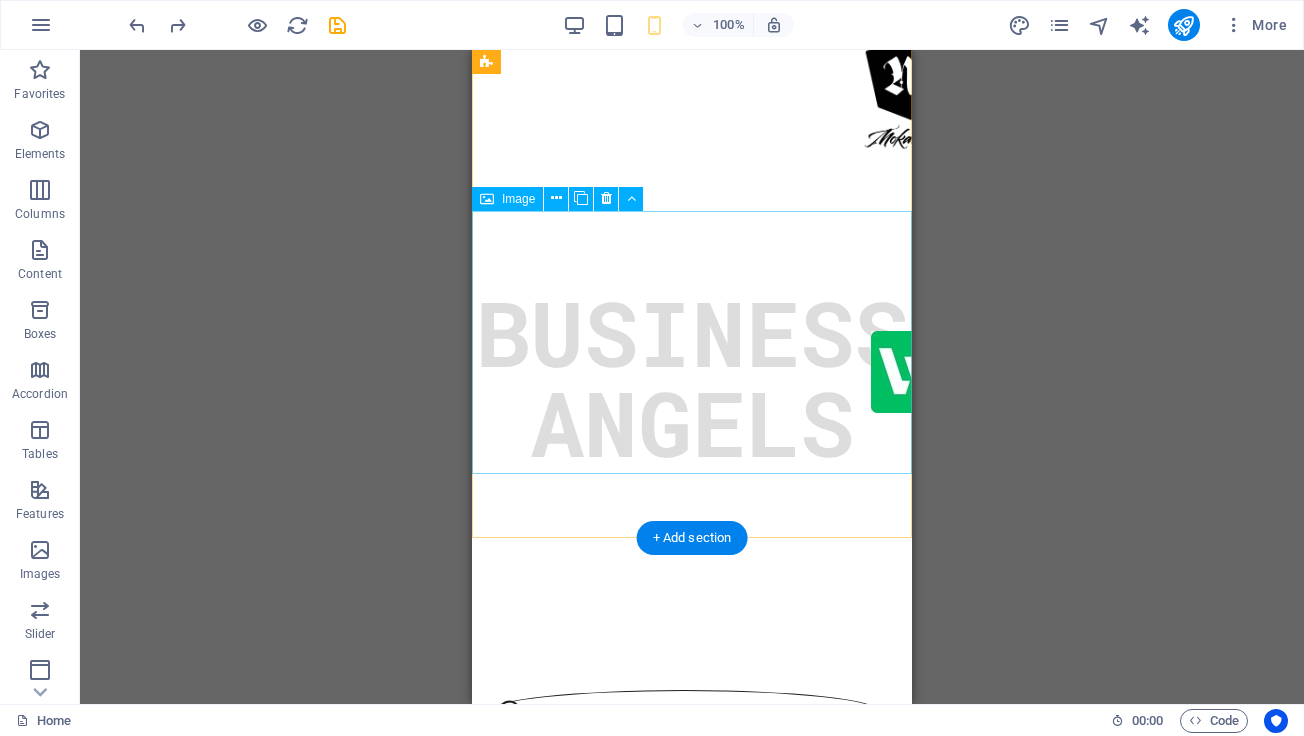 scroll, scrollTop: 3156, scrollLeft: 0, axis: vertical 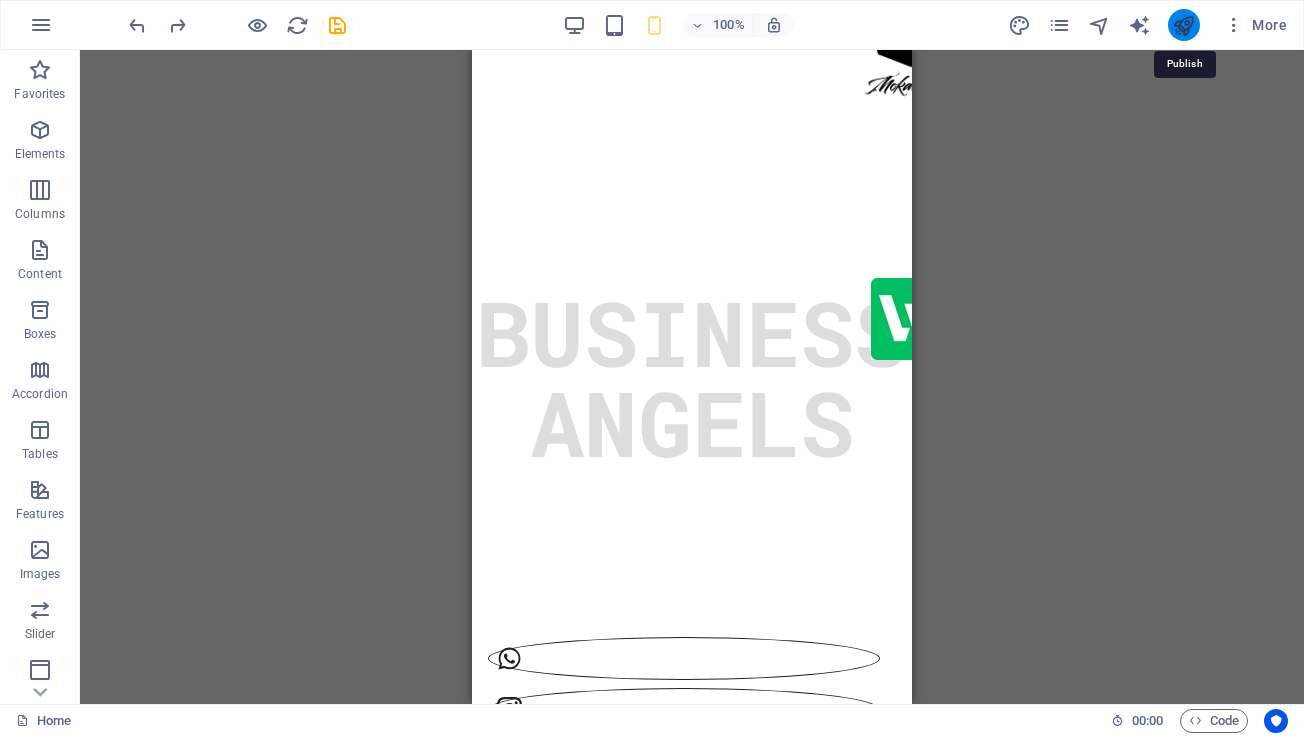 click at bounding box center (1183, 25) 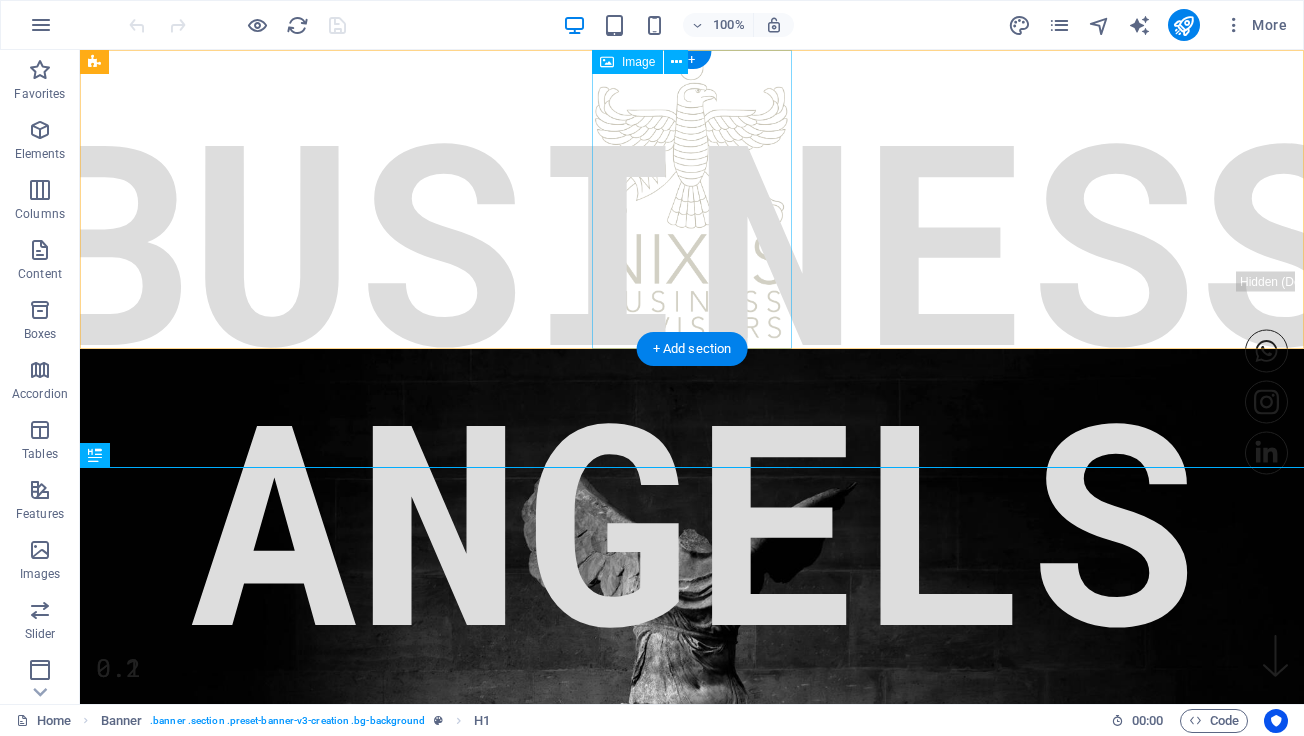 scroll, scrollTop: 0, scrollLeft: 0, axis: both 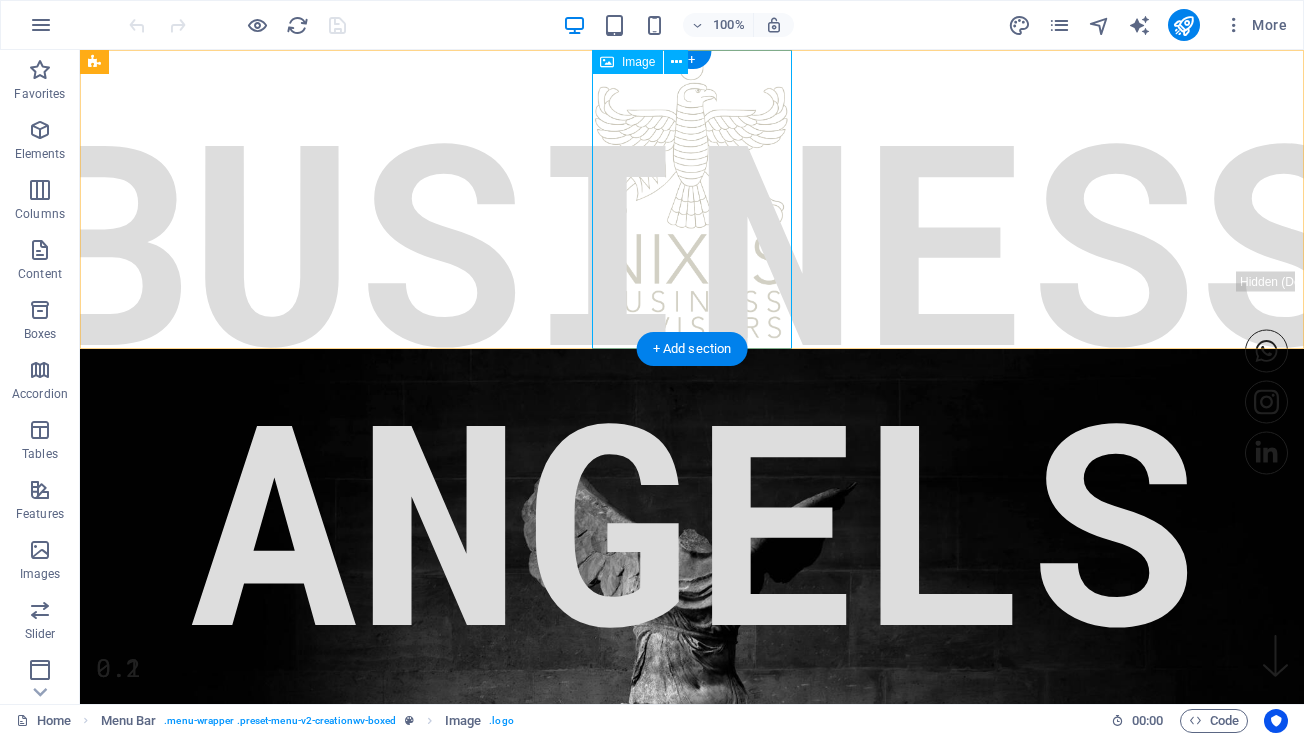 click at bounding box center [692, 199] 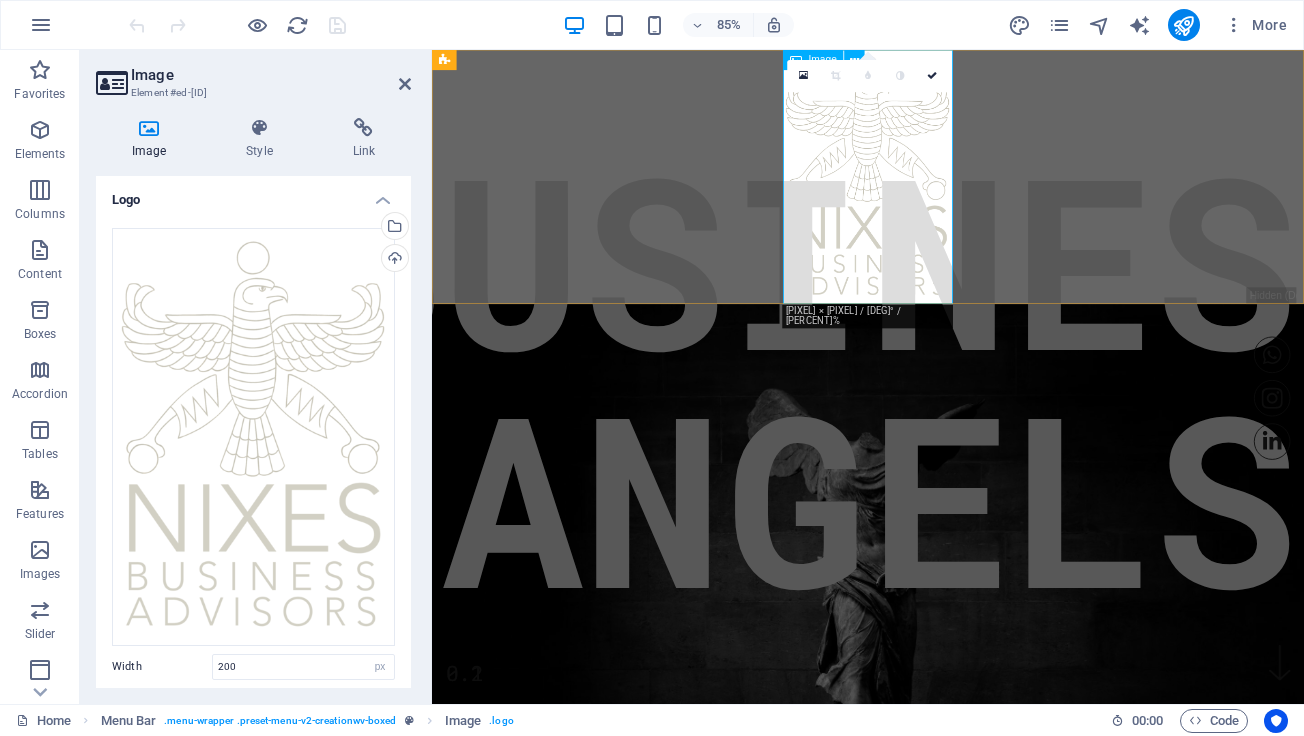 click at bounding box center [945, 199] 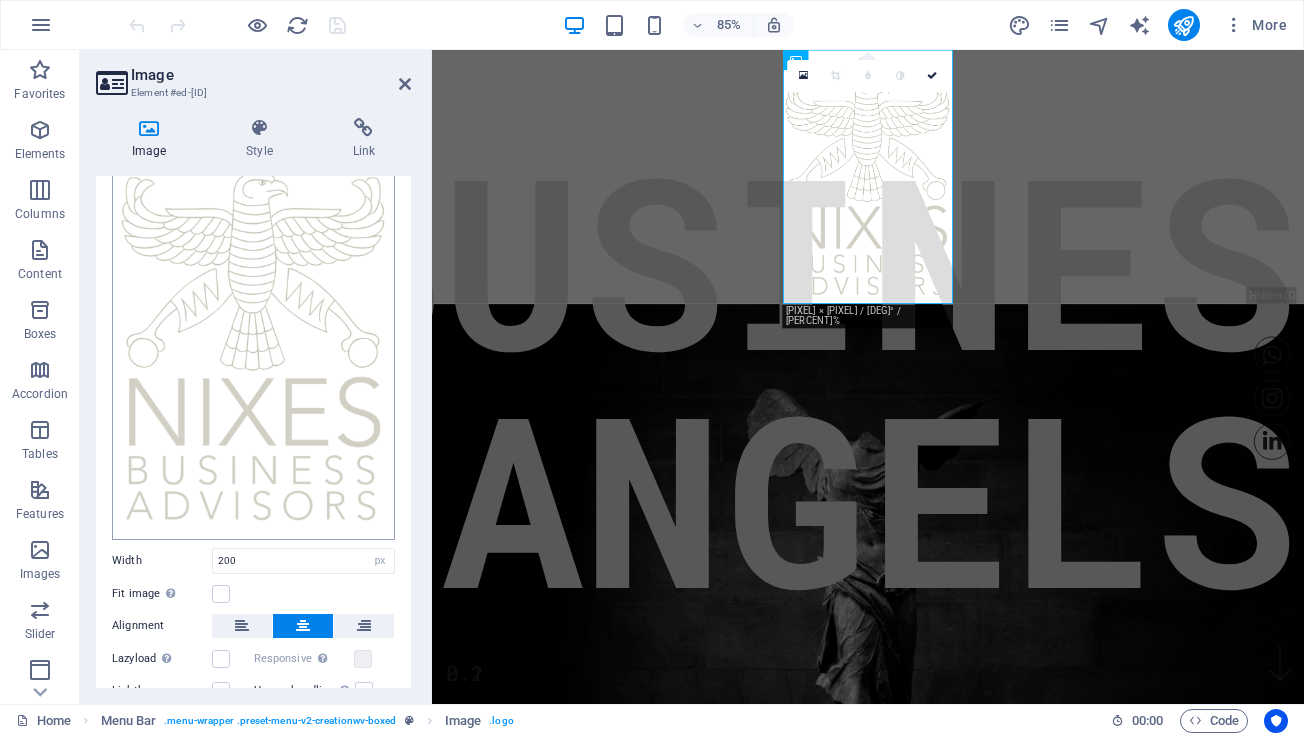 scroll, scrollTop: 114, scrollLeft: 0, axis: vertical 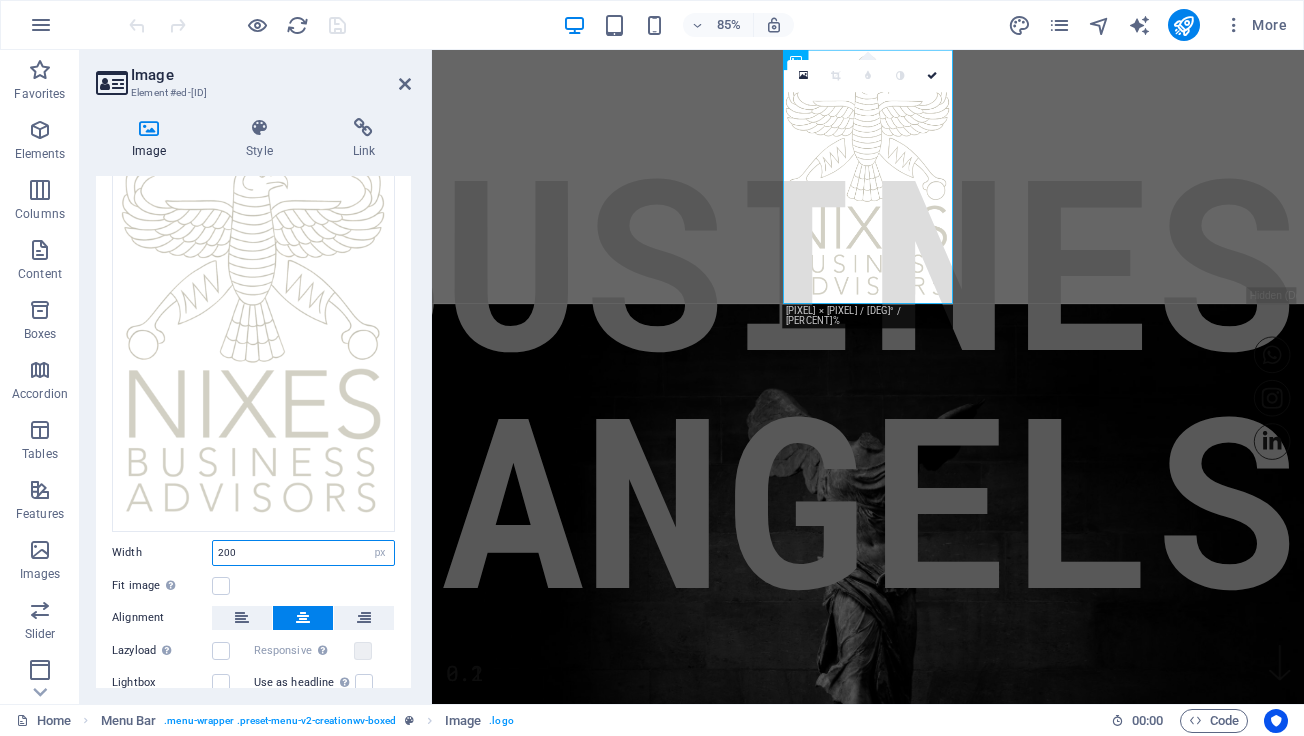 click on "200" at bounding box center [303, 553] 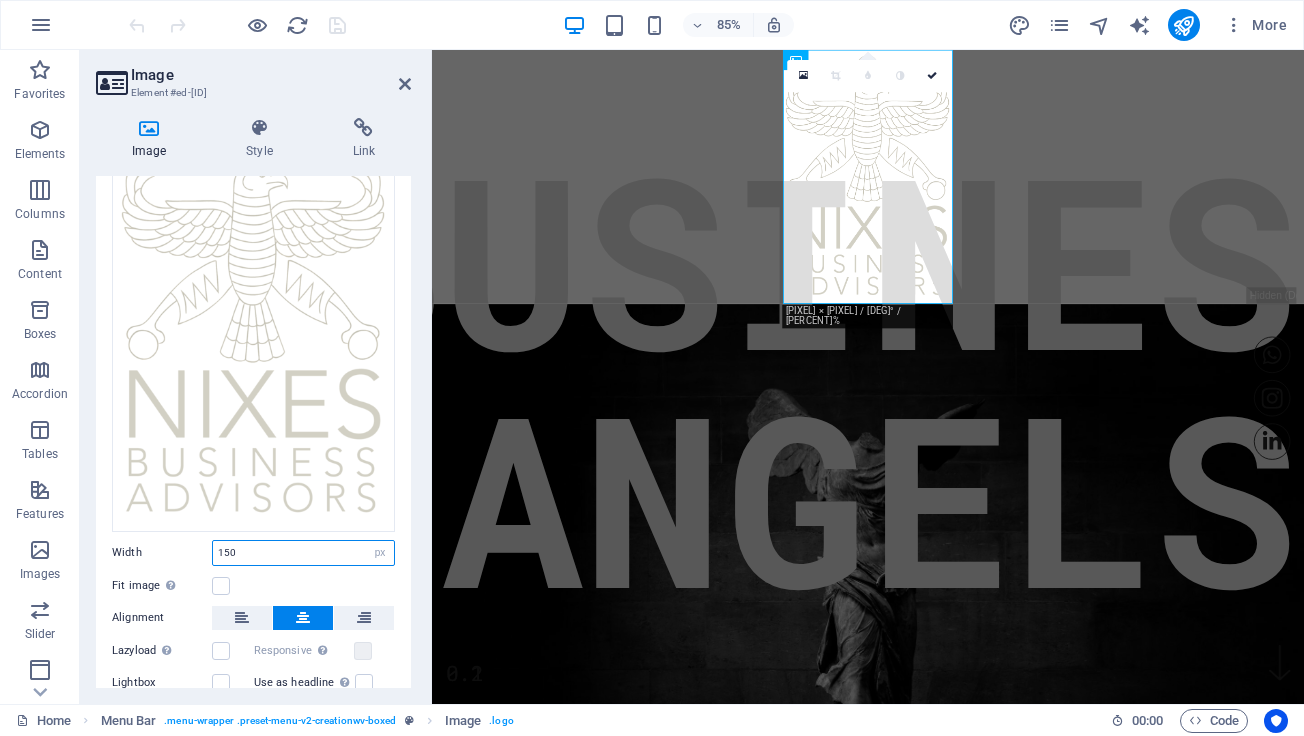 type on "150" 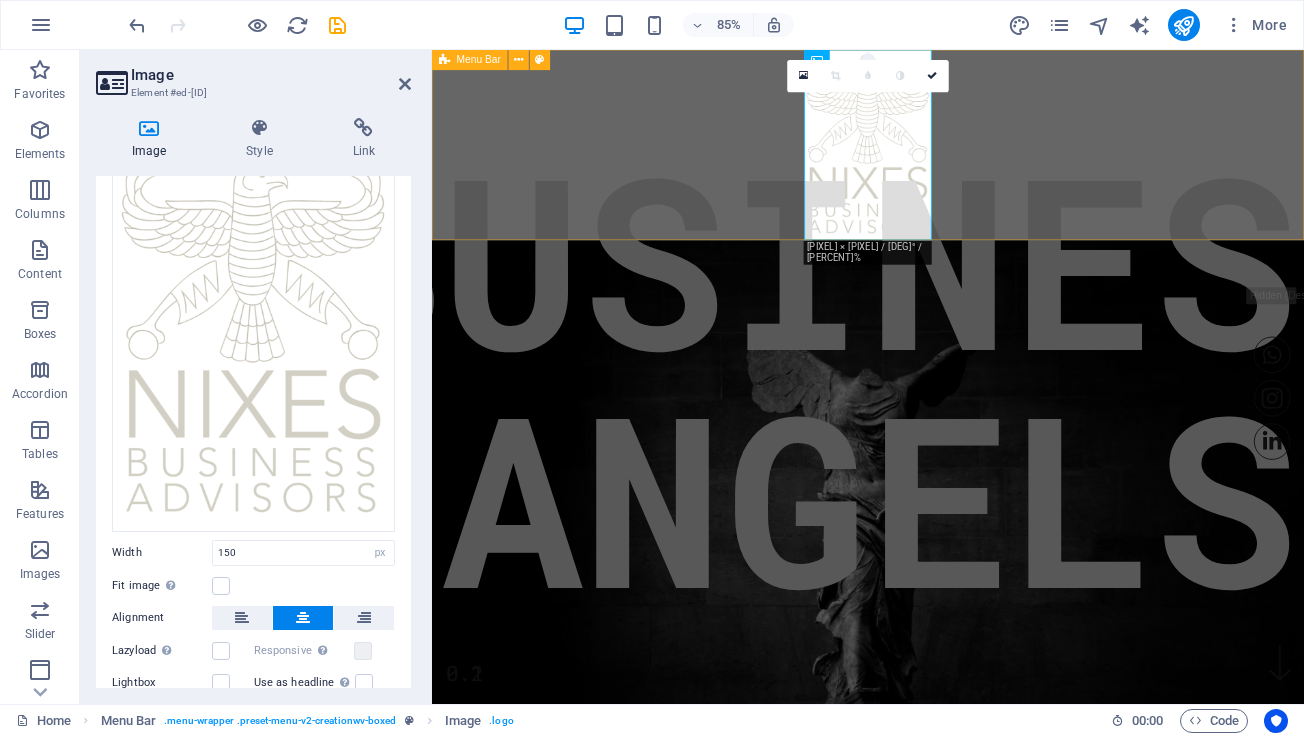 click at bounding box center (945, 162) 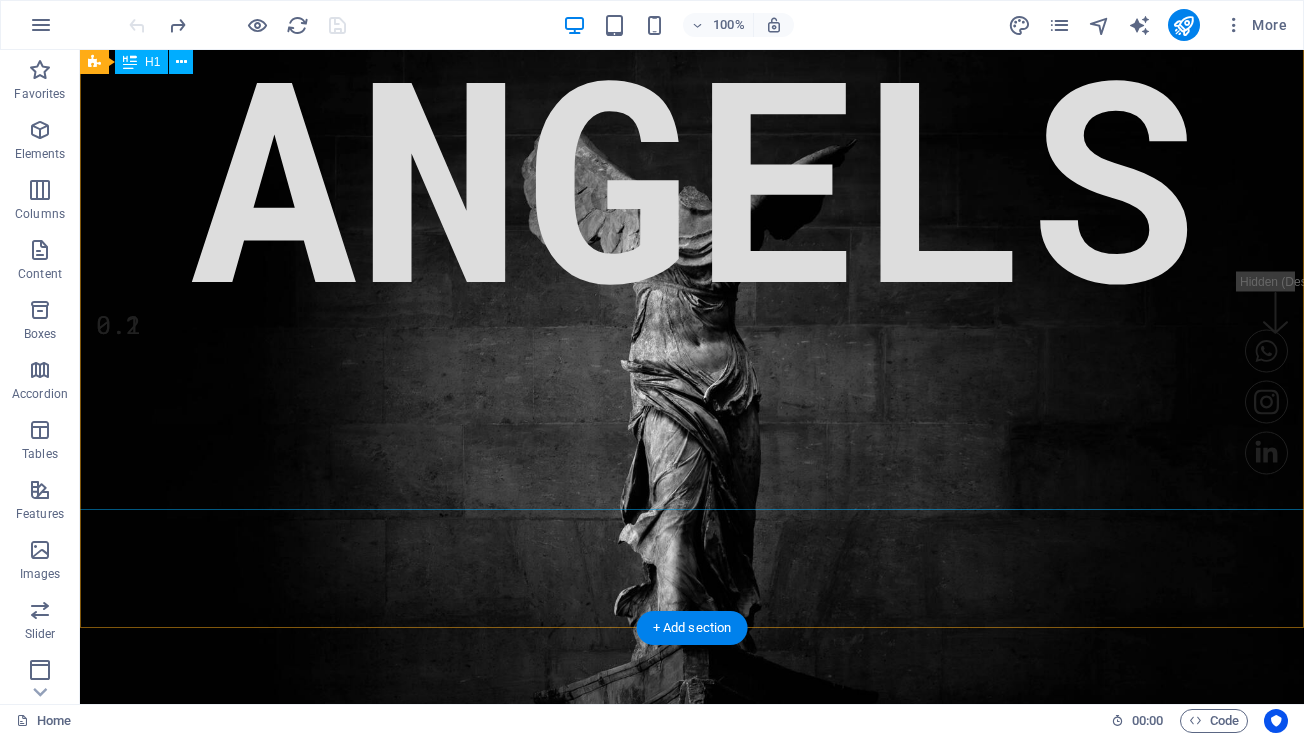 scroll, scrollTop: 0, scrollLeft: 0, axis: both 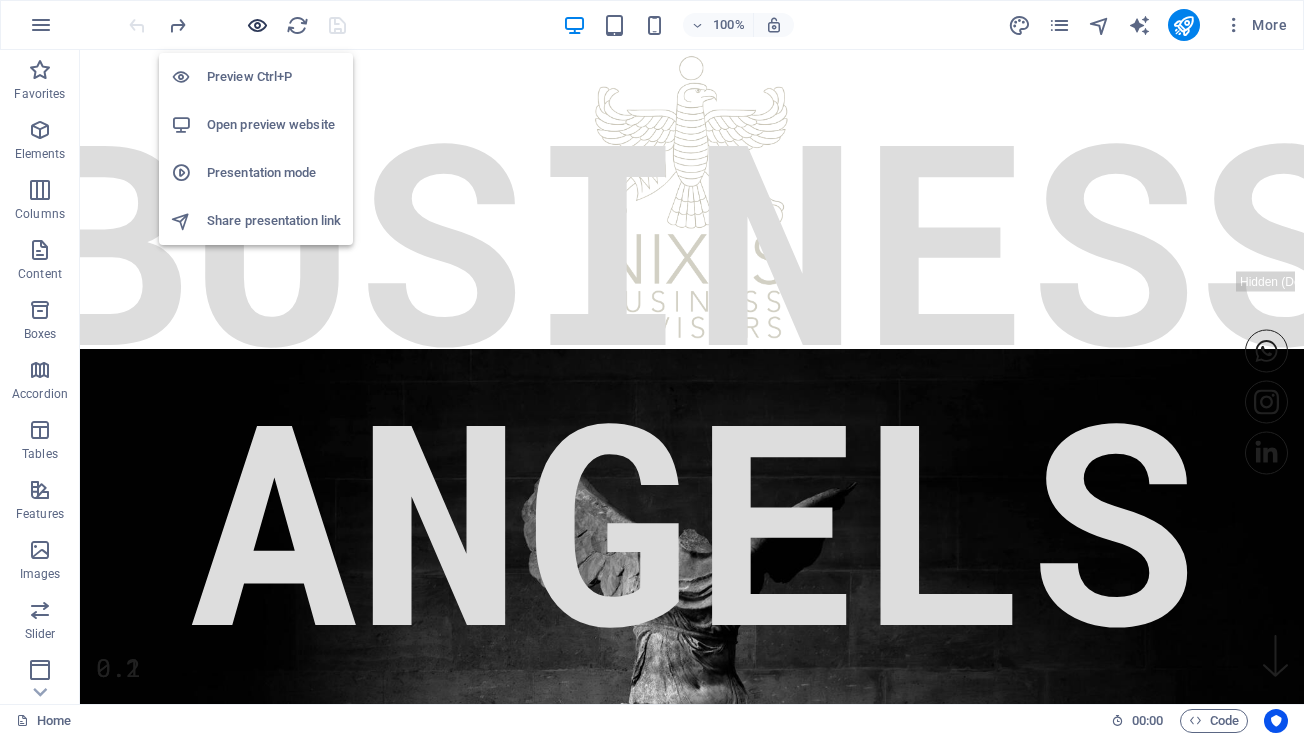 click at bounding box center (257, 25) 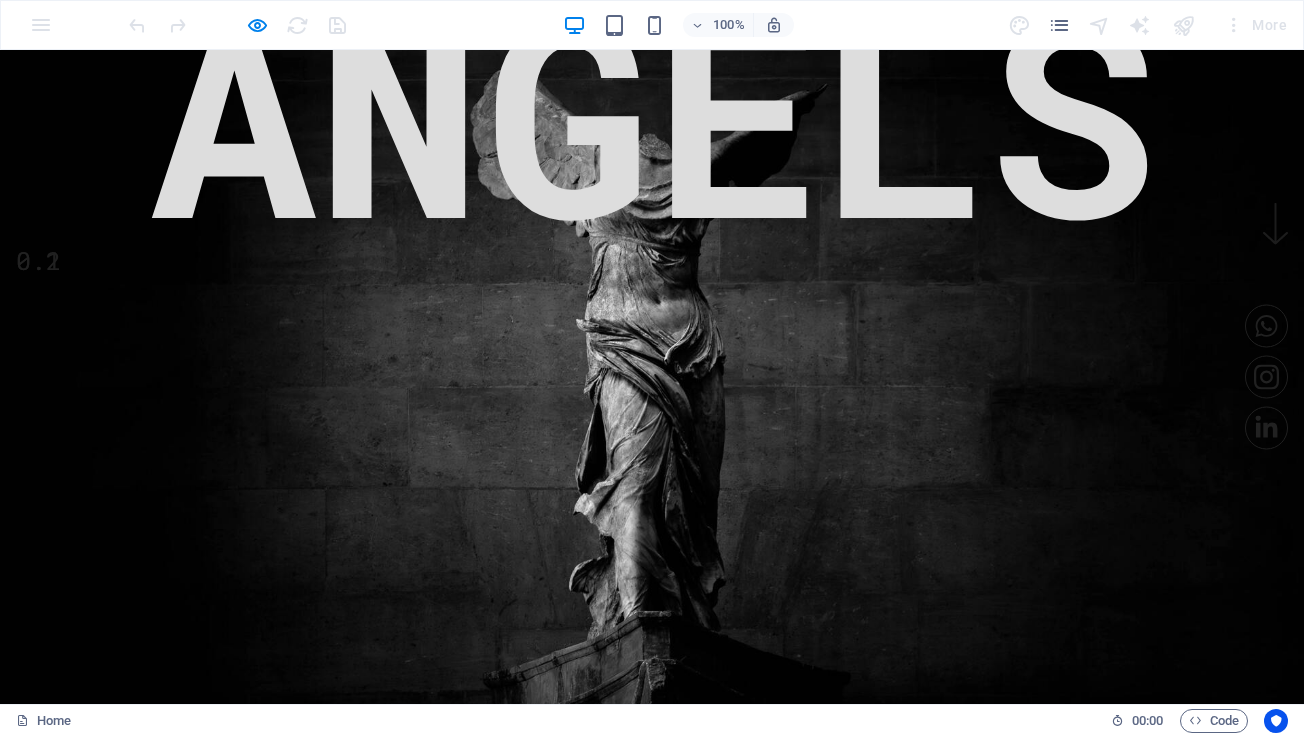 scroll, scrollTop: 105, scrollLeft: 0, axis: vertical 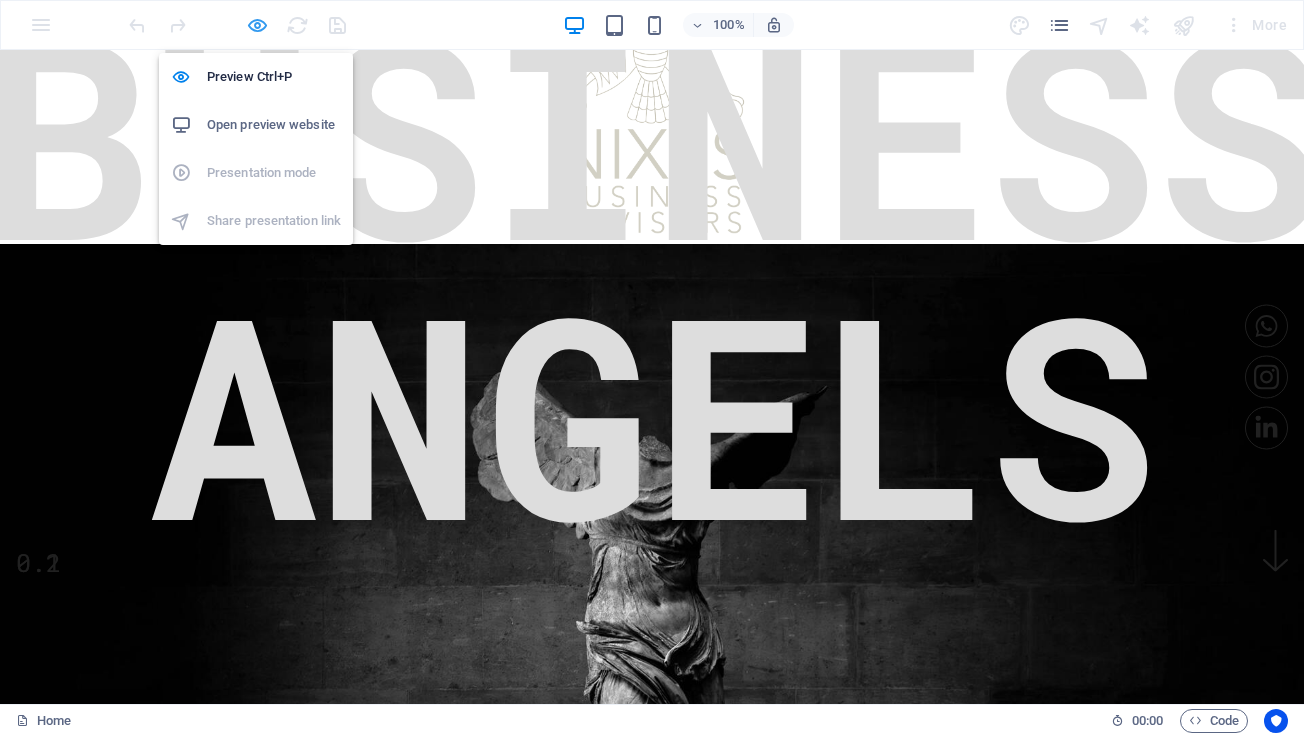 click at bounding box center [257, 25] 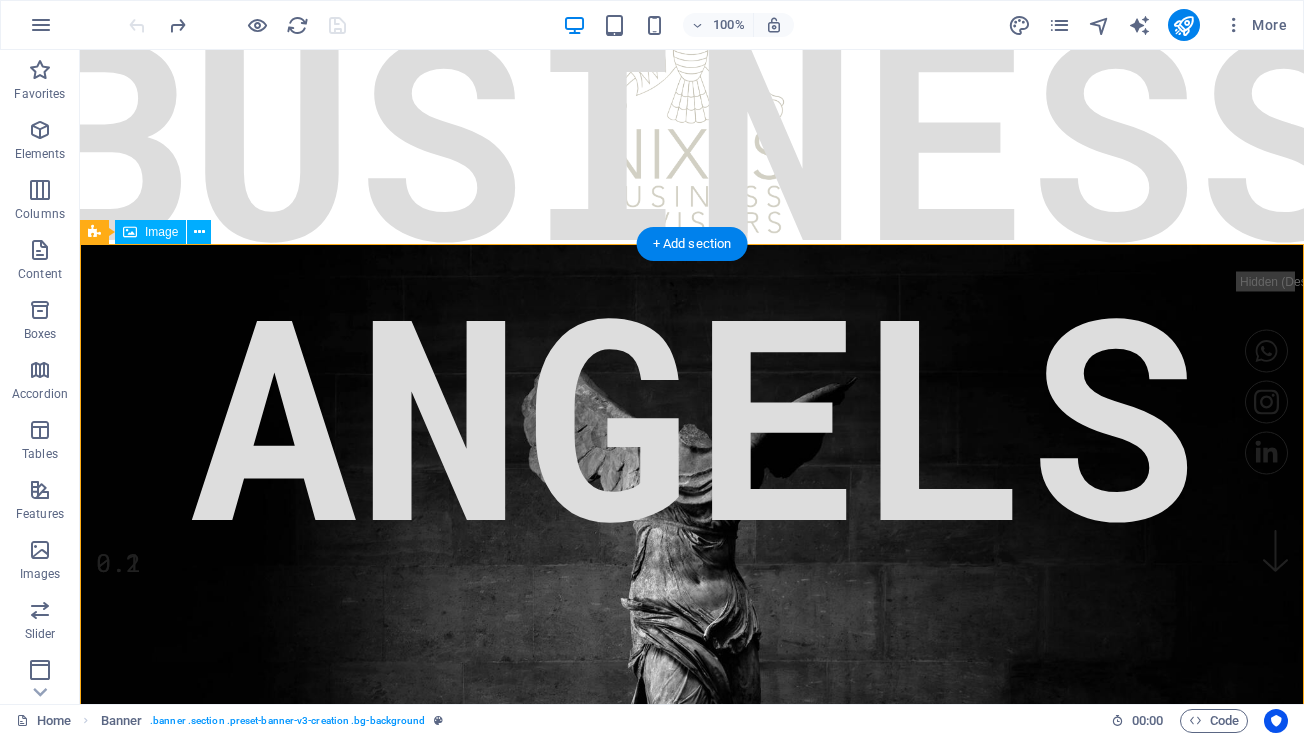 click at bounding box center [692, 719] 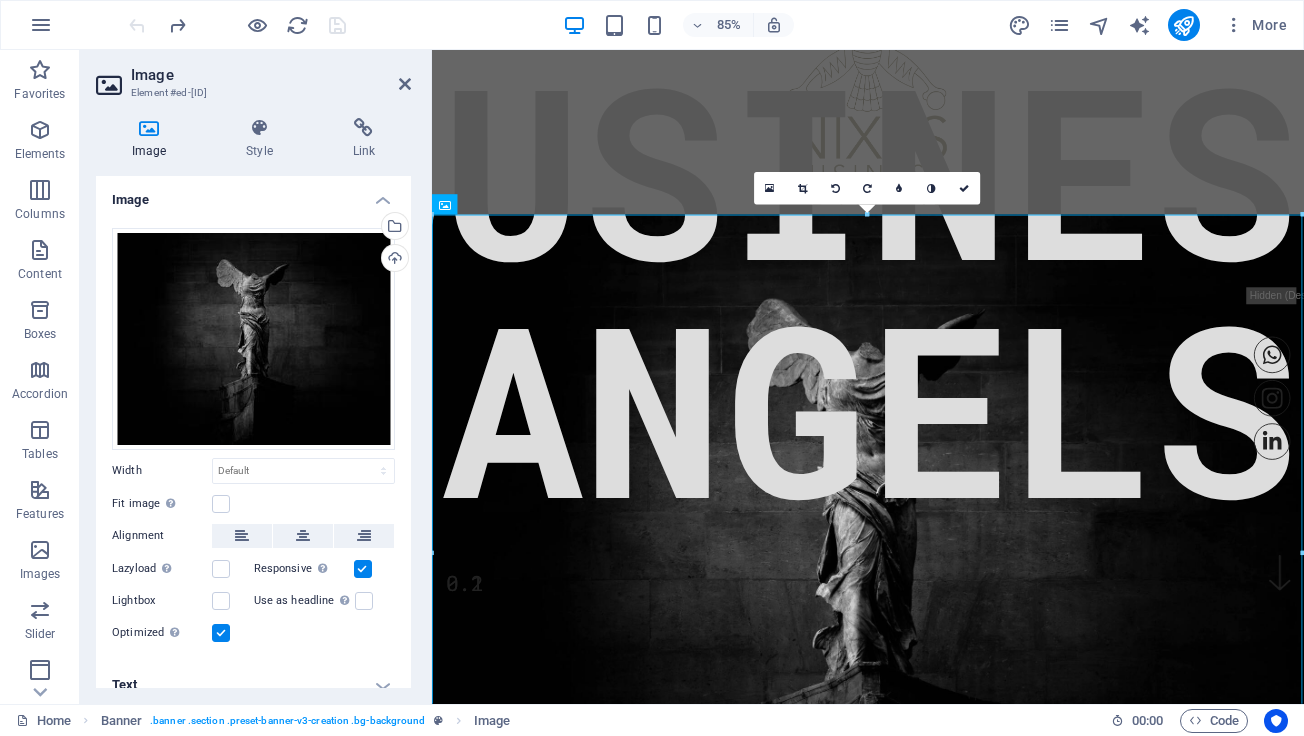 click at bounding box center [363, 569] 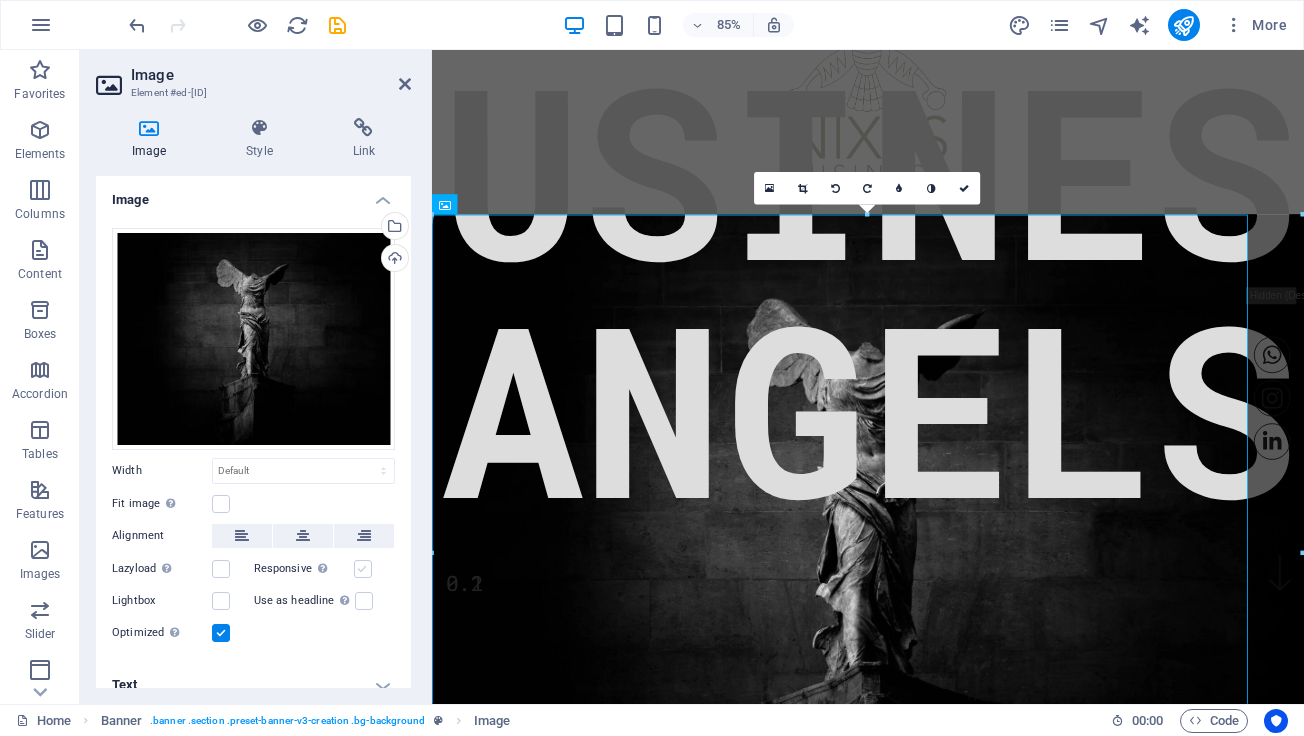 click at bounding box center (363, 569) 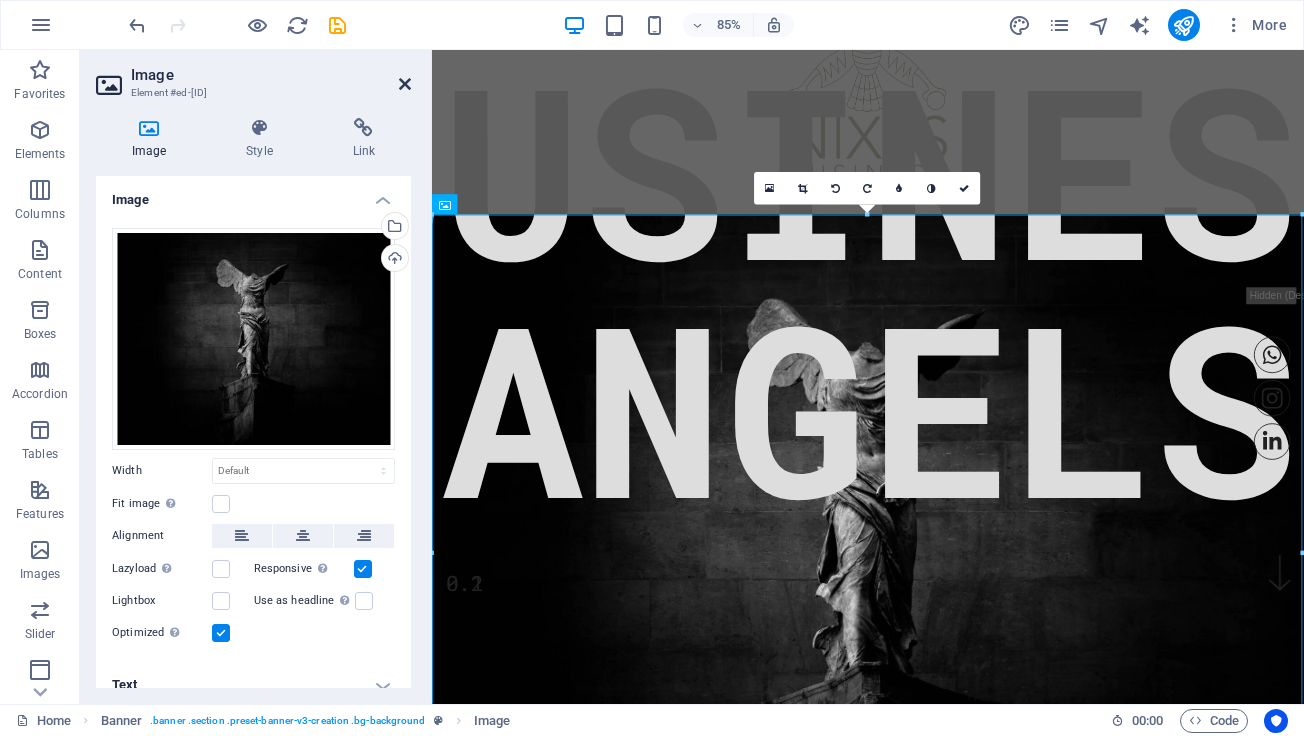 click at bounding box center [405, 84] 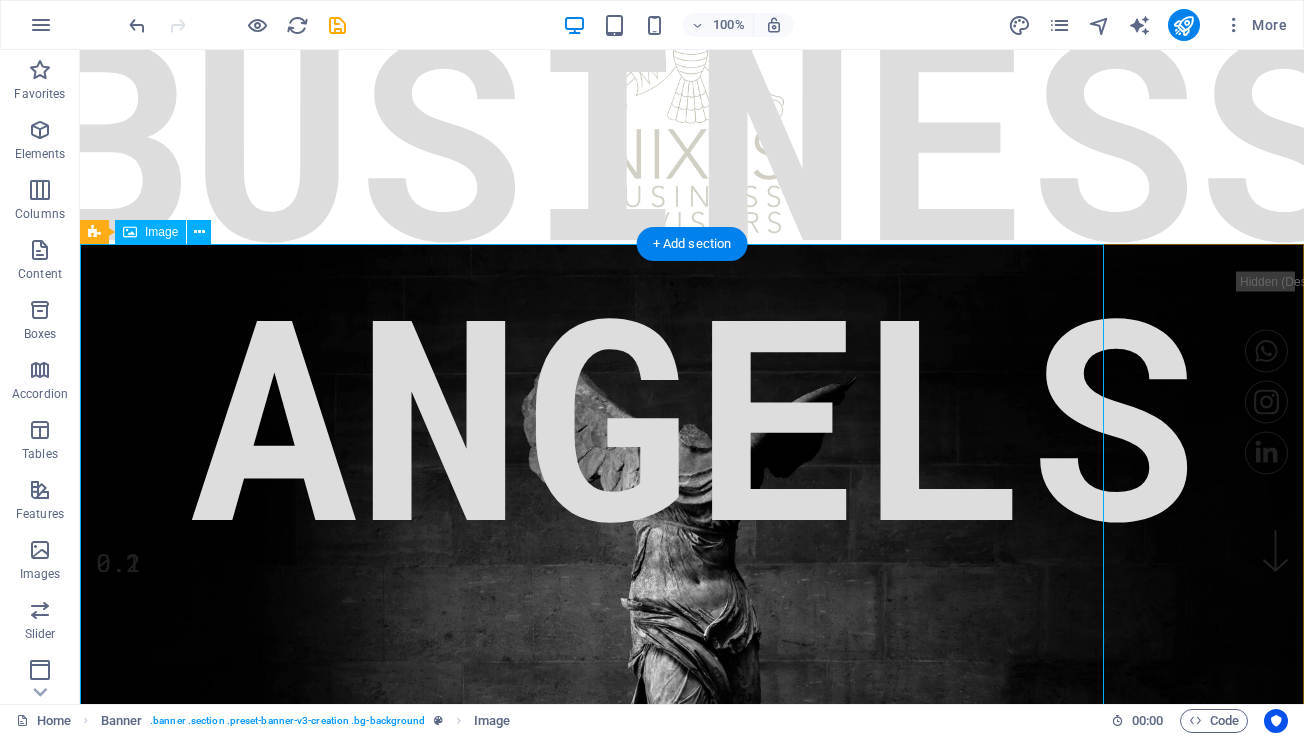 click at bounding box center (692, 719) 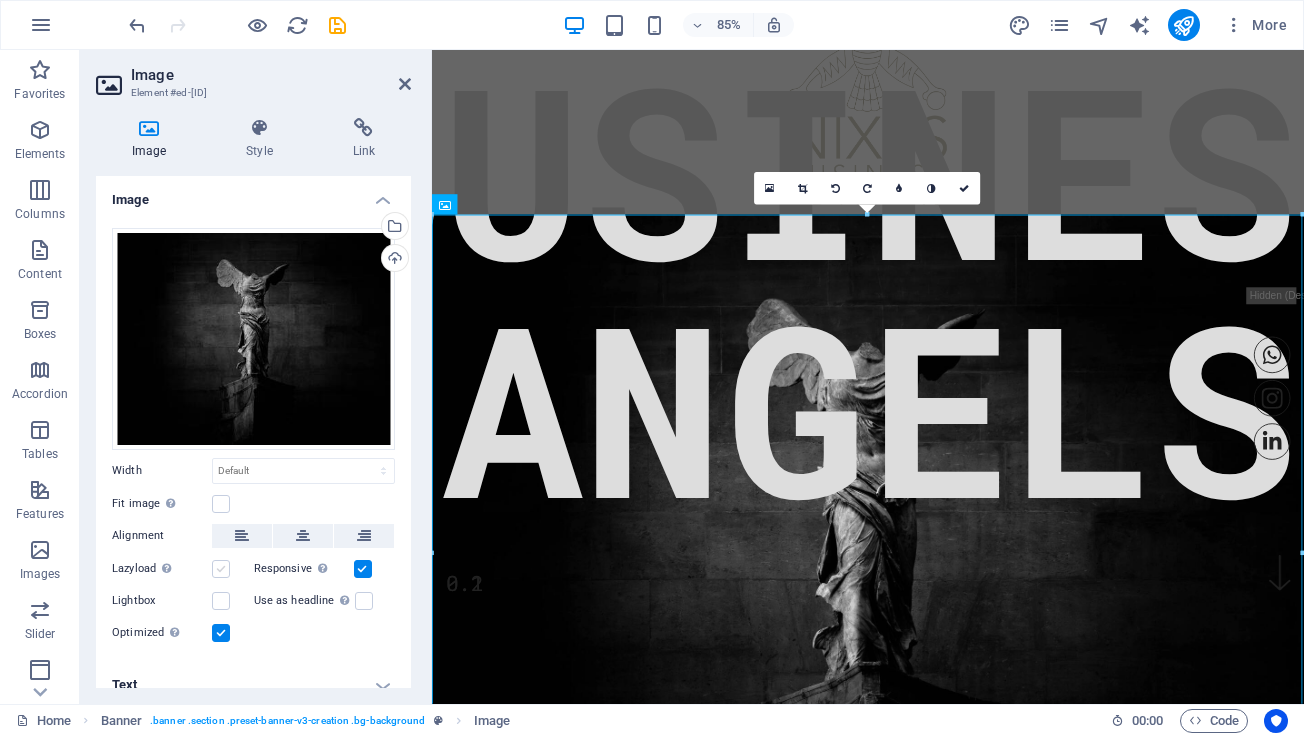 click at bounding box center [221, 569] 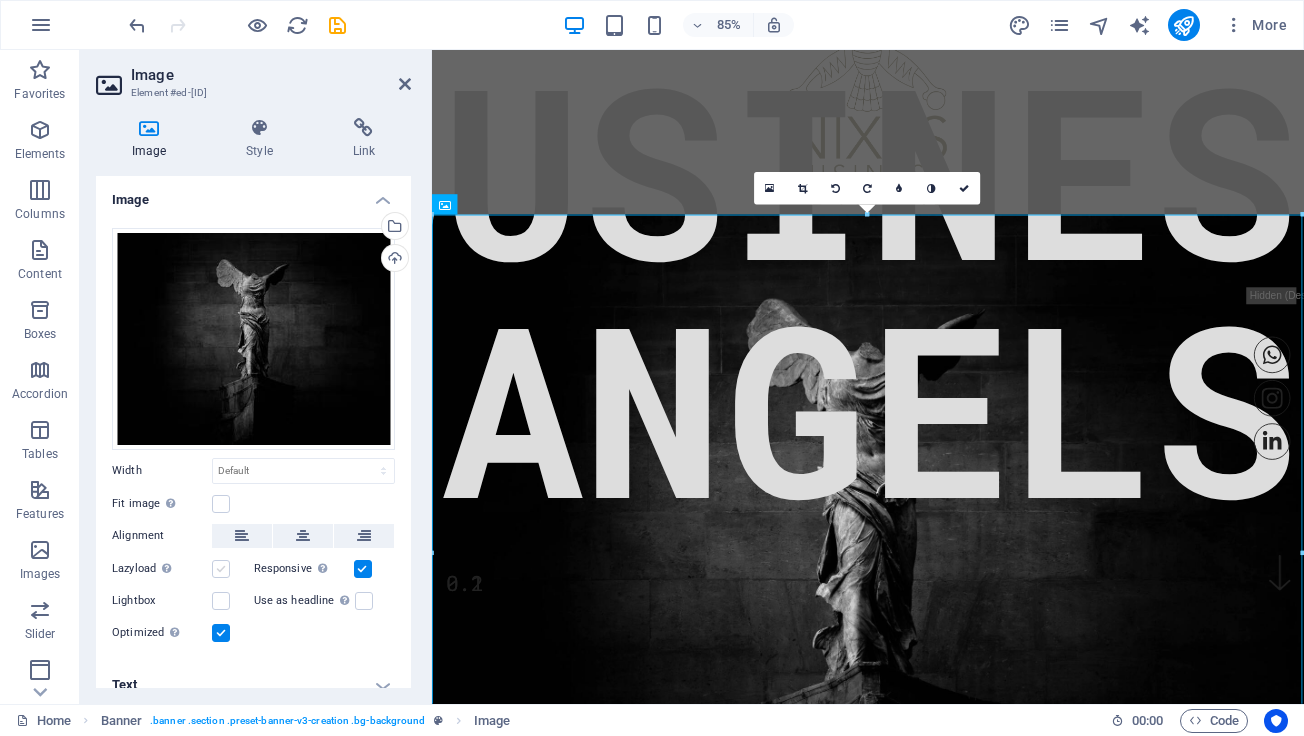 click on "Lazyload Loading images after the page loads improves page speed." at bounding box center [0, 0] 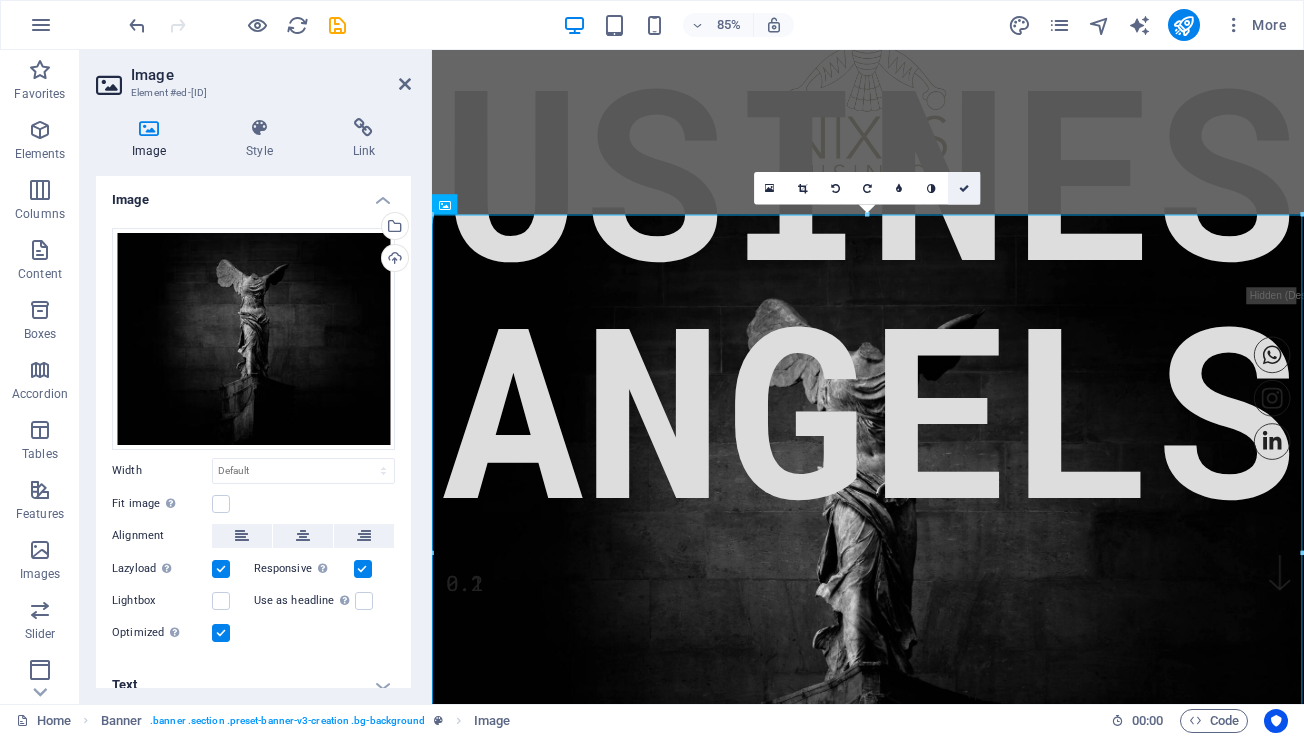 click at bounding box center (964, 188) 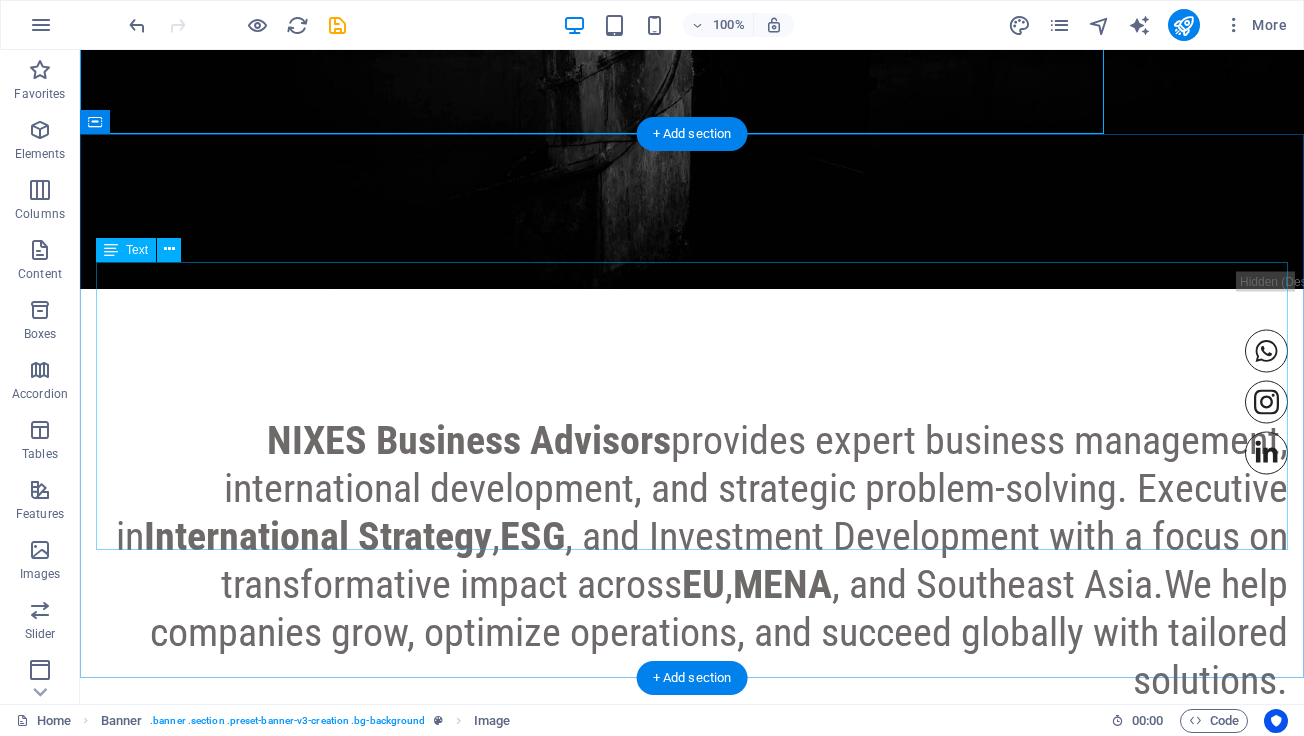 scroll, scrollTop: 1023, scrollLeft: 0, axis: vertical 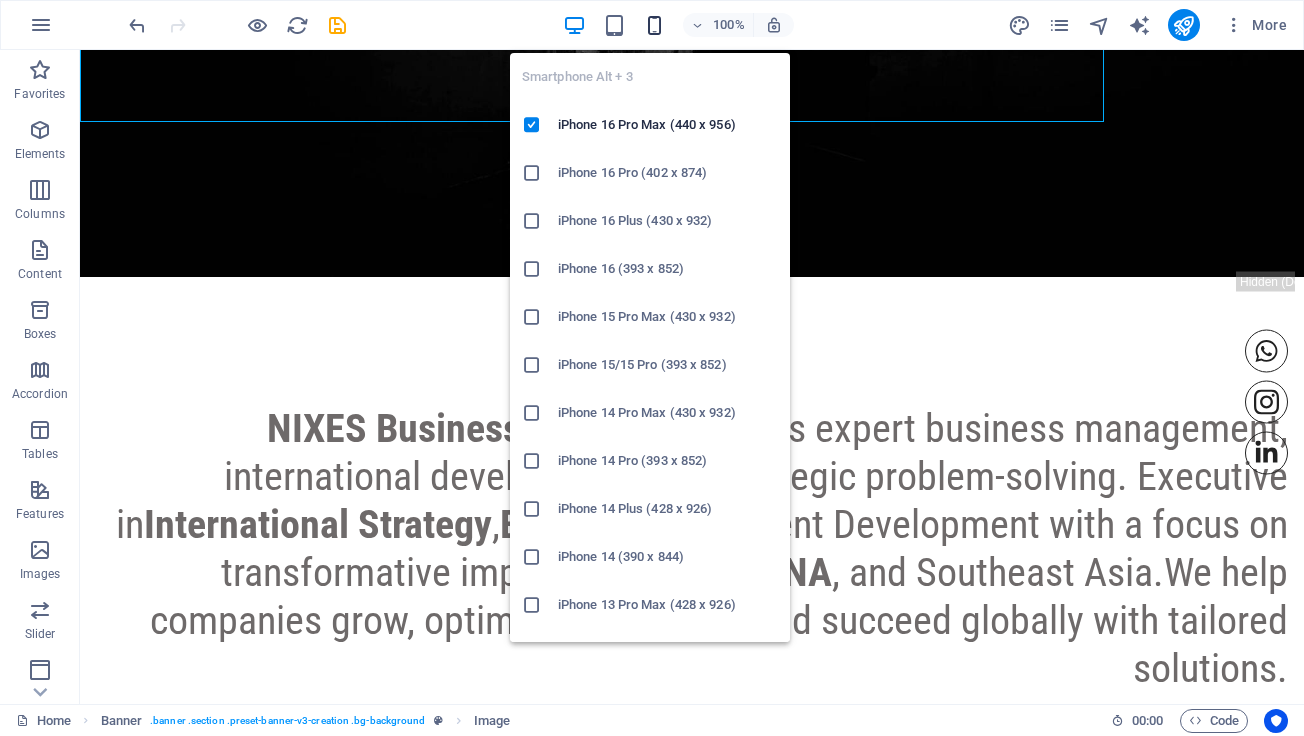 click at bounding box center [654, 25] 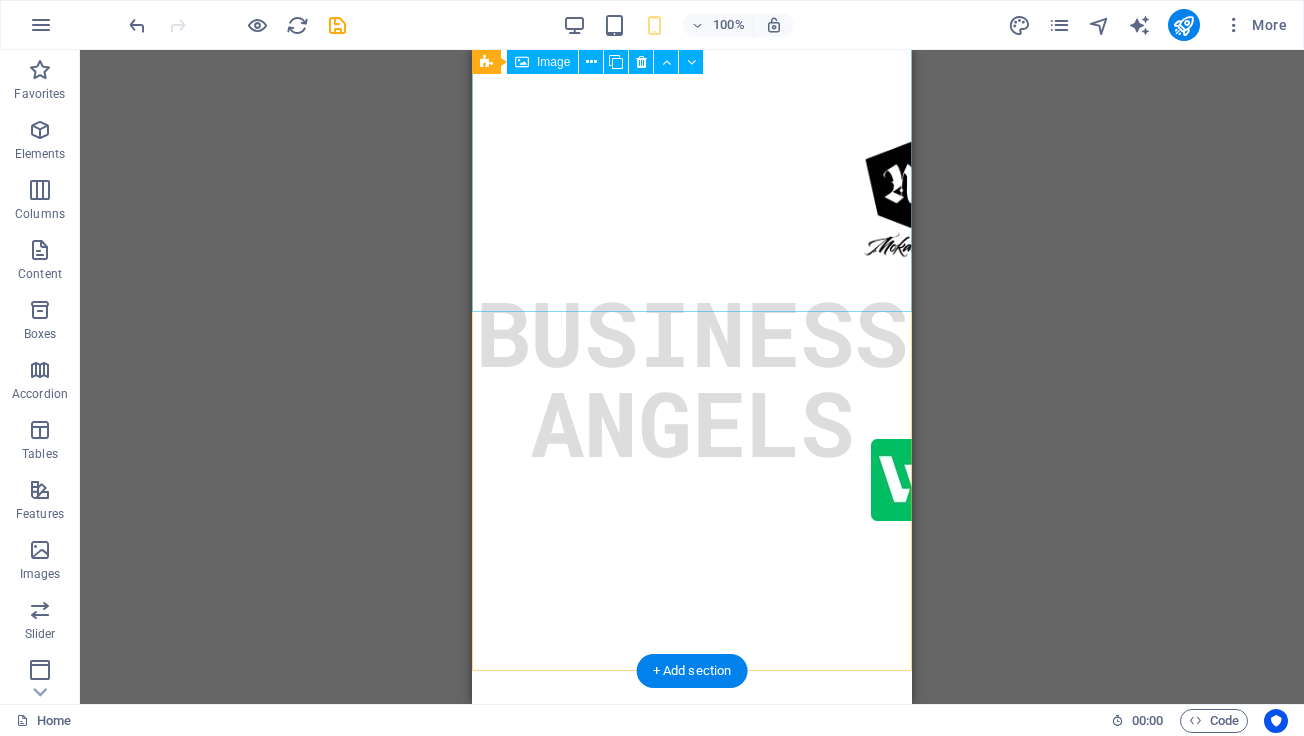 scroll, scrollTop: 2509, scrollLeft: 0, axis: vertical 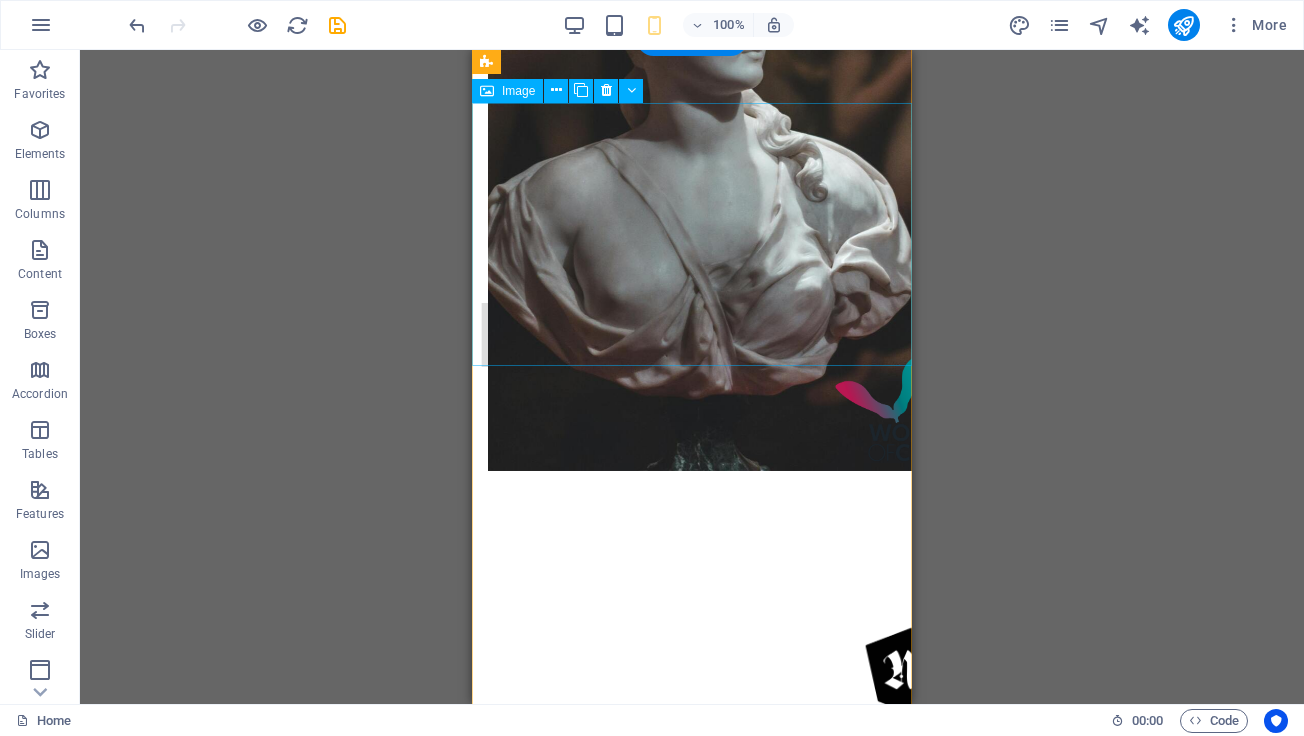 click at bounding box center [692, 408] 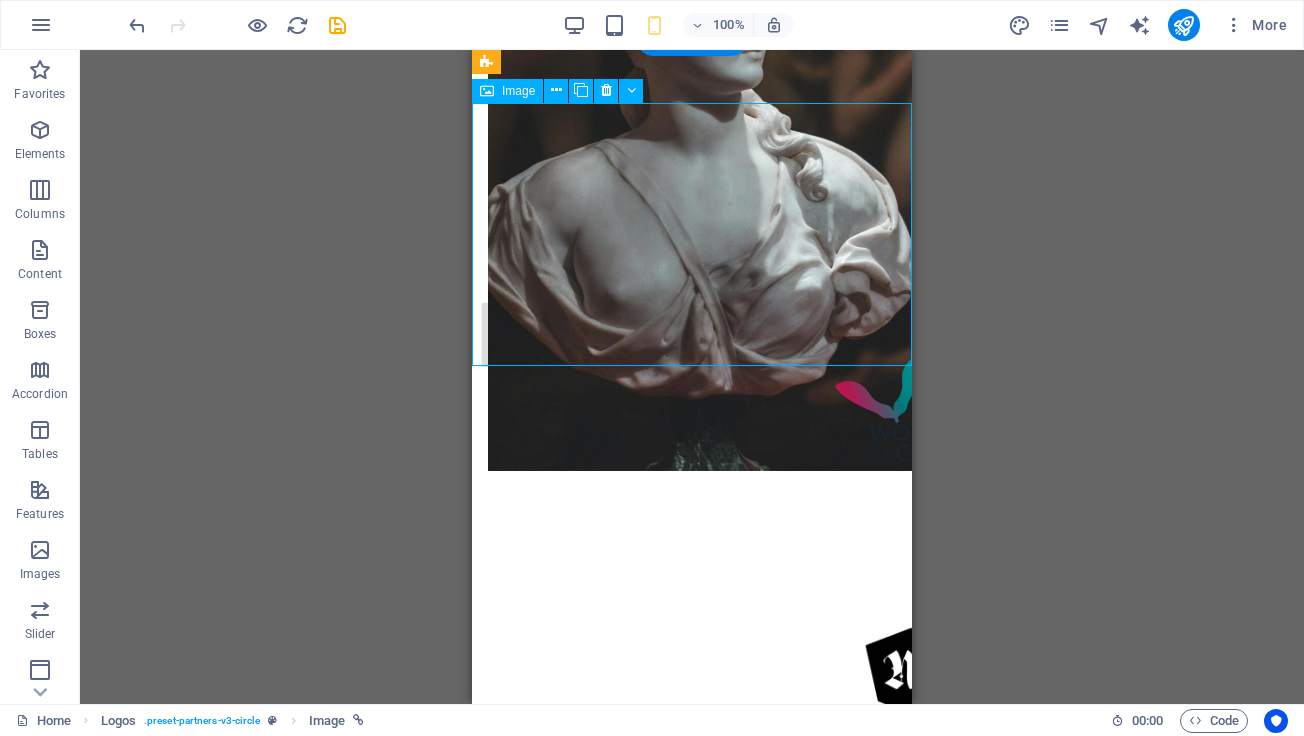click at bounding box center [692, 408] 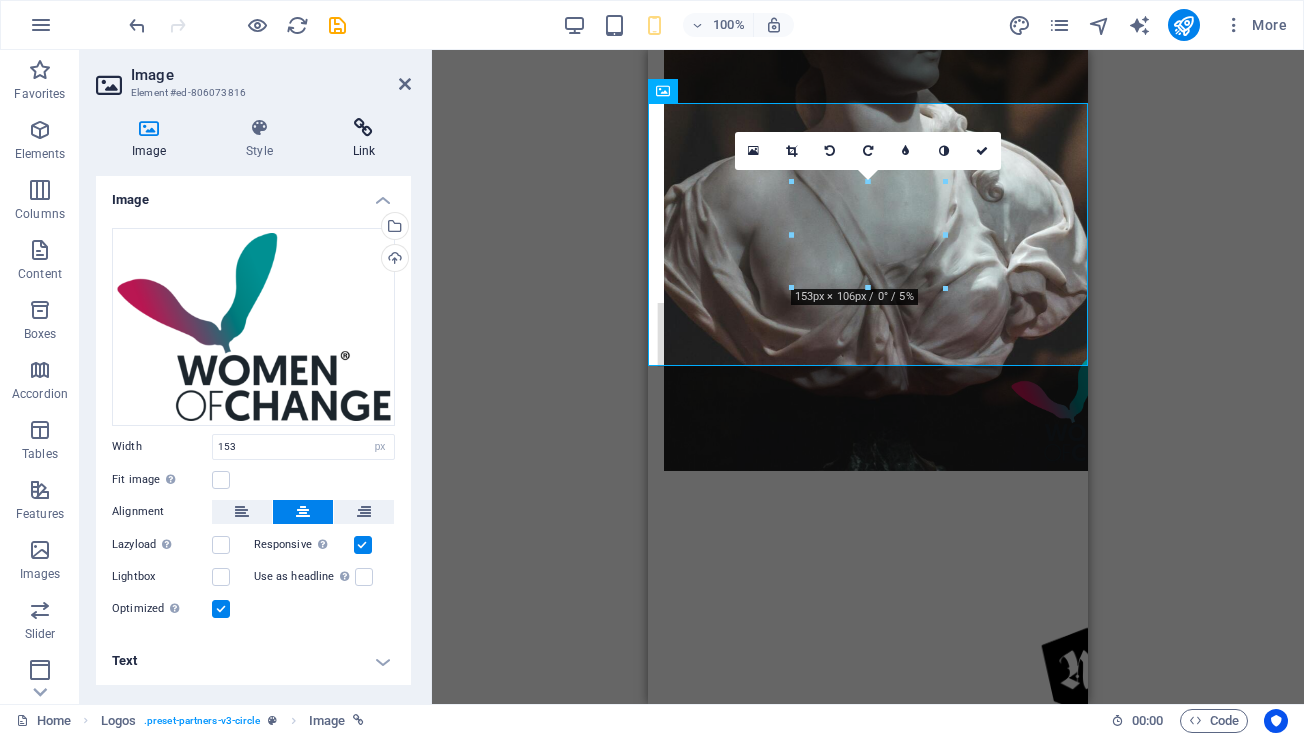 click on "Link" at bounding box center [364, 139] 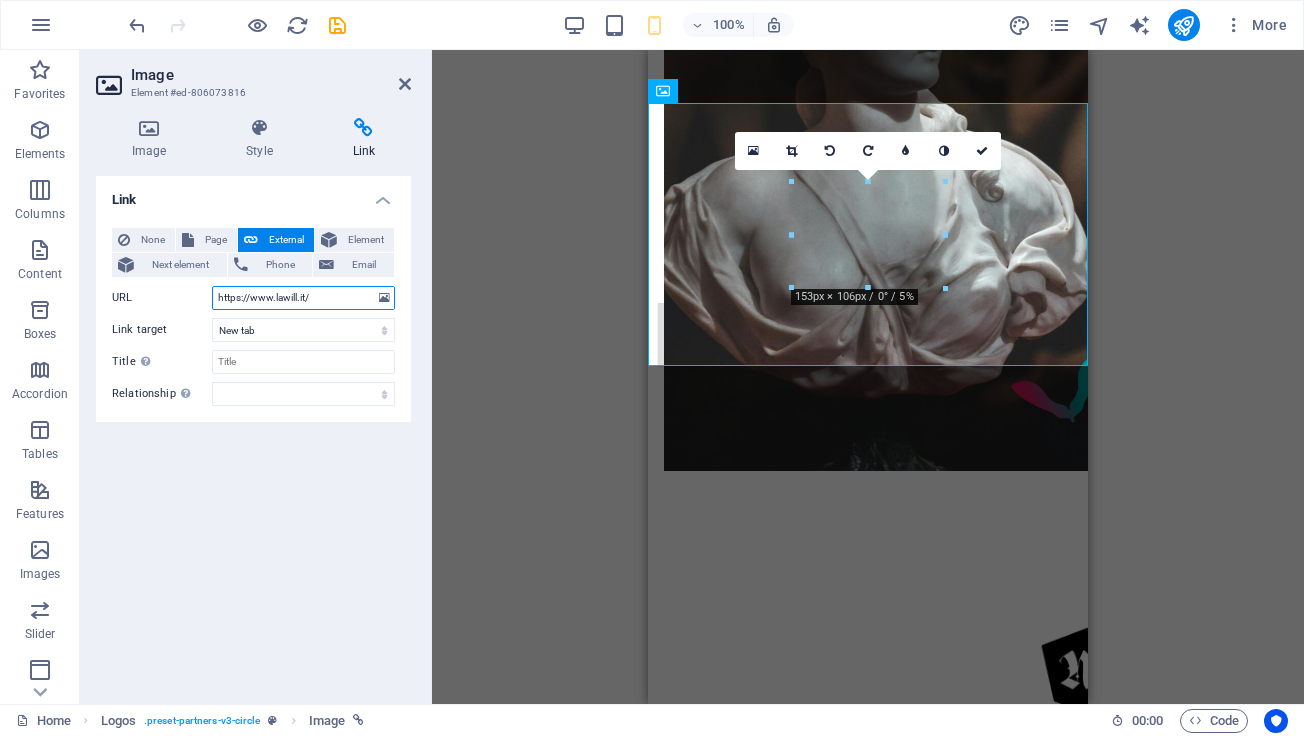 click on "https://www.lawill.it/" at bounding box center [303, 298] 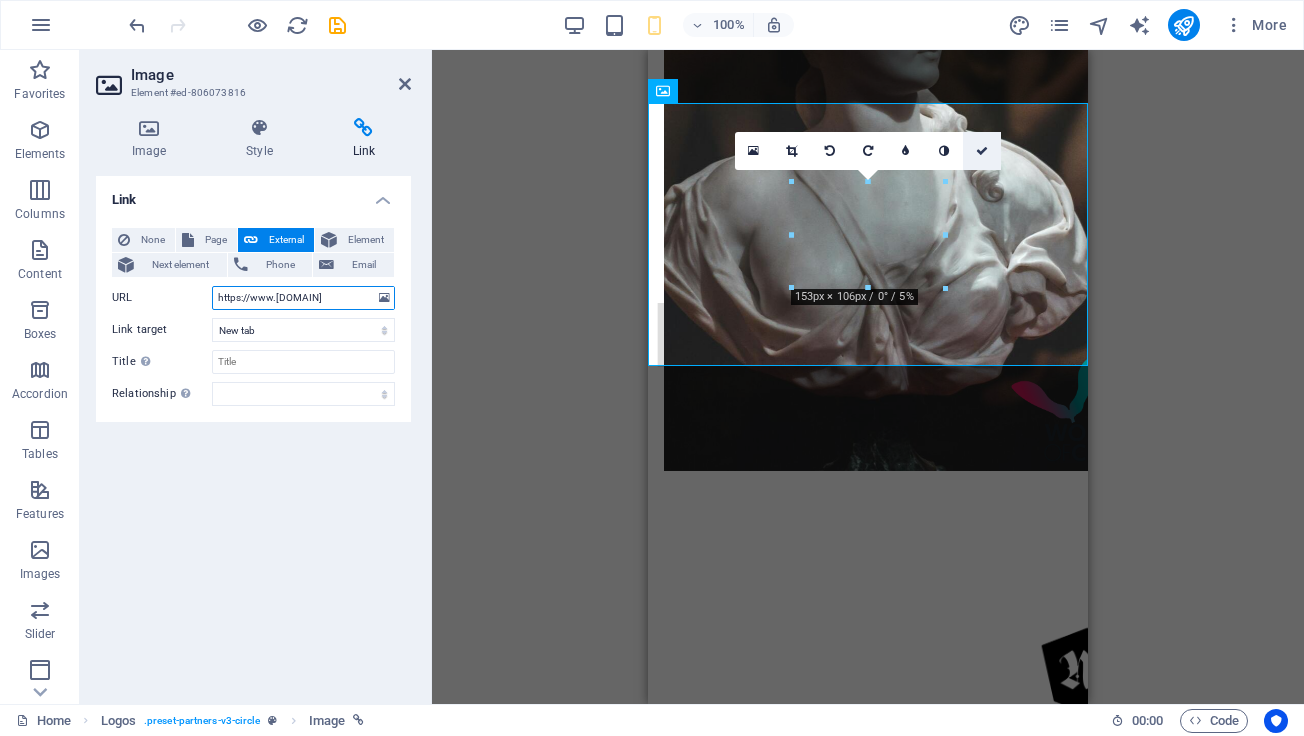 type on "https://www.womenofchange.it/" 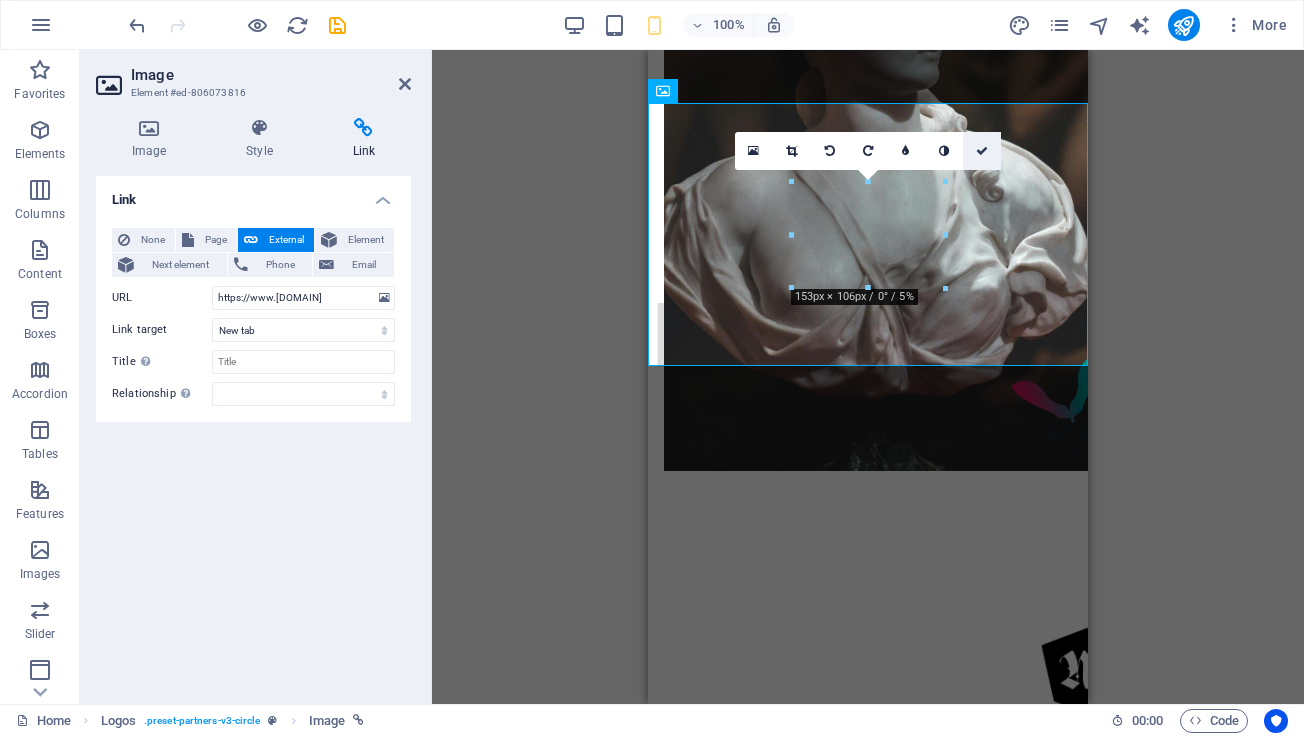 click at bounding box center (982, 151) 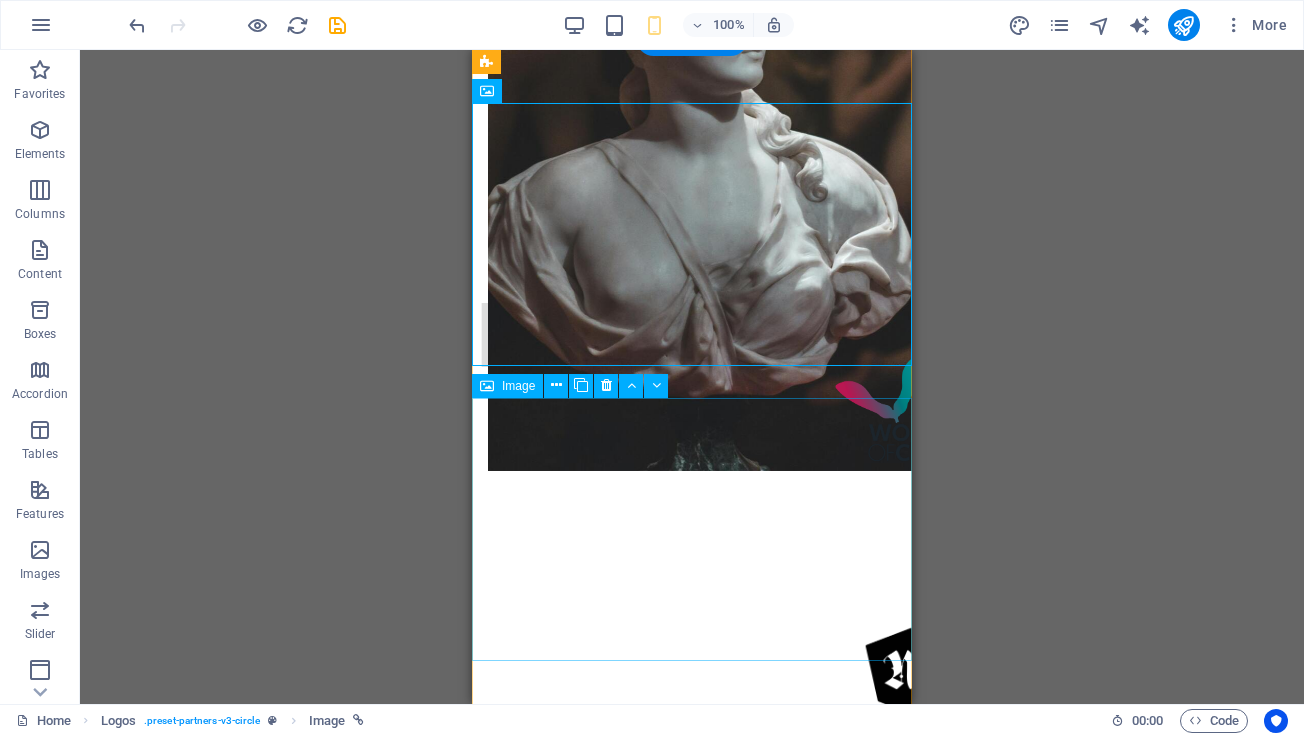 click at bounding box center [692, 687] 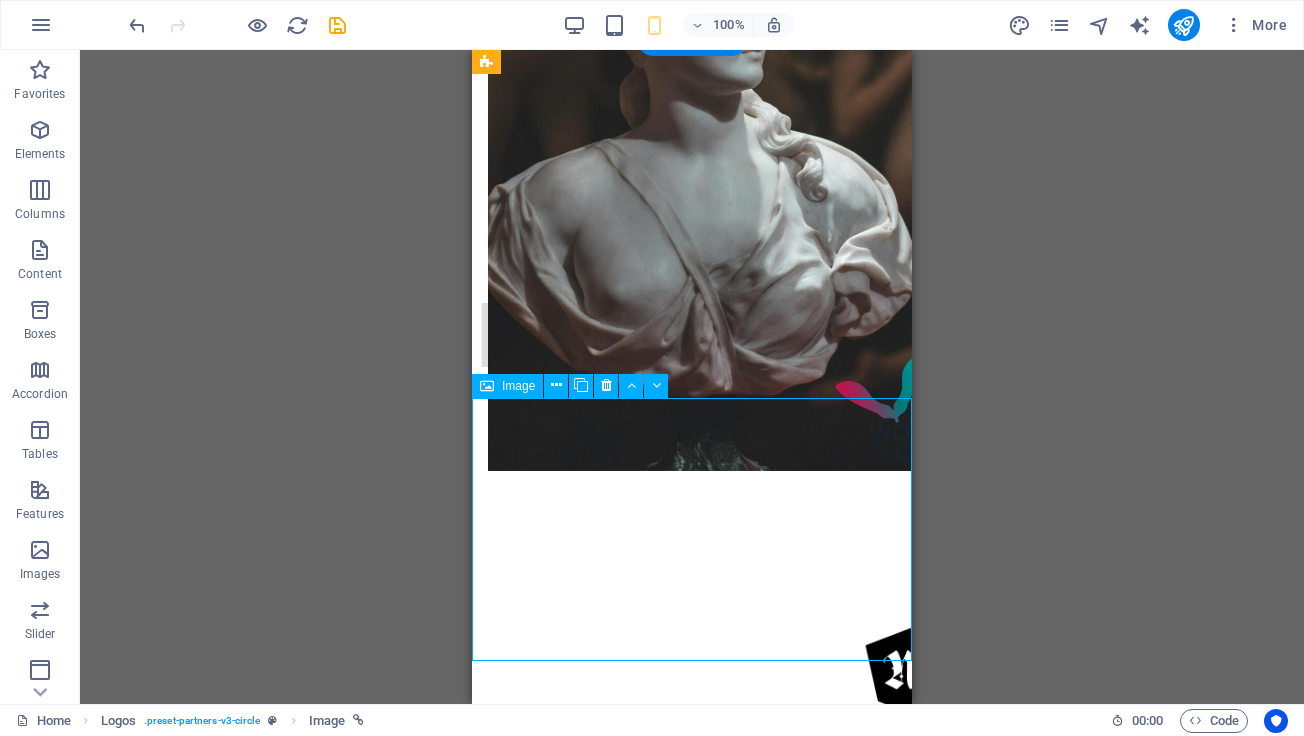 click at bounding box center (692, 687) 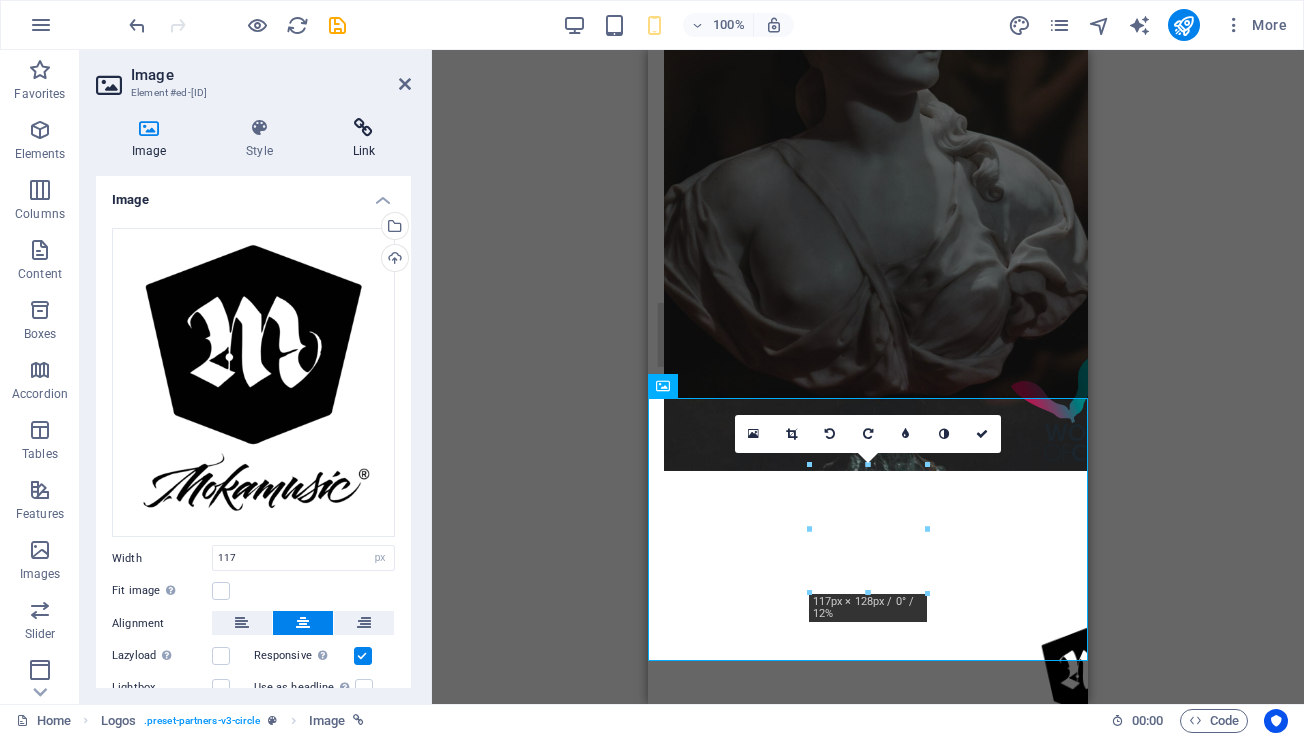 click at bounding box center [364, 128] 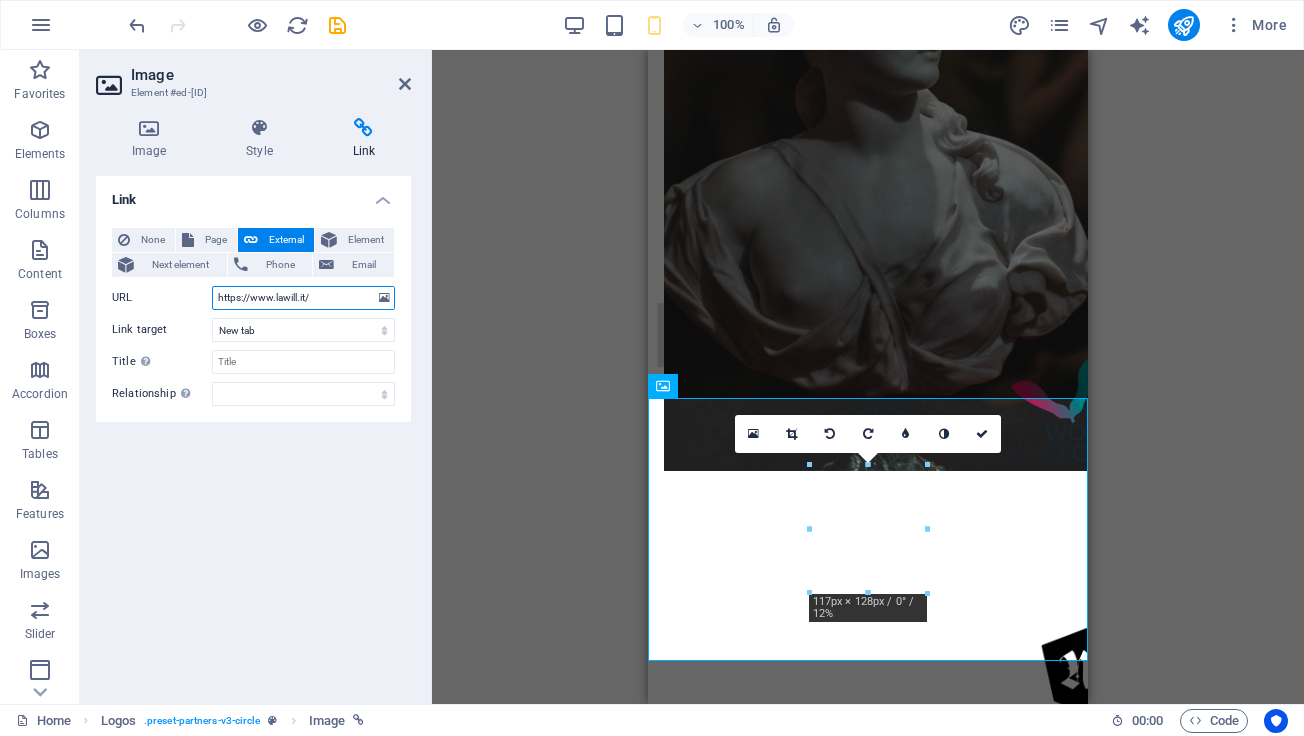click on "https://www.lawill.it/" at bounding box center [303, 298] 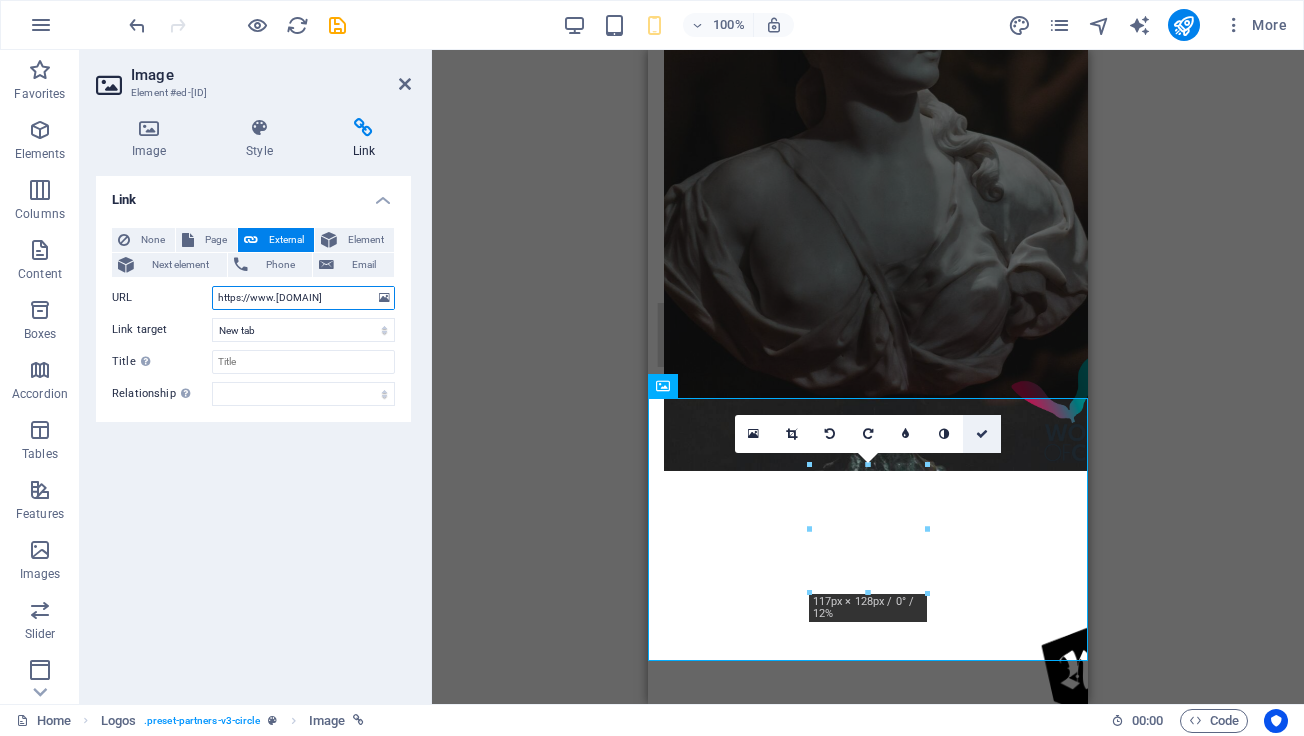 type on "https://www.mokamusic.com/" 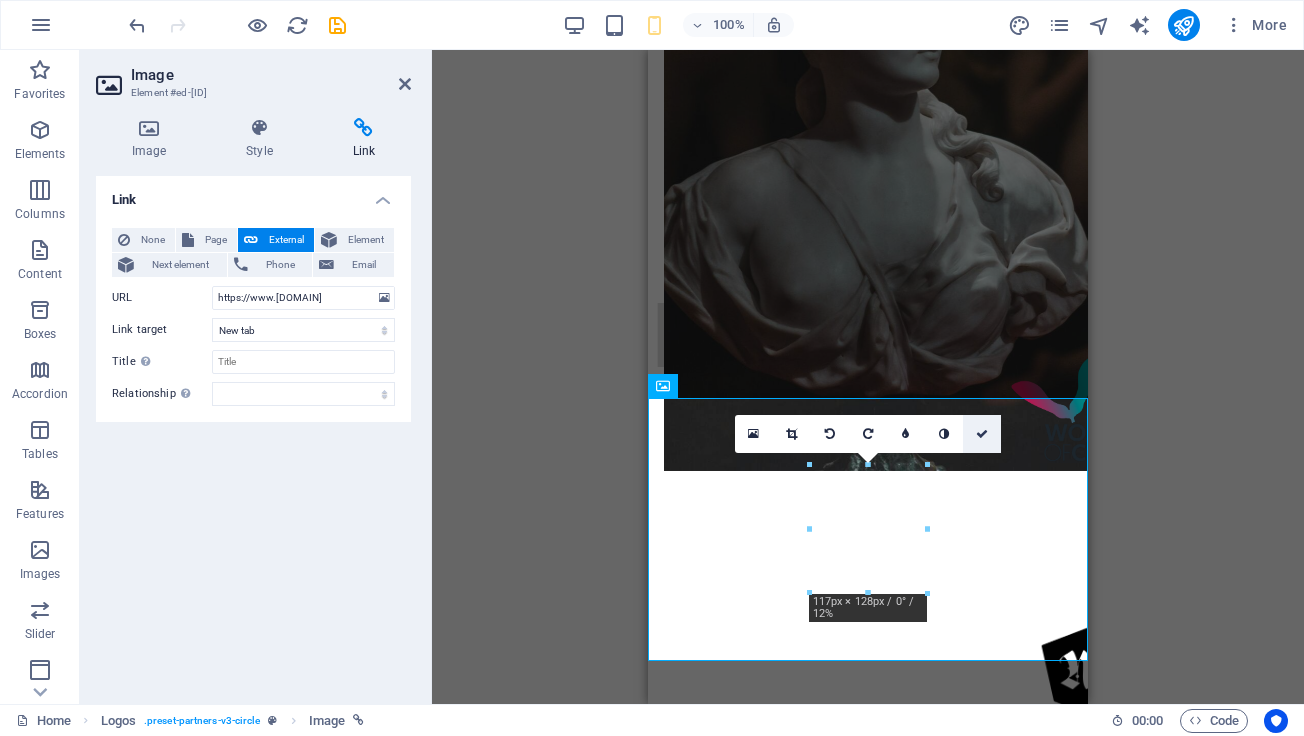 click at bounding box center (982, 434) 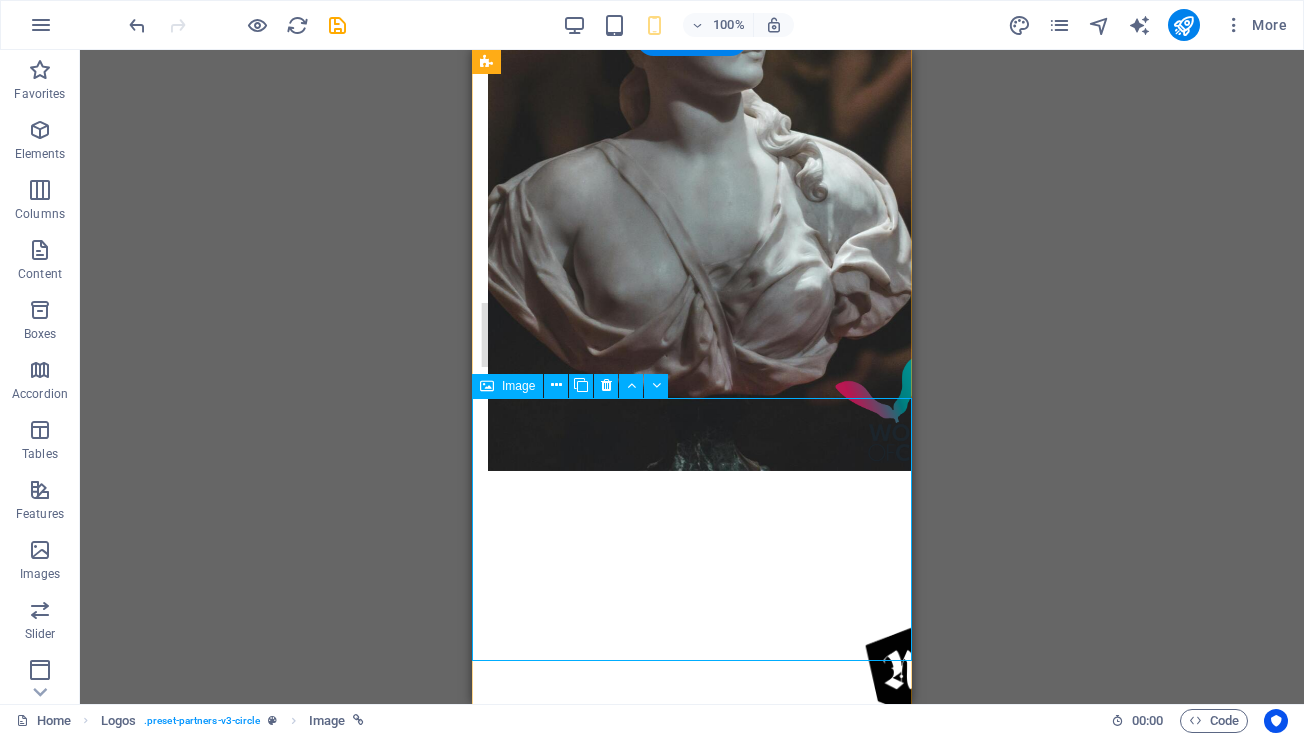 click at bounding box center (692, 687) 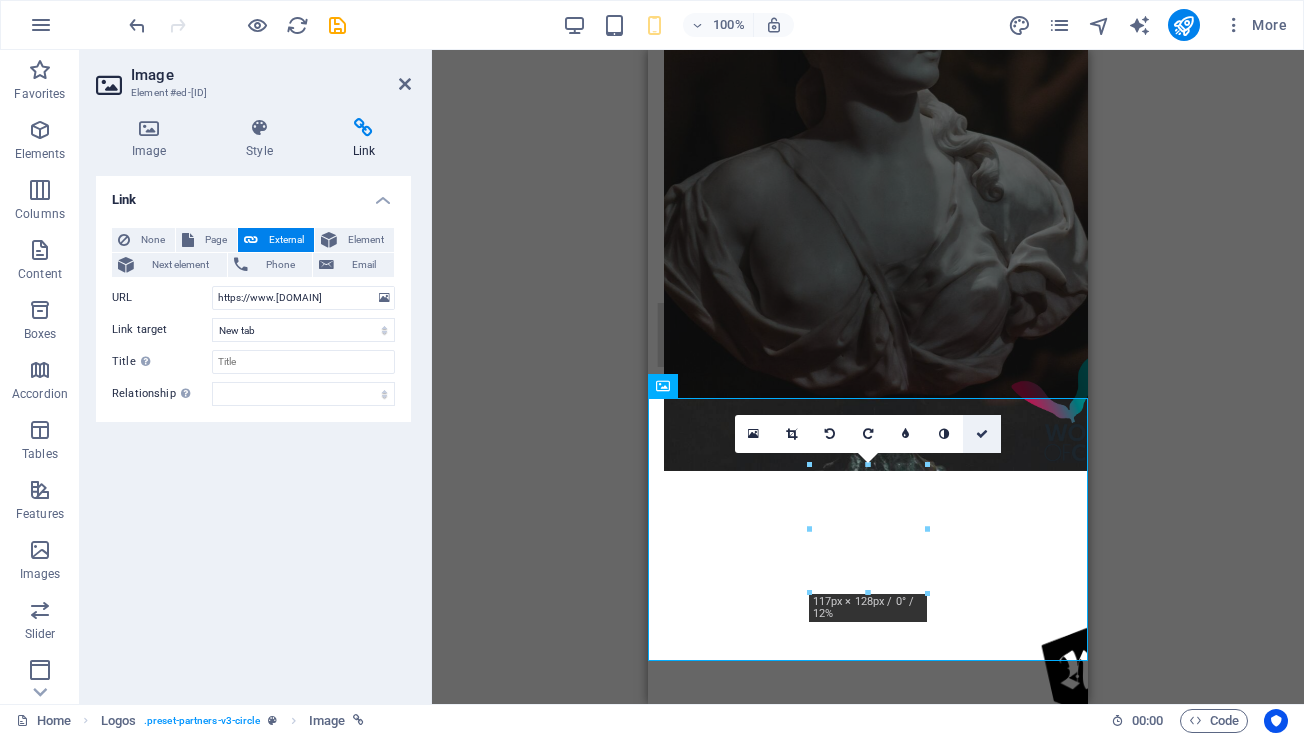 click at bounding box center (982, 434) 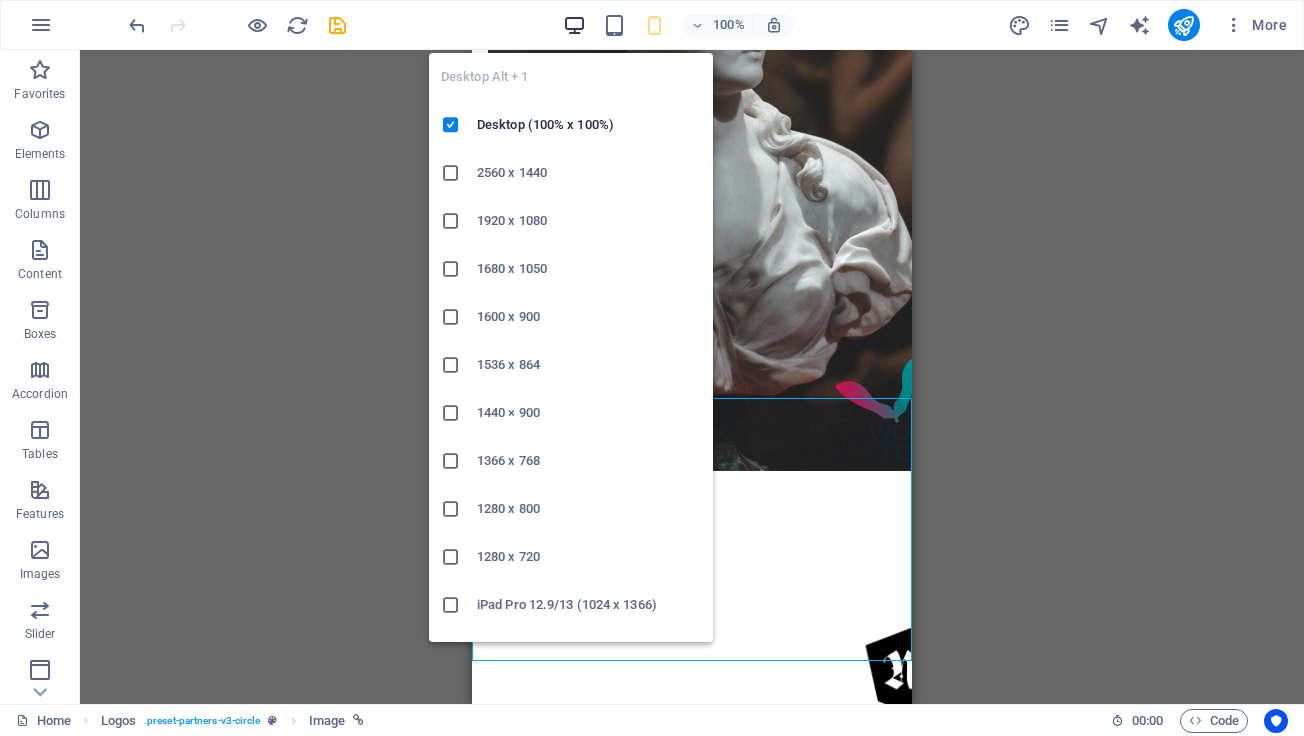click at bounding box center [574, 25] 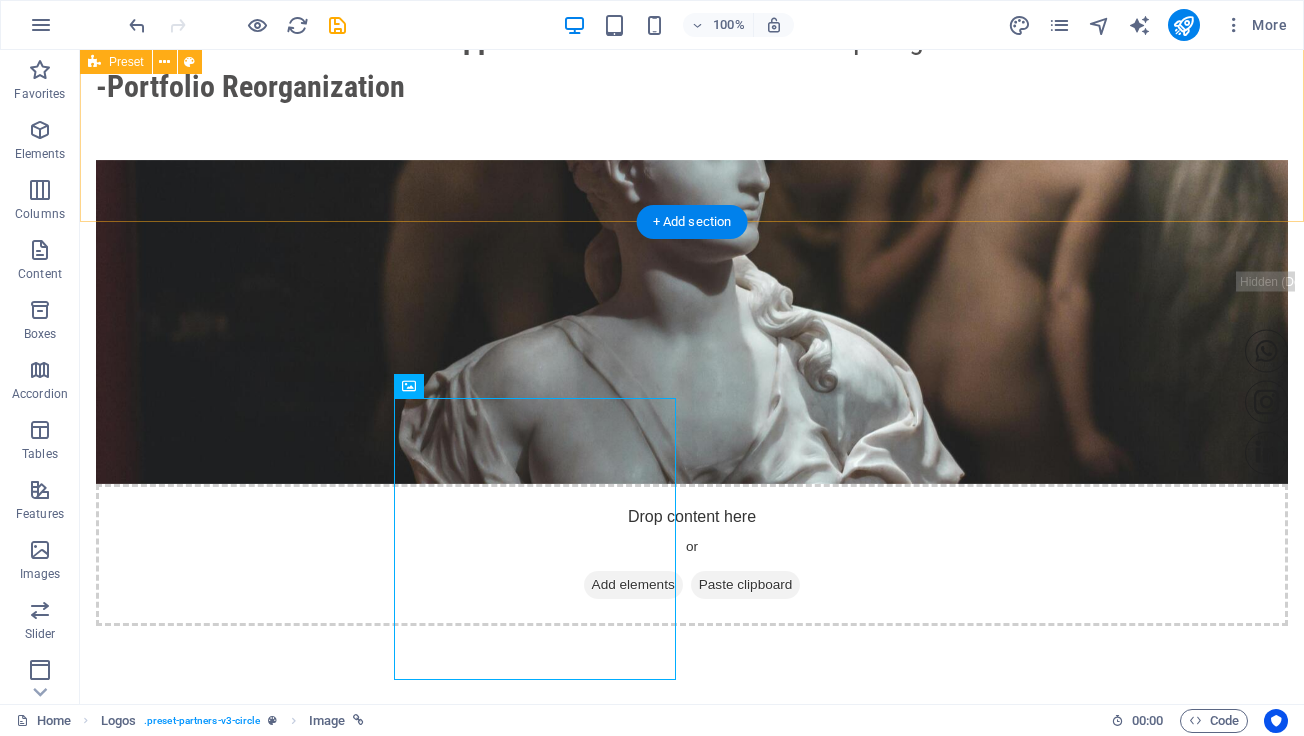 scroll, scrollTop: 1999, scrollLeft: 0, axis: vertical 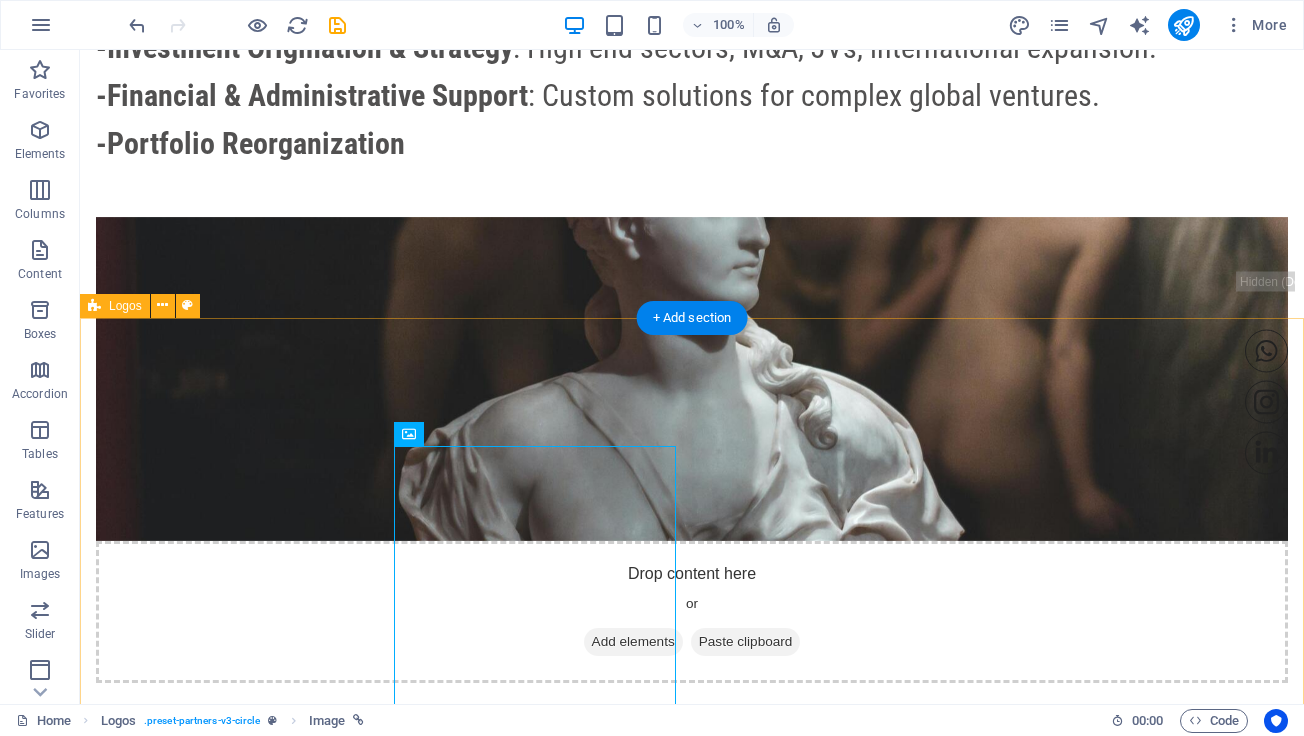 click at bounding box center [692, 1426] 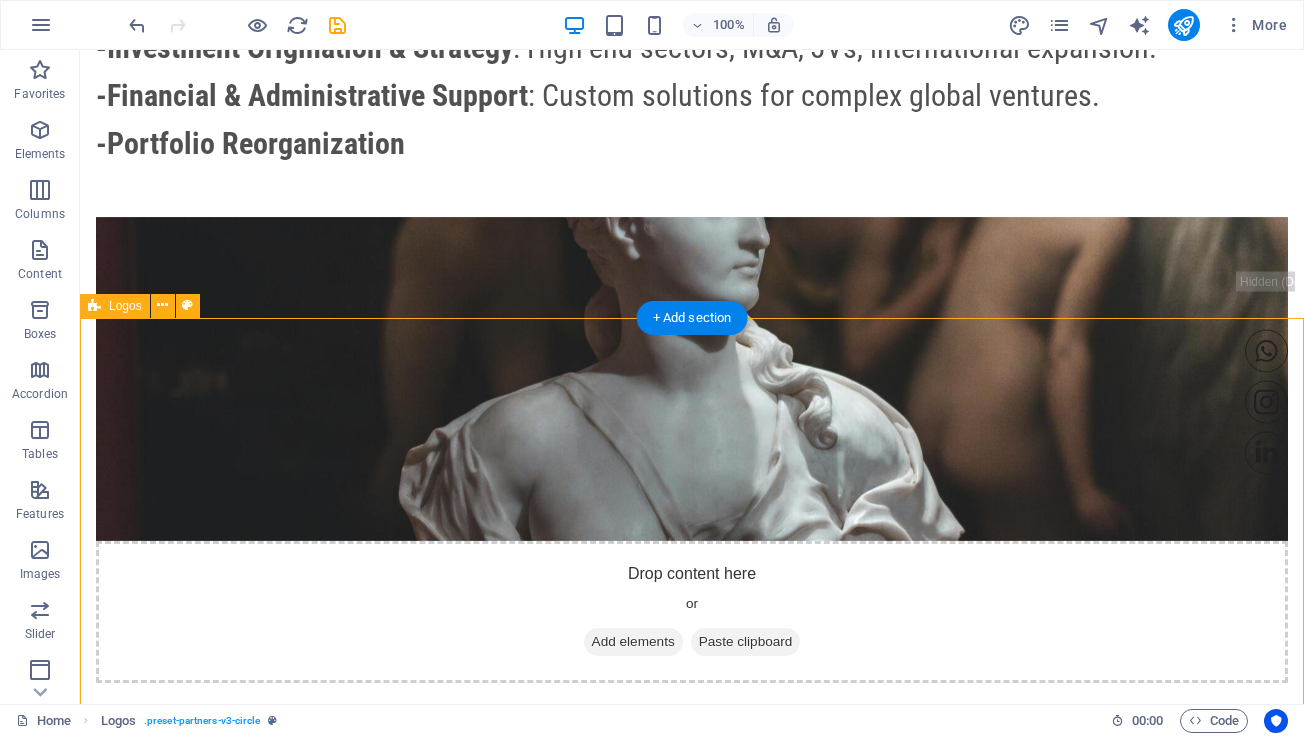 click at bounding box center [692, 1426] 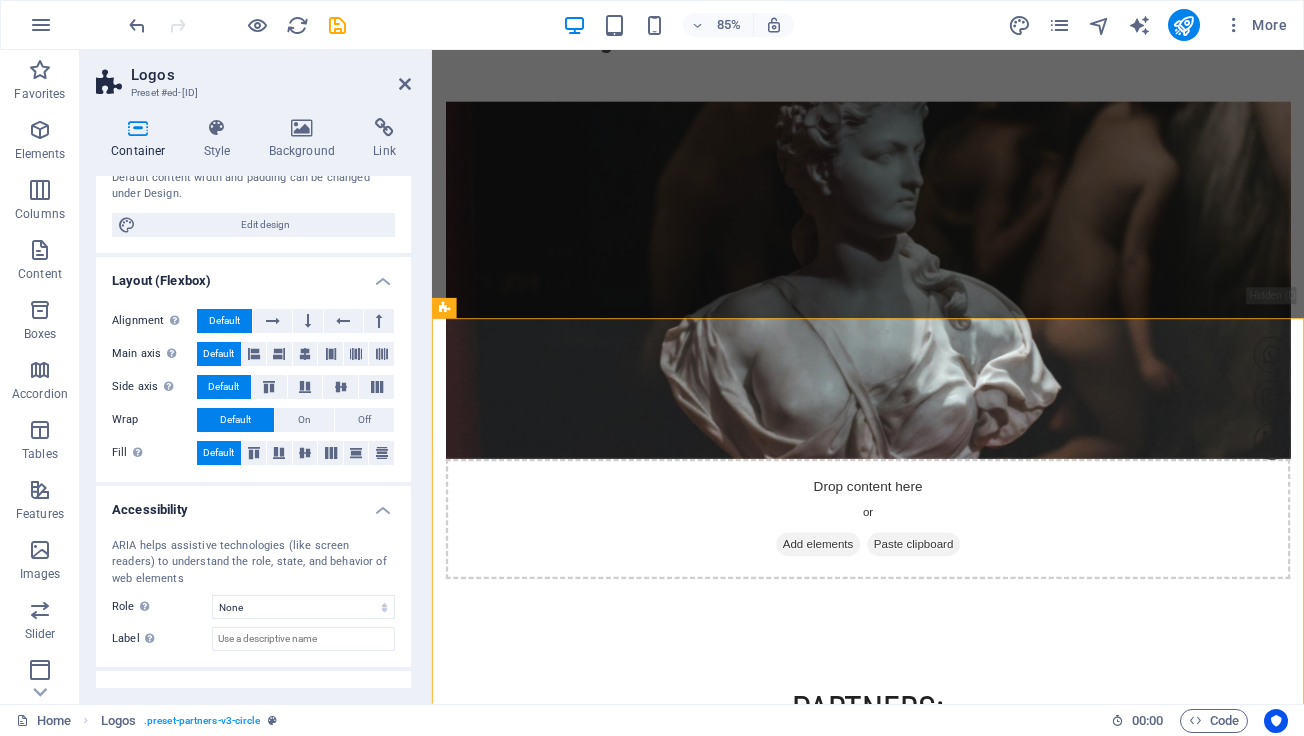 scroll, scrollTop: 297, scrollLeft: 0, axis: vertical 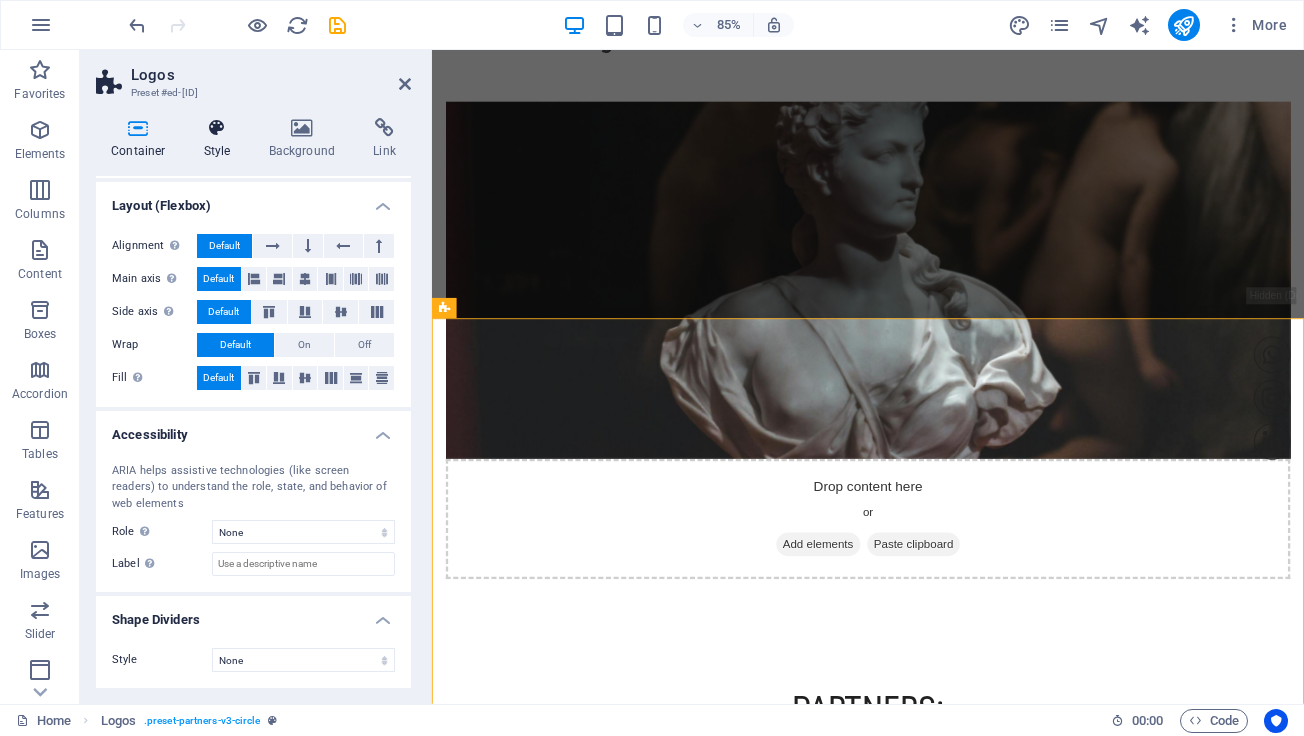 click on "Style" at bounding box center [221, 139] 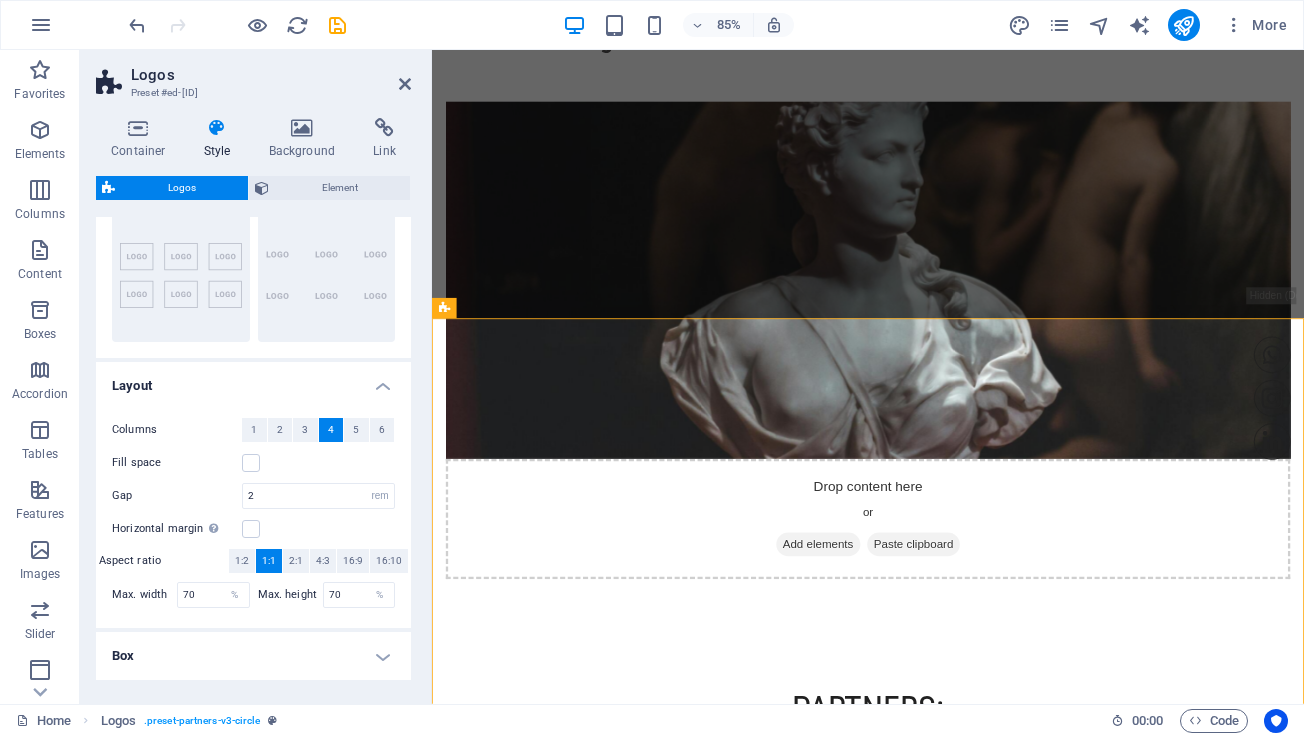 scroll, scrollTop: 271, scrollLeft: 0, axis: vertical 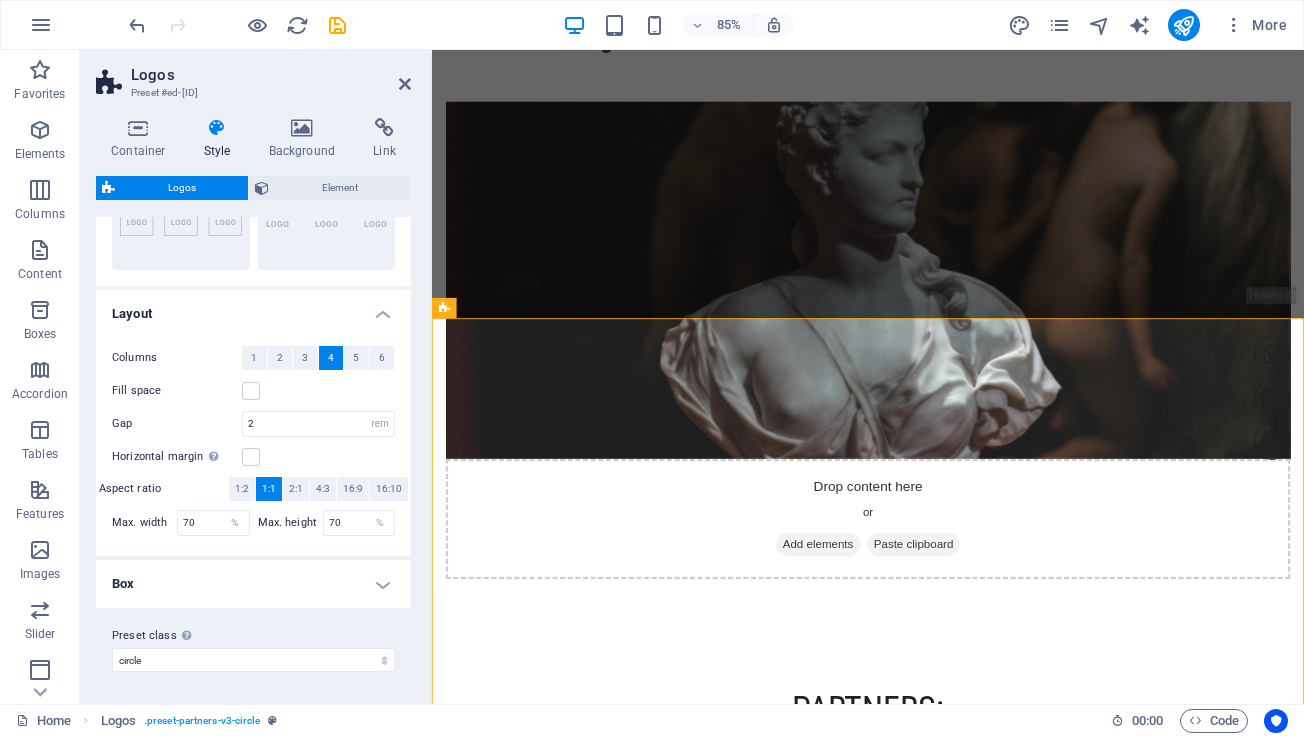 click on "Box" at bounding box center [253, 584] 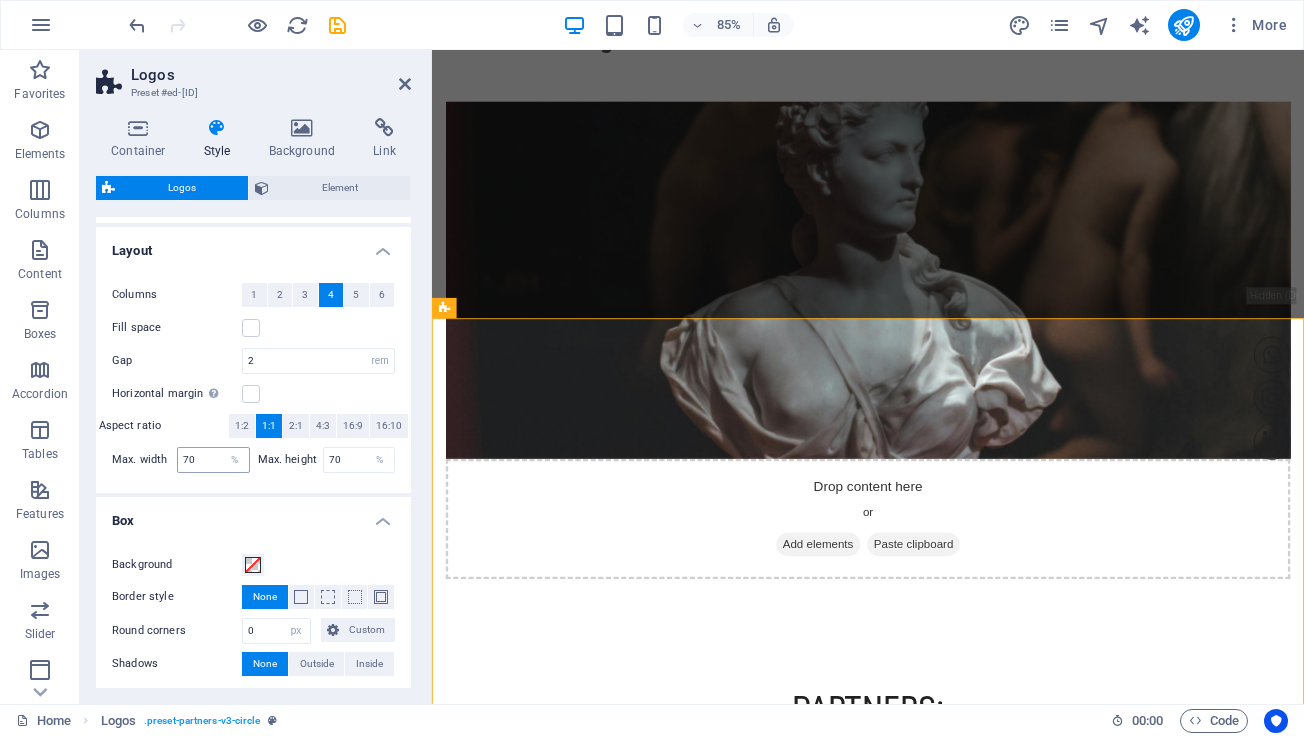 scroll, scrollTop: 324, scrollLeft: 0, axis: vertical 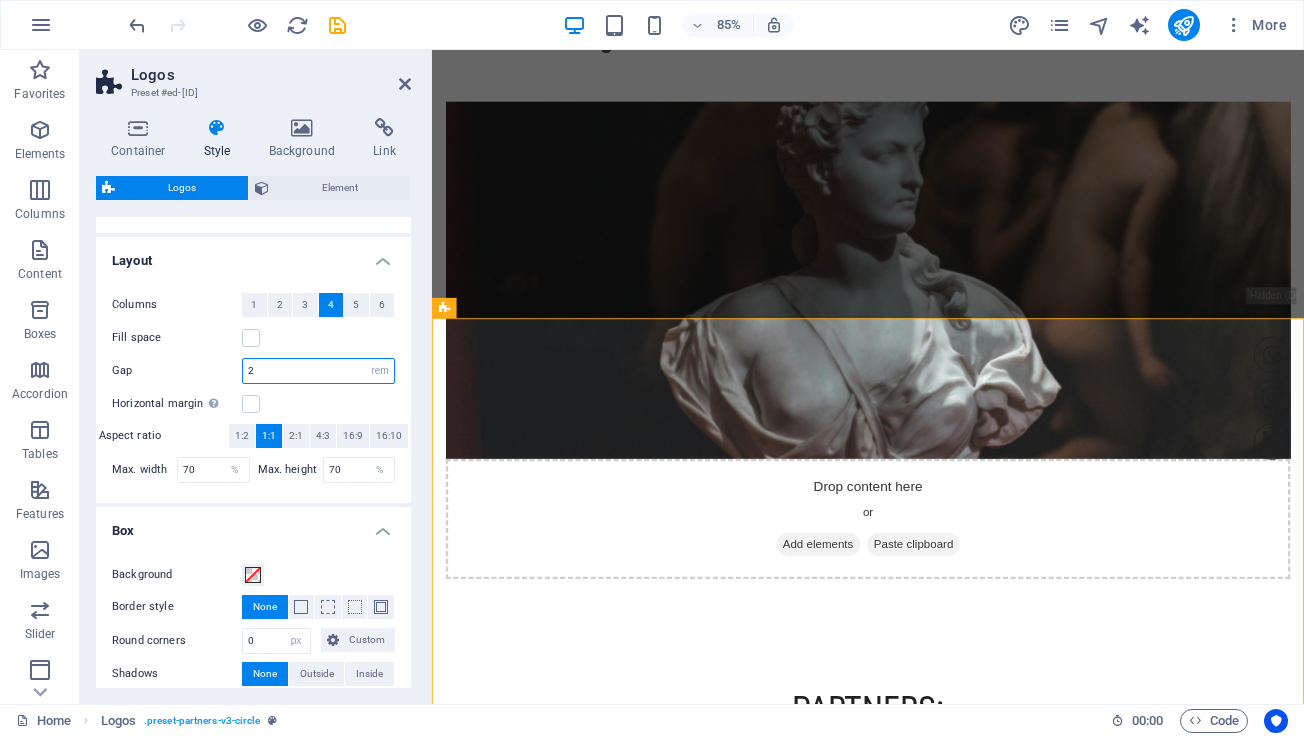 click on "2" at bounding box center (318, 371) 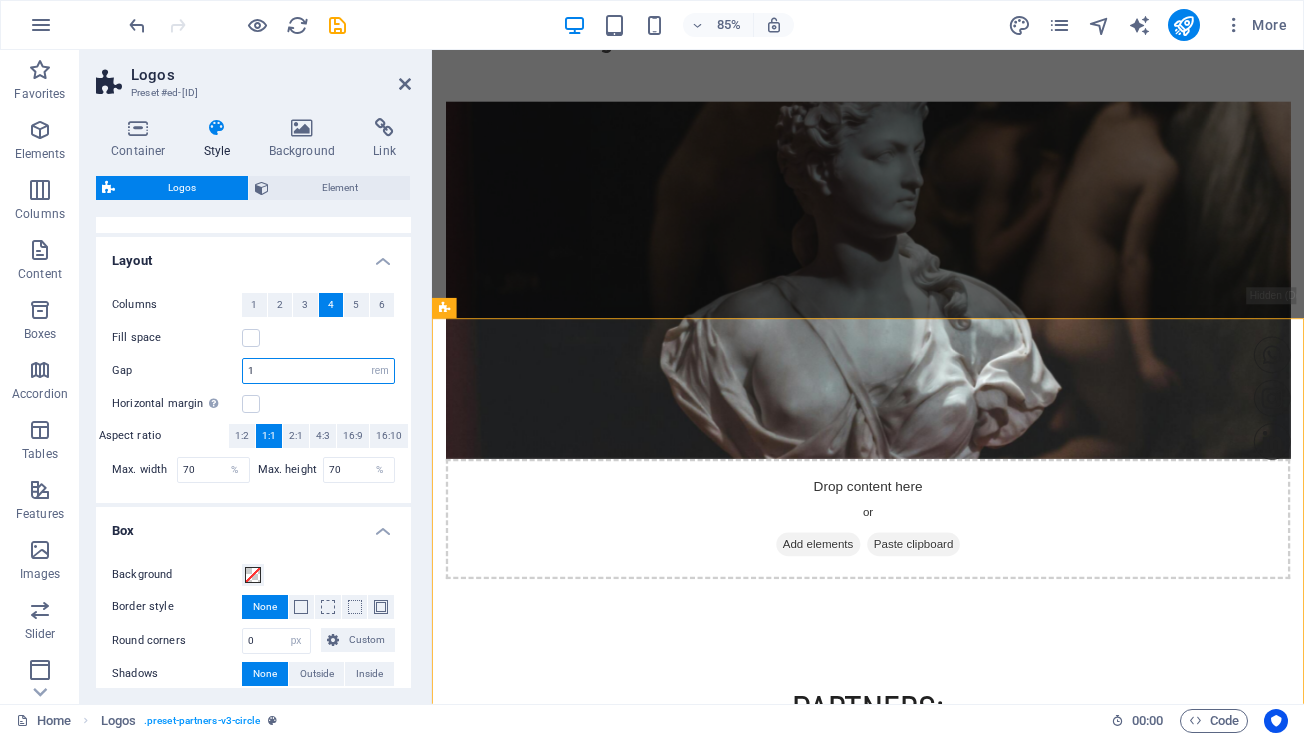 type on "1" 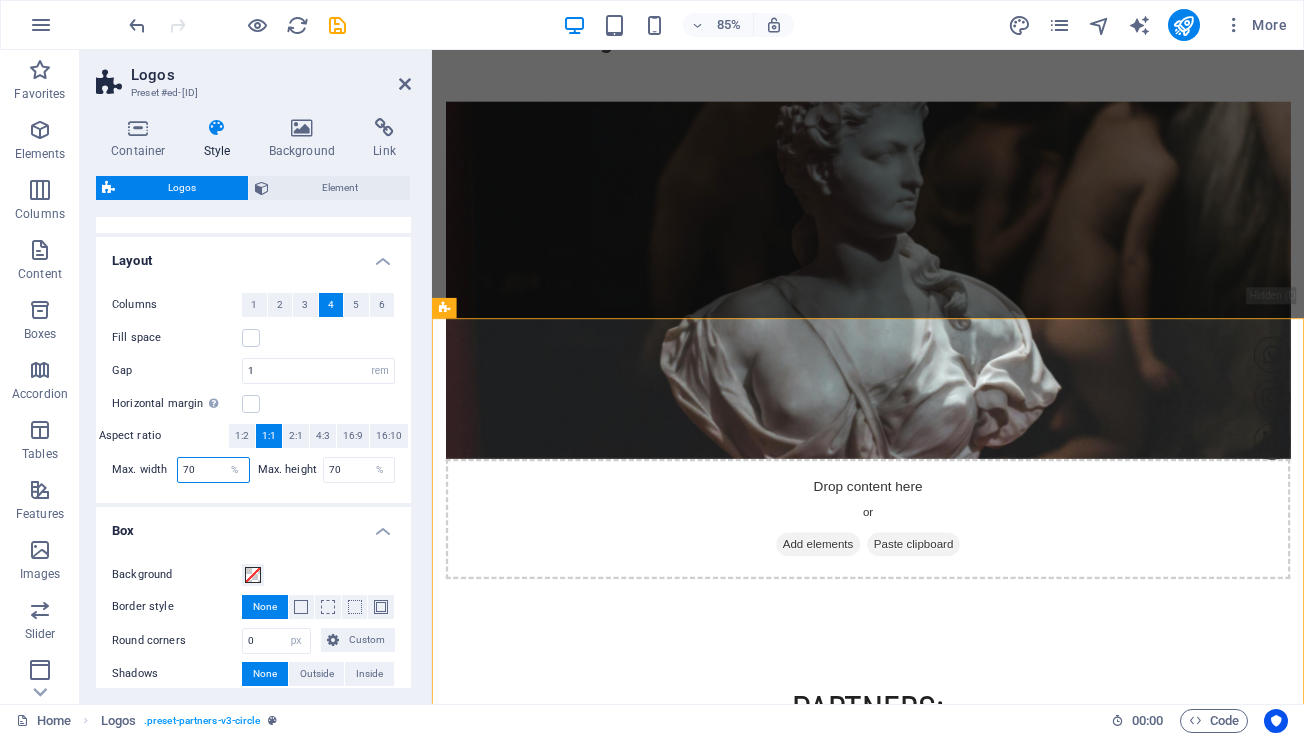 click on "70" at bounding box center [213, 470] 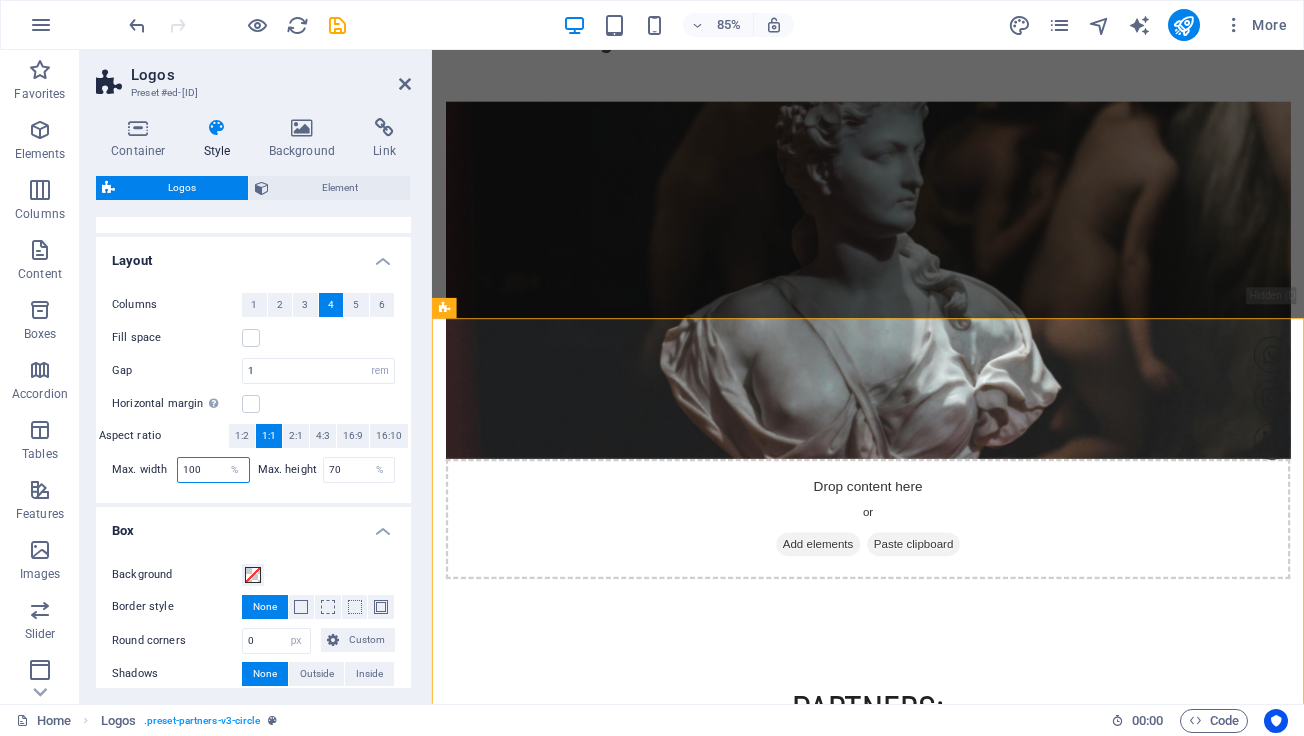 type on "100" 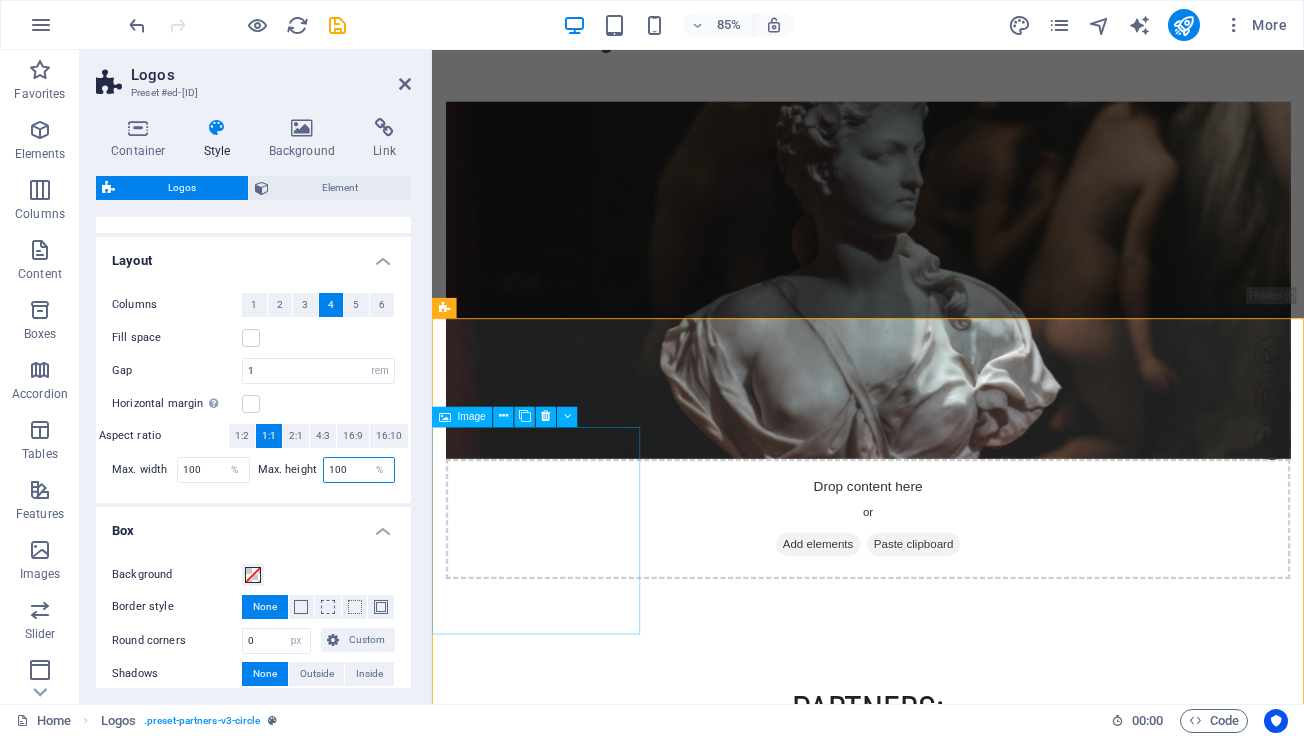type on "100" 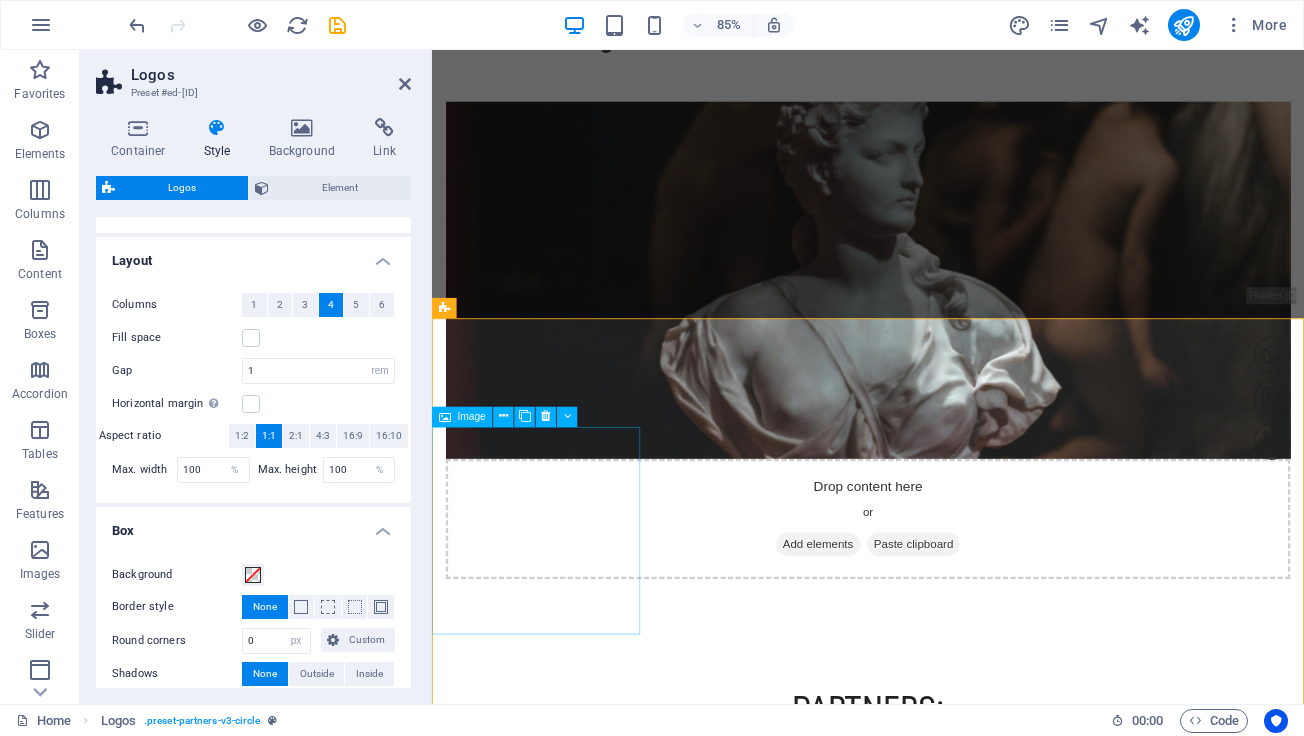 click at bounding box center [554, 1099] 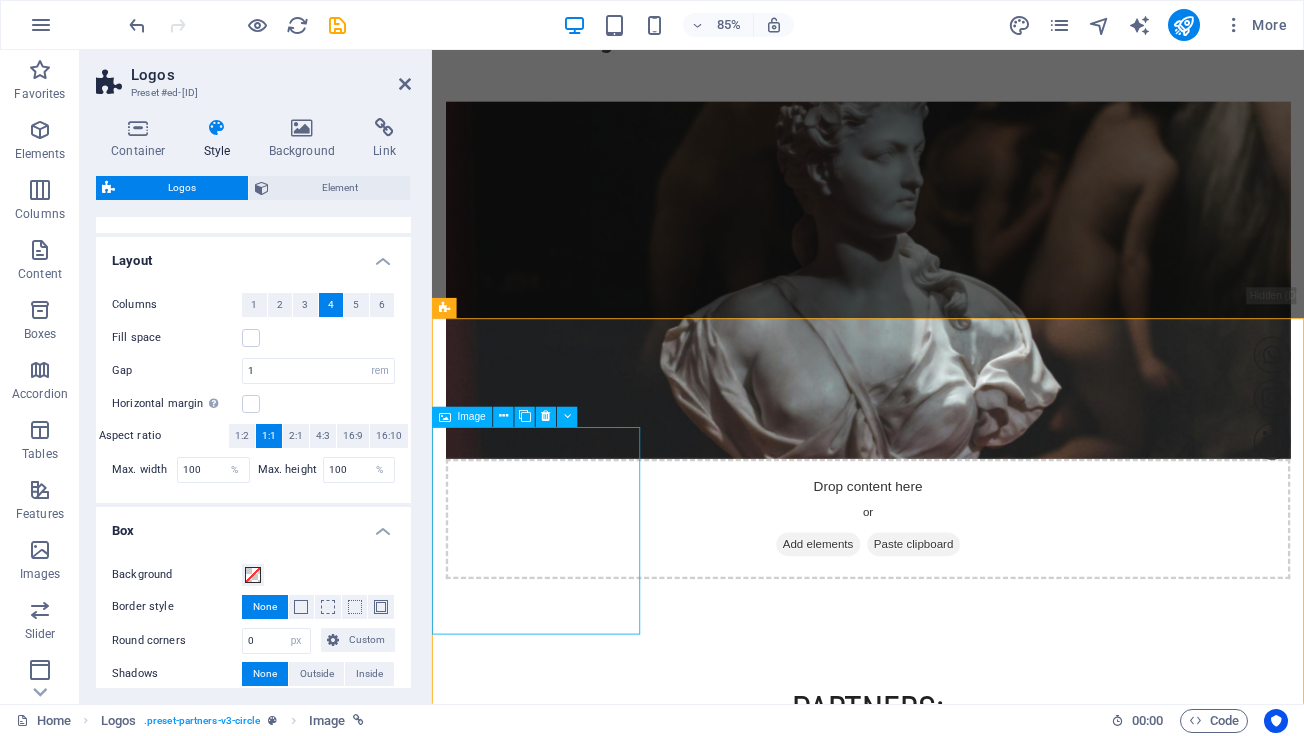 click at bounding box center [554, 1099] 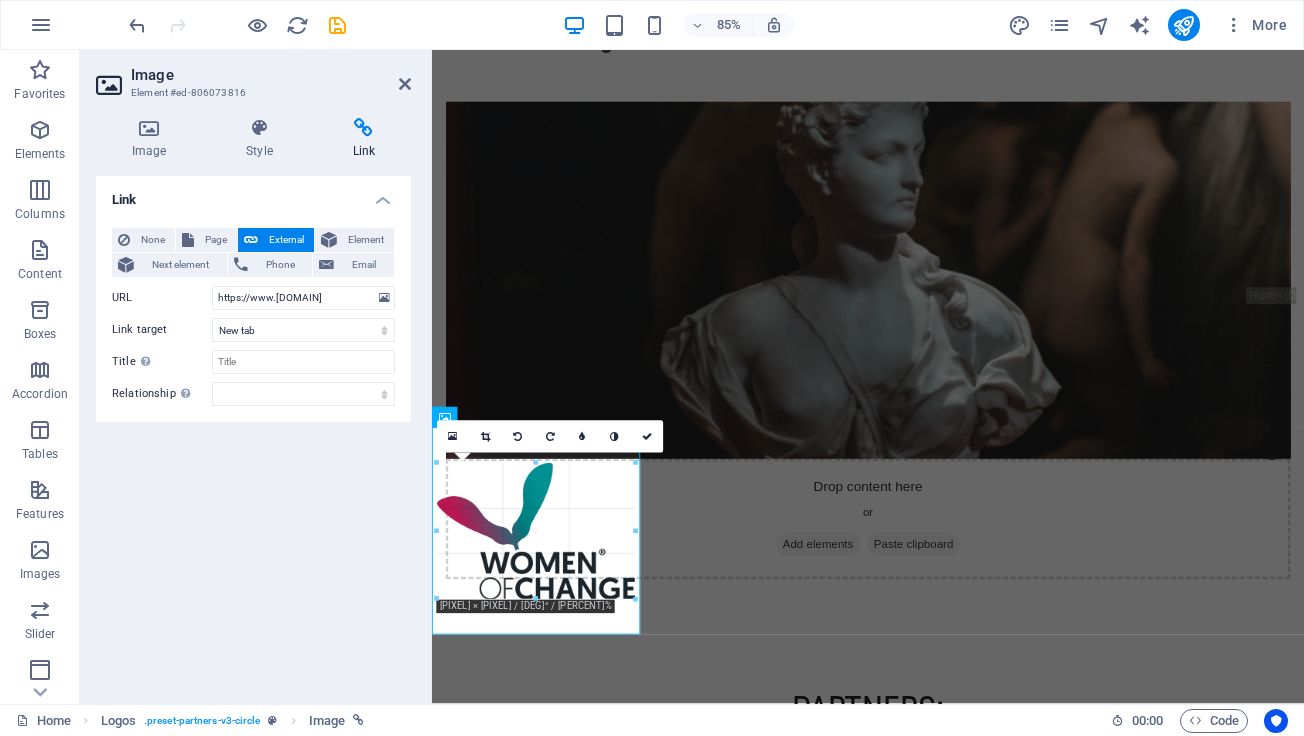 drag, startPoint x: 468, startPoint y: 485, endPoint x: 423, endPoint y: 432, distance: 69.52697 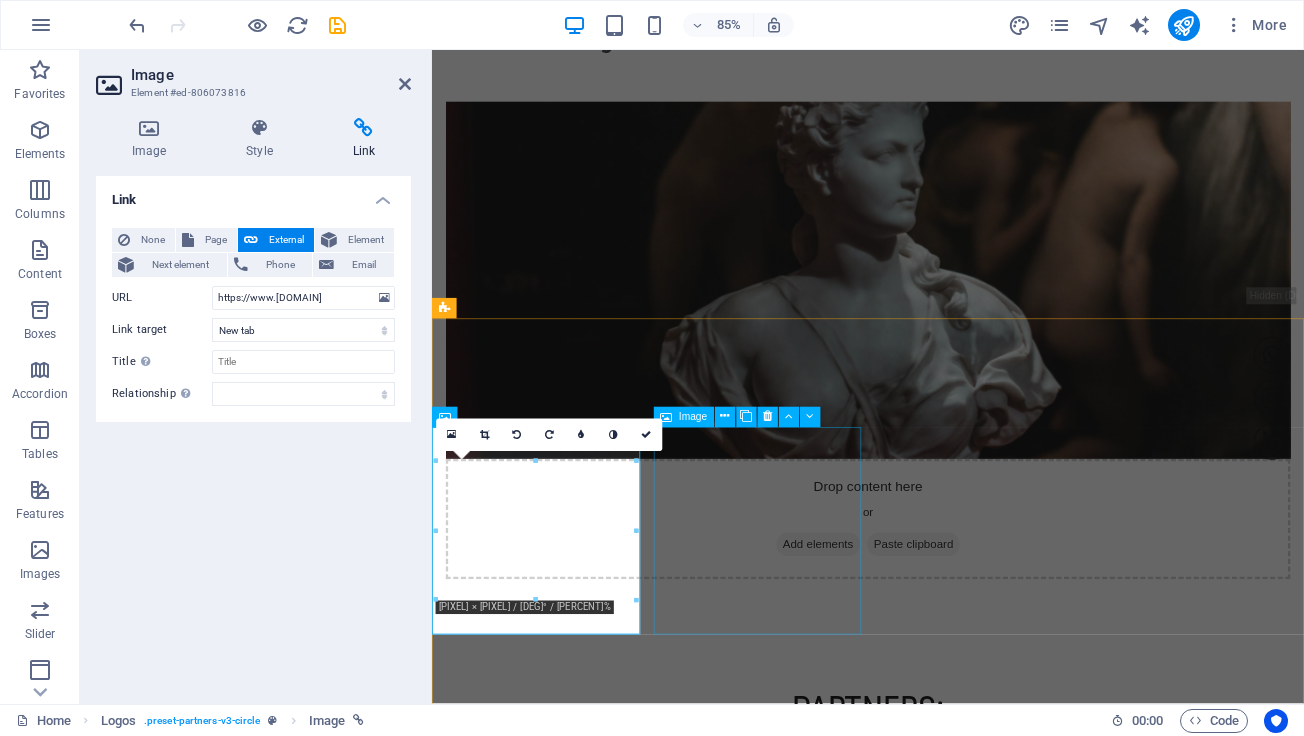 click at bounding box center [554, 1351] 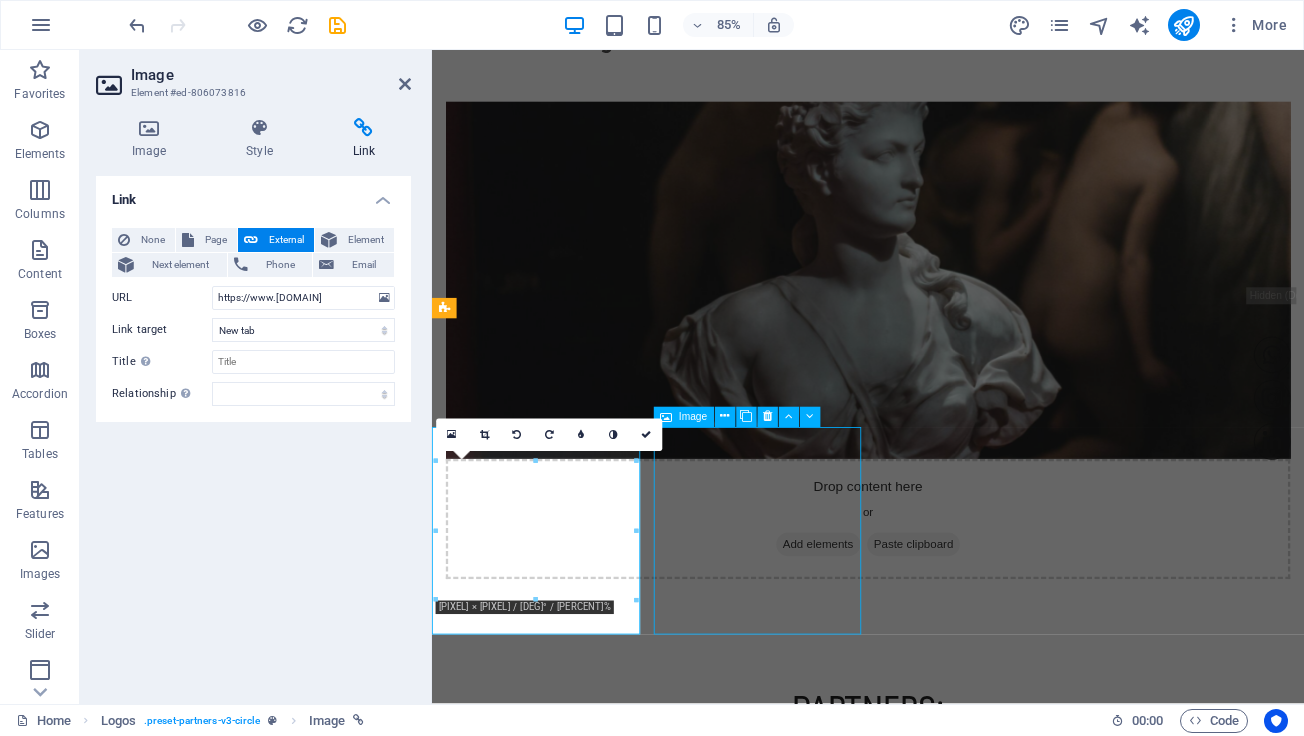 click at bounding box center [554, 1351] 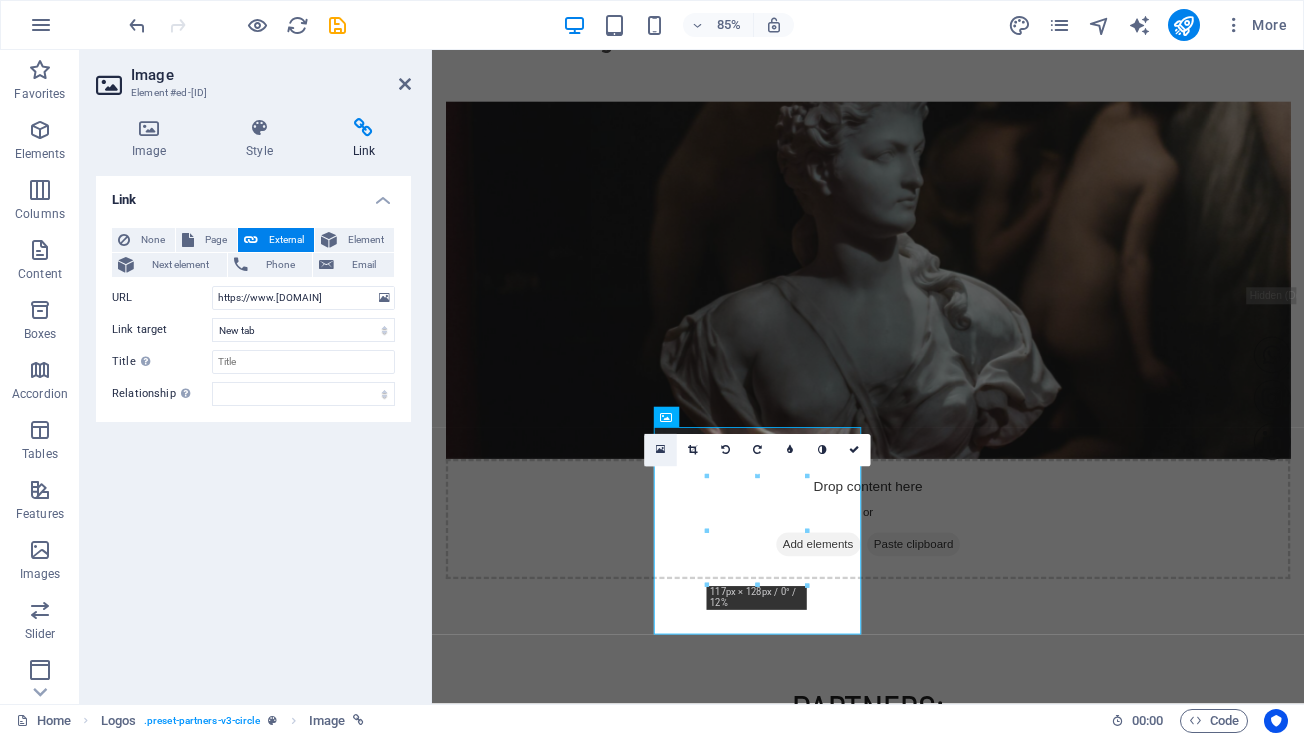drag, startPoint x: 706, startPoint y: 477, endPoint x: 669, endPoint y: 456, distance: 42.544094 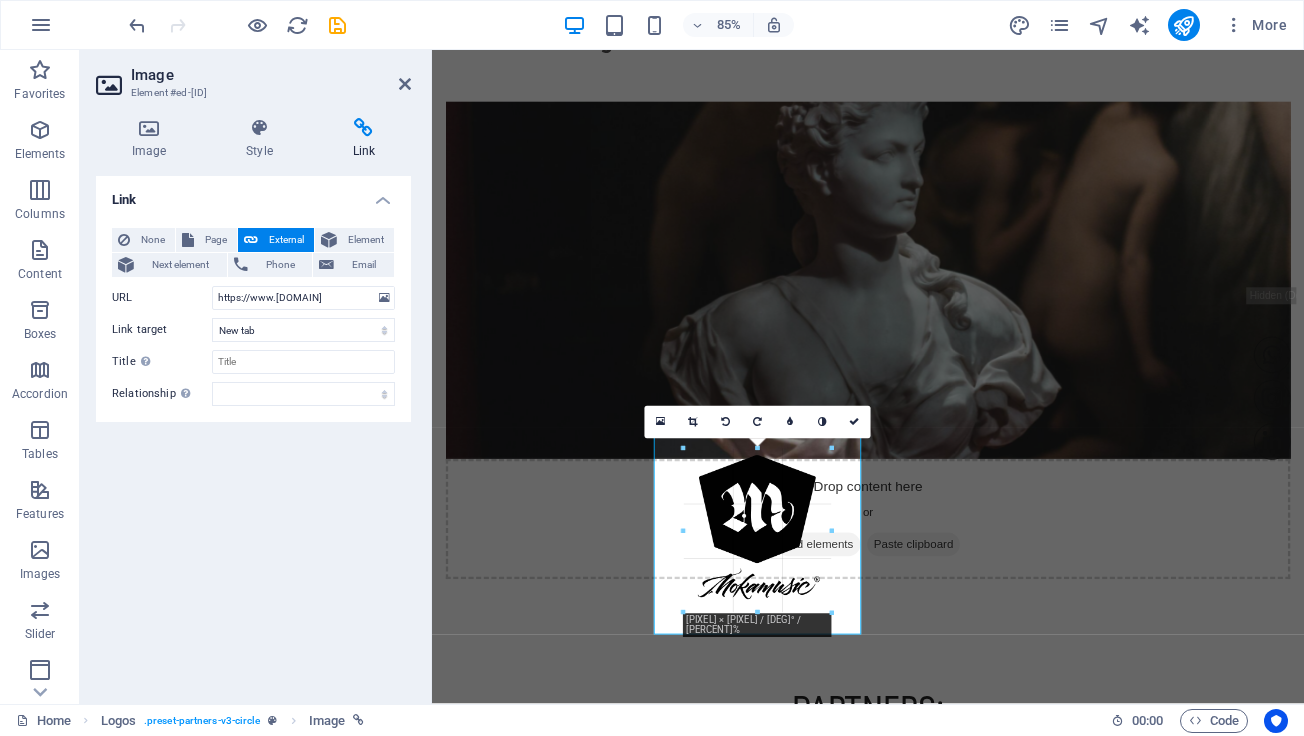 drag, startPoint x: 707, startPoint y: 479, endPoint x: 653, endPoint y: 442, distance: 65.459915 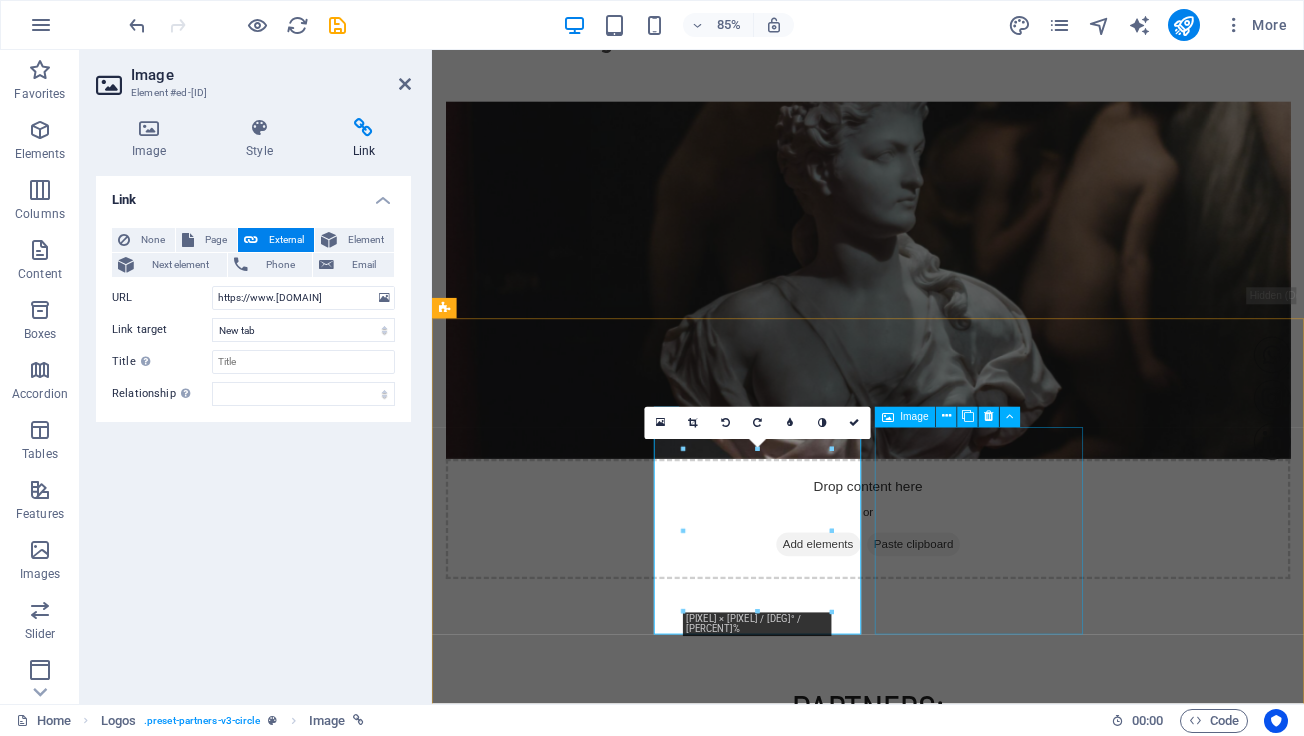 click at bounding box center (554, 1604) 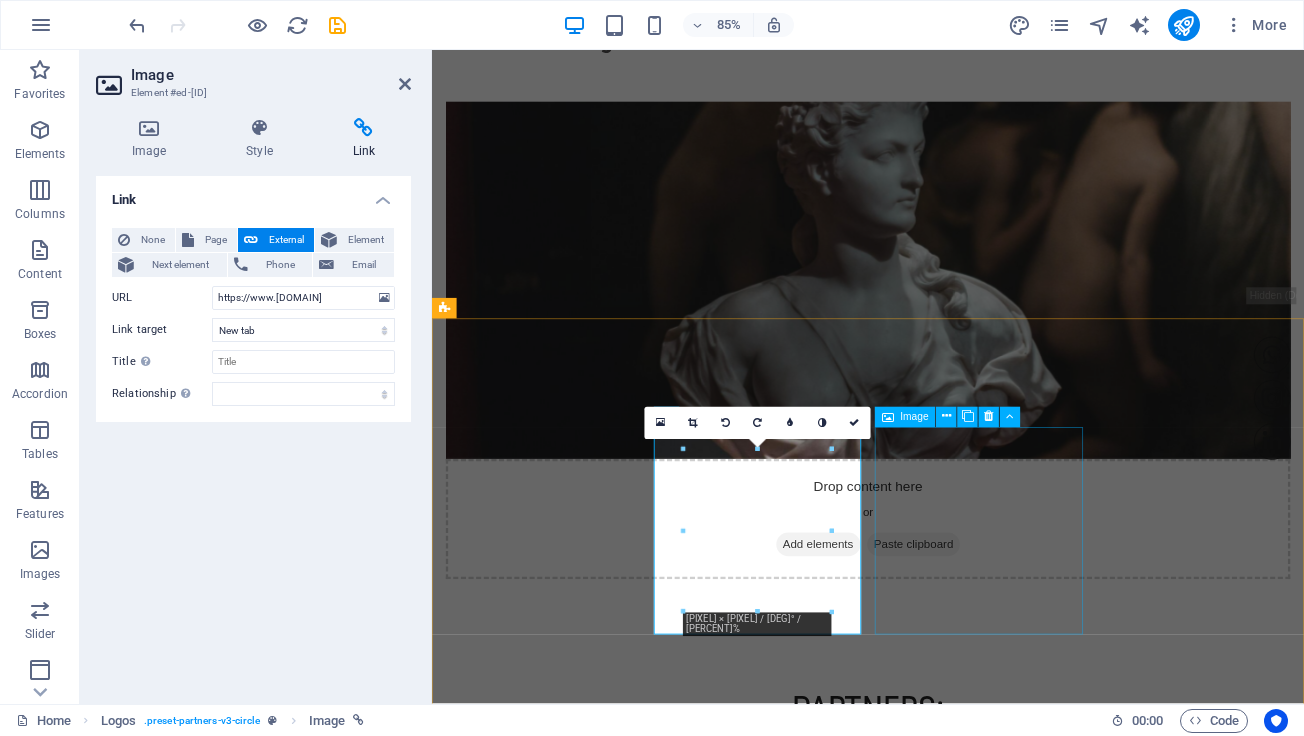 click at bounding box center (554, 1604) 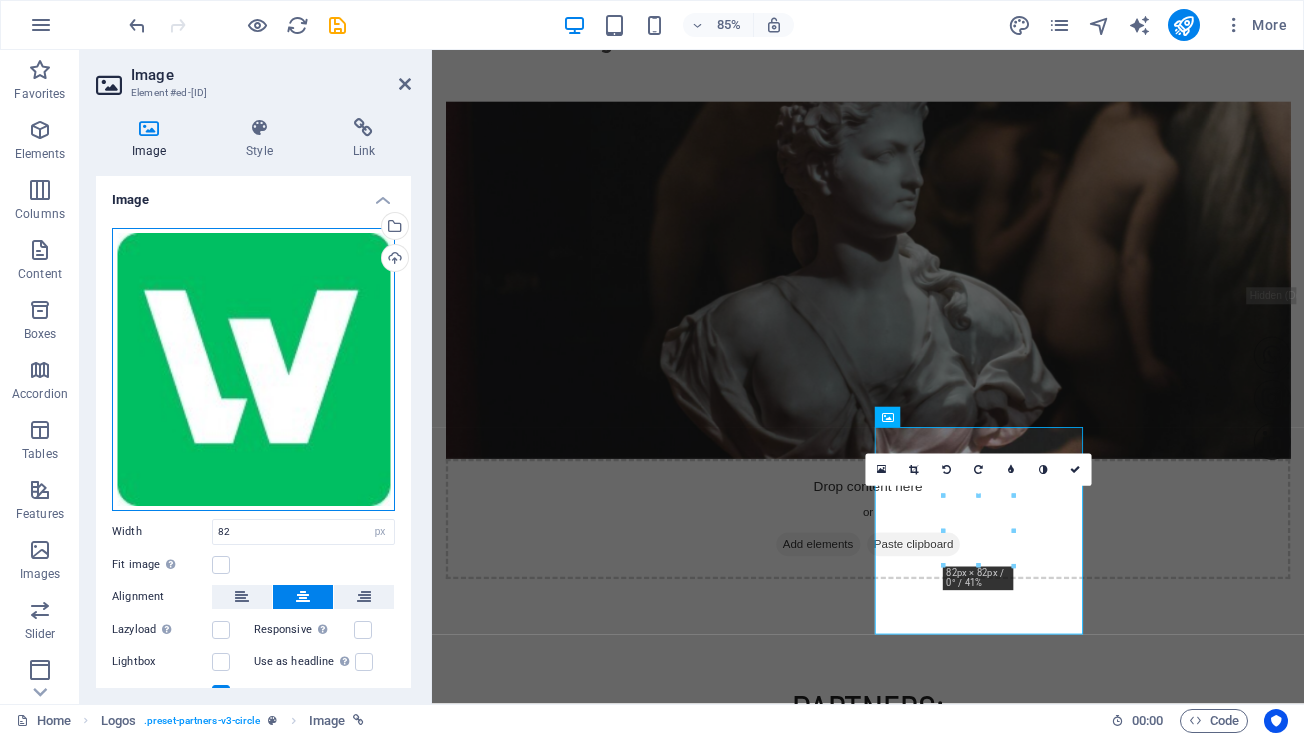 click on "Drag files here, click to choose files or select files from Files or our free stock photos & videos" at bounding box center [253, 369] 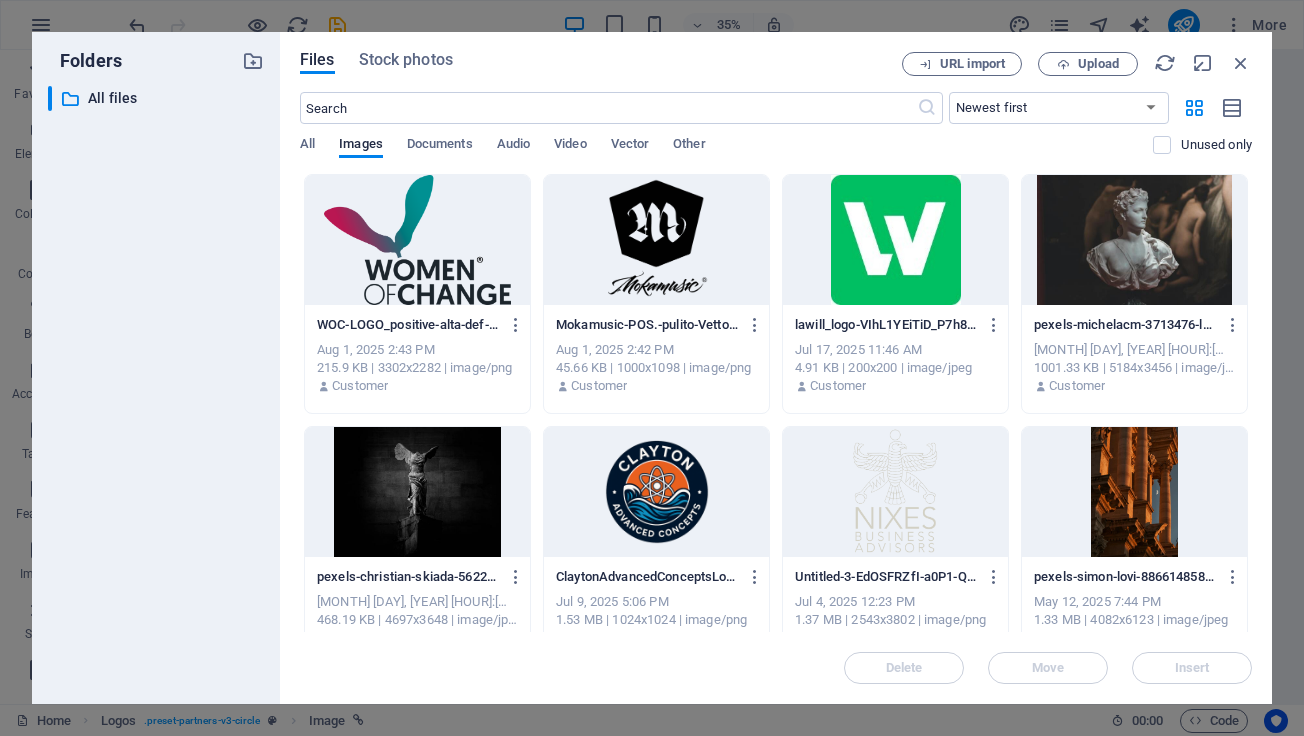 scroll, scrollTop: 2442, scrollLeft: 0, axis: vertical 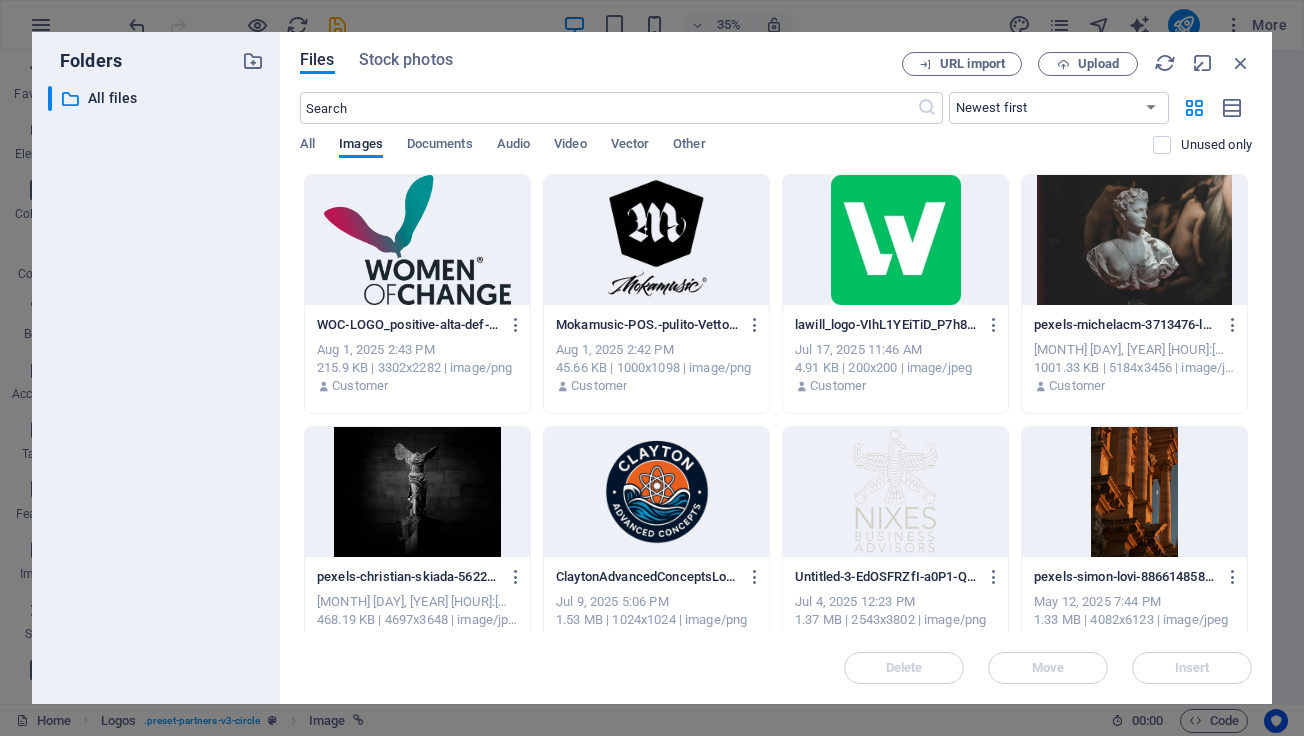 click at bounding box center (895, 240) 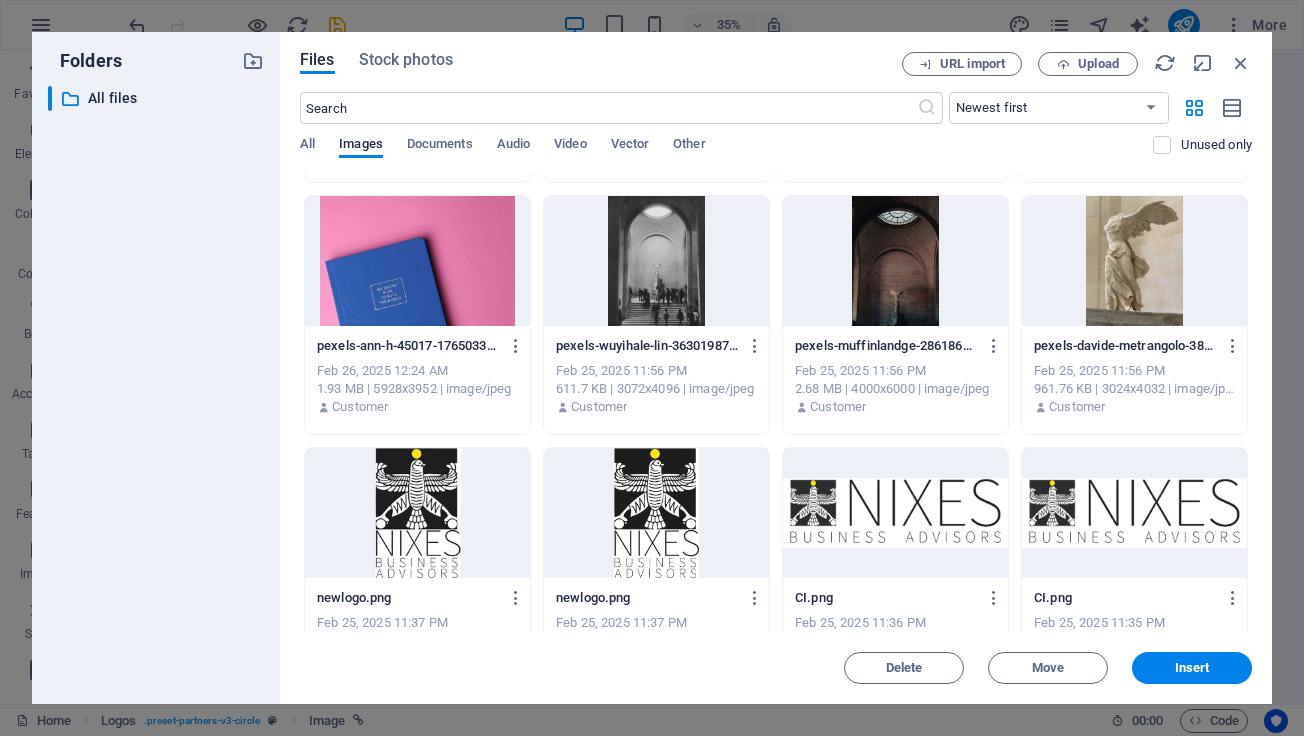 scroll, scrollTop: 1042, scrollLeft: 0, axis: vertical 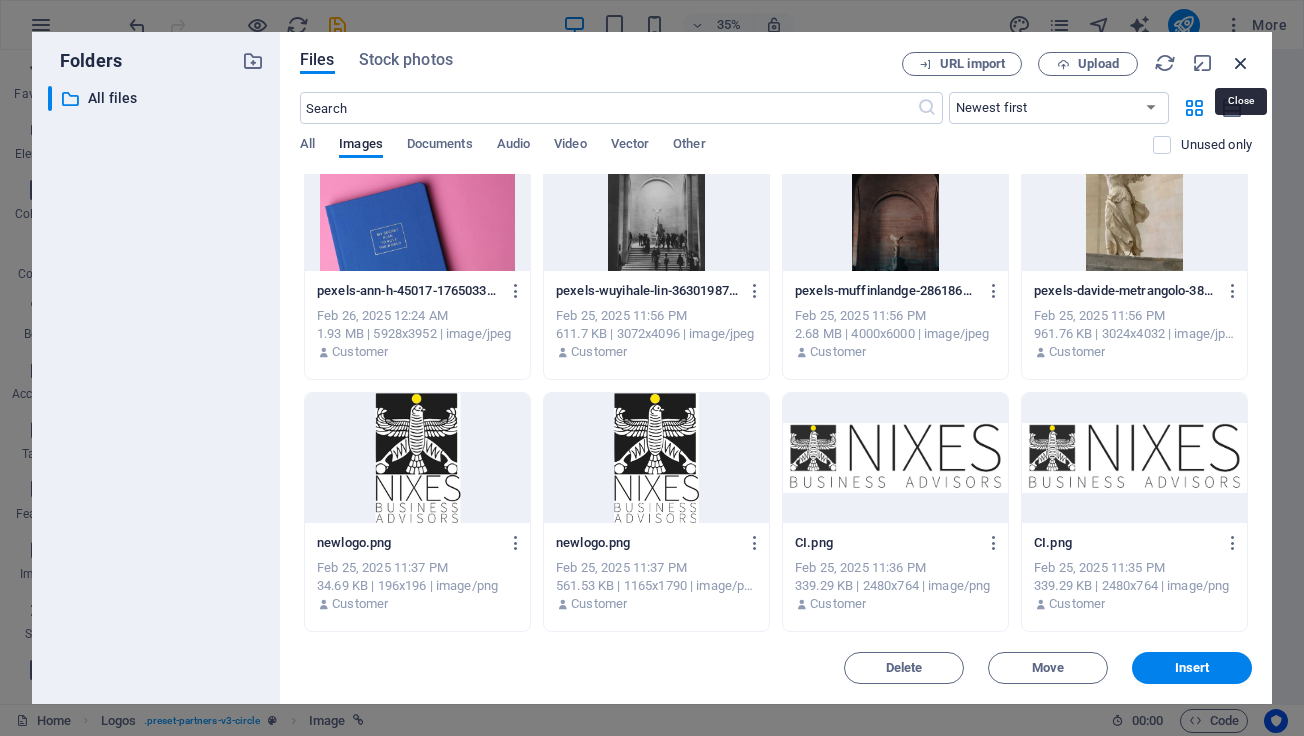 click at bounding box center [1241, 63] 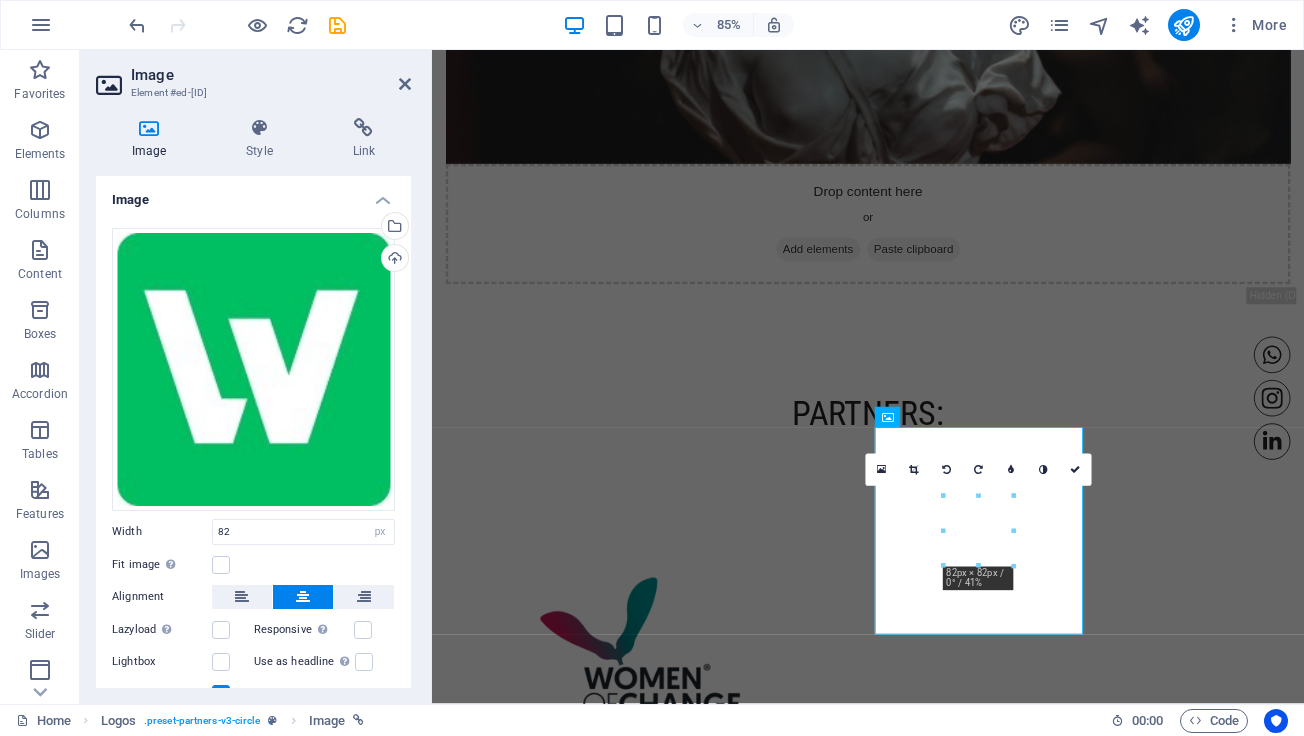scroll, scrollTop: 2095, scrollLeft: 0, axis: vertical 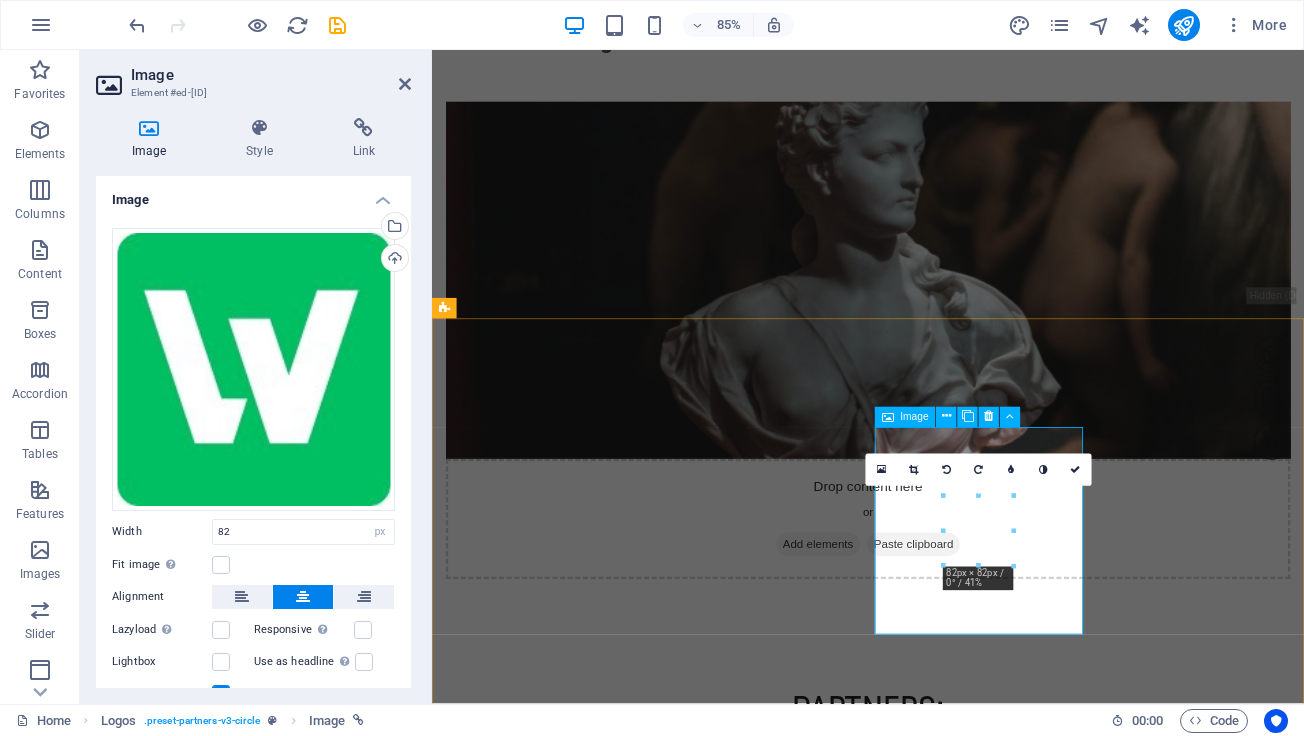 click at bounding box center [554, 1604] 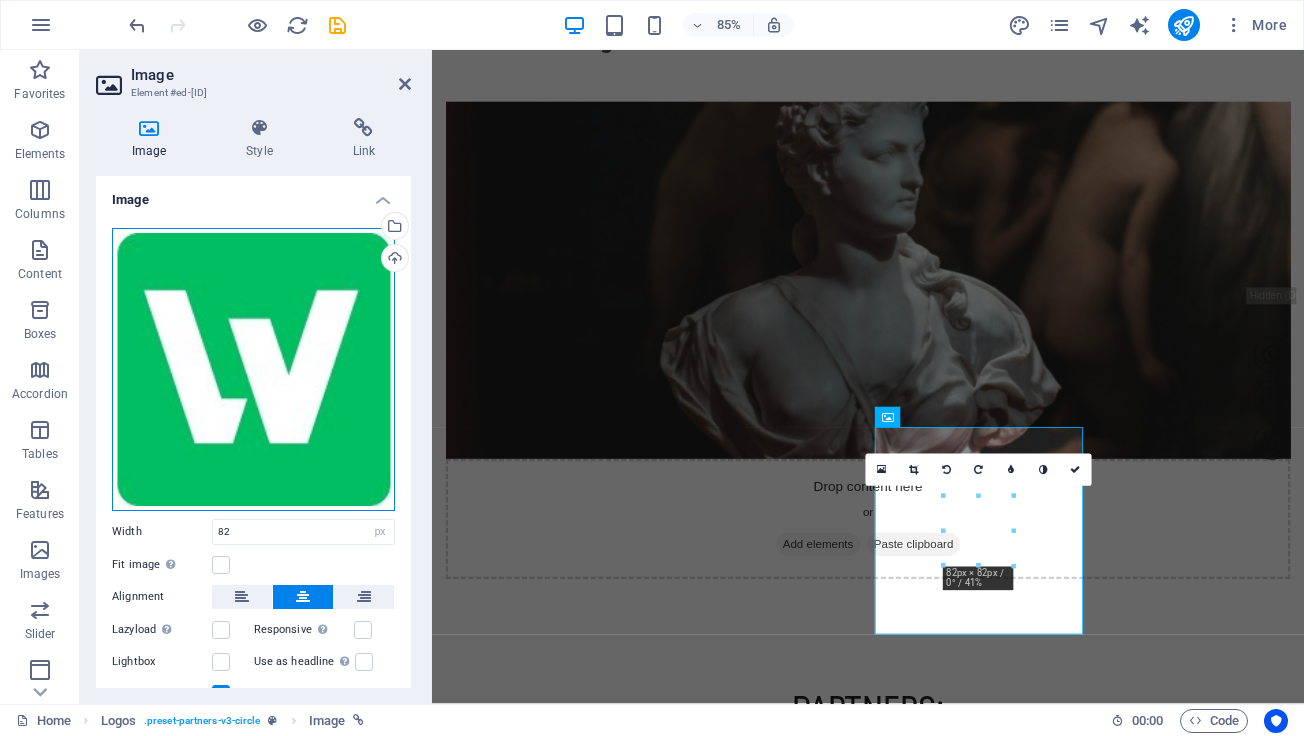click on "Drag files here, click to choose files or select files from Files or our free stock photos & videos" at bounding box center (253, 369) 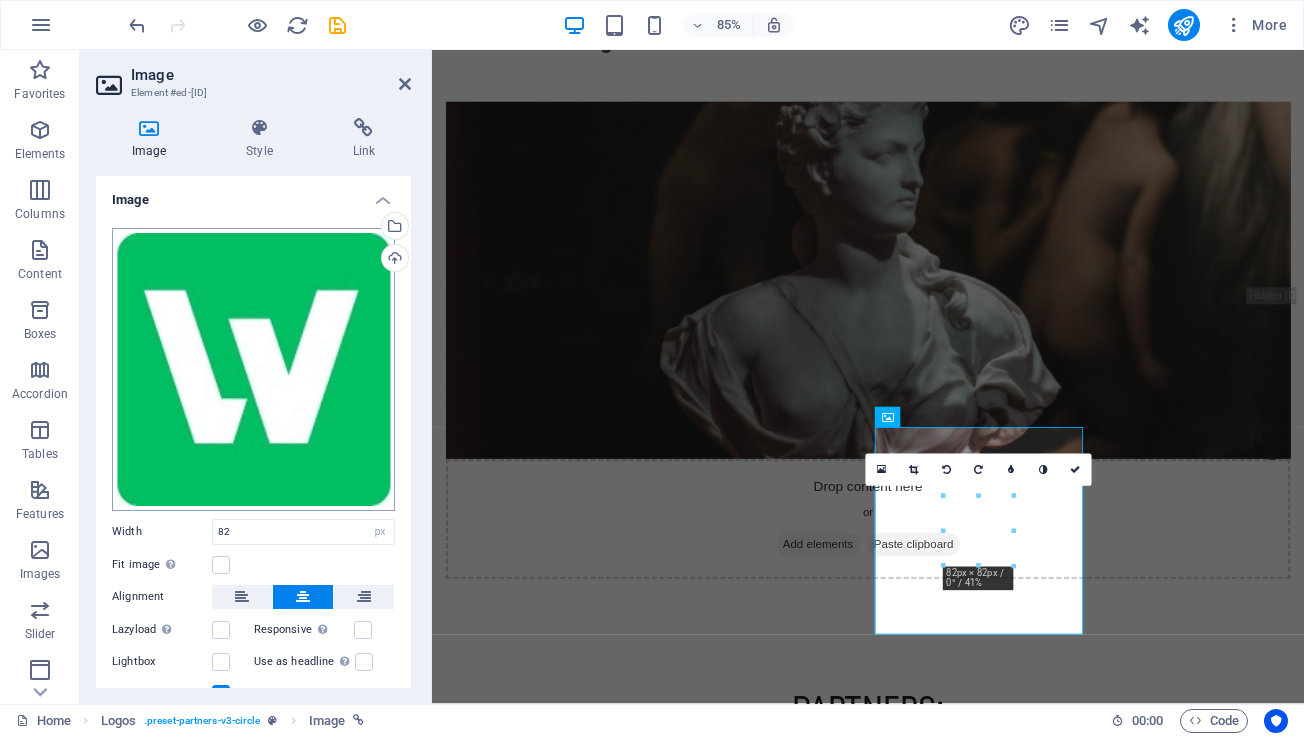 click on "NIXES - Business Advisors Home Favorites Elements Columns Content Boxes Accordion Tables Features Images Slider Header Footer Forms Marketing Collections Image Element #ed-822689071 Image Style Link Image Drag files here, click to choose files or select files from Files or our free stock photos & videos Select files from the file manager, stock photos, or upload file(s) Upload Width 82 Default auto px rem % em vh vw Fit image Automatically fit image to a fixed width and height Height Default auto px Alignment Lazyload Loading images after the page loads improves page speed. Responsive Automatically load retina image and smartphone optimized sizes. Lightbox Use as headline The image will be wrapped in an H1 headline tag. Useful for giving alternative text the weight of an H1 headline, e.g. for the logo. Leave unchecked if uncertain. Optimized Images are compressed to improve page speed. Position Direction Custom X offset 50 px rem" at bounding box center (652, 368) 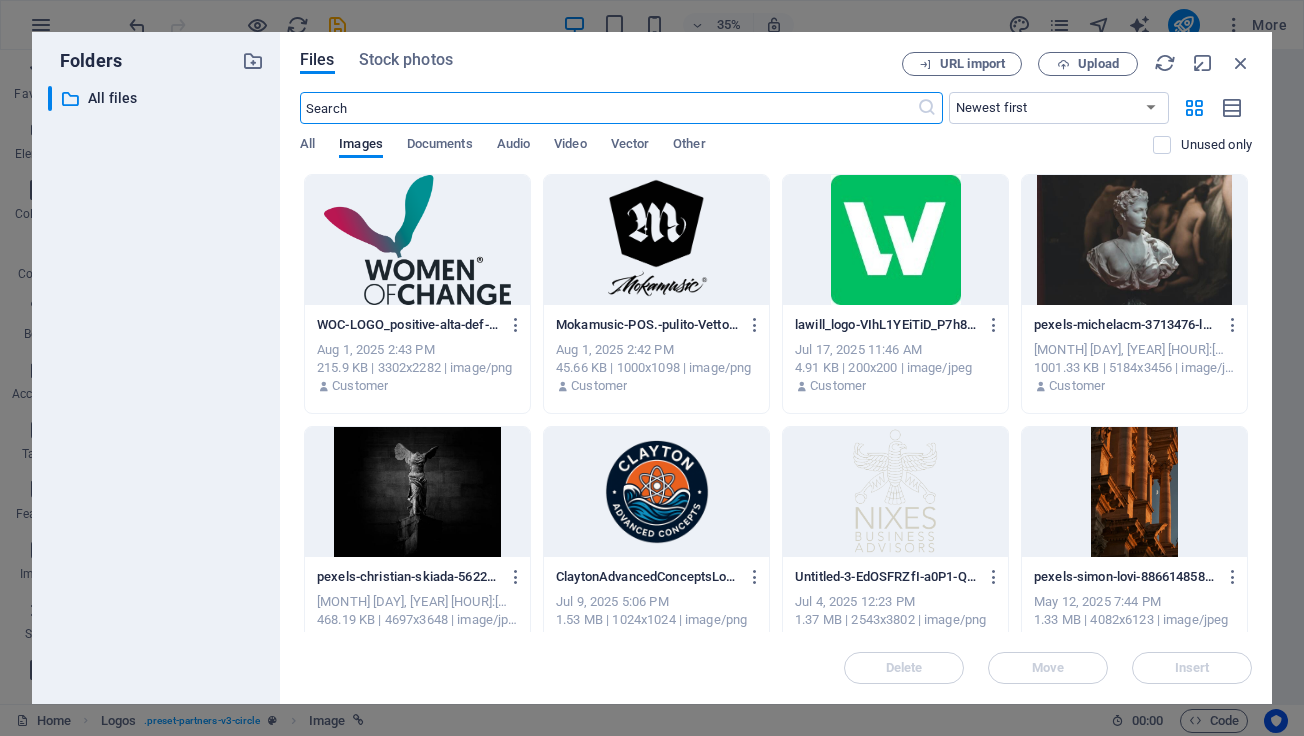 scroll, scrollTop: 2442, scrollLeft: 0, axis: vertical 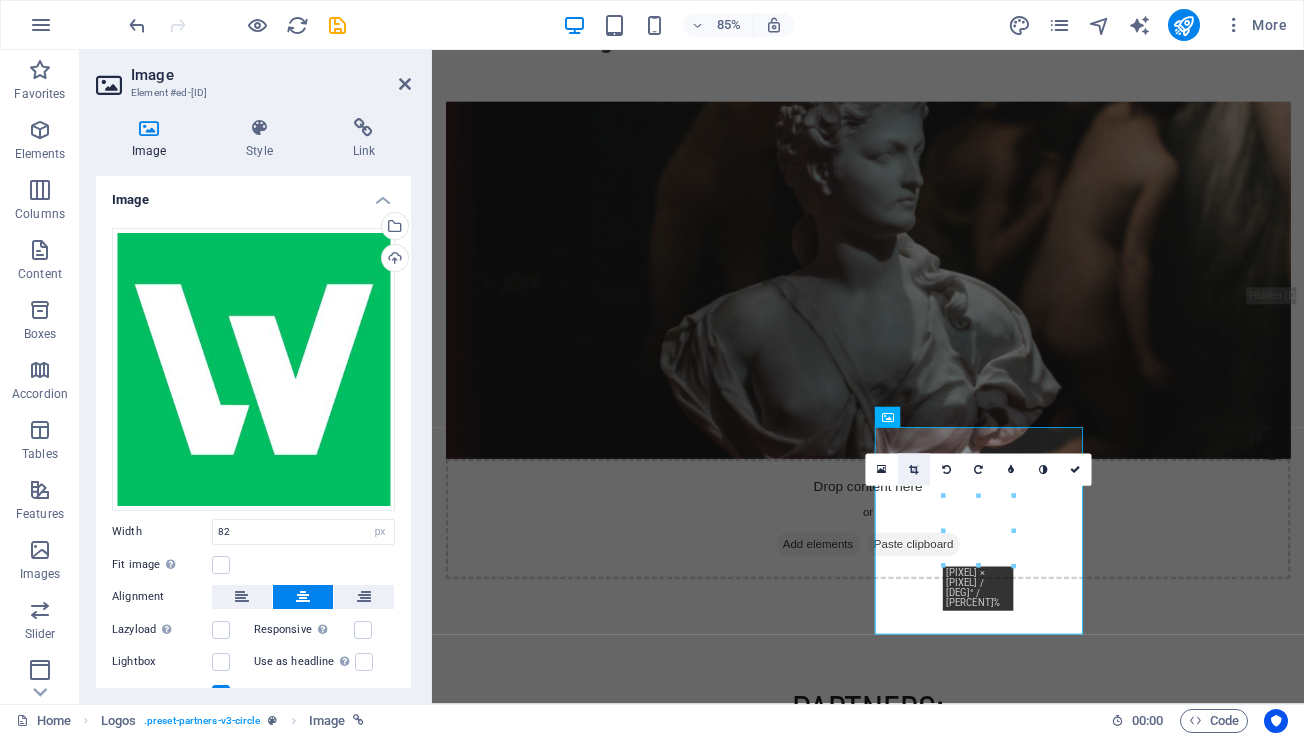 drag, startPoint x: 943, startPoint y: 496, endPoint x: 909, endPoint y: 479, distance: 38.013157 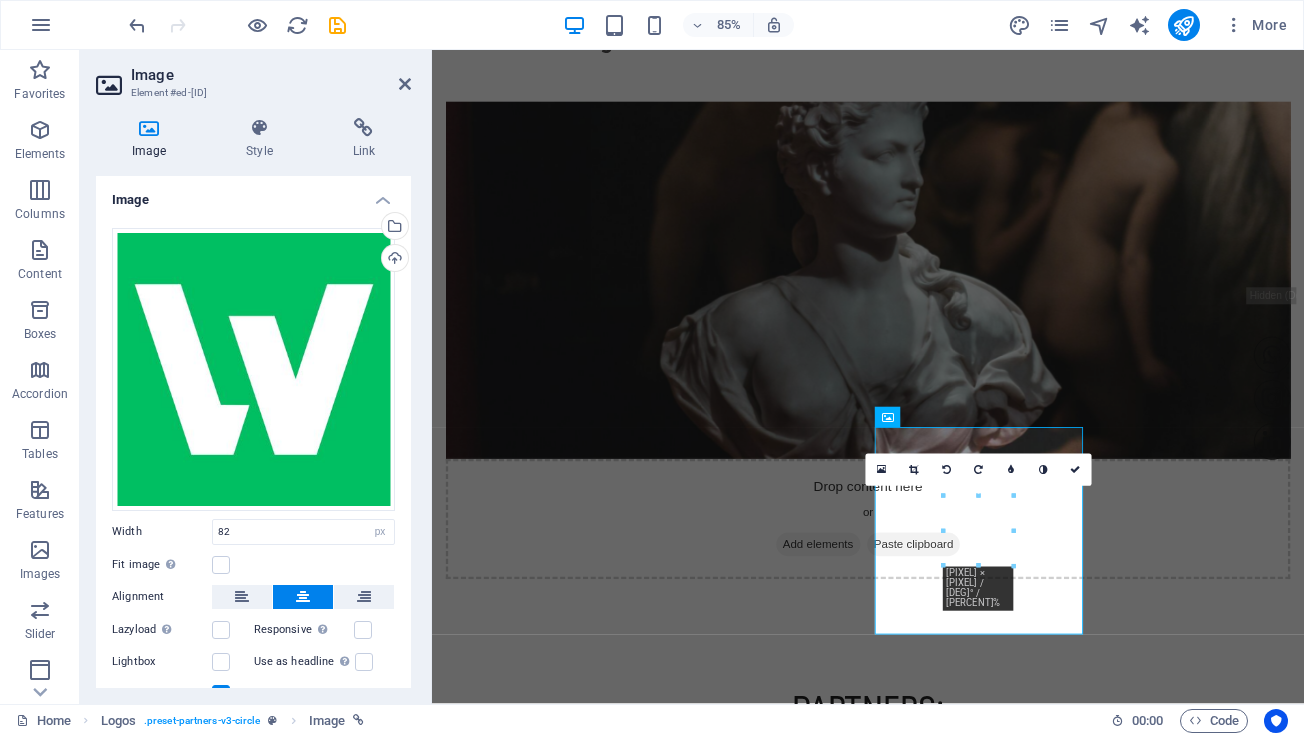 scroll, scrollTop: 78, scrollLeft: 0, axis: vertical 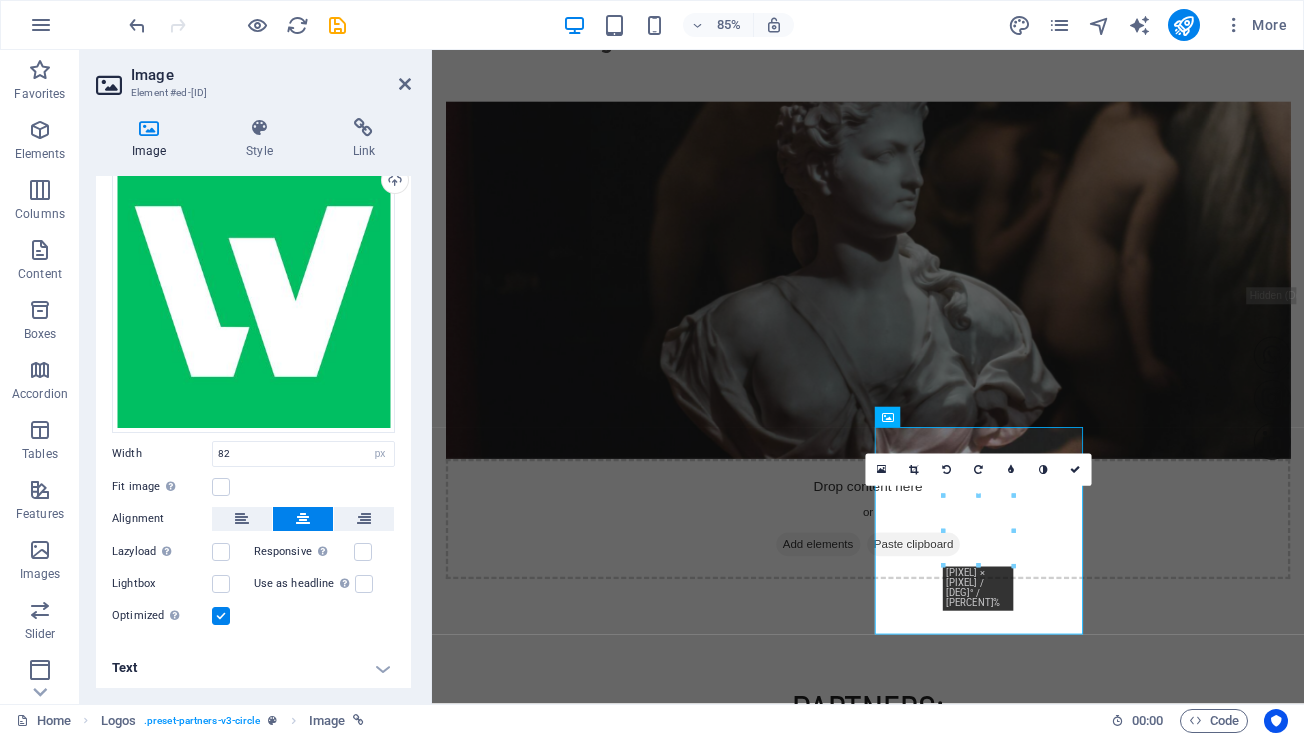 click on "Text" at bounding box center (253, 668) 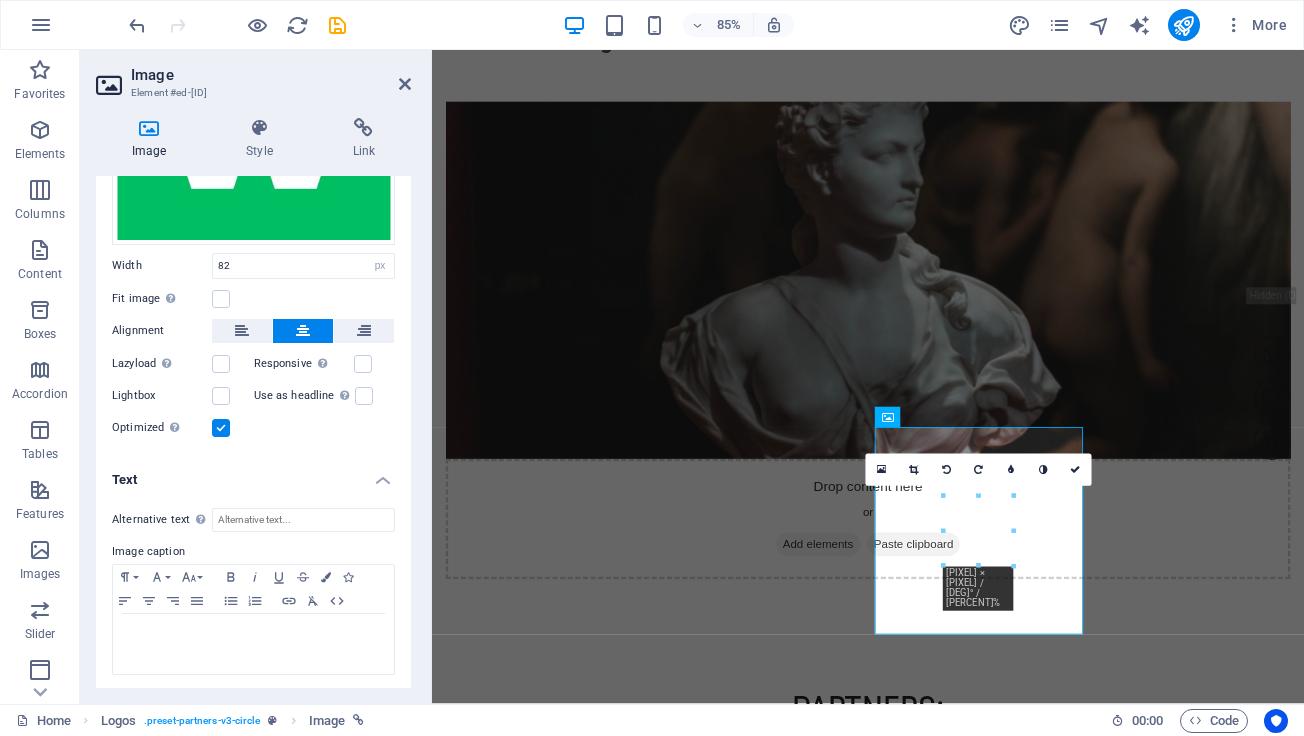 scroll, scrollTop: 0, scrollLeft: 0, axis: both 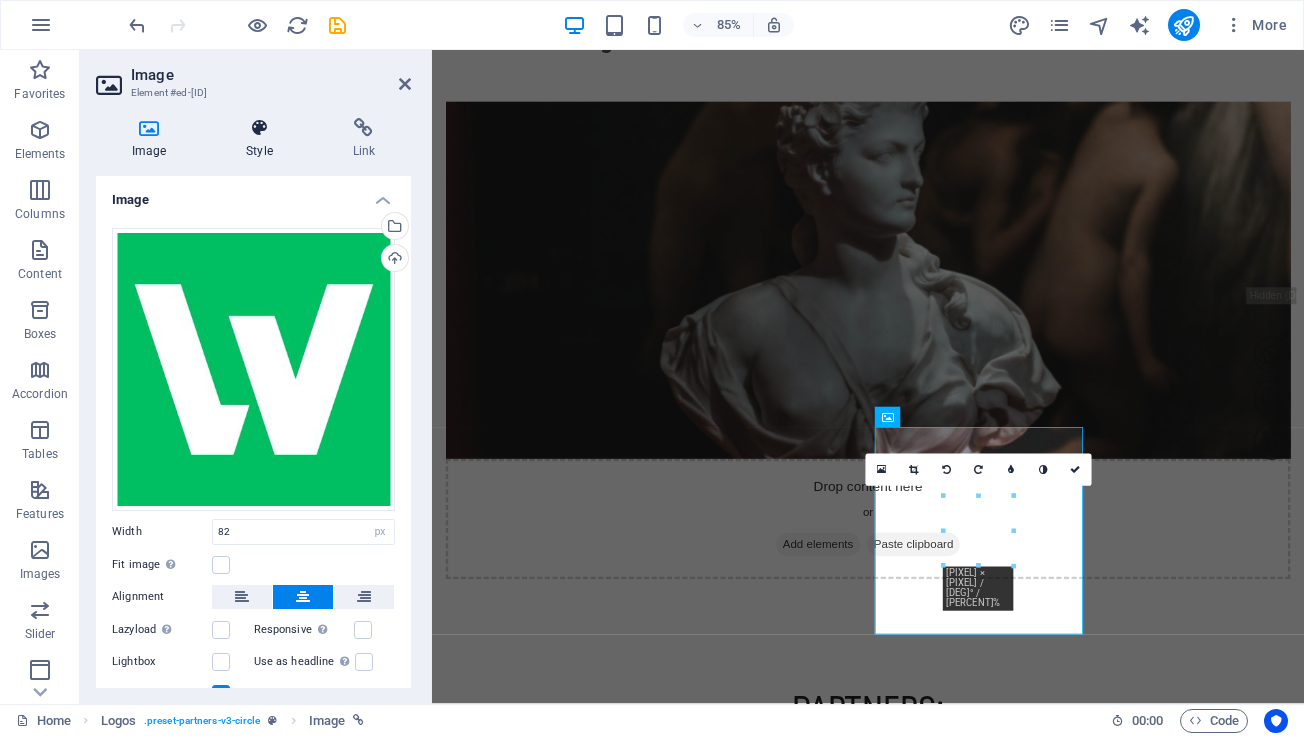 click on "Style" at bounding box center (263, 139) 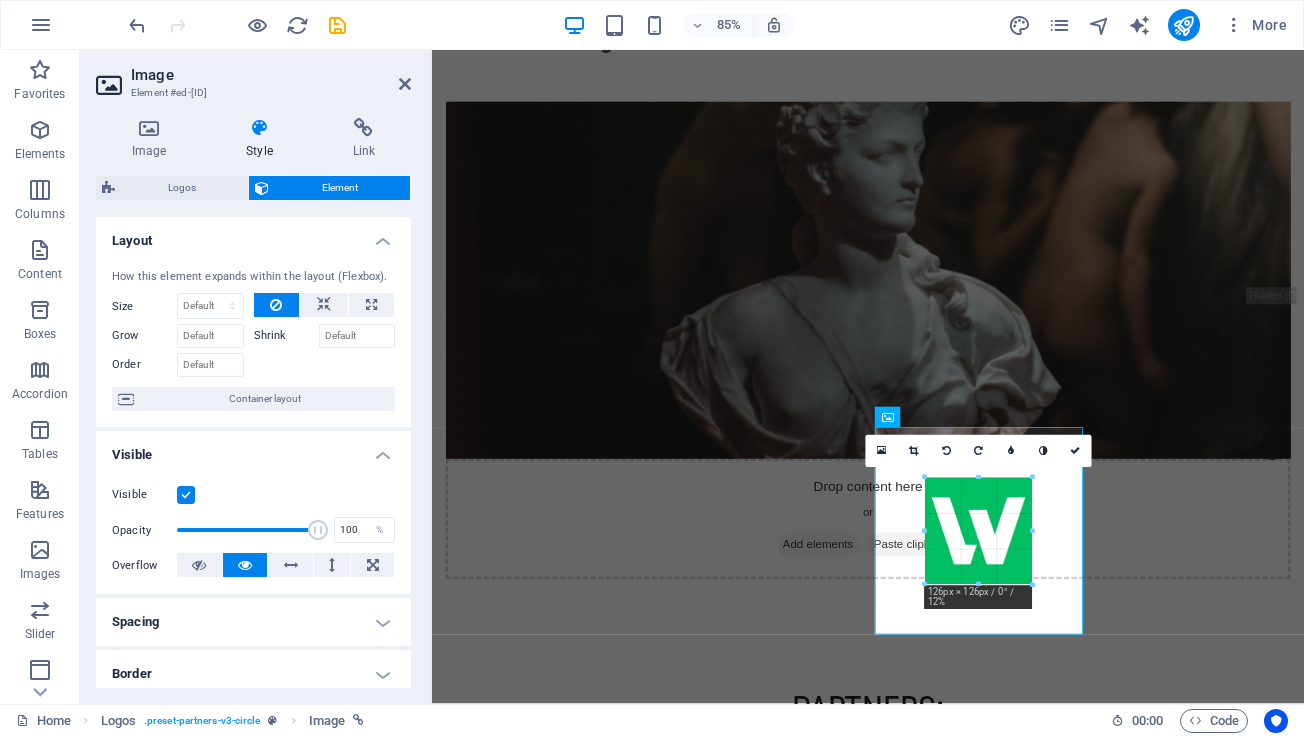 drag, startPoint x: 943, startPoint y: 498, endPoint x: 898, endPoint y: 474, distance: 51 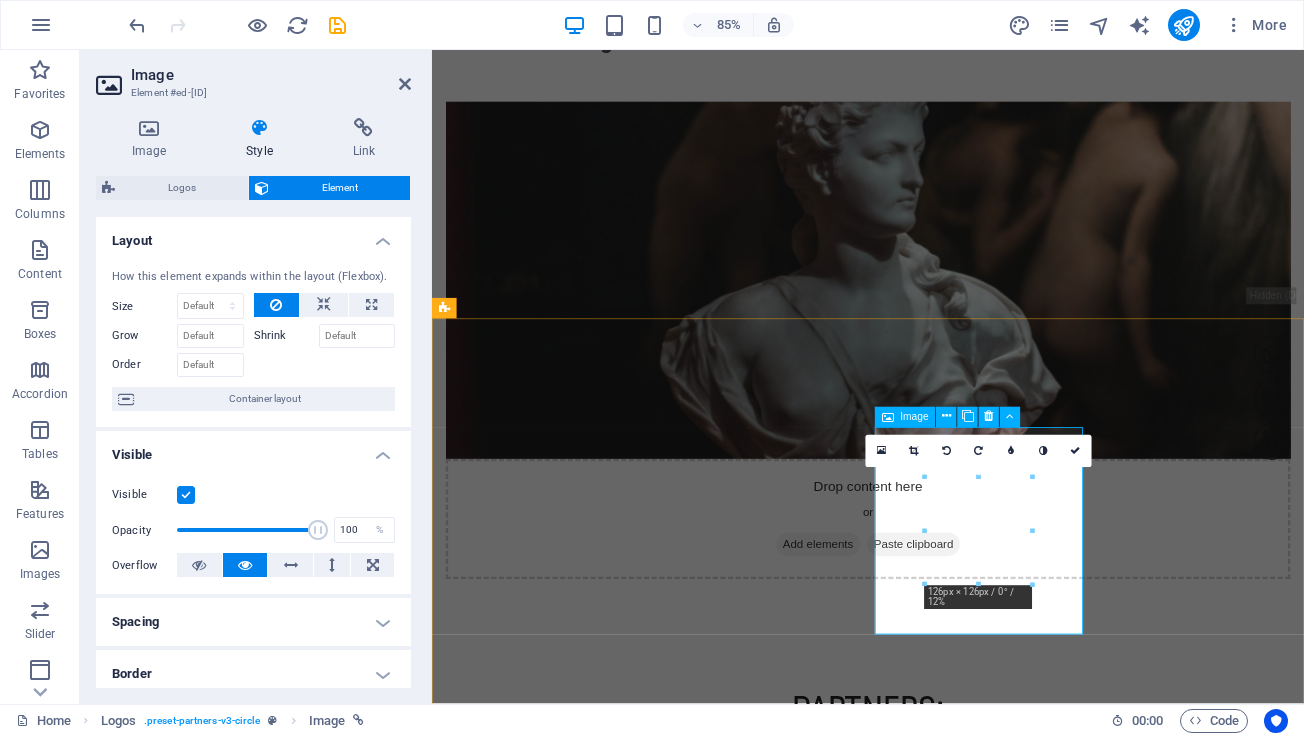 drag, startPoint x: 1461, startPoint y: 530, endPoint x: 1128, endPoint y: 566, distance: 334.9403 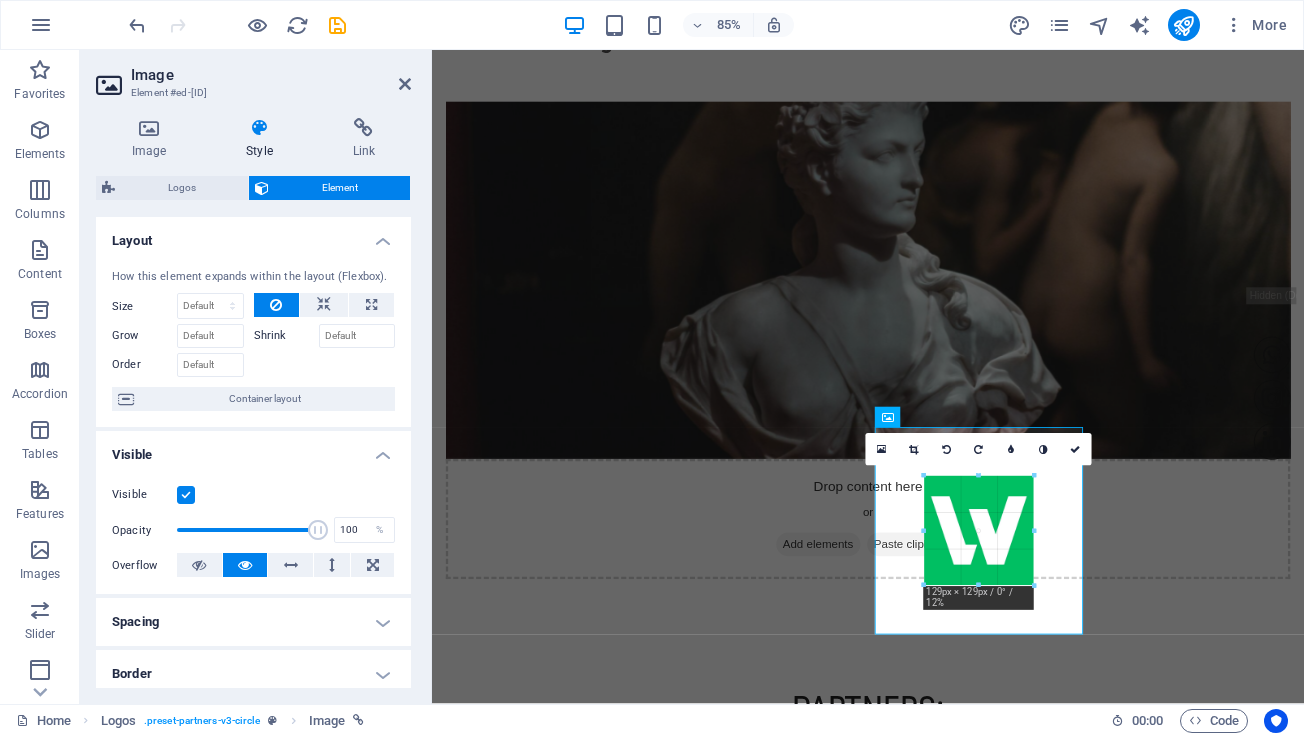 click at bounding box center [979, 531] 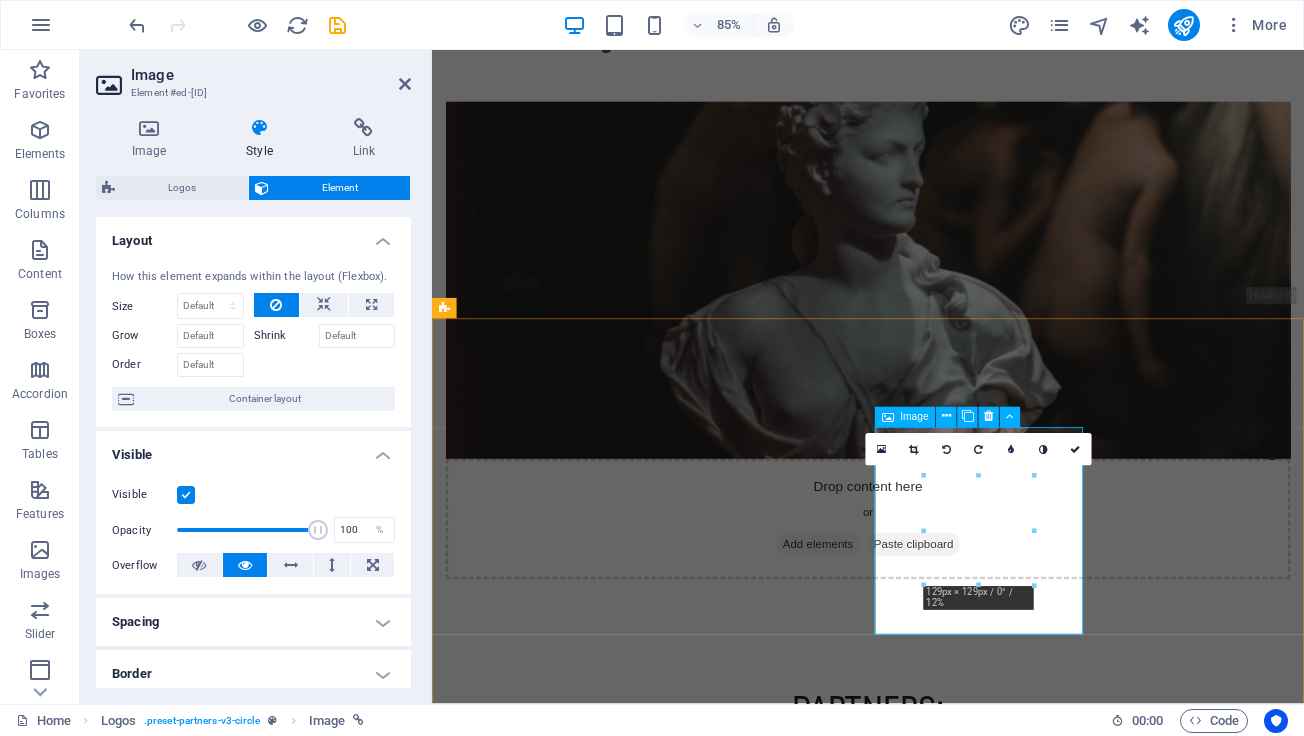 click at bounding box center (554, 1604) 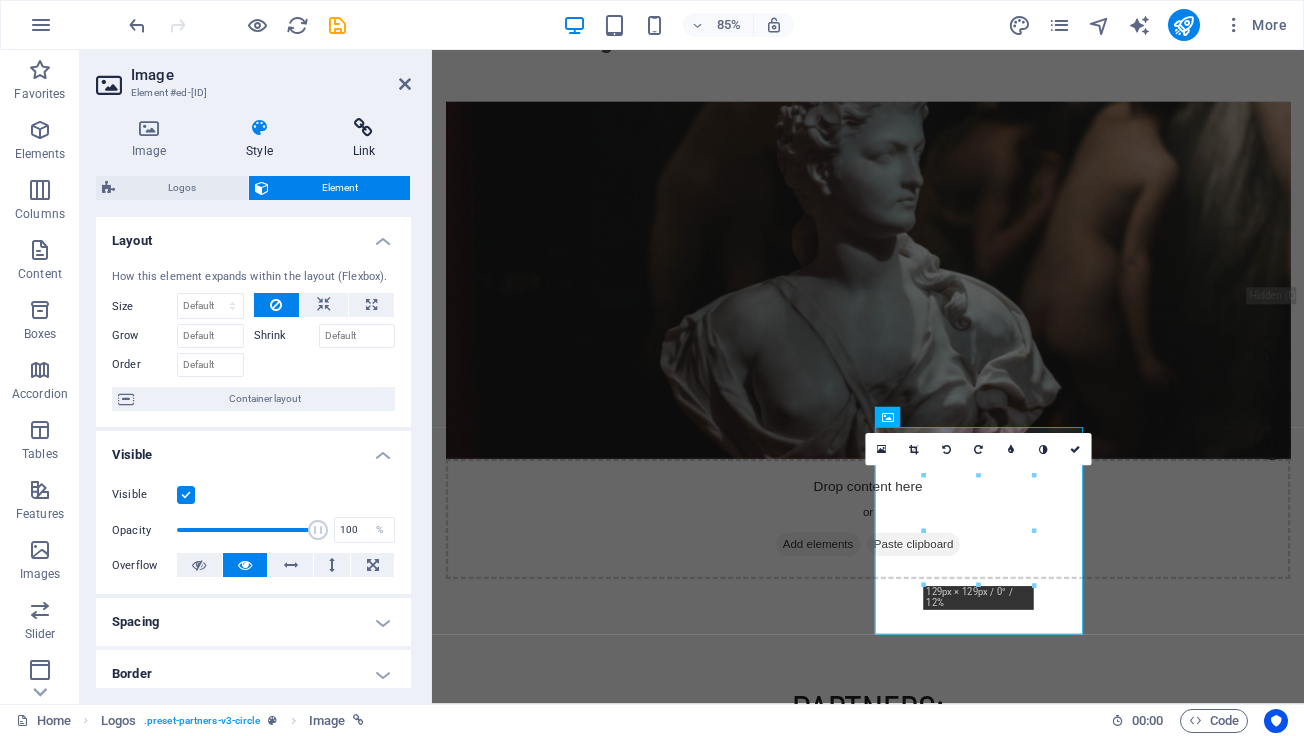 click on "Link" at bounding box center (364, 139) 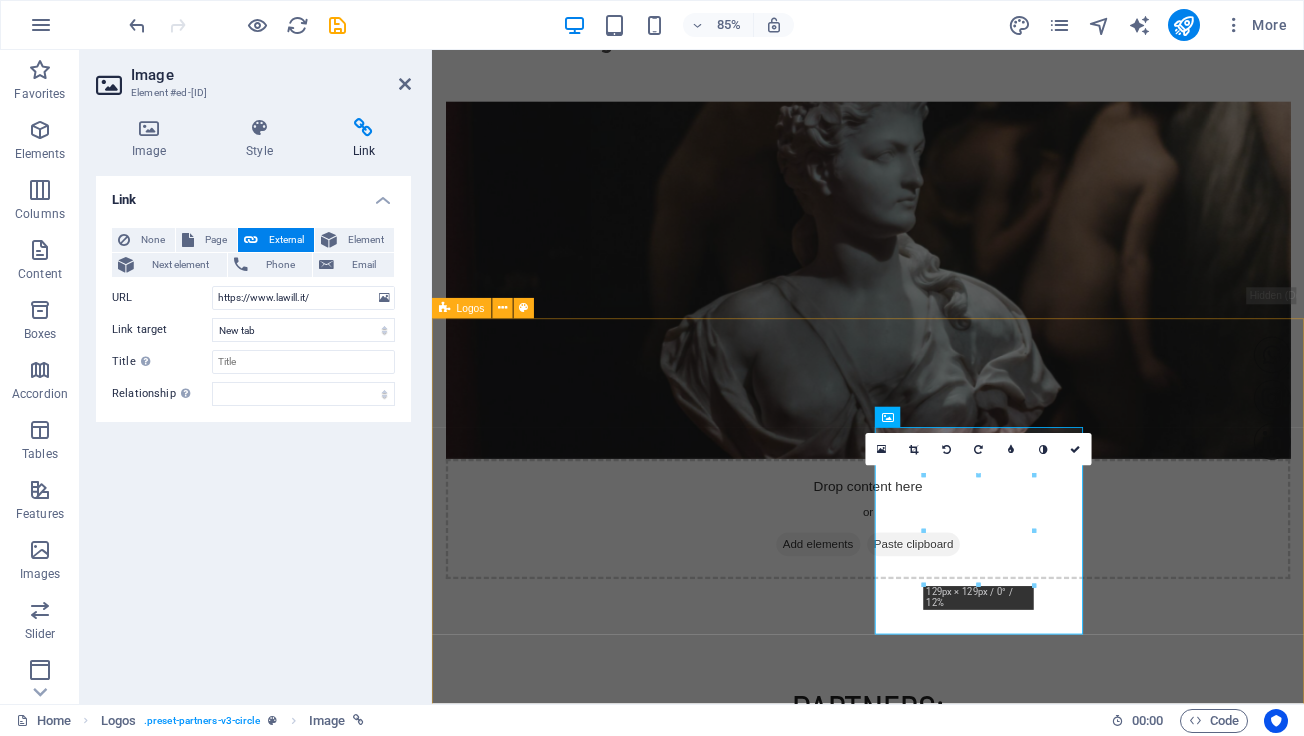 click at bounding box center (945, 1352) 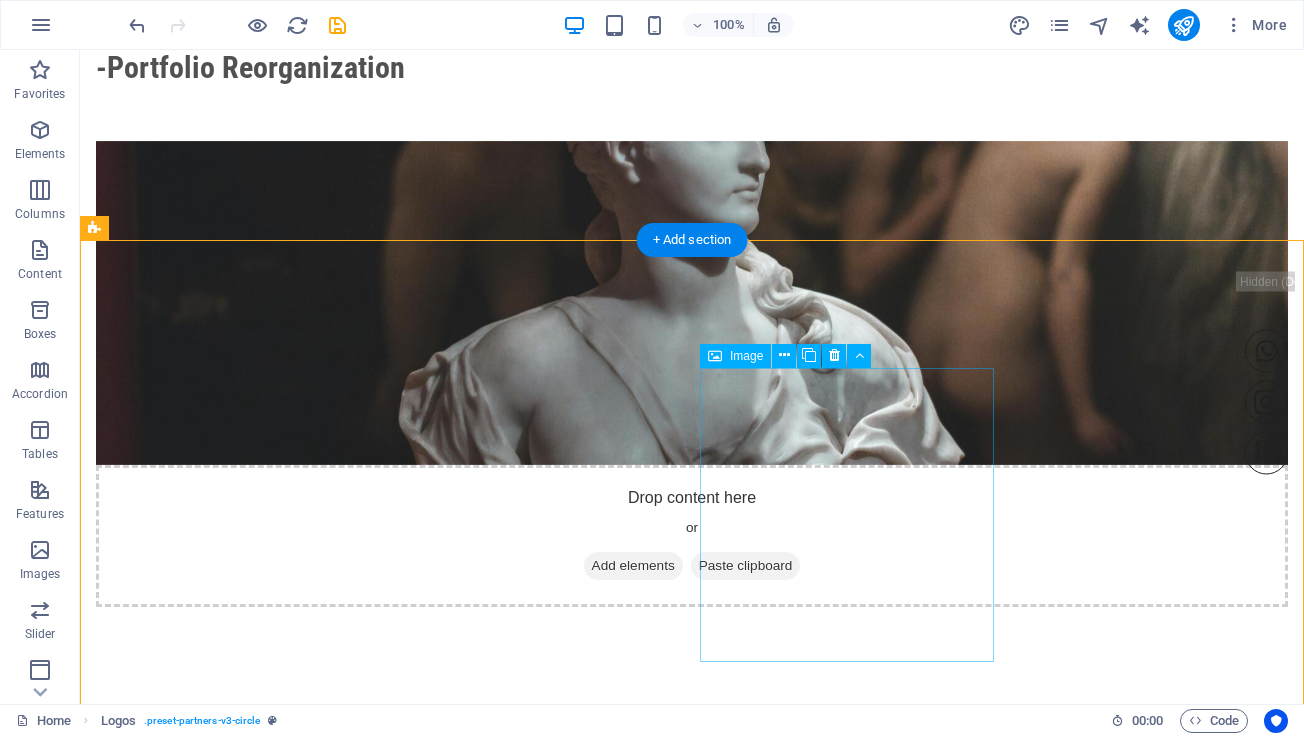 scroll, scrollTop: 2077, scrollLeft: 0, axis: vertical 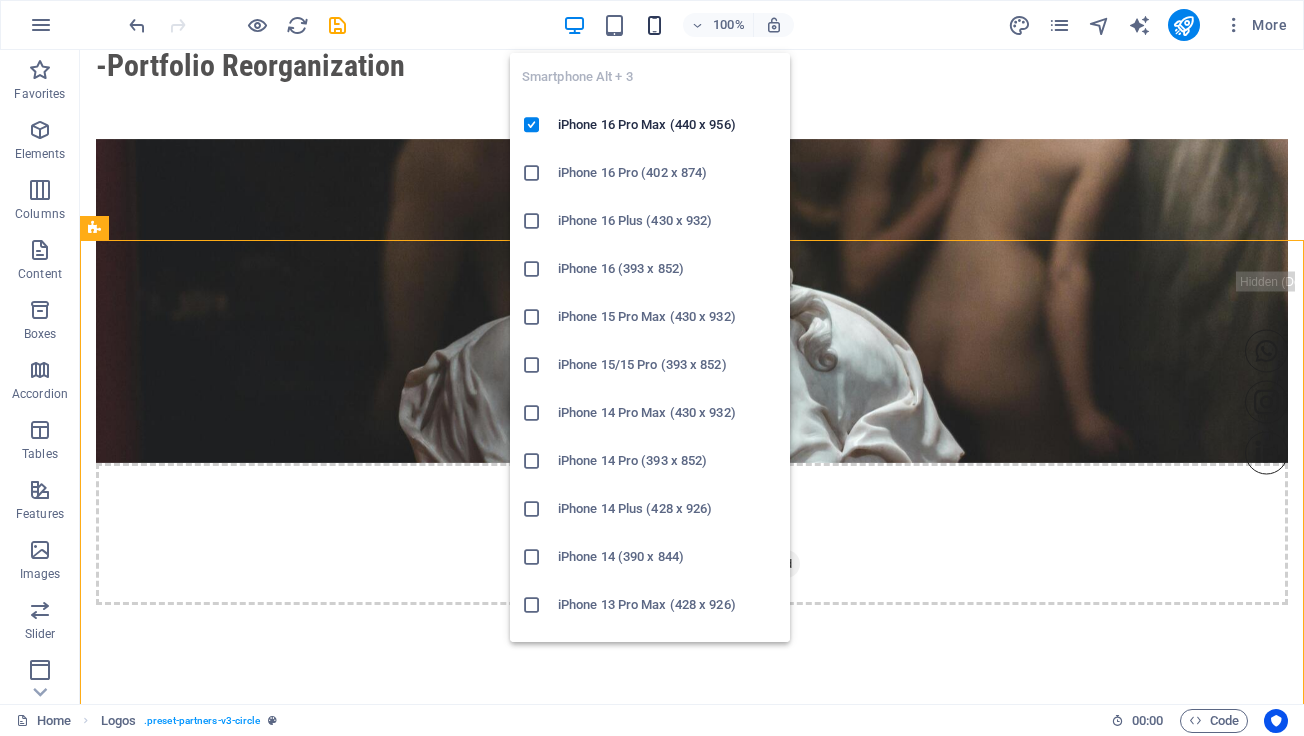 click at bounding box center (654, 25) 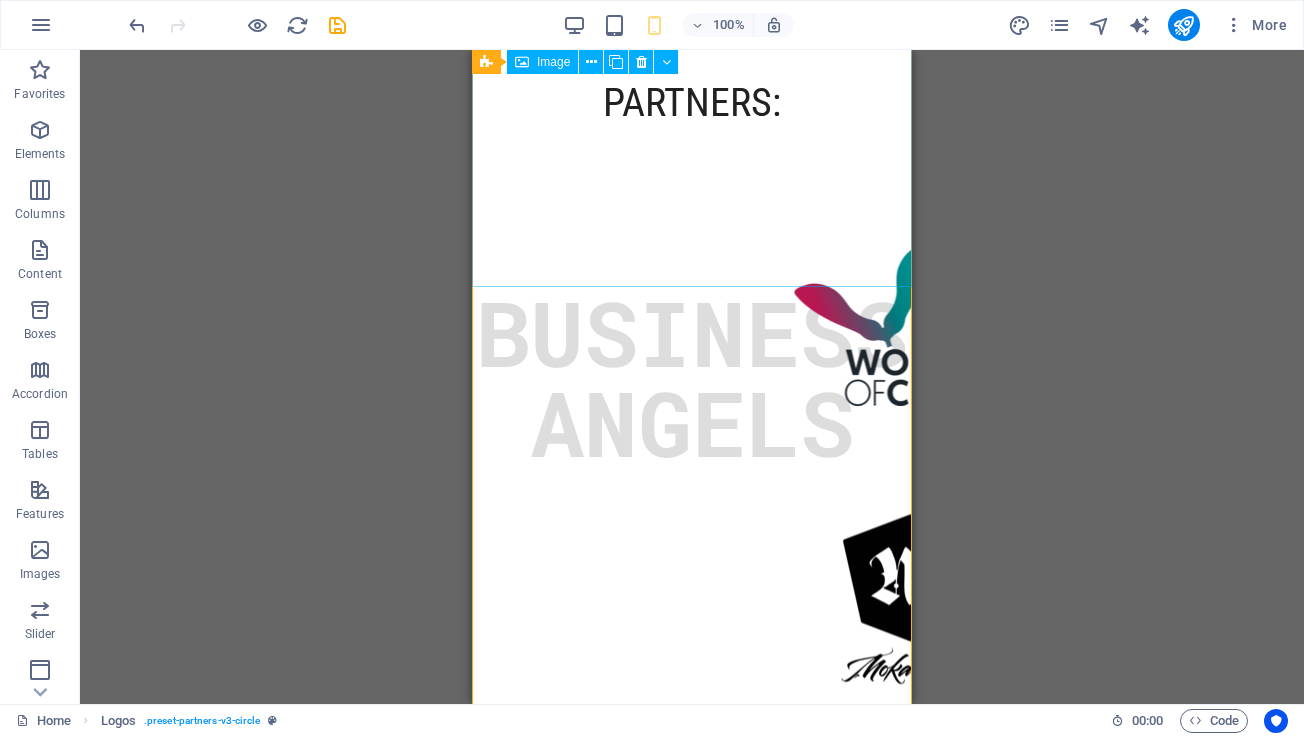 scroll, scrollTop: 2596, scrollLeft: 0, axis: vertical 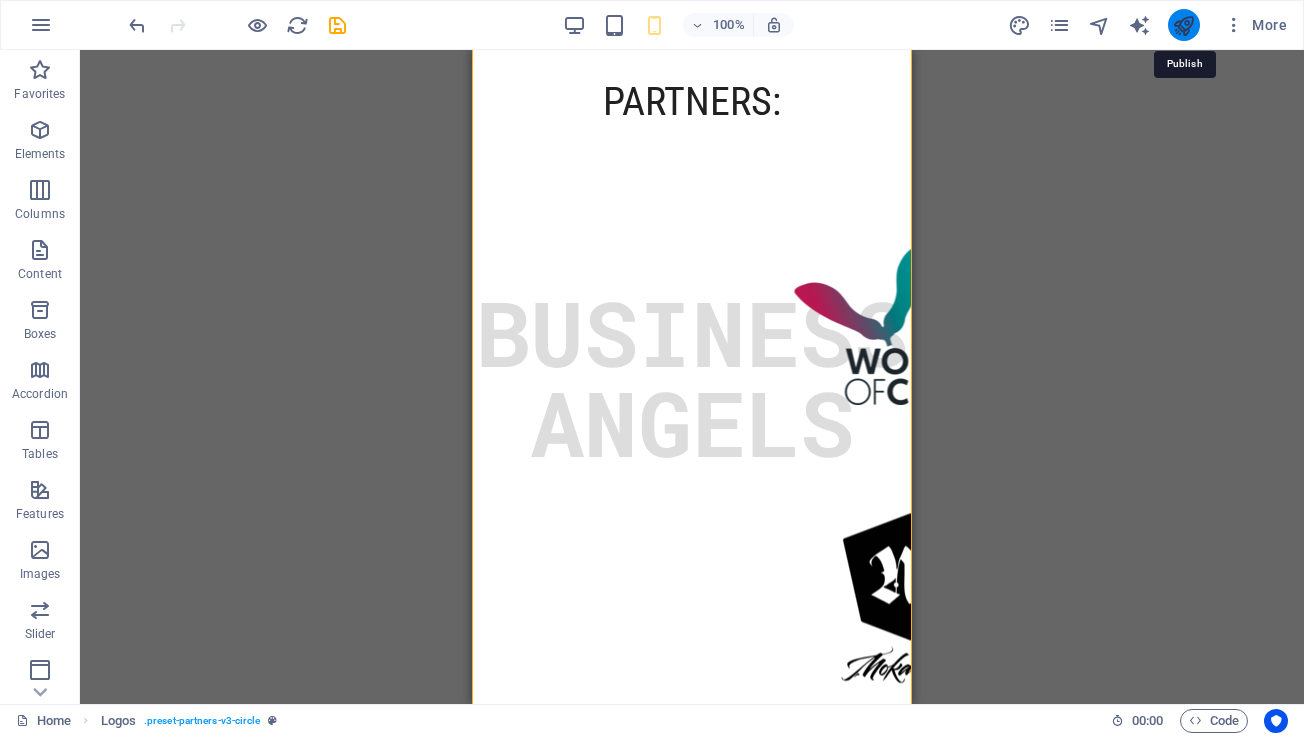 click at bounding box center [1183, 25] 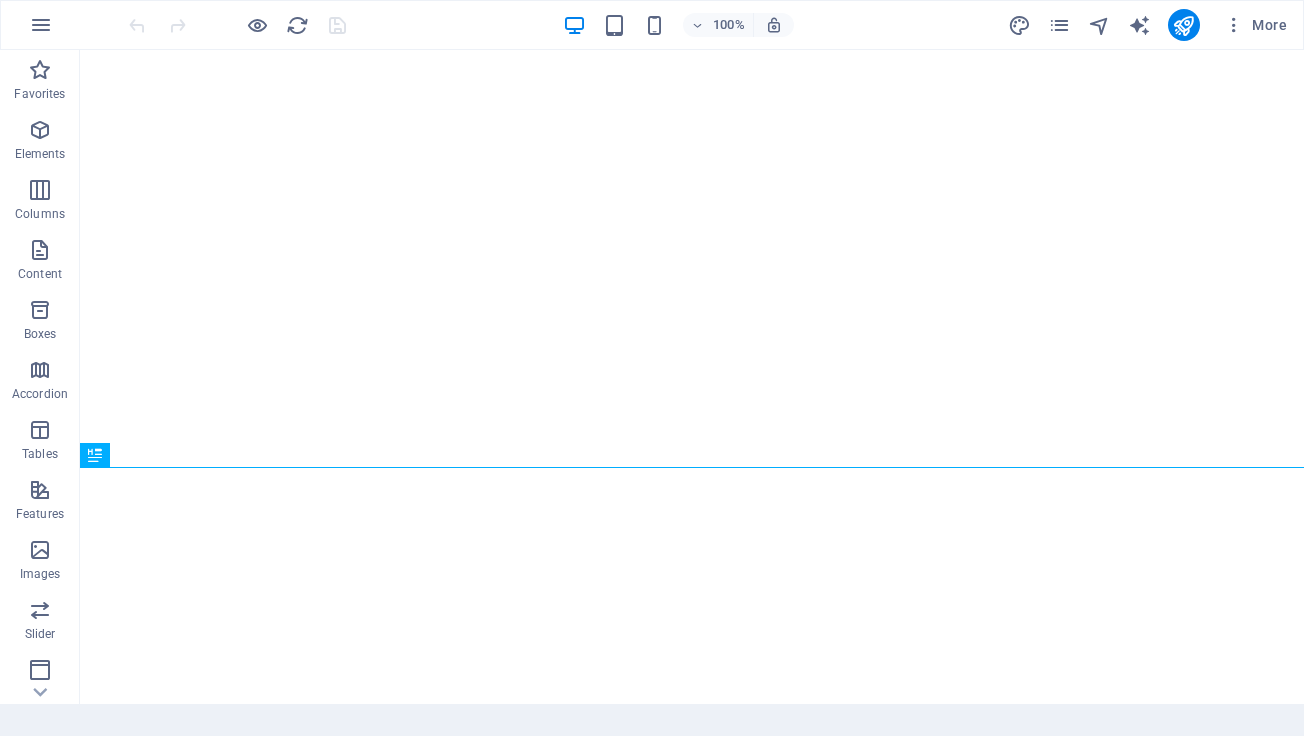 scroll, scrollTop: 0, scrollLeft: 0, axis: both 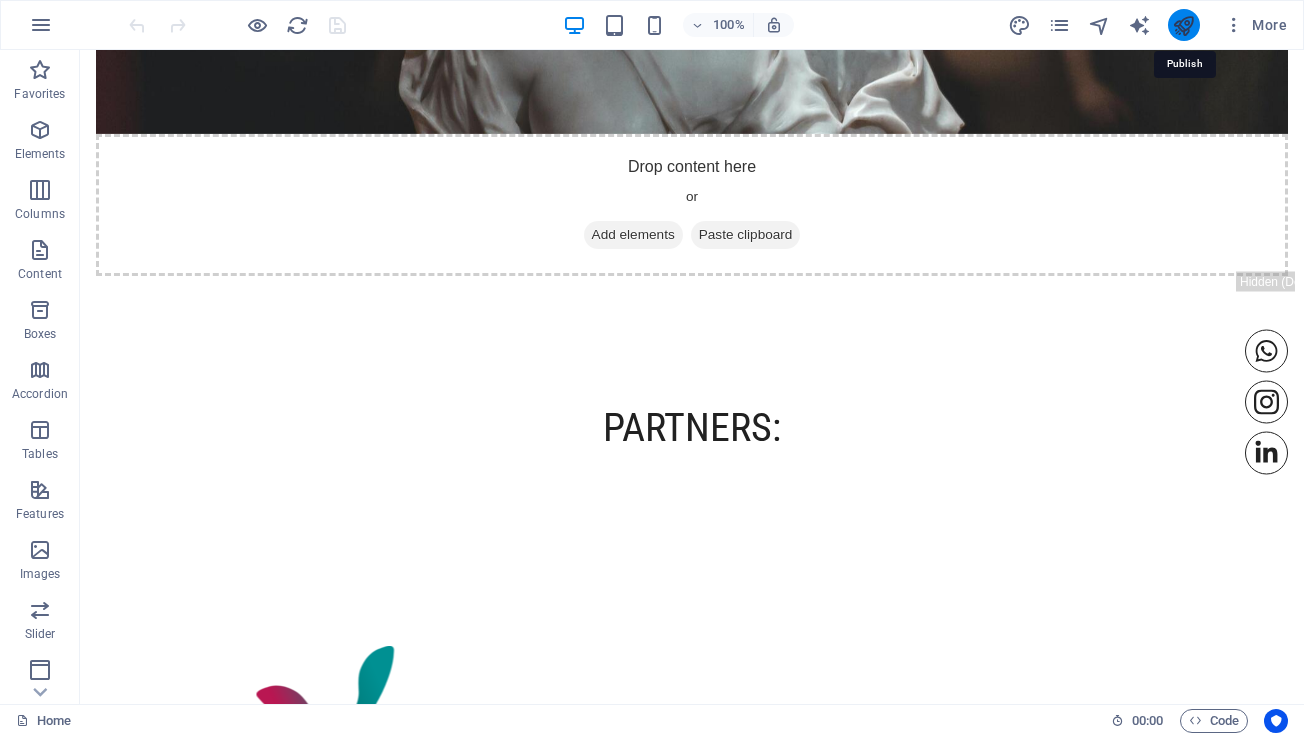 click at bounding box center (1183, 25) 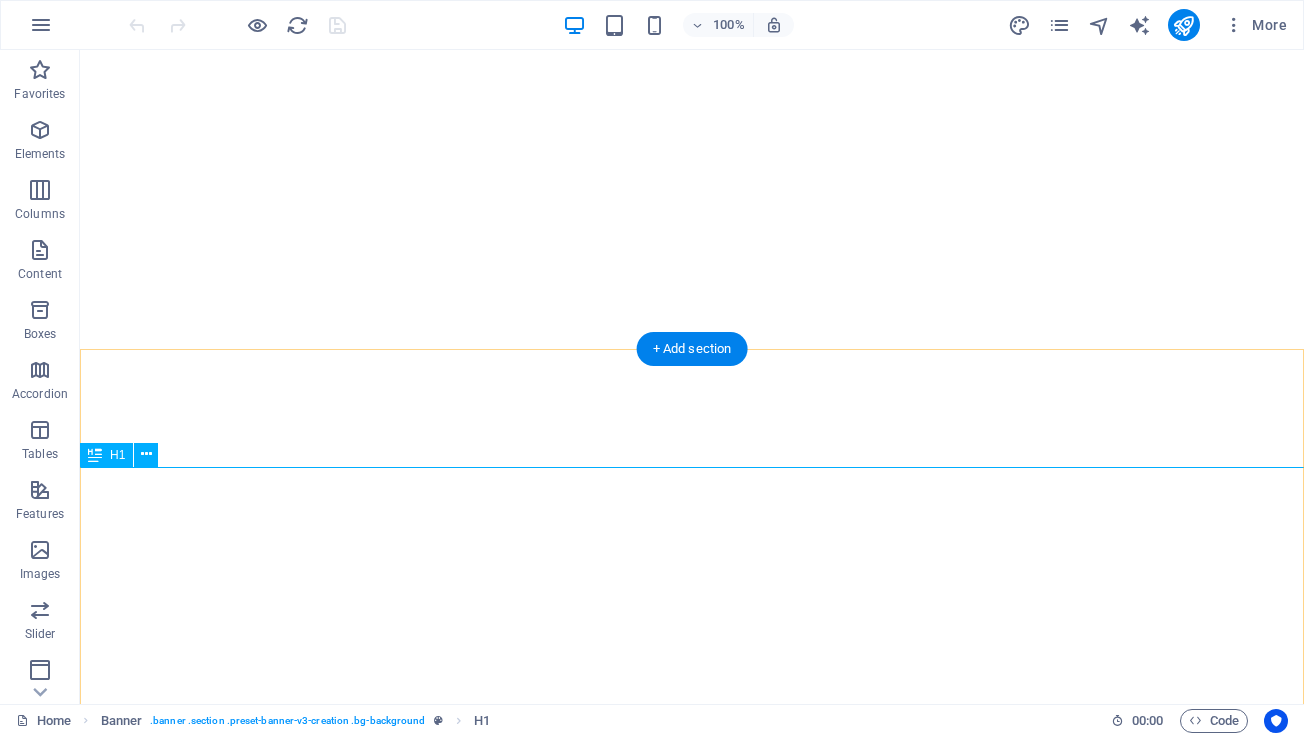 scroll, scrollTop: 0, scrollLeft: 0, axis: both 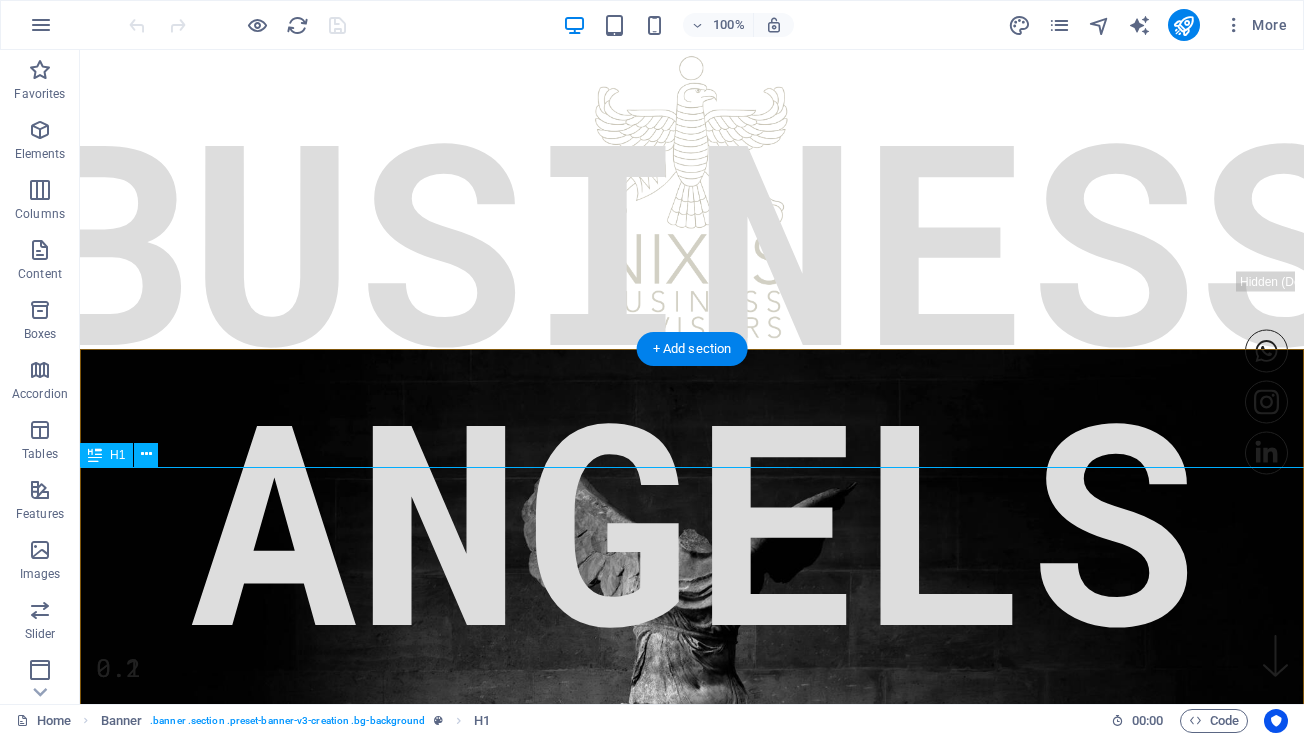 click on "BUSINESS ANGELS" at bounding box center (692, 377) 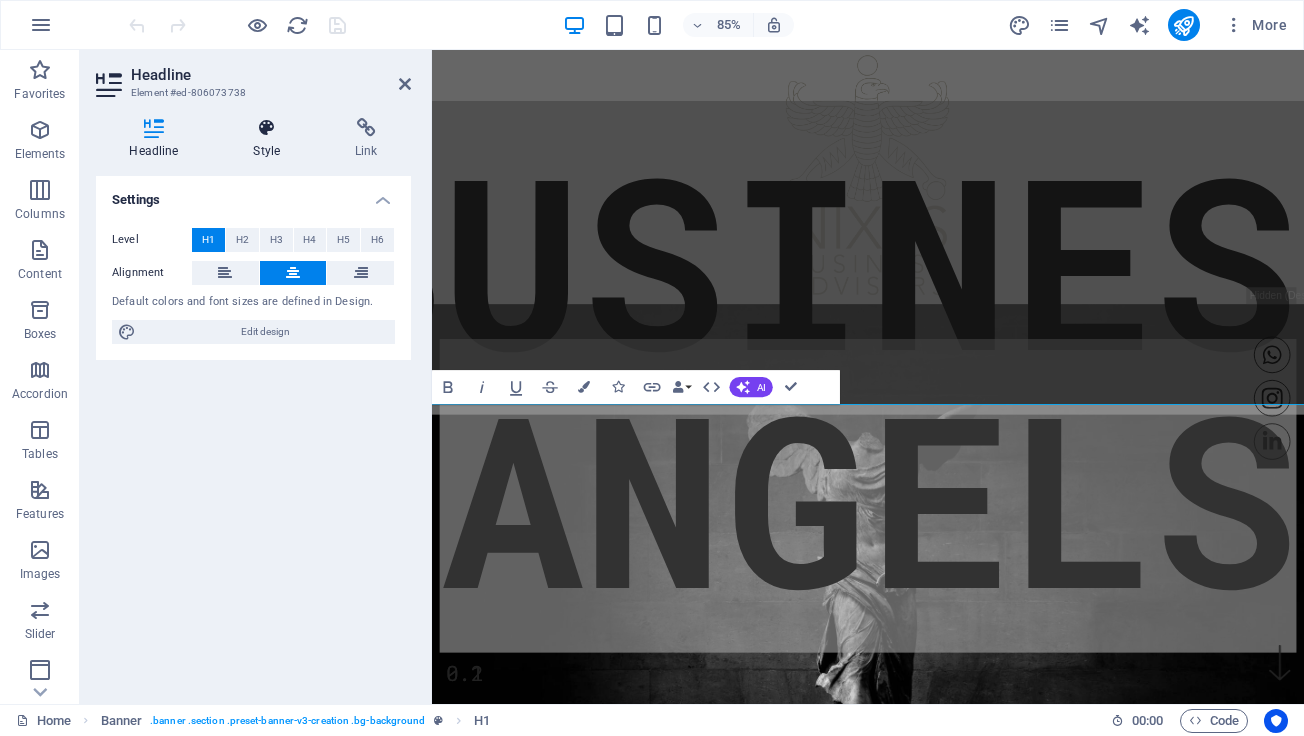 click at bounding box center [267, 128] 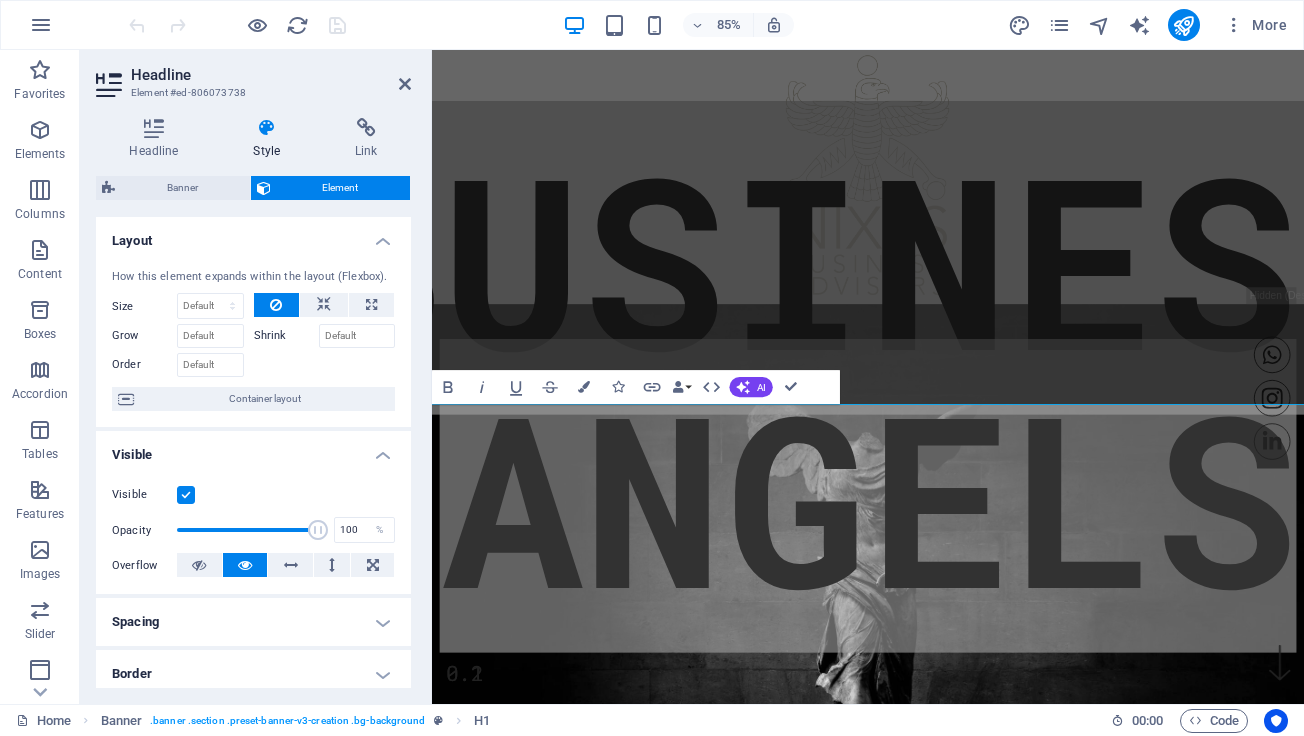 scroll, scrollTop: 1, scrollLeft: 0, axis: vertical 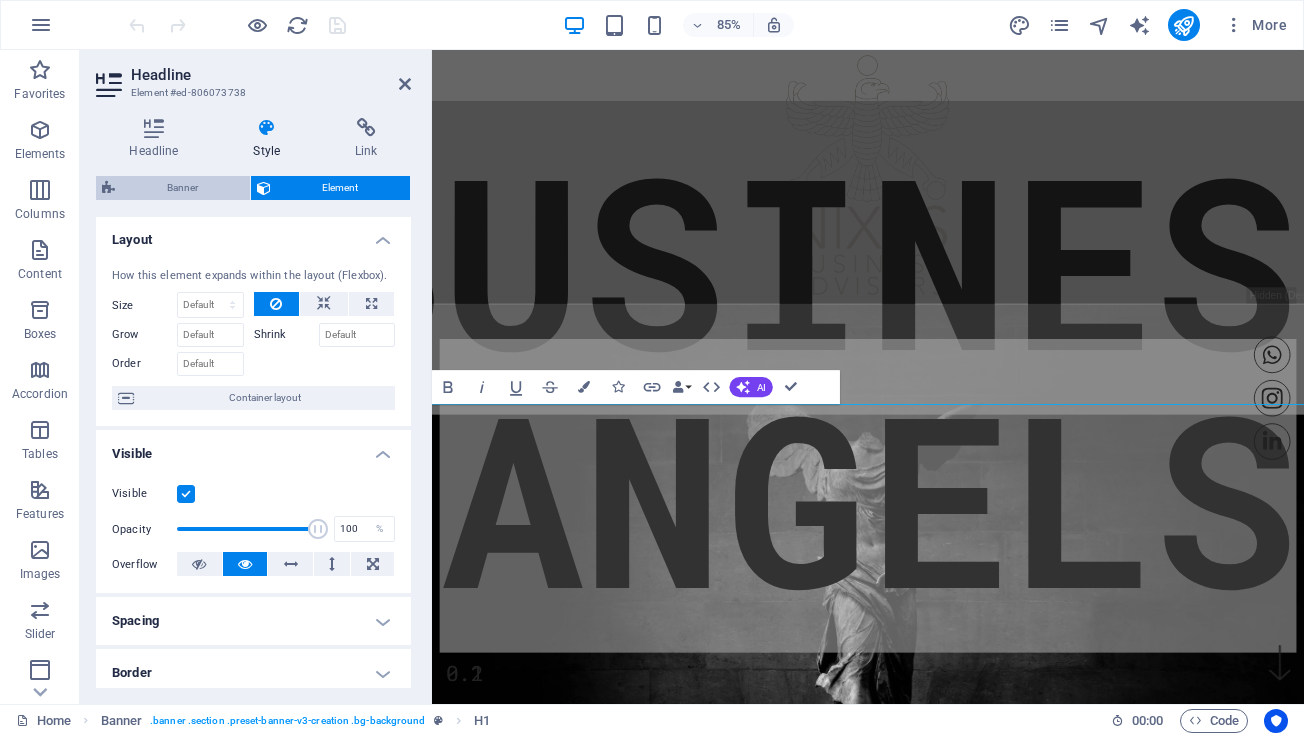 drag, startPoint x: 205, startPoint y: 190, endPoint x: 222, endPoint y: 372, distance: 182.79224 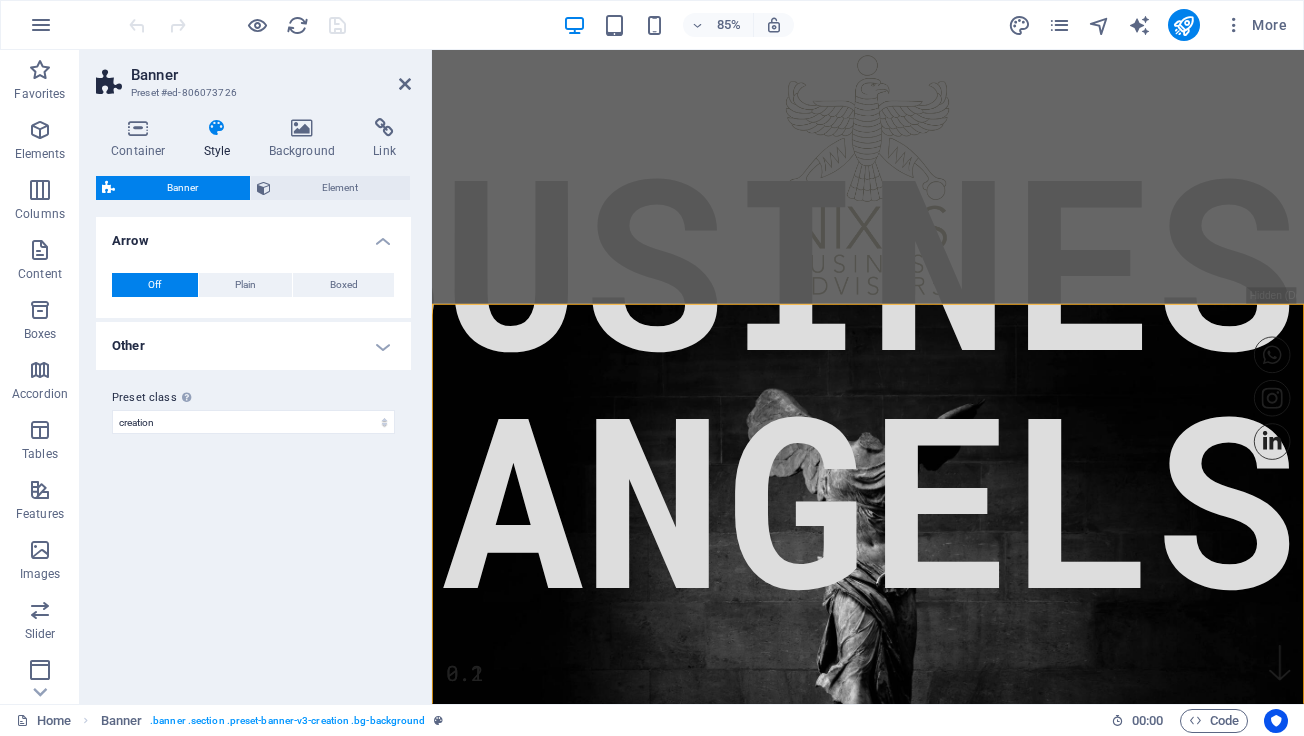 click on "Other" at bounding box center [253, 346] 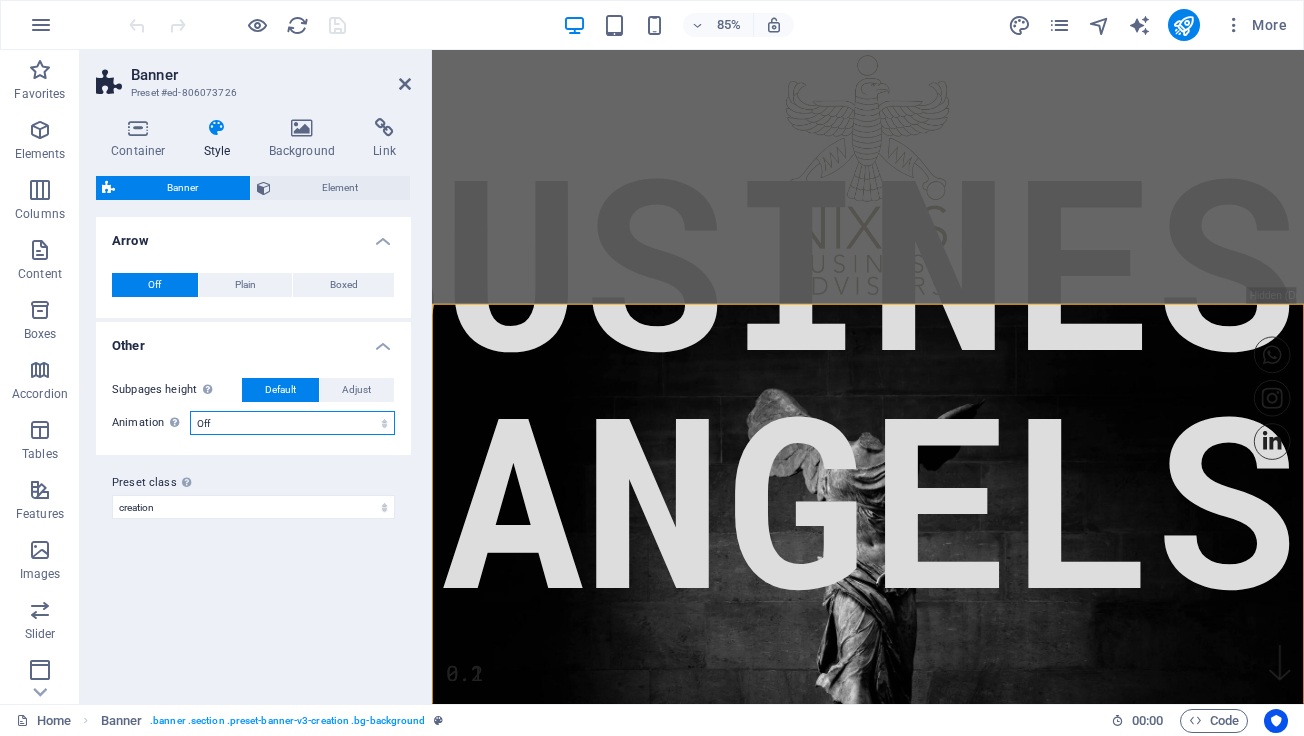 click on "Off Zoom: in & out Slide: left to right Slide: up to down" at bounding box center (292, 423) 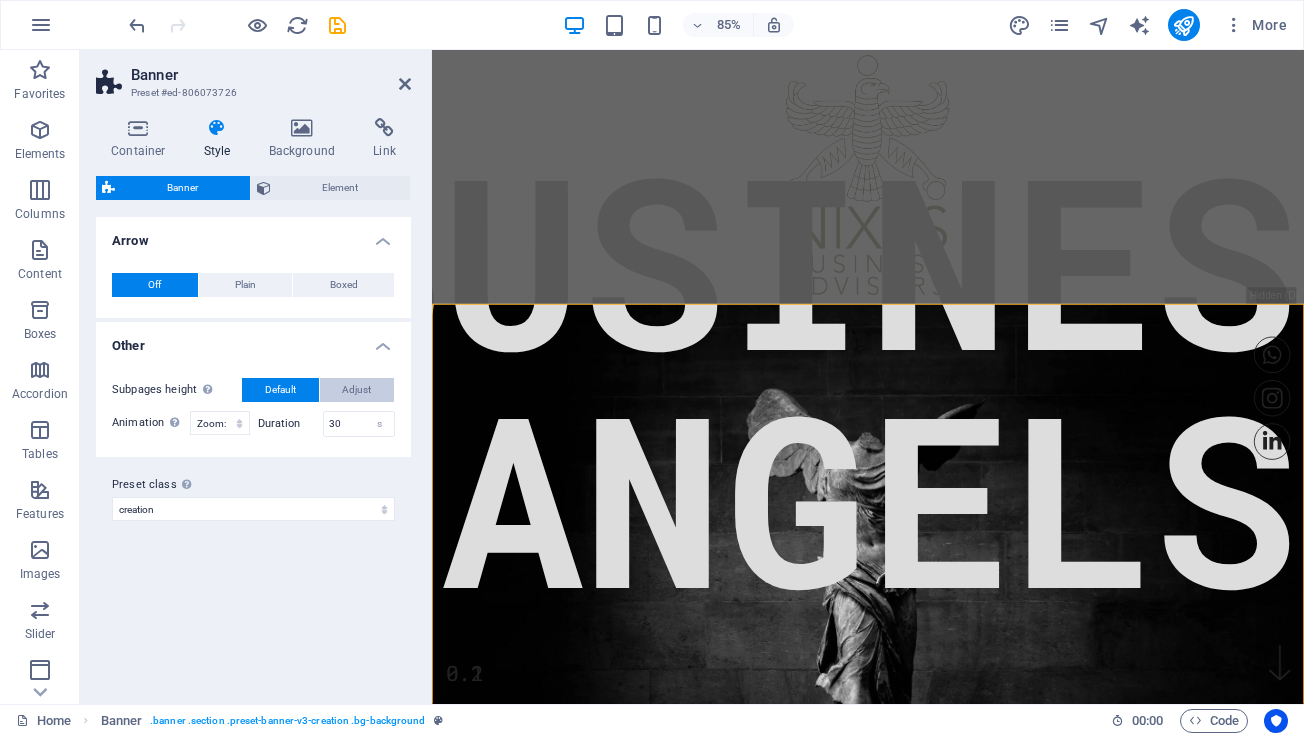 click on "Adjust" at bounding box center (356, 390) 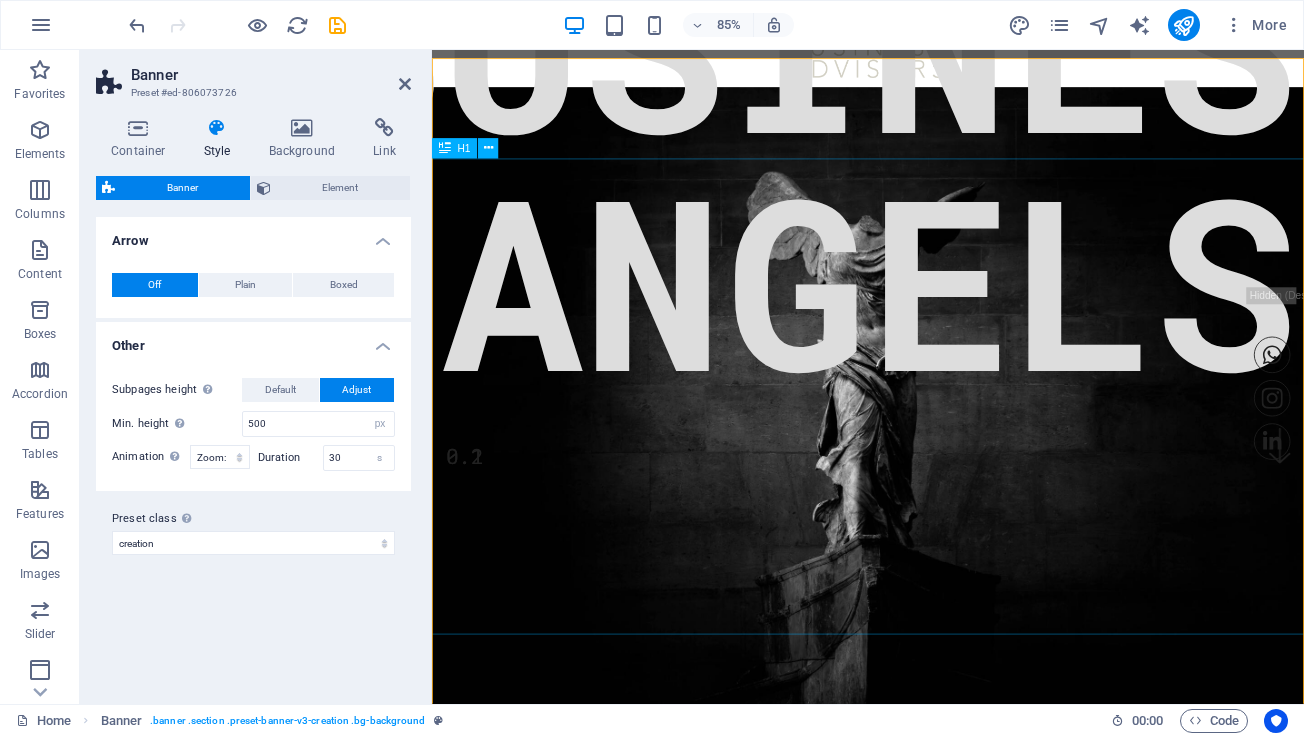 scroll, scrollTop: 249, scrollLeft: 0, axis: vertical 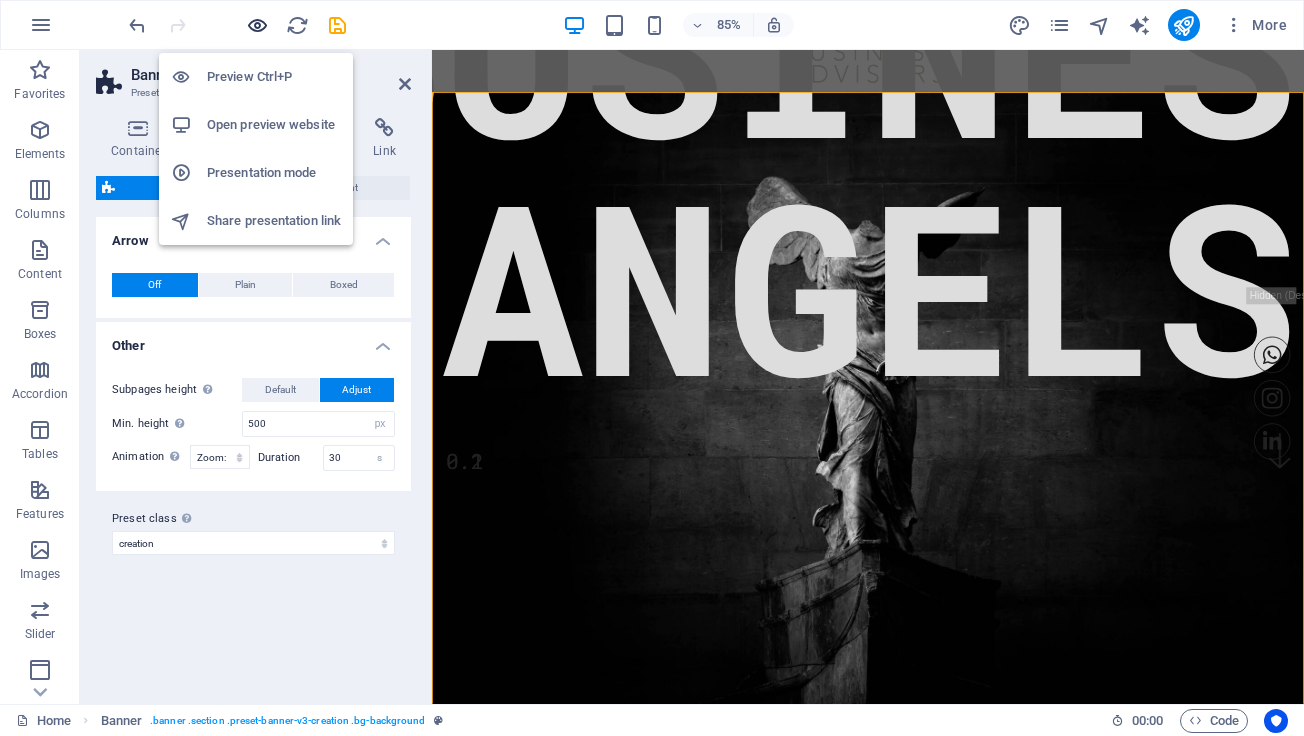 click at bounding box center [257, 25] 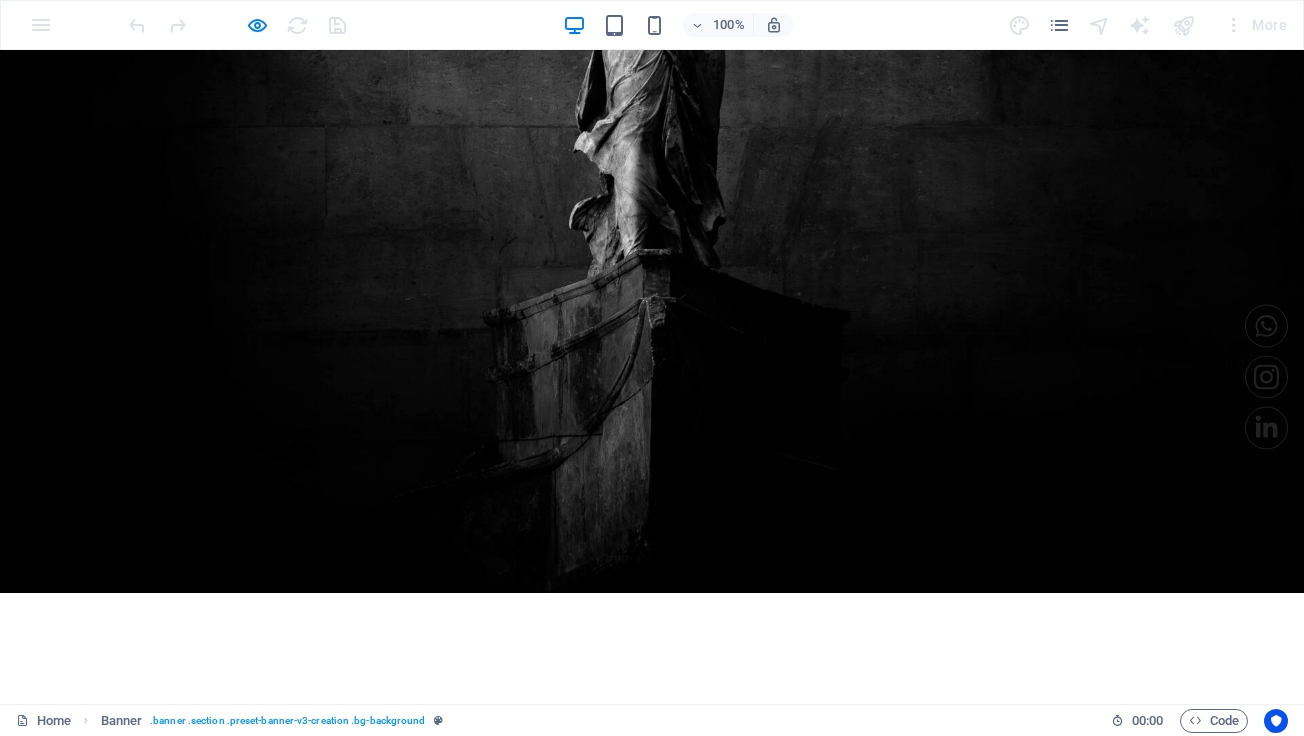 scroll, scrollTop: 825, scrollLeft: 0, axis: vertical 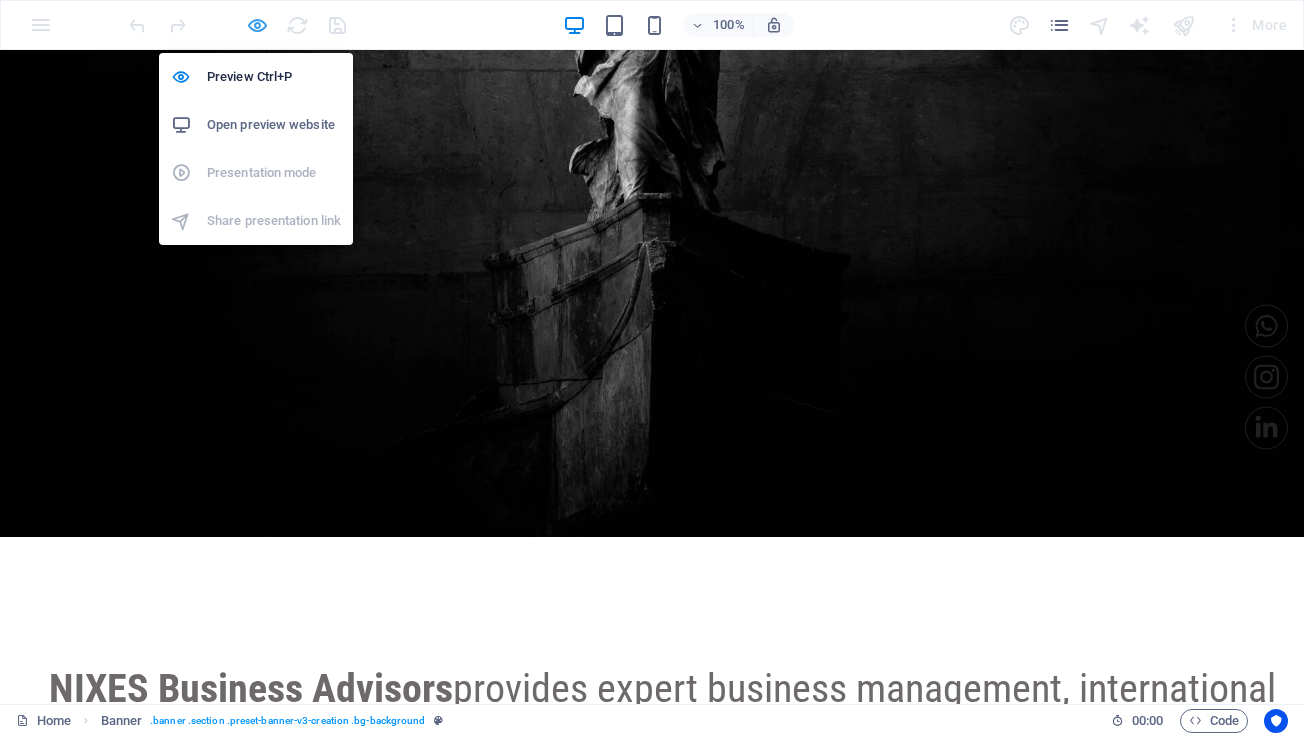 click at bounding box center (257, 25) 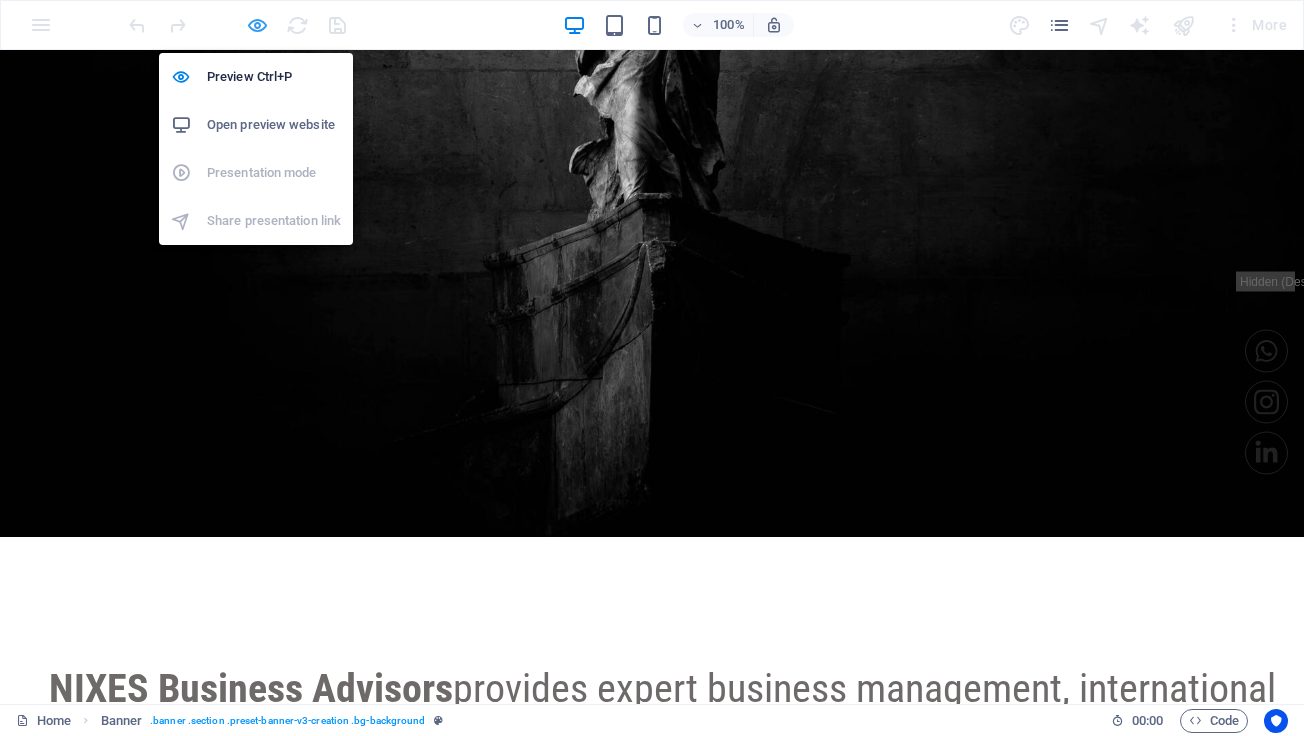 select on "px" 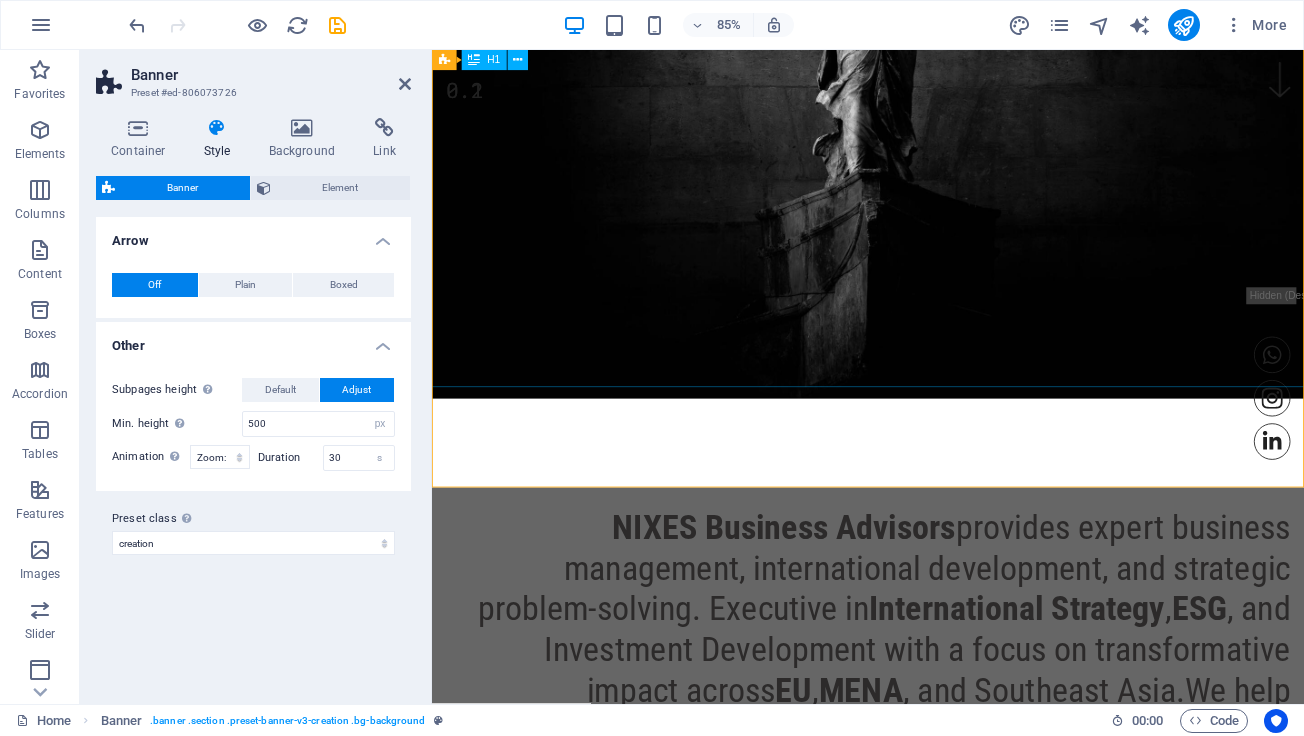 scroll, scrollTop: 481, scrollLeft: 0, axis: vertical 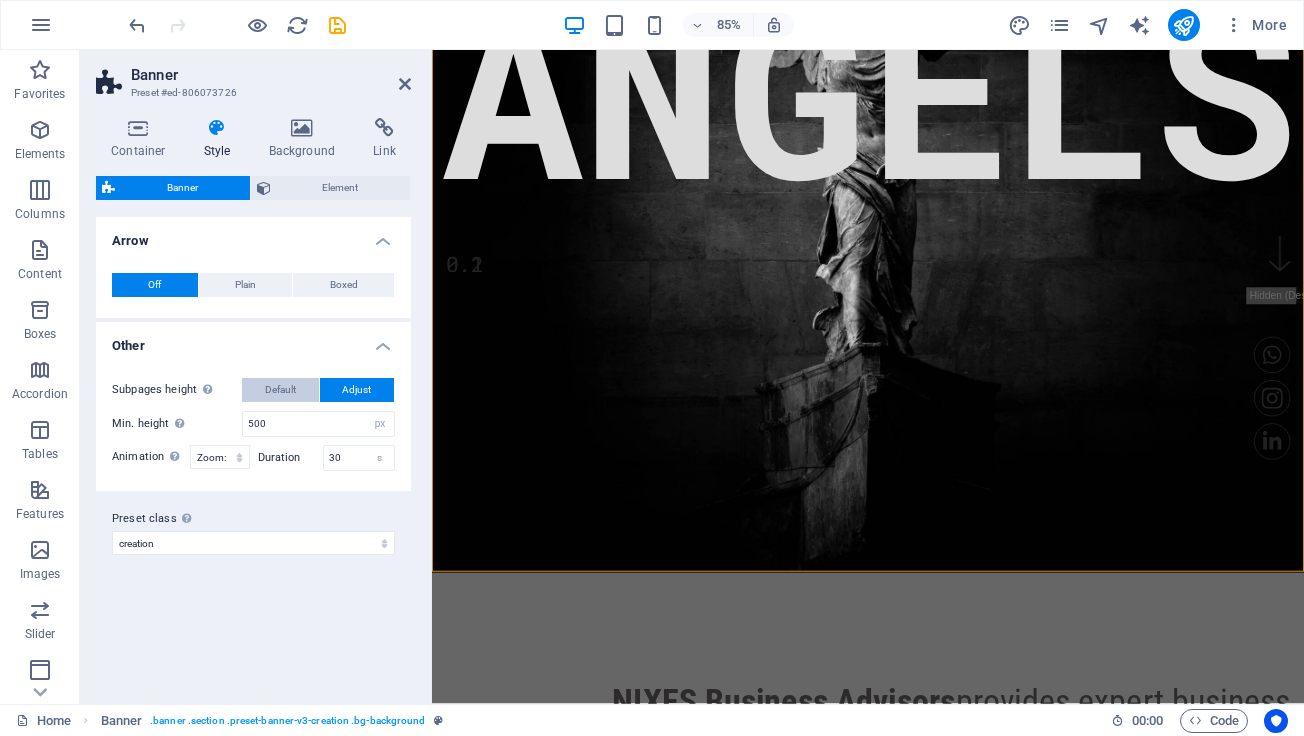 click on "Default" at bounding box center (280, 390) 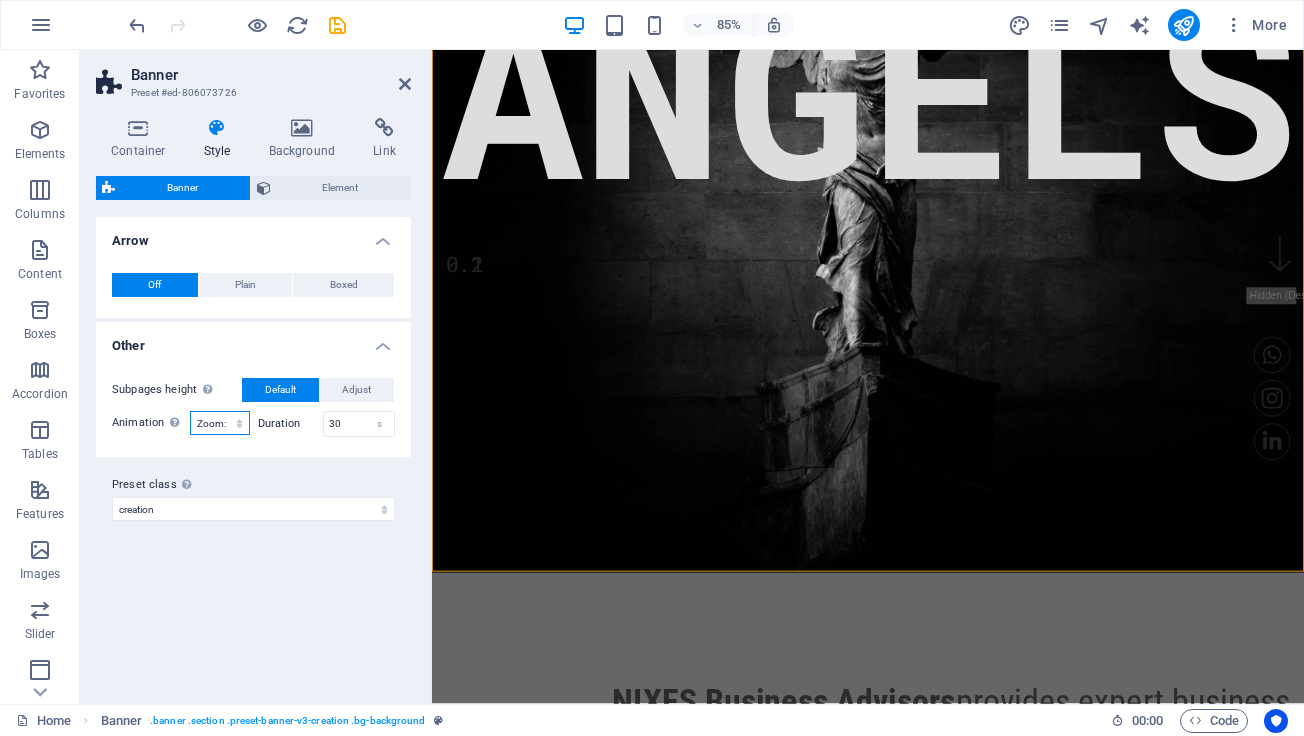 click on "Off Zoom: in & out Slide: left to right Slide: up to down" at bounding box center [220, 423] 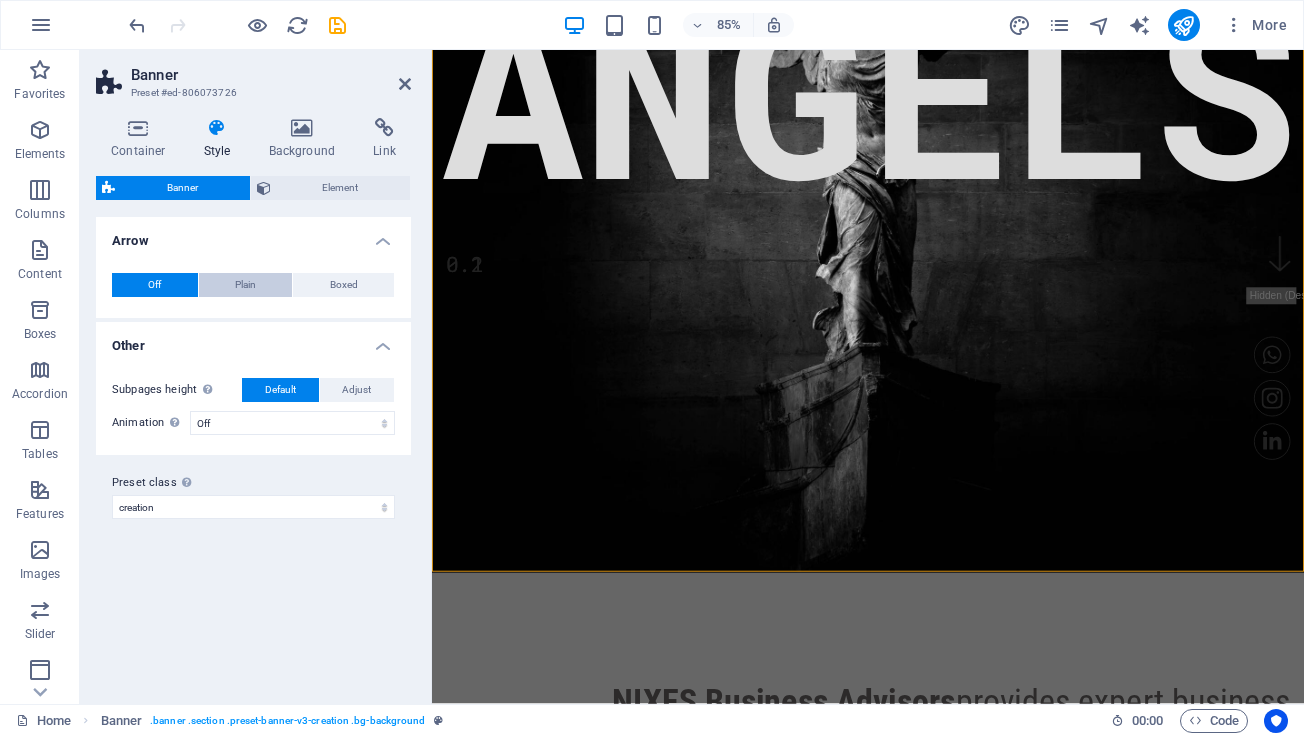 click on "Plain" at bounding box center [245, 285] 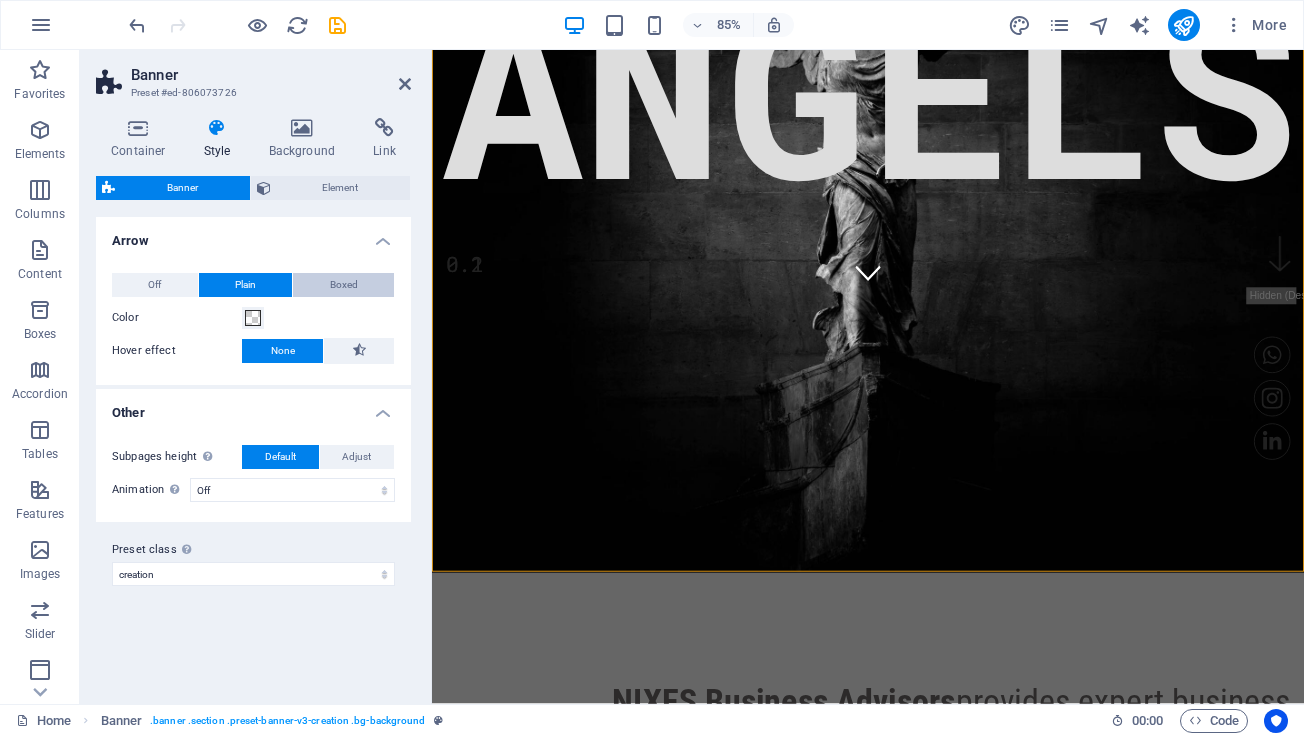 click on "Boxed" at bounding box center [344, 285] 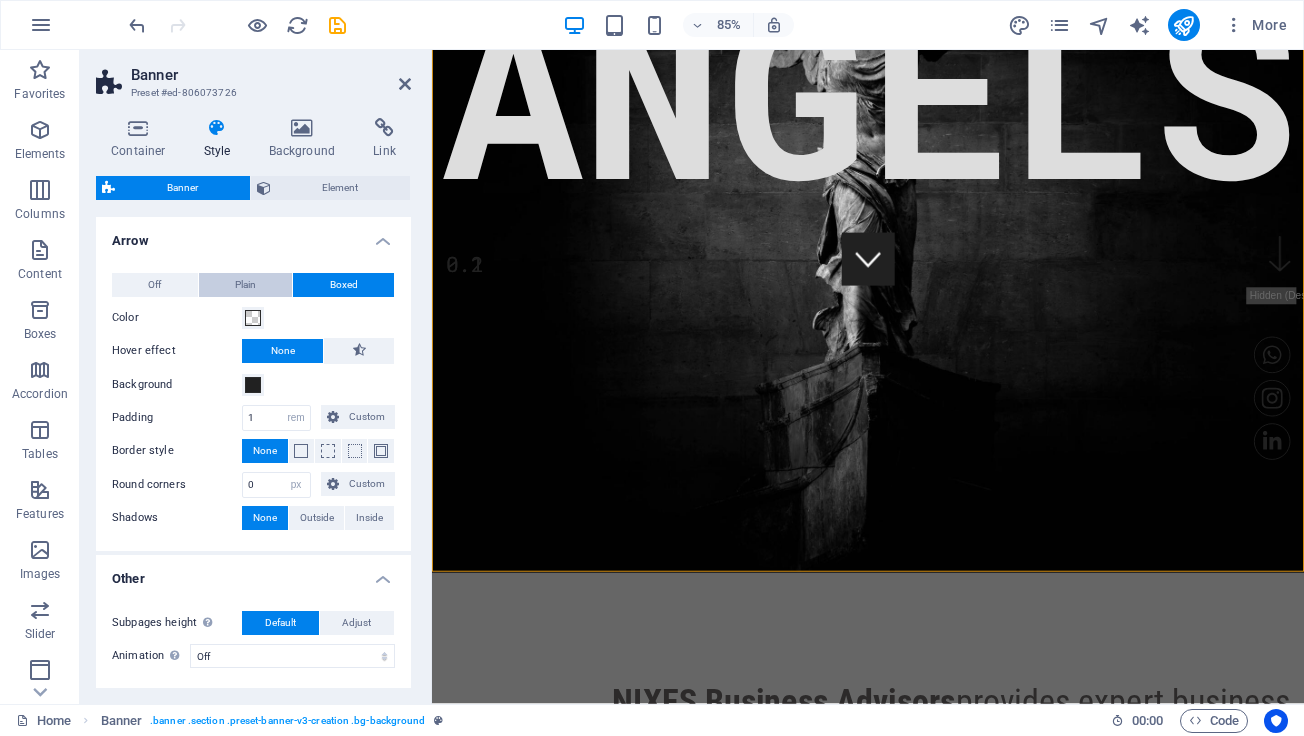 click on "Plain" at bounding box center (246, 285) 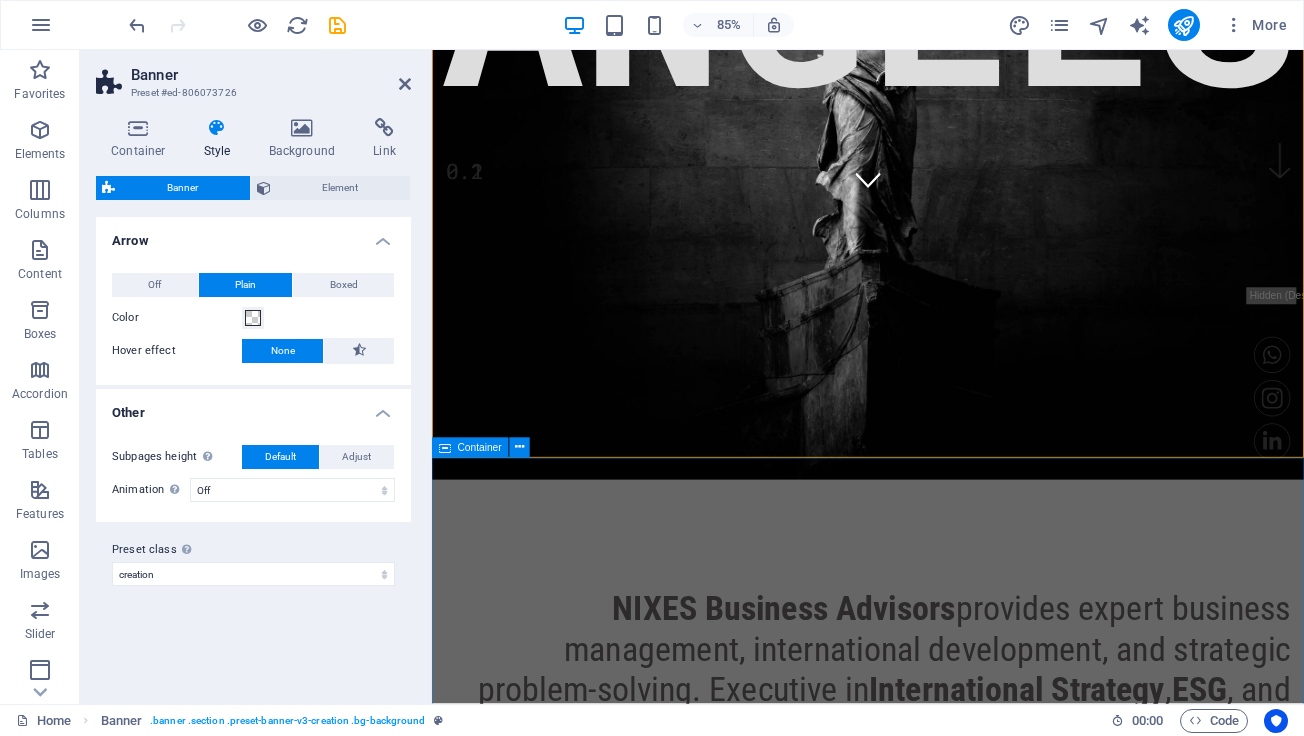 scroll, scrollTop: 577, scrollLeft: 0, axis: vertical 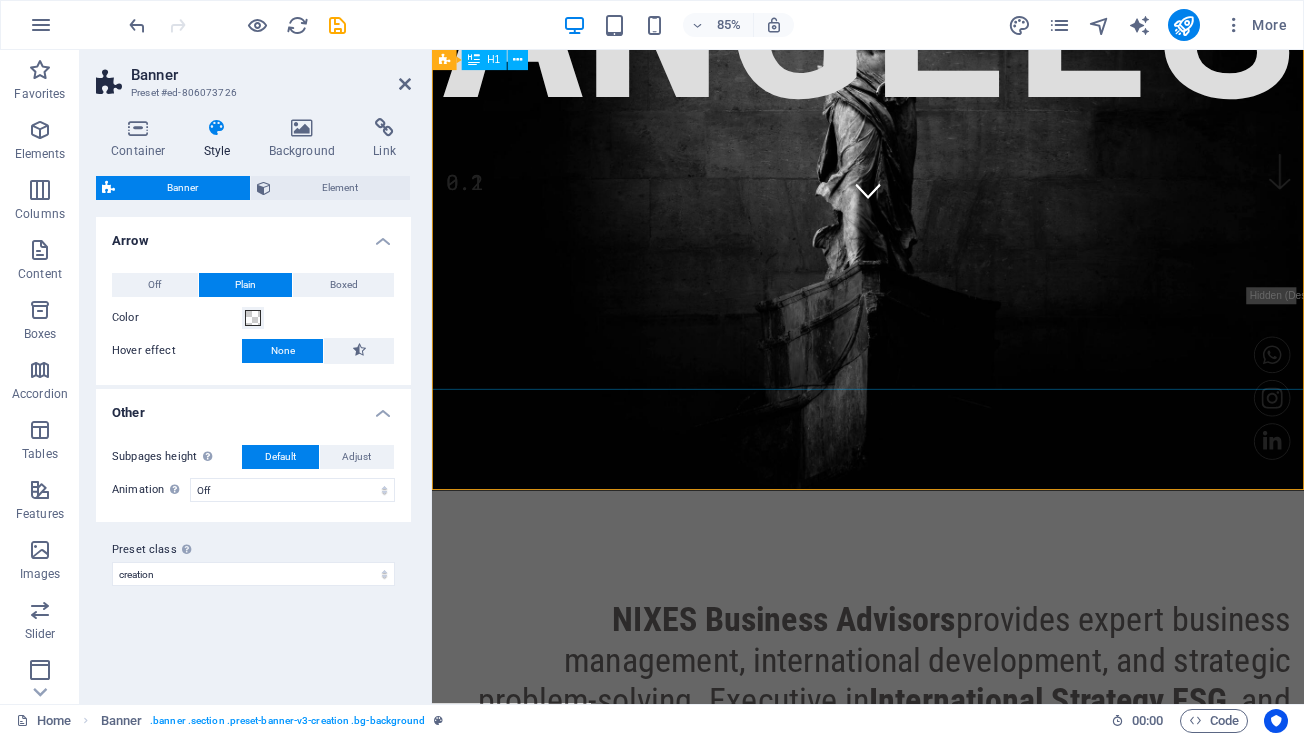 click on "BUSINESS ANGELS" at bounding box center [945, -142] 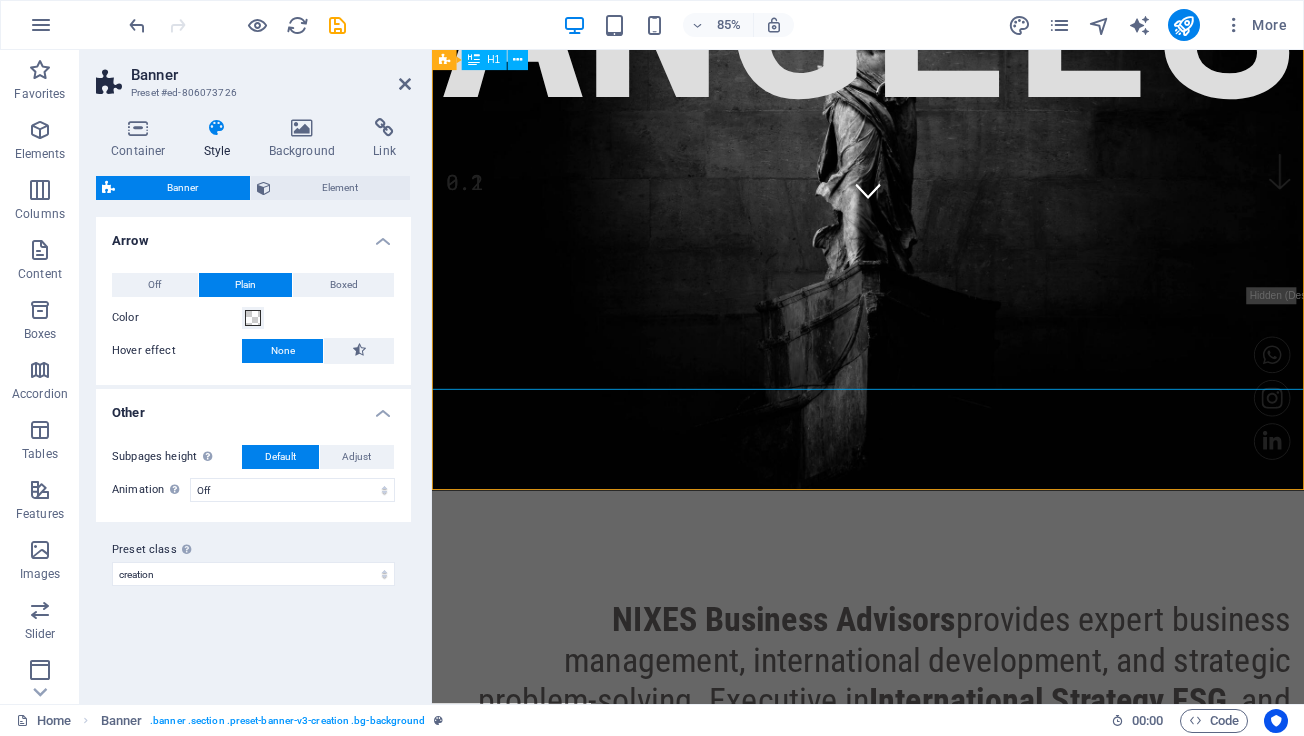 click on "BUSINESS ANGELS" at bounding box center [945, -142] 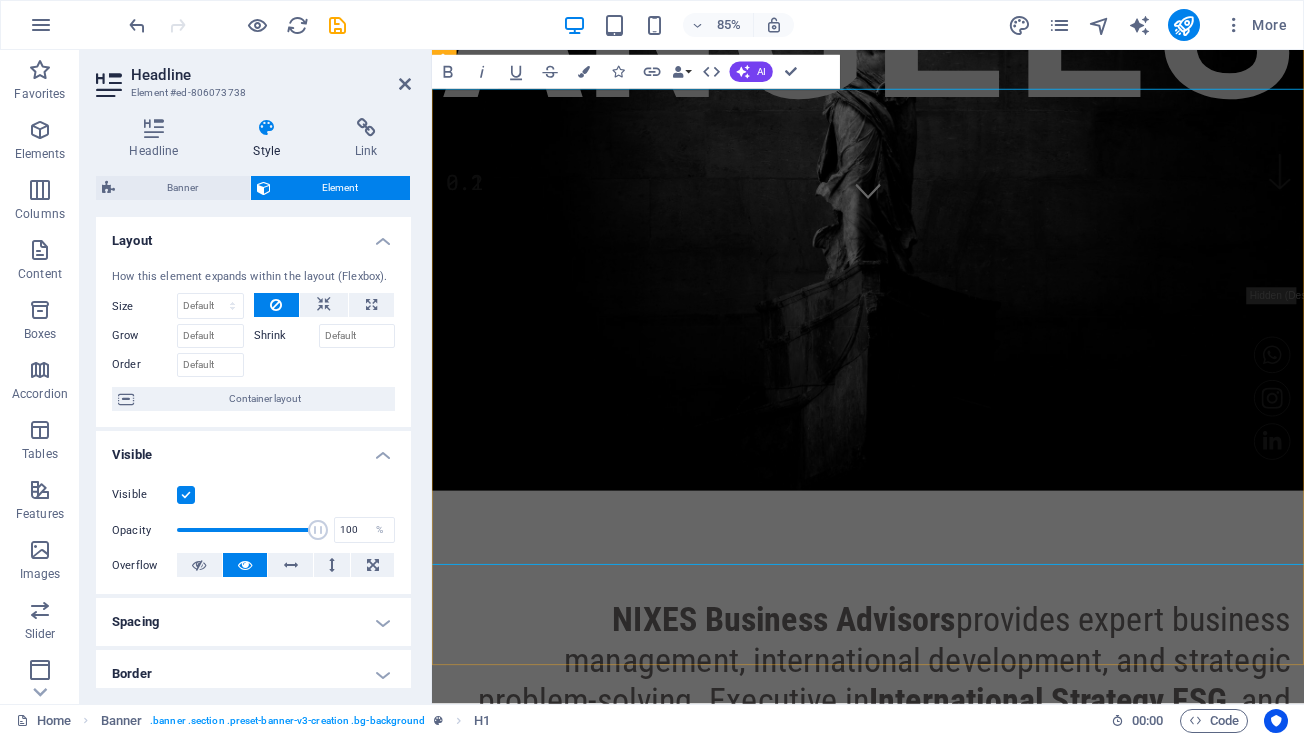 scroll, scrollTop: 371, scrollLeft: 0, axis: vertical 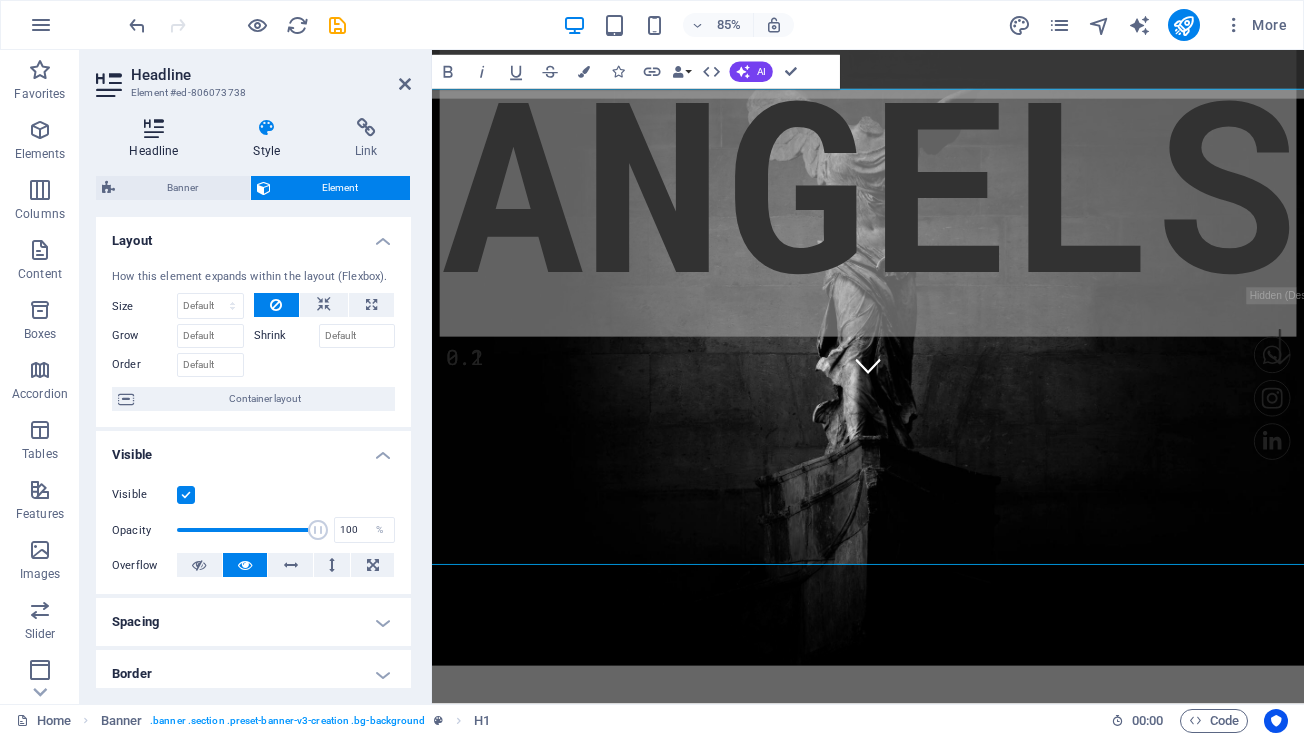 click at bounding box center [154, 128] 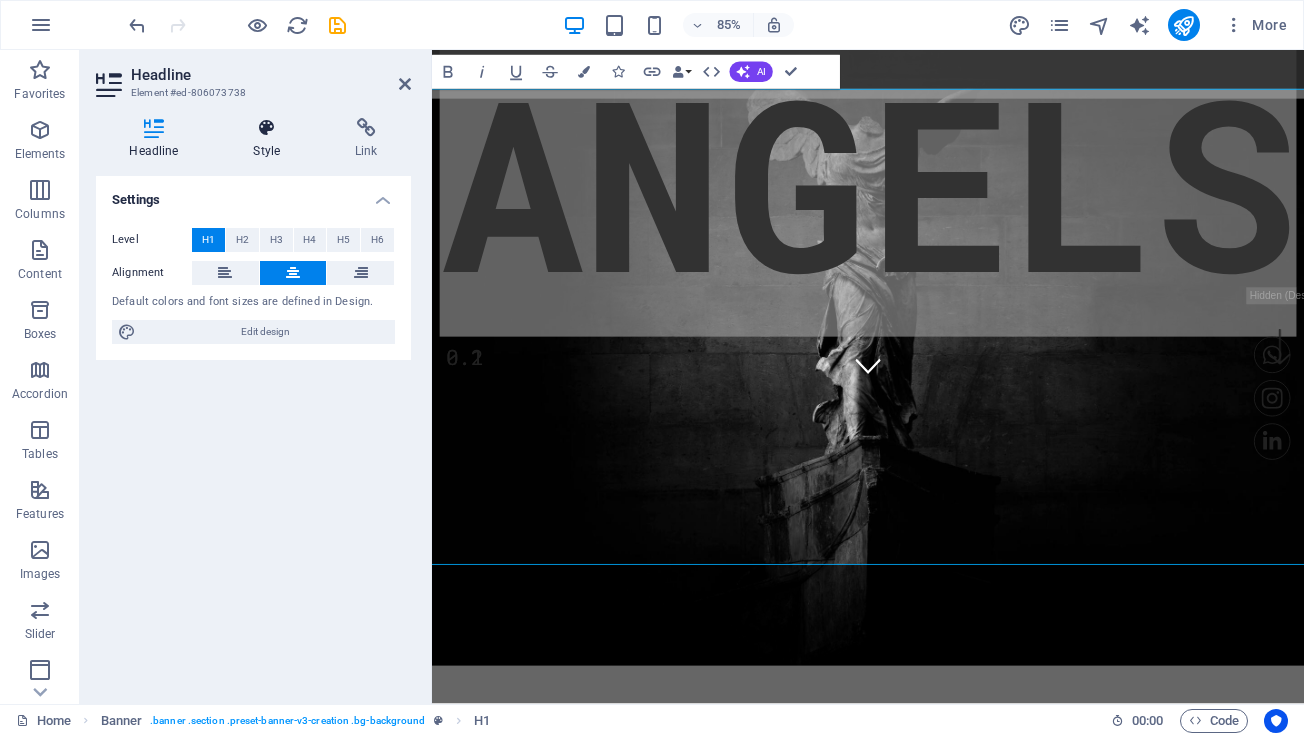 click at bounding box center (267, 128) 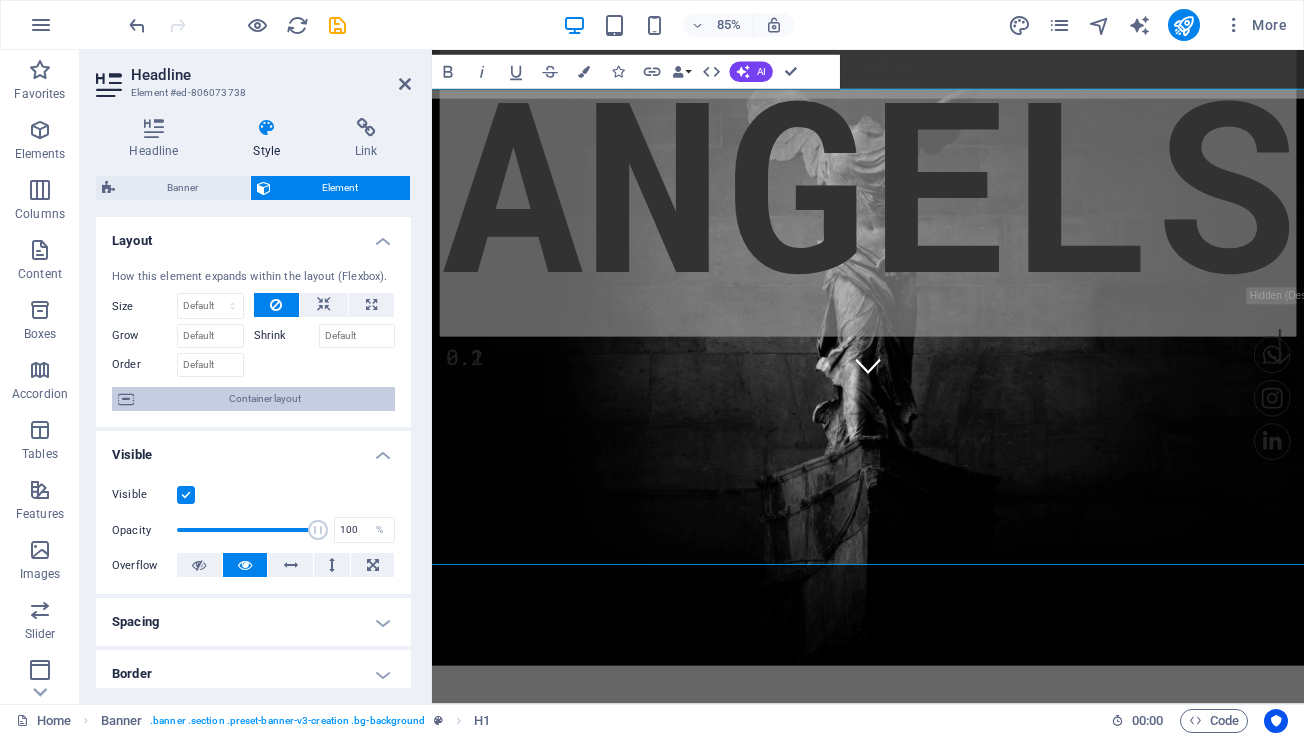 click on "Container layout" at bounding box center (264, 399) 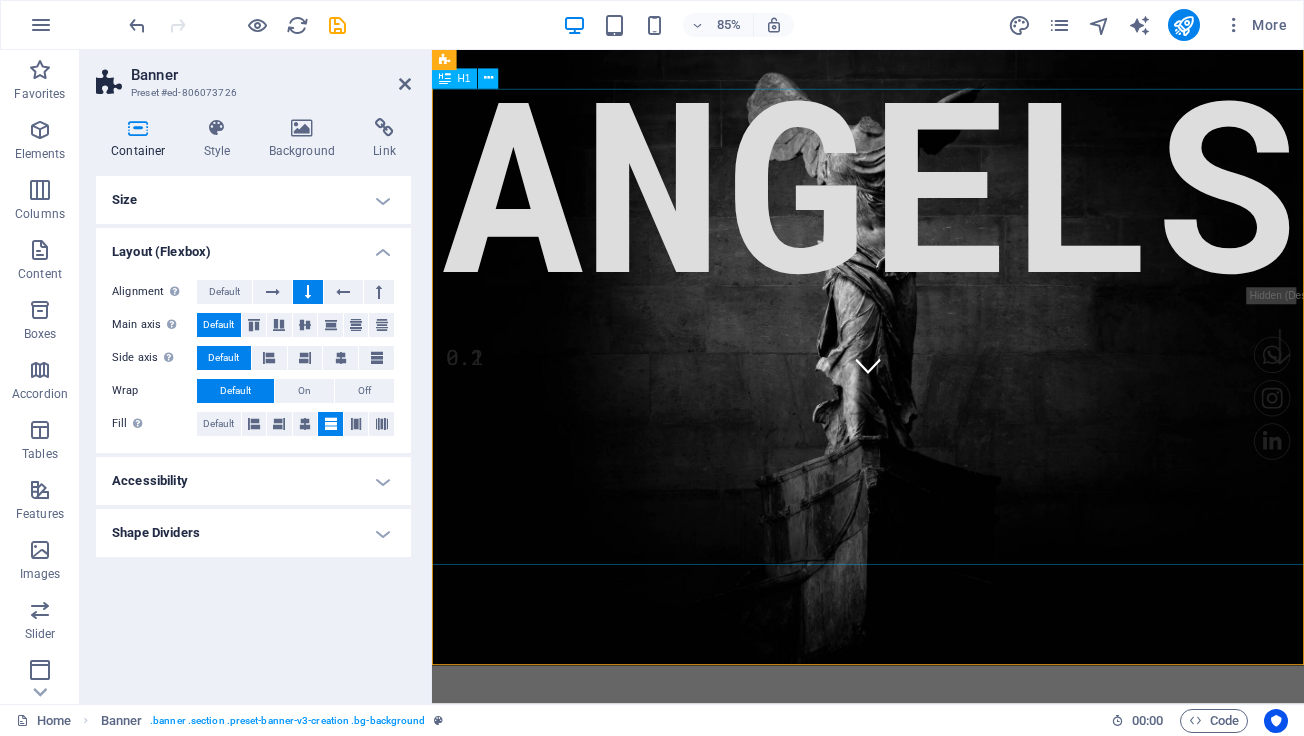 click on "BUSINESS ANGELS" at bounding box center (945, 64) 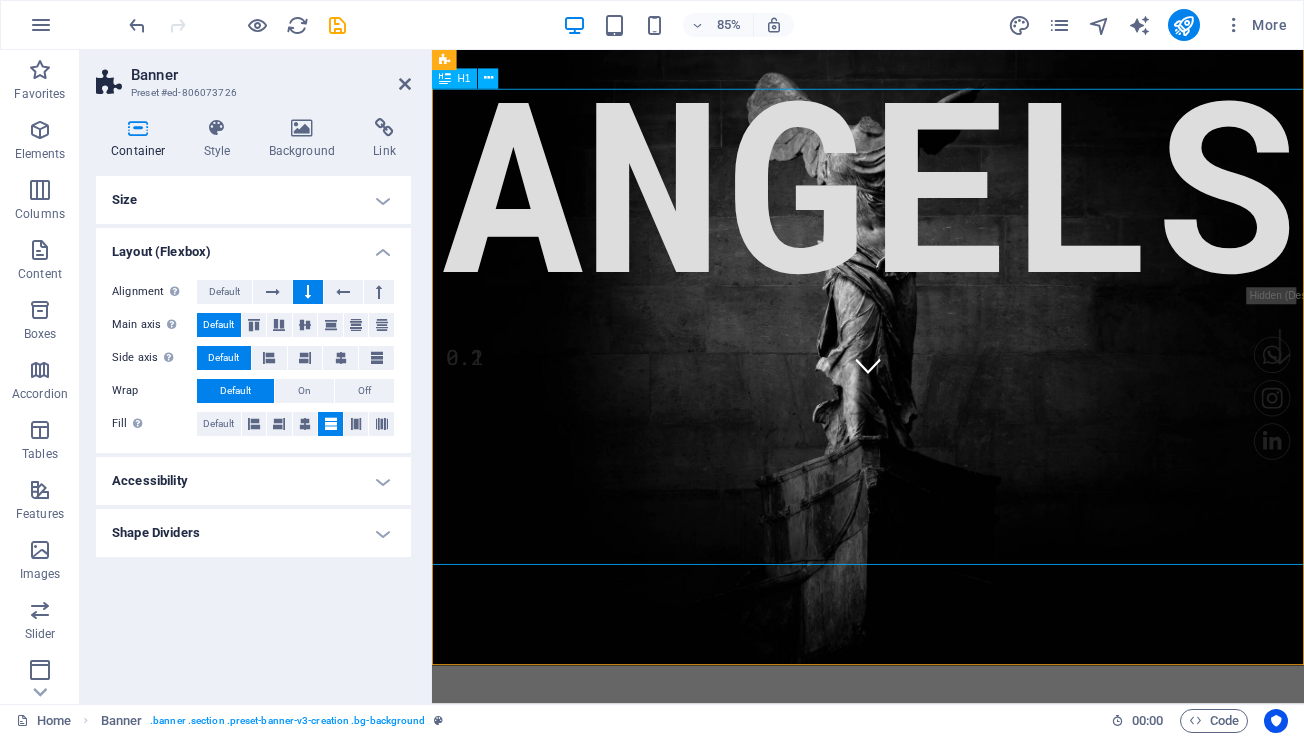 click on "BUSINESS ANGELS" at bounding box center (945, 64) 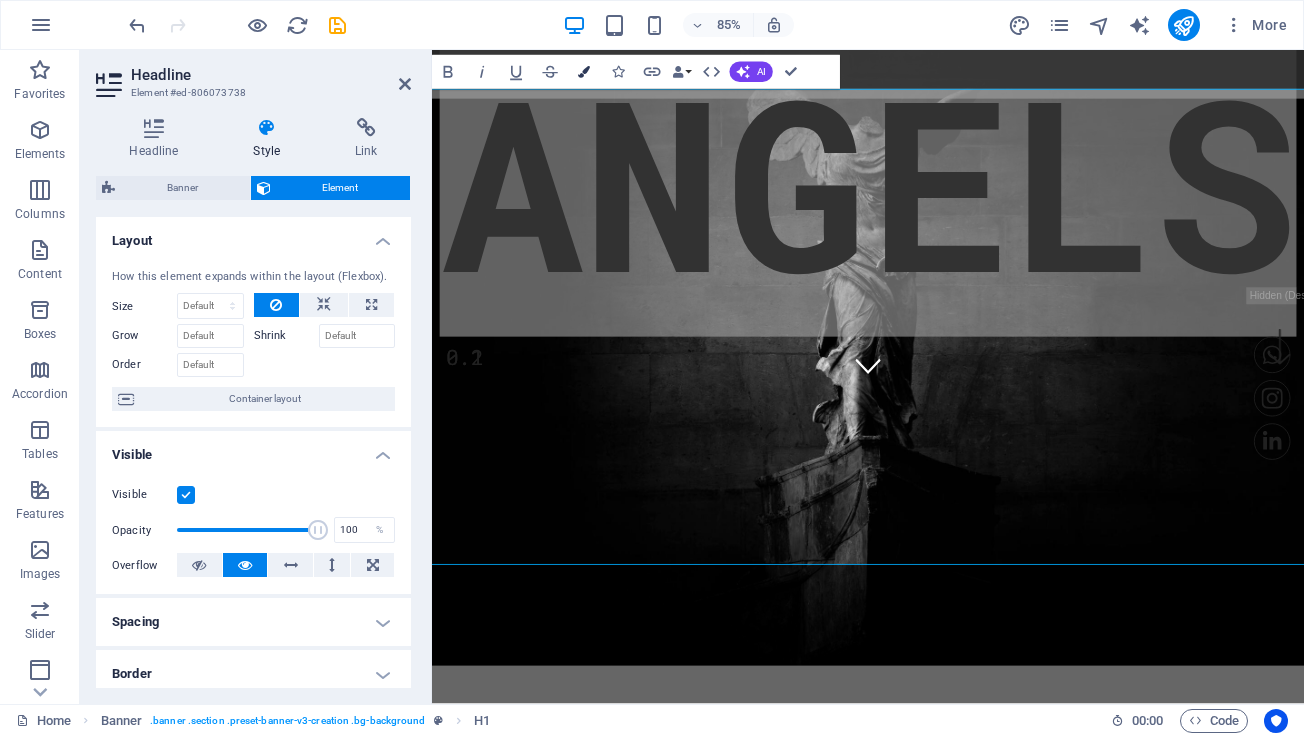 click on "Colors" at bounding box center [584, 72] 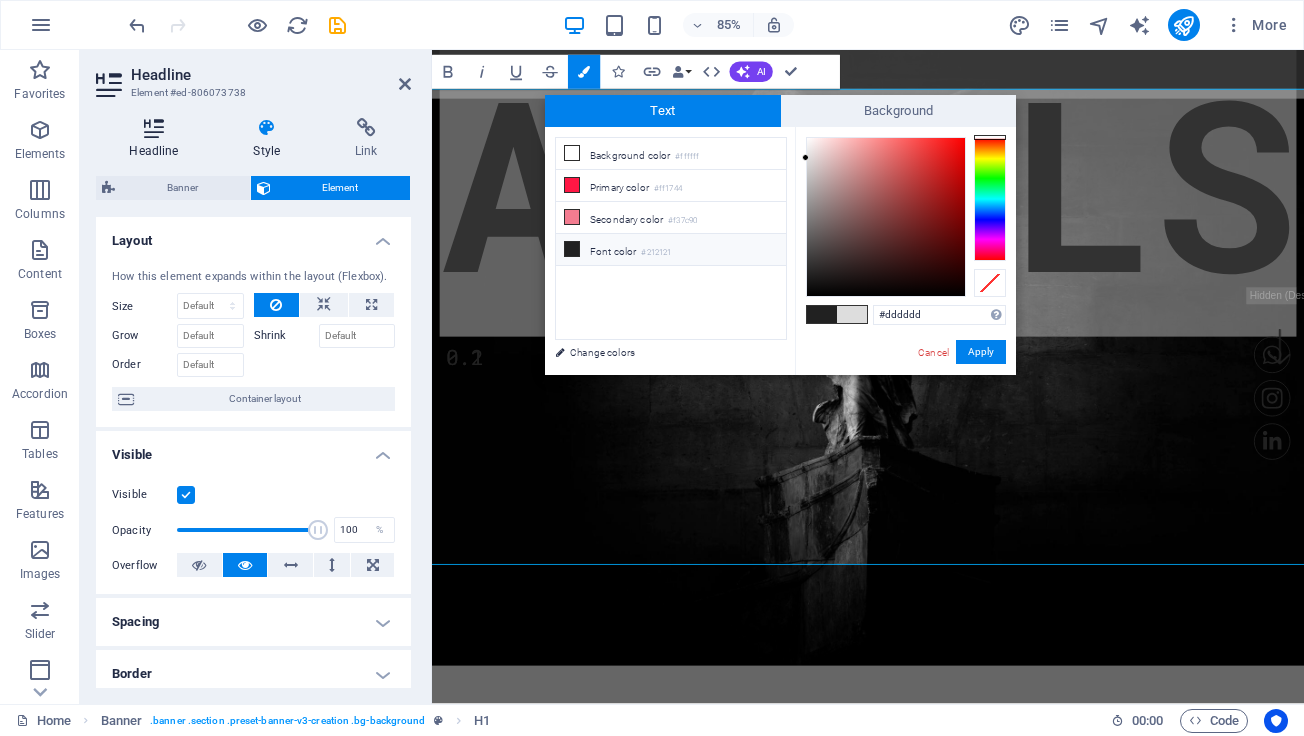 click at bounding box center [154, 128] 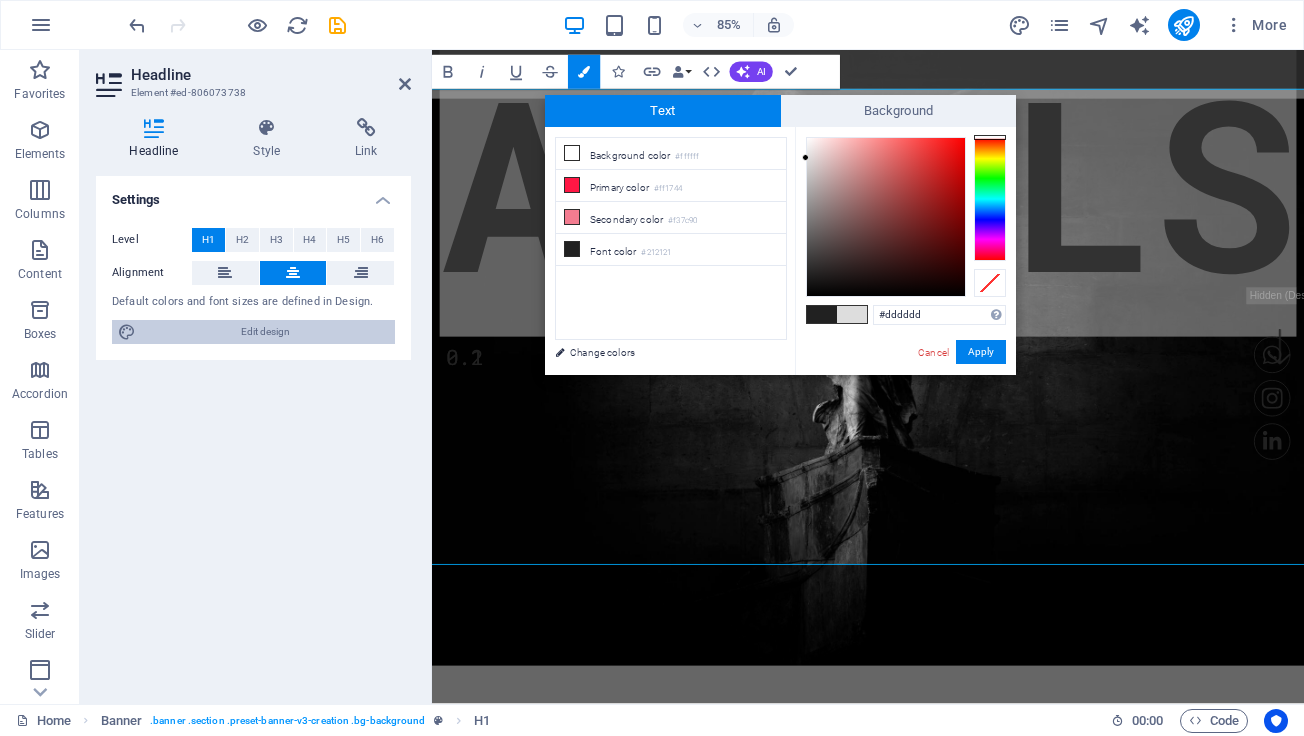 click on "Edit design" at bounding box center (265, 332) 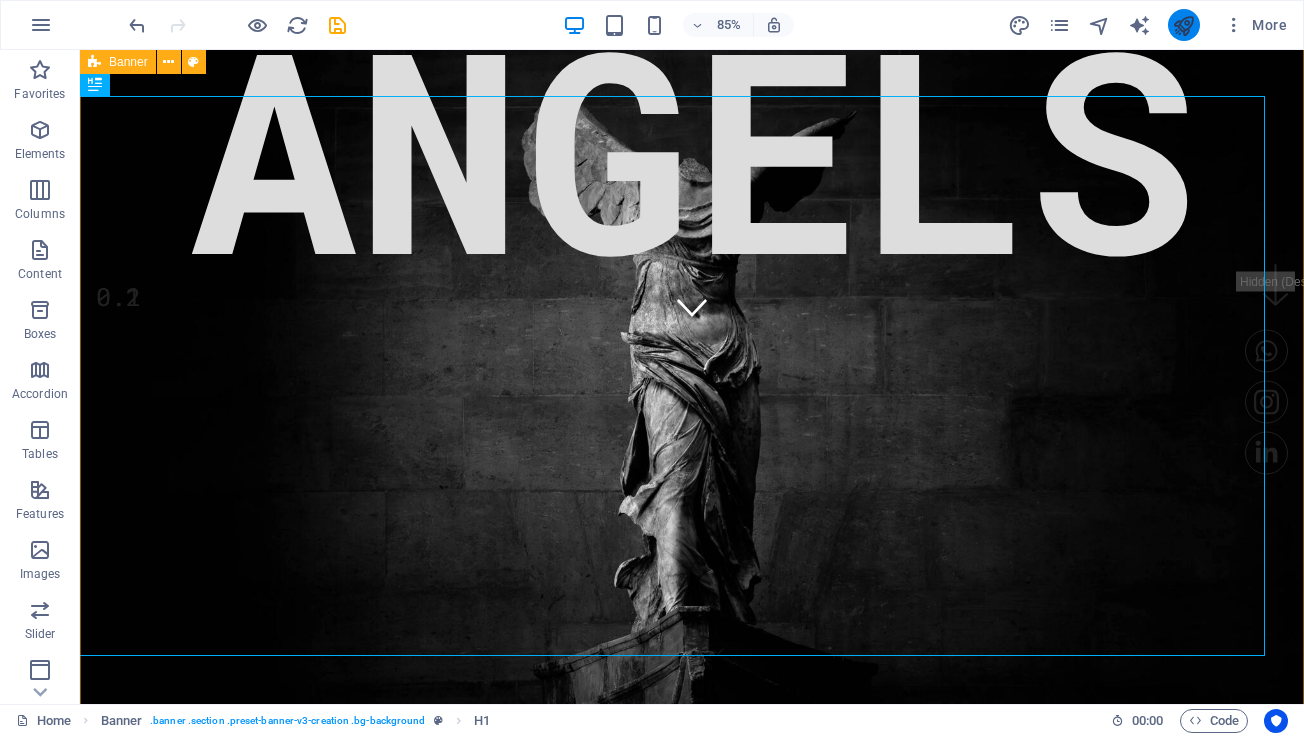 click at bounding box center [1183, 25] 